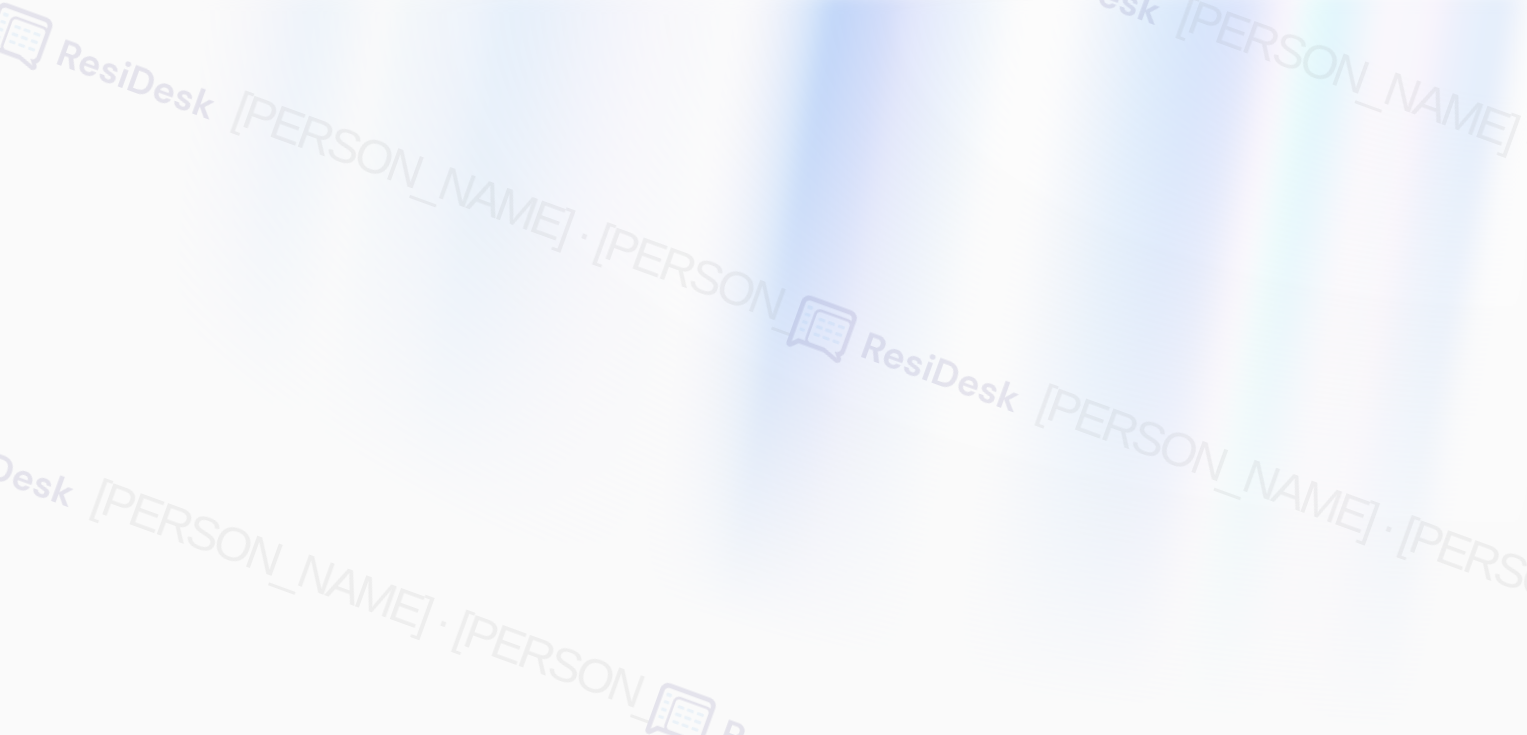 scroll, scrollTop: 0, scrollLeft: 0, axis: both 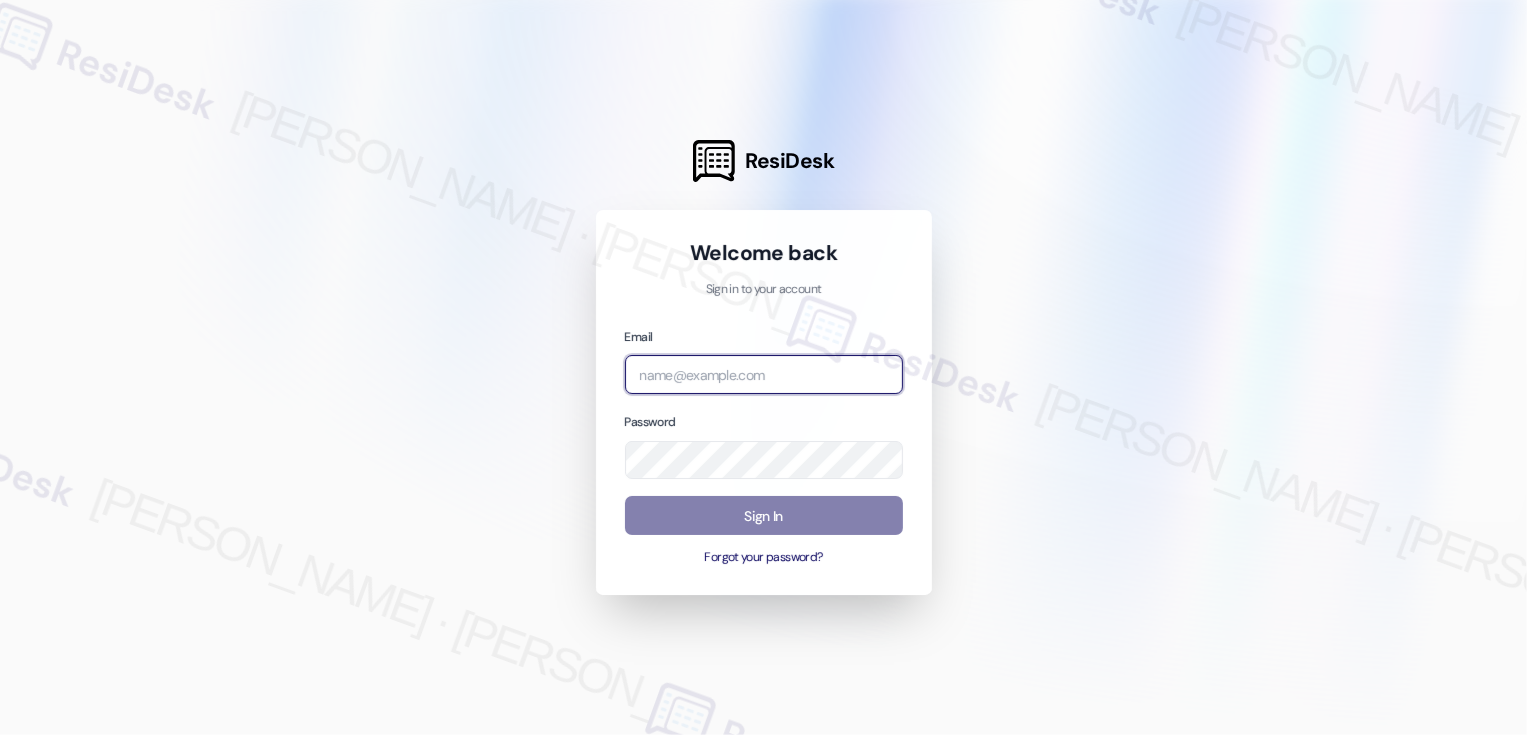 click at bounding box center (764, 374) 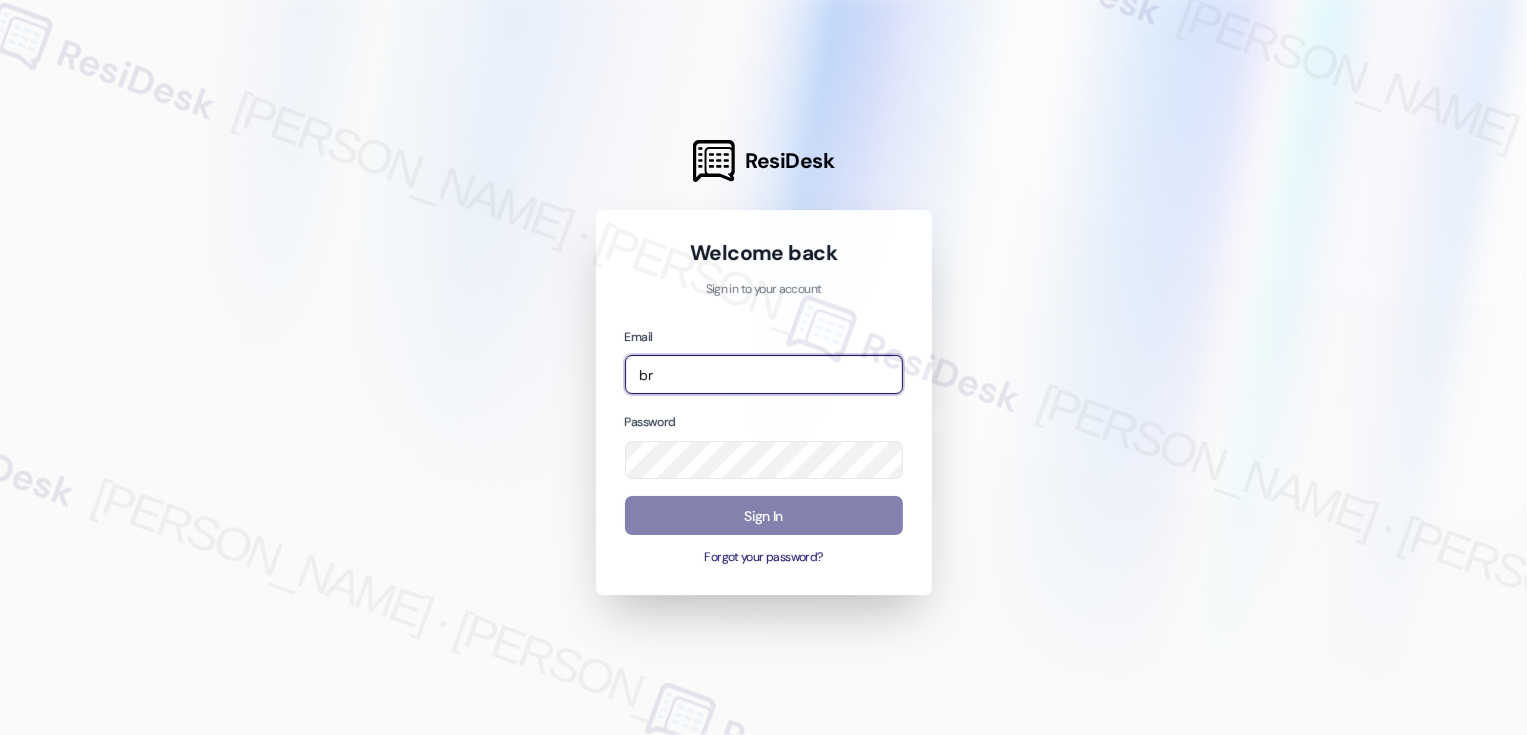 type on "b" 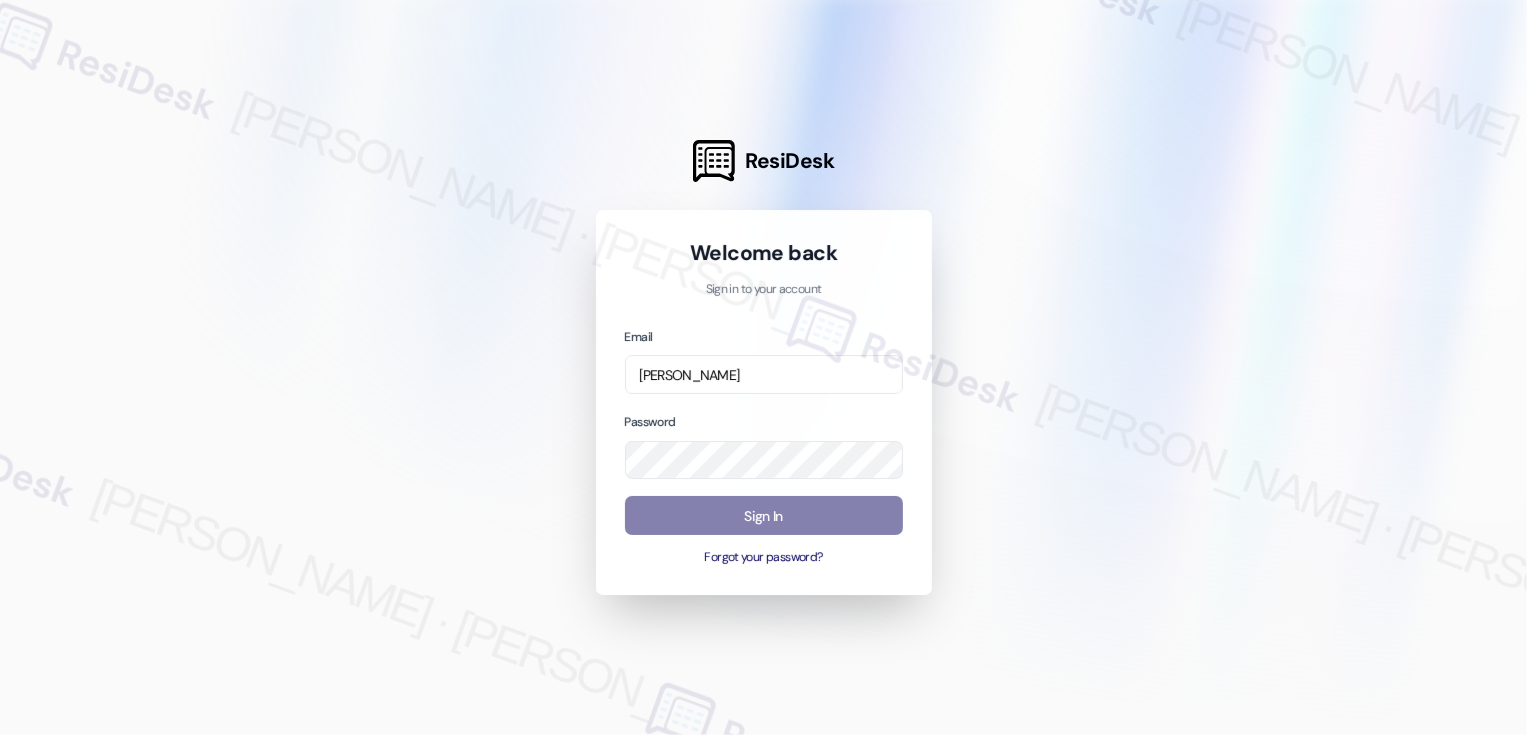 type on "[EMAIL_ADDRESS][PERSON_NAME][PERSON_NAME][PERSON_NAME][PERSON_NAME][DOMAIN_NAME]" 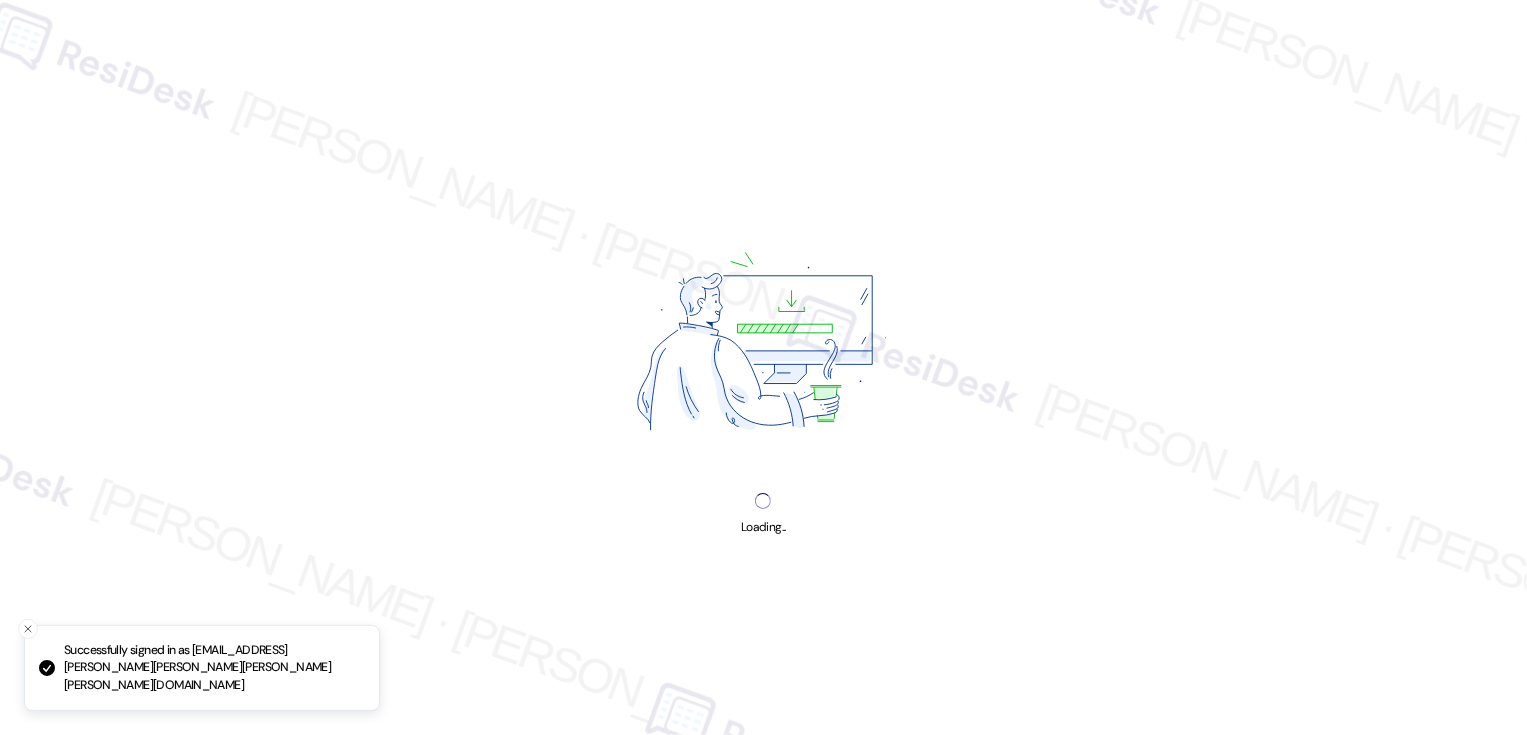 click on "Loading..." at bounding box center [763, 367] 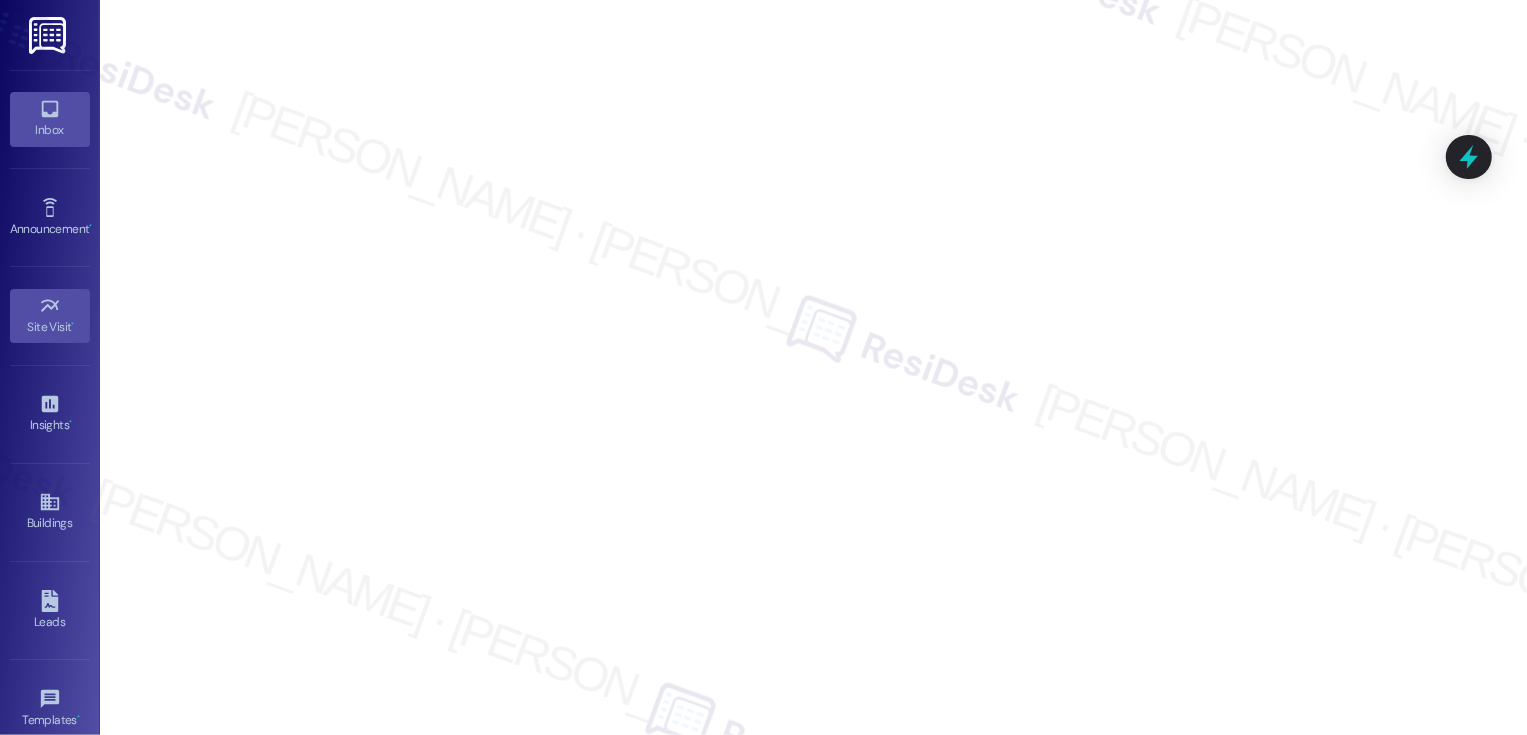 click 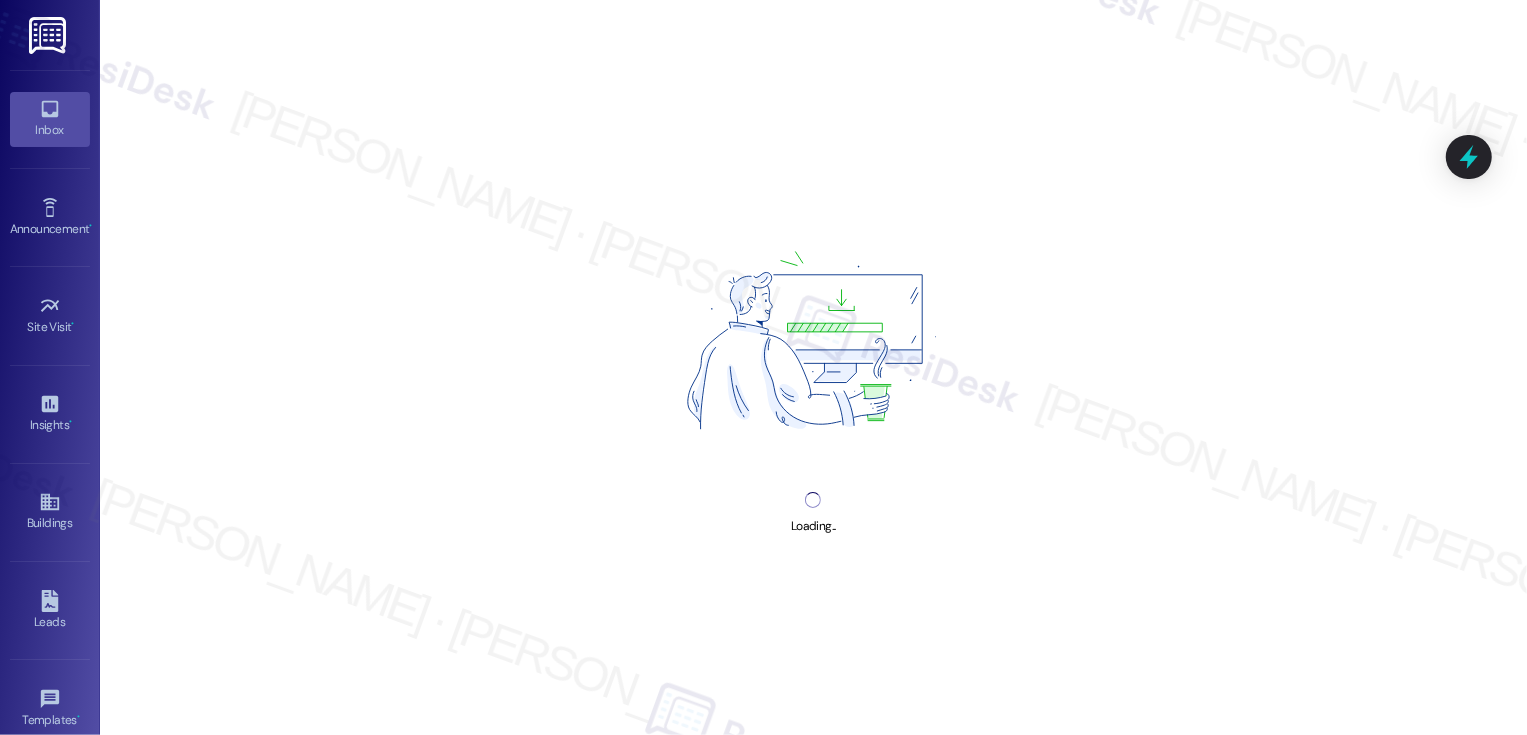 click 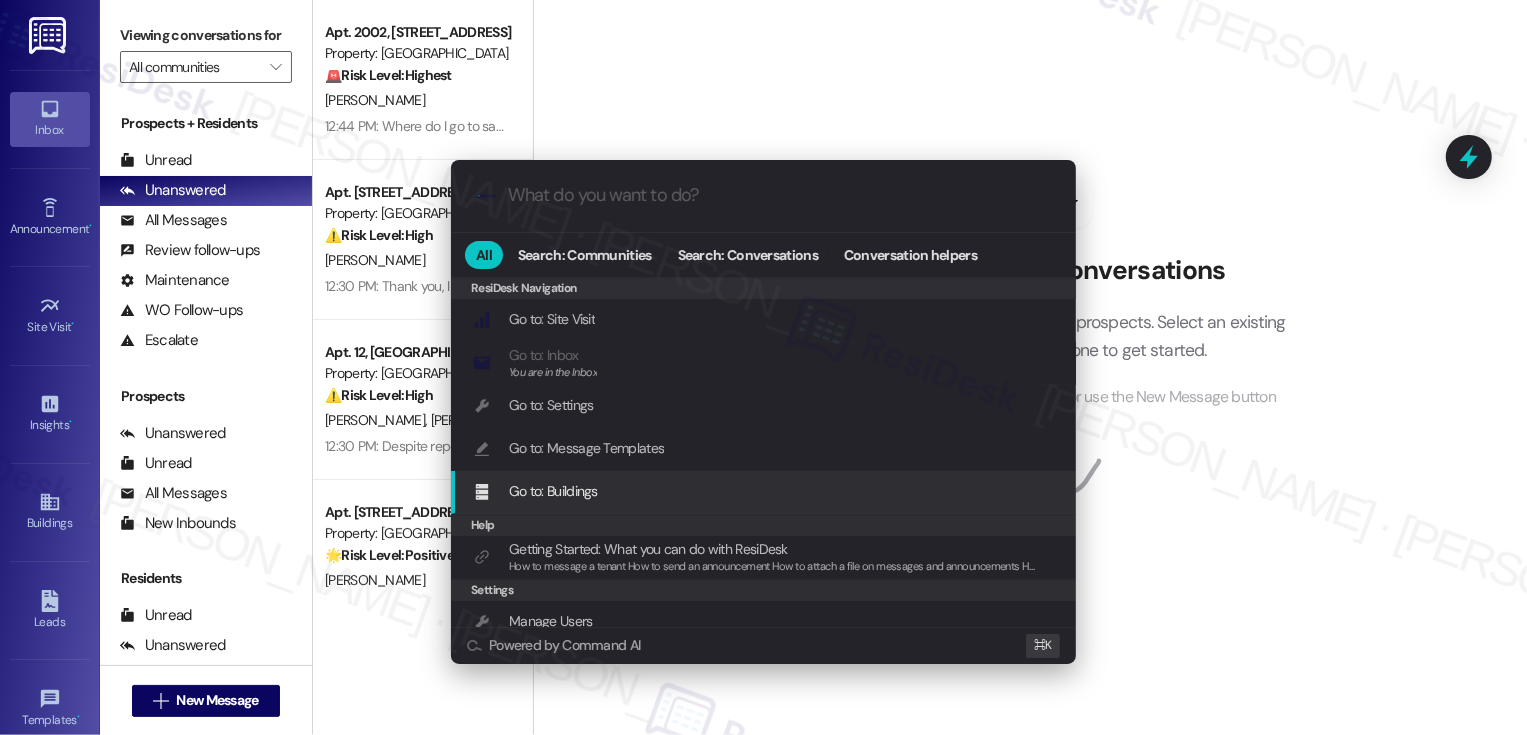 click on ".cls-1{fill:#0a055f;}.cls-2{fill:#0cc4c4;} resideskLogoBlueOrange All Search: Communities Search: Conversations Conversation helpers ResiDesk Navigation ResiDesk Navigation Go to: Site Visit Add shortcut Go to: Inbox You are in the Inbox Add shortcut Go to: Settings Add shortcut Go to: Message Templates Add shortcut Go to: Buildings Add shortcut Help Getting Started: What you can do with ResiDesk How to message a tenant
How to send an announcement
How to attach a file on messages and announcements
How to message a prospect
How to message an inbound prospect
How to send an internal message
How to use the ResiDesk Outlook Add-in Add shortcut Settings Manage Users Add shortcut Conversations Property Conversations See conversations at a property Add shortcut Go to inbox folder Add shortcut Send Announcement Add shortcut Start or find a conversation Start conversation Add shortcut Powered by Command AI ⌘ K" at bounding box center [763, 367] 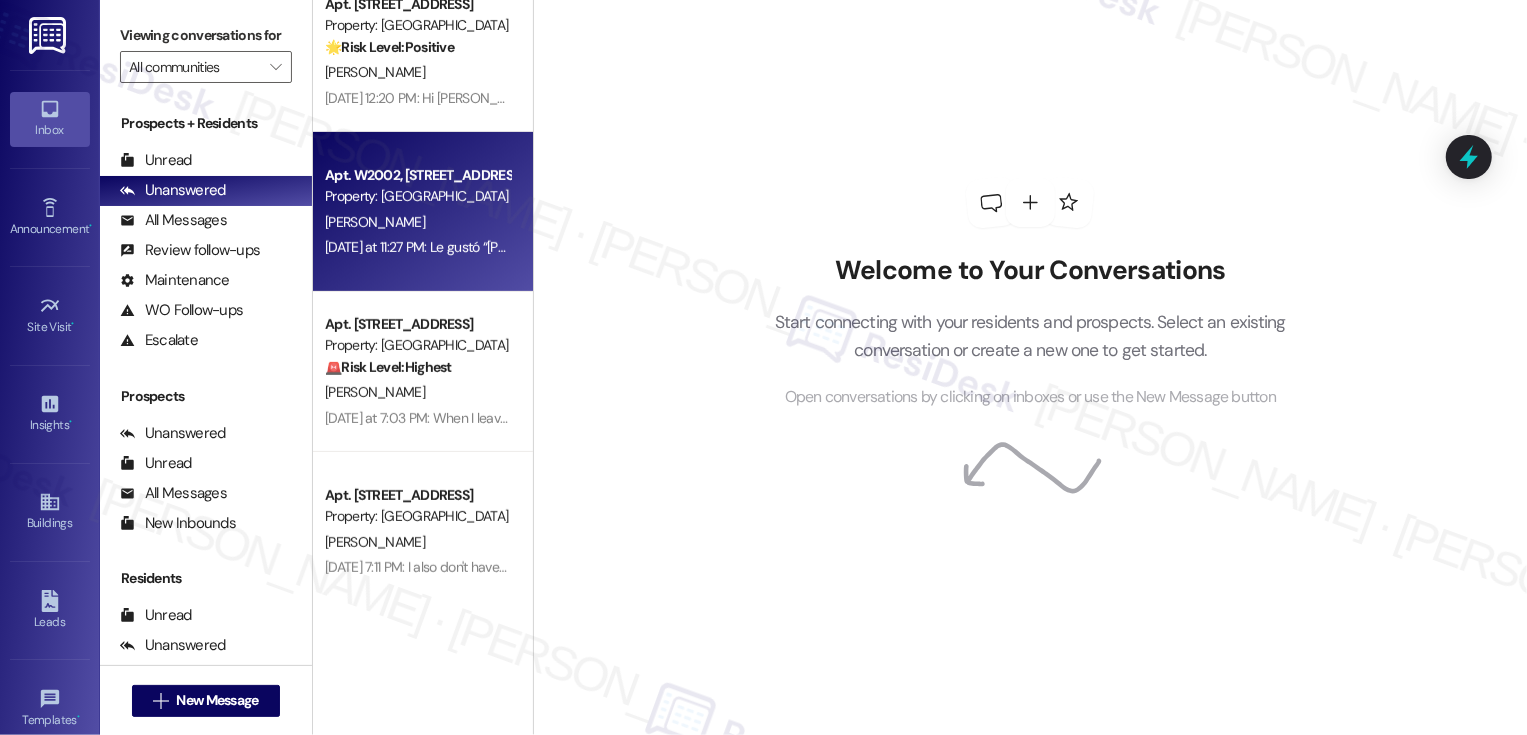 scroll, scrollTop: 602, scrollLeft: 0, axis: vertical 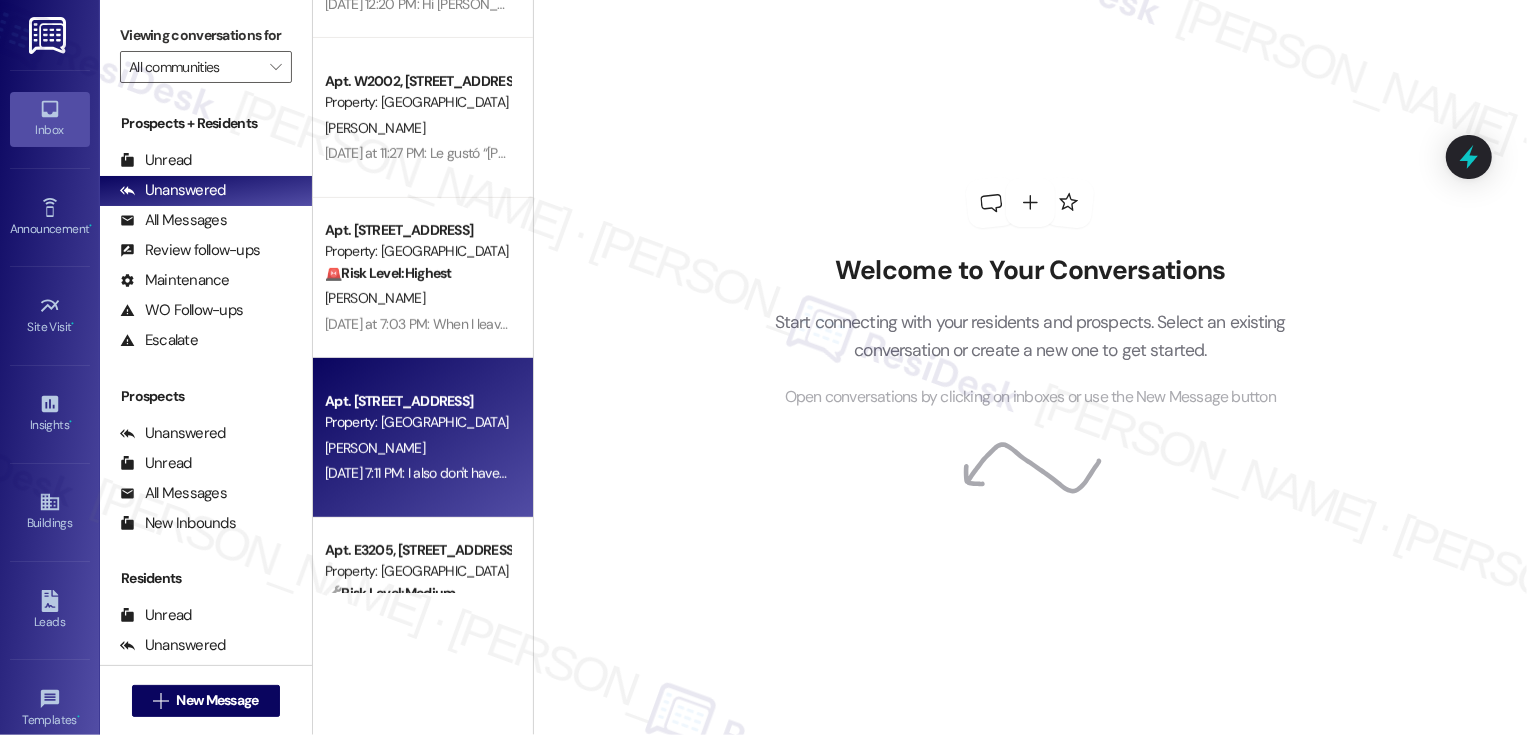 click on "Property: [GEOGRAPHIC_DATA]" at bounding box center [417, 422] 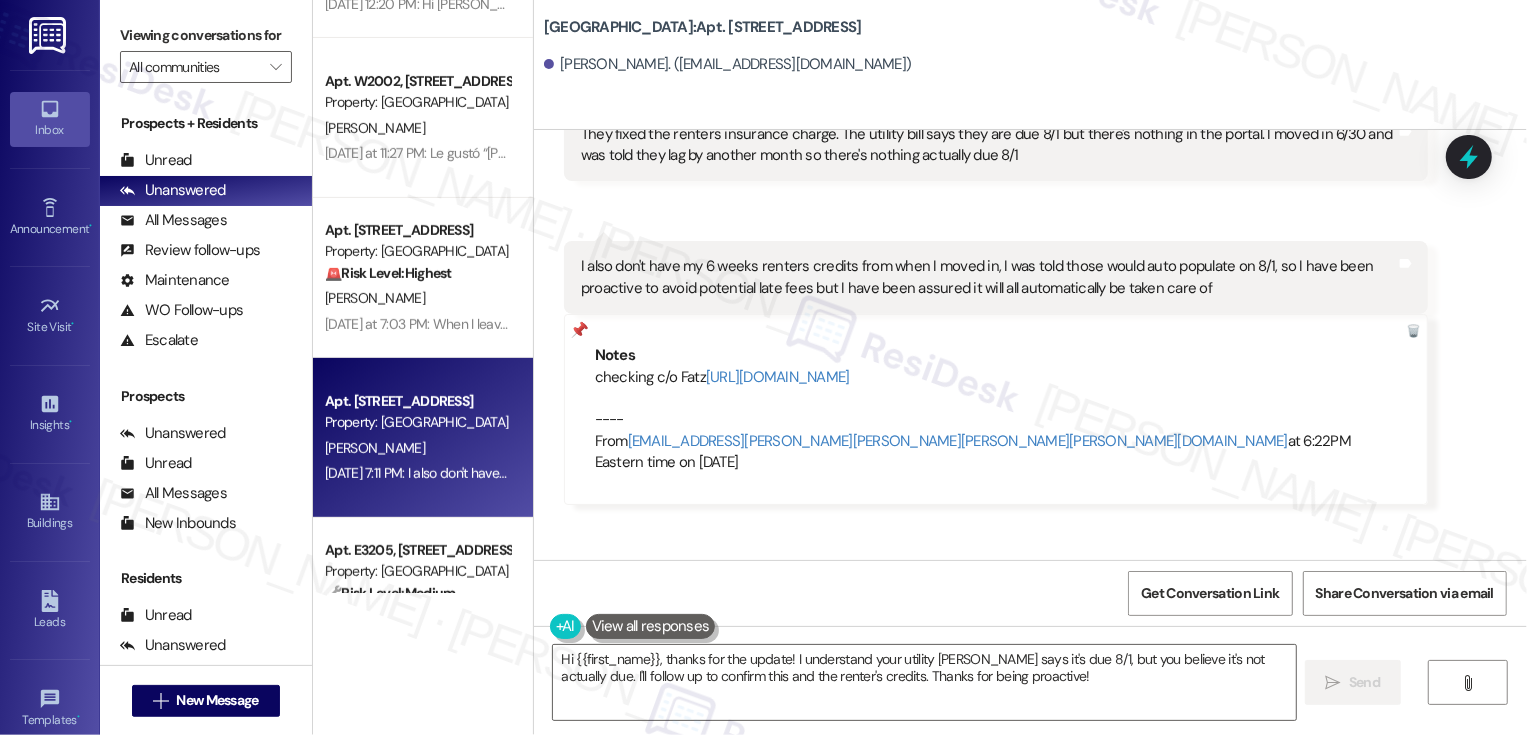 scroll, scrollTop: 2654, scrollLeft: 0, axis: vertical 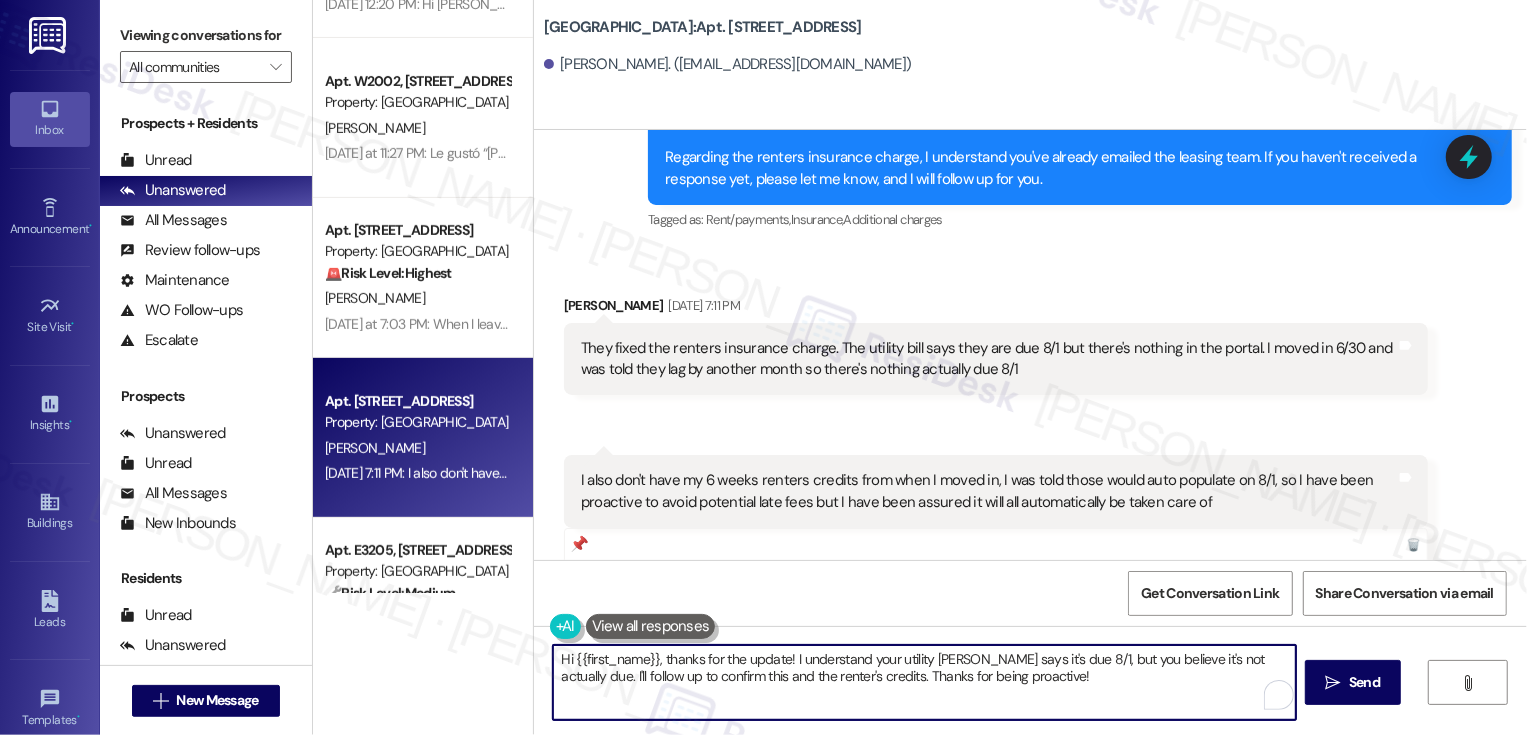 drag, startPoint x: 781, startPoint y: 660, endPoint x: 653, endPoint y: 659, distance: 128.0039 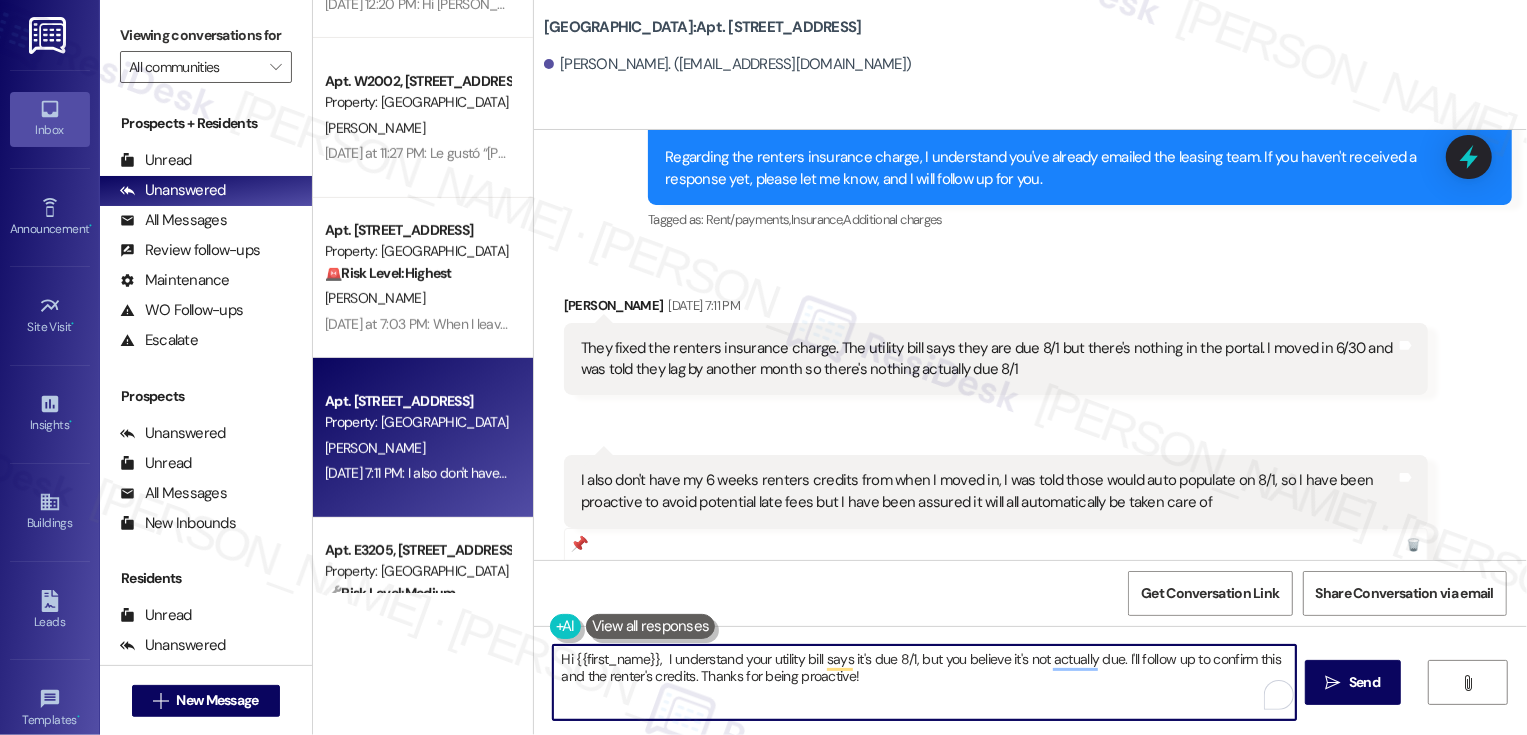 click on "Hi {{first_name}},  I understand your utility bill says it's due 8/1, but you believe it's not actually due. I'll follow up to confirm this and the renter's credits. Thanks for being proactive!" at bounding box center (924, 682) 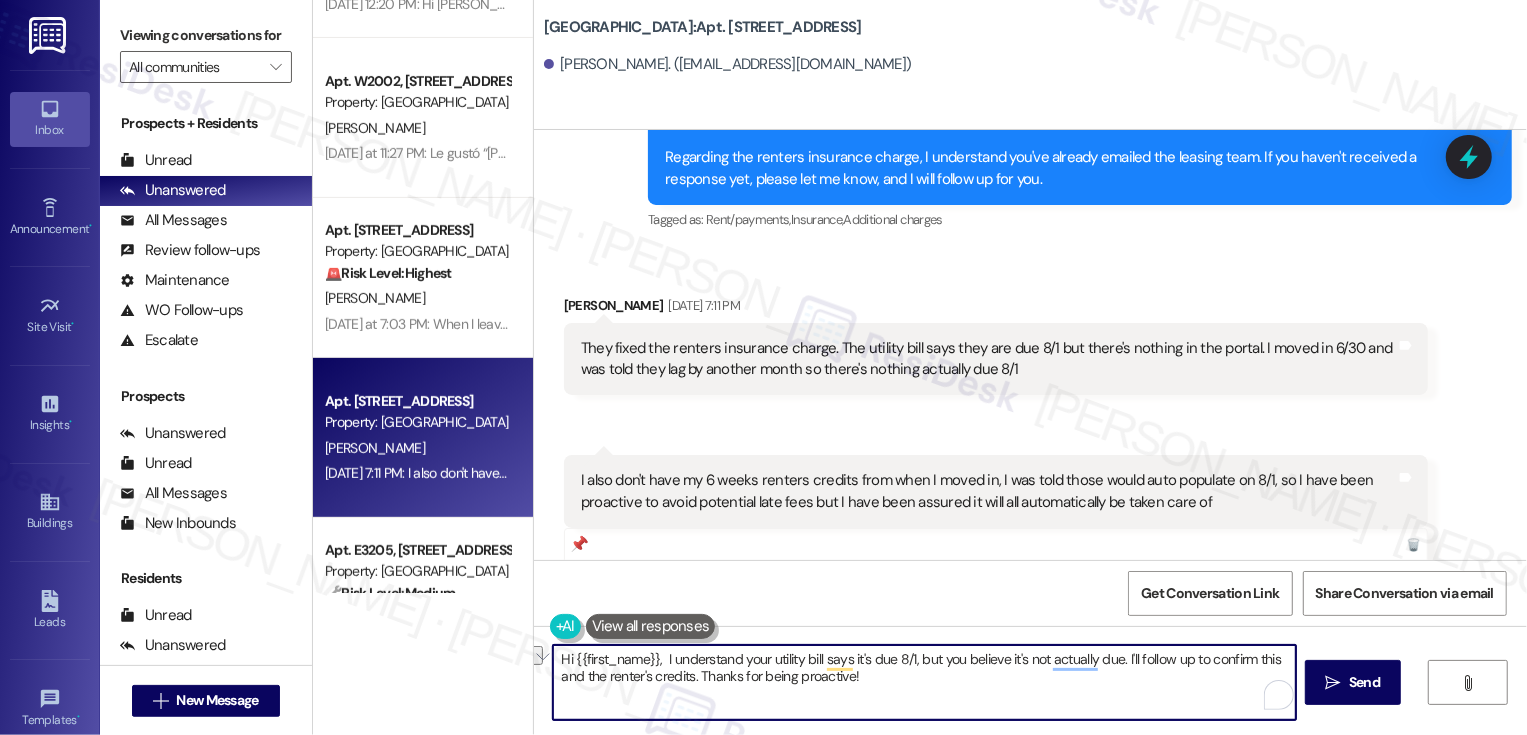 drag, startPoint x: 657, startPoint y: 660, endPoint x: 942, endPoint y: 650, distance: 285.17538 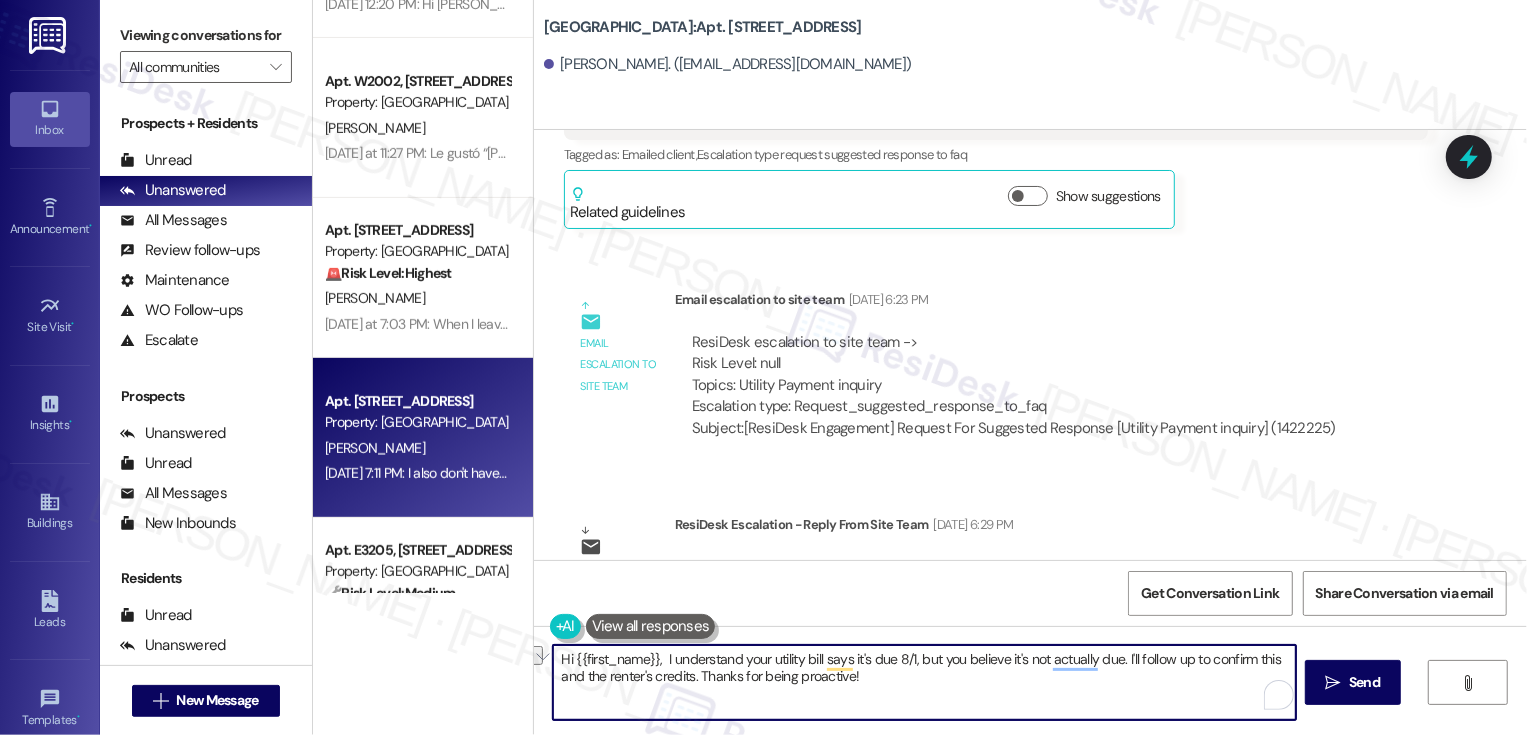 scroll, scrollTop: 1544, scrollLeft: 0, axis: vertical 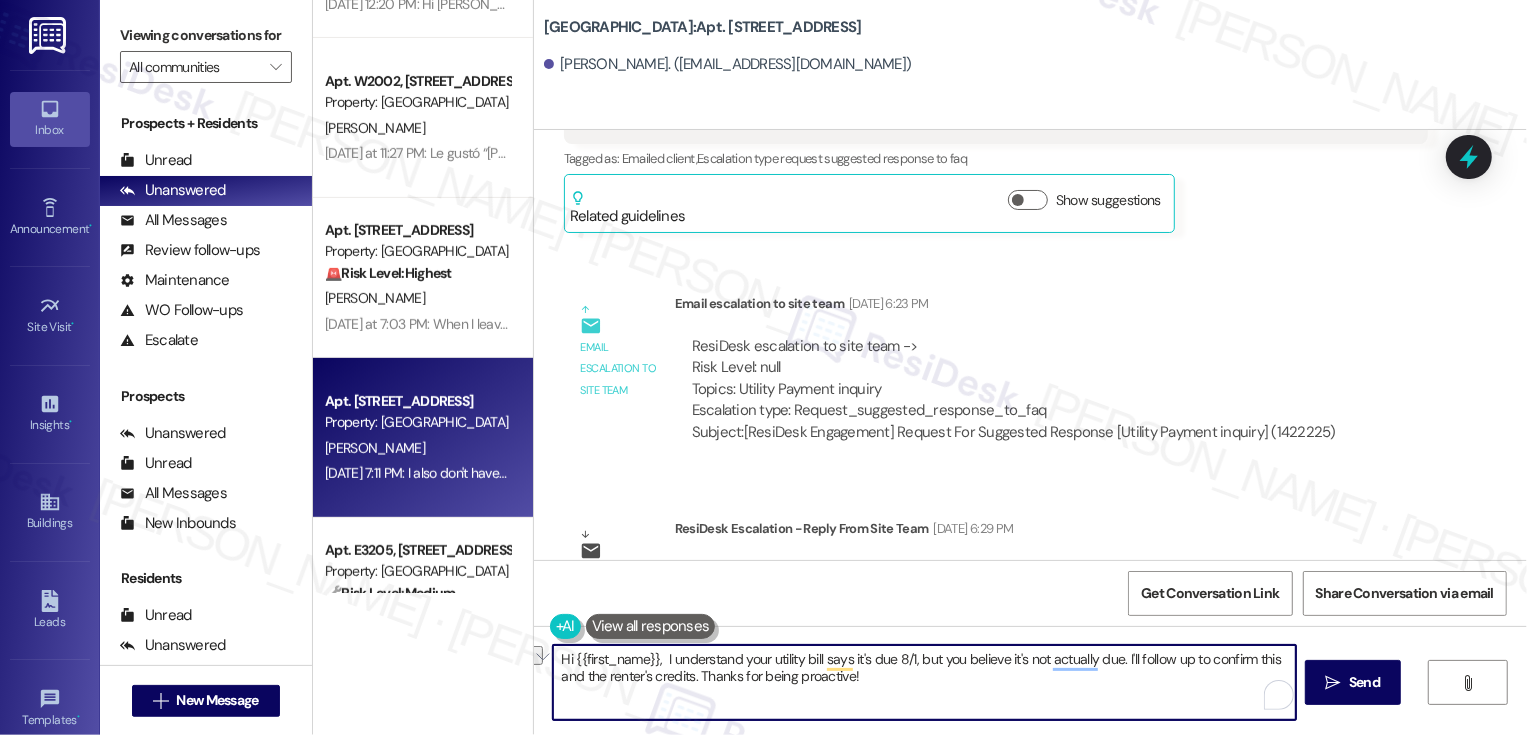 click on "Hi {{first_name}},  I understand your utility bill says it's due 8/1, but you believe it's not actually due. I'll follow up to confirm this and the renter's credits. Thanks for being proactive!" at bounding box center (924, 682) 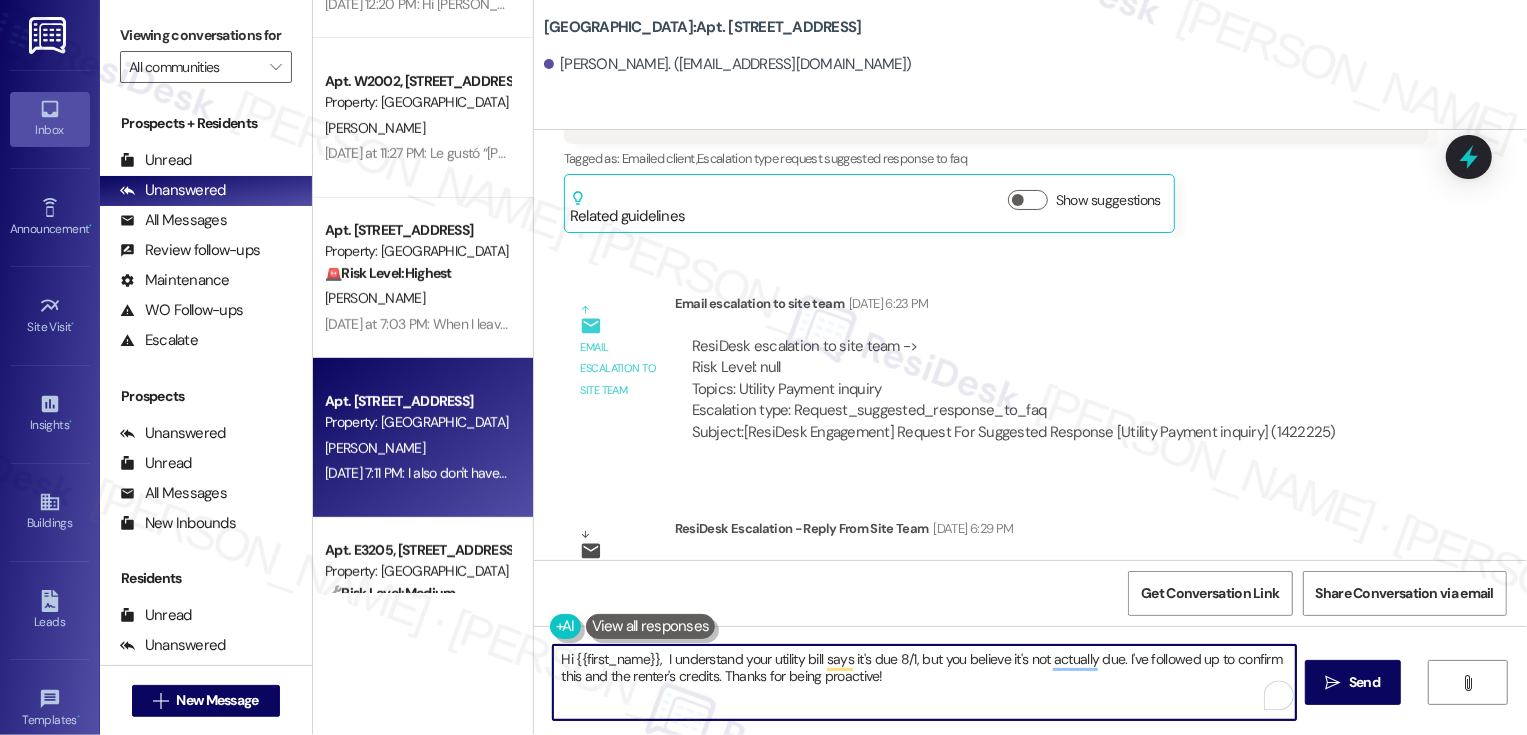 click on "Hi {{first_name}},  I understand your utility bill says it's due 8/1, but you believe it's not actually due. I've followed up to confirm this and the renter's credits. Thanks for being proactive!" at bounding box center (924, 682) 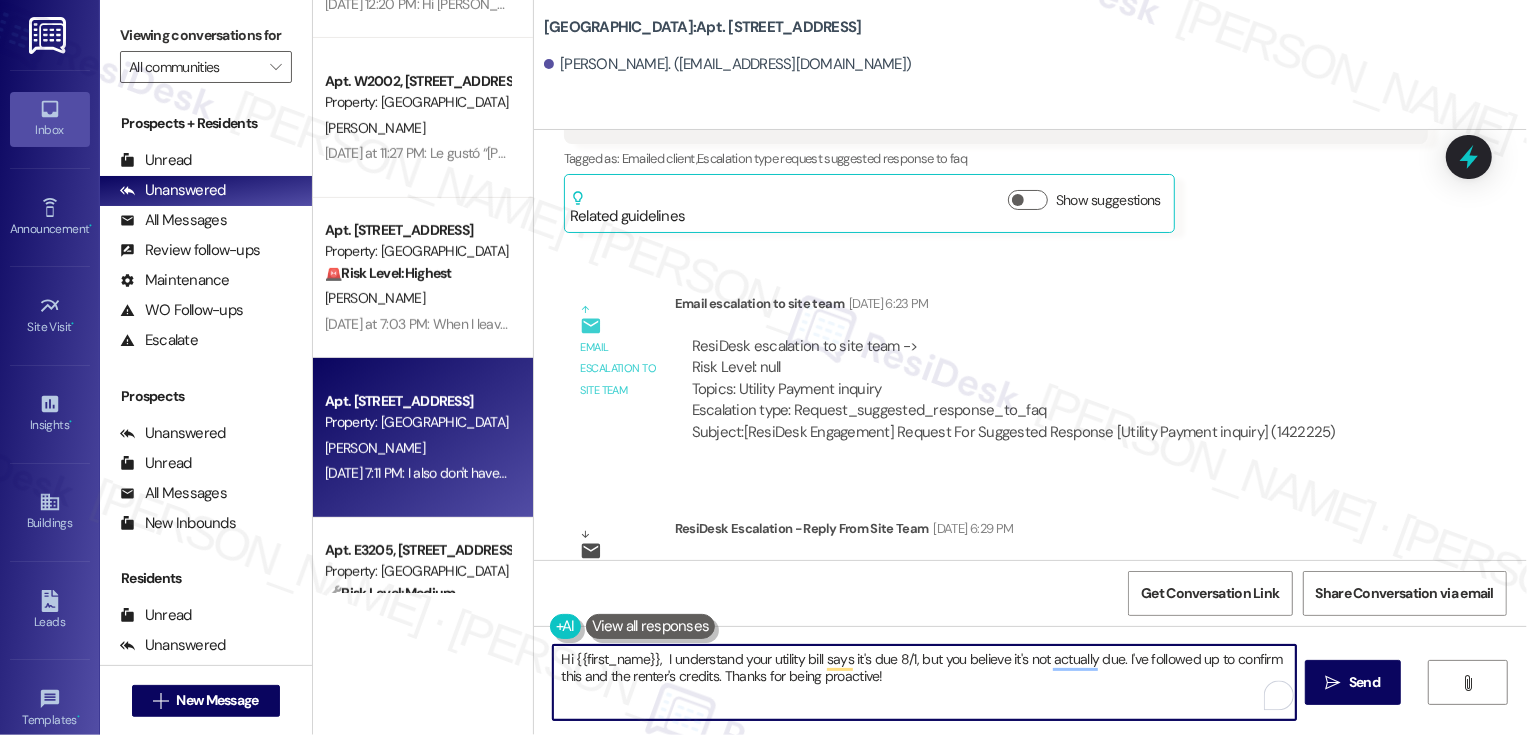 click on "Hi {{first_name}},  I understand your utility bill says it's due 8/1, but you believe it's not actually due. I've followed up to confirm this and the renter's credits. Thanks for being proactive!" at bounding box center (924, 682) 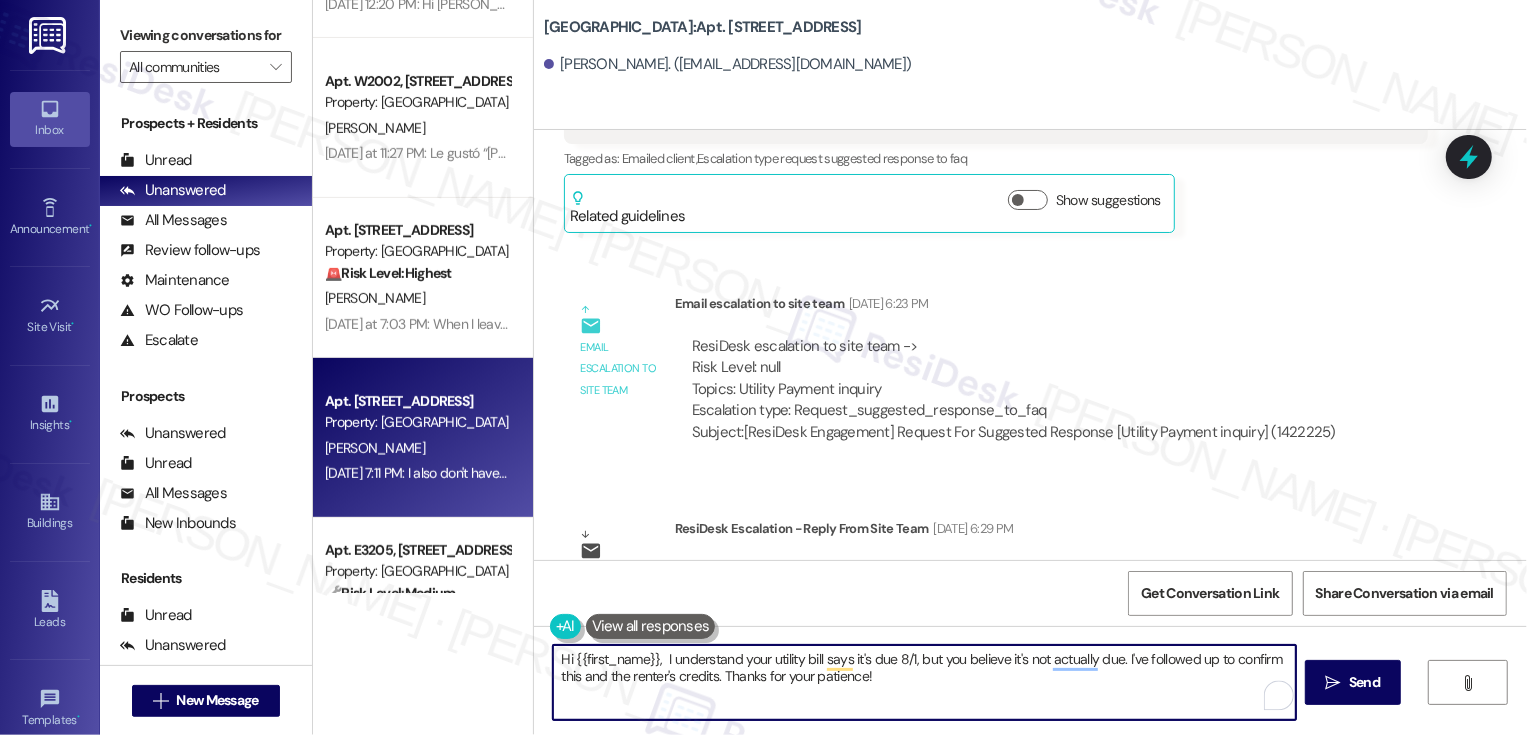 click on "Hi {{first_name}},  I understand your utility bill says it's due 8/1, but you believe it's not actually due. I've followed up to confirm this and the renter's credits. Thanks for your patience!" at bounding box center (924, 682) 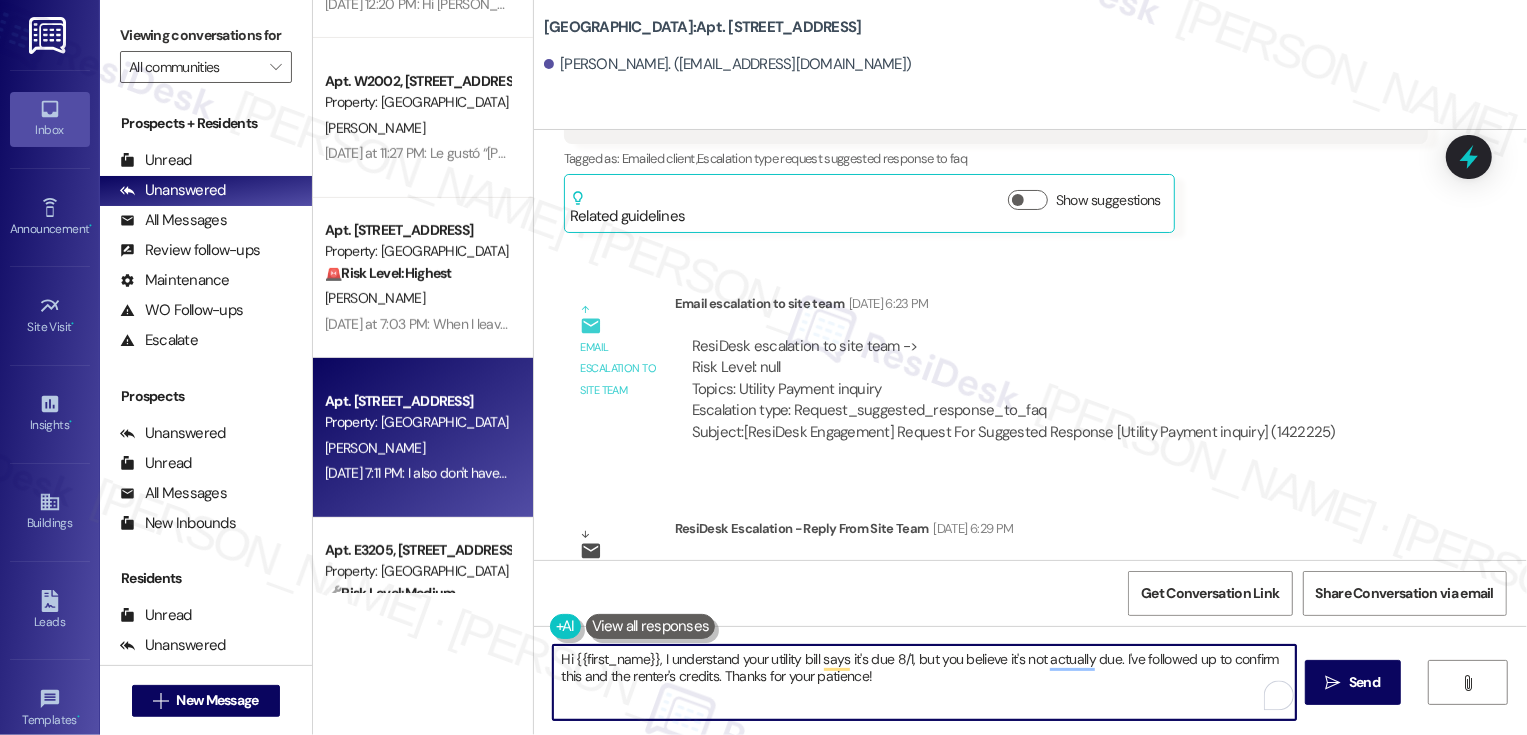 click on "Hi {{first_name}}, I understand your utility bill says it's due 8/1, but you believe it's not actually due. I've followed up to confirm this and the renter's credits. Thanks for your patience!" at bounding box center (924, 682) 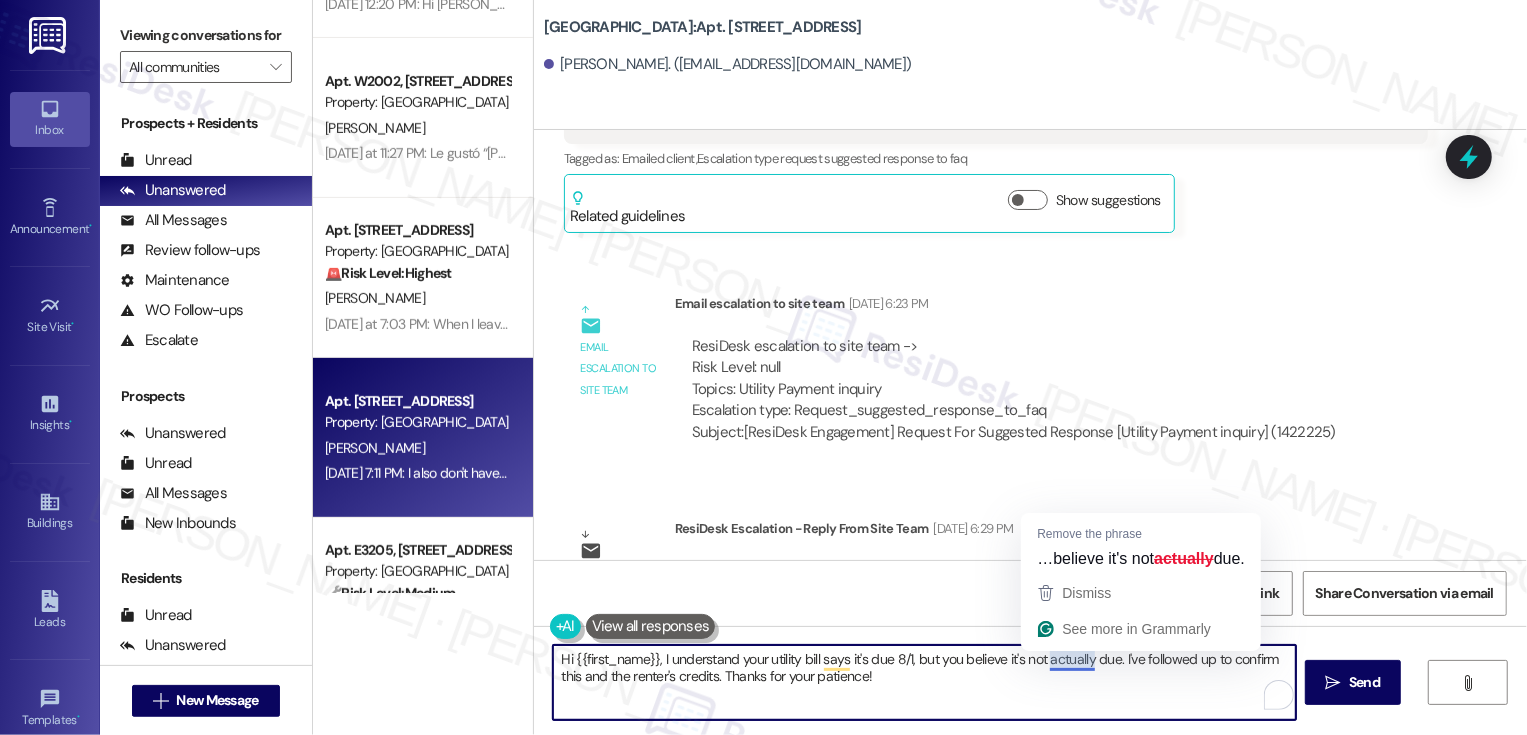 click on "Hi {{first_name}}, I understand your utility bill says it's due 8/1, but you believe it's not actually due. I've followed up to confirm this and the renter's credits. Thanks for your patience!" at bounding box center [924, 682] 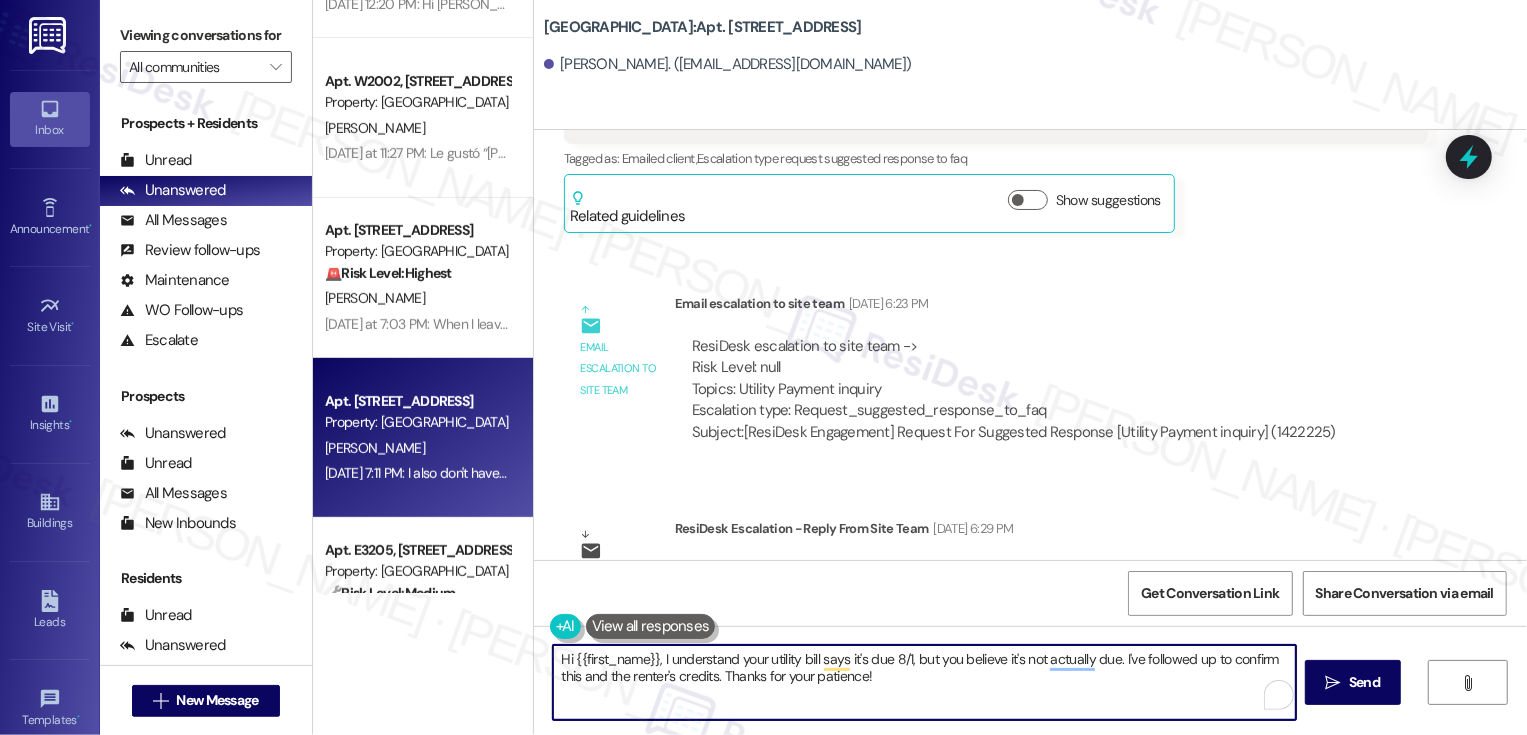 click on "Hi {{first_name}}, I understand your utility bill says it's due 8/1, but you believe it's not actually due. I've followed up to confirm this and the renter's credits. Thanks for your patience!" at bounding box center (924, 682) 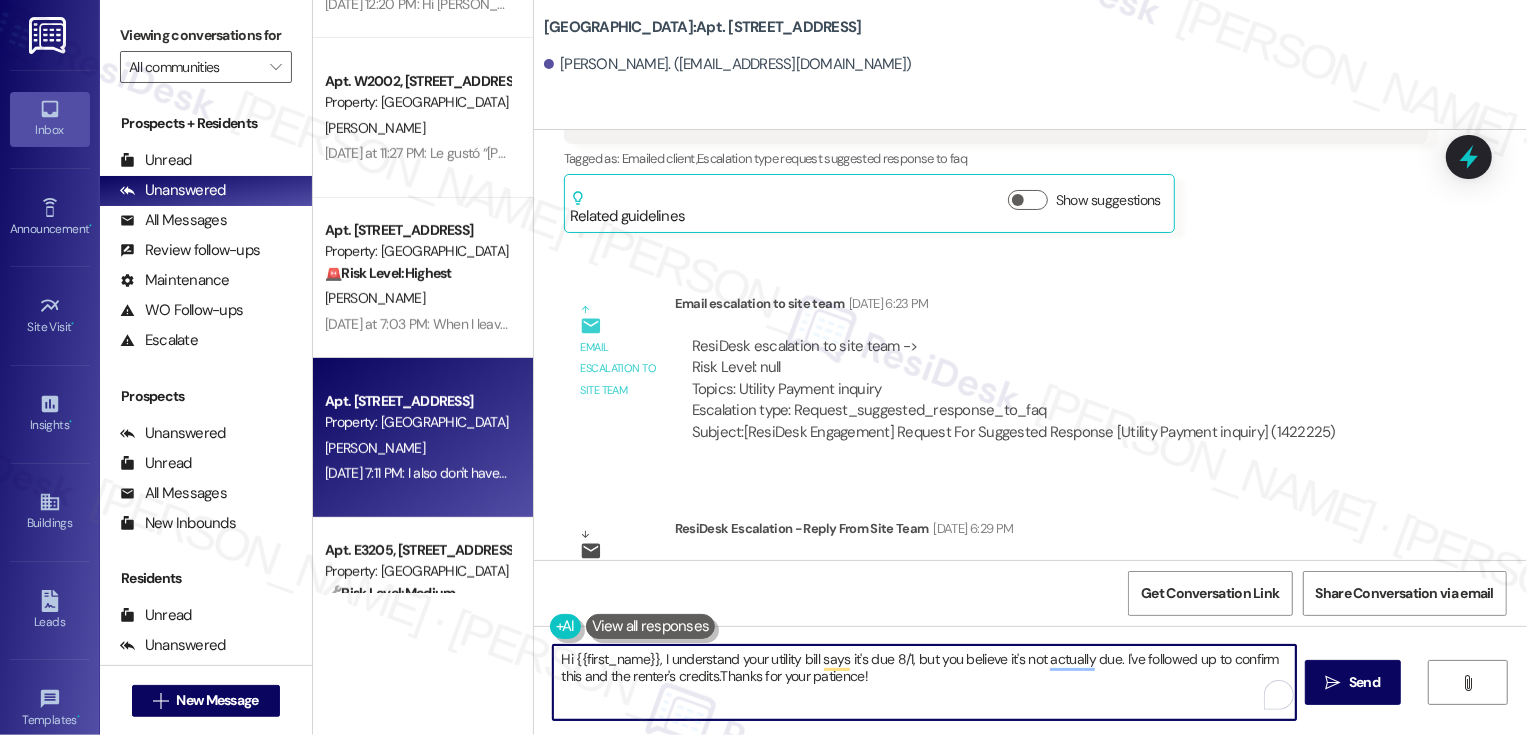 type on "Hi {{first_name}}, I understand your utility bill says it's due 8/1, but you believe it's not actually due. I've followed up to confirm this and the renter's credits. Thanks for your patience!" 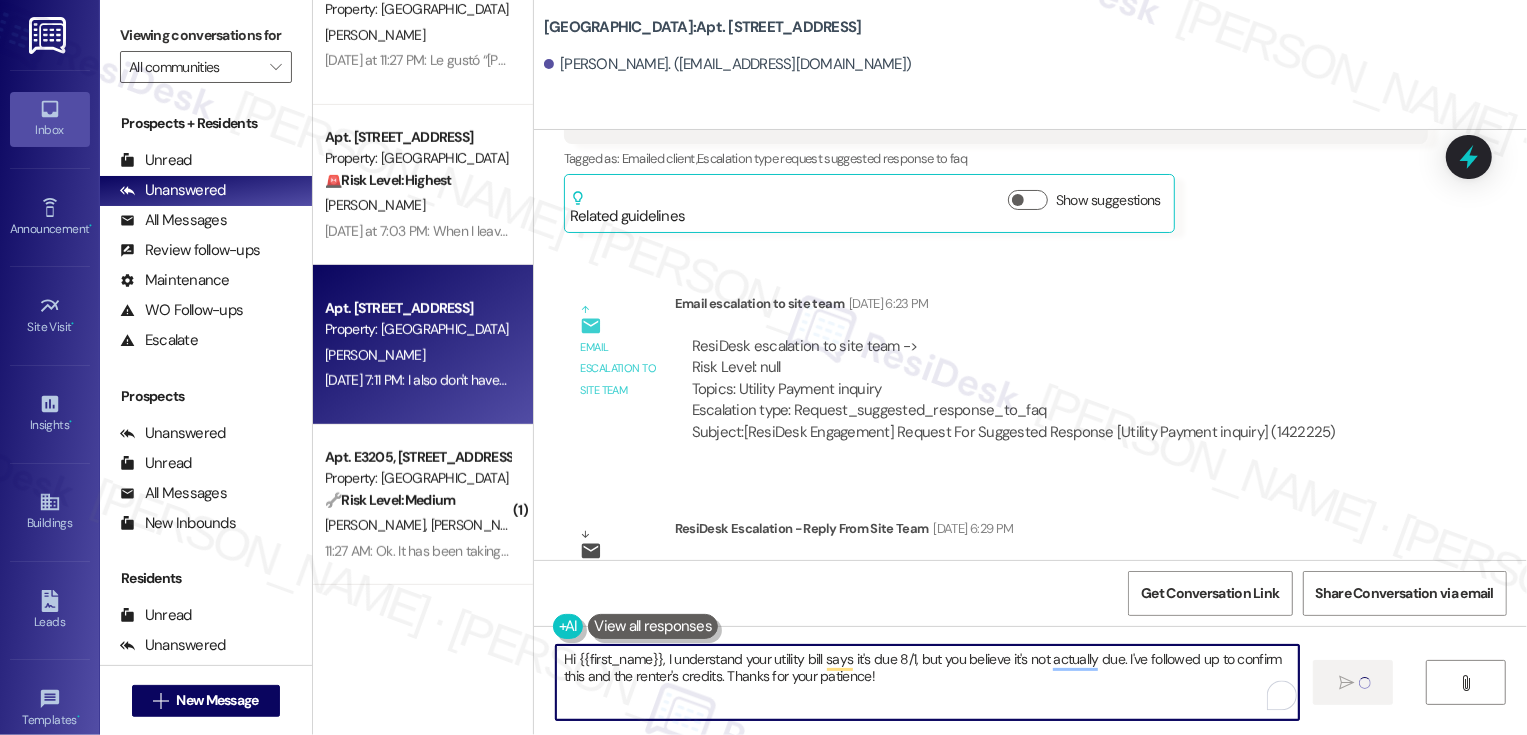type 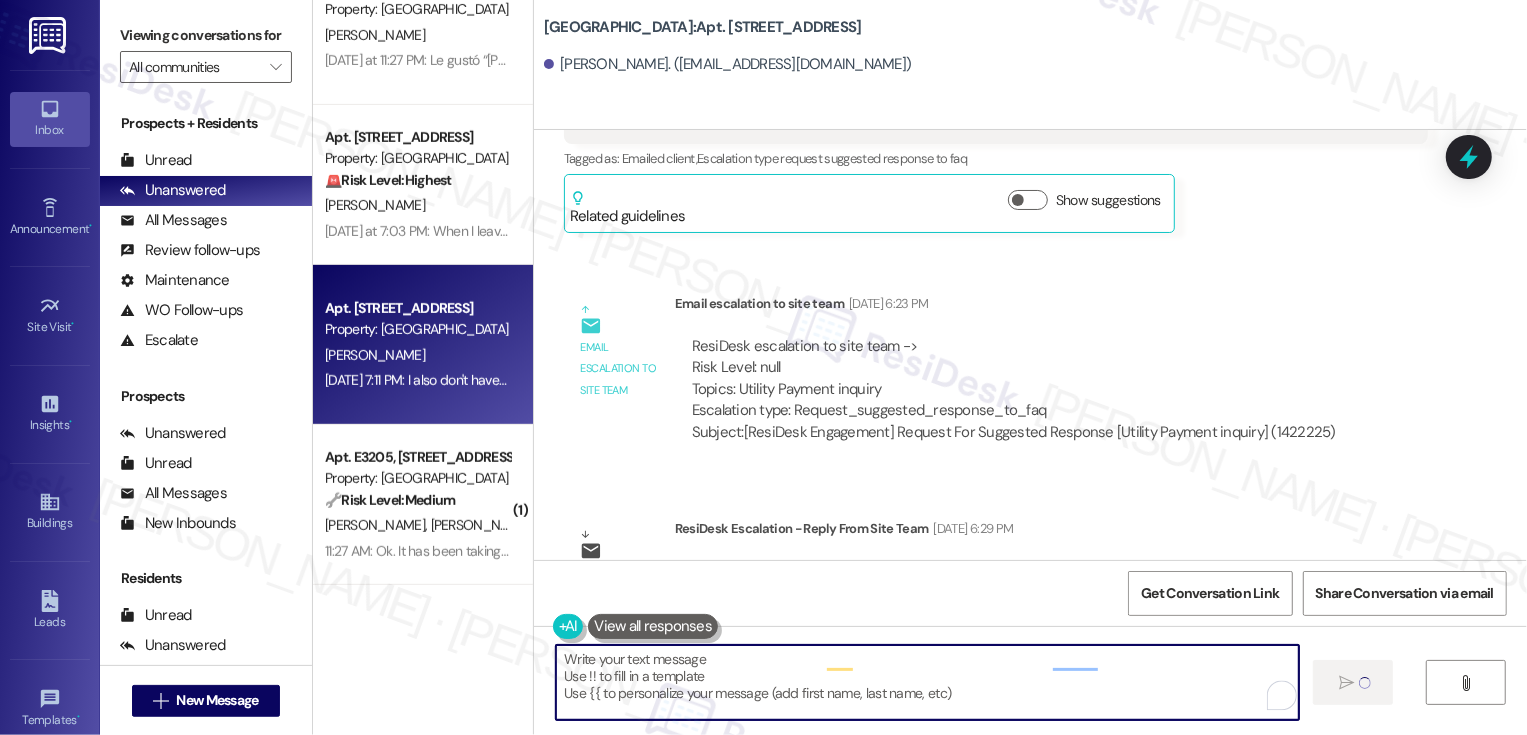 scroll, scrollTop: 756, scrollLeft: 0, axis: vertical 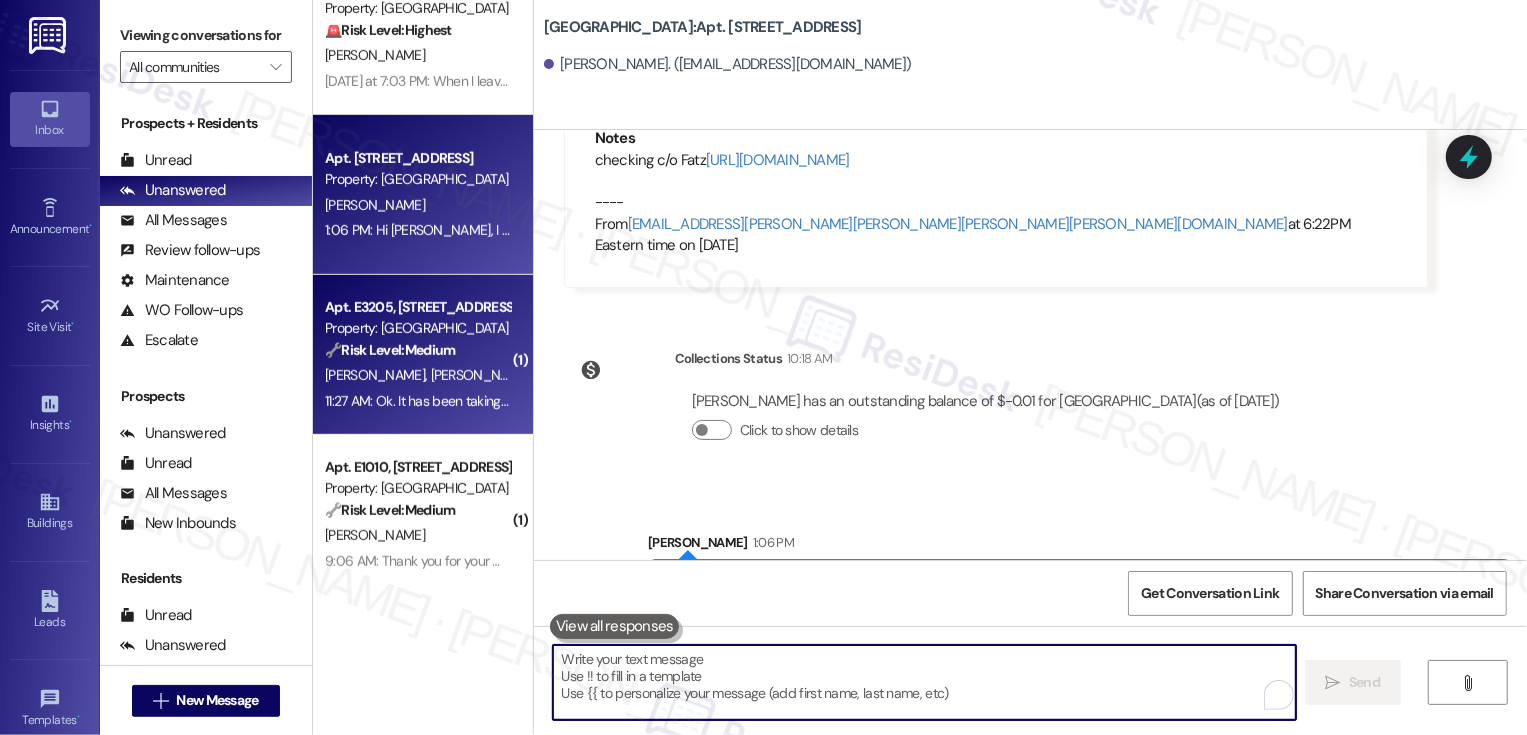 click on "[PERSON_NAME] [PERSON_NAME]" at bounding box center (417, 375) 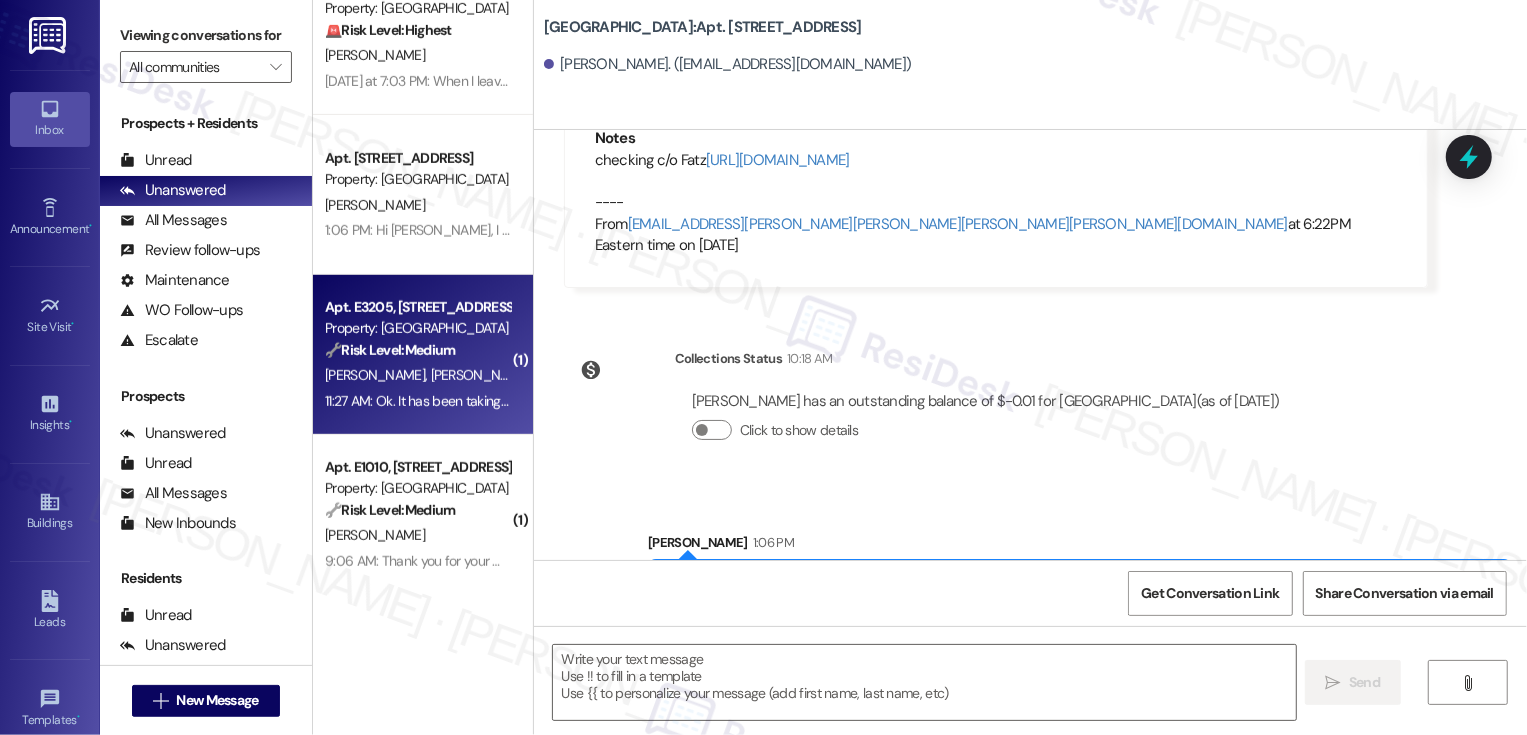 type on "Fetching suggested responses. Please feel free to read through the conversation in the meantime." 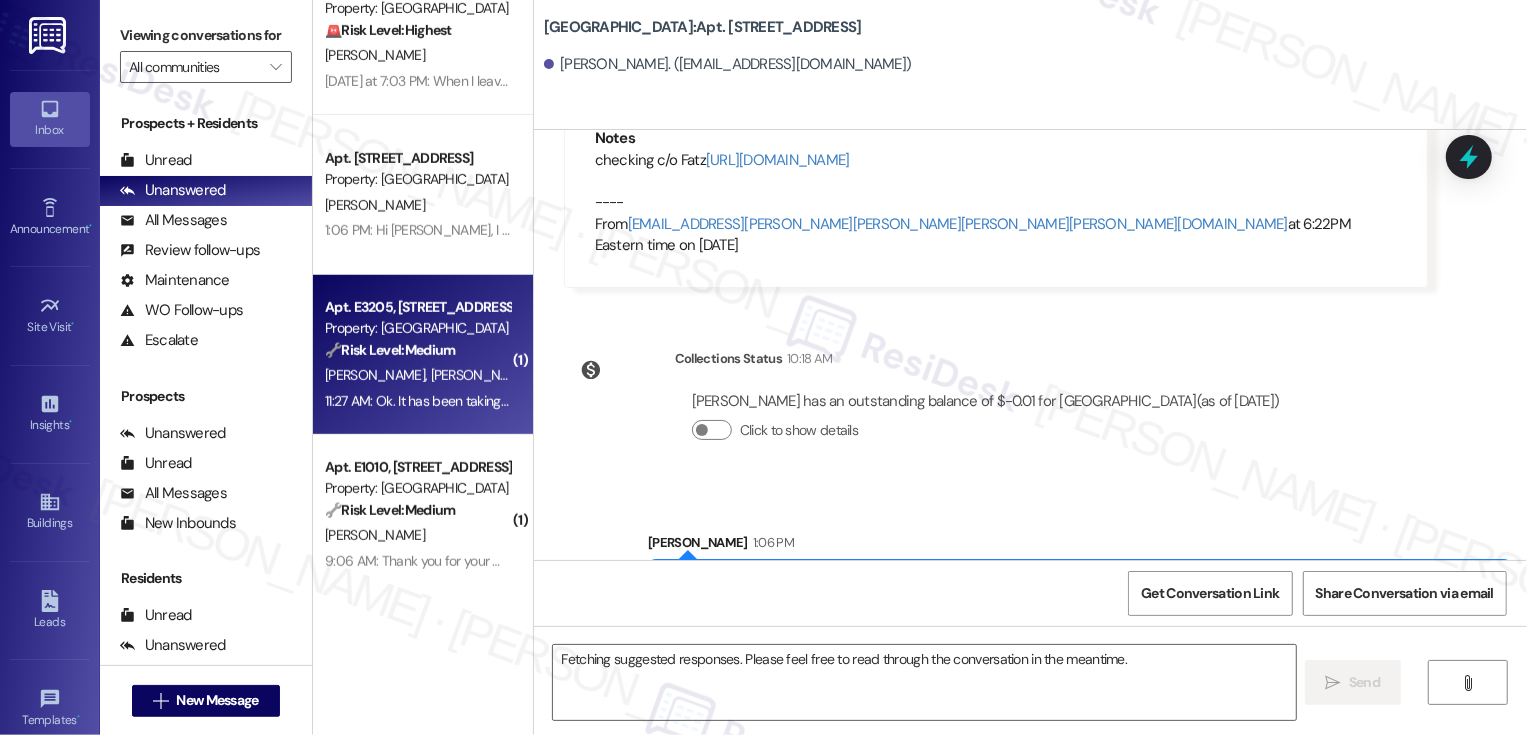 click on "[PERSON_NAME] [PERSON_NAME]" at bounding box center (417, 375) 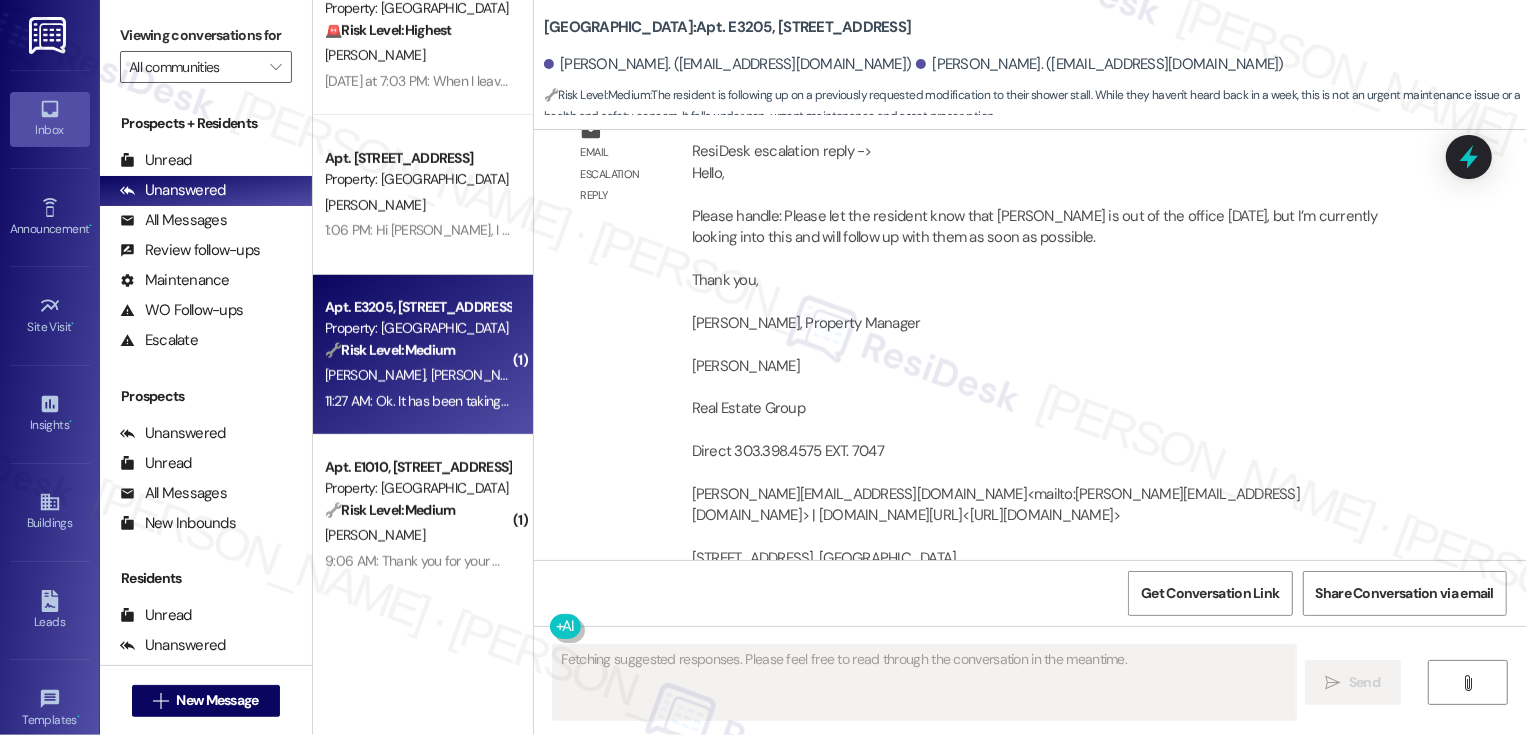 scroll, scrollTop: 2275, scrollLeft: 0, axis: vertical 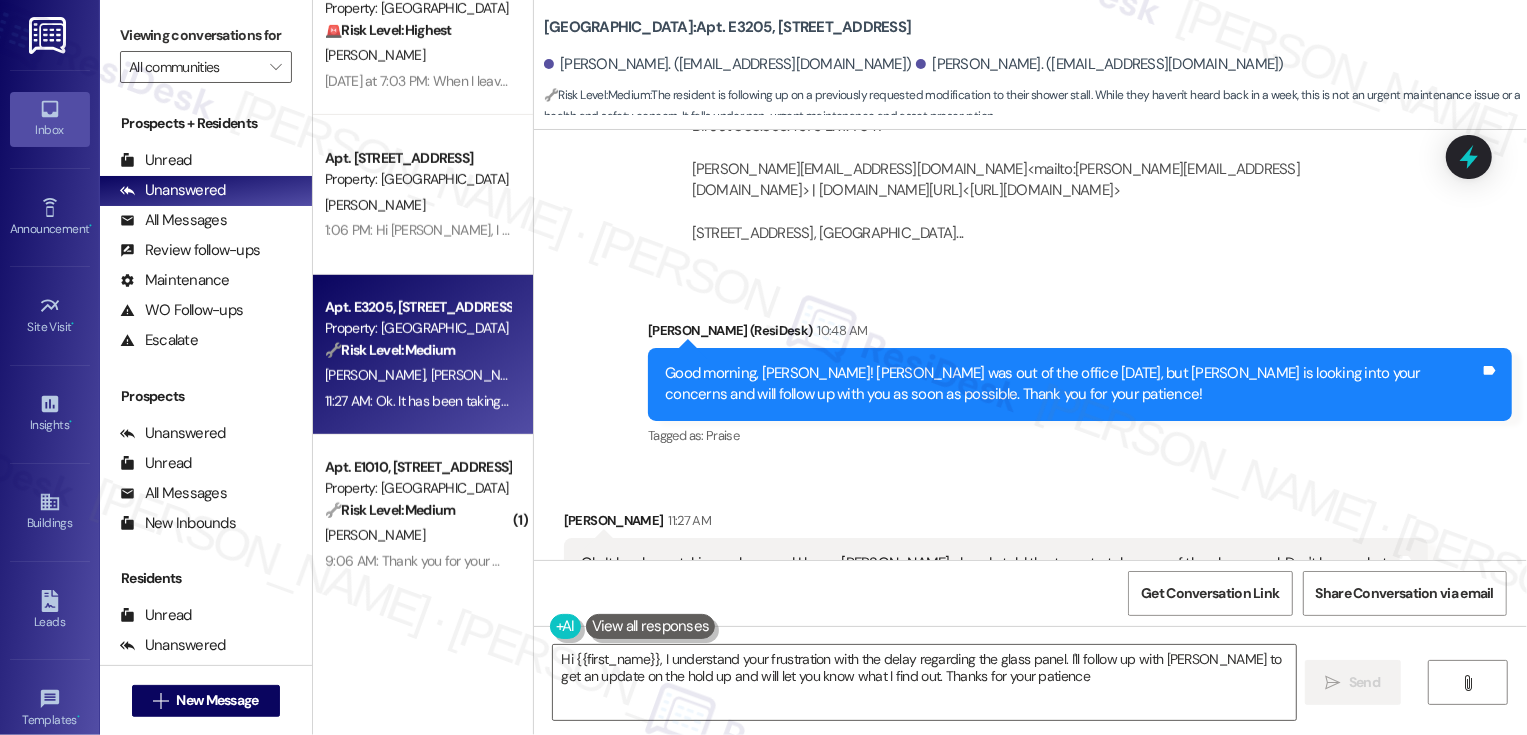 type on "Hi {{first_name}}, I understand your frustration with the delay regarding the glass panel. I'll follow up with [PERSON_NAME] to get an update on the hold up and will let you know what I find out. Thanks for your patience!" 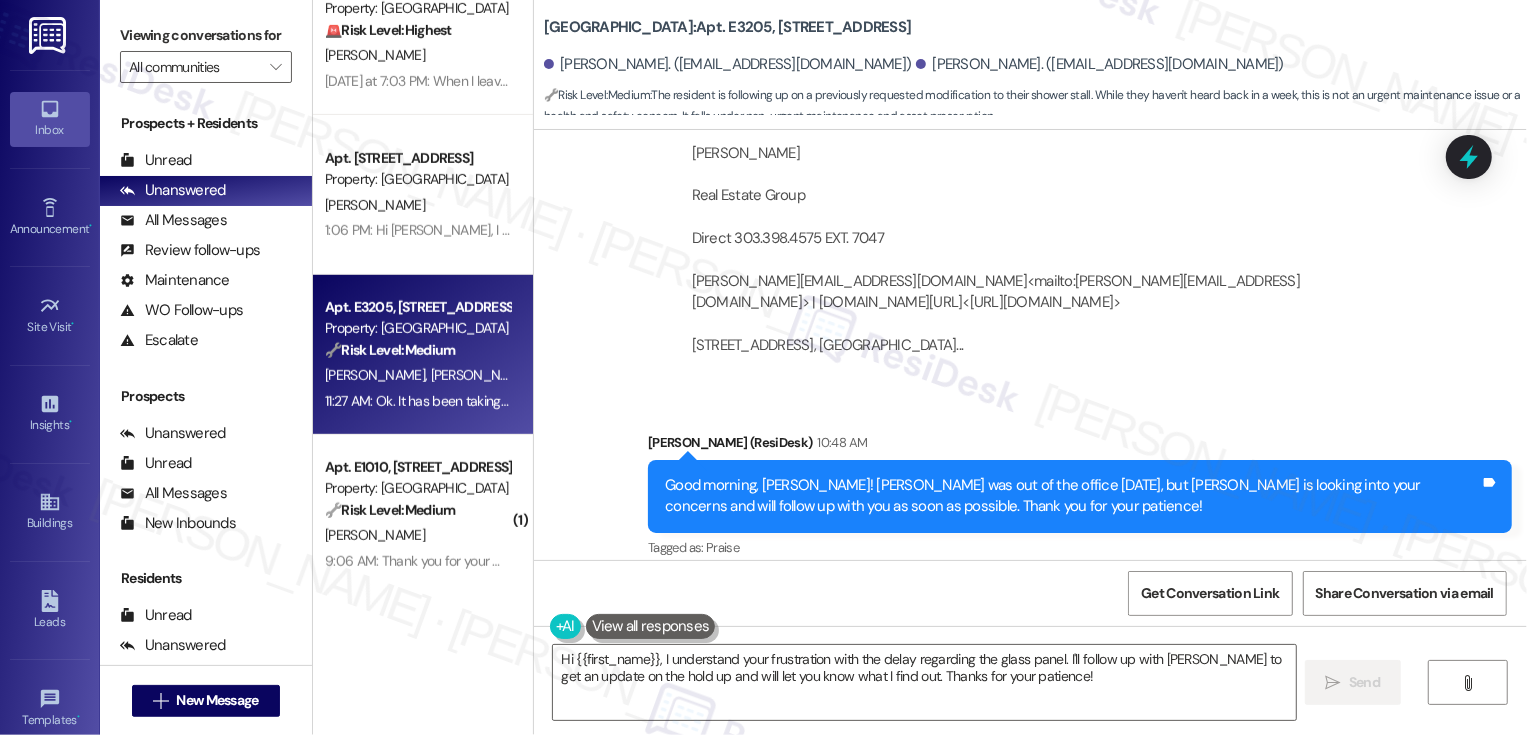 scroll, scrollTop: 2276, scrollLeft: 0, axis: vertical 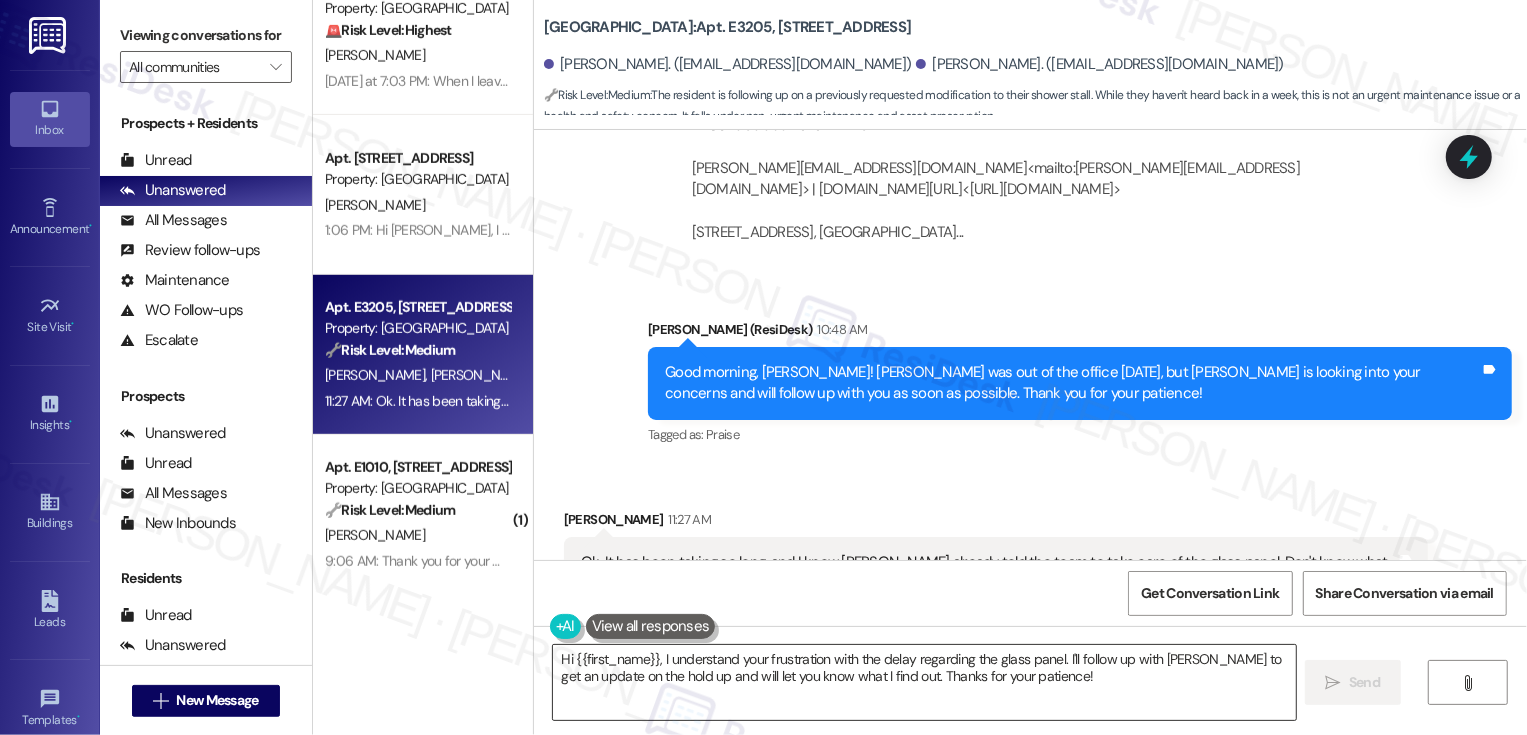 click on "Hi {{first_name}}, I understand your frustration with the delay regarding the glass panel. I'll follow up with [PERSON_NAME] to get an update on the hold up and will let you know what I find out. Thanks for your patience!" at bounding box center [924, 682] 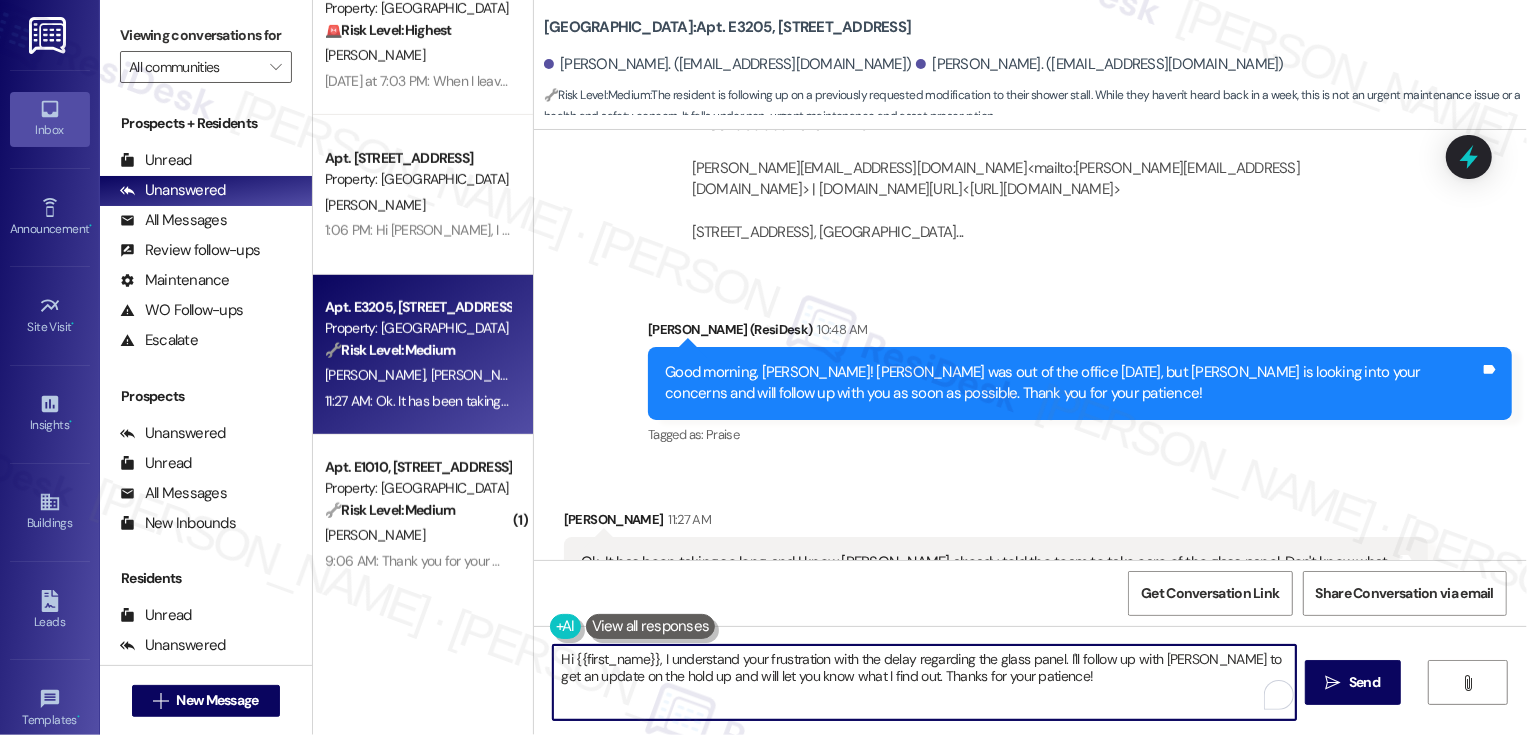 click on "Hi {{first_name}}, I understand your frustration with the delay regarding the glass panel. I'll follow up with [PERSON_NAME] to get an update on the hold up and will let you know what I find out. Thanks for your patience!" at bounding box center [924, 682] 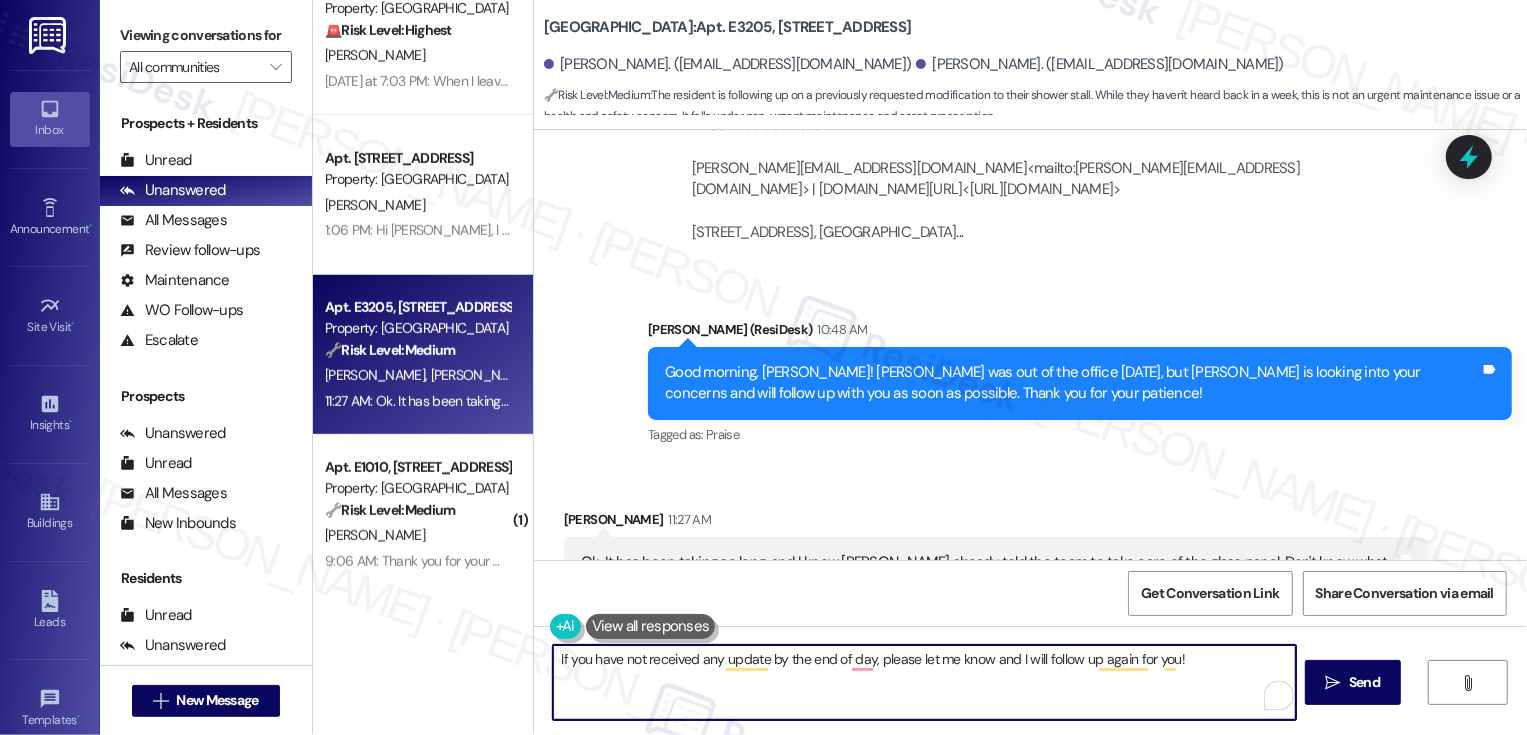 click on "If you have not received any update by the end of day, please let me know and I will follow up again for you!" at bounding box center [924, 682] 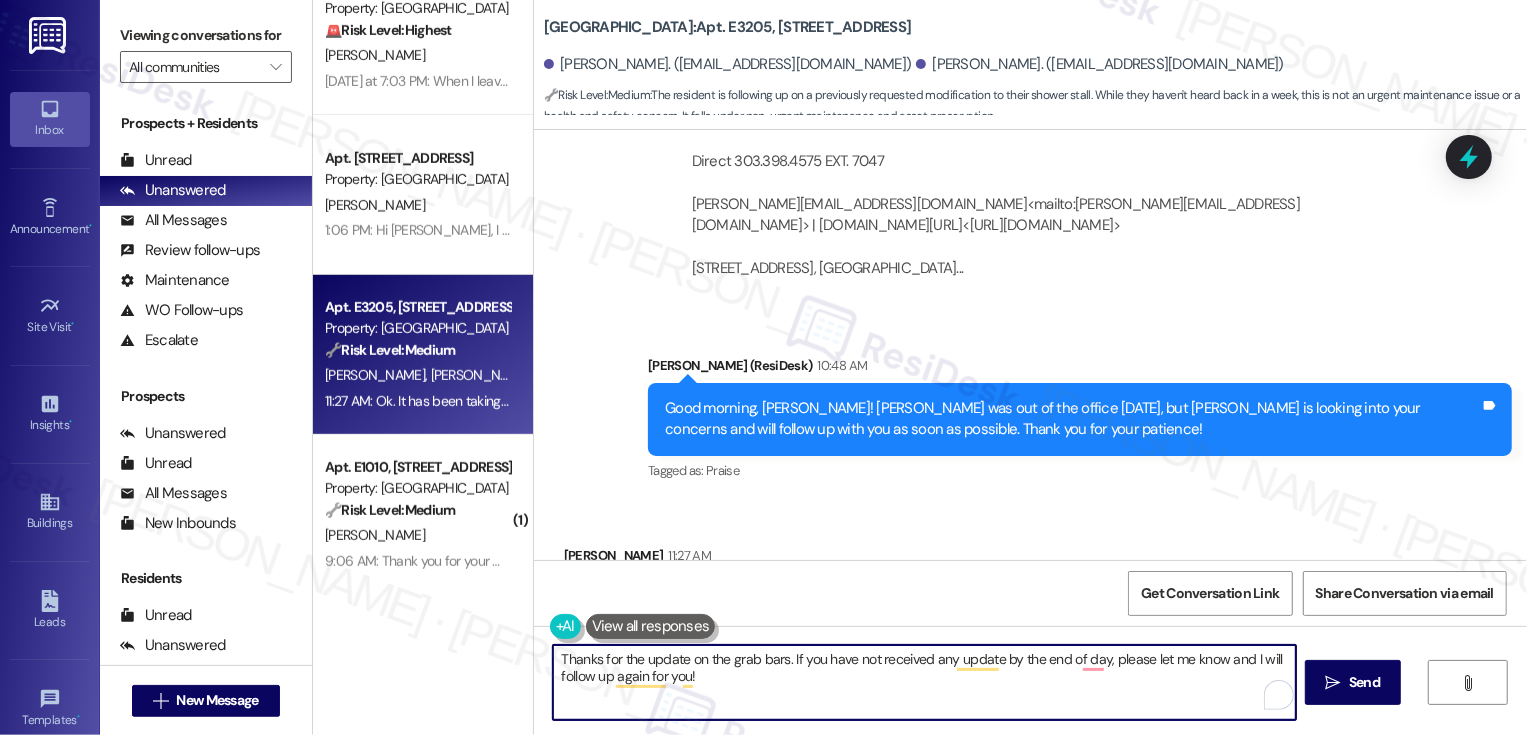 scroll, scrollTop: 2276, scrollLeft: 0, axis: vertical 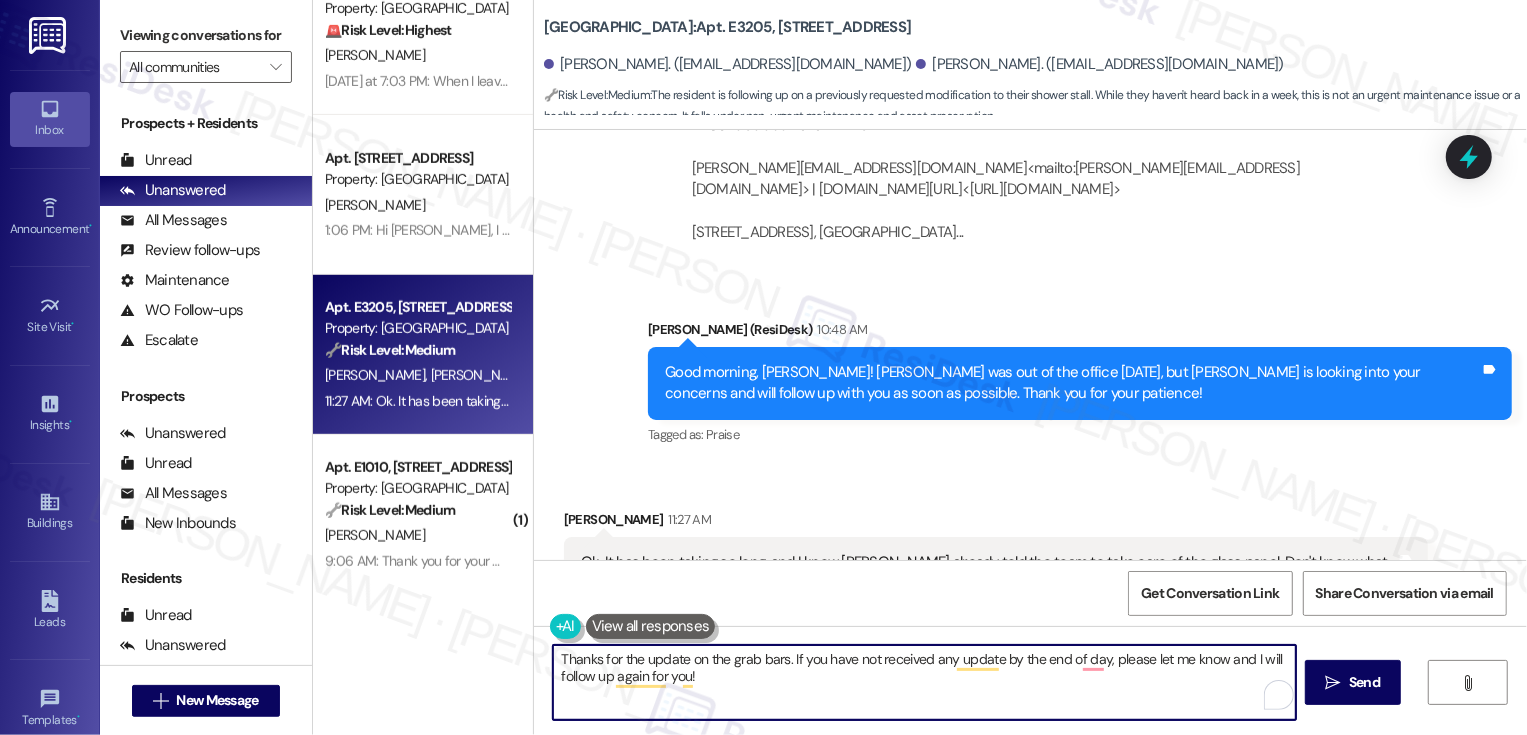 drag, startPoint x: 778, startPoint y: 660, endPoint x: 527, endPoint y: 638, distance: 251.9623 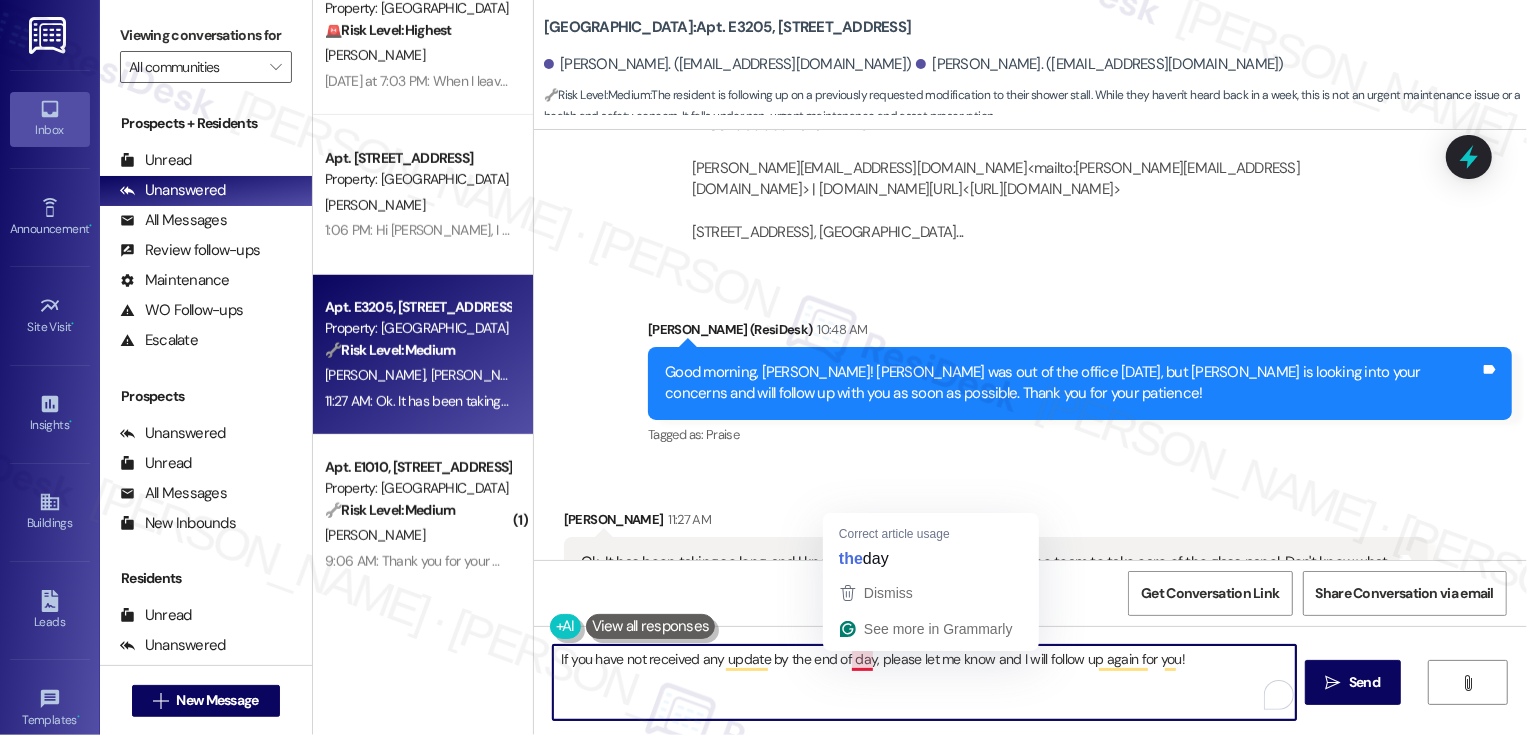 click on "If you have not received any update by the end of day, please let me know and I will follow up again for you!" at bounding box center (924, 682) 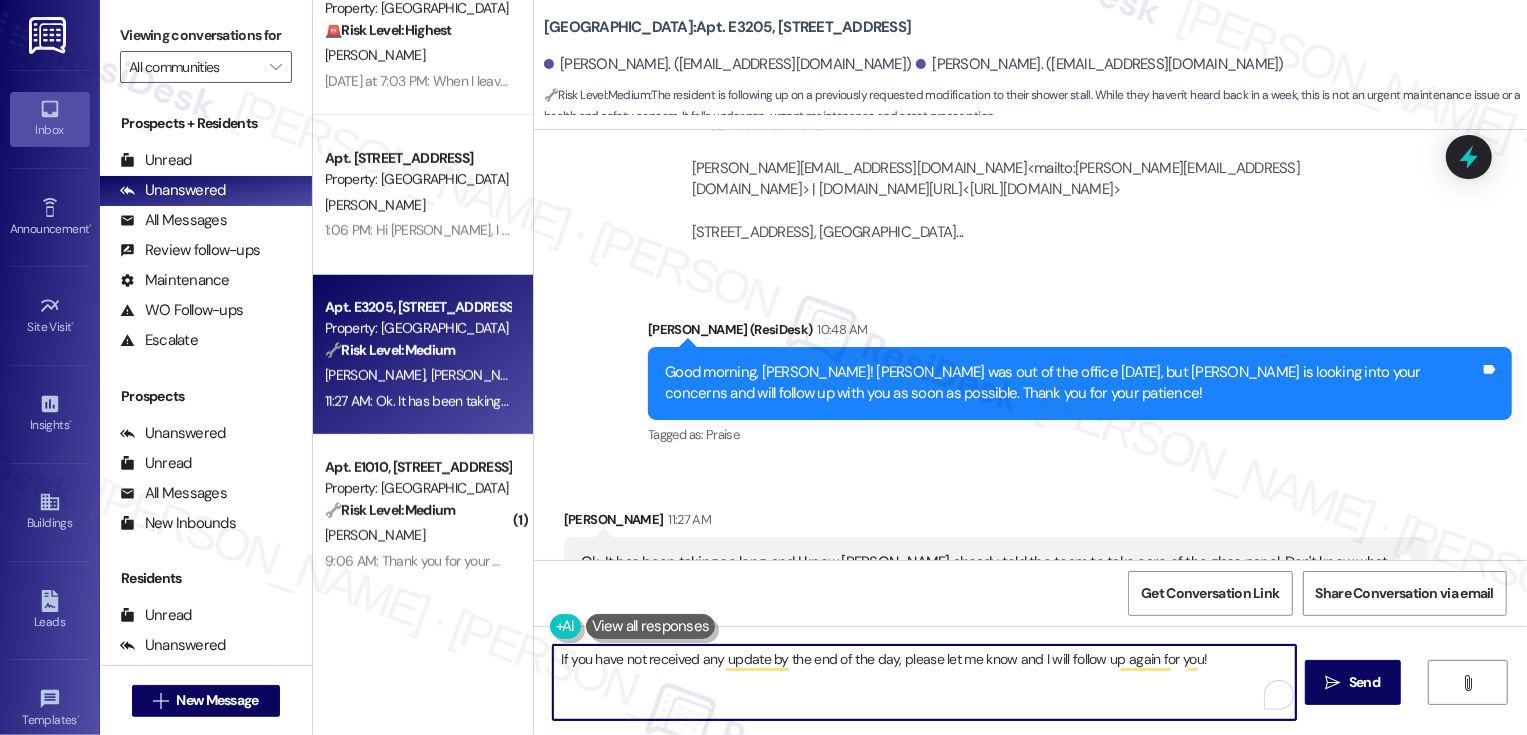 click on "If you have not received any update by the end of the day, please let me know and I will follow up again for you!" at bounding box center [924, 682] 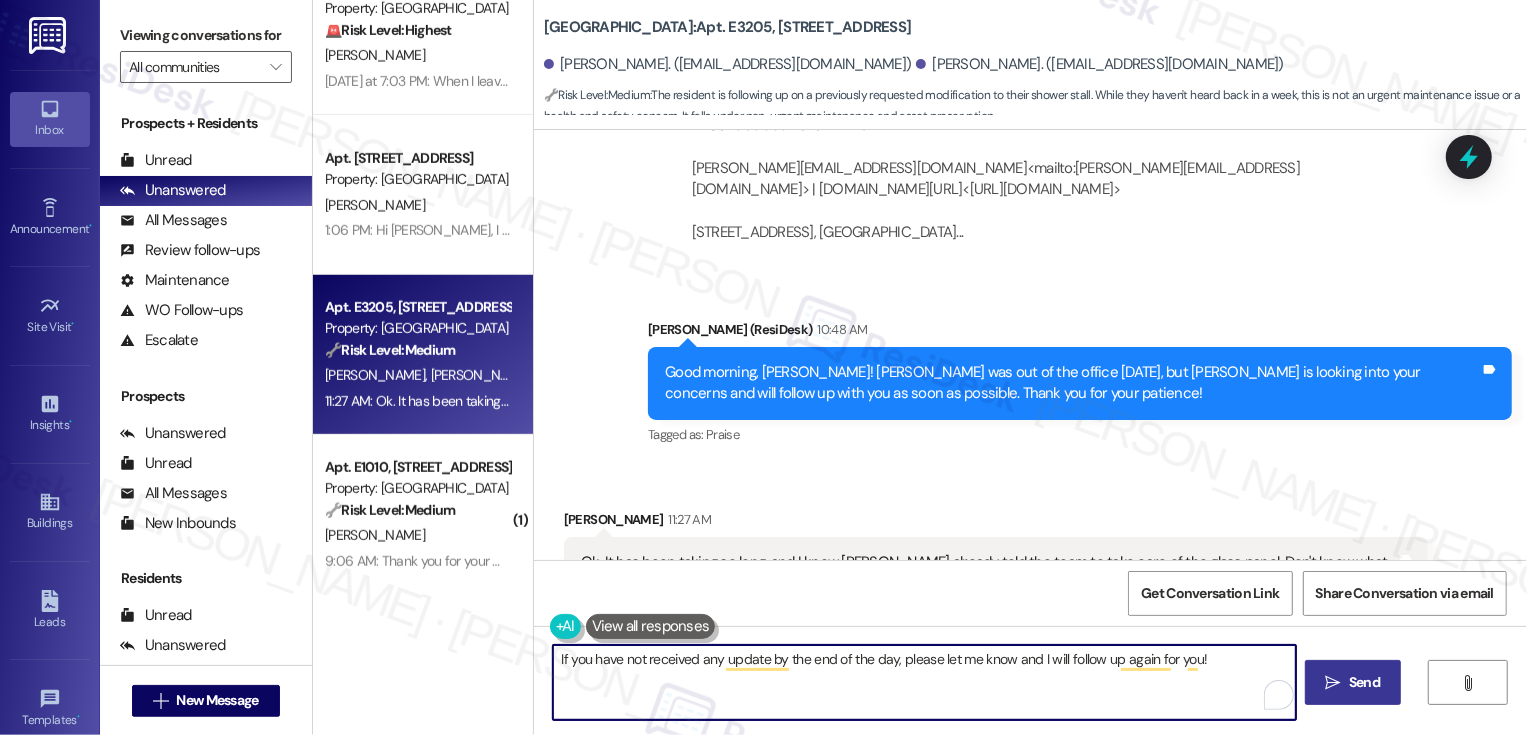 type on "If you have not received any update by the end of the day, please let me know and I will follow up again for you!" 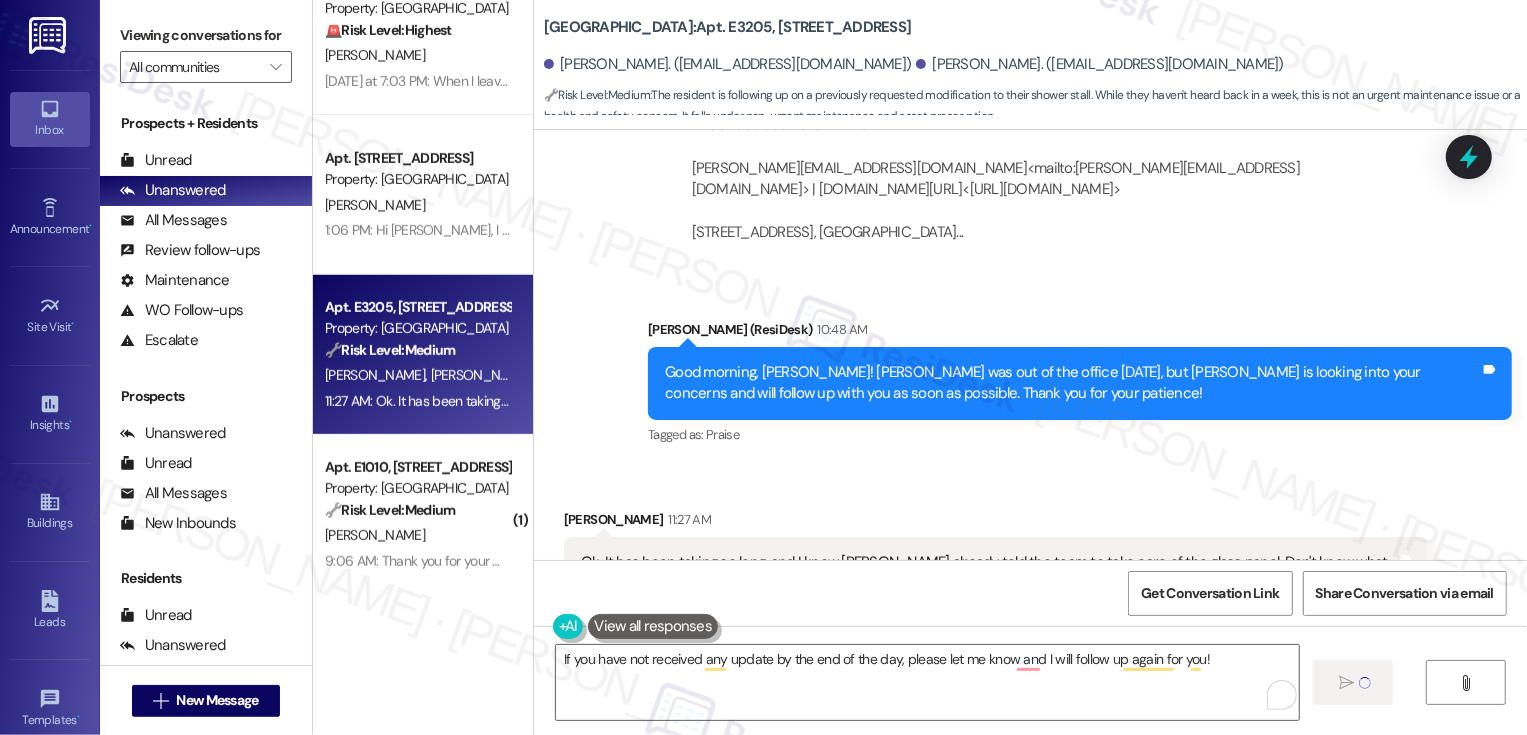 type 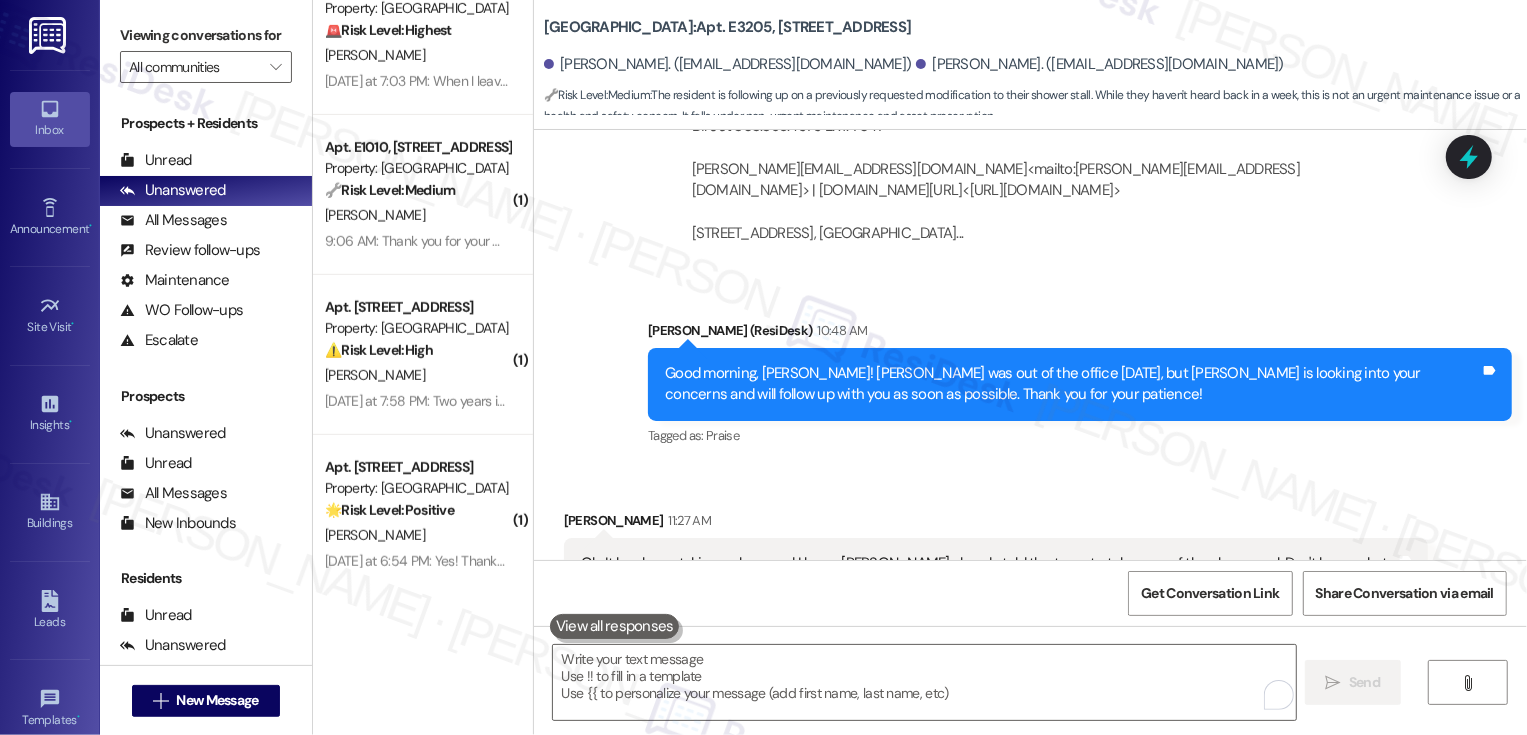 scroll, scrollTop: 2416, scrollLeft: 0, axis: vertical 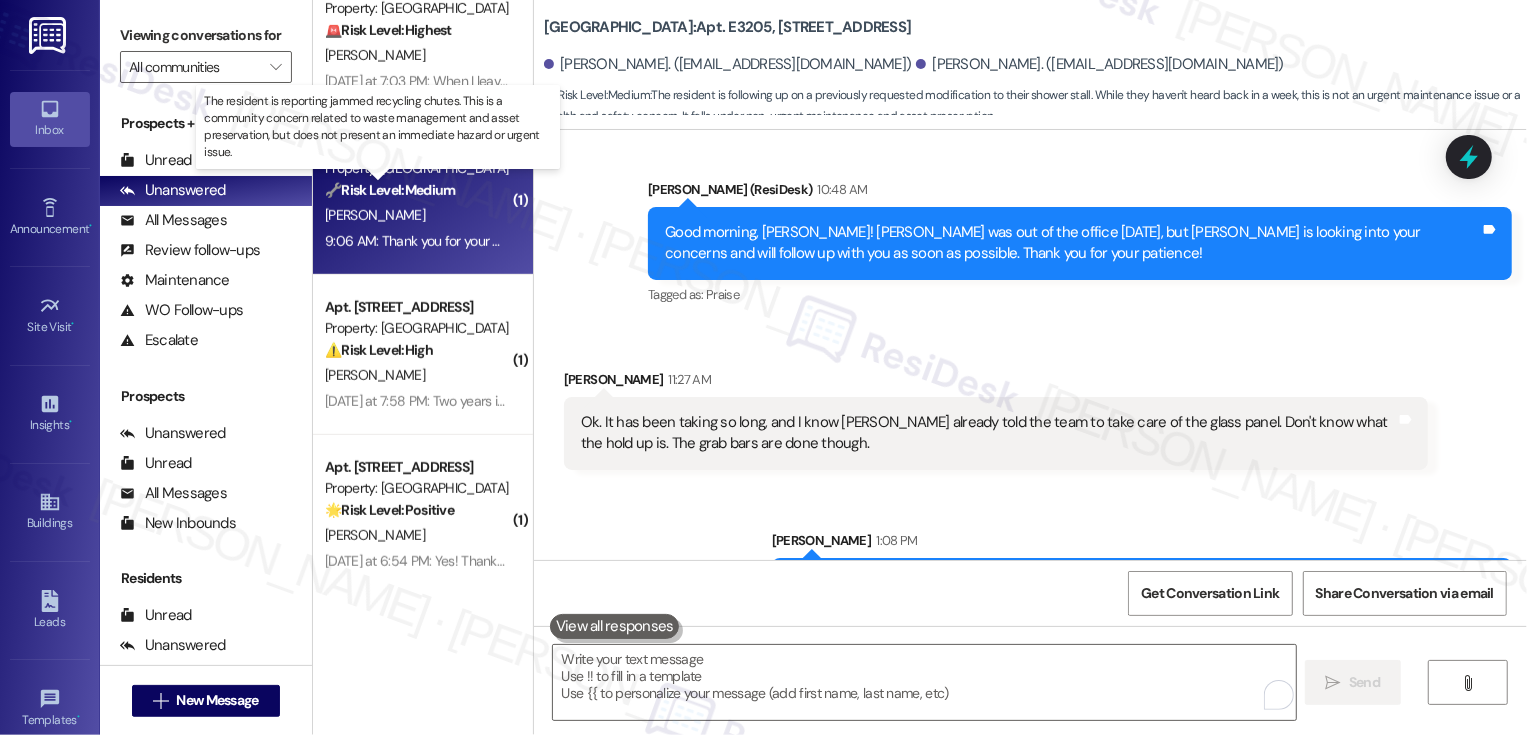 click on "🔧  Risk Level:  Medium" at bounding box center (390, 190) 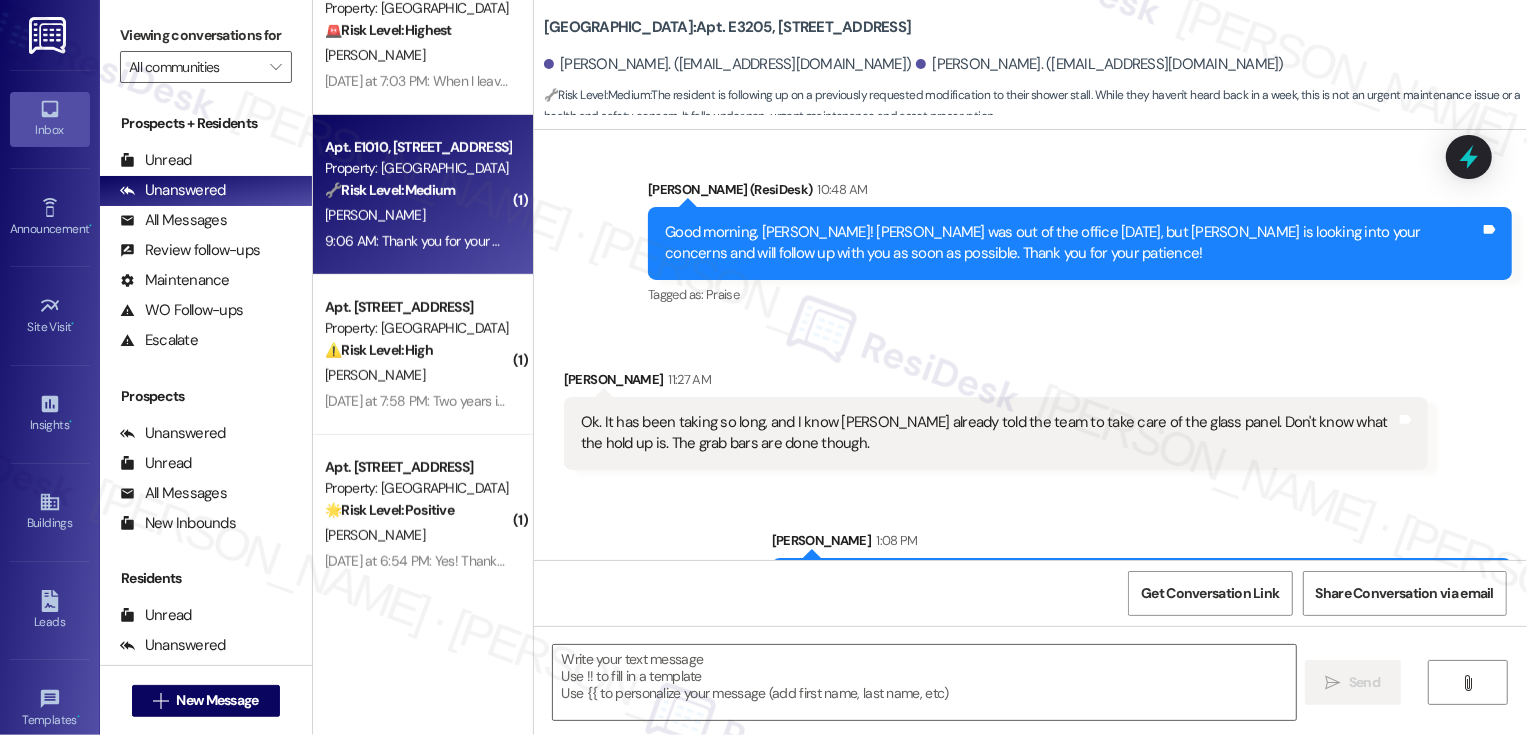 click on "🔧  Risk Level:  Medium" at bounding box center (390, 190) 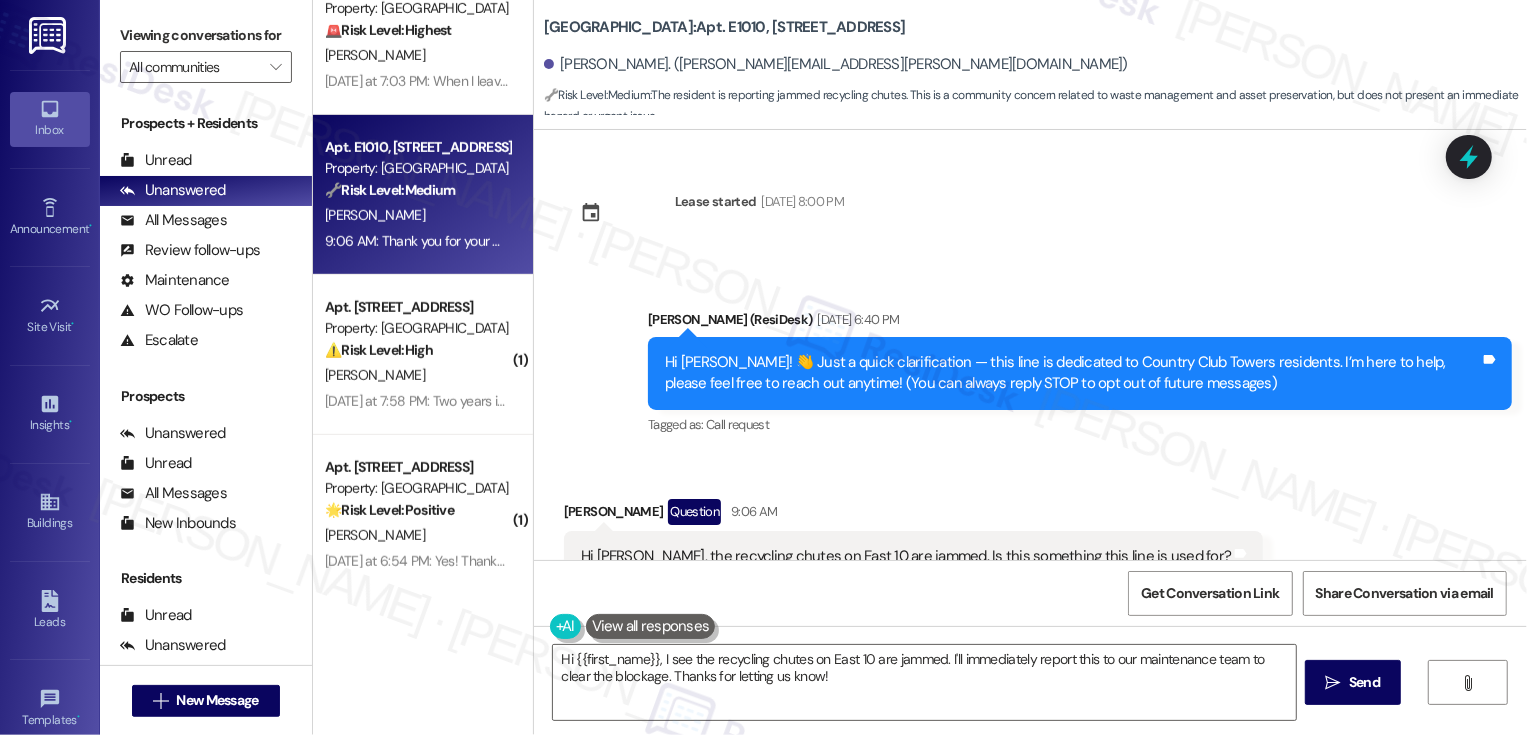 scroll, scrollTop: 233, scrollLeft: 0, axis: vertical 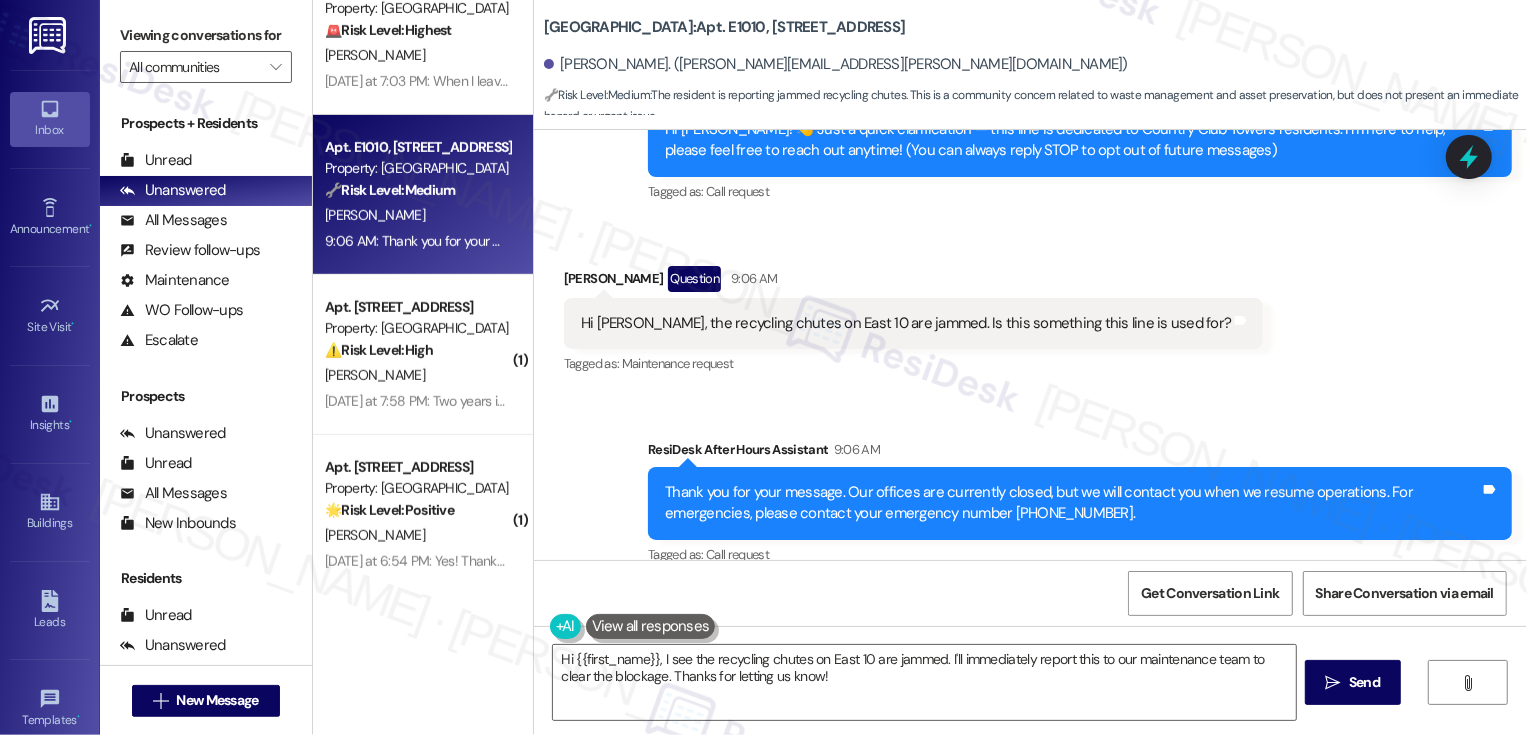 click on "[PERSON_NAME] Question 9:06 AM" at bounding box center (914, 282) 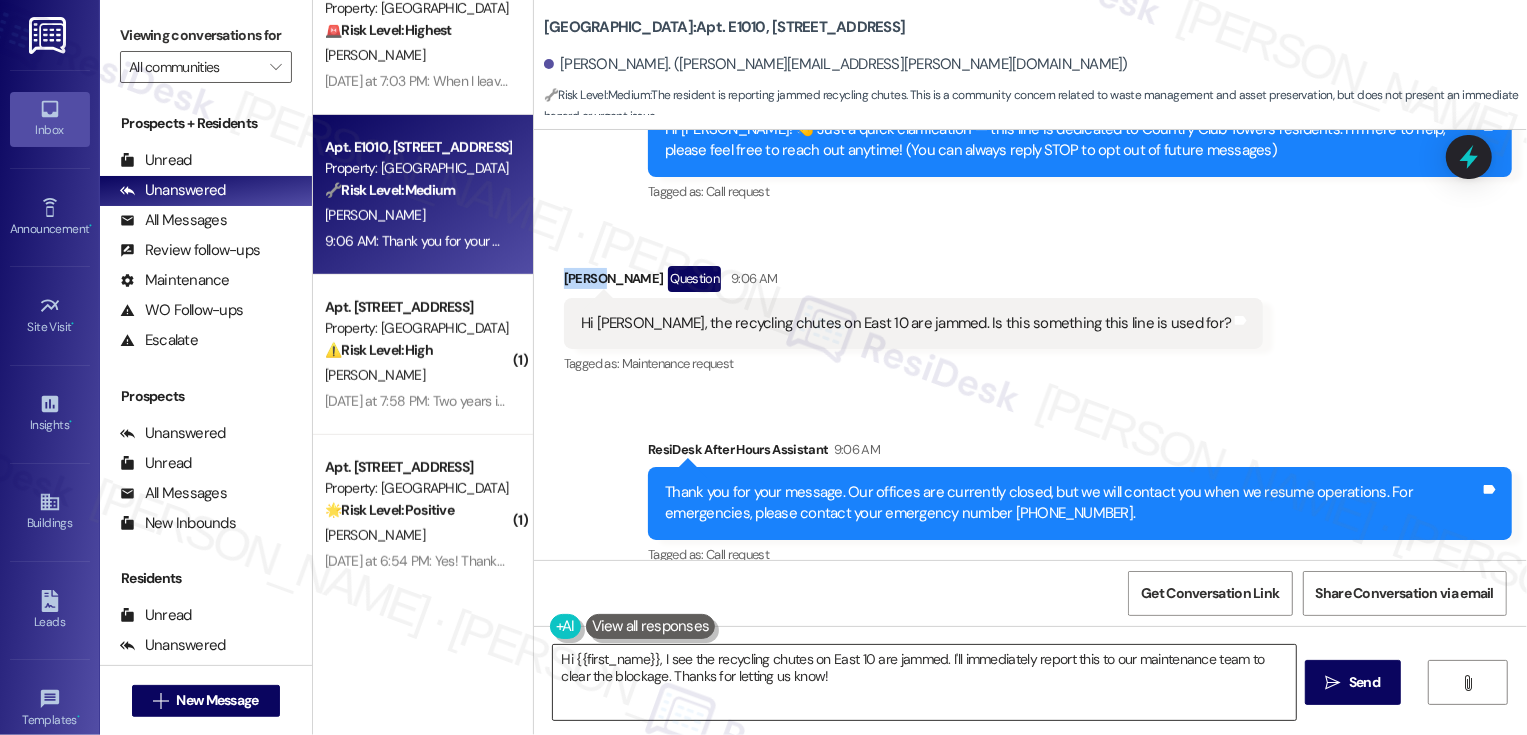 click on "Hi {{first_name}}, I see the recycling chutes on East 10 are jammed. I'll immediately report this to our maintenance team to clear the blockage. Thanks for letting us know!" at bounding box center (924, 682) 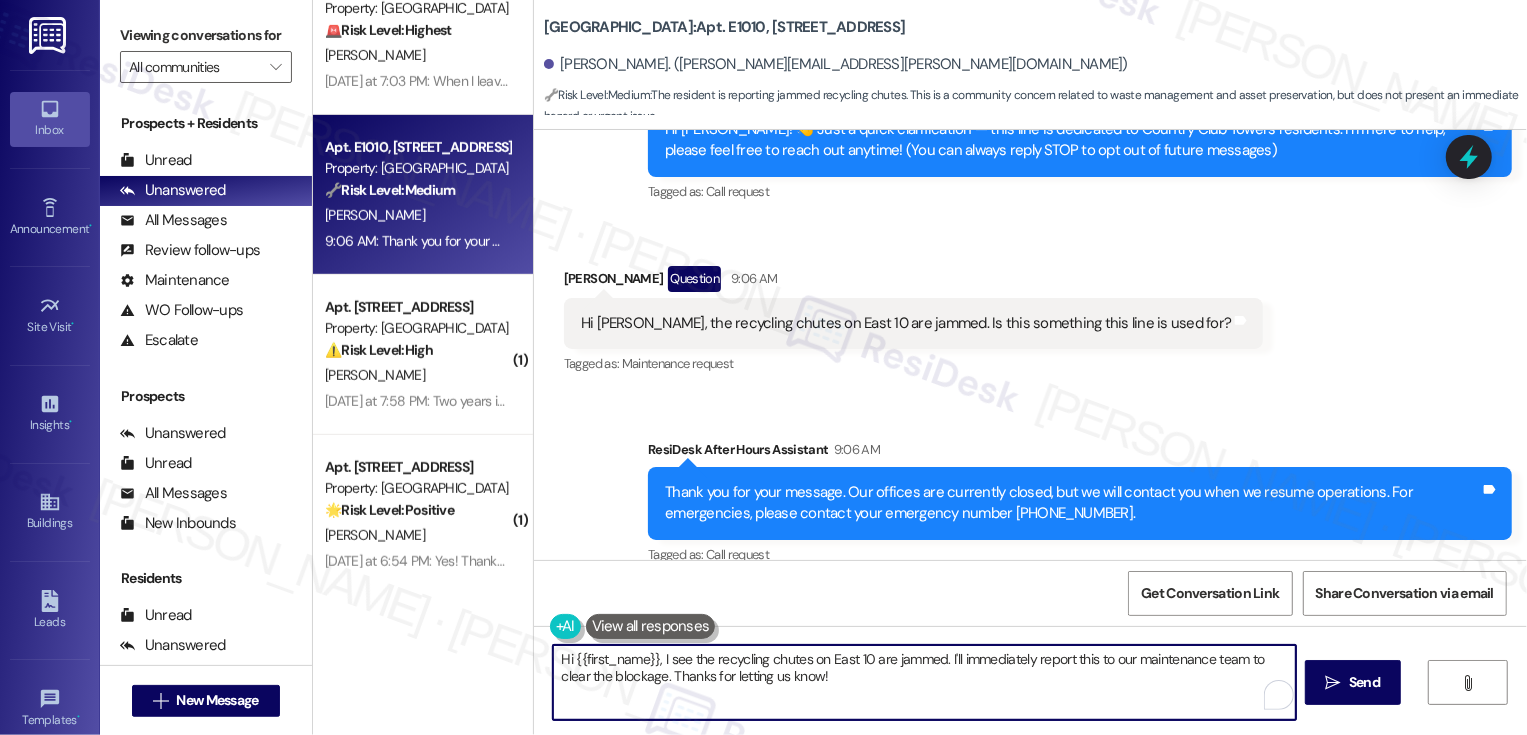 click on "Hi {{first_name}}, I see the recycling chutes on East 10 are jammed. I'll immediately report this to our maintenance team to clear the blockage. Thanks for letting us know!" at bounding box center (924, 682) 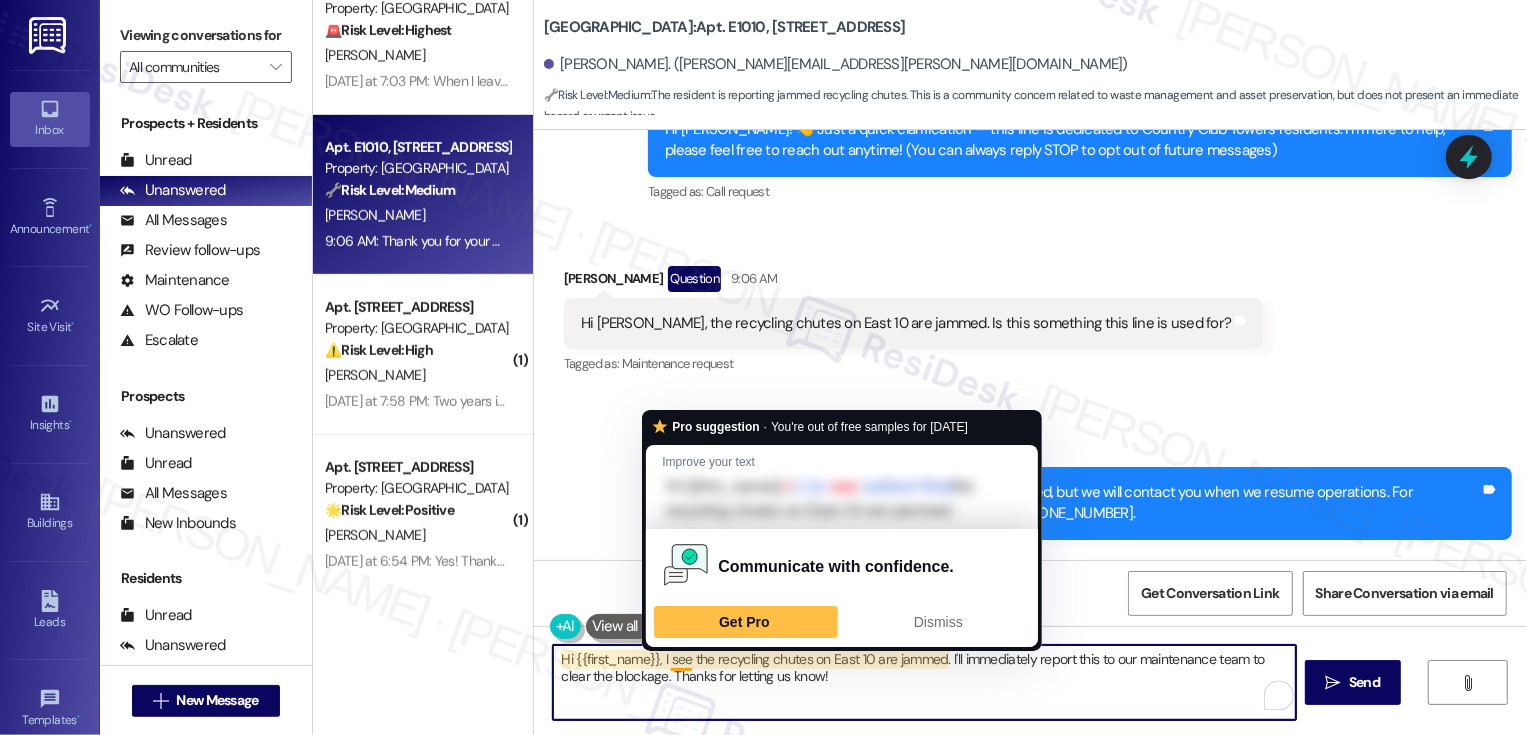 drag, startPoint x: 679, startPoint y: 660, endPoint x: 522, endPoint y: 663, distance: 157.02866 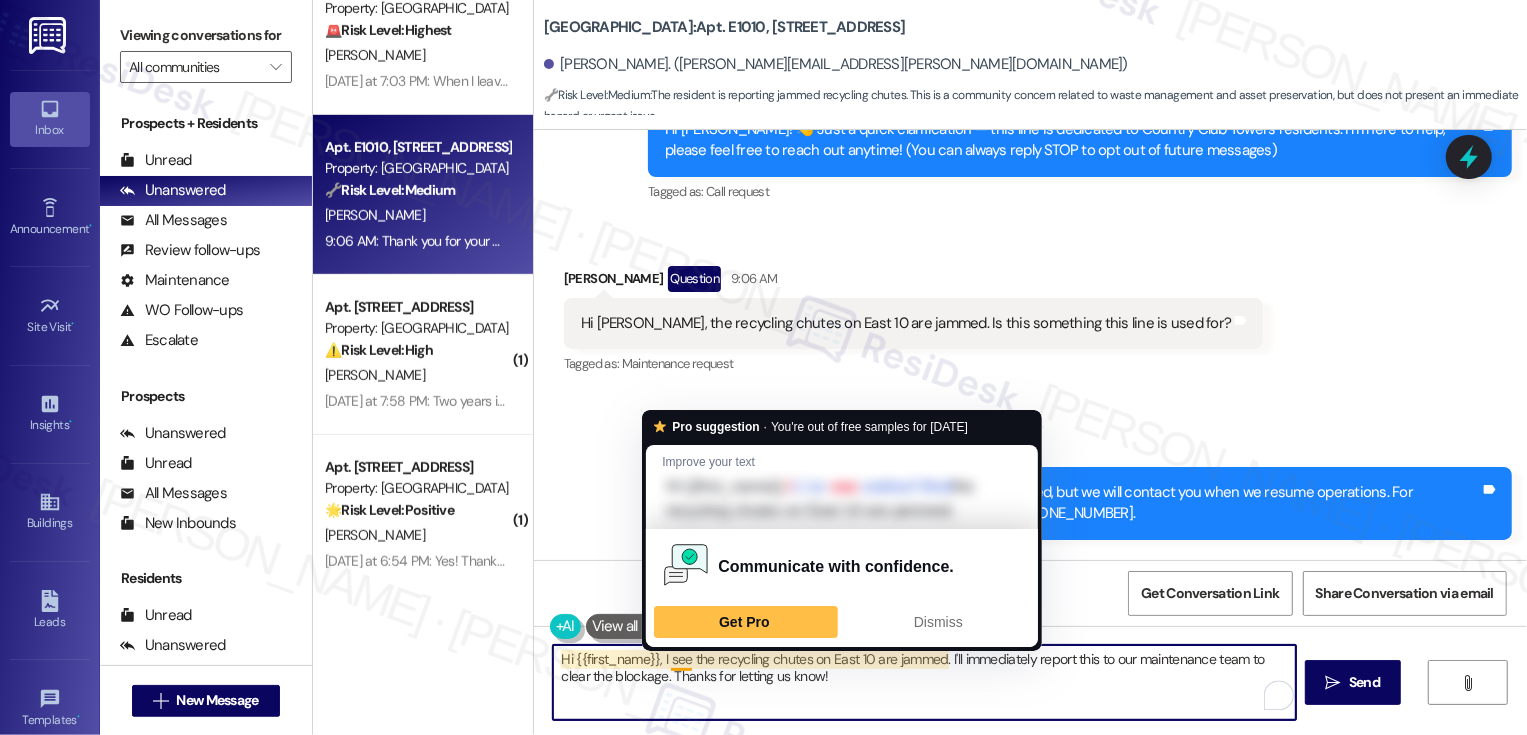 click on "Hi {{first_name}}, I see the recycling chutes on East 10 are jammed. I'll immediately report this to our maintenance team to clear the blockage. Thanks for letting us know!  Send " at bounding box center [1030, 701] 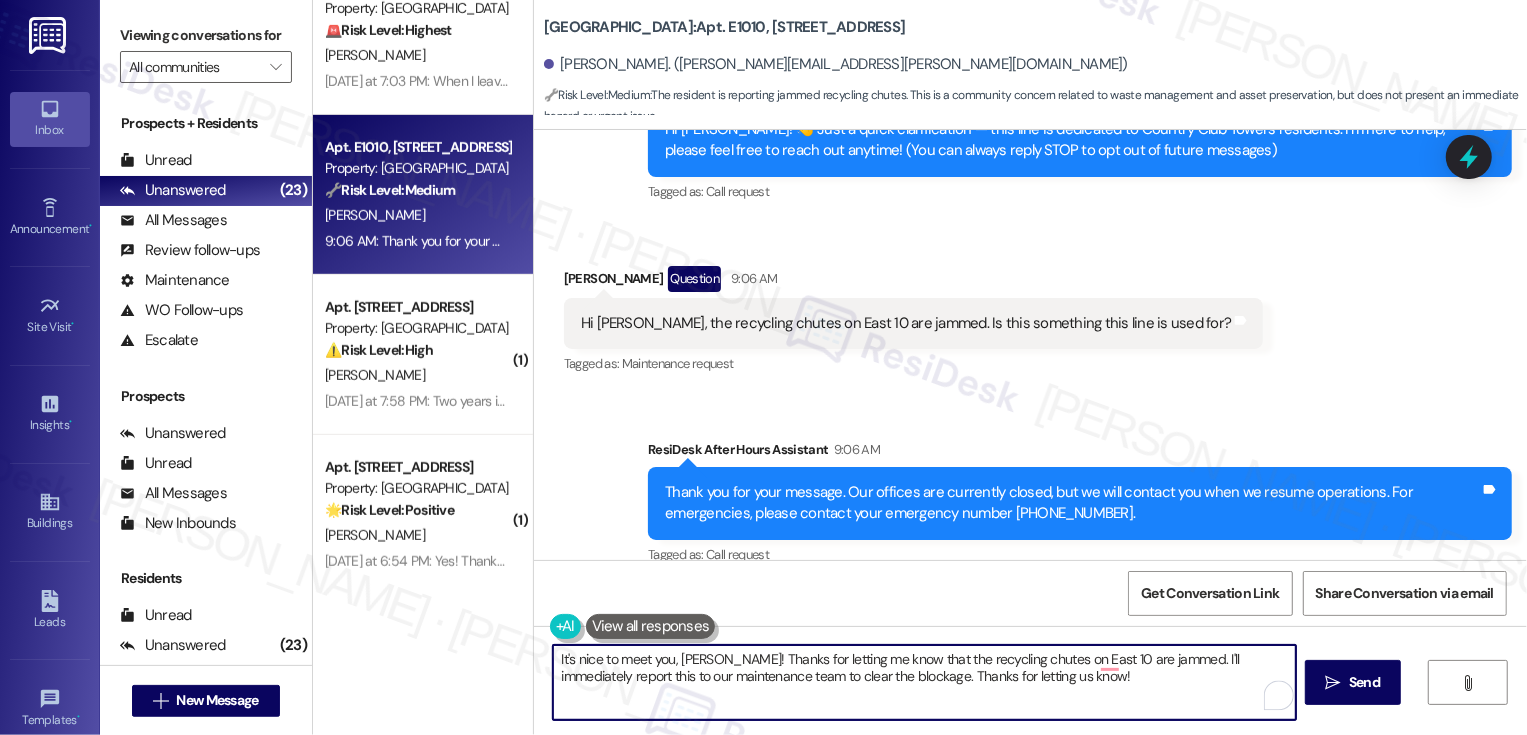click on "It's nice to meet you, [PERSON_NAME]! Thanks for letting me know that the recycling chutes on East 10 are jammed. I'll immediately report this to our maintenance team to clear the blockage. Thanks for letting us know!" at bounding box center [924, 682] 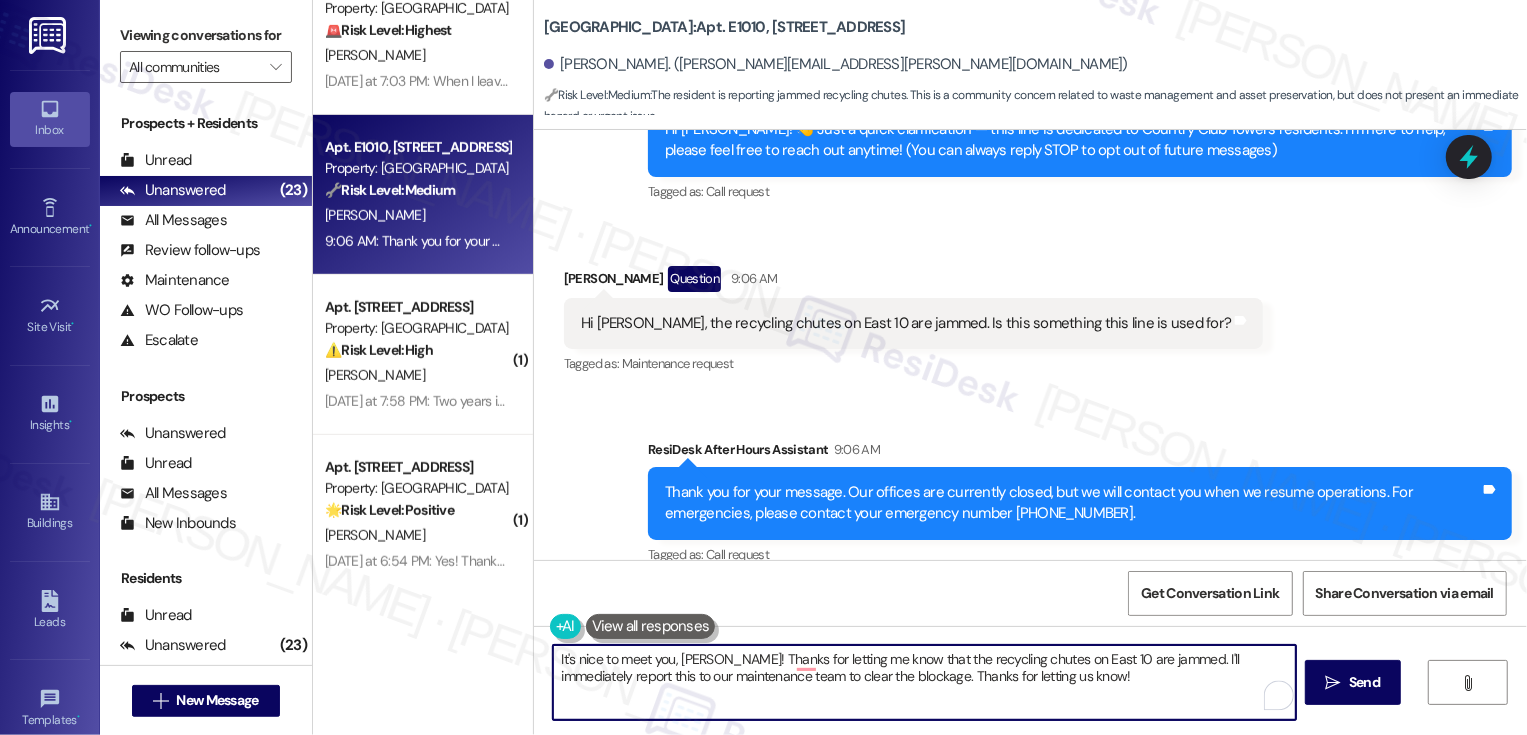 click on "It's nice to meet you, [PERSON_NAME]! Thanks for letting me know that the recycling chutes on East 10 are jammed. I'll immediately report this to our maintenance team to clear the blockage. Thanks for letting us know!" at bounding box center (924, 682) 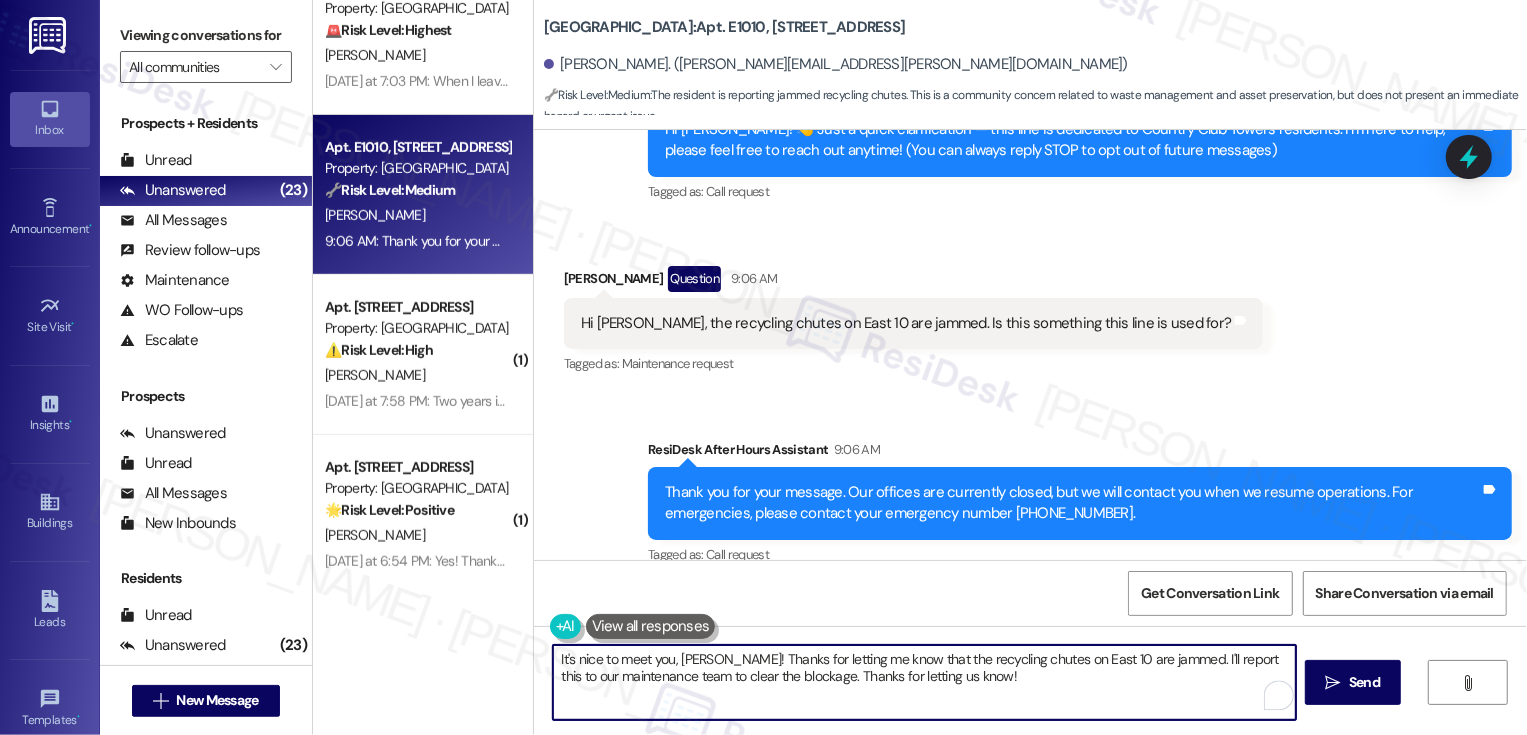 click on "It's nice to meet you, [PERSON_NAME]! Thanks for letting me know that the recycling chutes on East 10 are jammed. I'll report this to our maintenance team to clear the blockage. Thanks for letting us know!" at bounding box center (924, 682) 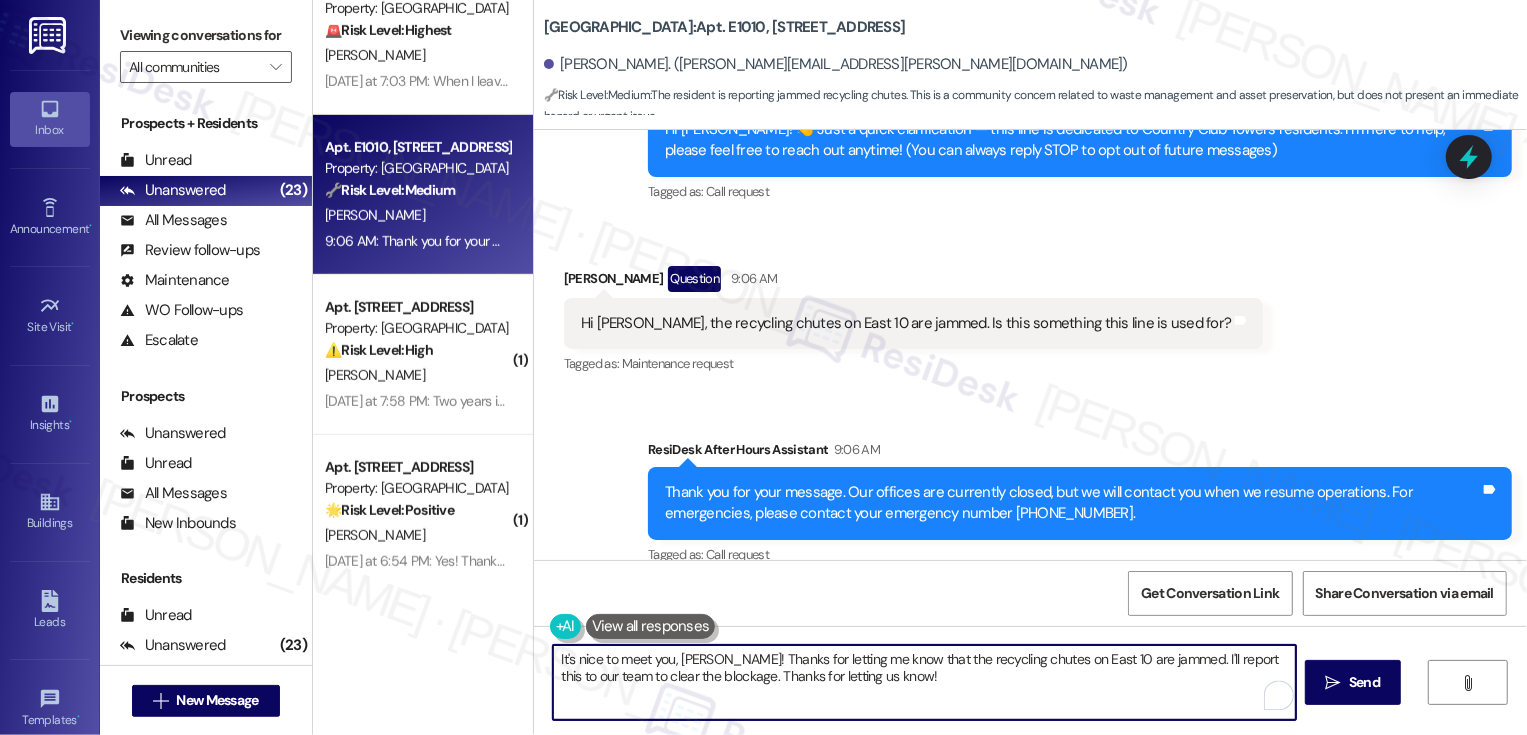 click on "It's nice to meet you, [PERSON_NAME]! Thanks for letting me know that the recycling chutes on East 10 are jammed. I'll report this to our team to clear the blockage. Thanks for letting us know!" at bounding box center (924, 682) 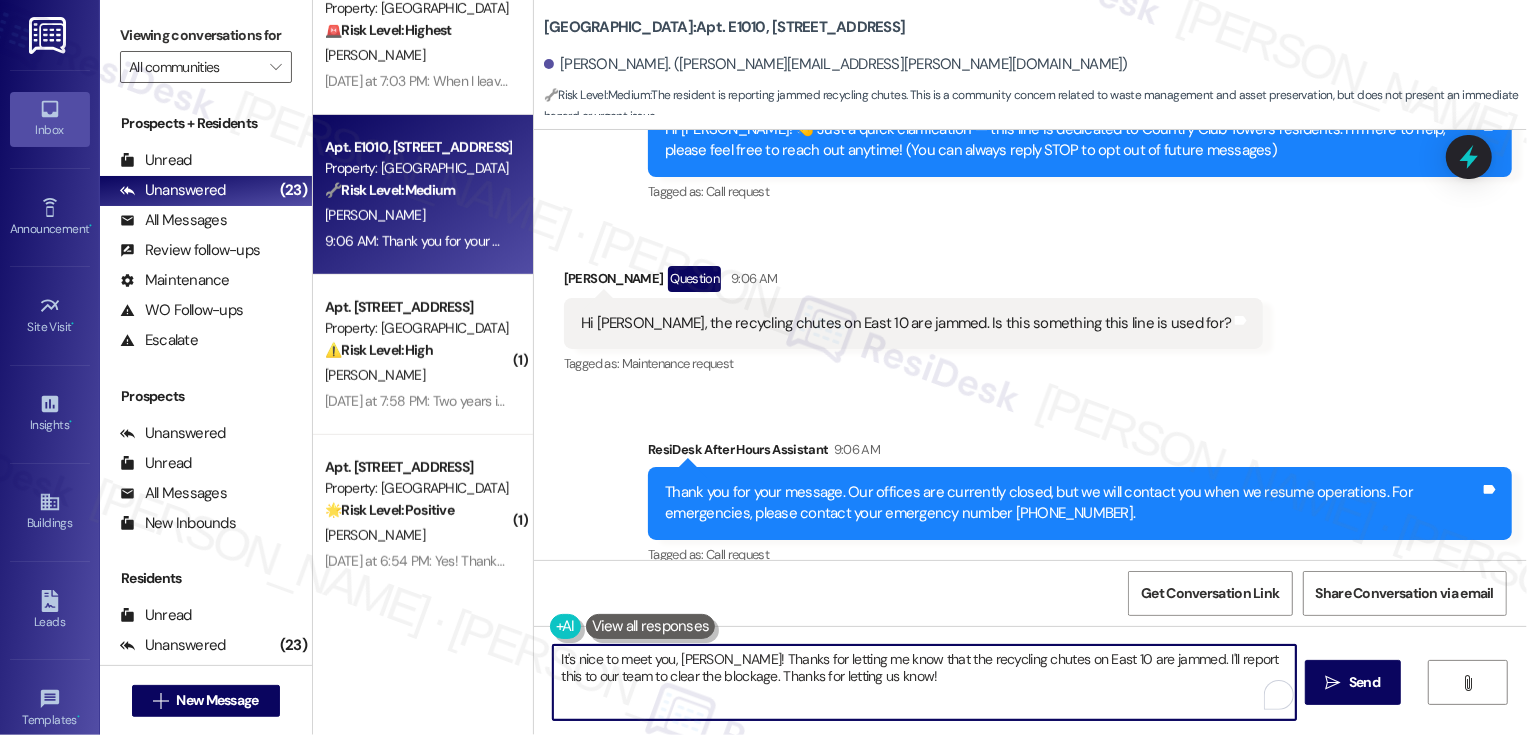 drag, startPoint x: 724, startPoint y: 660, endPoint x: 913, endPoint y: 664, distance: 189.04233 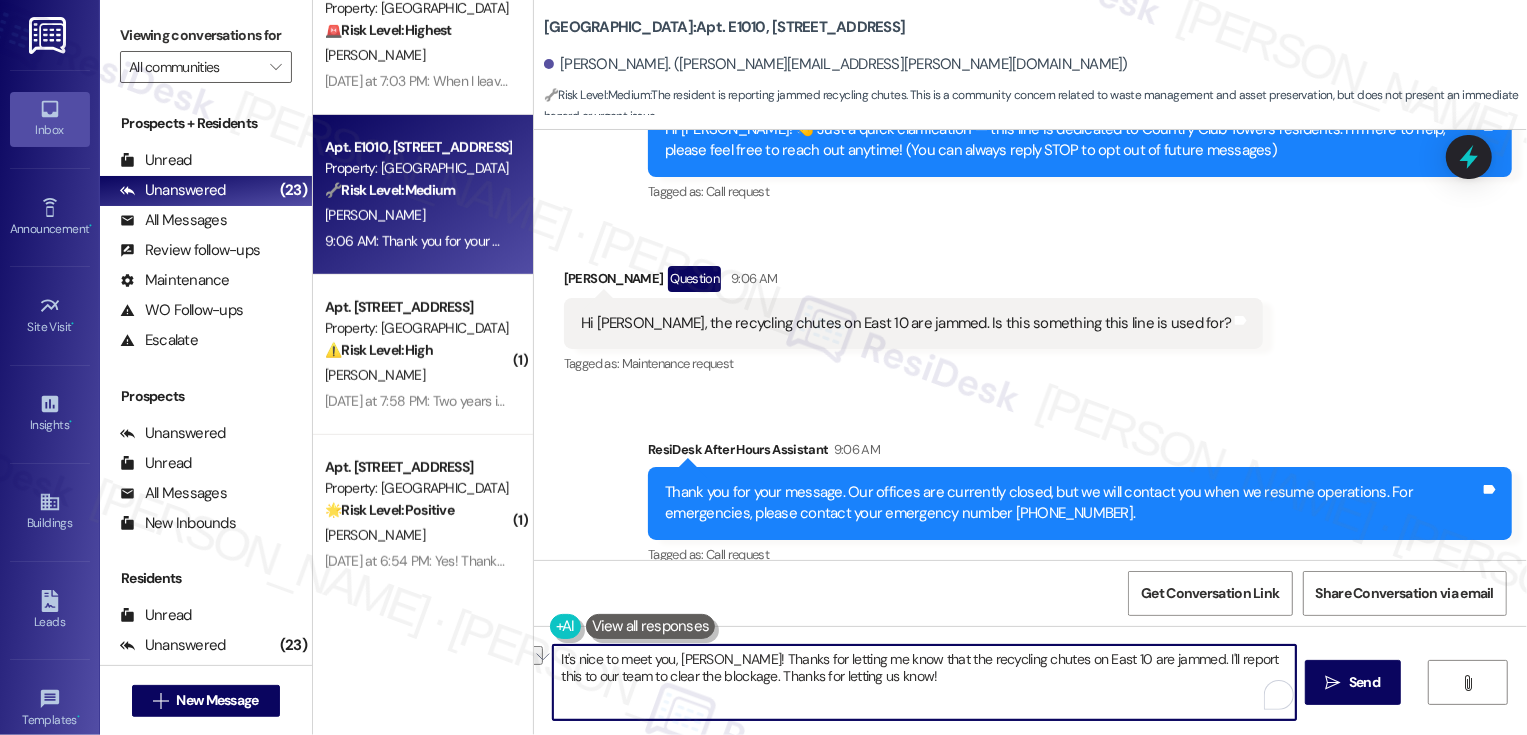 drag, startPoint x: 719, startPoint y: 659, endPoint x: 905, endPoint y: 664, distance: 186.0672 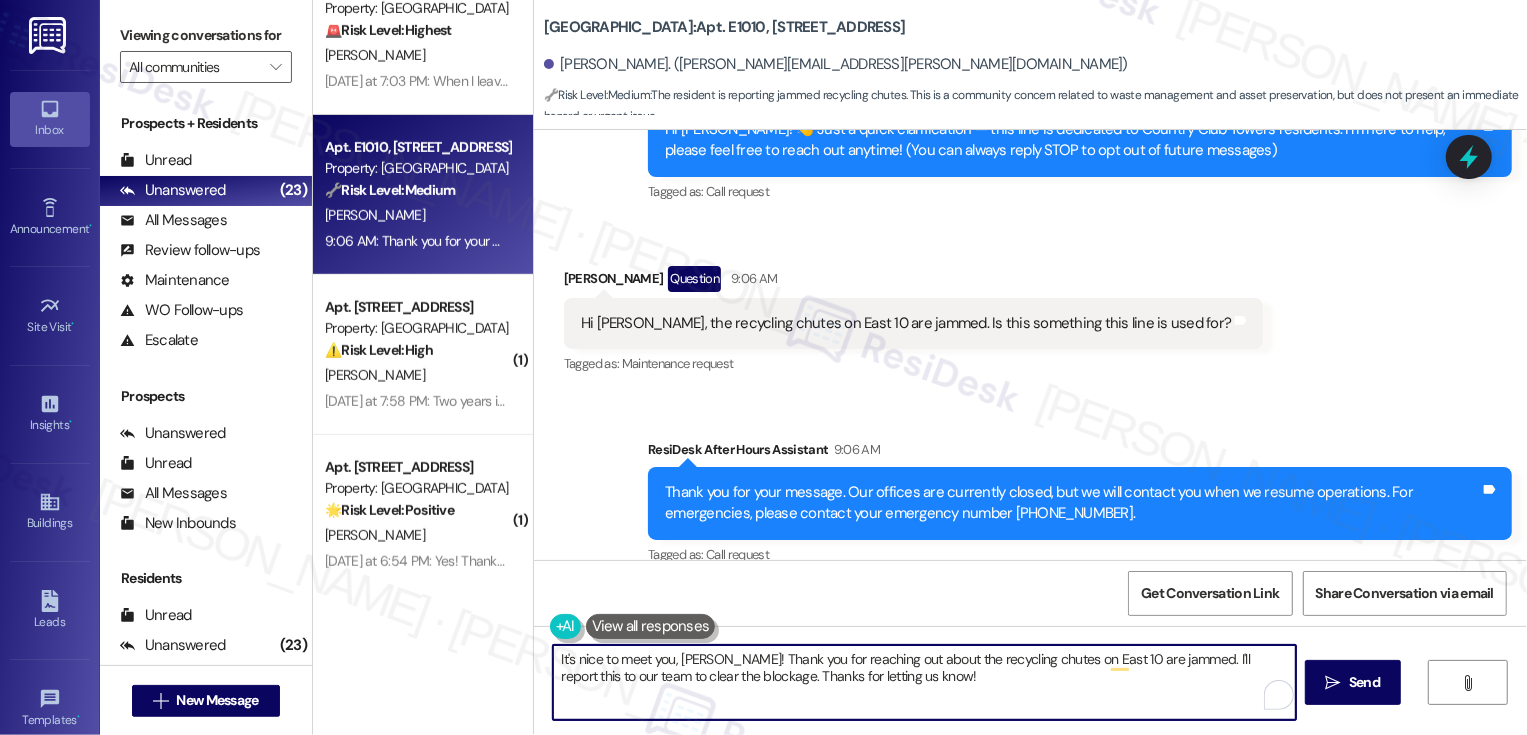 click on "It's nice to meet you, [PERSON_NAME]! Thank you for reaching out about the recycling chutes on East 10 are jammed. I'll report this to our team to clear the blockage. Thanks for letting us know!" at bounding box center (924, 682) 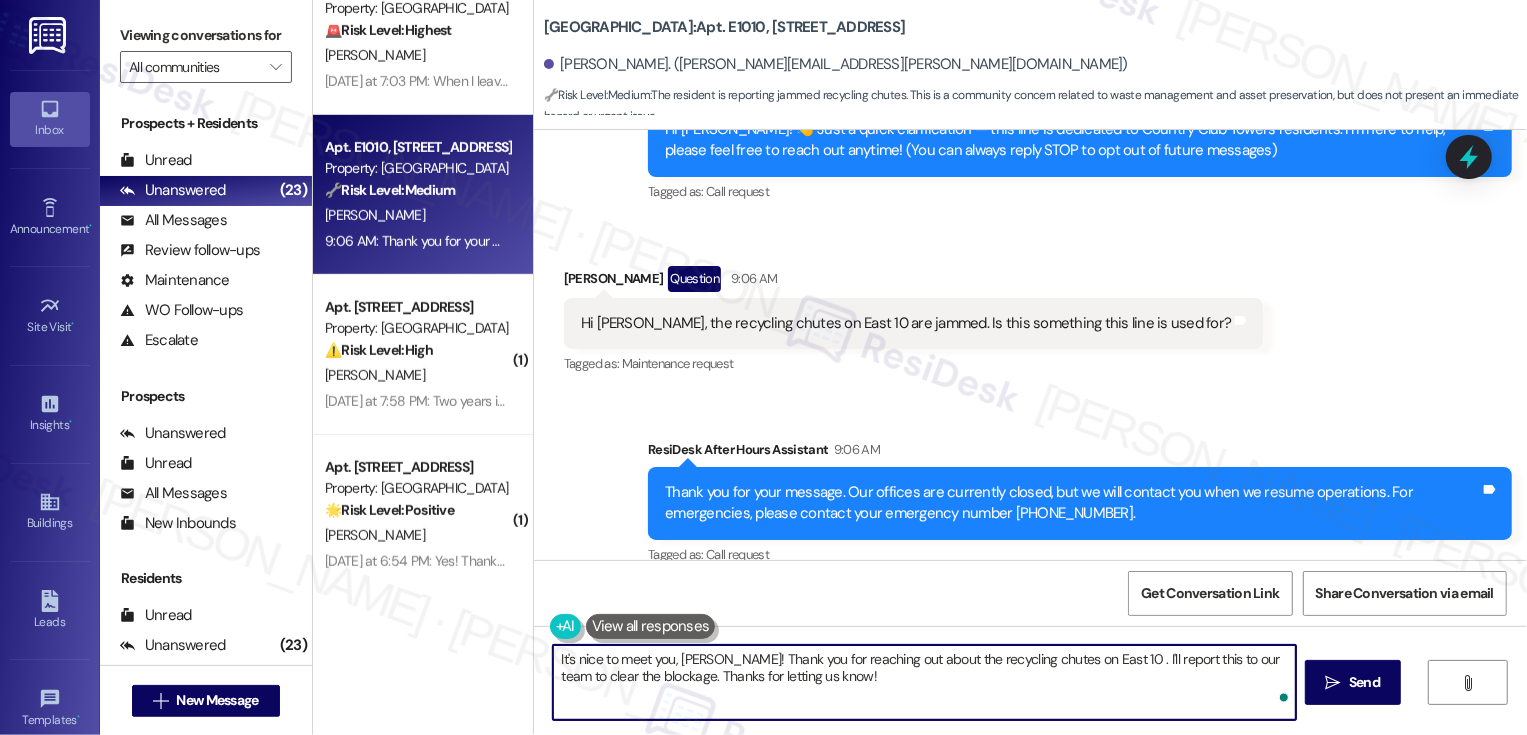 type on "It's nice to meet you, [PERSON_NAME]! Thank you for reaching out about the recycling chutes on East 10. I'll report this to our team to clear the blockage. Thanks for letting us know!" 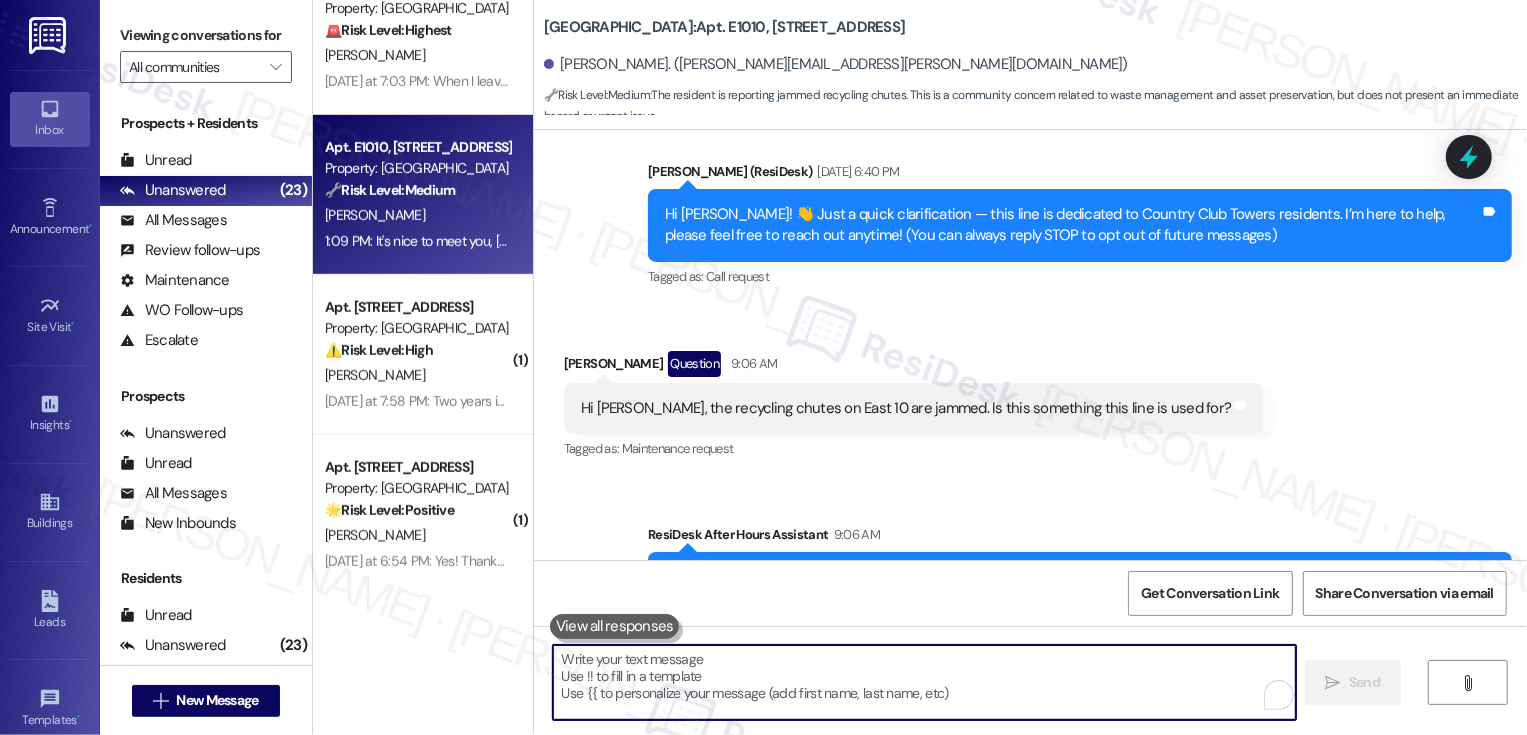 scroll, scrollTop: 138, scrollLeft: 0, axis: vertical 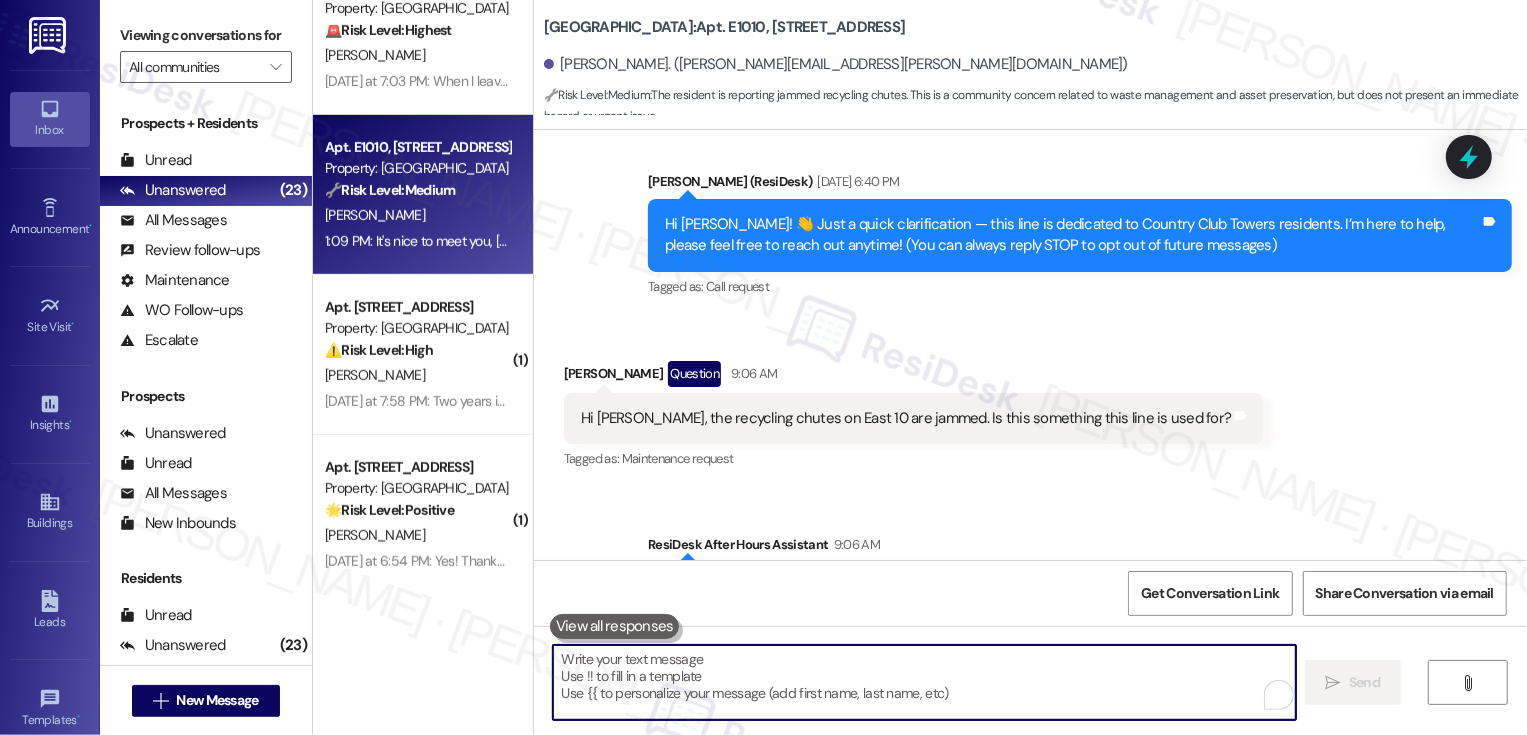 type 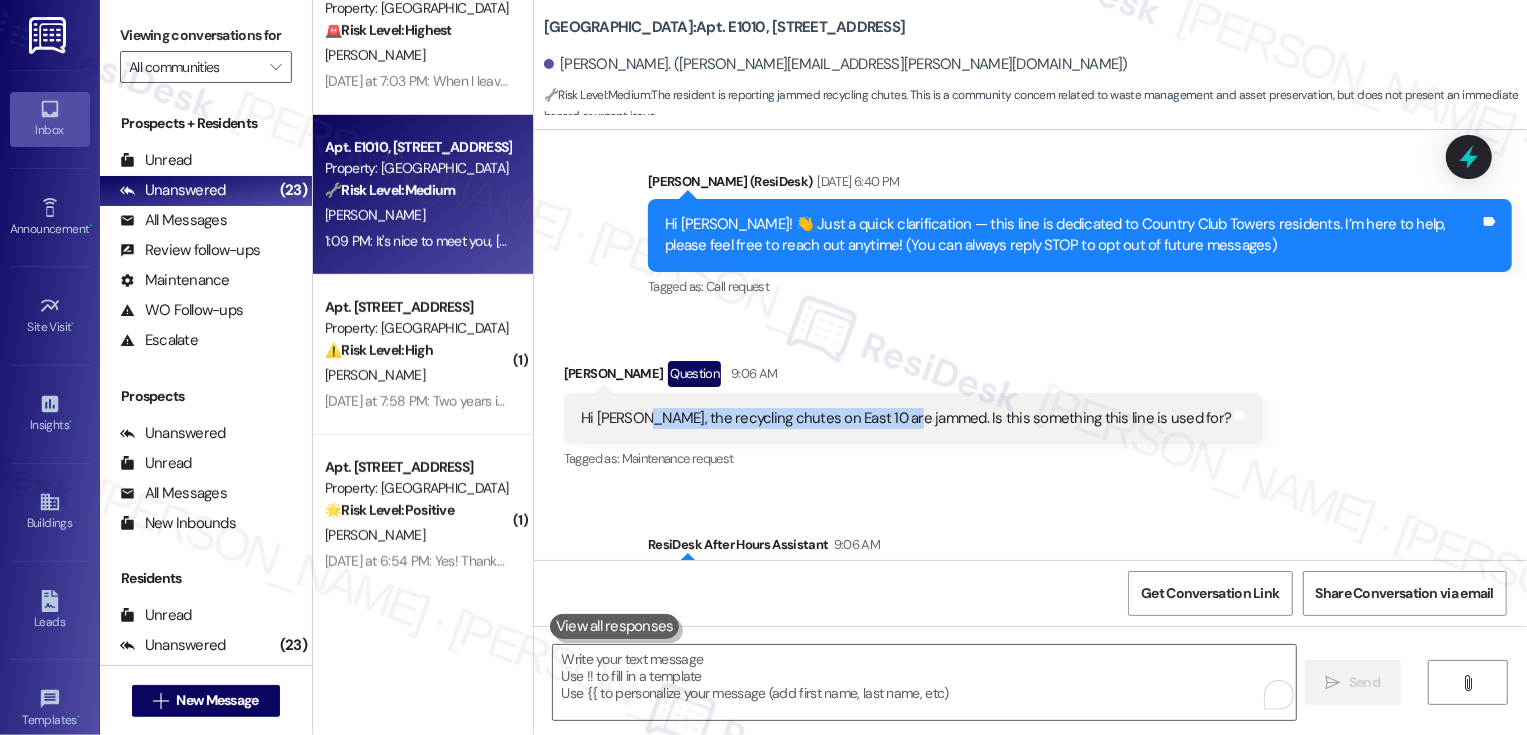 drag, startPoint x: 623, startPoint y: 419, endPoint x: 895, endPoint y: 417, distance: 272.00735 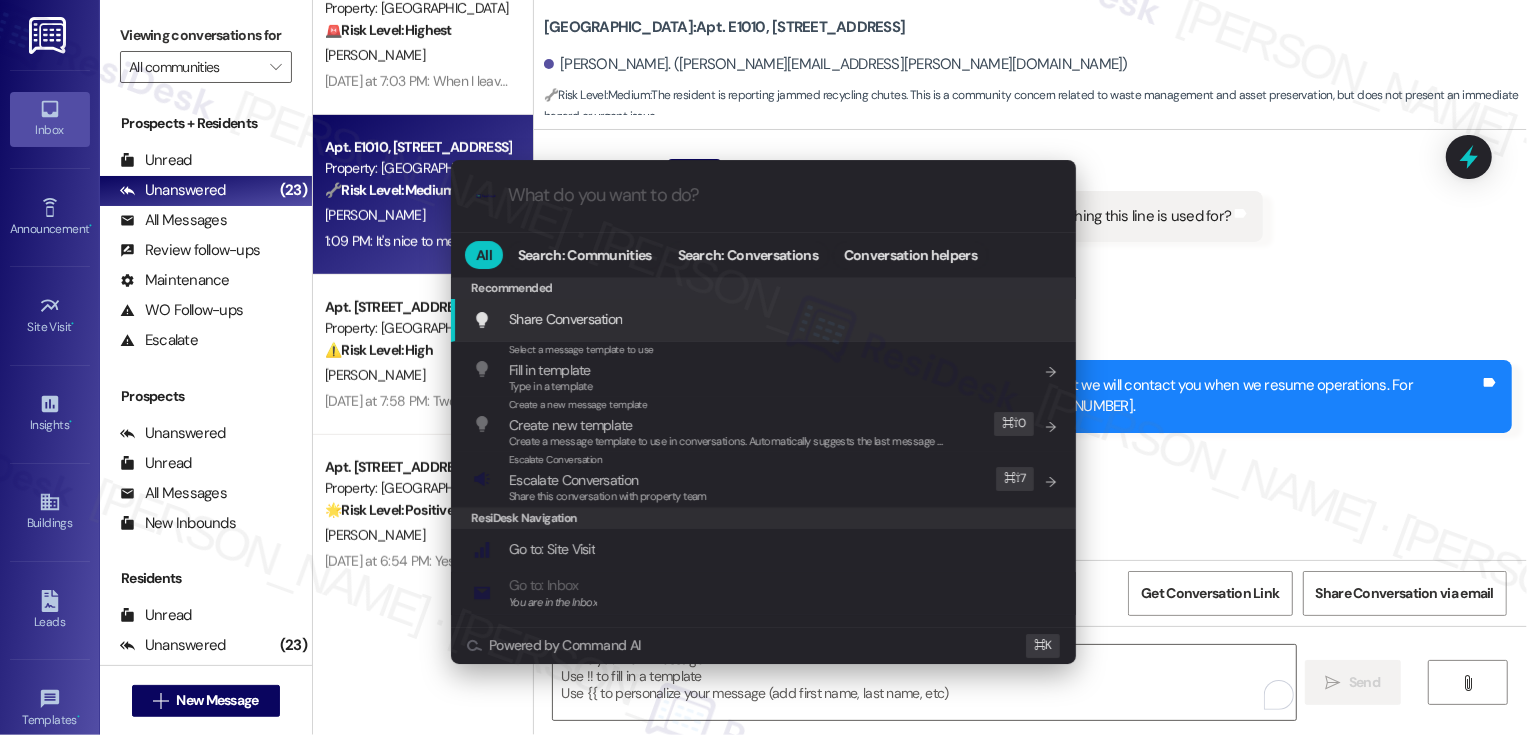 scroll, scrollTop: 302, scrollLeft: 0, axis: vertical 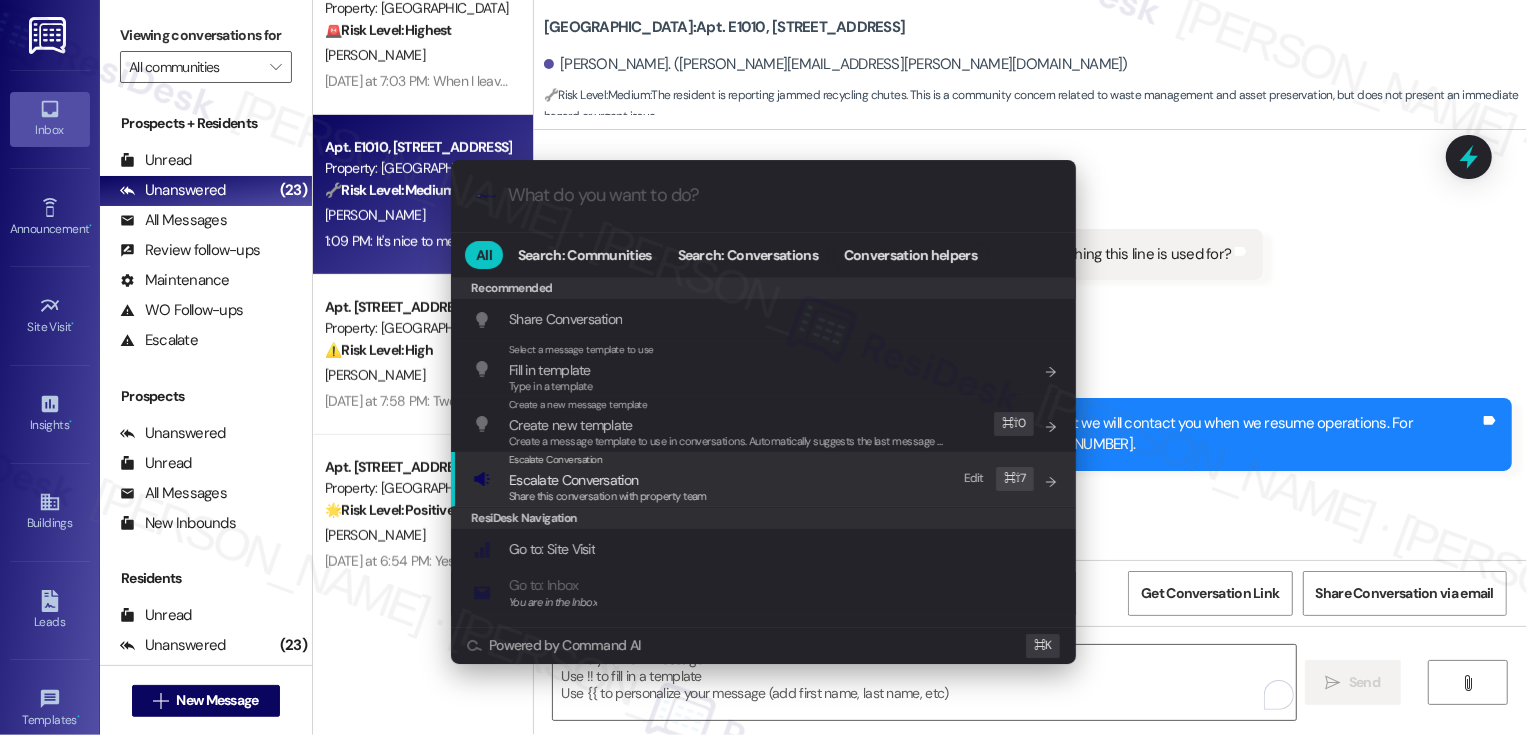 click on ".cls-1{fill:#0a055f;}.cls-2{fill:#0cc4c4;} resideskLogoBlueOrange All Search: Communities Search: Conversations Conversation helpers Recommended Recommended Share Conversation Add shortcut Select a message template to use Fill in template Type in a template Add shortcut Create a new message template Create new template Create a message template to use in conversations. Automatically suggests the last message you sent. Edit ⌘ ⇧ 0 Escalate Conversation Escalate Conversation Share this conversation with property team Edit ⌘ ⇧ 7 ResiDesk Navigation Go to: Site Visit Add shortcut Go to: Inbox You are in the Inbox Add shortcut Go to: Settings Add shortcut Go to: Message Templates Add shortcut Go to: Buildings Add shortcut Help Getting Started: What you can do with ResiDesk Add shortcut Settings Powered by Command AI ⌘ K" at bounding box center [763, 367] 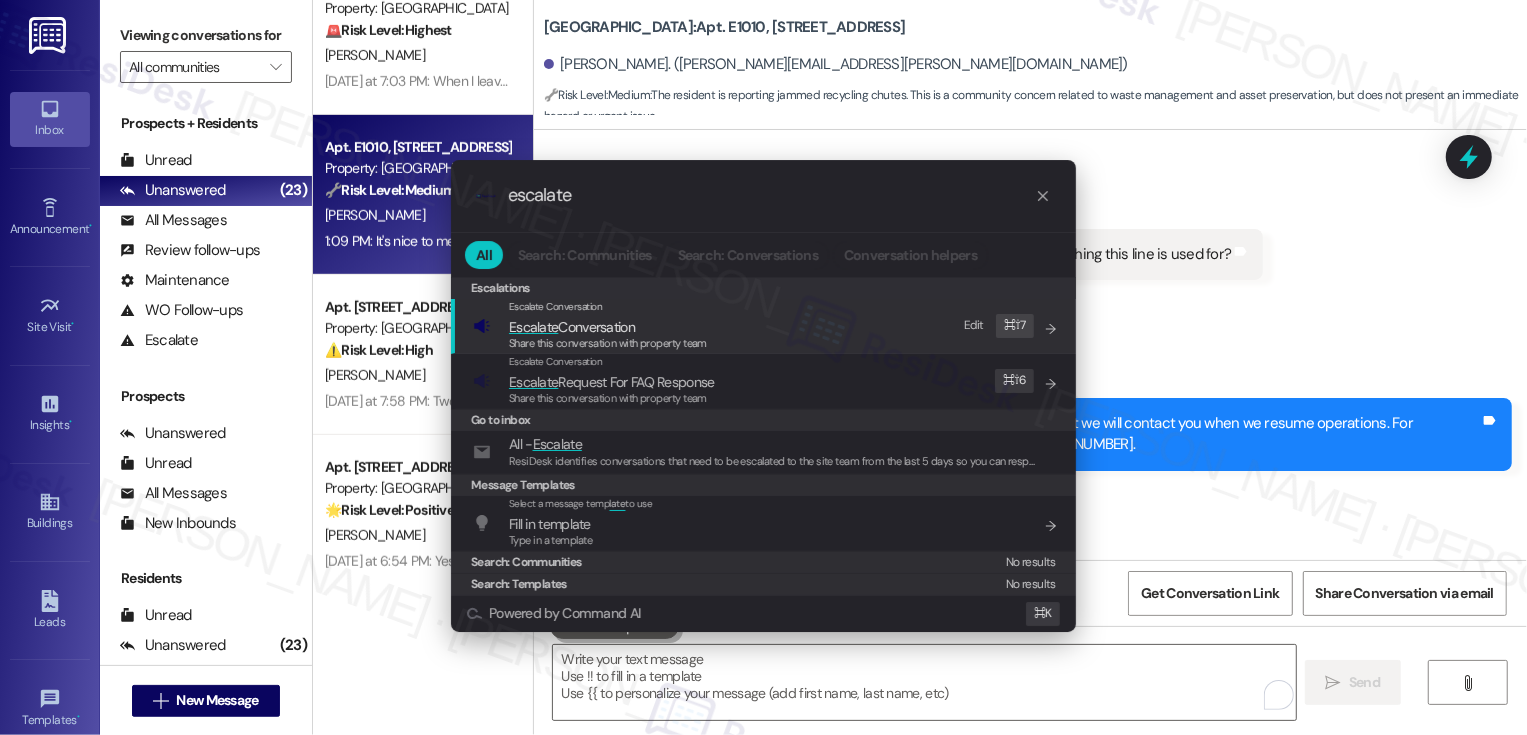 type on "escalate" 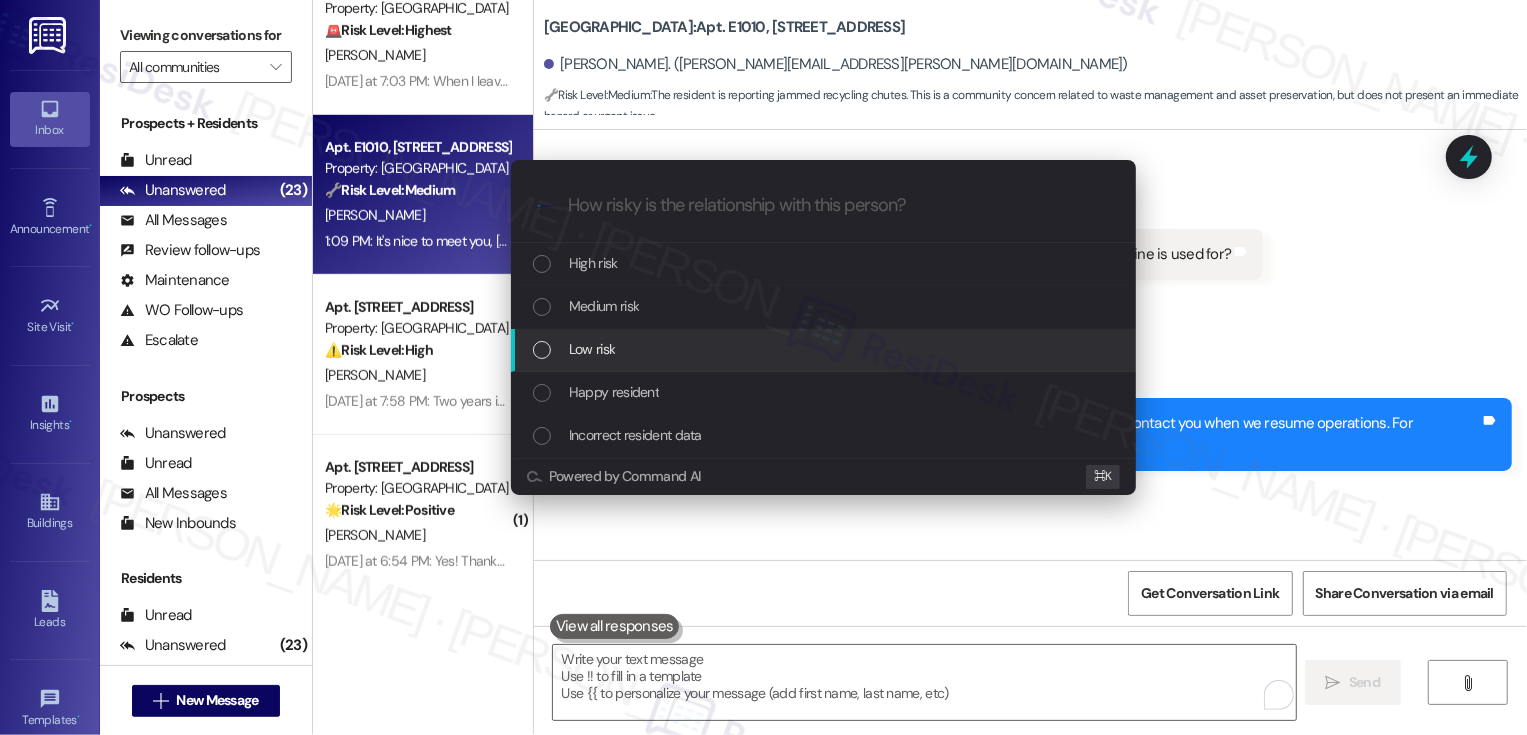 click on "Low risk" at bounding box center [825, 349] 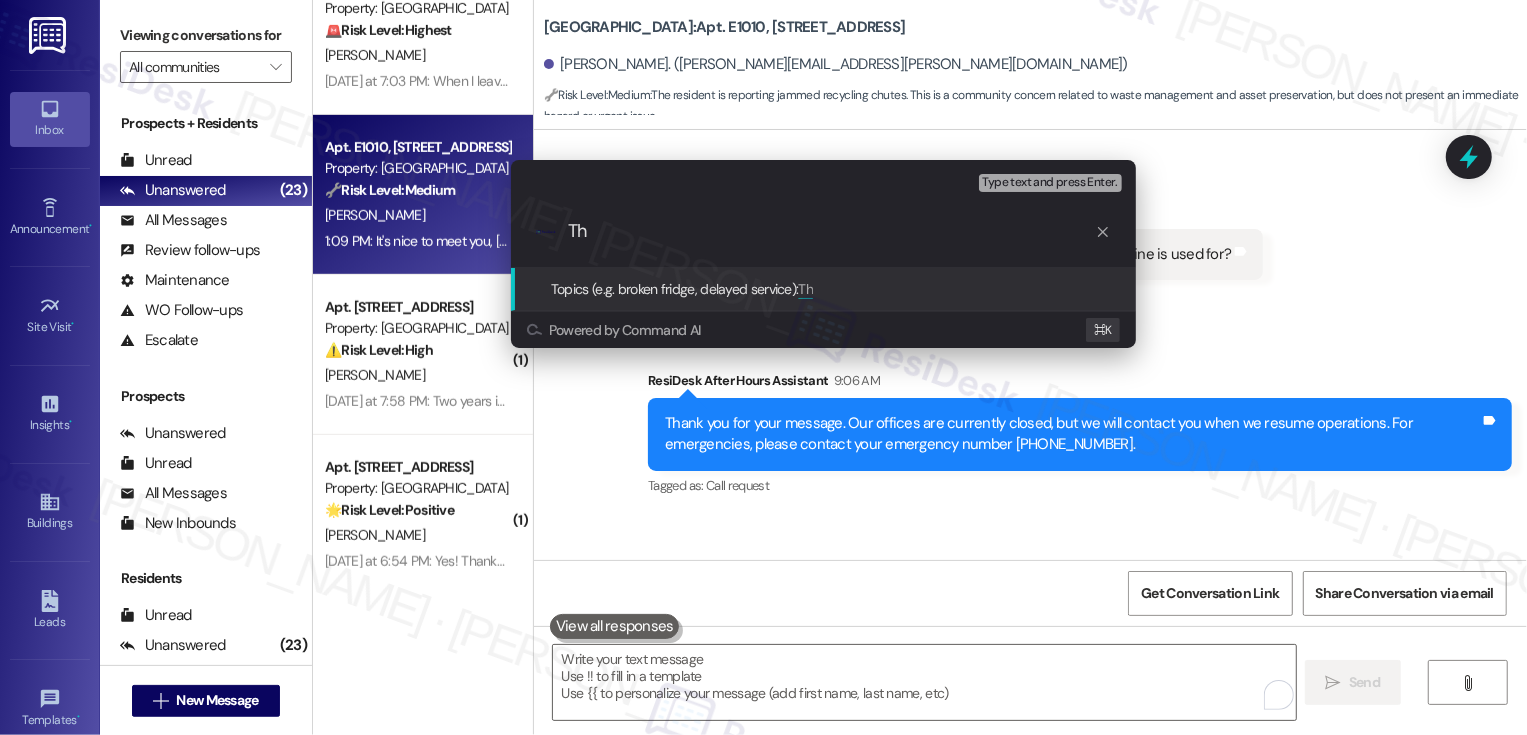 type on "T" 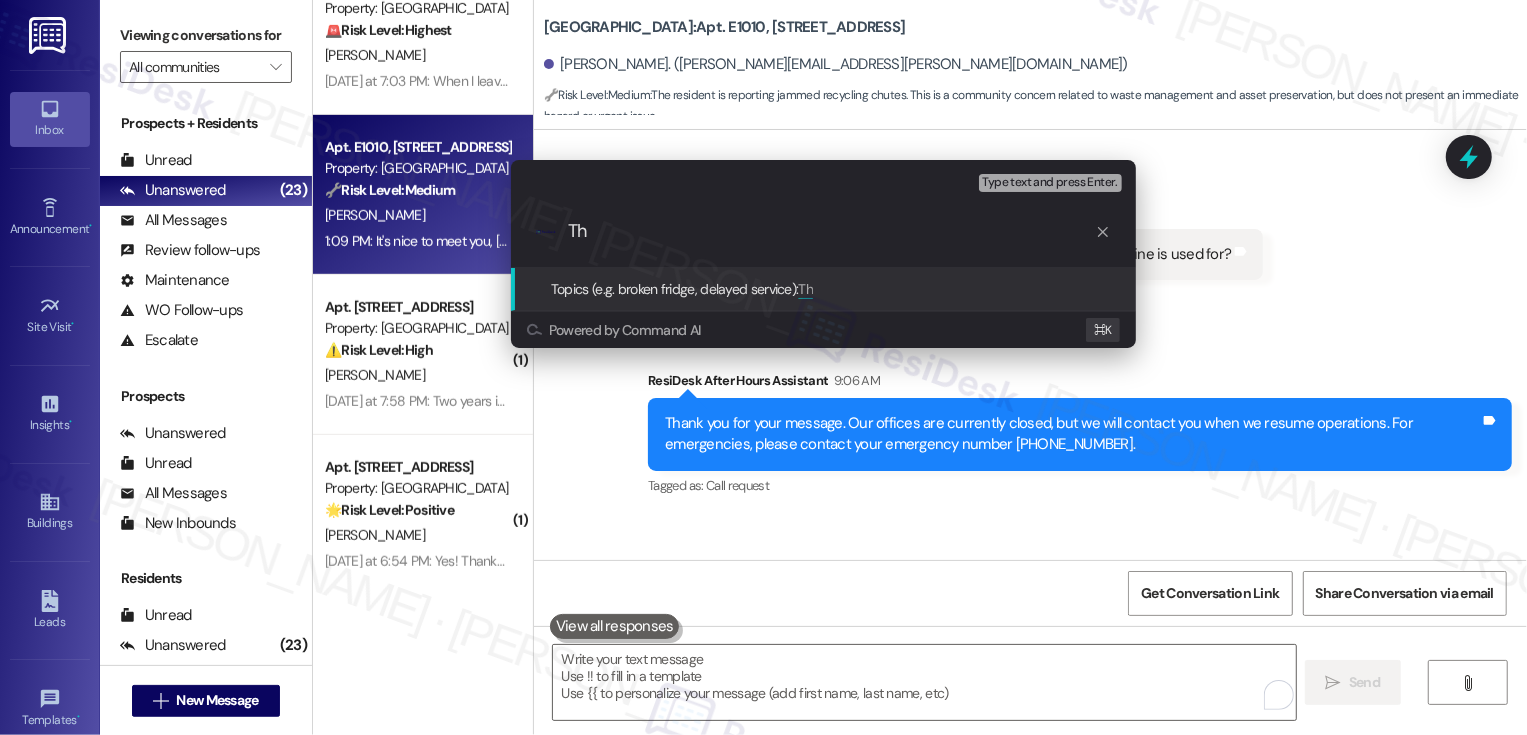 type on "T" 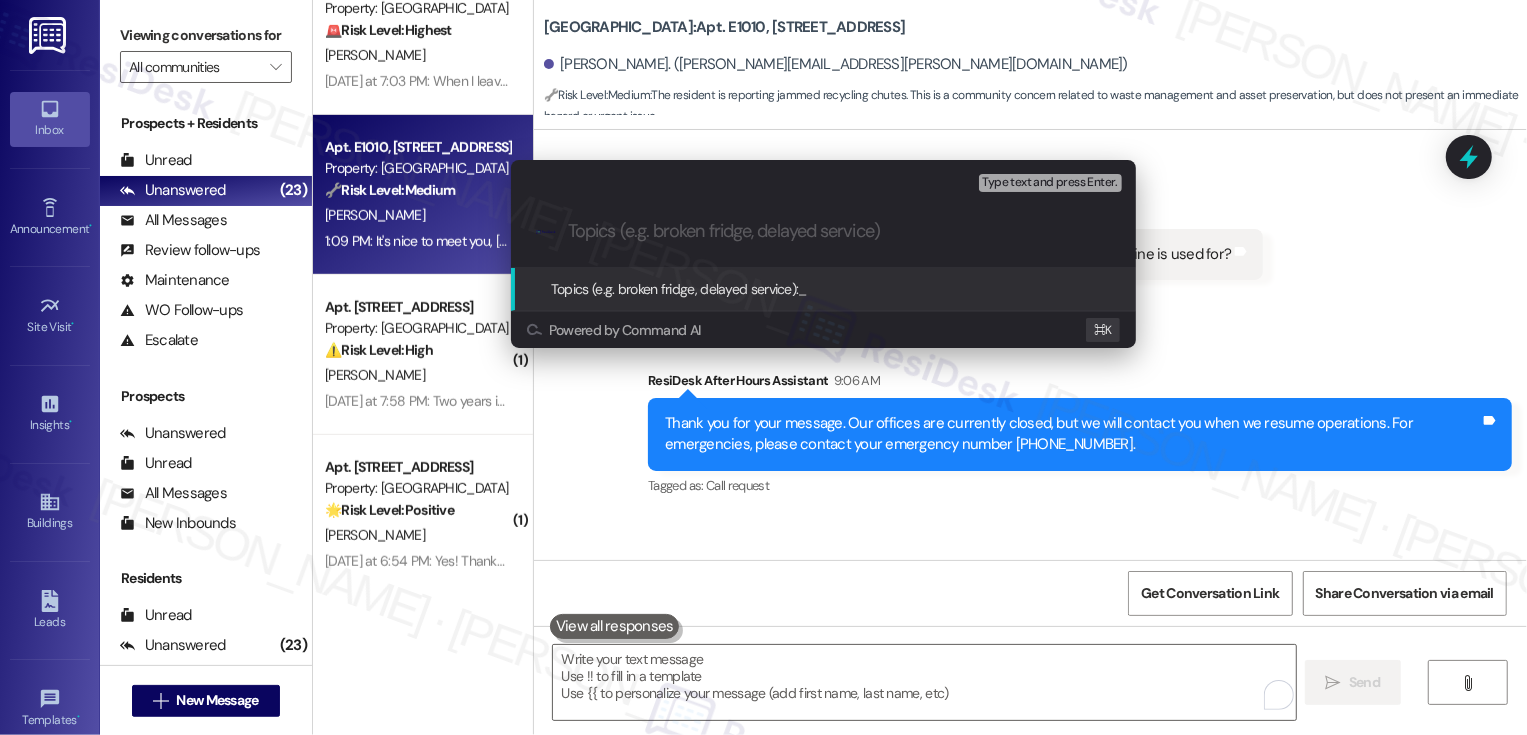 paste on "the recycling chutes on East 10 are jammed" 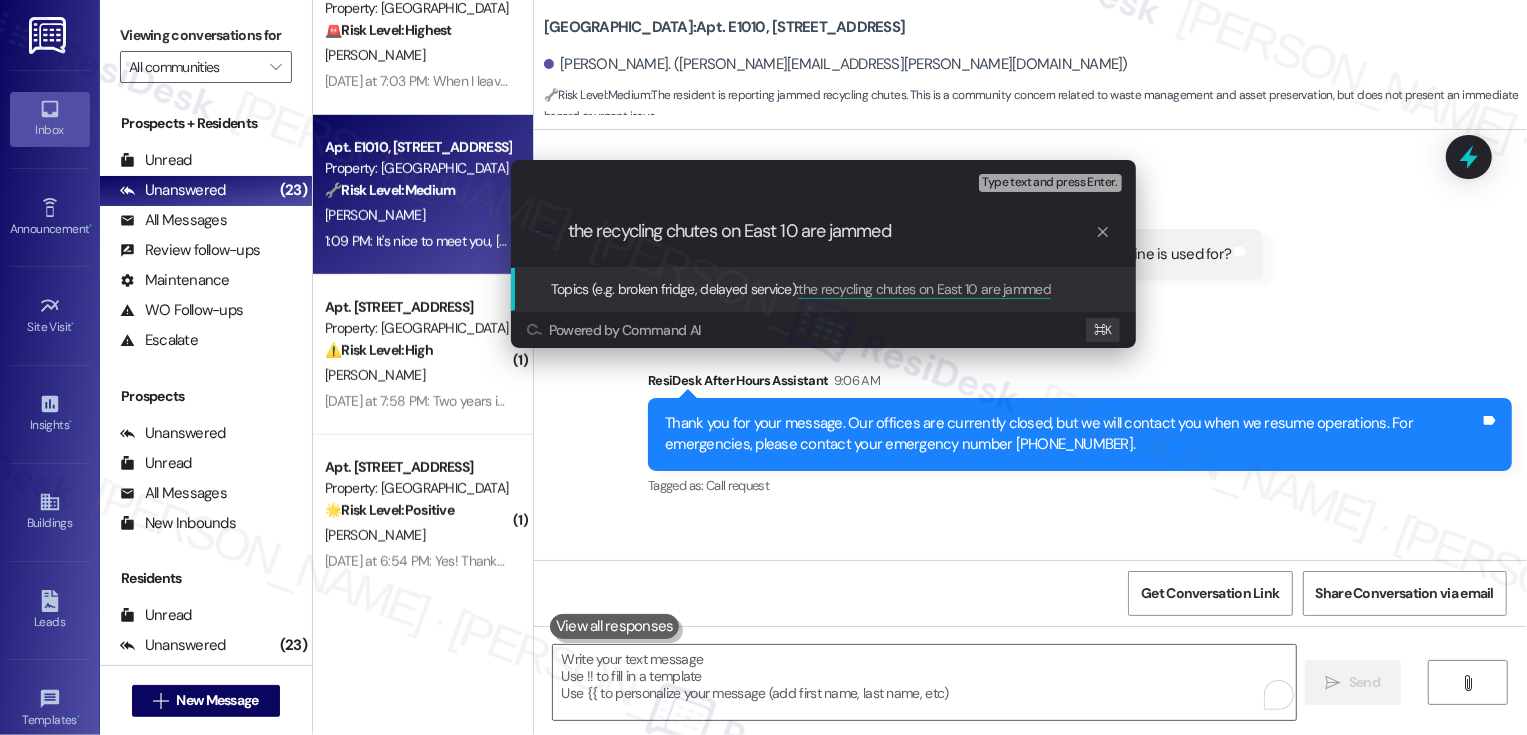 drag, startPoint x: 587, startPoint y: 229, endPoint x: 443, endPoint y: 225, distance: 144.05554 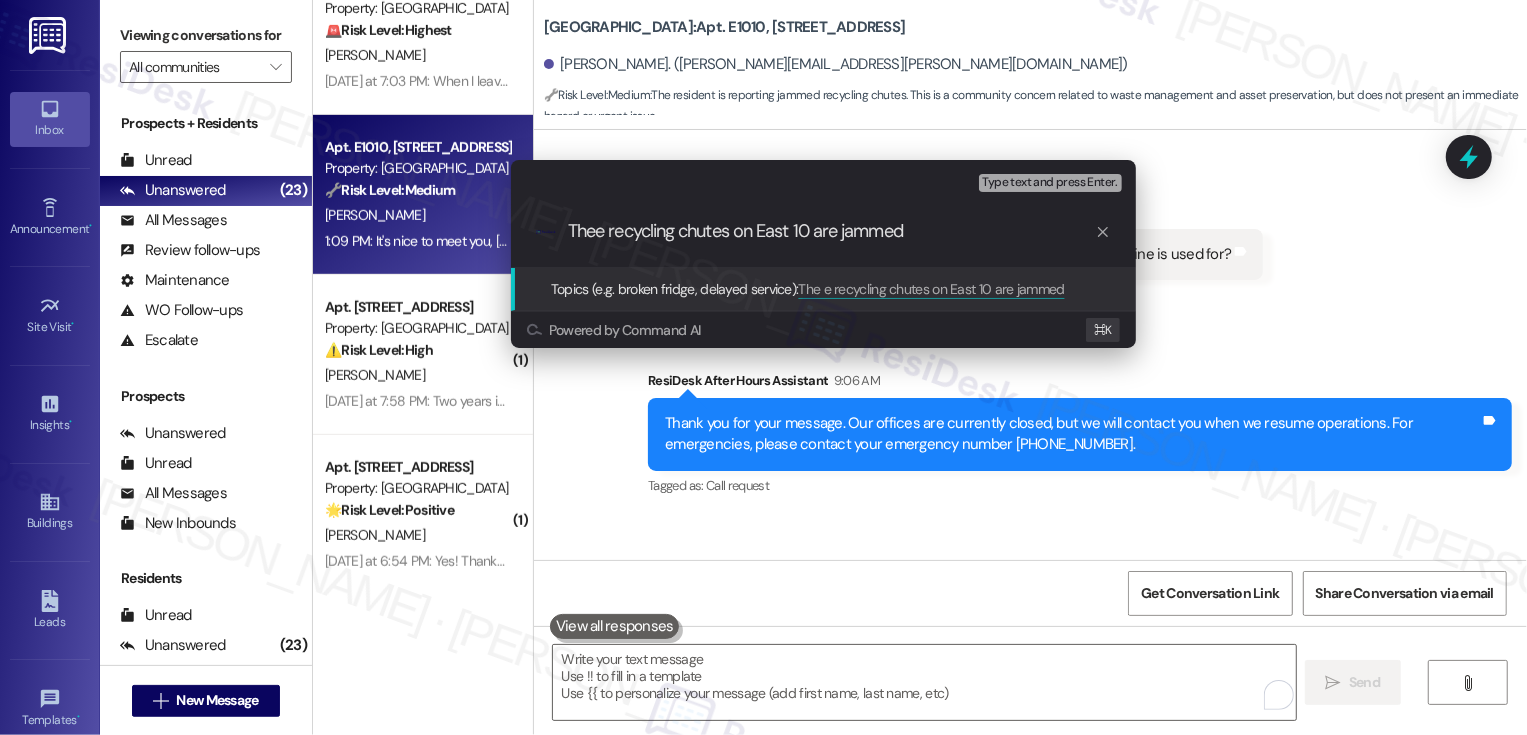 type on "The recycling chutes on East 10 are jammed" 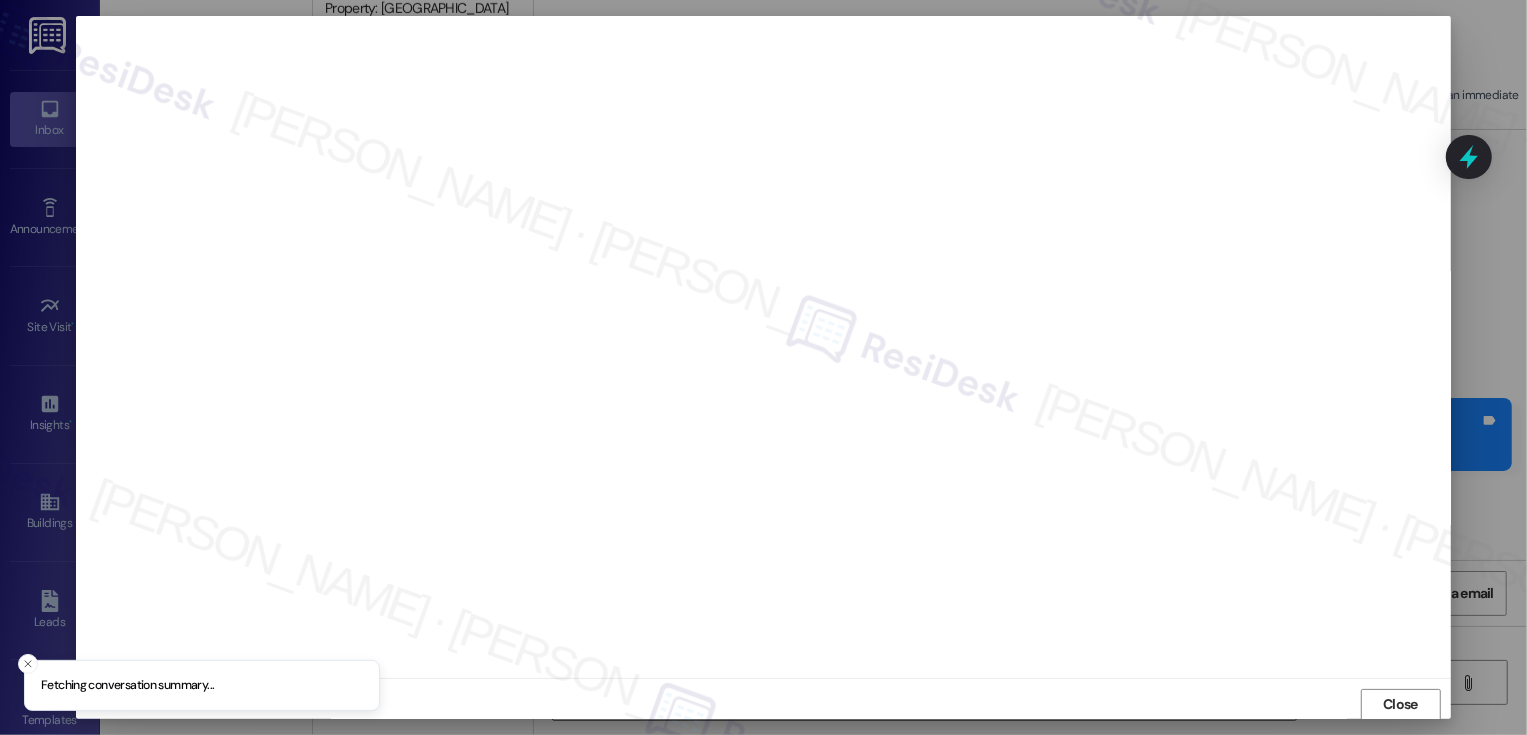 scroll, scrollTop: 1, scrollLeft: 0, axis: vertical 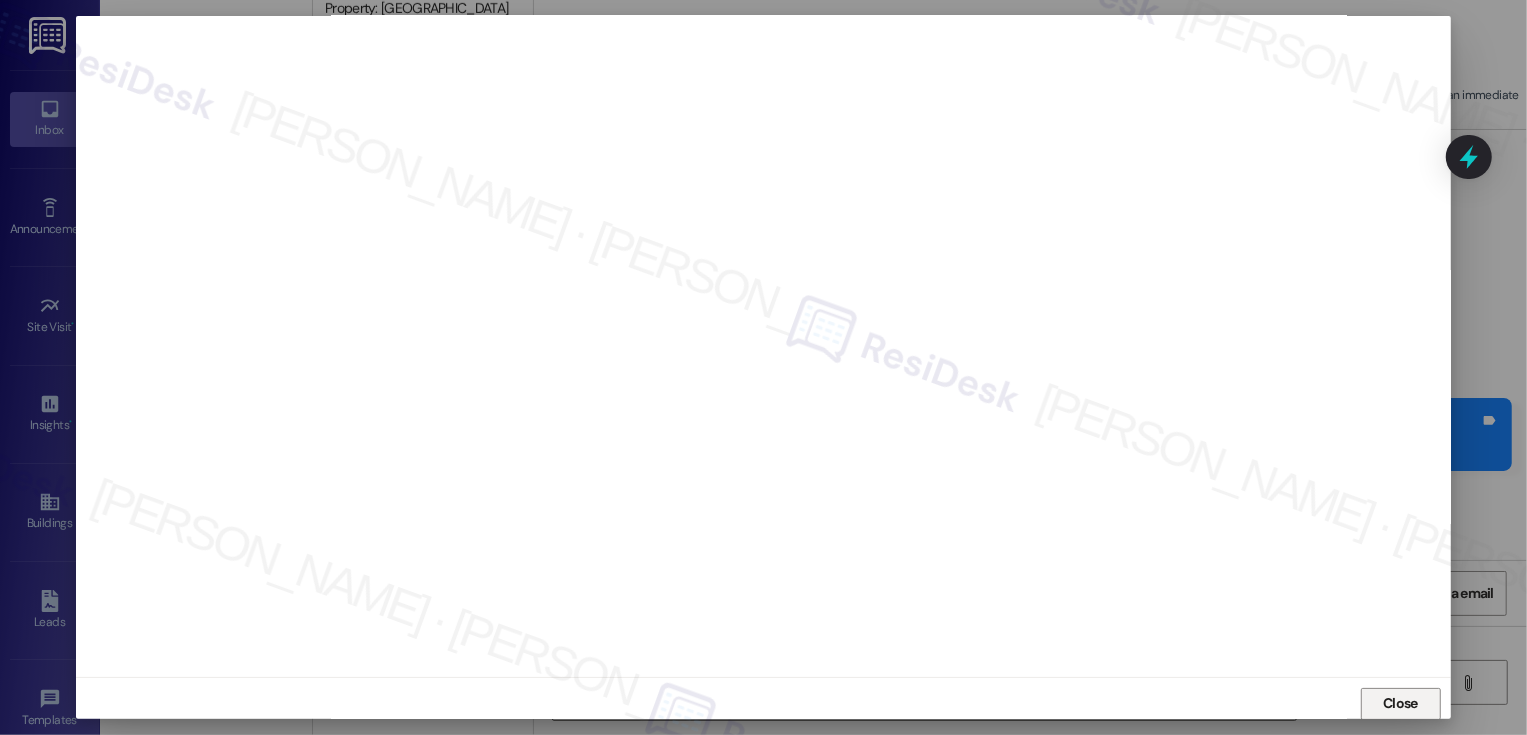 click on "Close" at bounding box center (1401, 704) 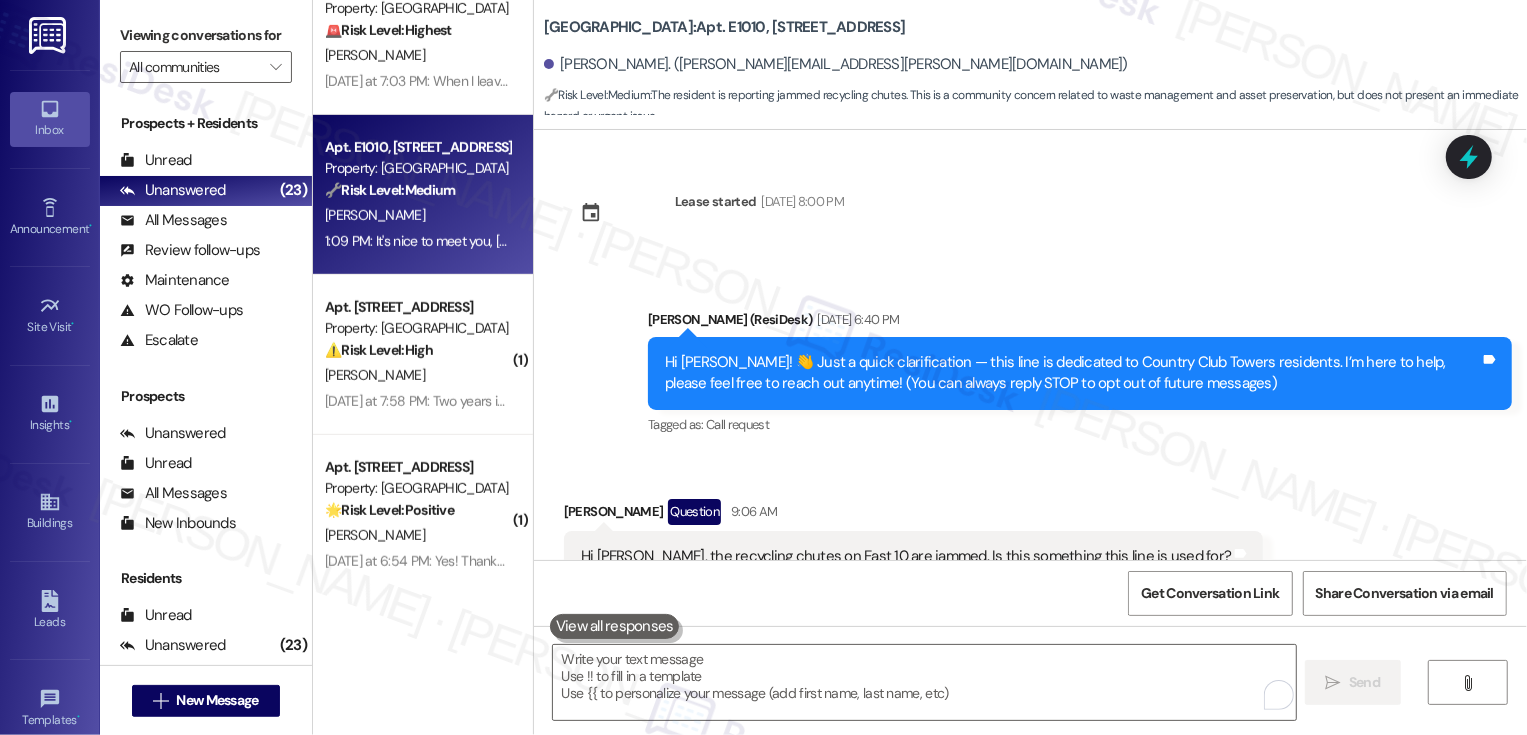 scroll, scrollTop: 602, scrollLeft: 0, axis: vertical 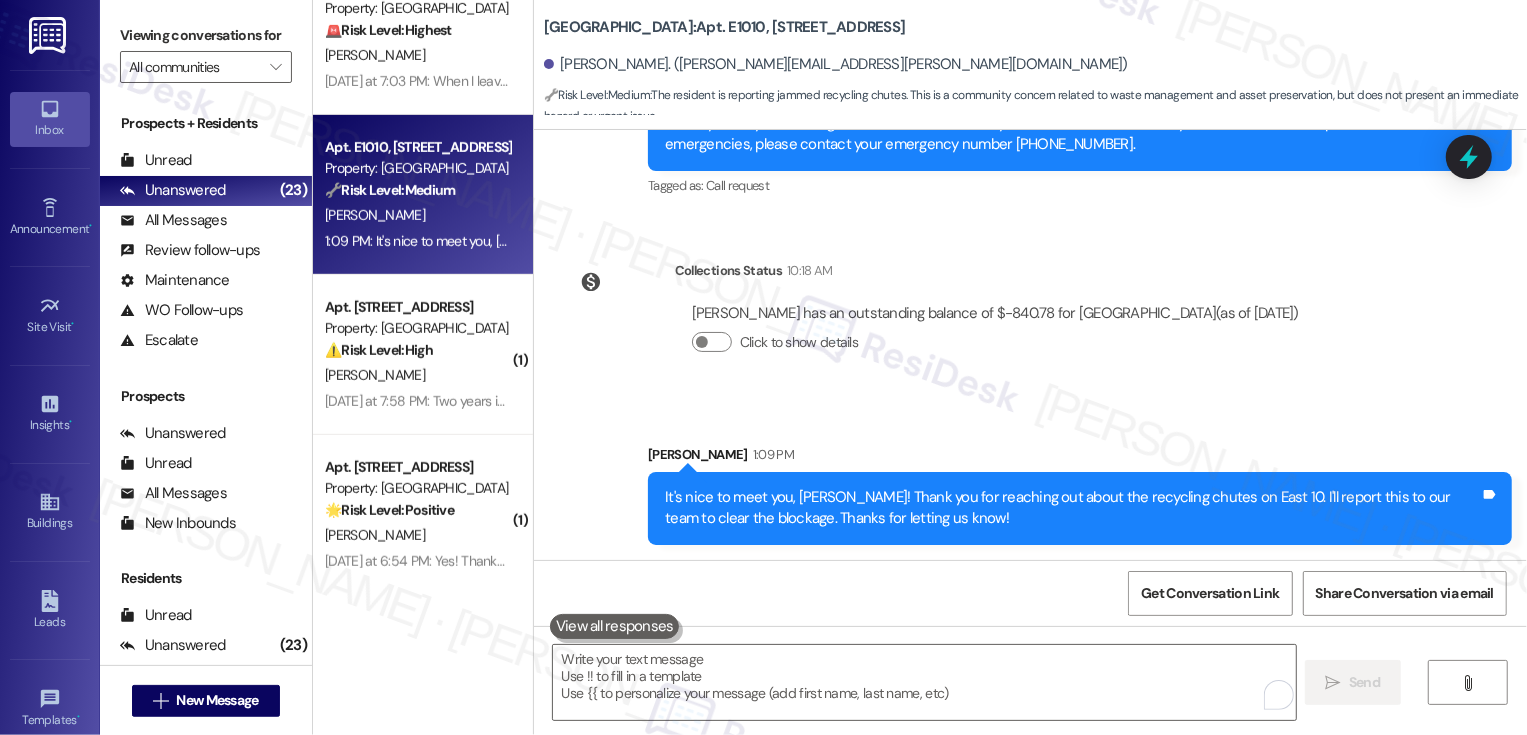 click on "Click to show details" at bounding box center [995, 342] 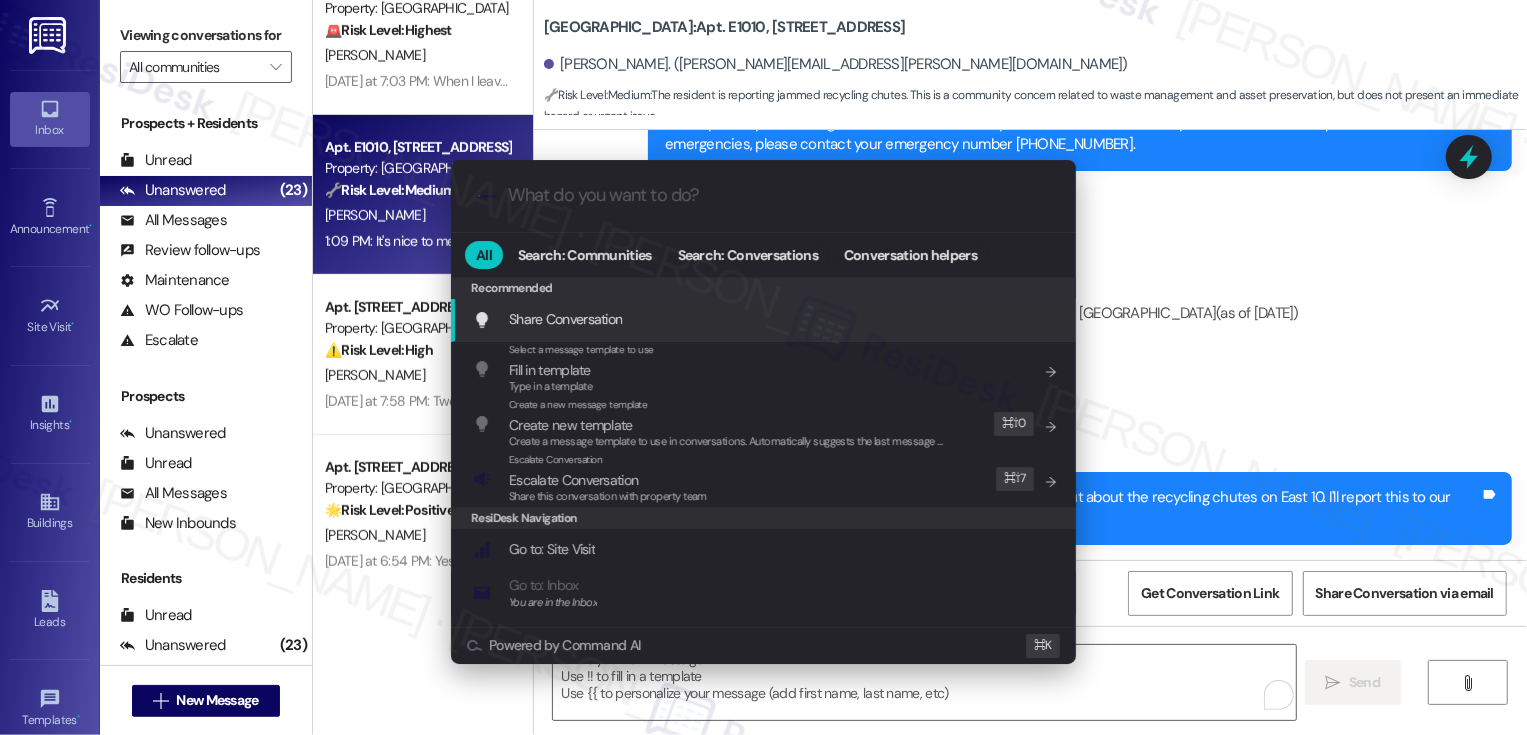 click on ".cls-1{fill:#0a055f;}.cls-2{fill:#0cc4c4;} resideskLogoBlueOrange All Search: Communities Search: Conversations Conversation helpers Recommended Recommended Share Conversation Add shortcut Select a message template to use Fill in template Type in a template Add shortcut Create a new message template Create new template Create a message template to use in conversations. Automatically suggests the last message you sent. Edit ⌘ ⇧ 0 Escalate Conversation Escalate Conversation Share this conversation with property team Edit ⌘ ⇧ 7 ResiDesk Navigation Go to: Site Visit Add shortcut Go to: Inbox You are in the Inbox Add shortcut Go to: Settings Add shortcut Go to: Message Templates Add shortcut Go to: Buildings Add shortcut Help Getting Started: What you can do with ResiDesk Add shortcut Settings Powered by Command AI ⌘ K" at bounding box center [763, 367] 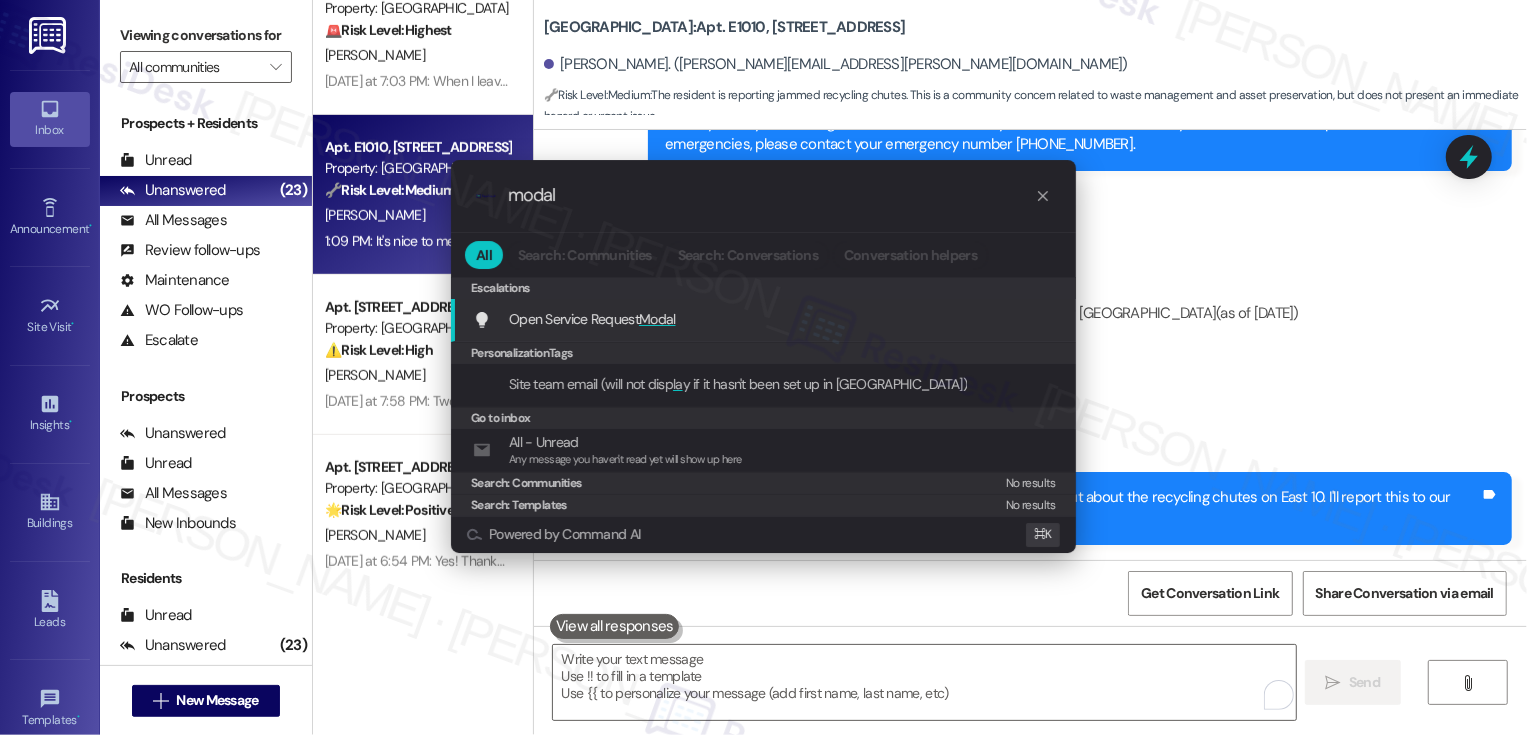 click on "Open Service Request  Modal Add shortcut" at bounding box center (765, 319) 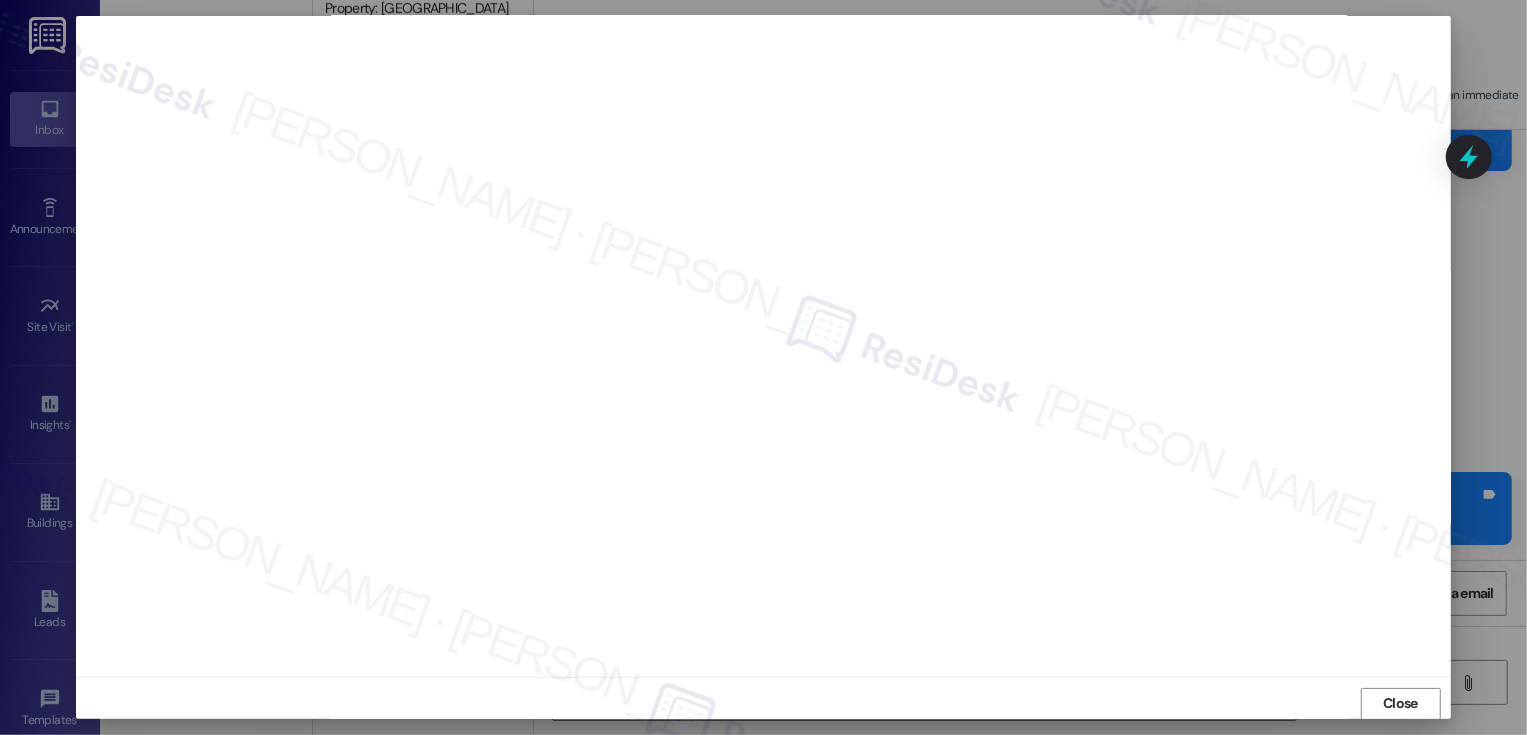 scroll, scrollTop: 0, scrollLeft: 0, axis: both 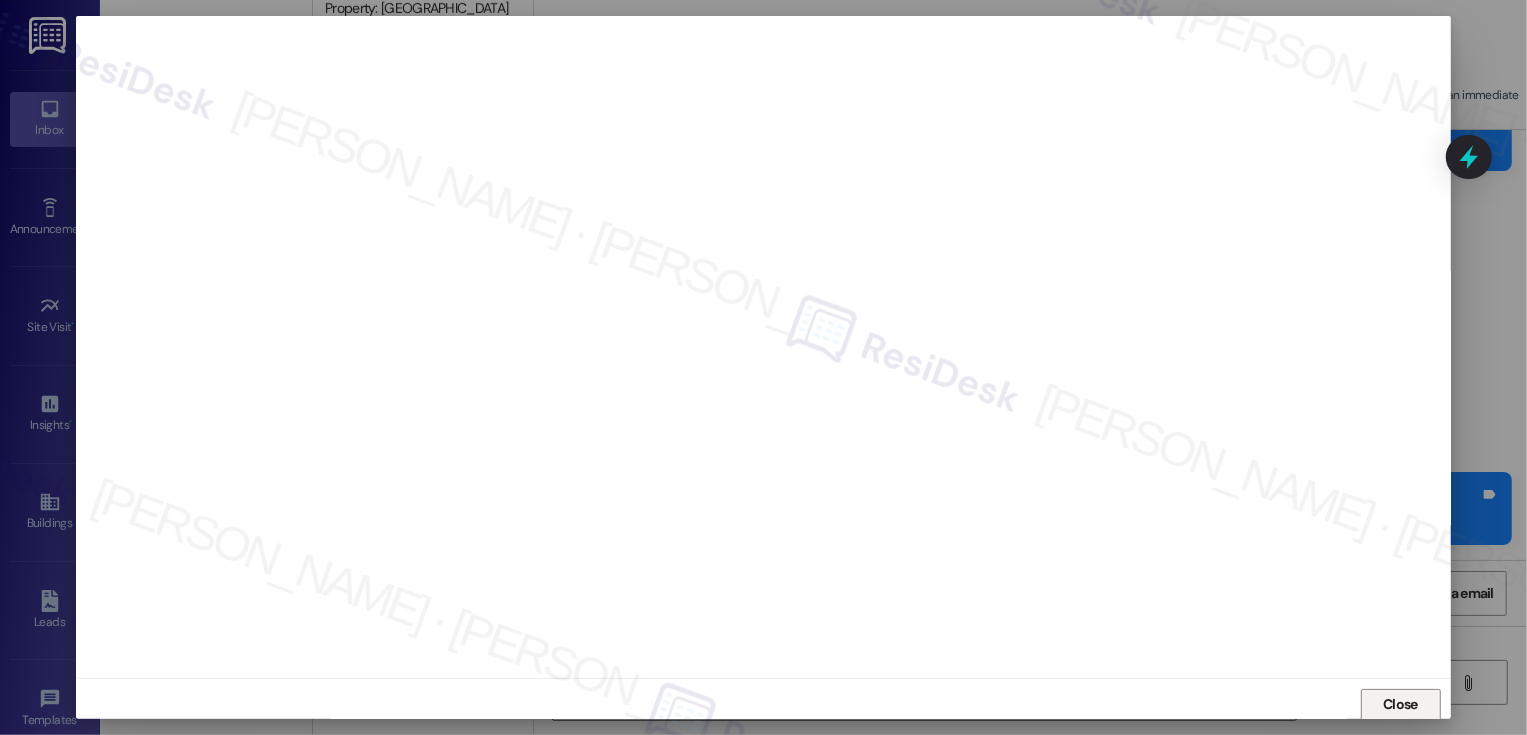 click on "Close" at bounding box center [1400, 704] 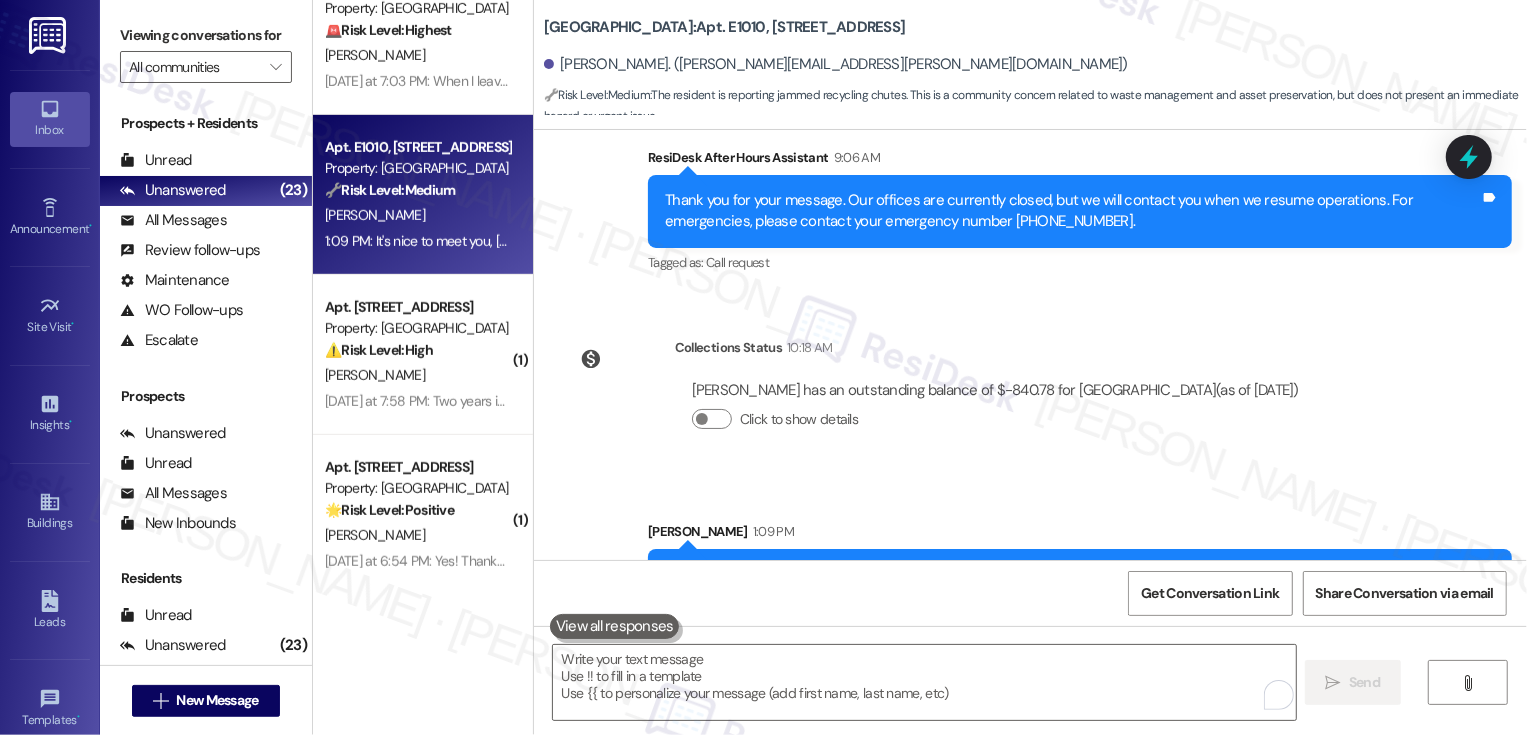 scroll, scrollTop: 602, scrollLeft: 0, axis: vertical 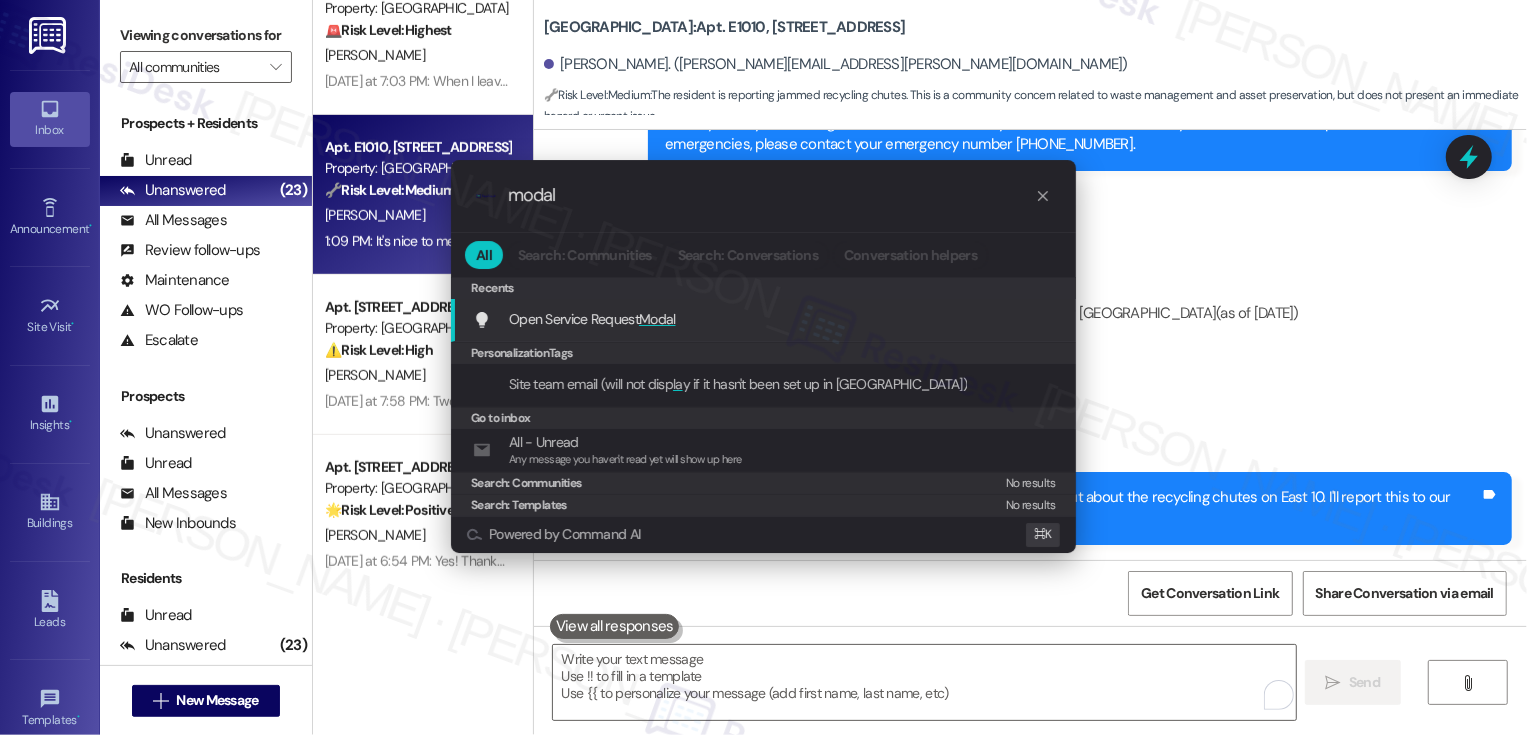 click on "Open Service Request  Modal Add shortcut" at bounding box center (763, 320) 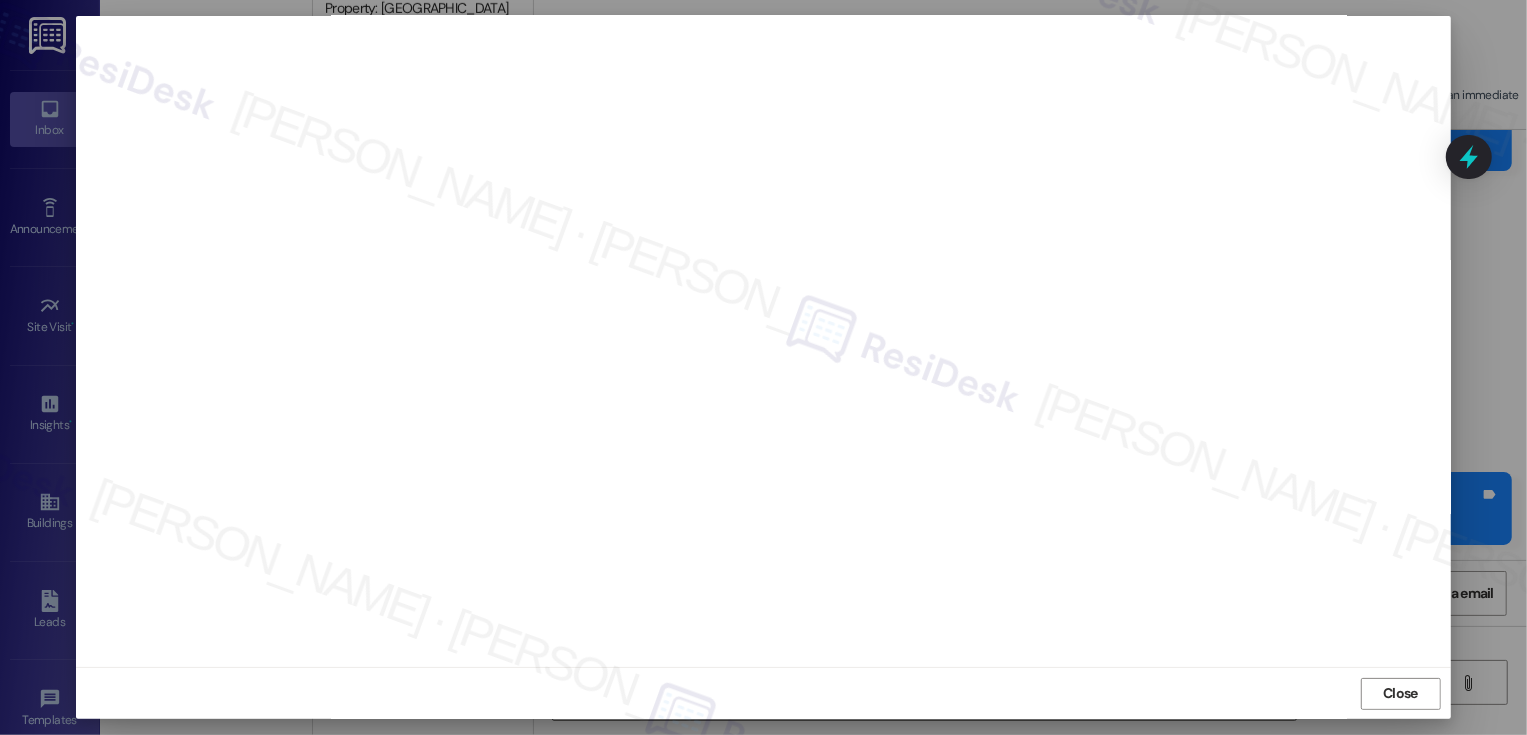 scroll, scrollTop: 0, scrollLeft: 0, axis: both 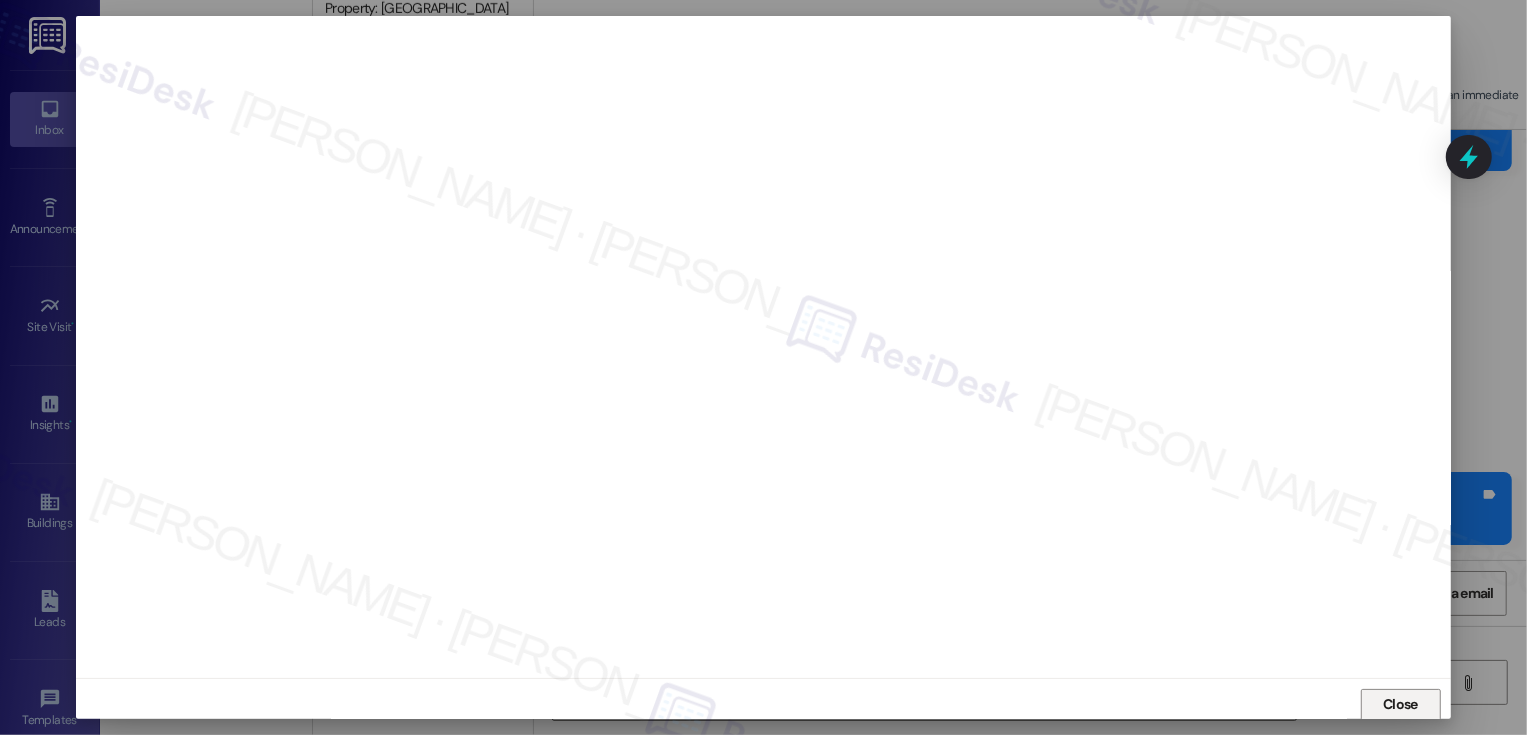 click on "Close" at bounding box center [1400, 704] 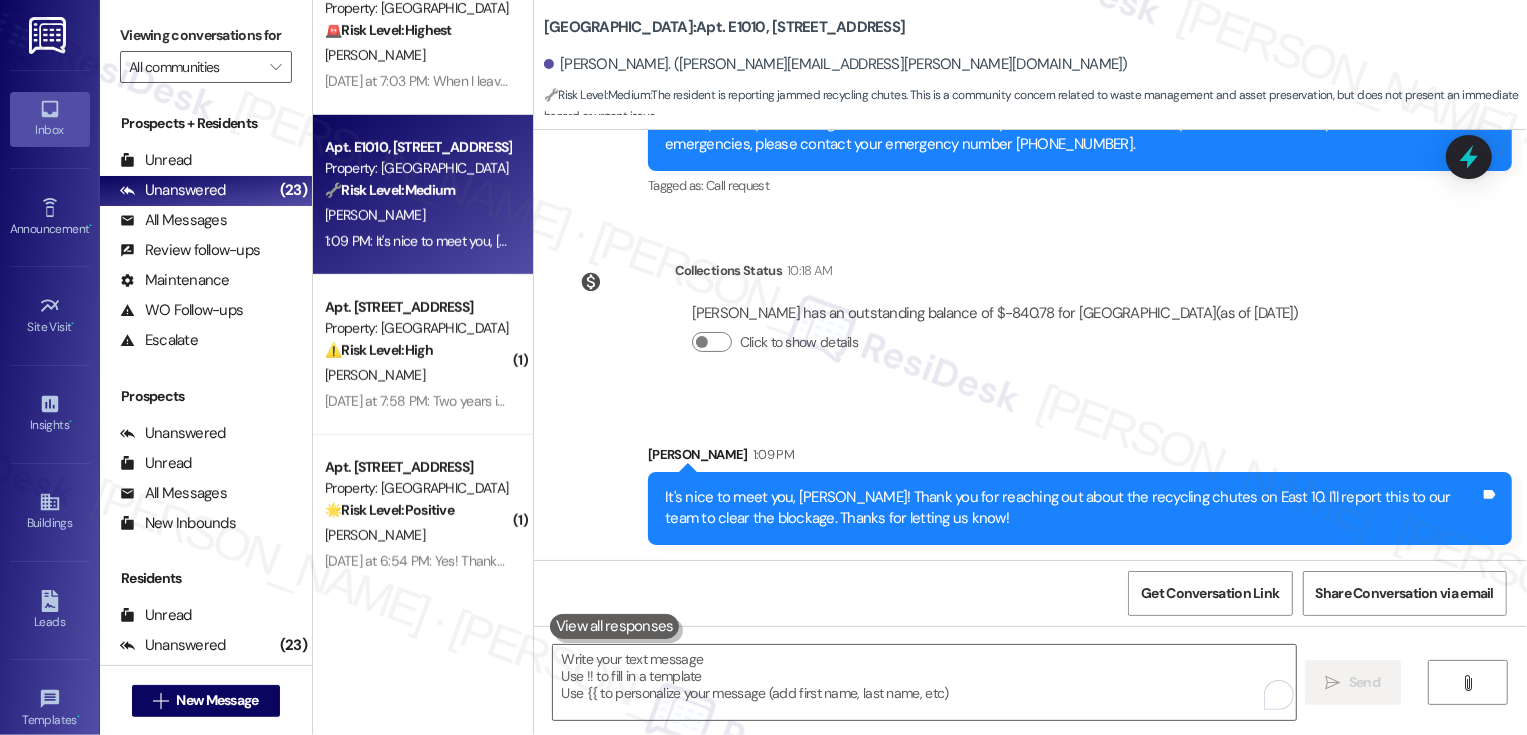 click on "Click to show details" at bounding box center (995, 342) 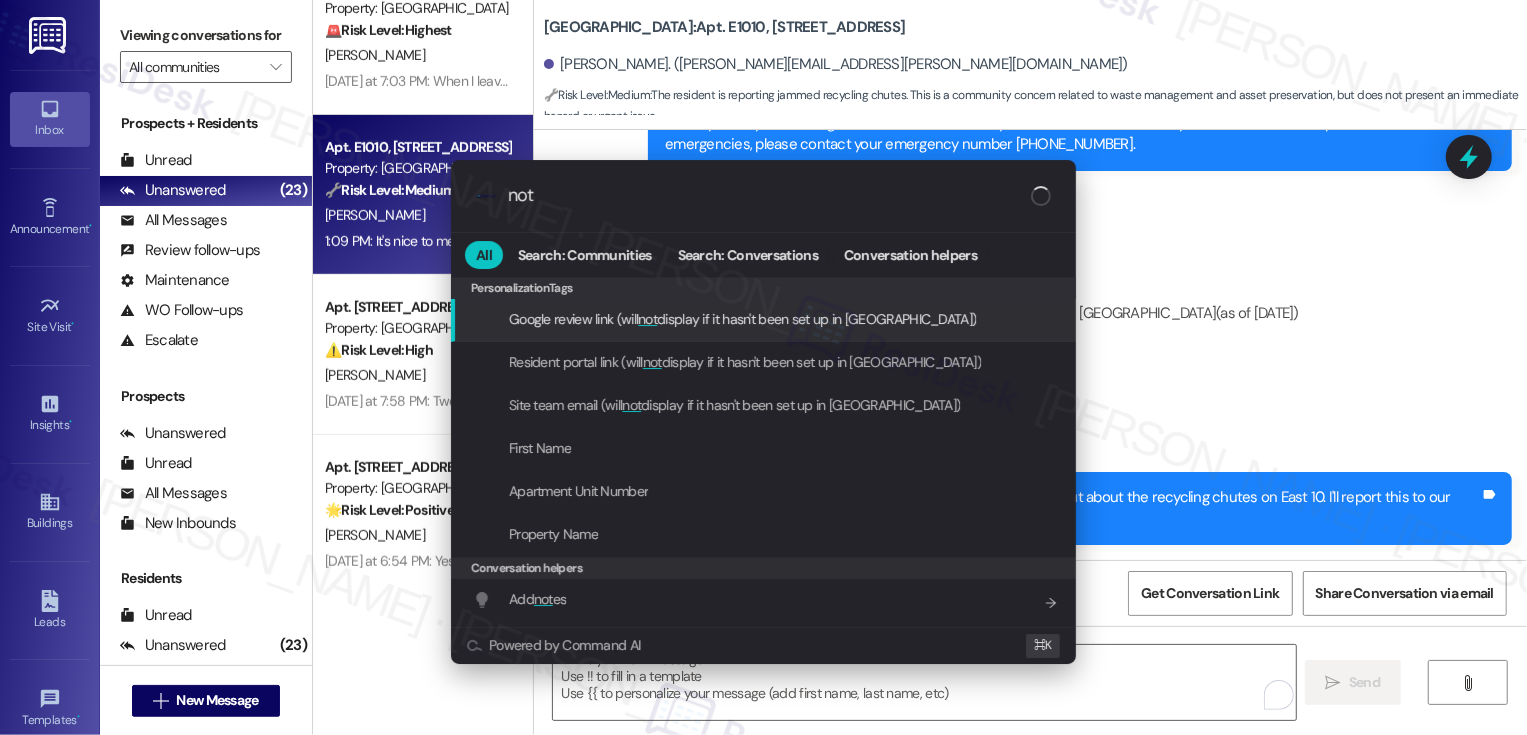 type on "note" 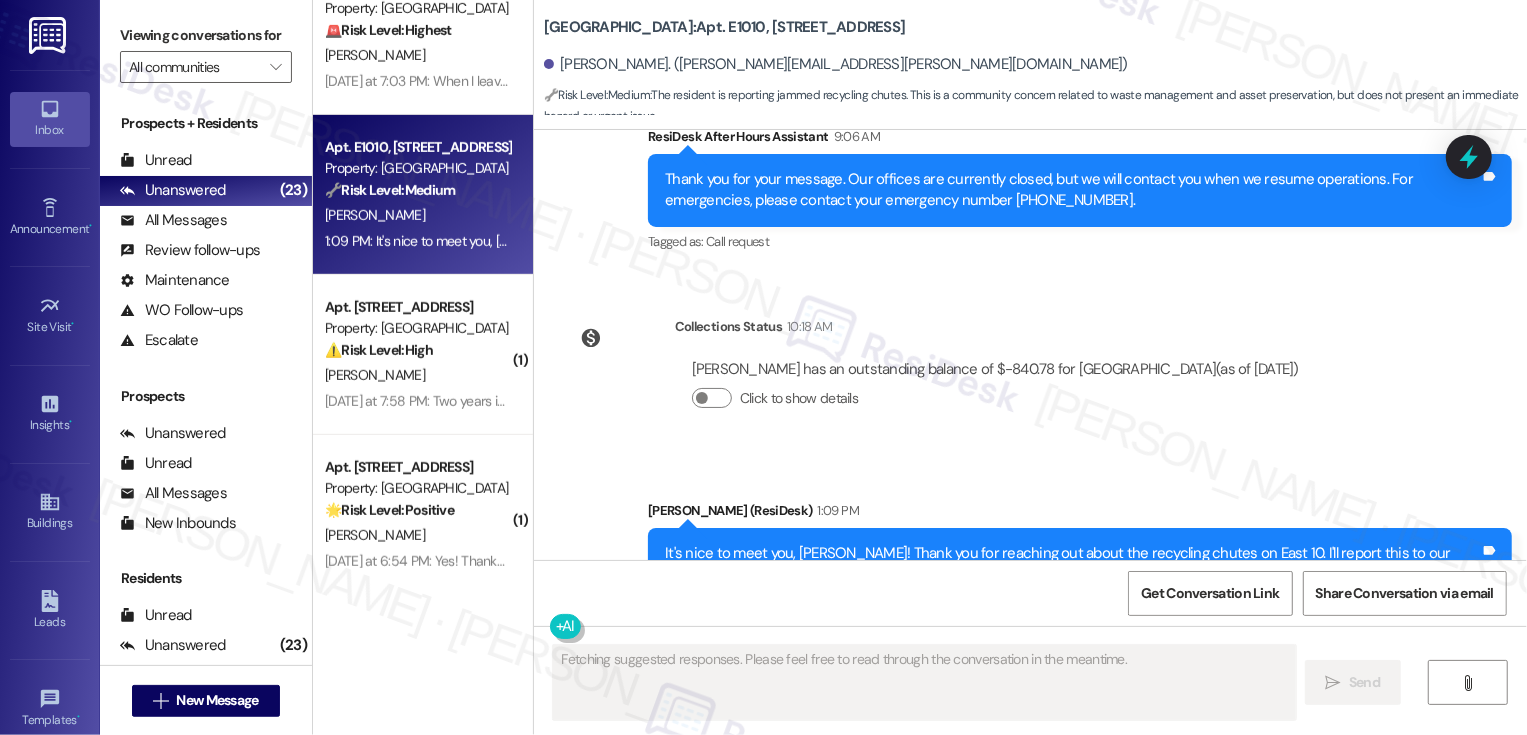 scroll, scrollTop: 800, scrollLeft: 0, axis: vertical 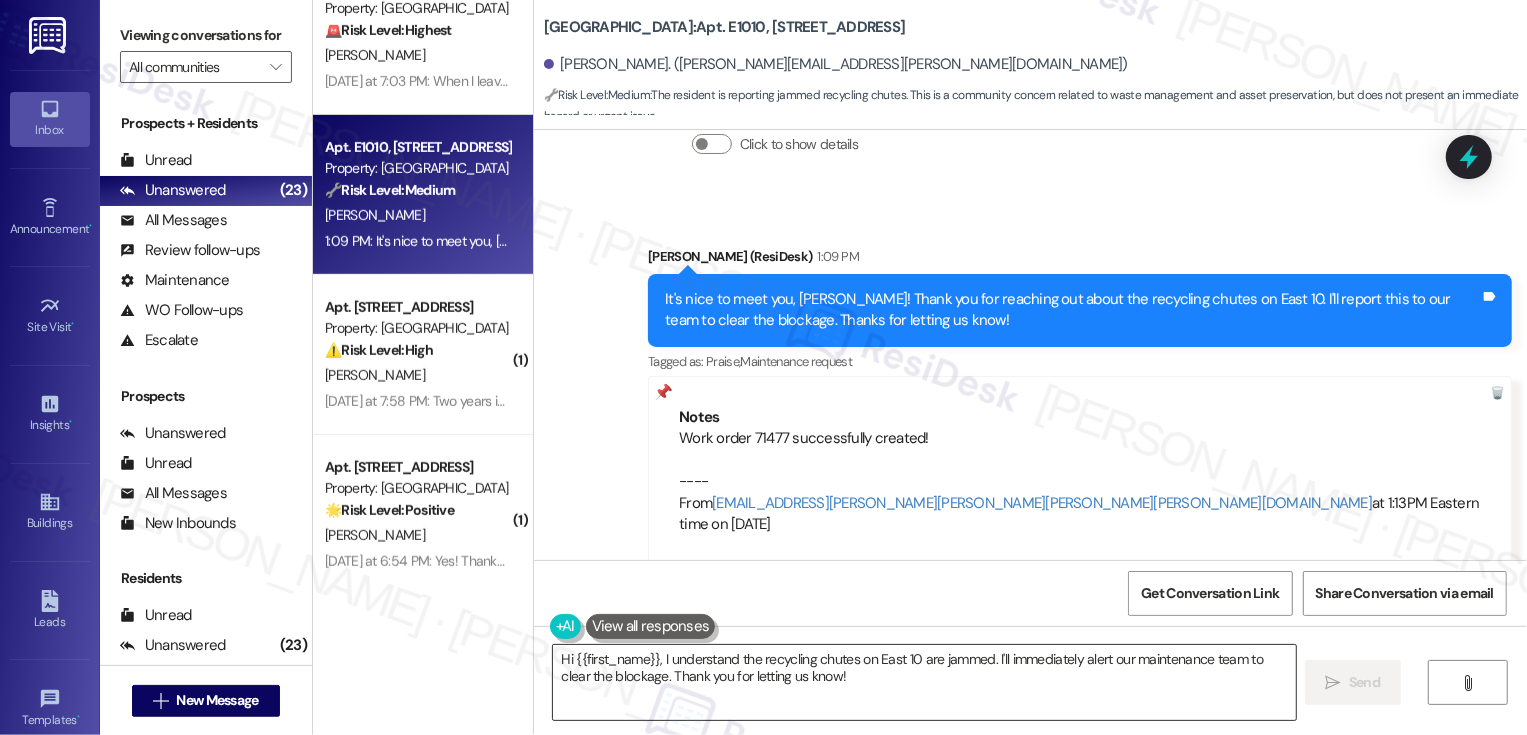 click on "Hi {{first_name}}, I understand the recycling chutes on East 10 are jammed. I'll immediately alert our maintenance team to clear the blockage. Thank you for letting us know!" at bounding box center [924, 682] 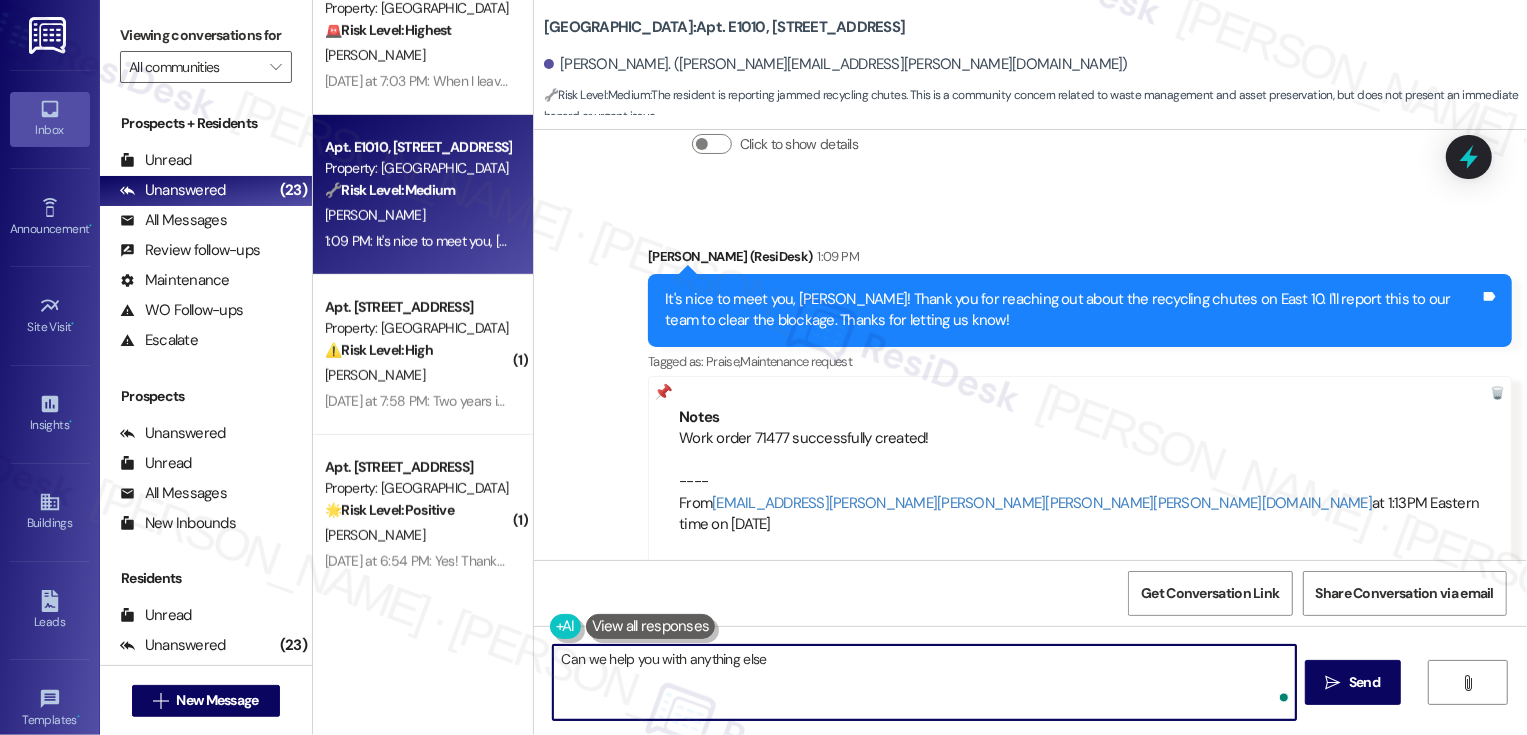 type on "Can we help you with anything else?" 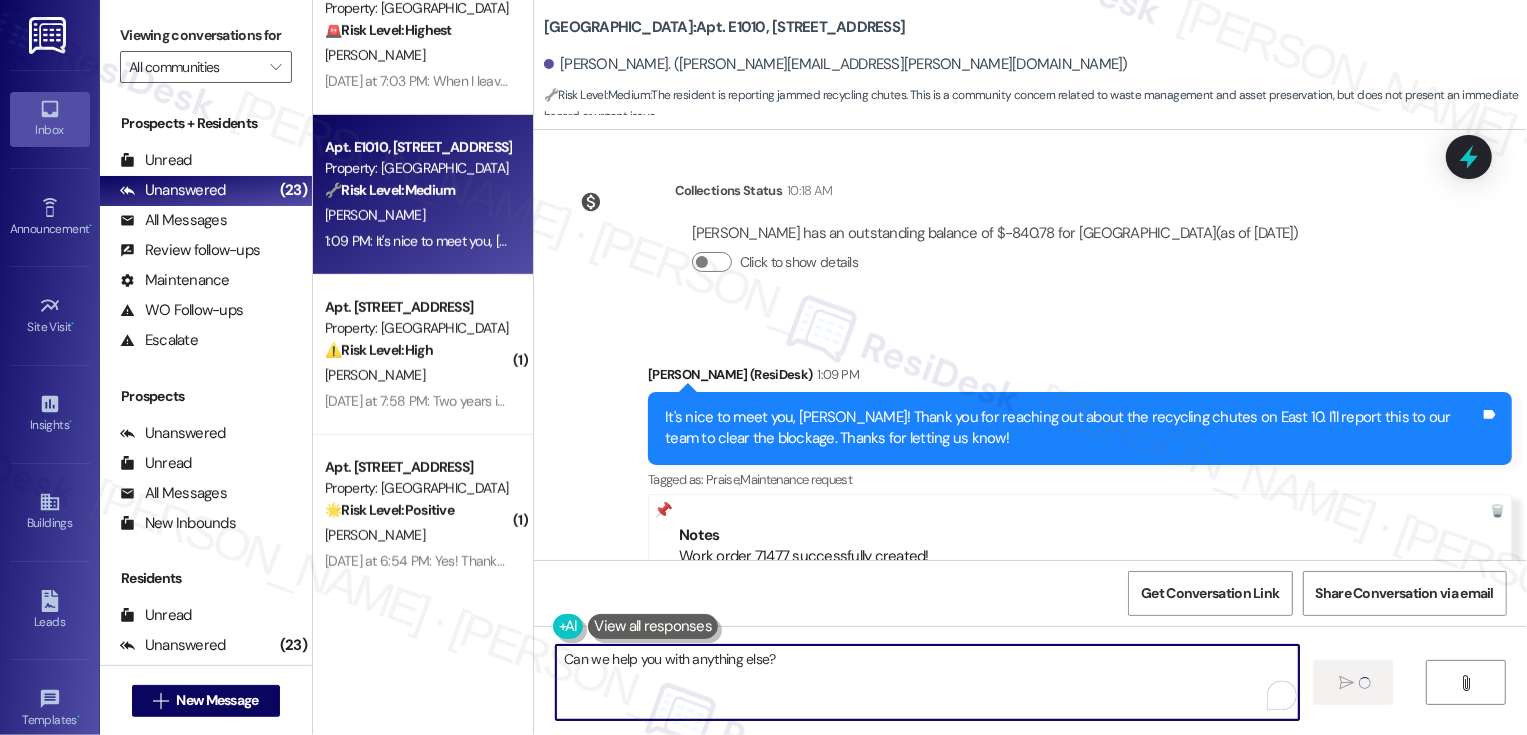 type 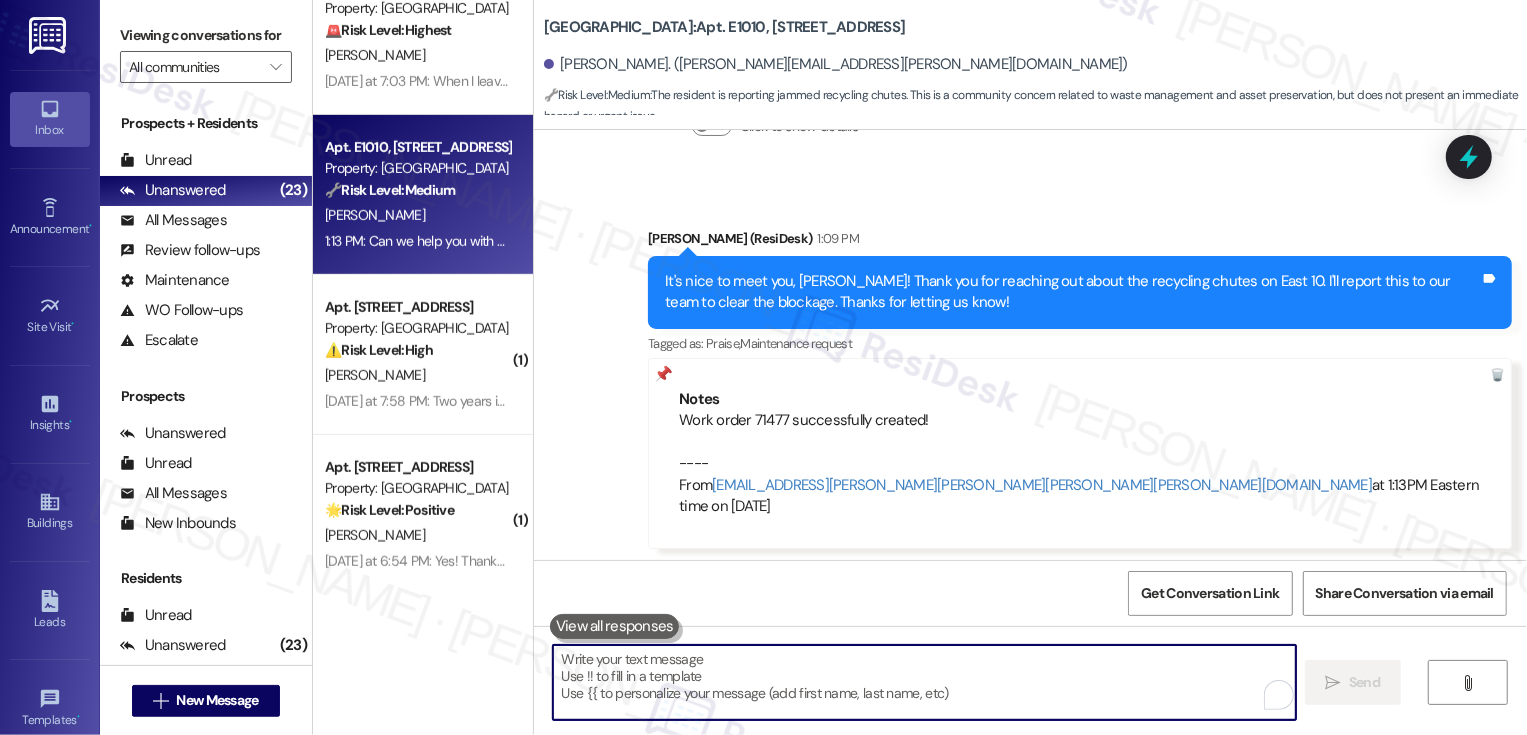 scroll, scrollTop: 940, scrollLeft: 0, axis: vertical 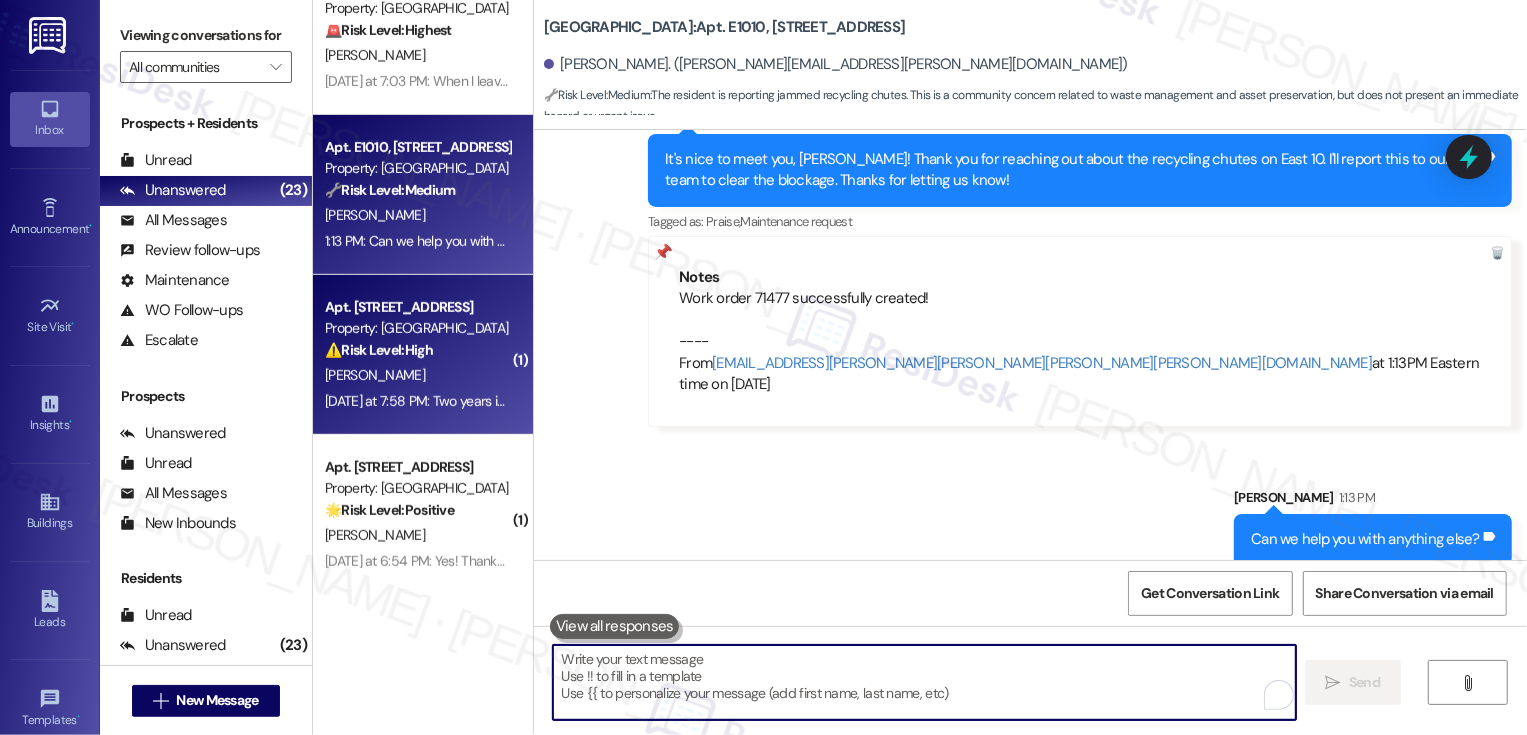 click on "Property: [GEOGRAPHIC_DATA]" at bounding box center (417, 328) 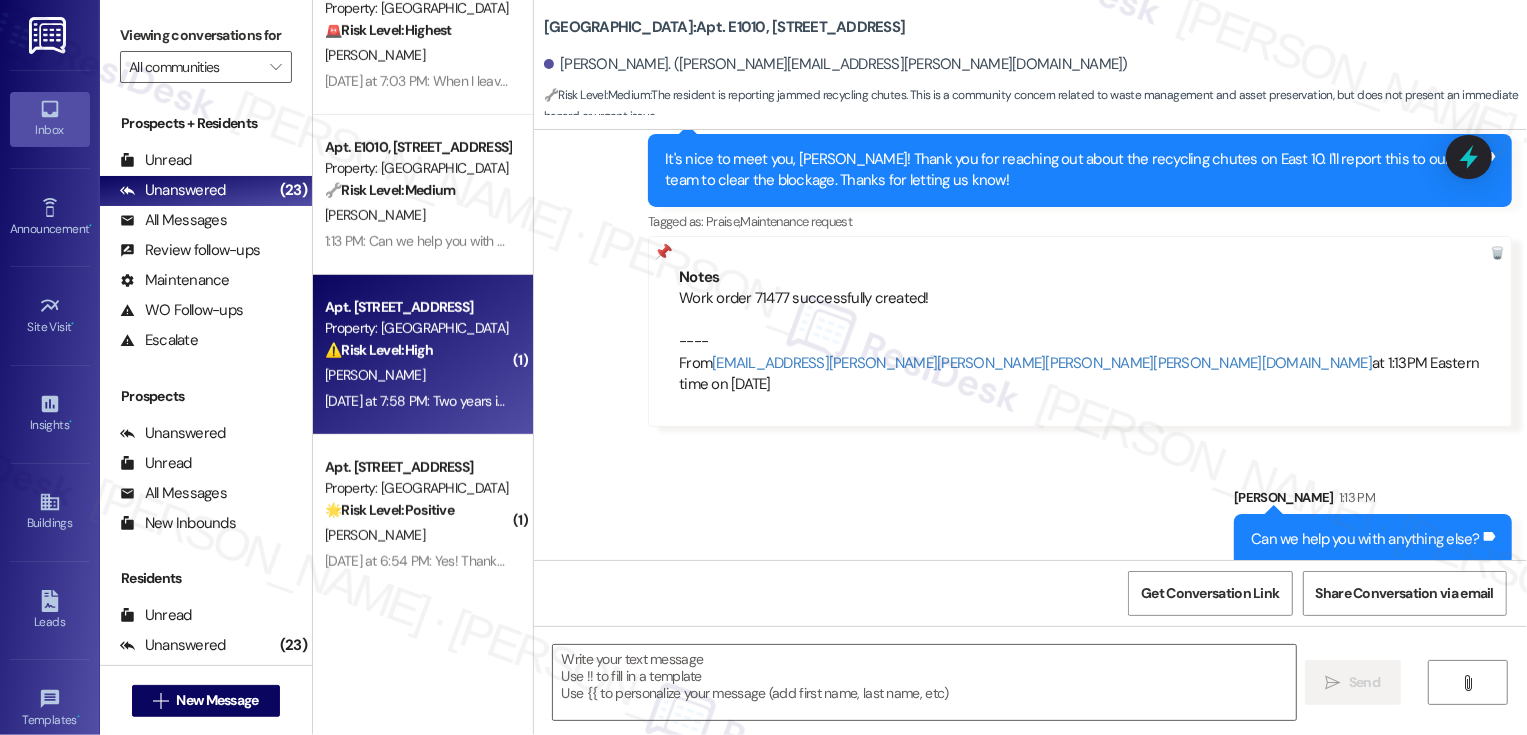 type on "Fetching suggested responses. Please feel free to read through the conversation in the meantime." 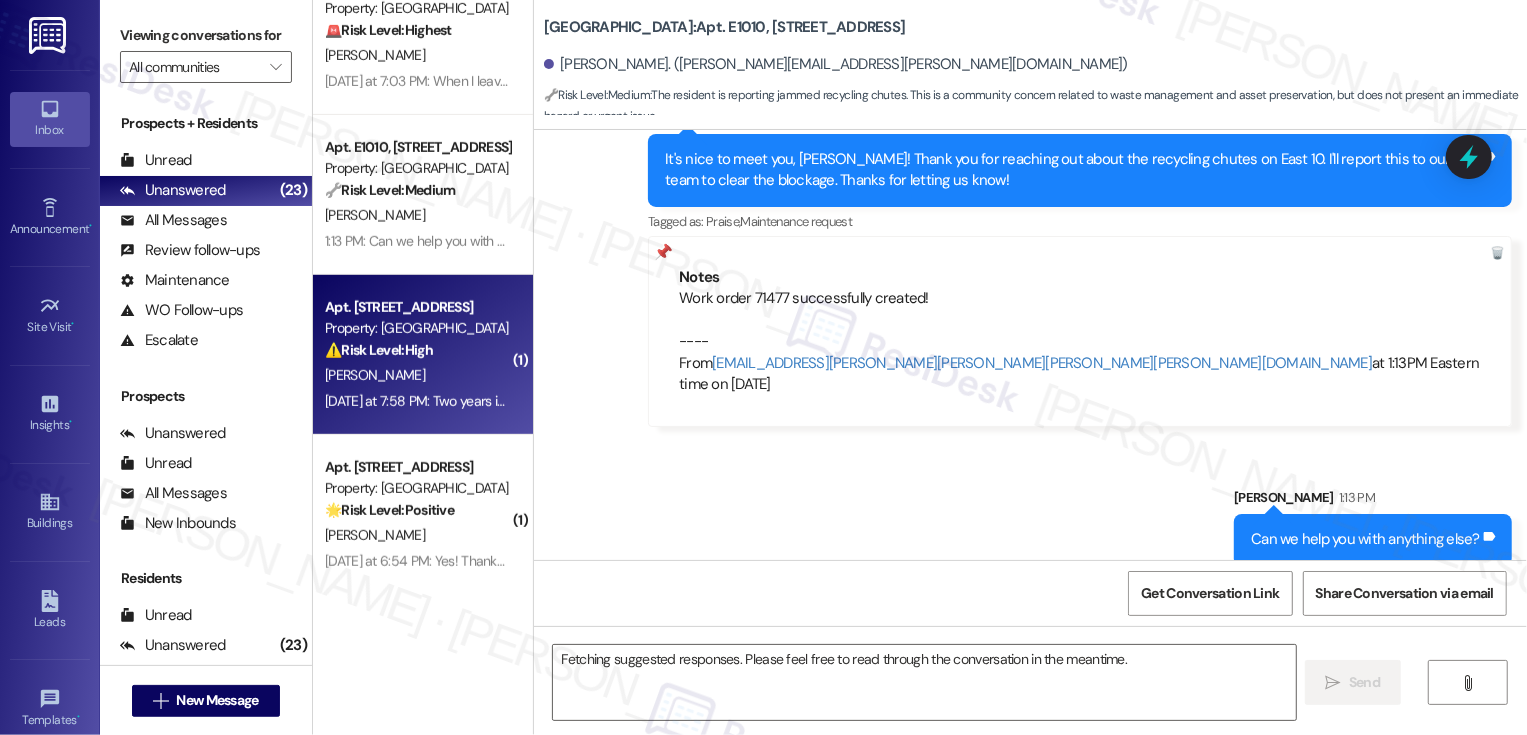 click on "Property: [GEOGRAPHIC_DATA]" at bounding box center (417, 328) 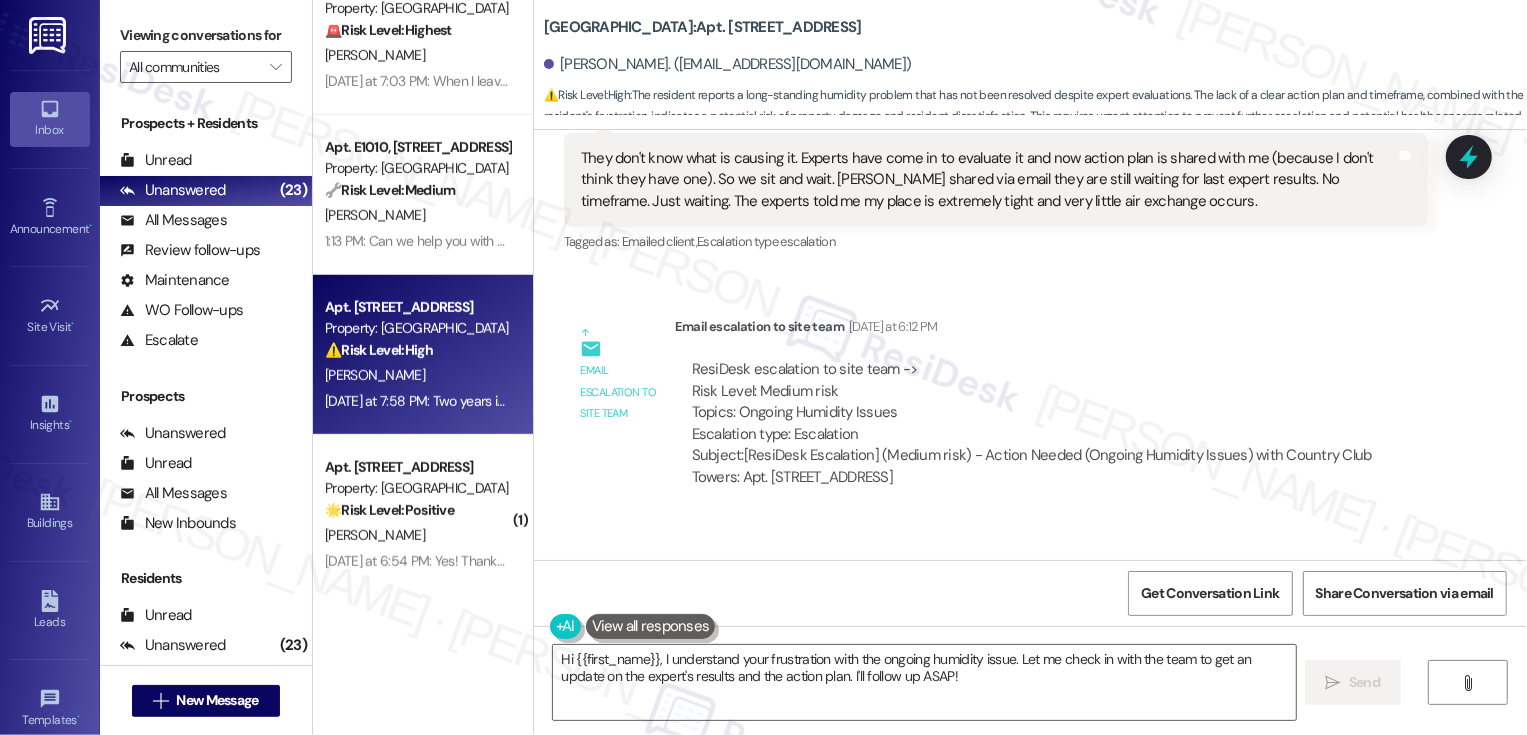 scroll, scrollTop: 1202, scrollLeft: 0, axis: vertical 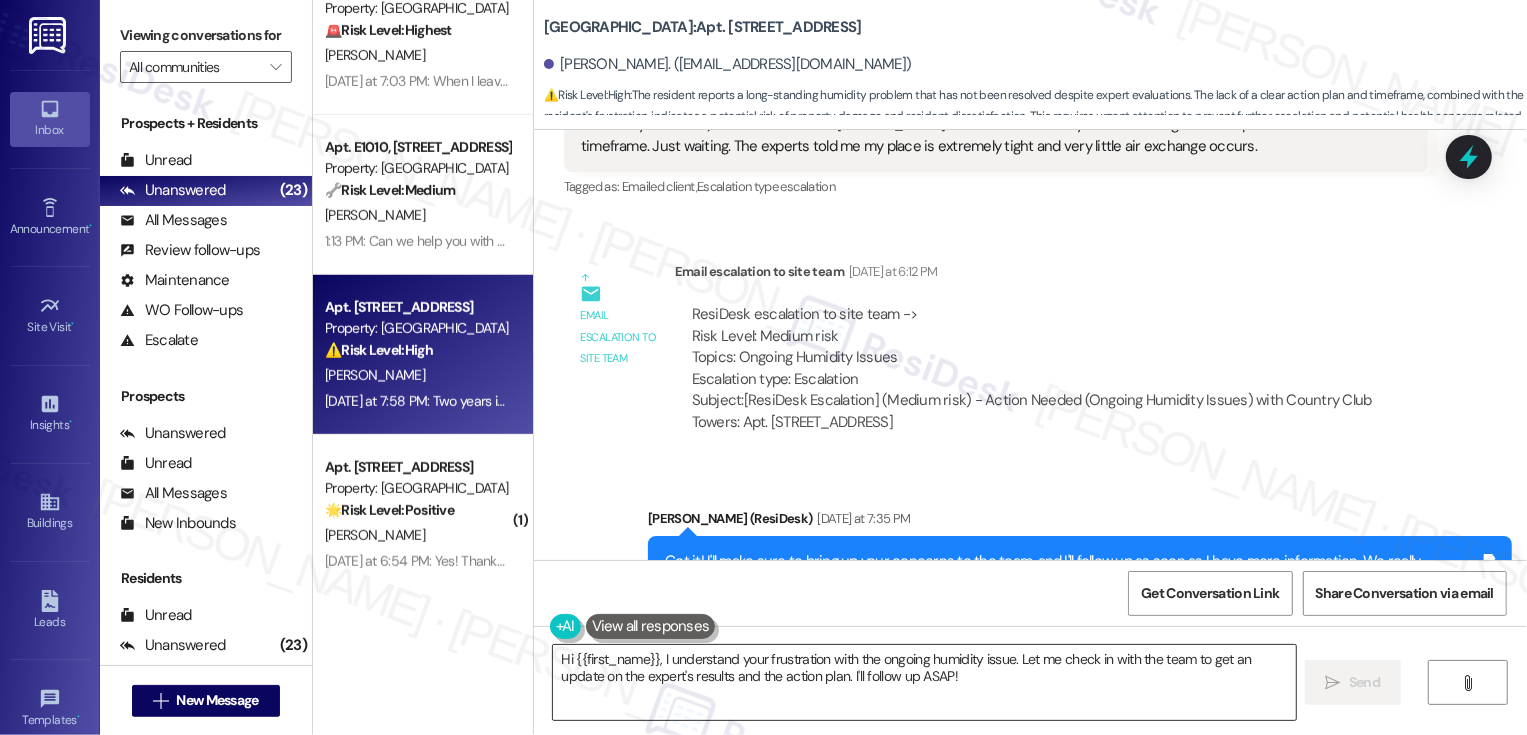 click on "Hi {{first_name}}, I understand your frustration with the ongoing humidity issue. Let me check in with the team to get an update on the expert's results and the action plan. I'll follow up ASAP!" at bounding box center (924, 682) 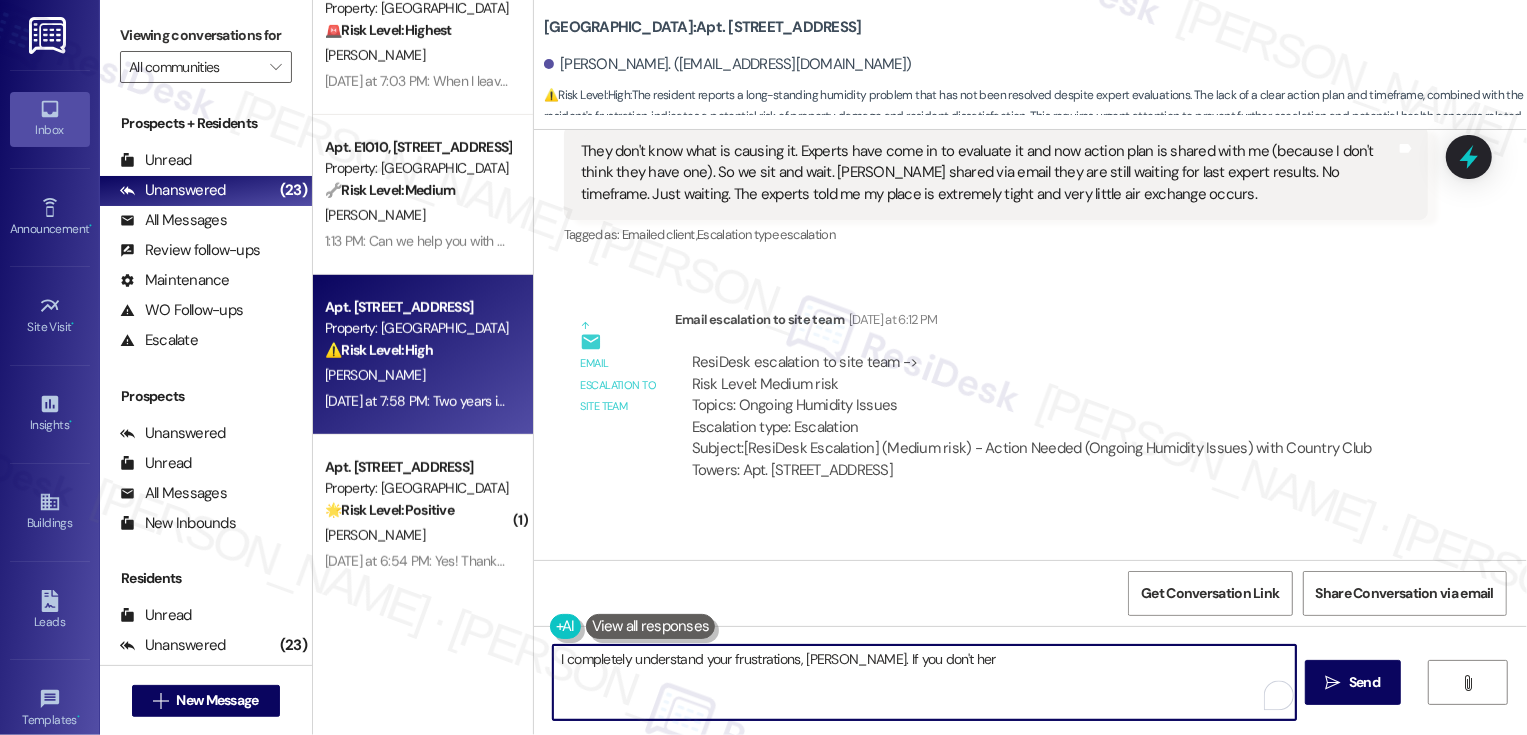 scroll, scrollTop: 1049, scrollLeft: 0, axis: vertical 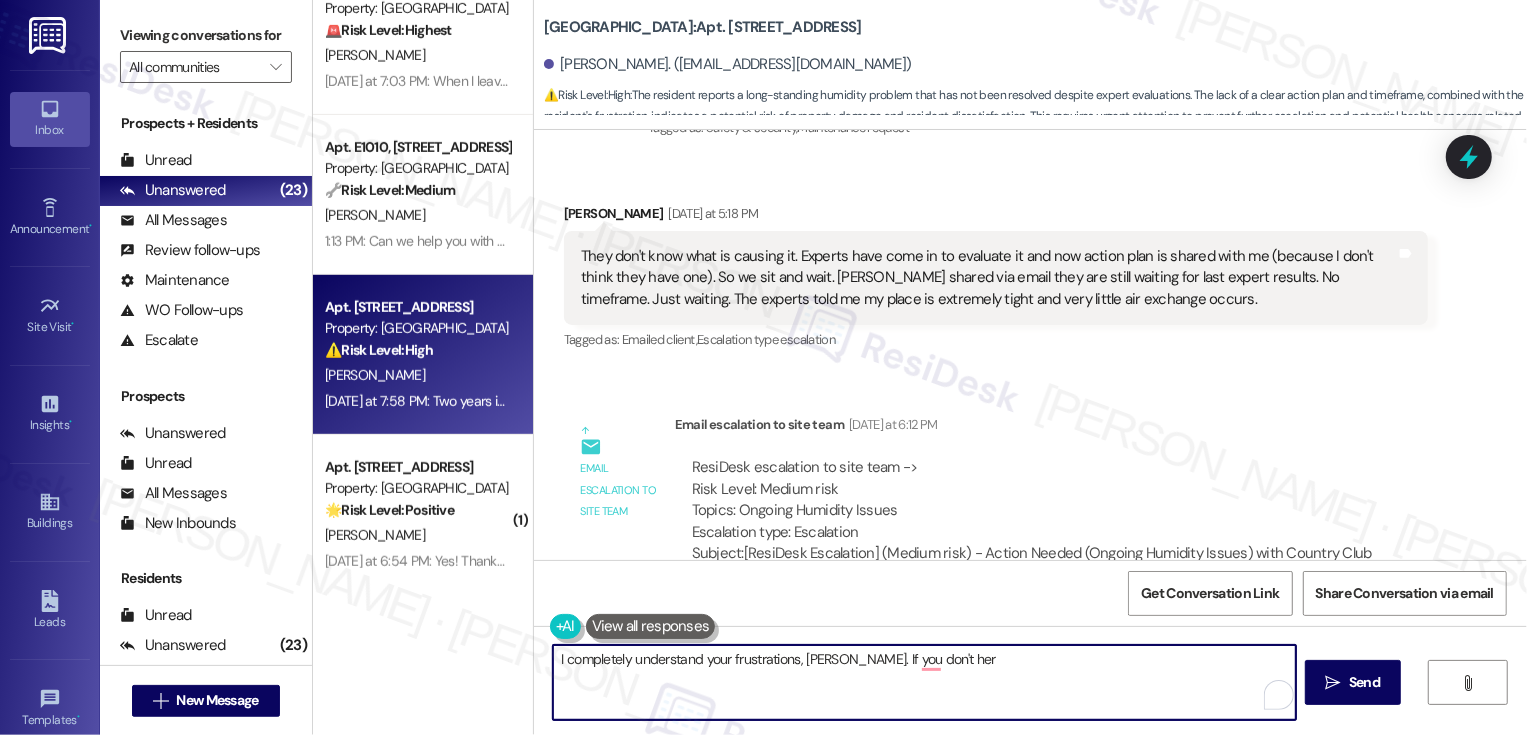 drag, startPoint x: 848, startPoint y: 657, endPoint x: 1102, endPoint y: 671, distance: 254.38553 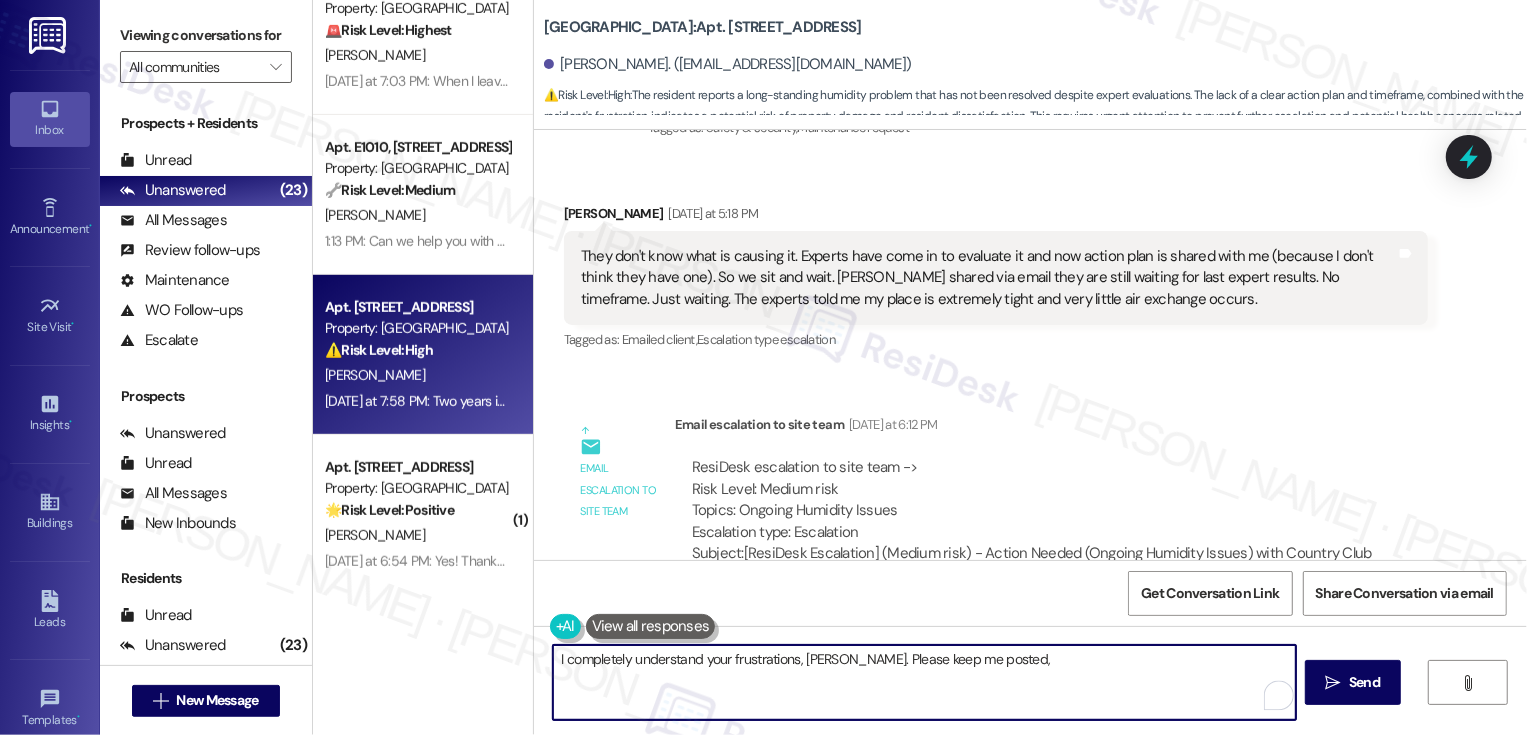 drag, startPoint x: 843, startPoint y: 655, endPoint x: 1095, endPoint y: 655, distance: 252 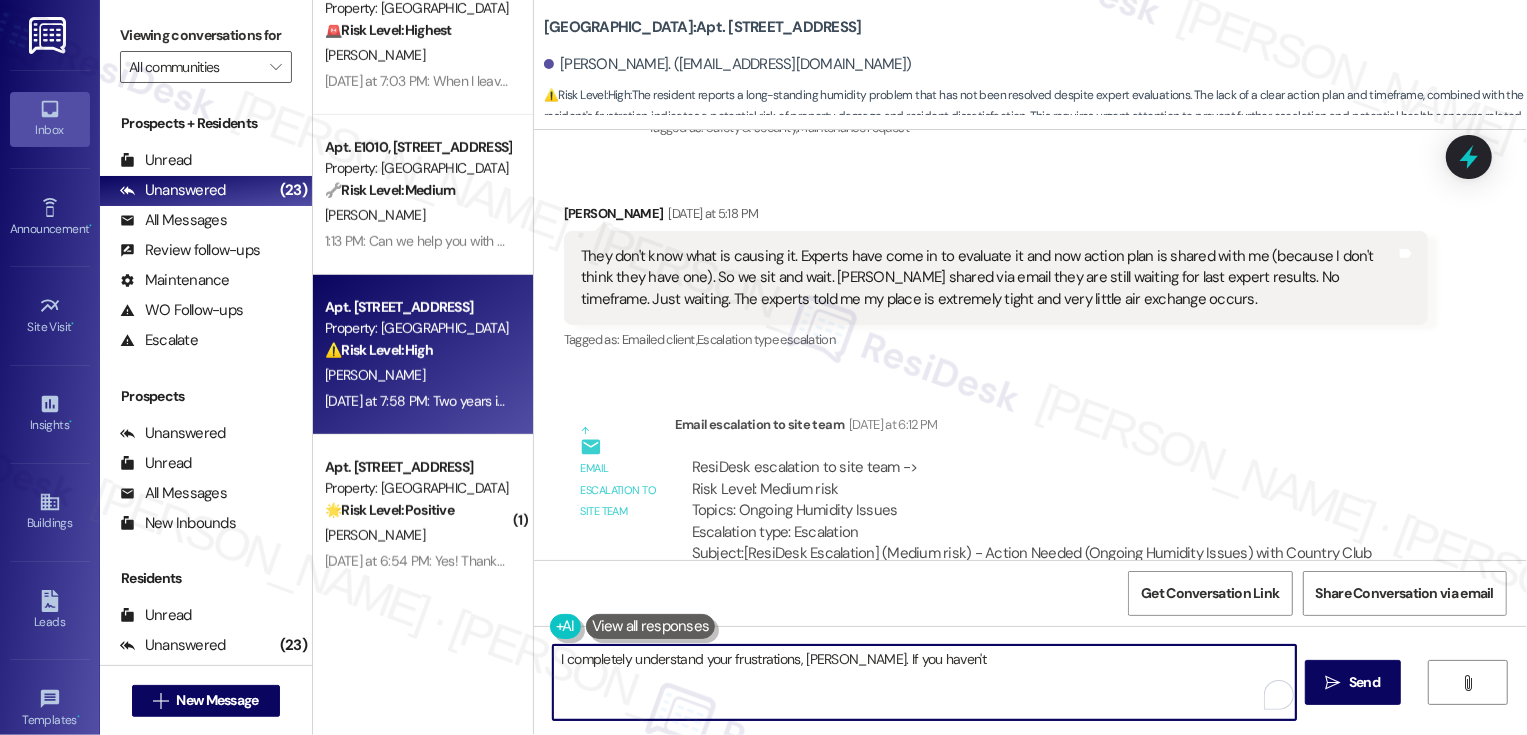 drag, startPoint x: 842, startPoint y: 659, endPoint x: 1011, endPoint y: 660, distance: 169.00296 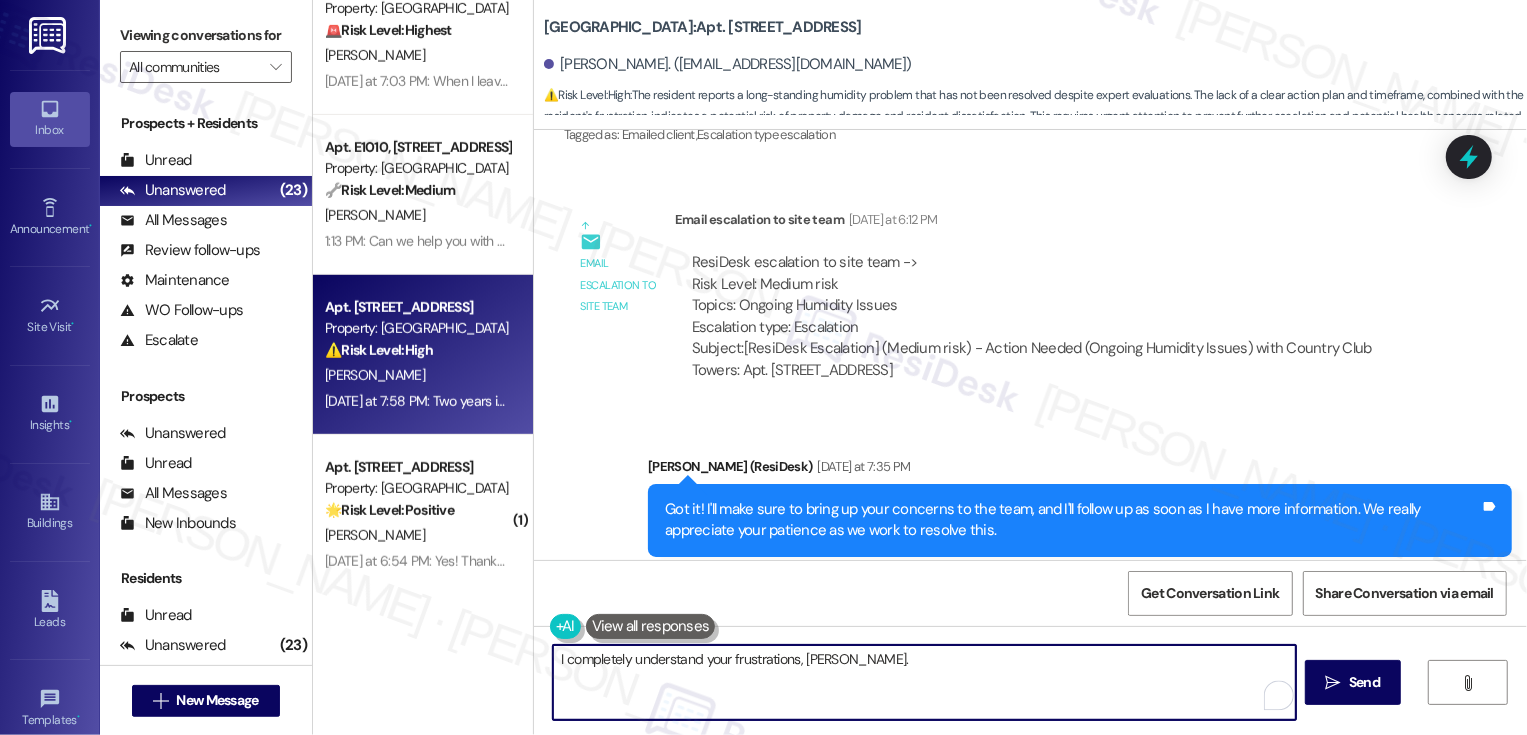 scroll, scrollTop: 1435, scrollLeft: 0, axis: vertical 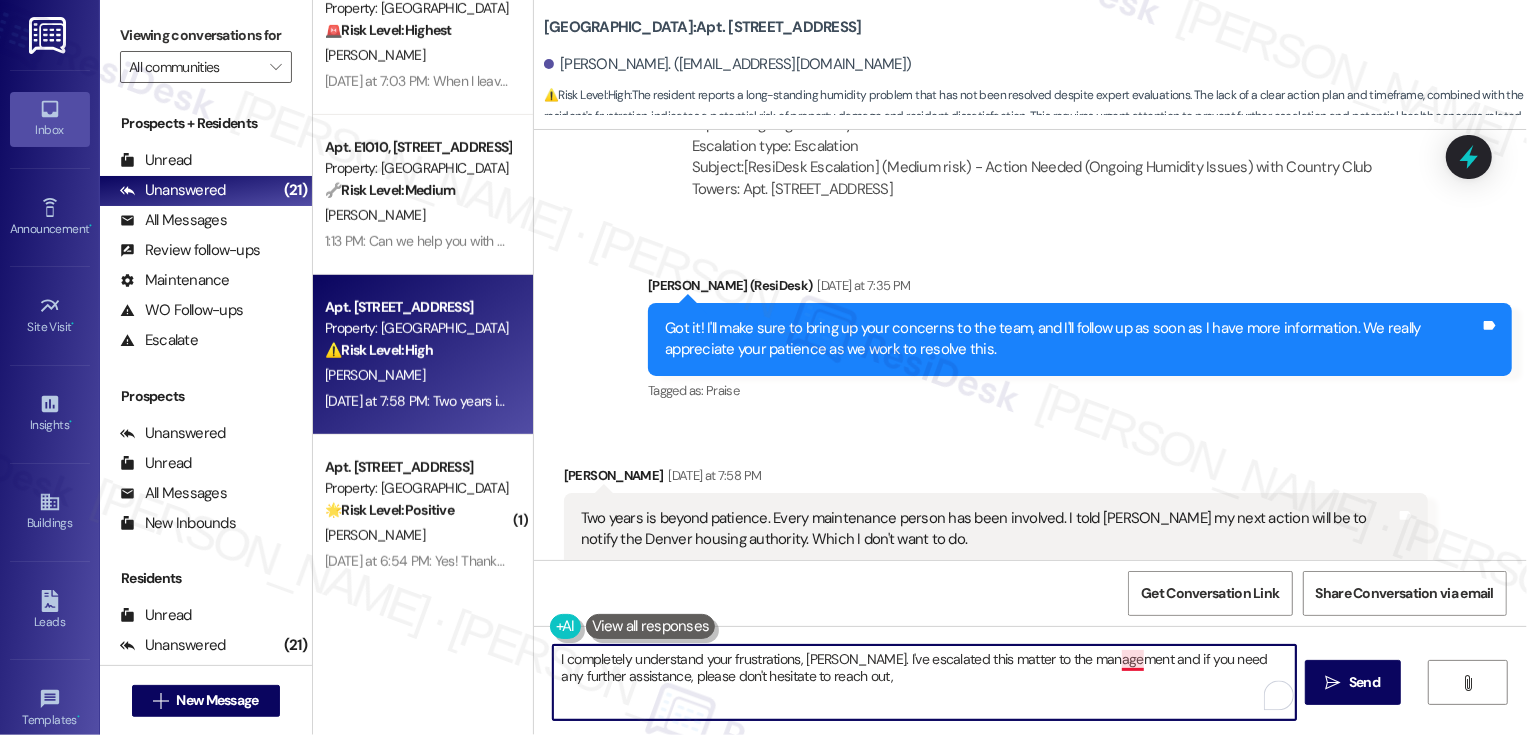click on "I completely understand your frustrations, [PERSON_NAME]. I've escalated this matter to the management and if you need any further assistance, please don't hesitate to reach out," at bounding box center (924, 682) 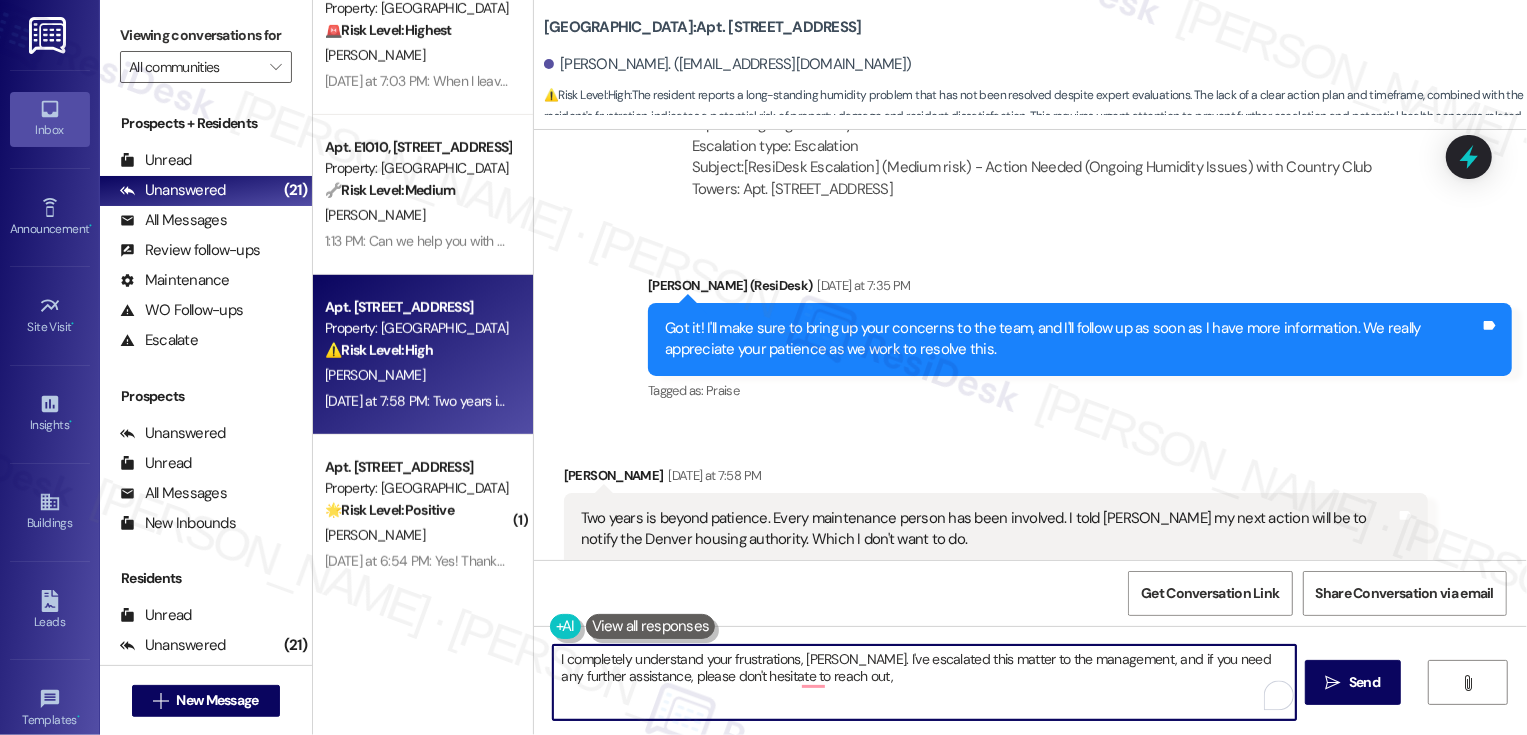 click on "I completely understand your frustrations, [PERSON_NAME]. I've escalated this matter to the management, and if you need any further assistance, please don't hesitate to reach out," at bounding box center (924, 682) 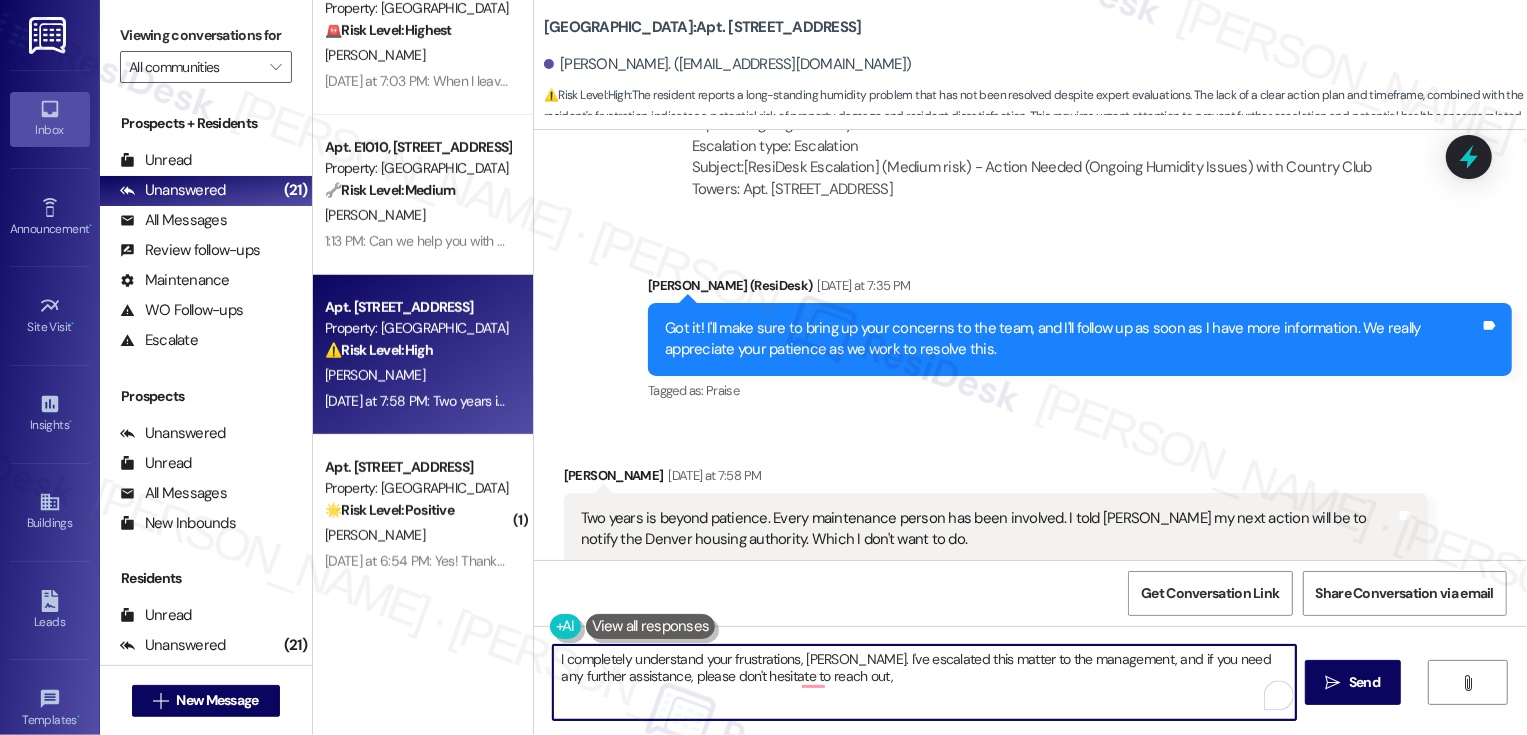 click on "I completely understand your frustrations, Richard. I've escalated this matter to the management, and if you need any further assistance, please don't hesitate to reach out," at bounding box center (924, 682) 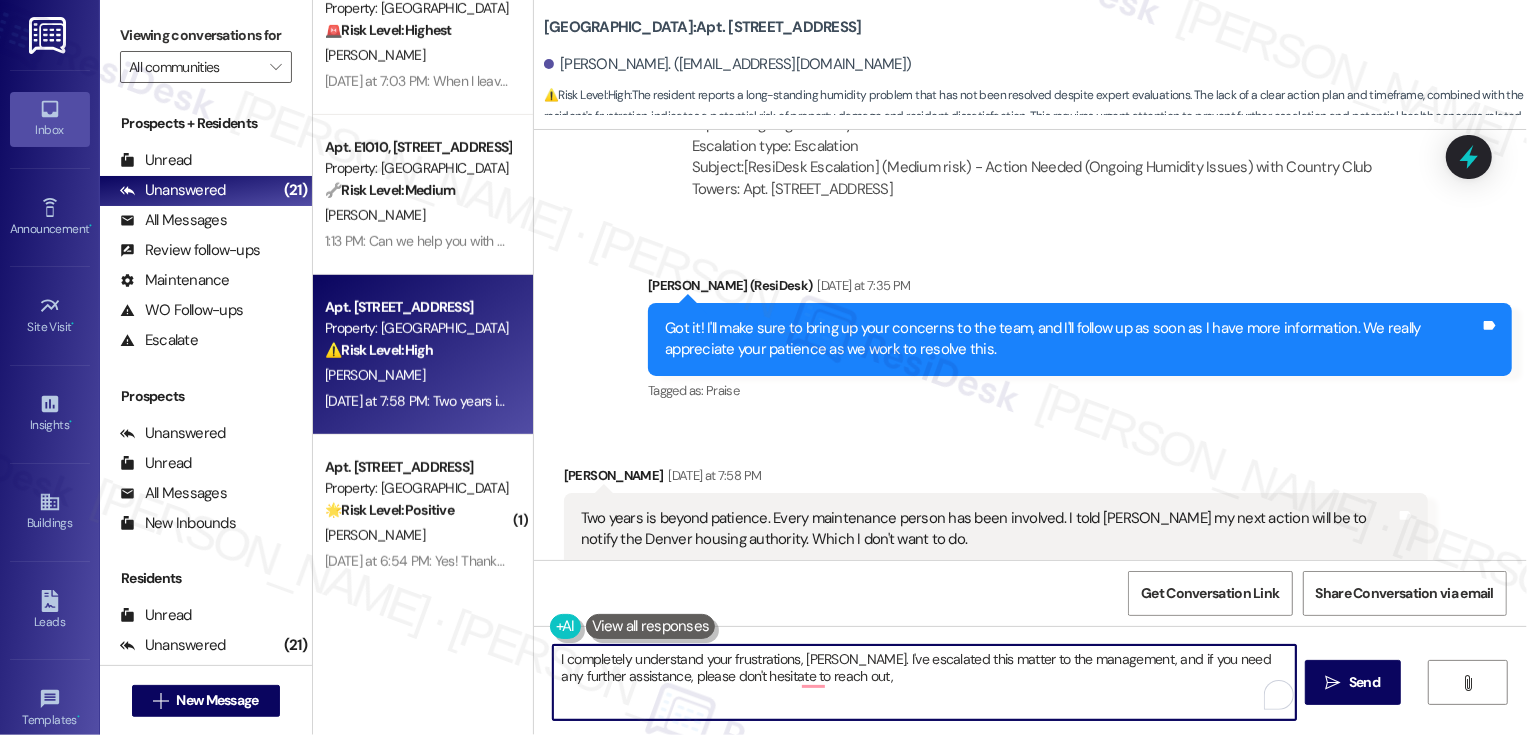 click on "I completely understand your frustrations, Richard. I've escalated this matter to the management, and if you need any further assistance, please don't hesitate to reach out," at bounding box center [924, 682] 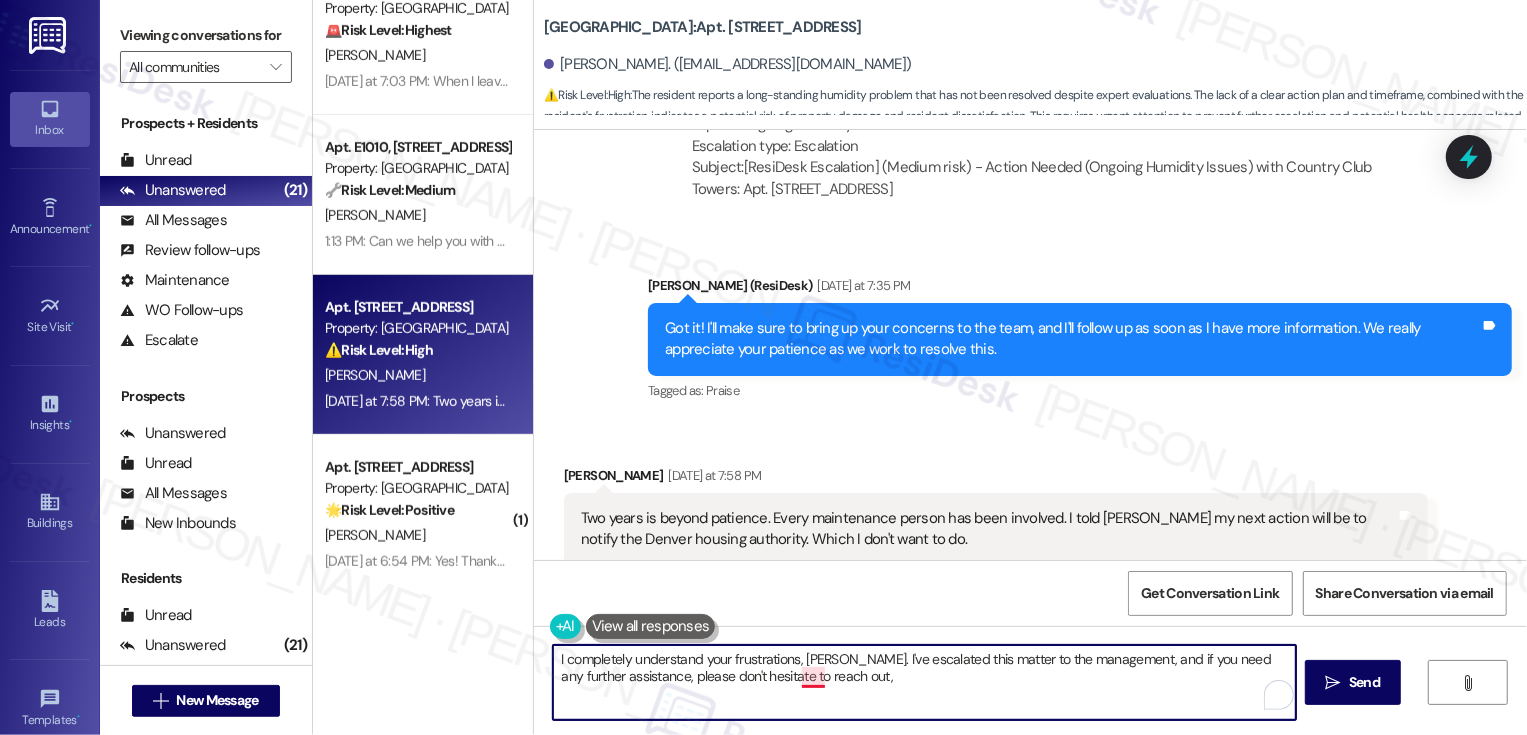 click on "I completely understand your frustrations, Richard. I've escalated this matter to the management, and if you need any further assistance, please don't hesitate to reach out," at bounding box center (924, 682) 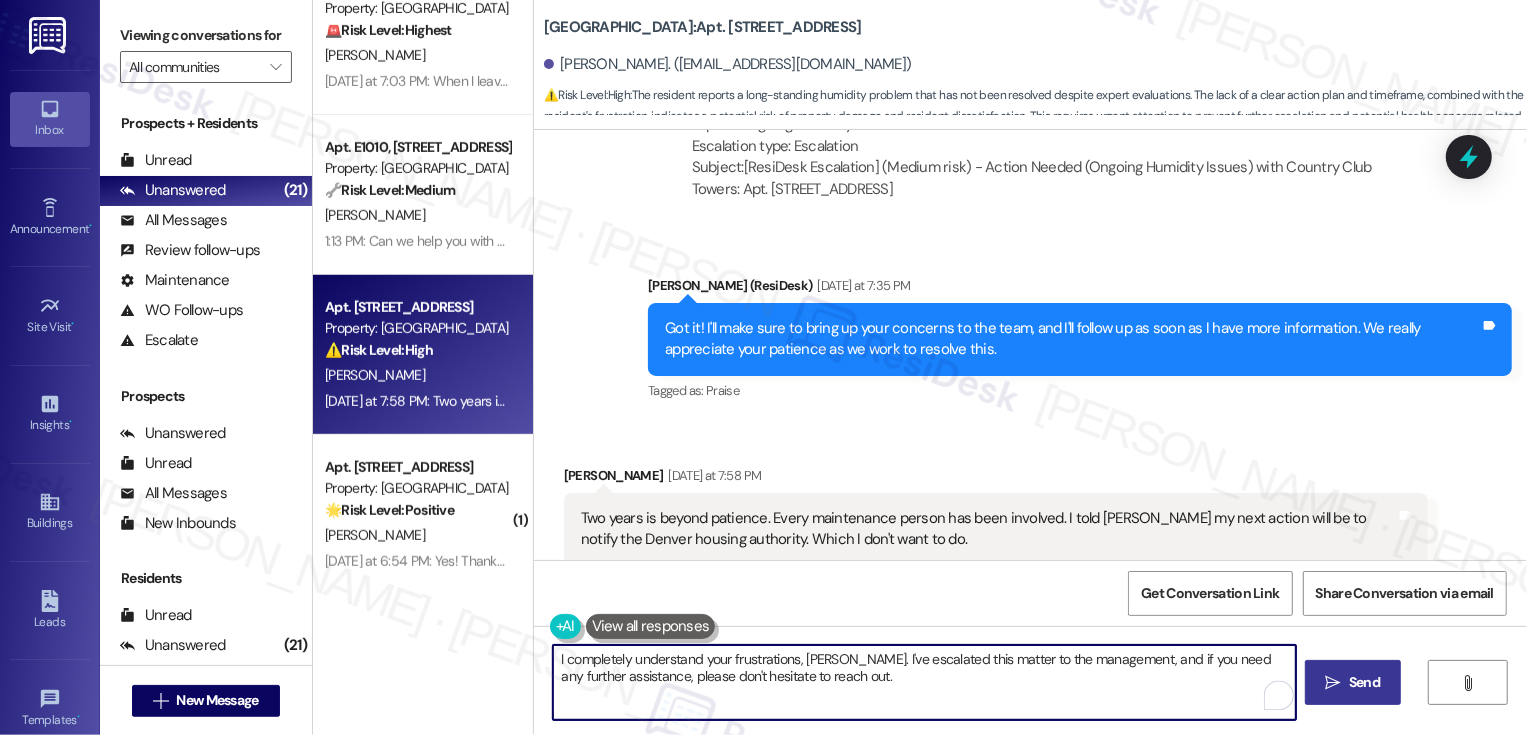 type on "I completely understand your frustrations, Richard. I've escalated this matter to the management, and if you need any further assistance, please don't hesitate to reach out." 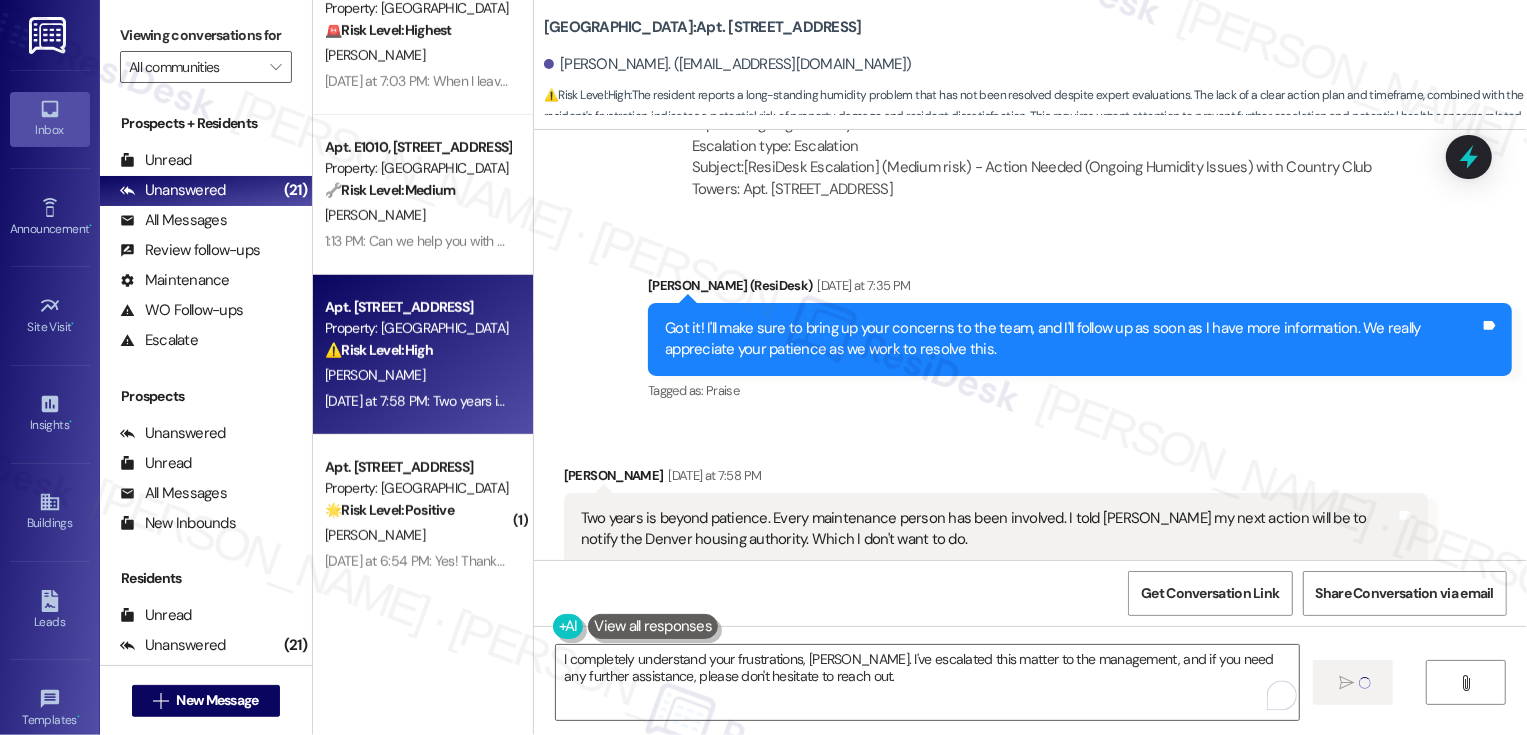 type 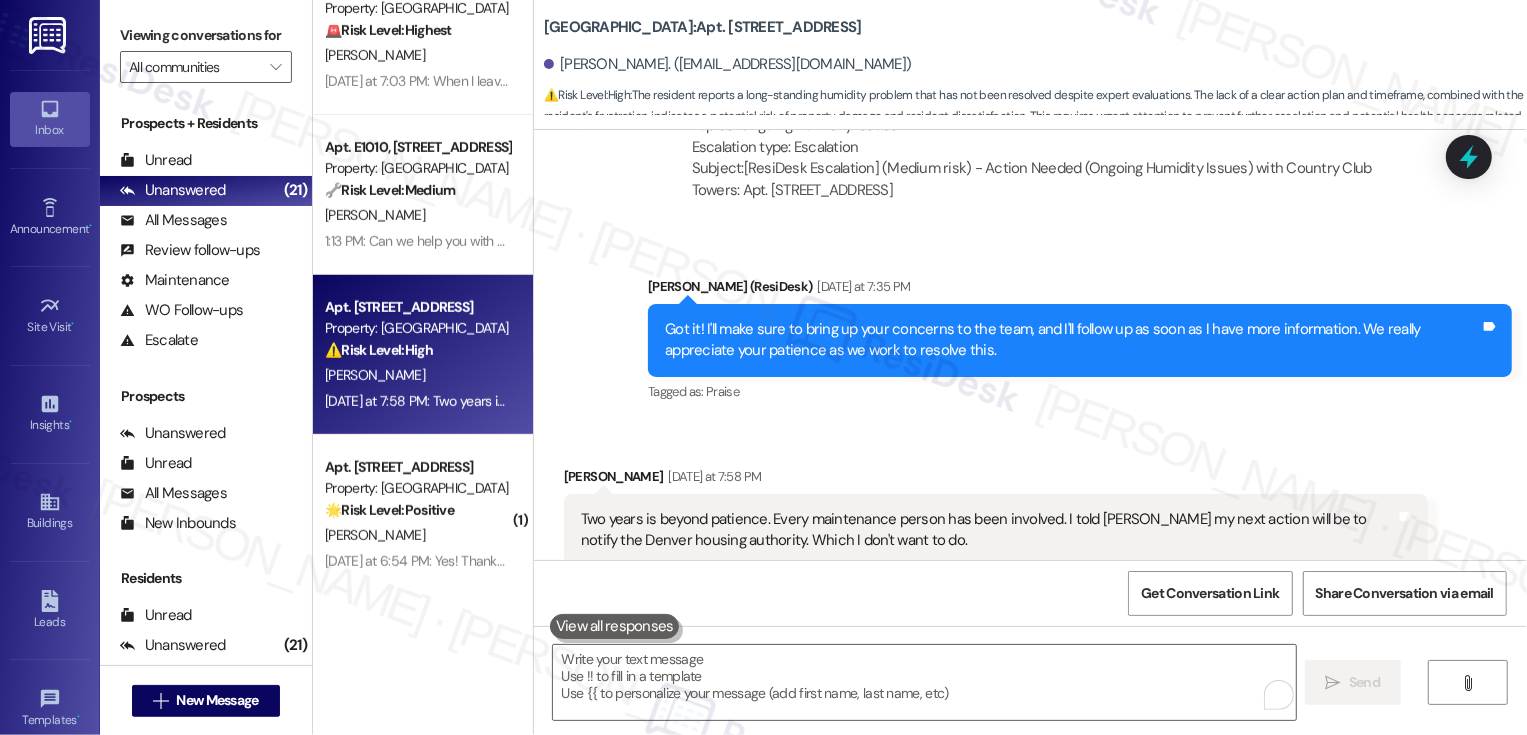 scroll, scrollTop: 1595, scrollLeft: 0, axis: vertical 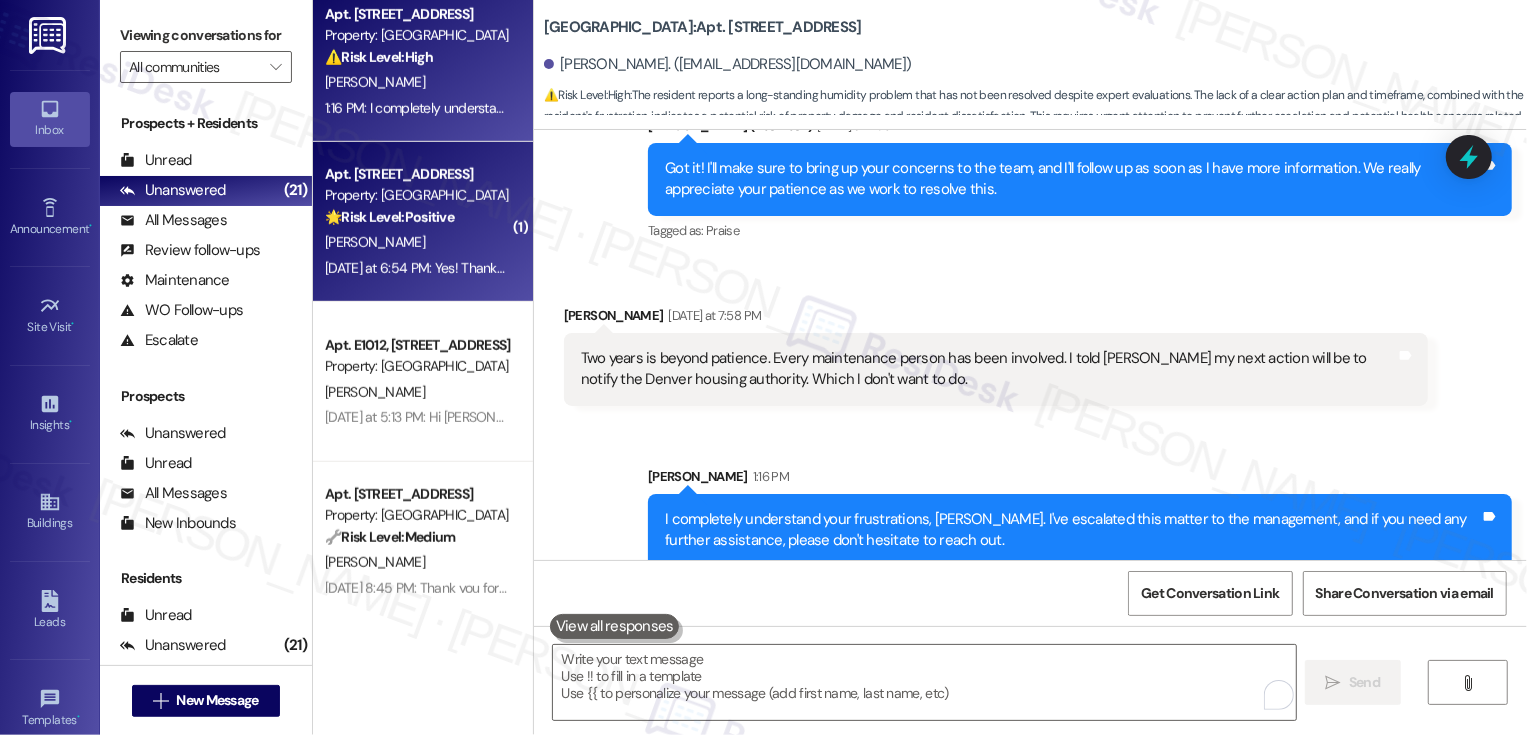 click on "🌟  Risk Level:  Positive The resident is acknowledging the introductory message from the Resident Support Team and asking a clarifying question about the service's availability for specific towers. This is a positive engagement and an opportunity to build a relationship." at bounding box center [417, 217] 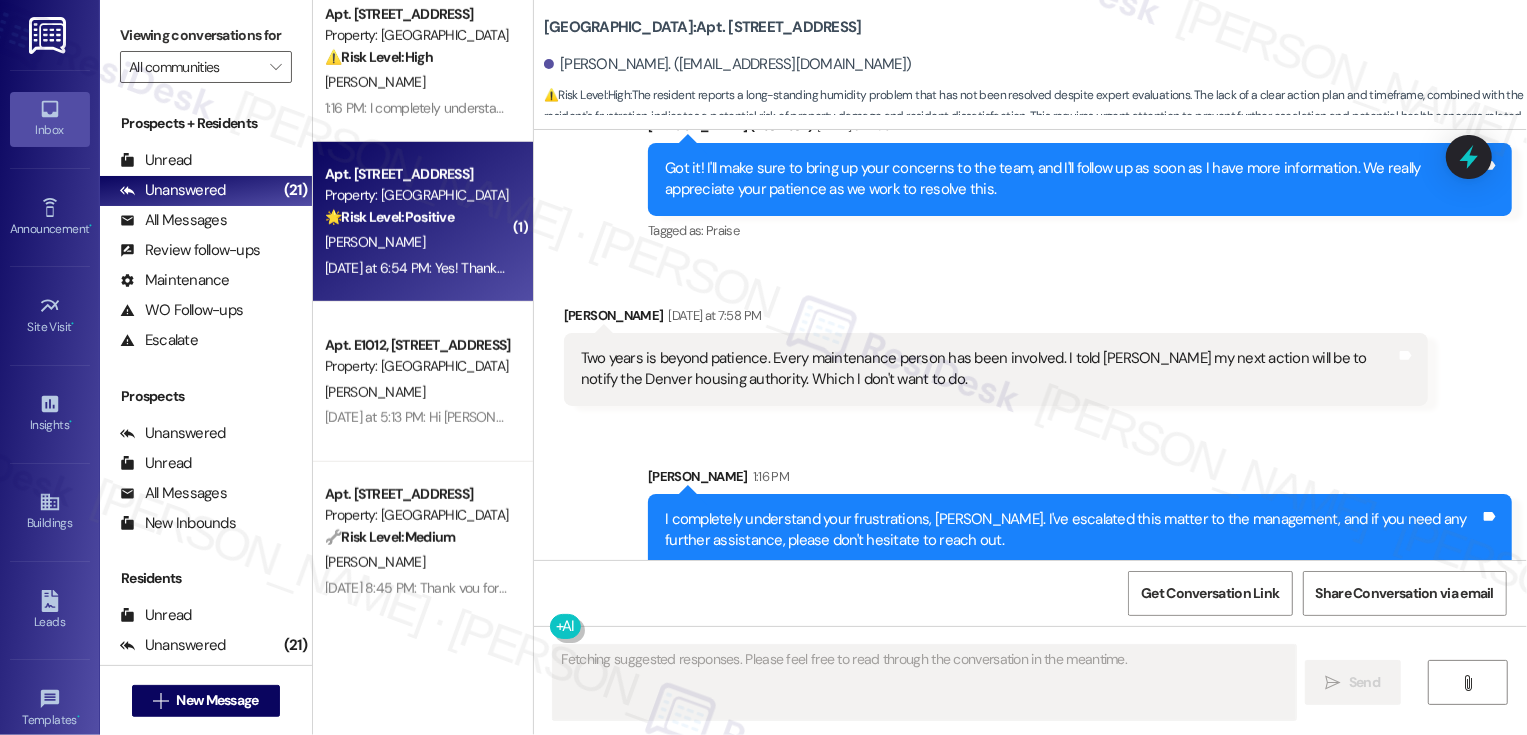 click on "🌟  Risk Level:  Positive The resident is acknowledging the introductory message from the Resident Support Team and asking a clarifying question about the service's availability for specific towers. This is a positive engagement and an opportunity to build a relationship." at bounding box center [417, 217] 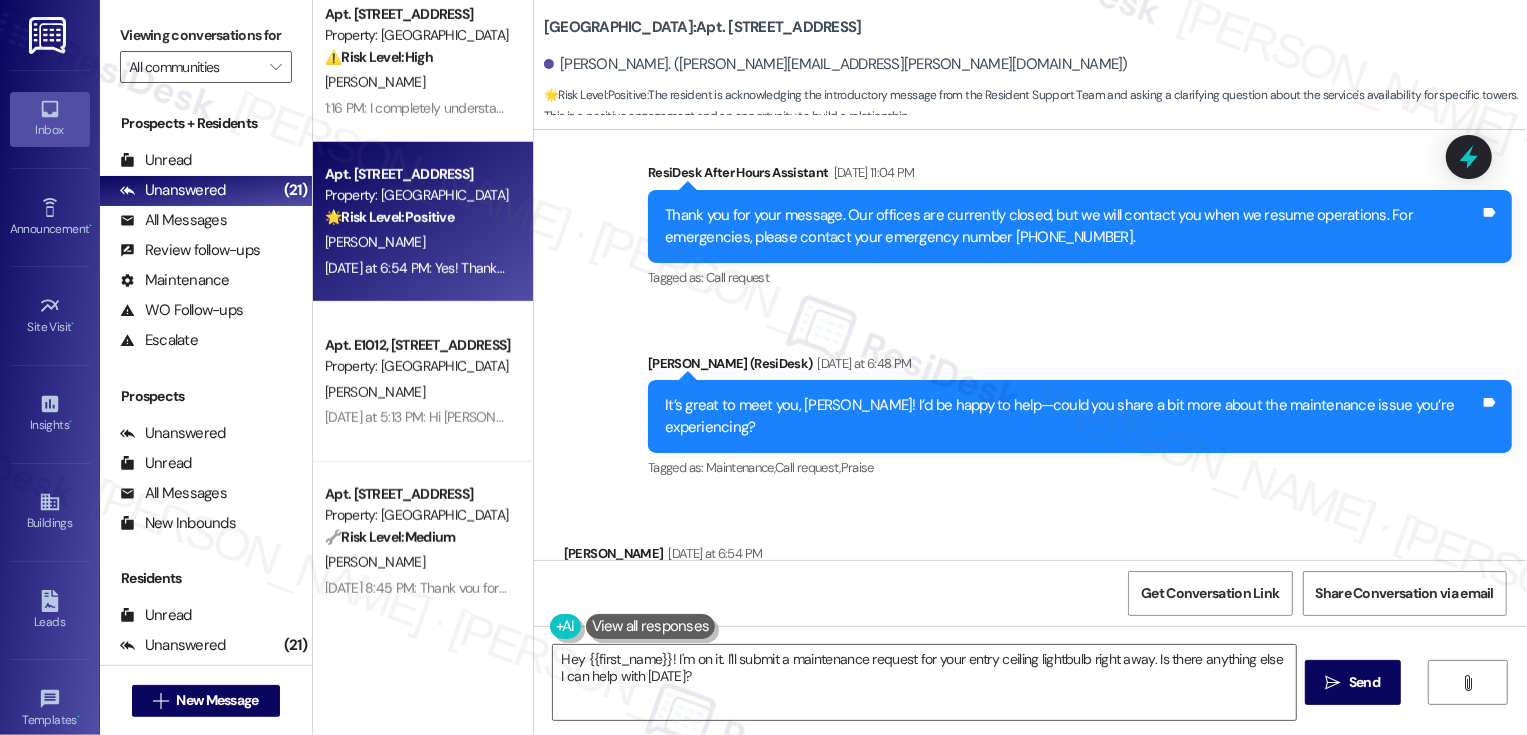 scroll, scrollTop: 1249, scrollLeft: 0, axis: vertical 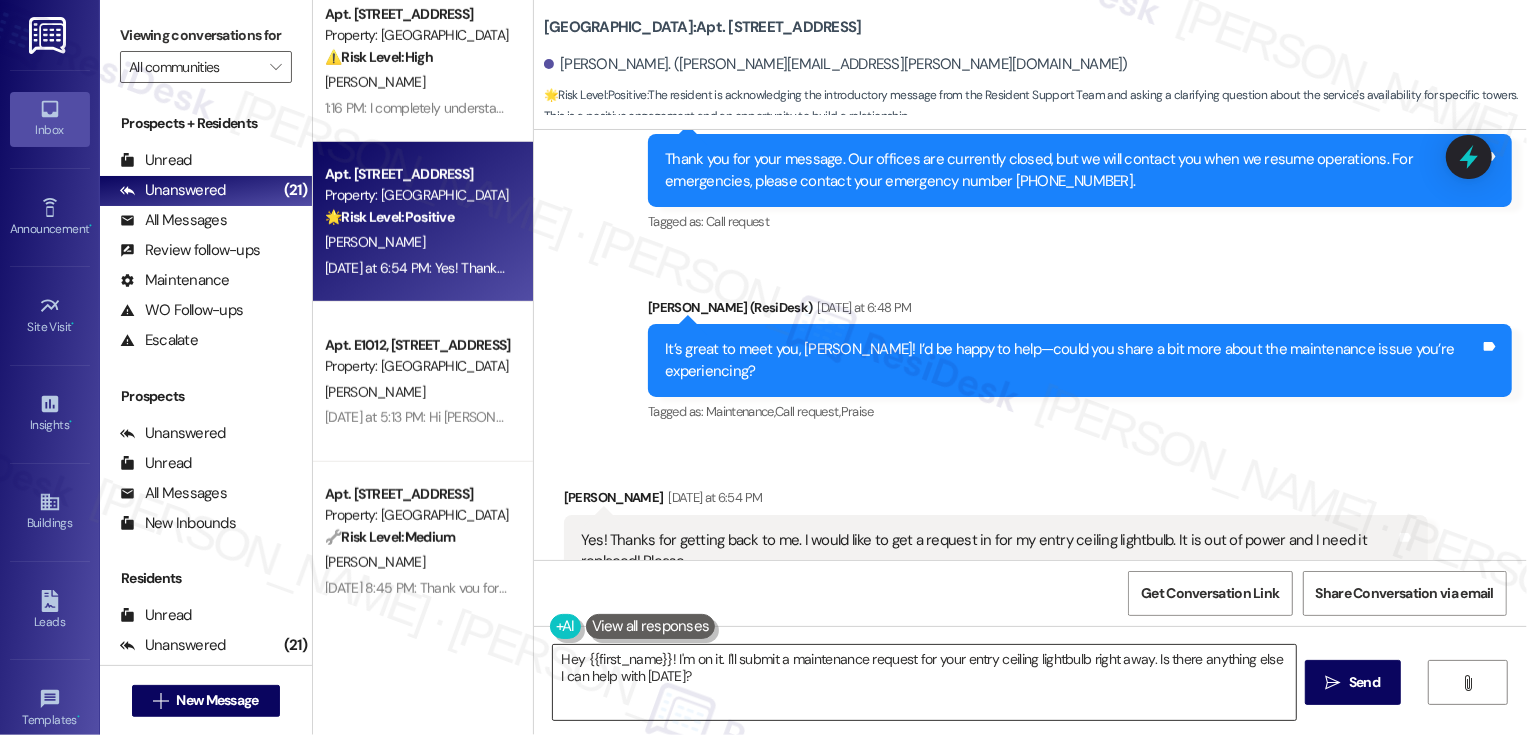 click on "Hey {{first_name}}! I'm on it. I'll submit a maintenance request for your entry ceiling lightbulb right away. Is there anything else I can help with today?" at bounding box center [924, 682] 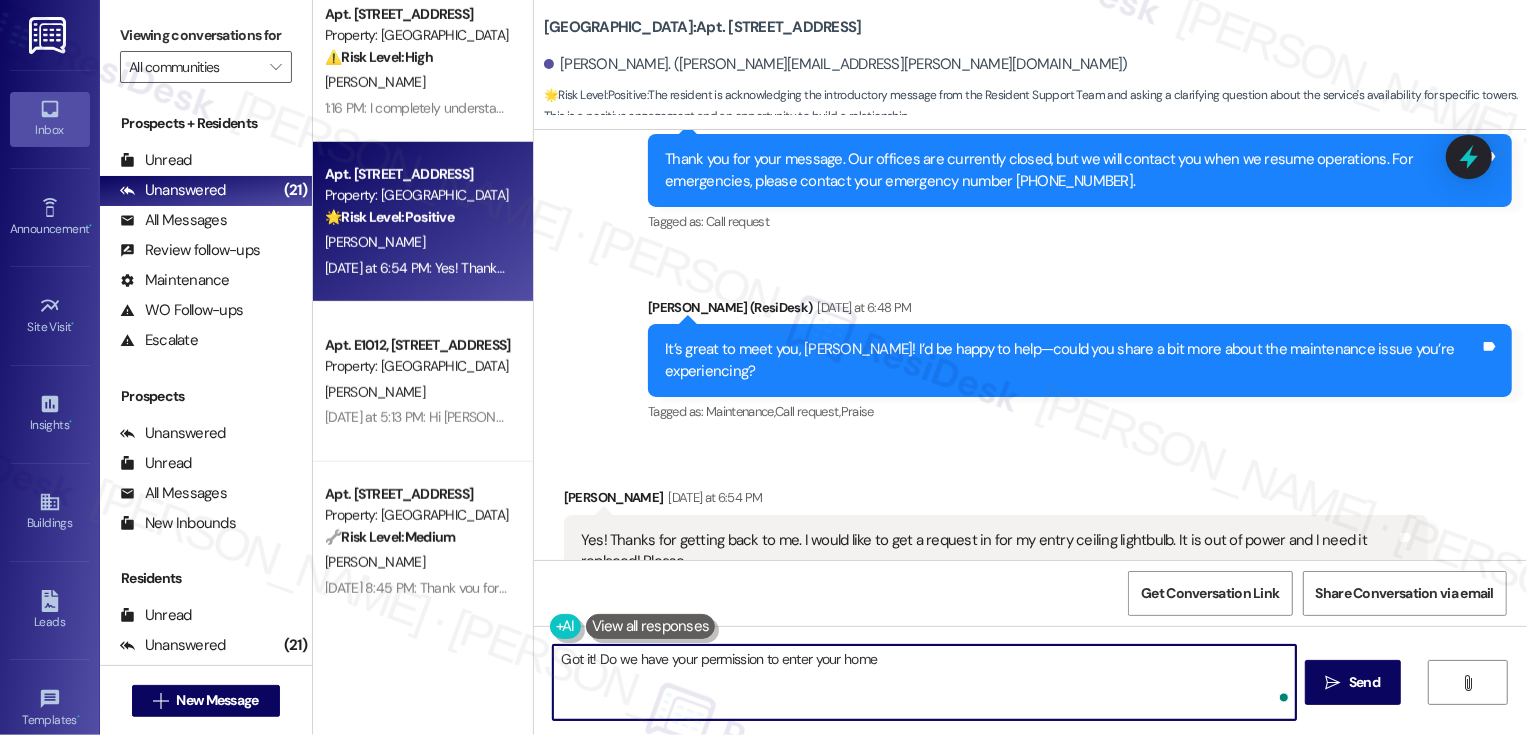 type on "Got it! Do we have your permission to enter your home?" 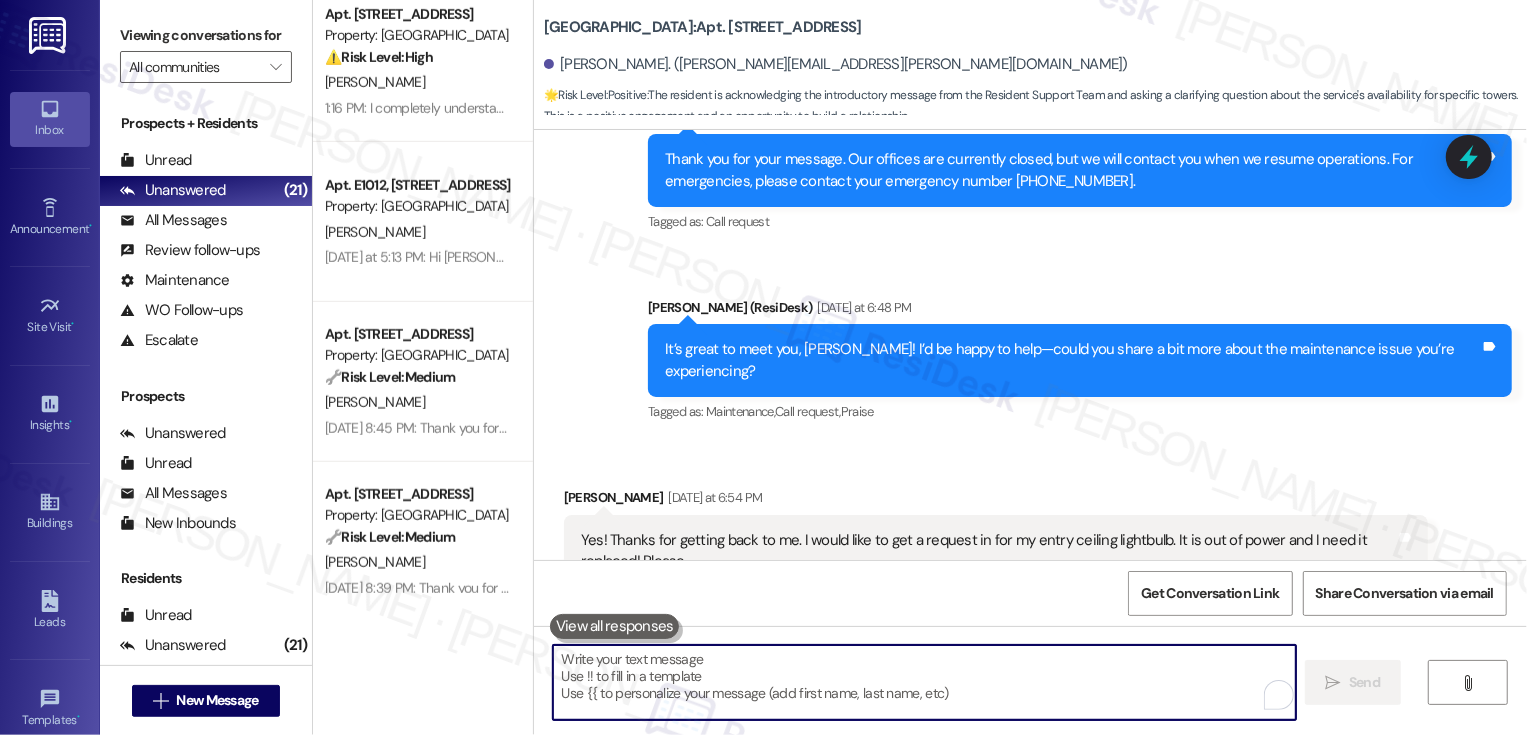 type 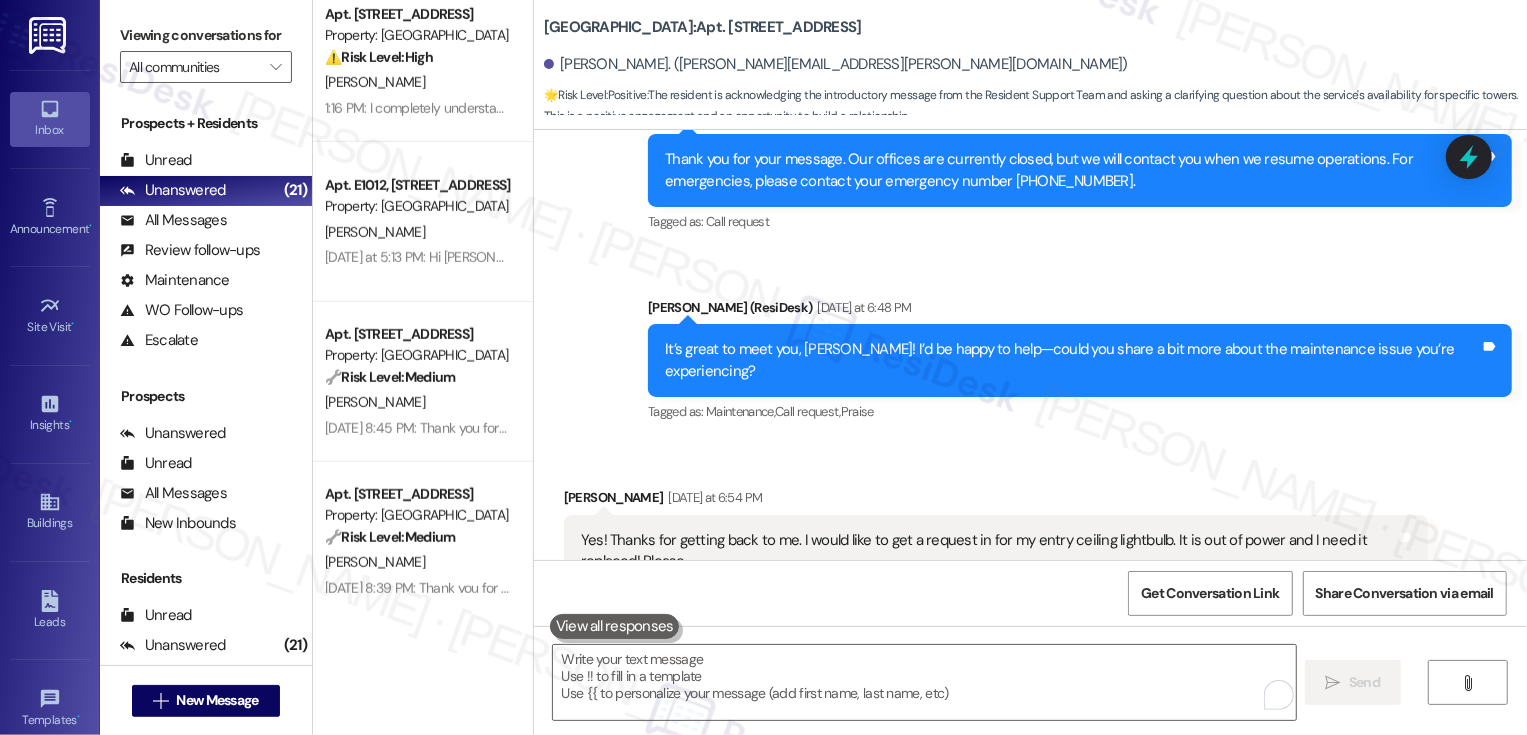 click on "Country Club Towers:  Apt. W0903, 1101 East Bayaud Avenue       Aaron Jaramillo. (aaron.j.jara@gmail.com)   🌟  Risk Level:  Positive :  The resident is acknowledging the introductory message from the Resident Support Team and asking a clarifying question about the service's availability for specific towers. This is a positive engagement and an opportunity to build a relationship." at bounding box center [1030, 60] 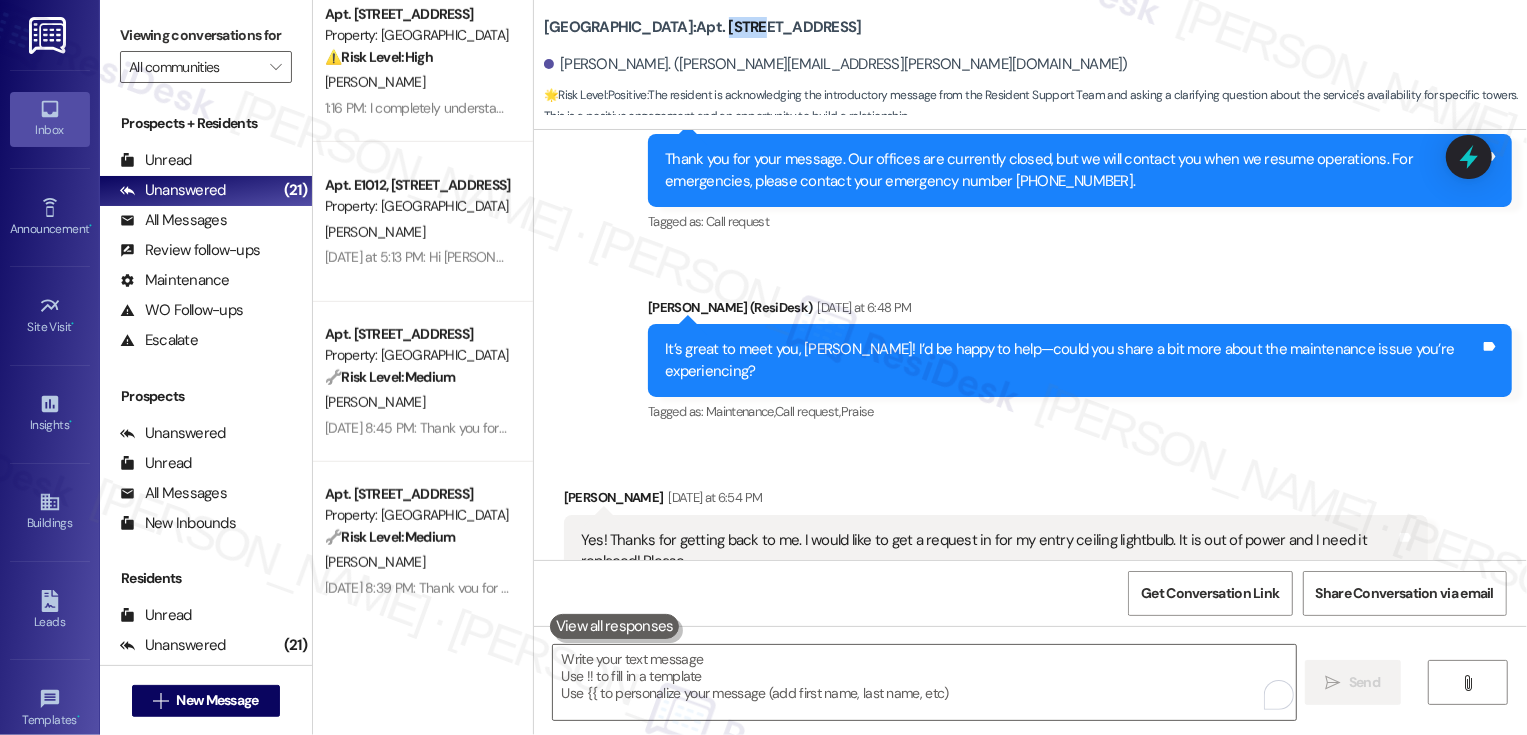 copy on "W0903" 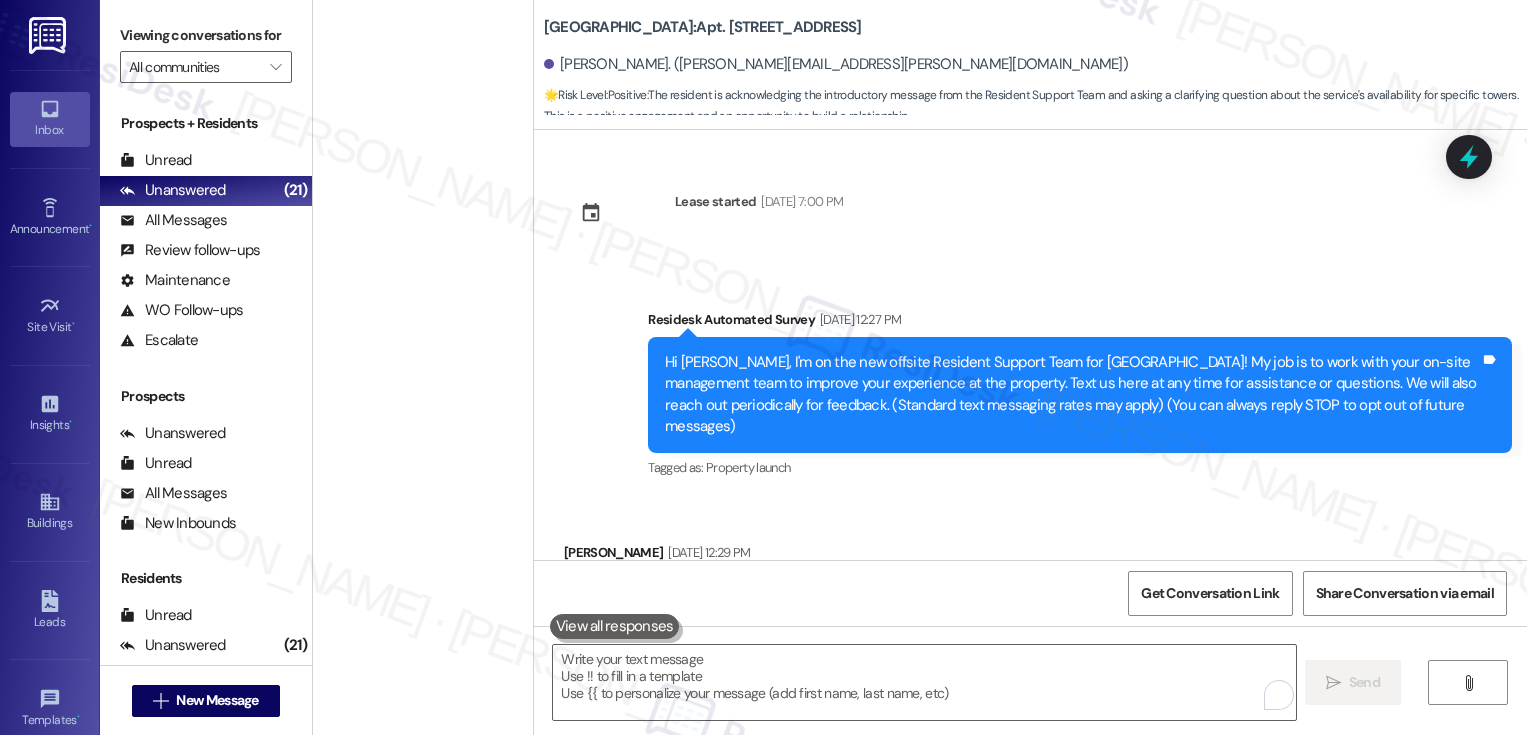 scroll, scrollTop: 0, scrollLeft: 0, axis: both 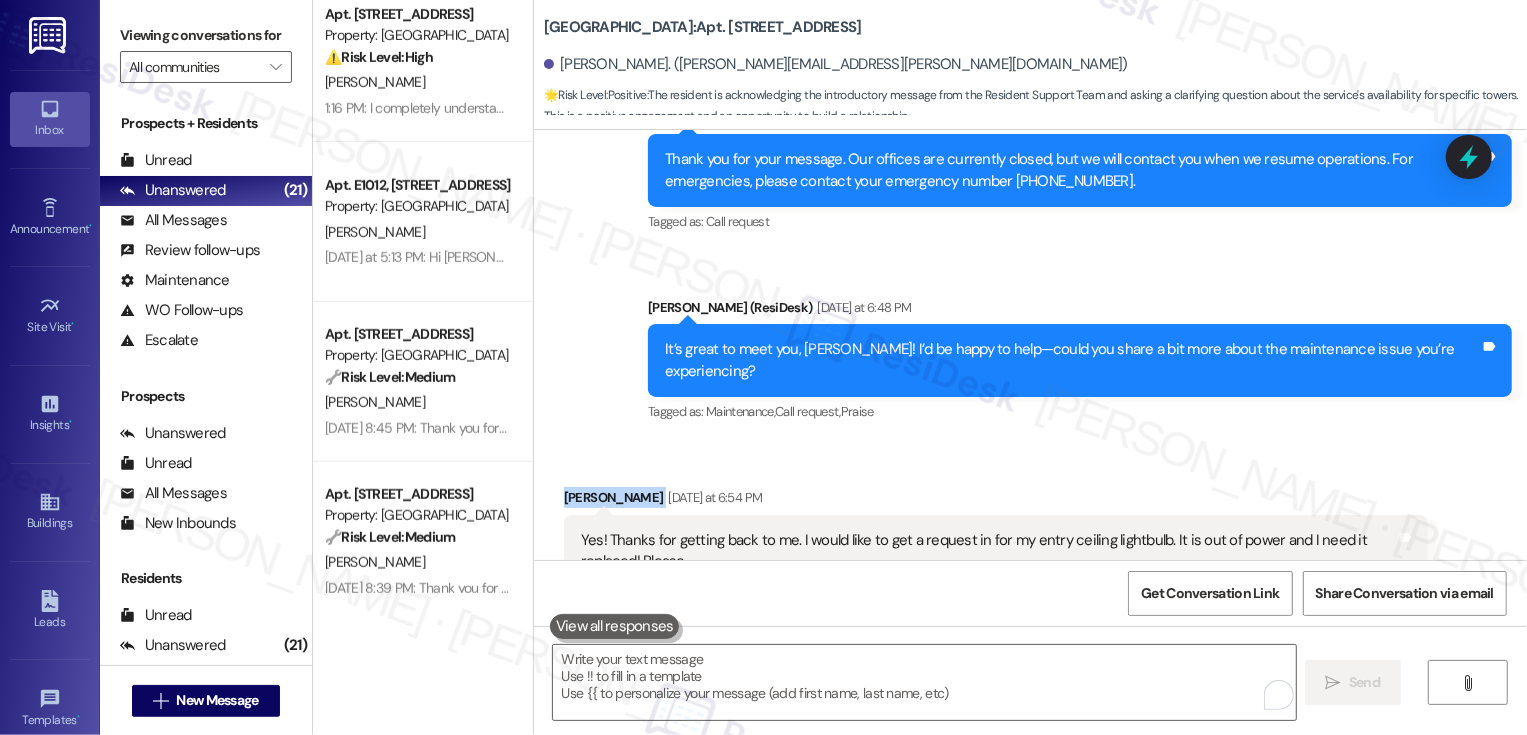 drag, startPoint x: 550, startPoint y: 453, endPoint x: 642, endPoint y: 453, distance: 92 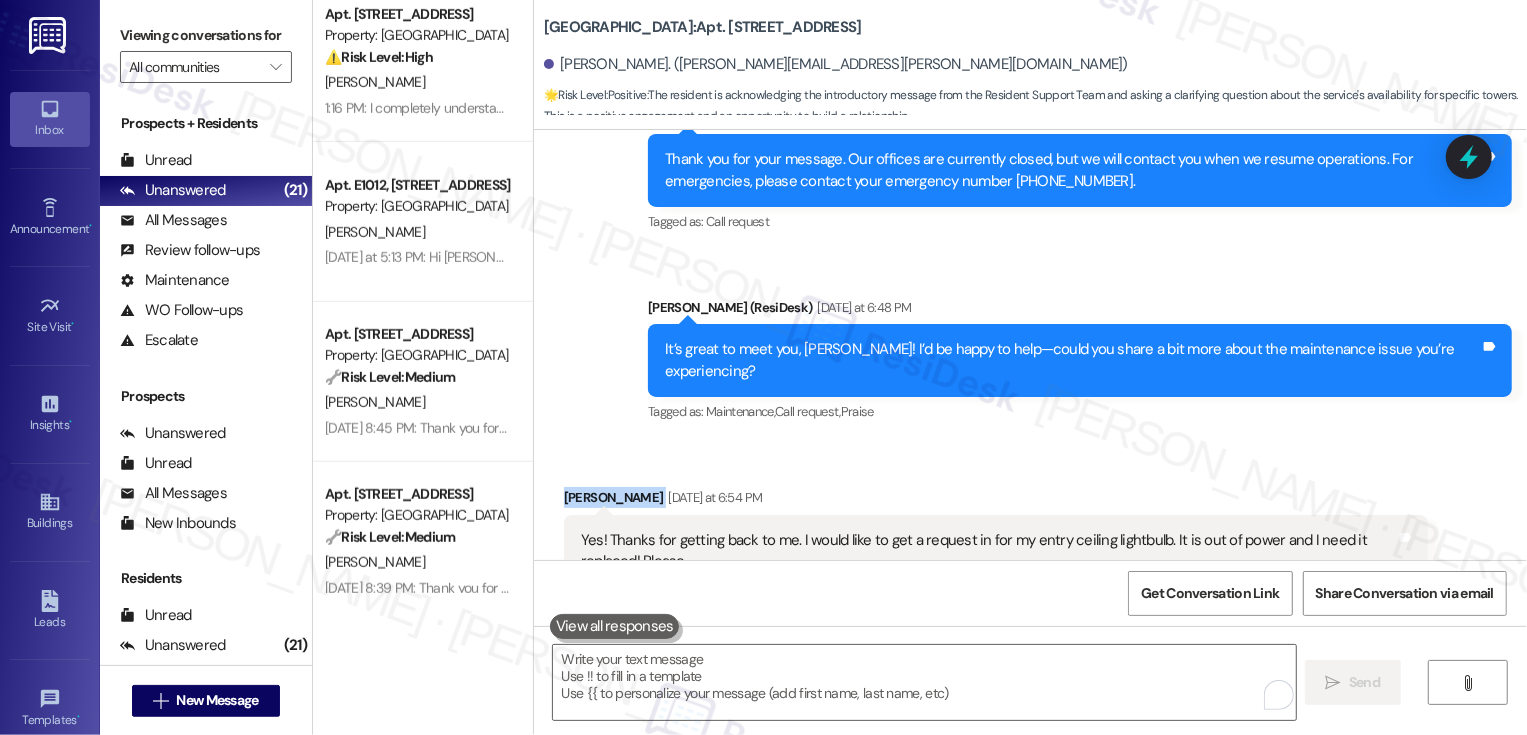click on "Yes! Thanks for getting back to me. I would like to get a request in for my entry ceiling lightbulb. It is out of power and I need it replaced! Please" at bounding box center [988, 551] 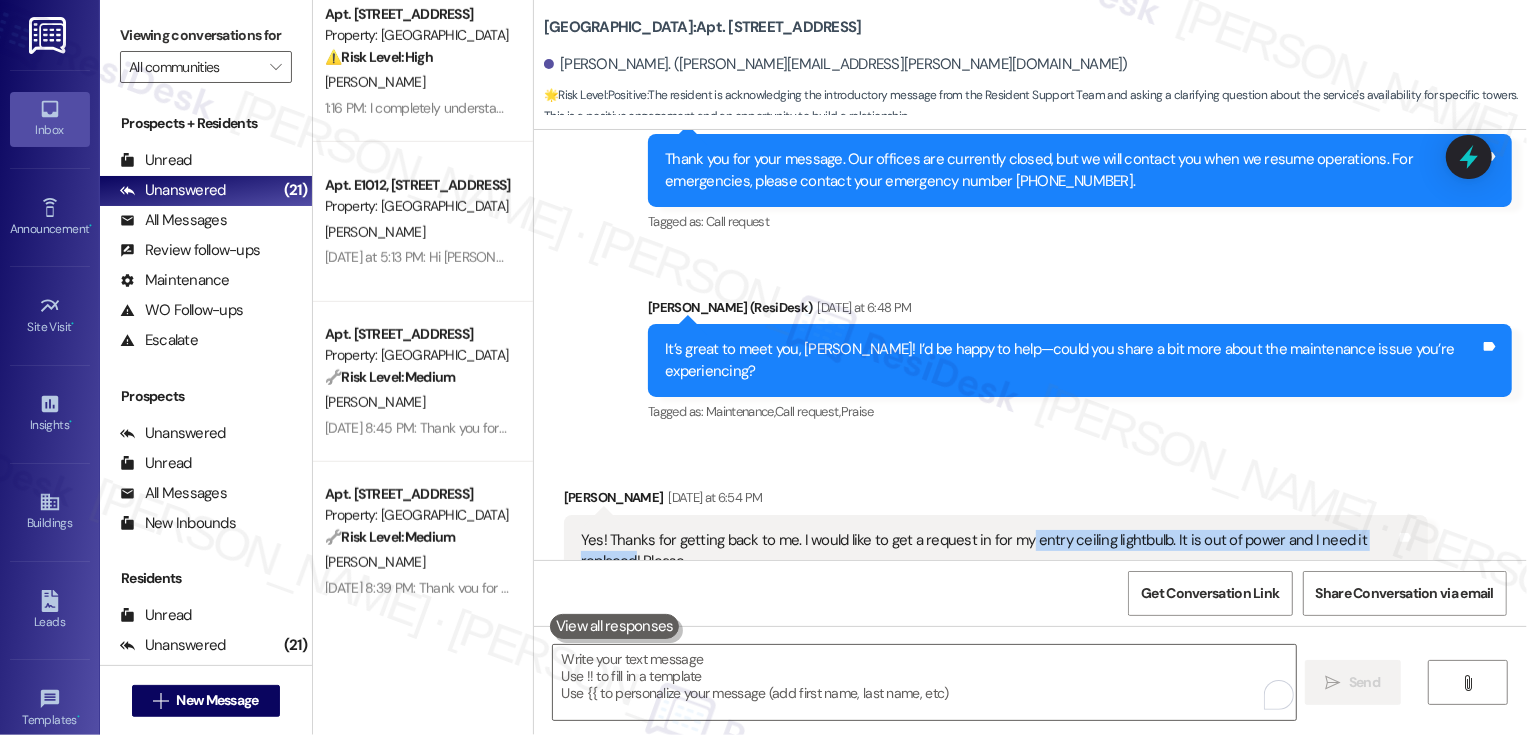 drag, startPoint x: 1007, startPoint y: 495, endPoint x: 622, endPoint y: 516, distance: 385.5723 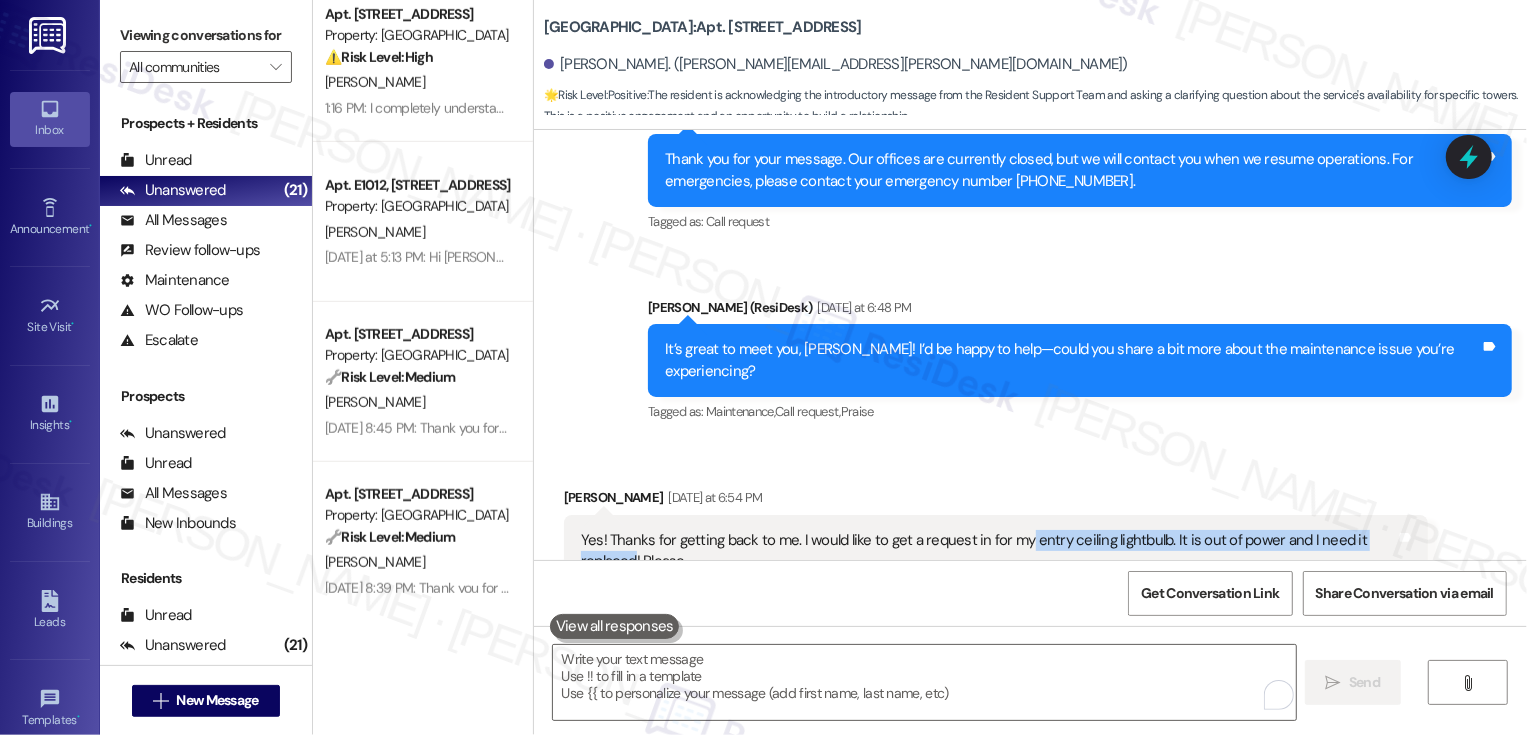 click on "Received via SMS Aaron Jaramillo Yesterday at 6:54 PM Yes! Thanks for getting back to me. I would like to get a request in for my entry ceiling lightbulb. It is out of power and I need it replaced! Please  Tags and notes" at bounding box center [1030, 522] 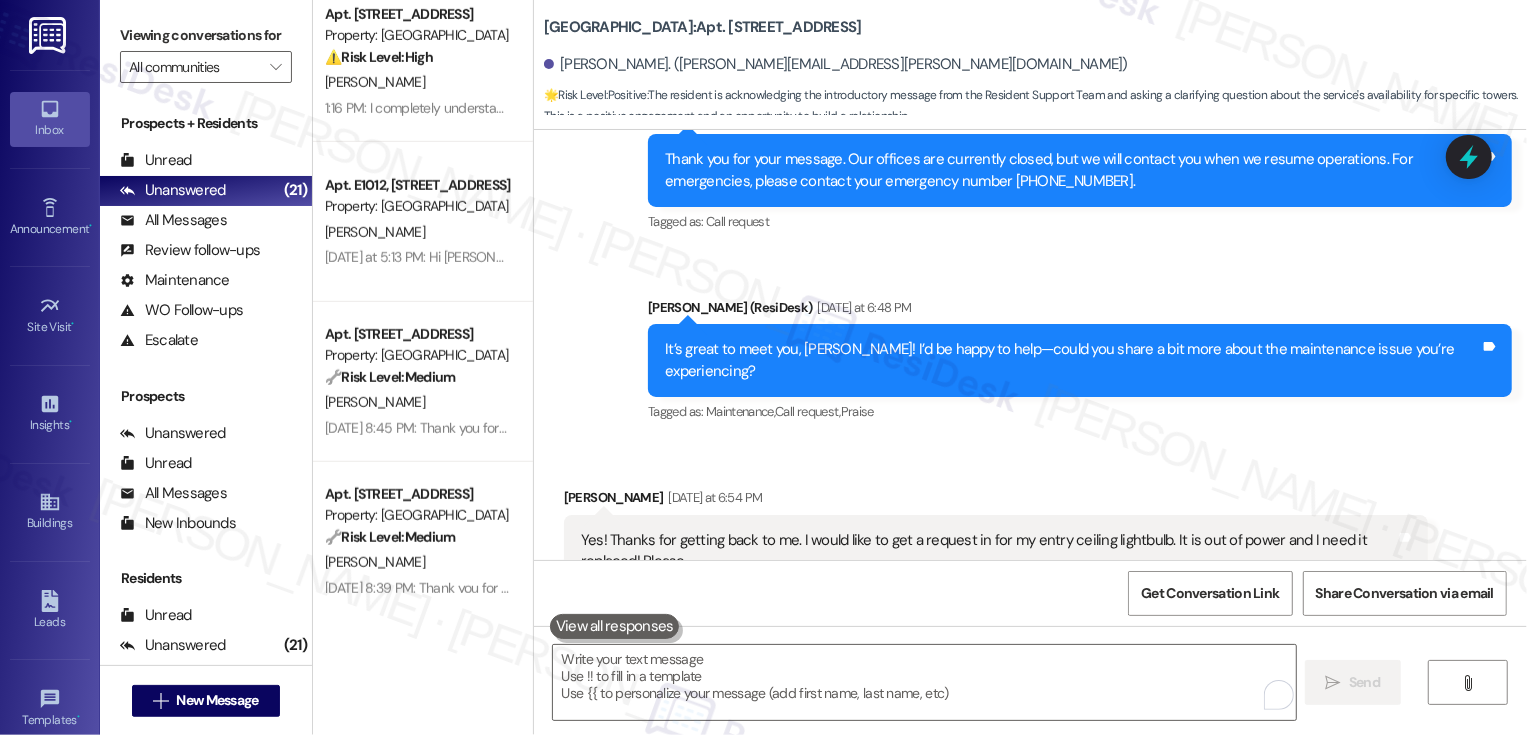 scroll, scrollTop: 1388, scrollLeft: 0, axis: vertical 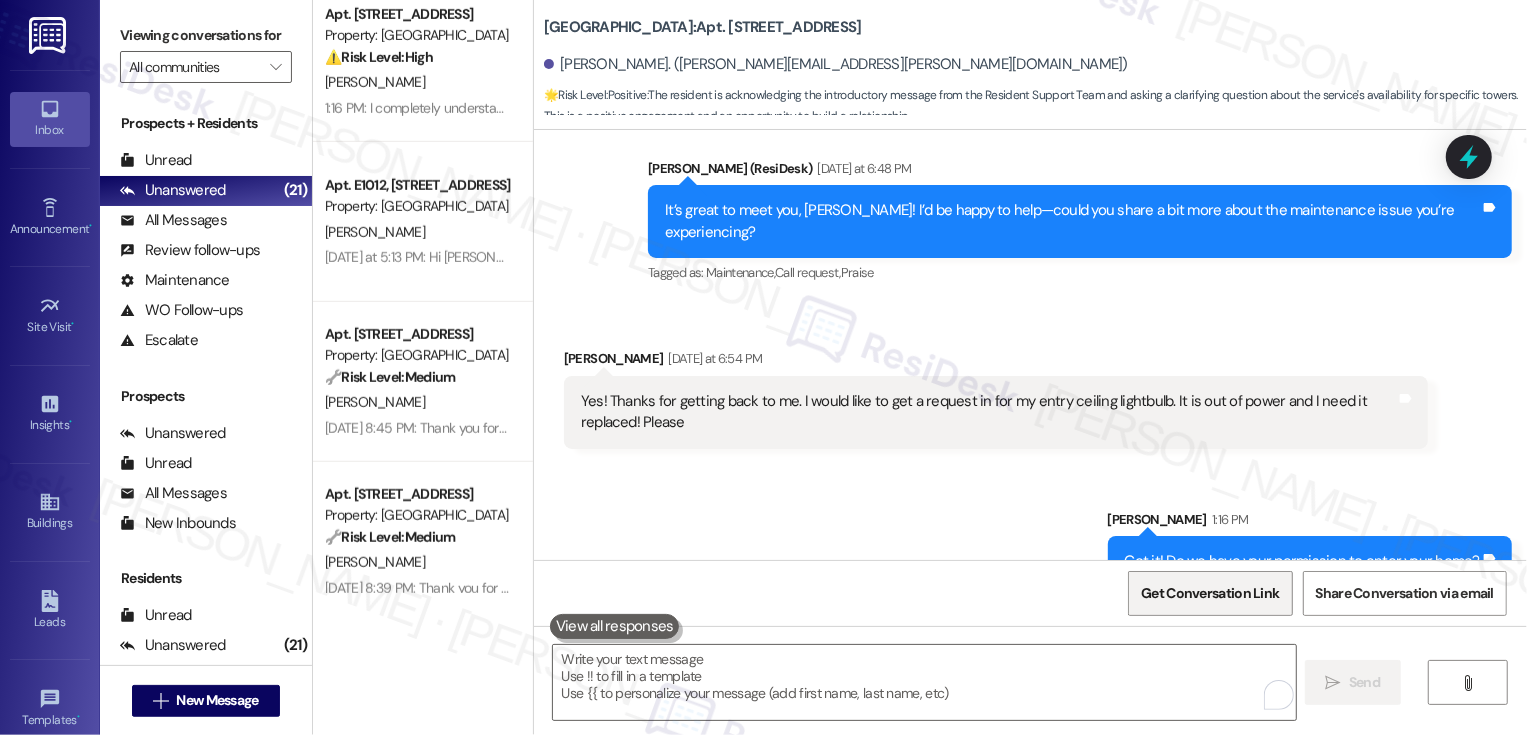 click on "Get Conversation Link" at bounding box center (1210, 593) 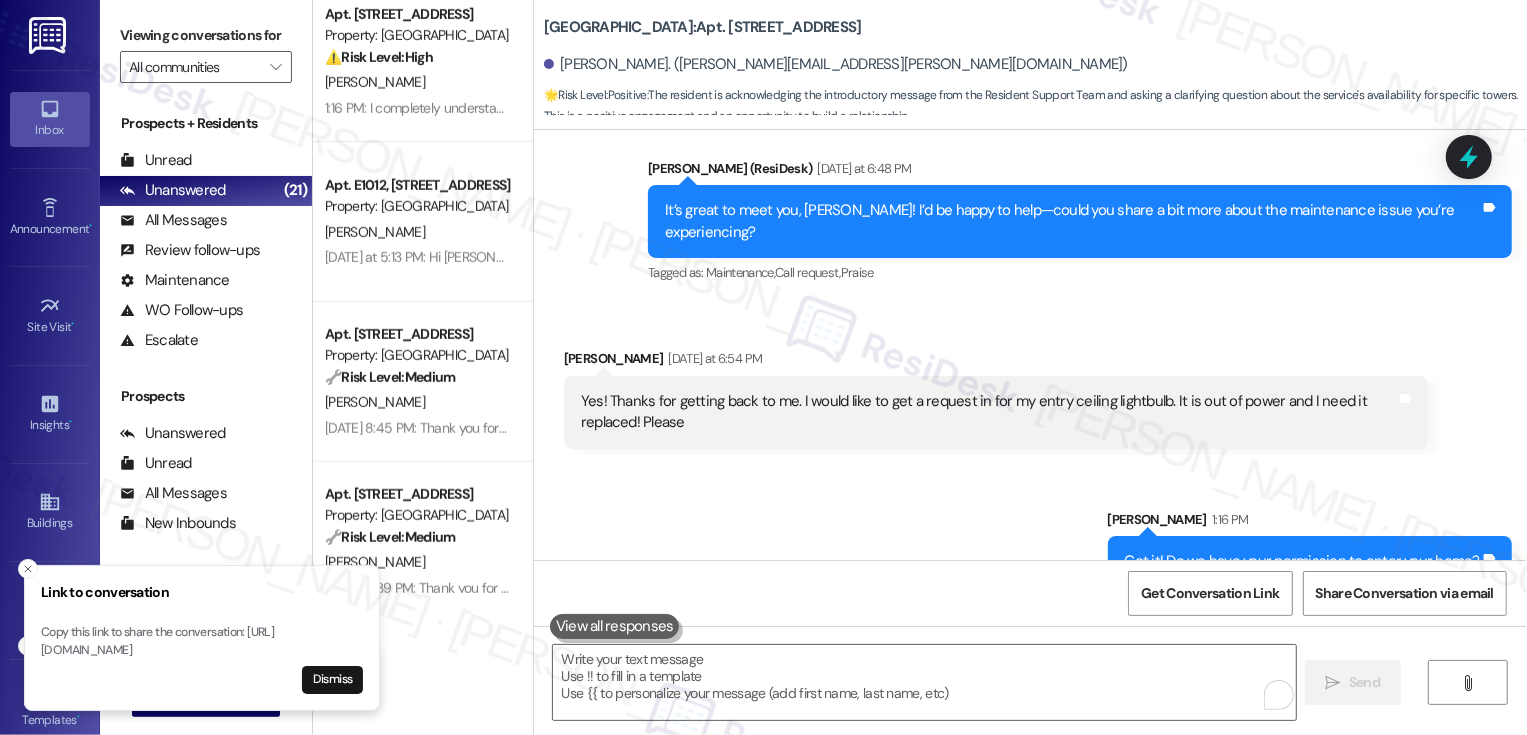 click on "Sent via SMS Sarah 1:16 PM Got it! Do we have your permission to enter your home? Tags and notes" at bounding box center (1030, 533) 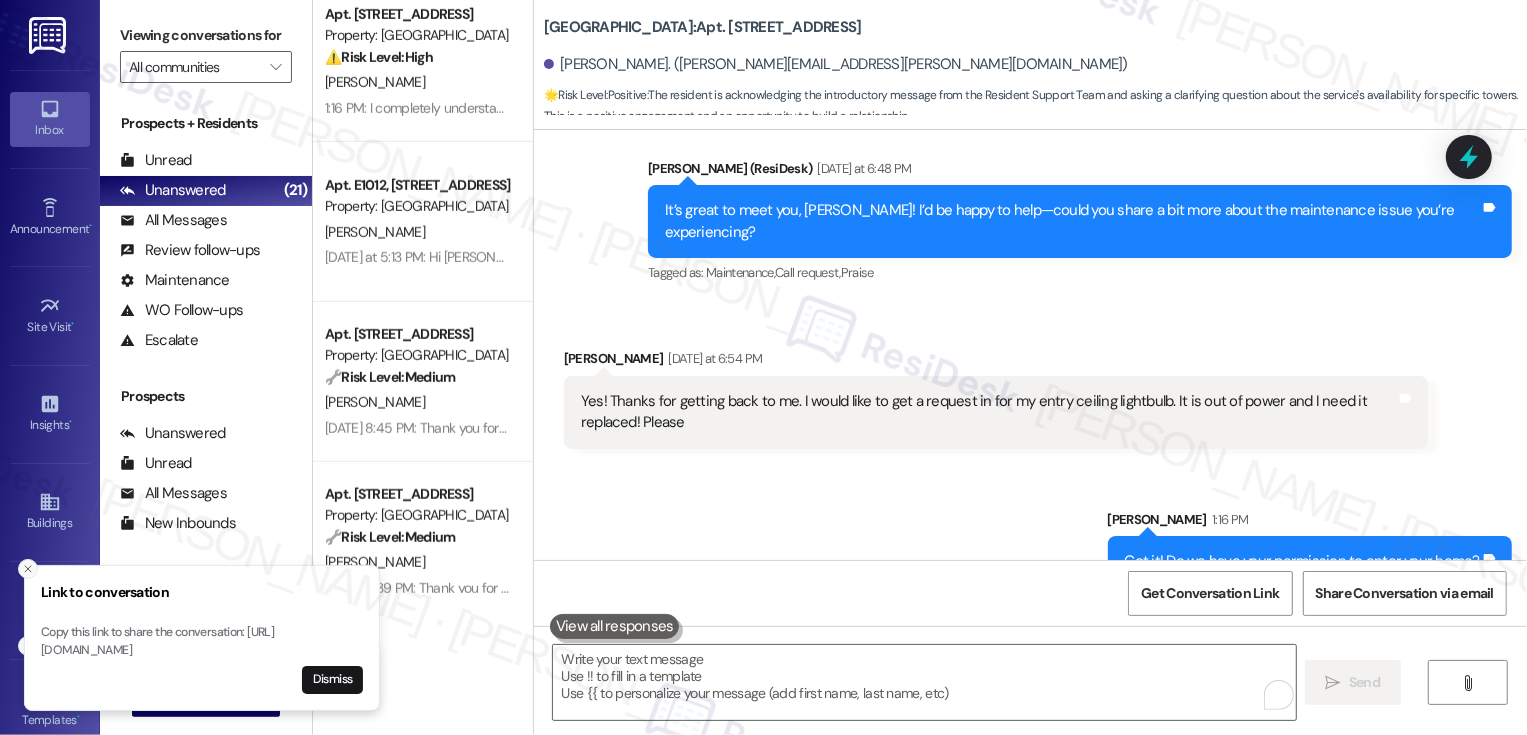 click 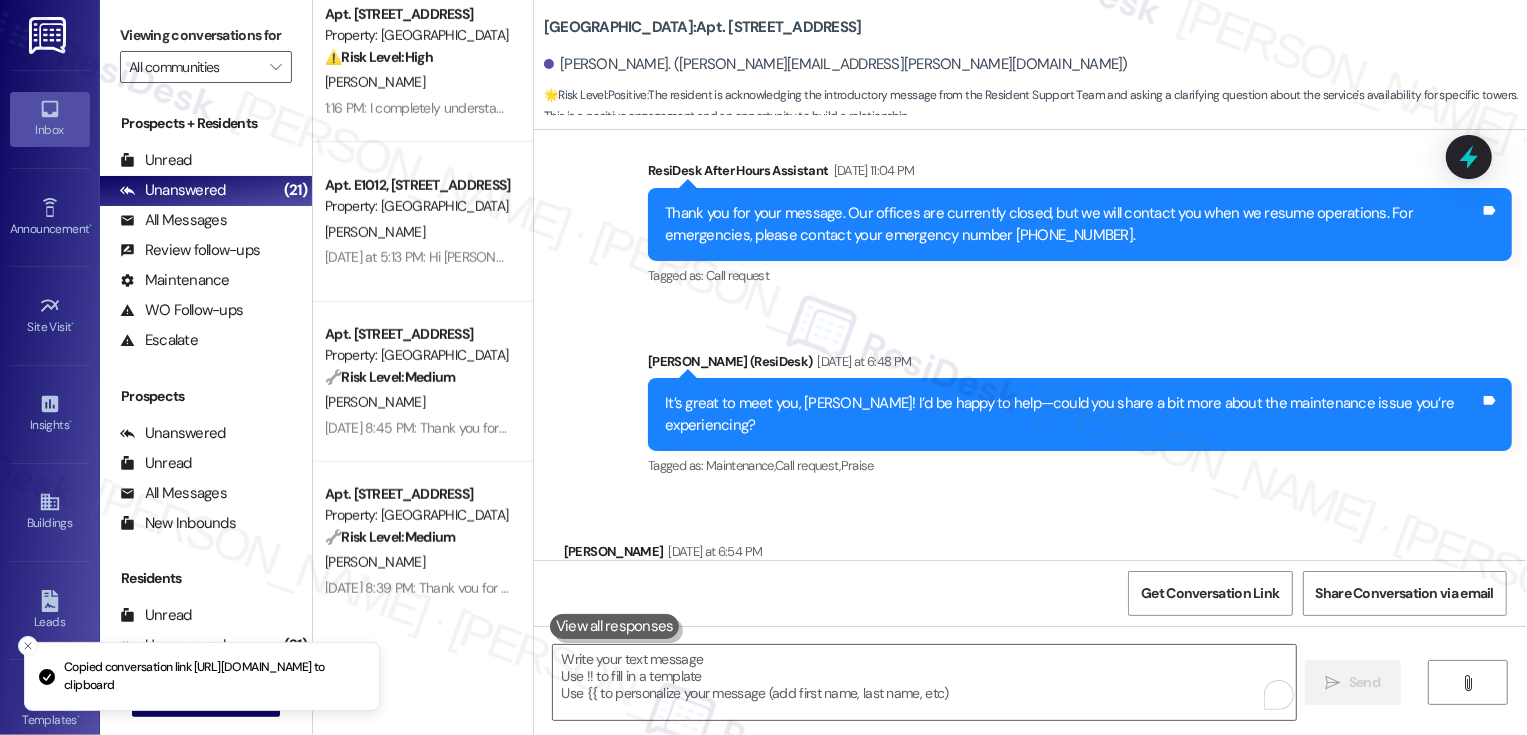 scroll, scrollTop: 1388, scrollLeft: 0, axis: vertical 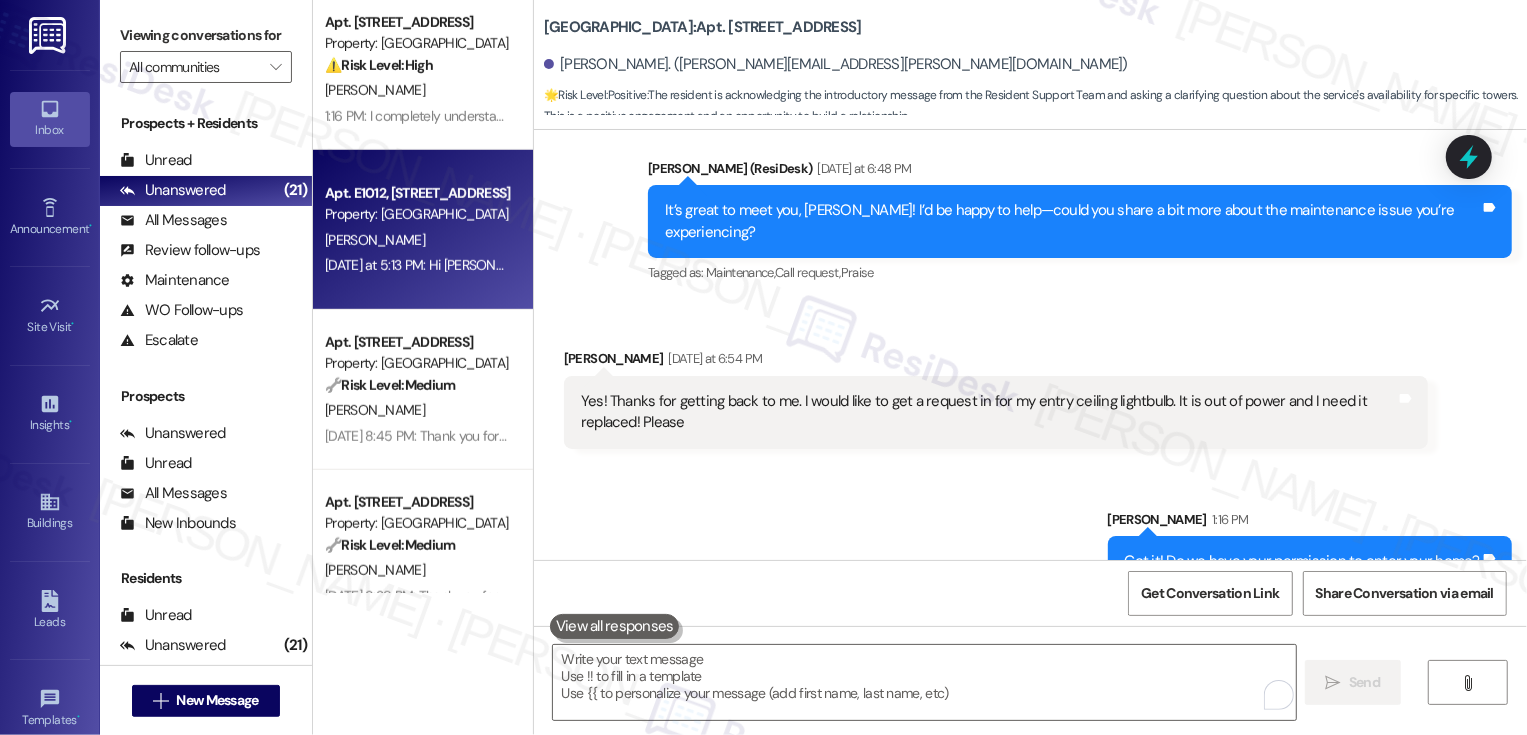 click on "Yesterday at 5:13 PM: Hi Sarah,
East tower trash chute is inoperable and that is after notifying Courtney more than 24 hours ago.
Constant problem of the trash chutes being inoperable. Yesterday at 5:13 PM: Hi Sarah,
East tower trash chute is inoperable and that is after notifying Courtney more than 24 hours ago.
Constant problem of the trash chutes being inoperable." at bounding box center (902, 265) 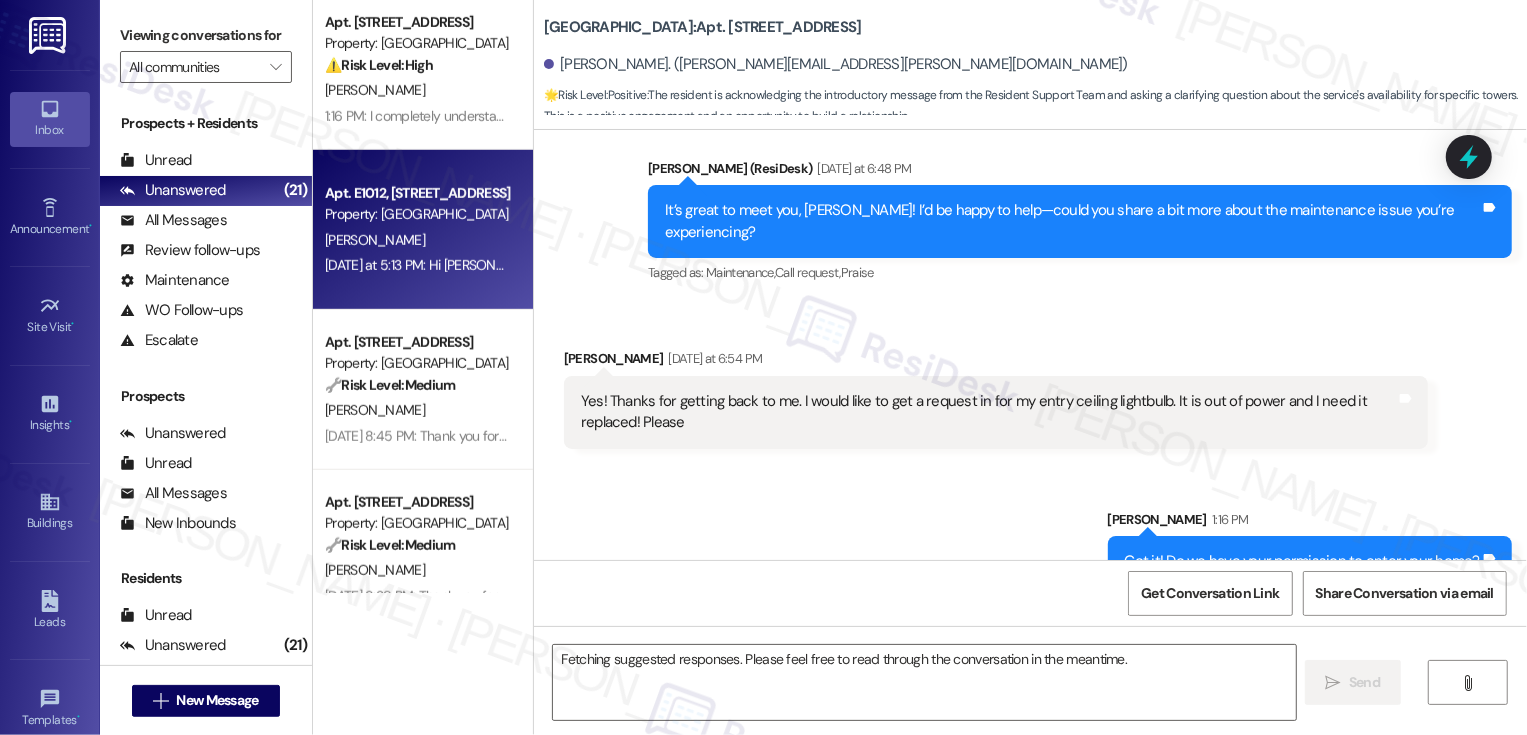 click on "Yesterday at 5:13 PM: Hi Sarah,
East tower trash chute is inoperable and that is after notifying Courtney more than 24 hours ago.
Constant problem of the trash chutes being inoperable. Yesterday at 5:13 PM: Hi Sarah,
East tower trash chute is inoperable and that is after notifying Courtney more than 24 hours ago.
Constant problem of the trash chutes being inoperable." at bounding box center (902, 265) 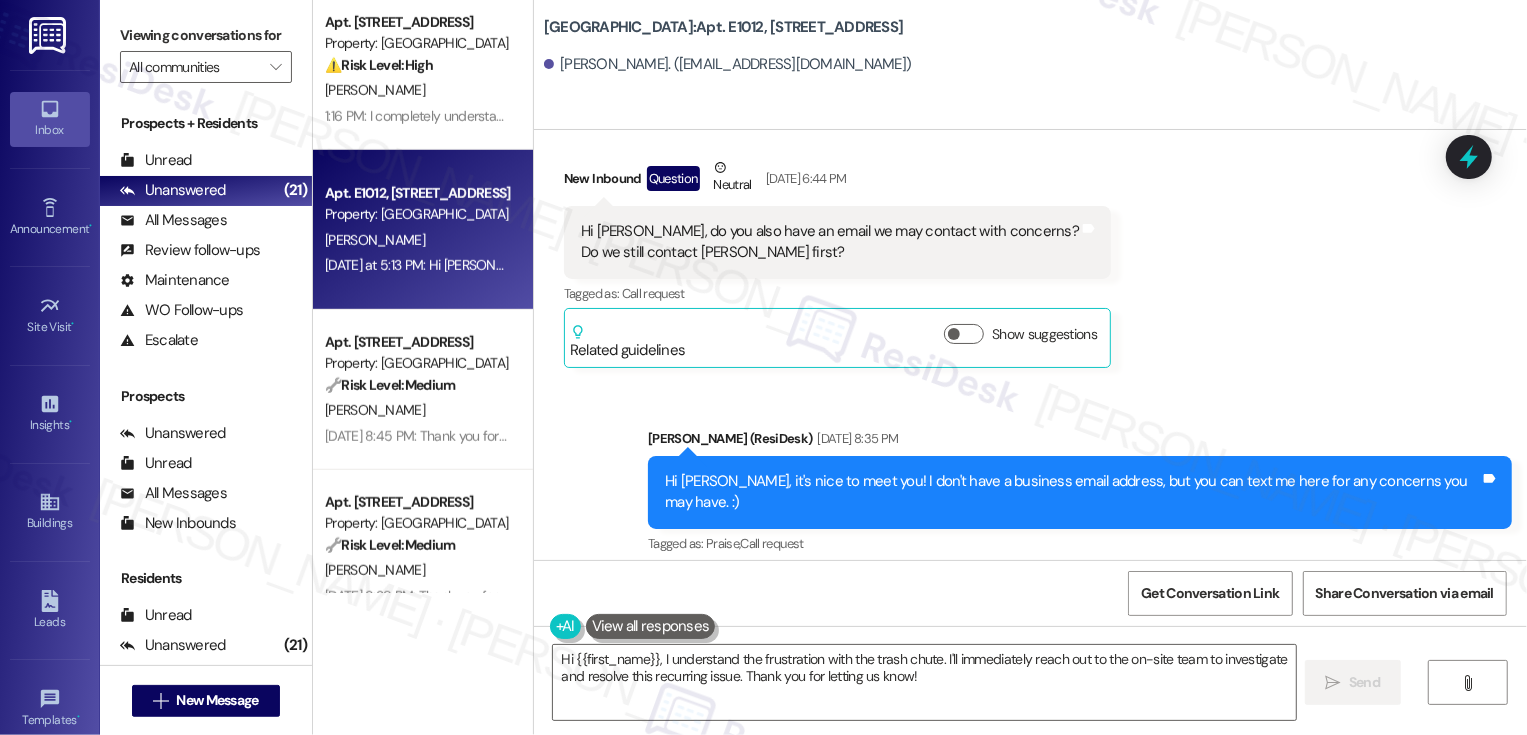 scroll, scrollTop: 727, scrollLeft: 0, axis: vertical 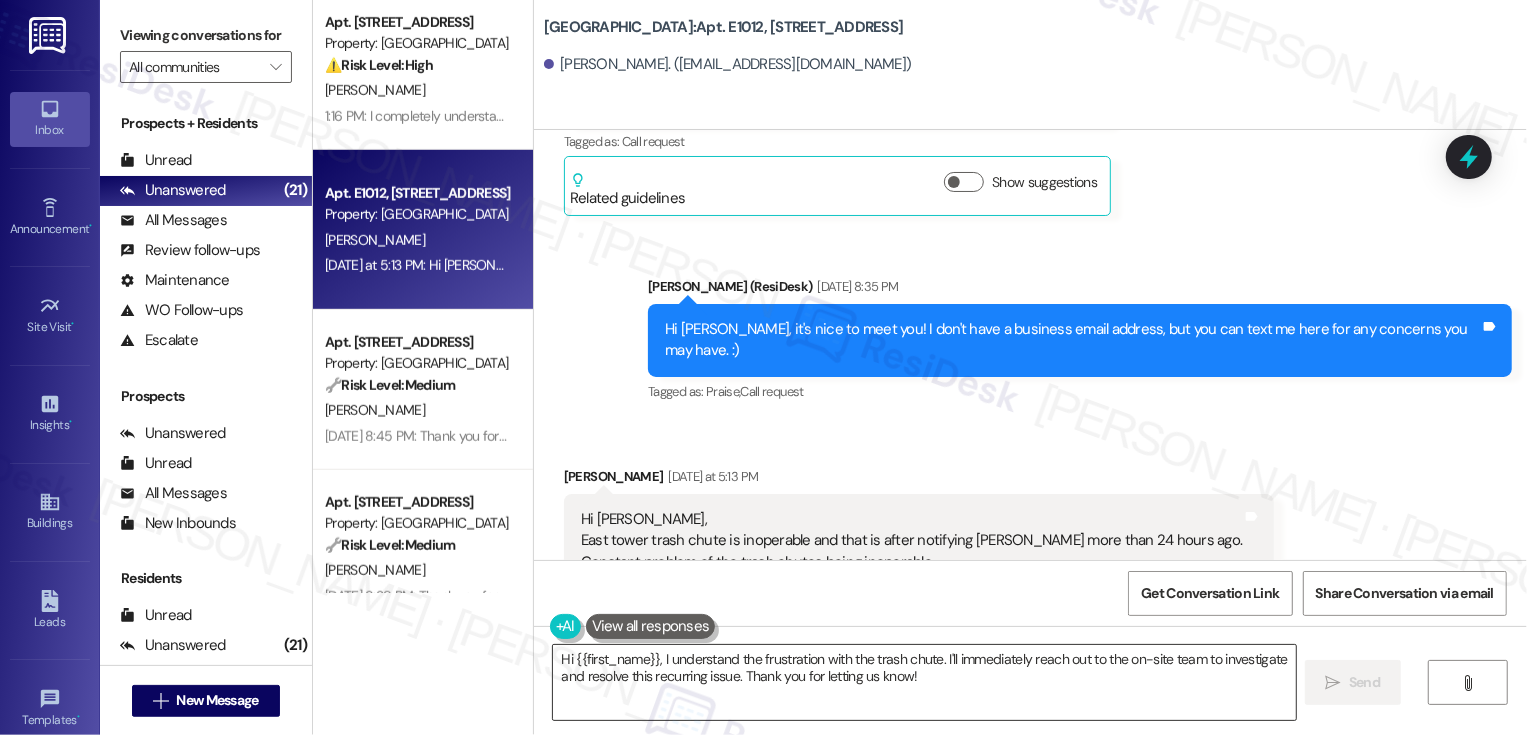click on "Hi {{first_name}}, I understand the frustration with the trash chute. I'll immediately reach out to the on-site team to investigate and resolve this recurring issue. Thank you for letting us know!" at bounding box center (924, 682) 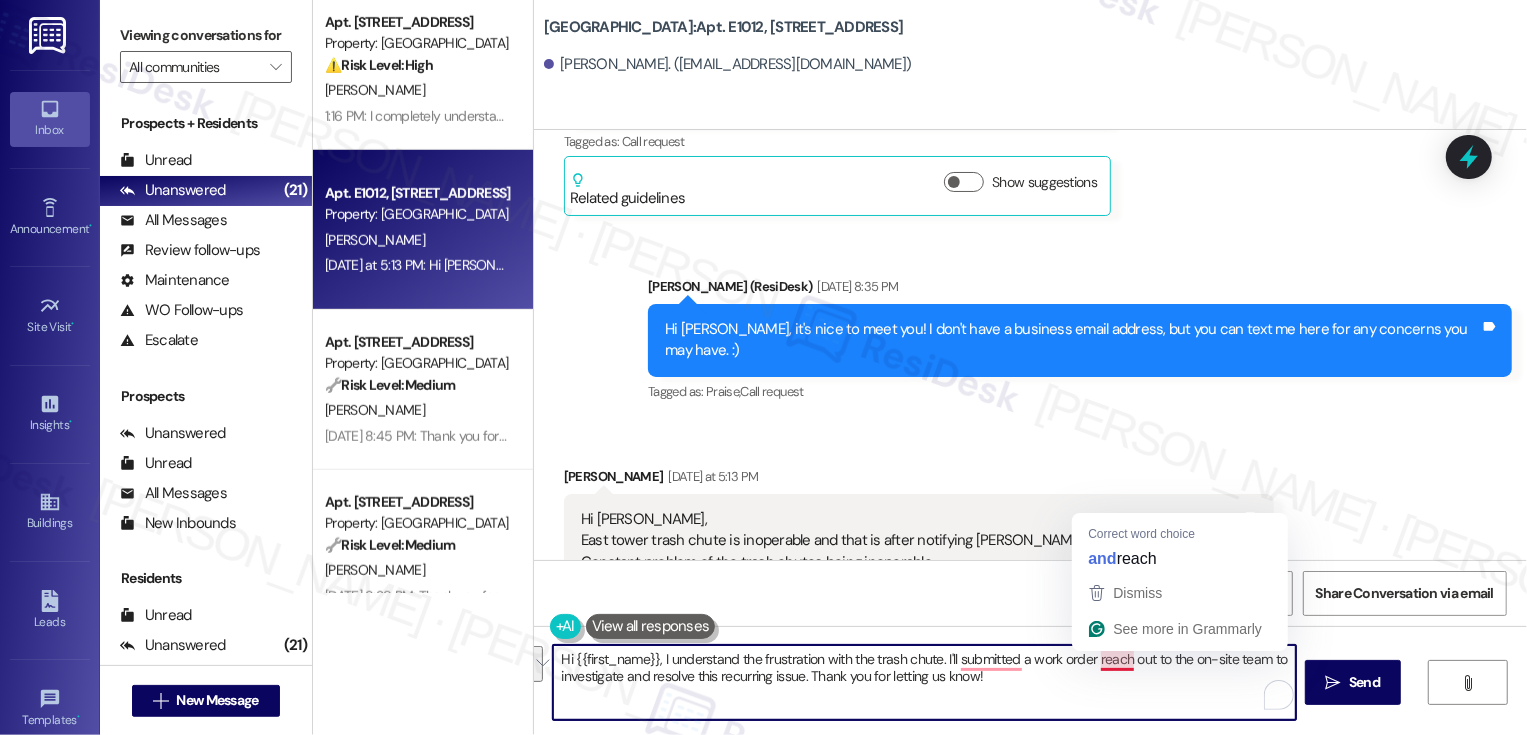 drag, startPoint x: 1089, startPoint y: 661, endPoint x: 1111, endPoint y: 685, distance: 32.55764 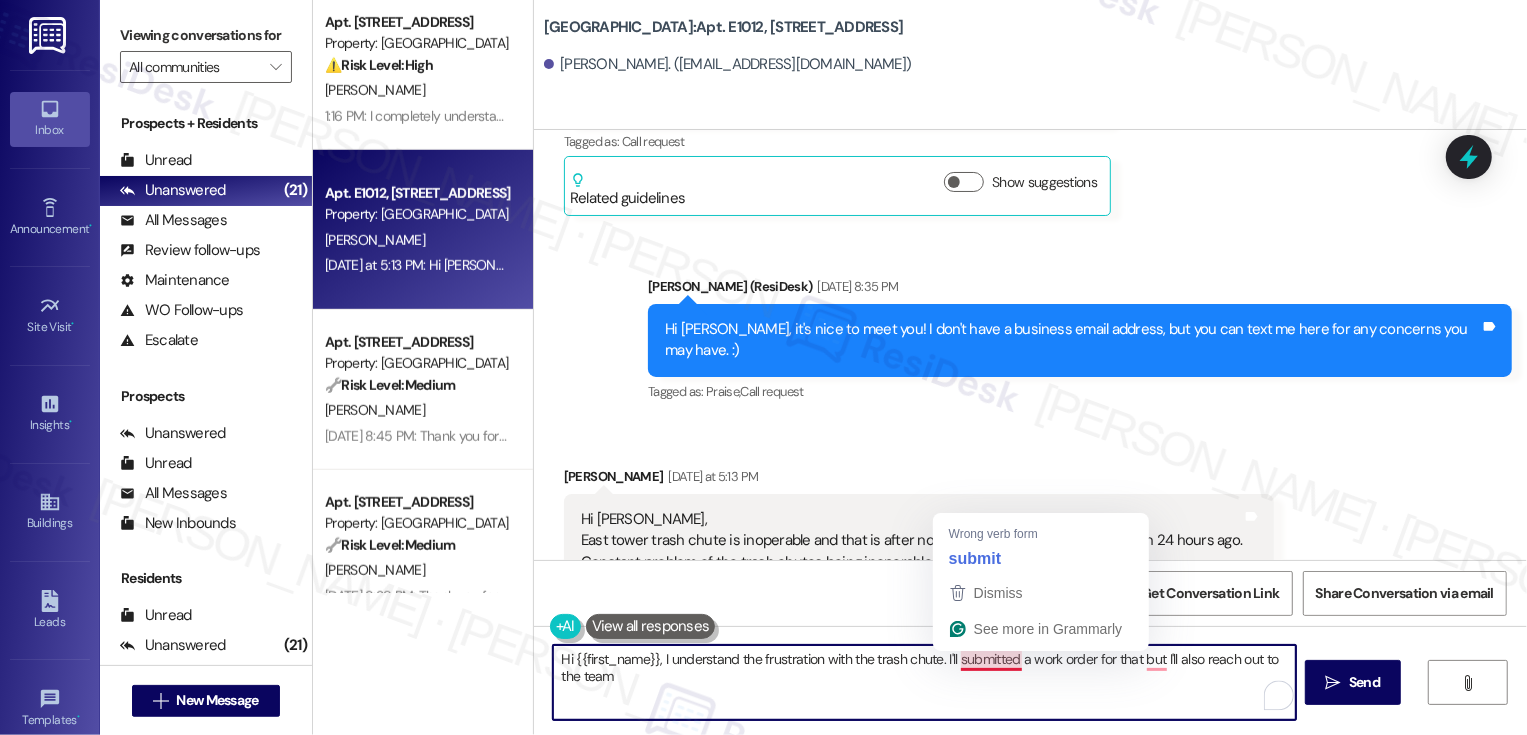 drag, startPoint x: 945, startPoint y: 659, endPoint x: 953, endPoint y: 693, distance: 34.928497 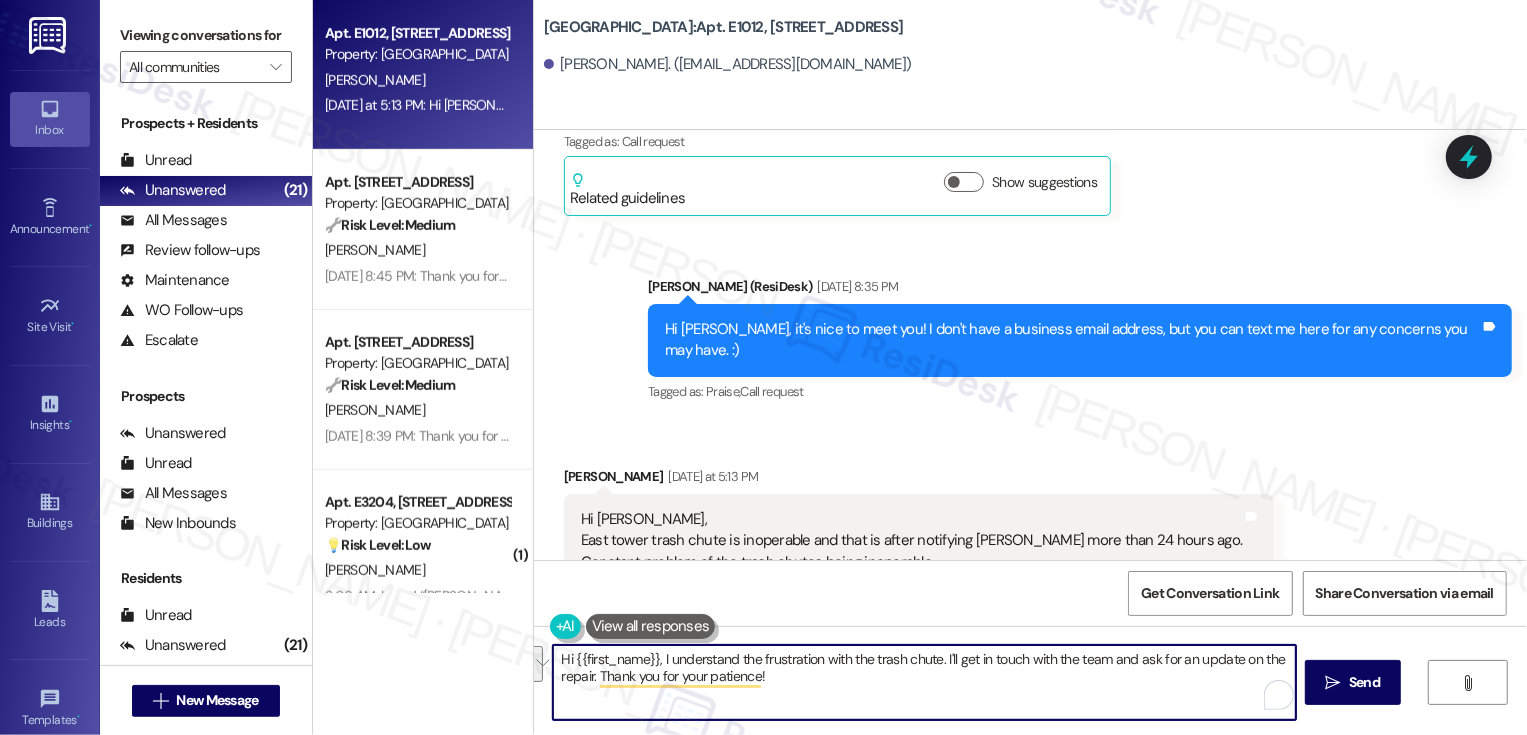 click on "Sent via SMS Sarah   (ResiDesk) Jul 22, 2025 at 8:35 PM Hi Jan, it's nice to meet you! I don't have a business email address, but you can text me here for any concerns you may have. :) Tags and notes Tagged as:   Praise ,  Click to highlight conversations about Praise Call request Click to highlight conversations about Call request" at bounding box center [1030, 326] 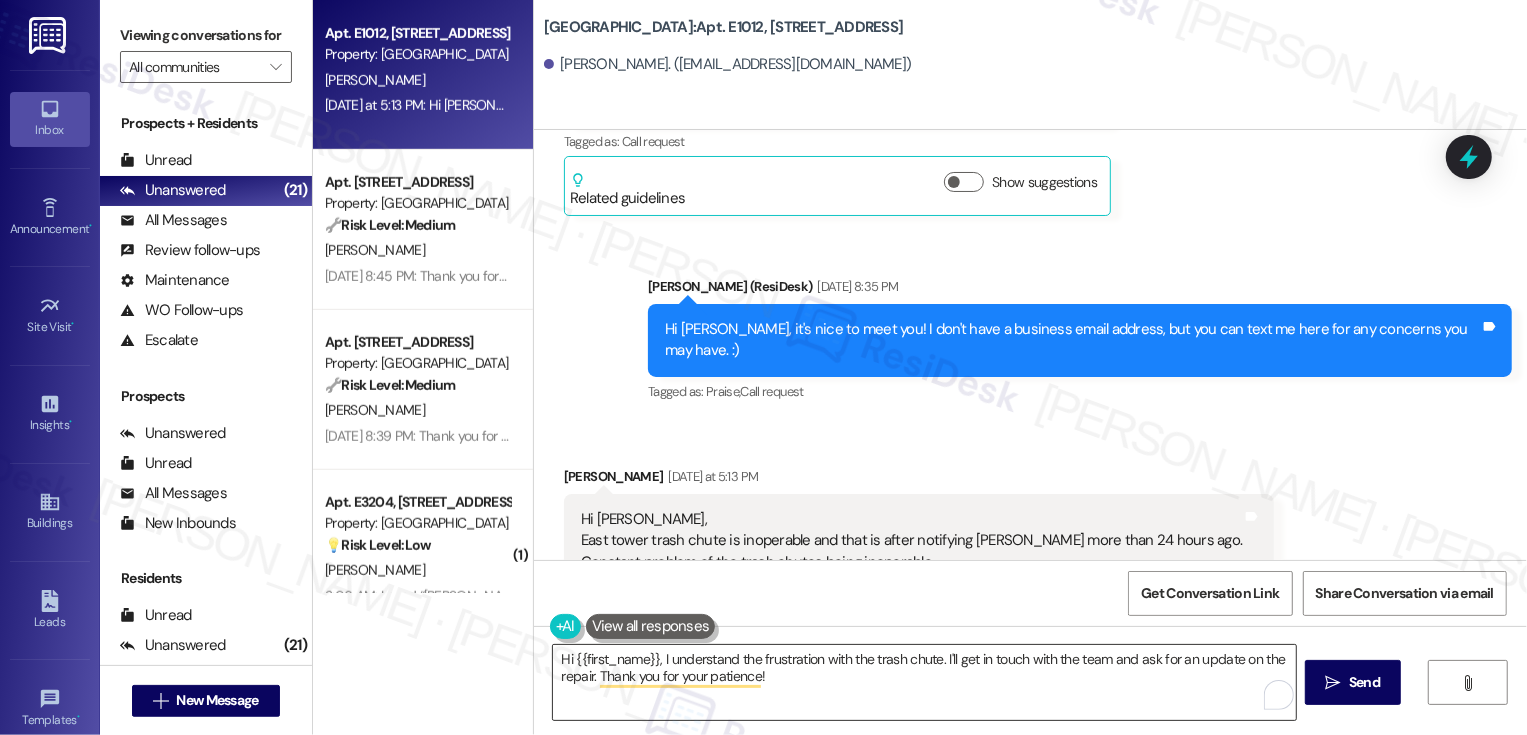 click on "Hi {{first_name}}, I understand the frustration with the trash chute. I'll get in touch with the team and ask for an update on the repair. Thank you for your patience!" at bounding box center (924, 682) 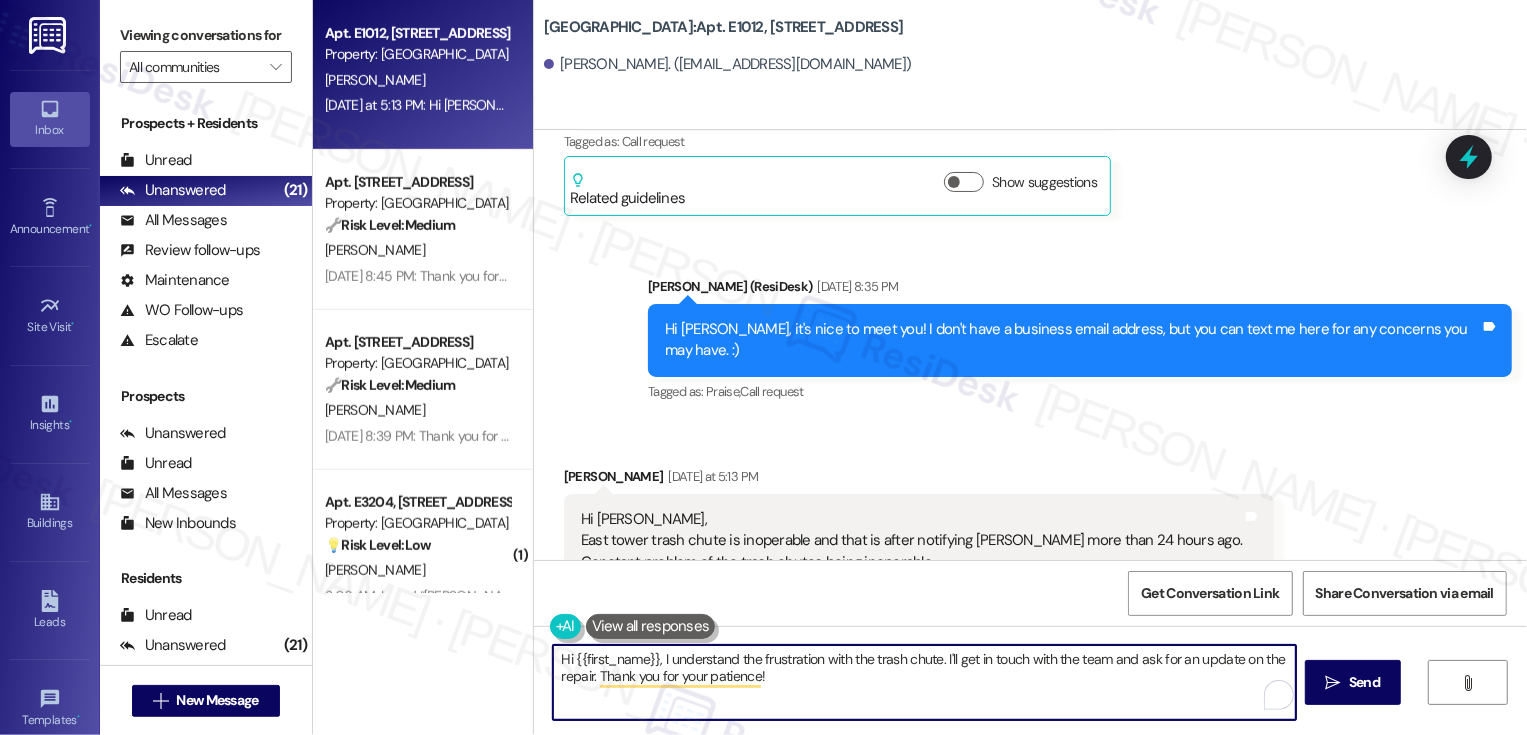 click on "Hi {{first_name}}, I understand the frustration with the trash chute. I'll get in touch with the team and ask for an update on the repair. Thank you for your patience!" at bounding box center [924, 682] 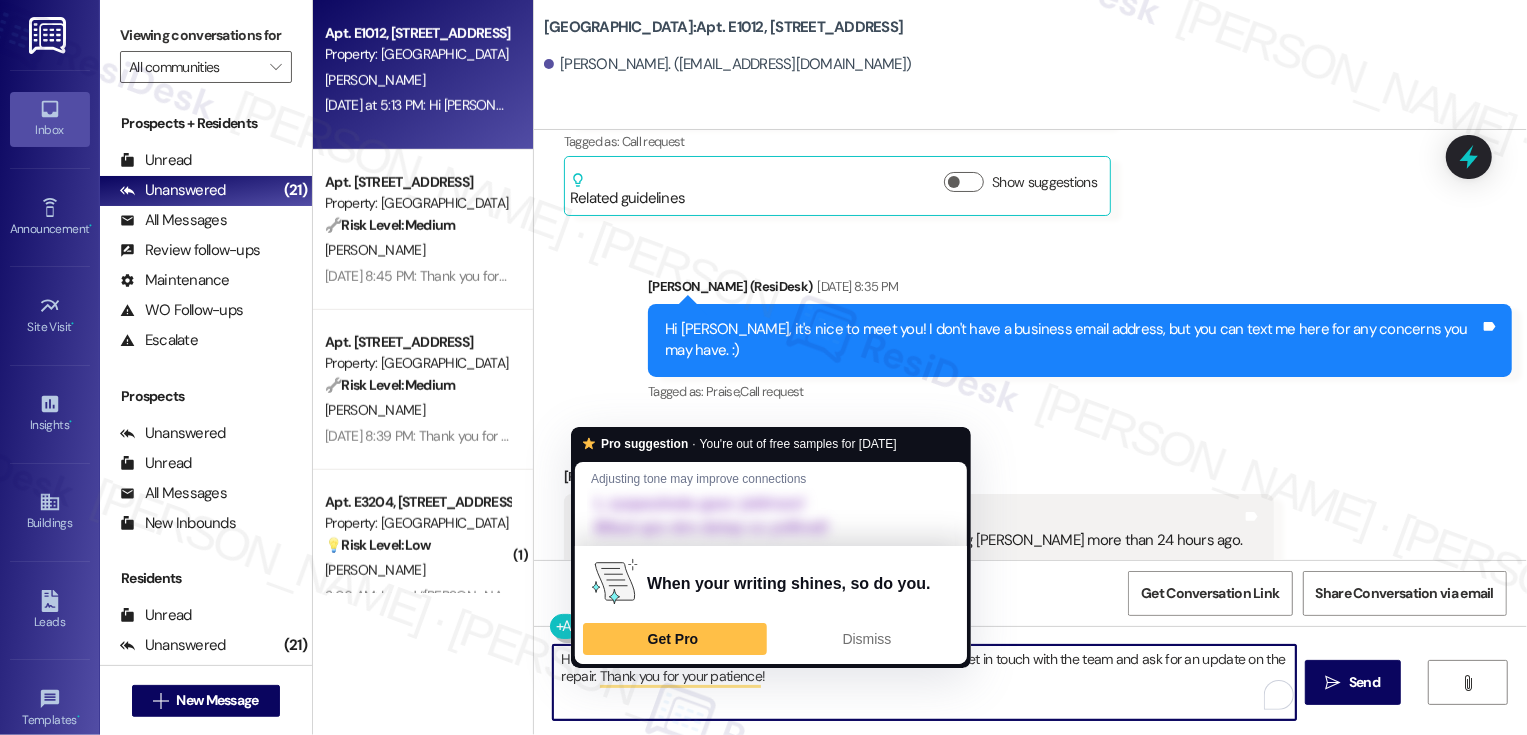 click on "Hi {{first_name}}, I understand the frustration with the trash chute. I'll get in touch with the team and ask for an update on the repair. Thank you for your patience!" at bounding box center [924, 682] 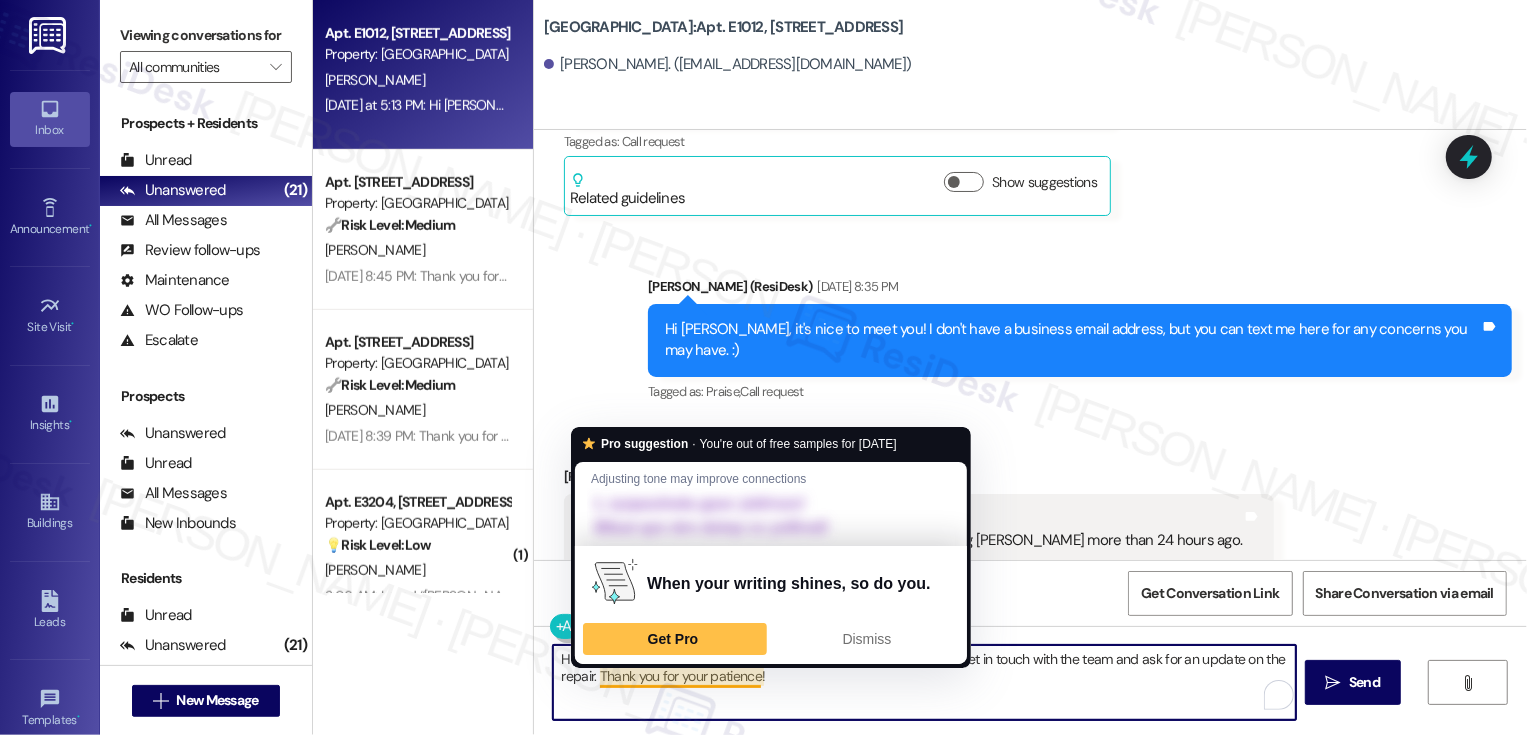 click on "Hi {{first_name}}, I understand the frustration with the trash chute. I'll get in touch with the team and ask for an update on the repair. Thank you for your patience!" at bounding box center (924, 682) 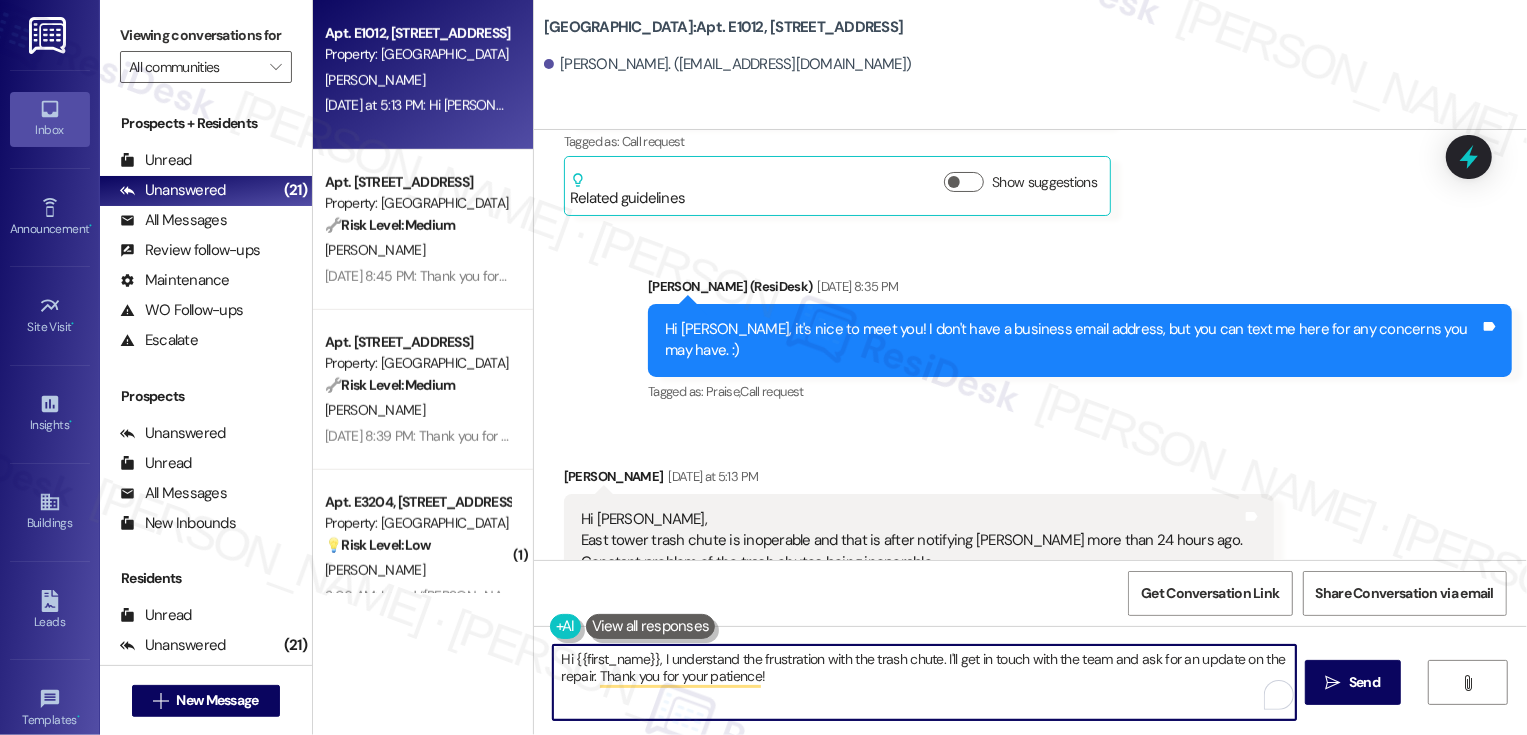 click on "Hi {{first_name}}, I understand the frustration with the trash chute. I'll get in touch with the team and ask for an update on the repair. Thank you for your patience!" at bounding box center (924, 682) 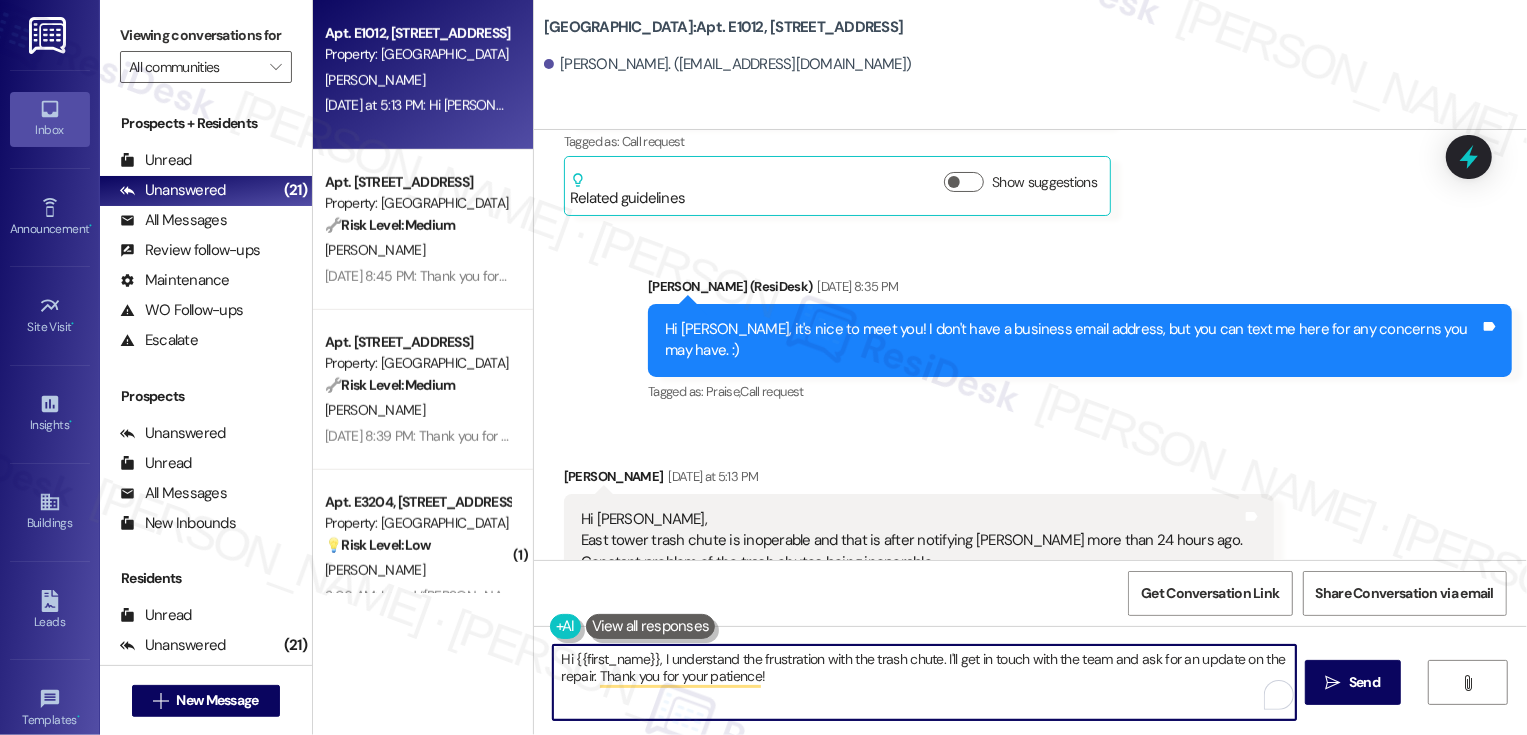 drag, startPoint x: 936, startPoint y: 657, endPoint x: 958, endPoint y: 685, distance: 35.608986 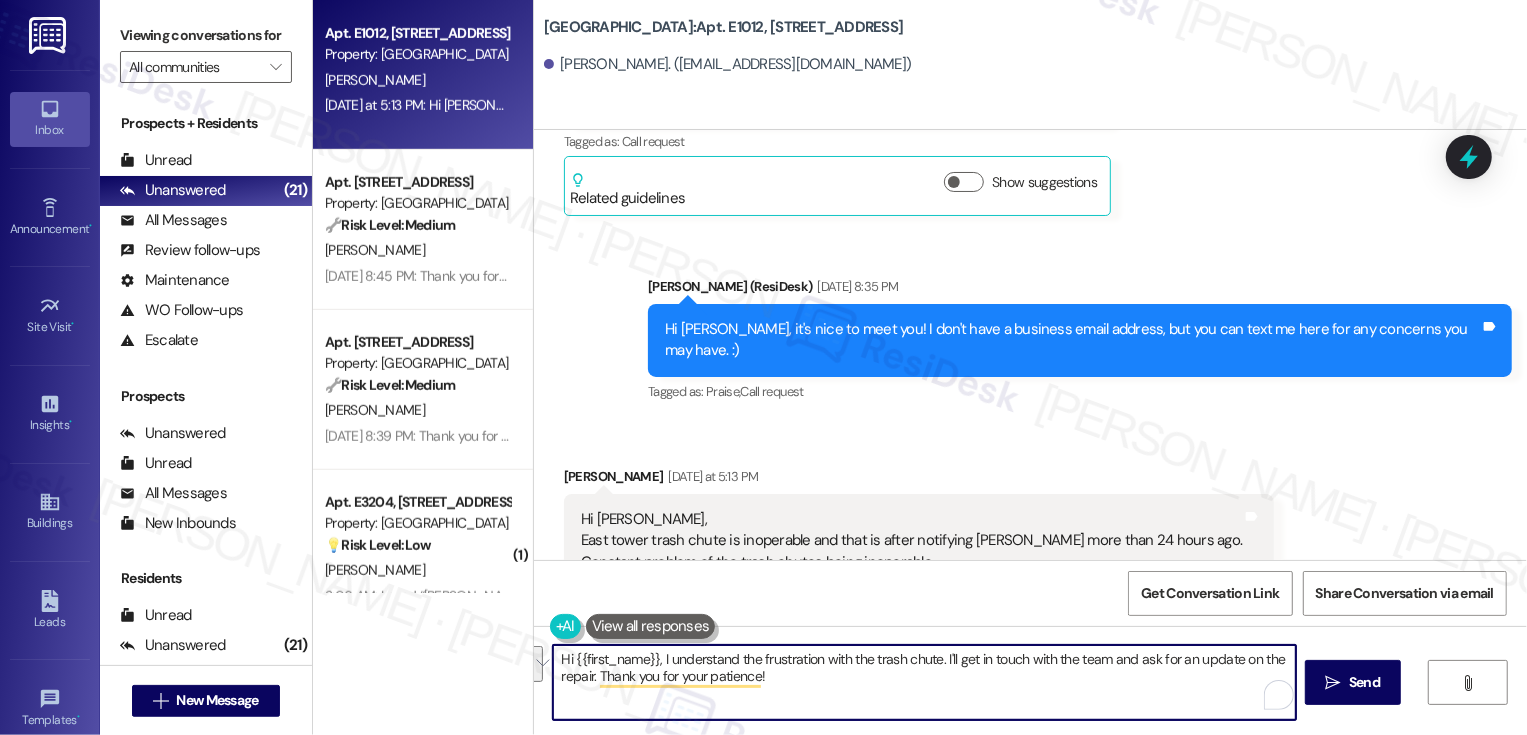 paste on "I’ll check in with the team and see if there are any updates on the repair. Really appreciate your patience in the meantime!
Ask ChatGPT" 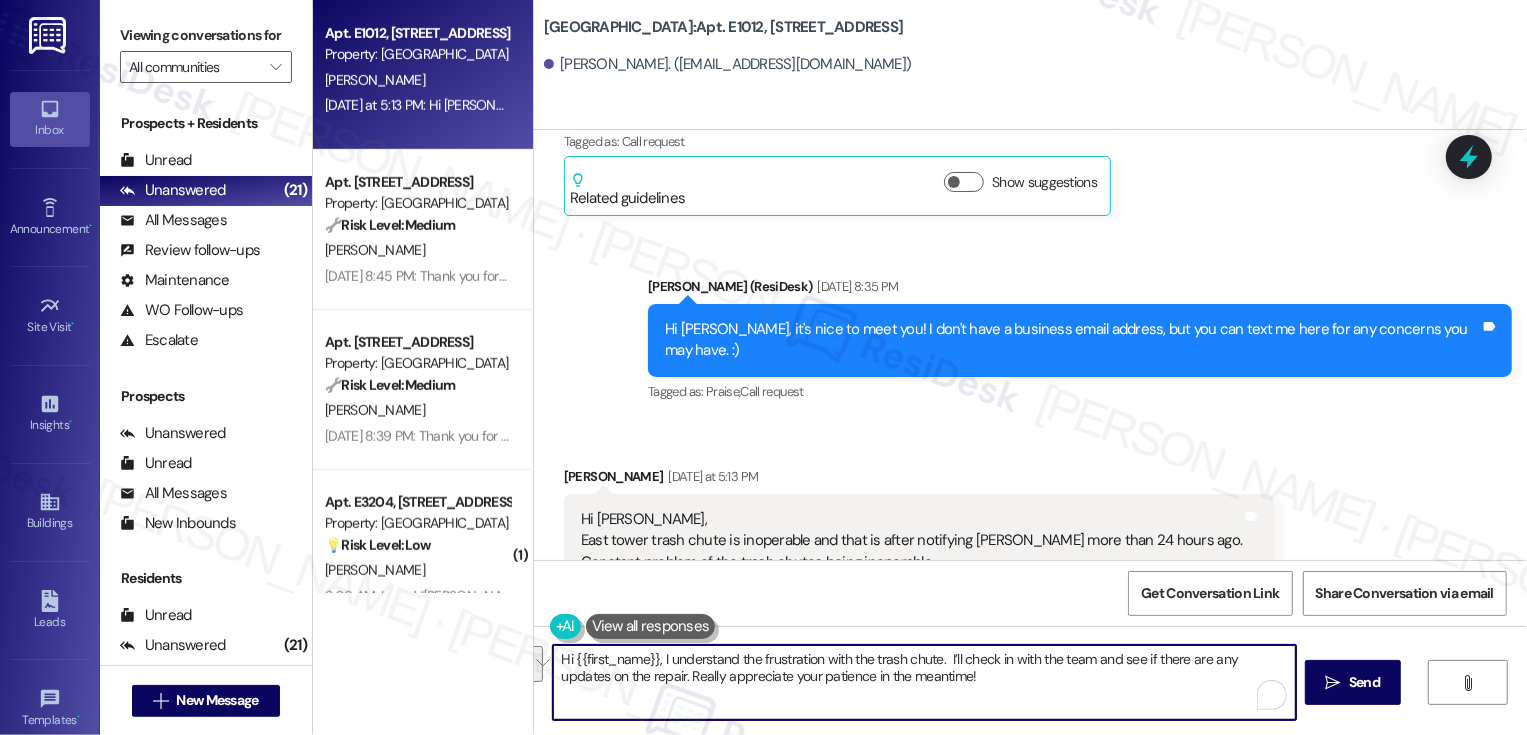scroll, scrollTop: 119, scrollLeft: 0, axis: vertical 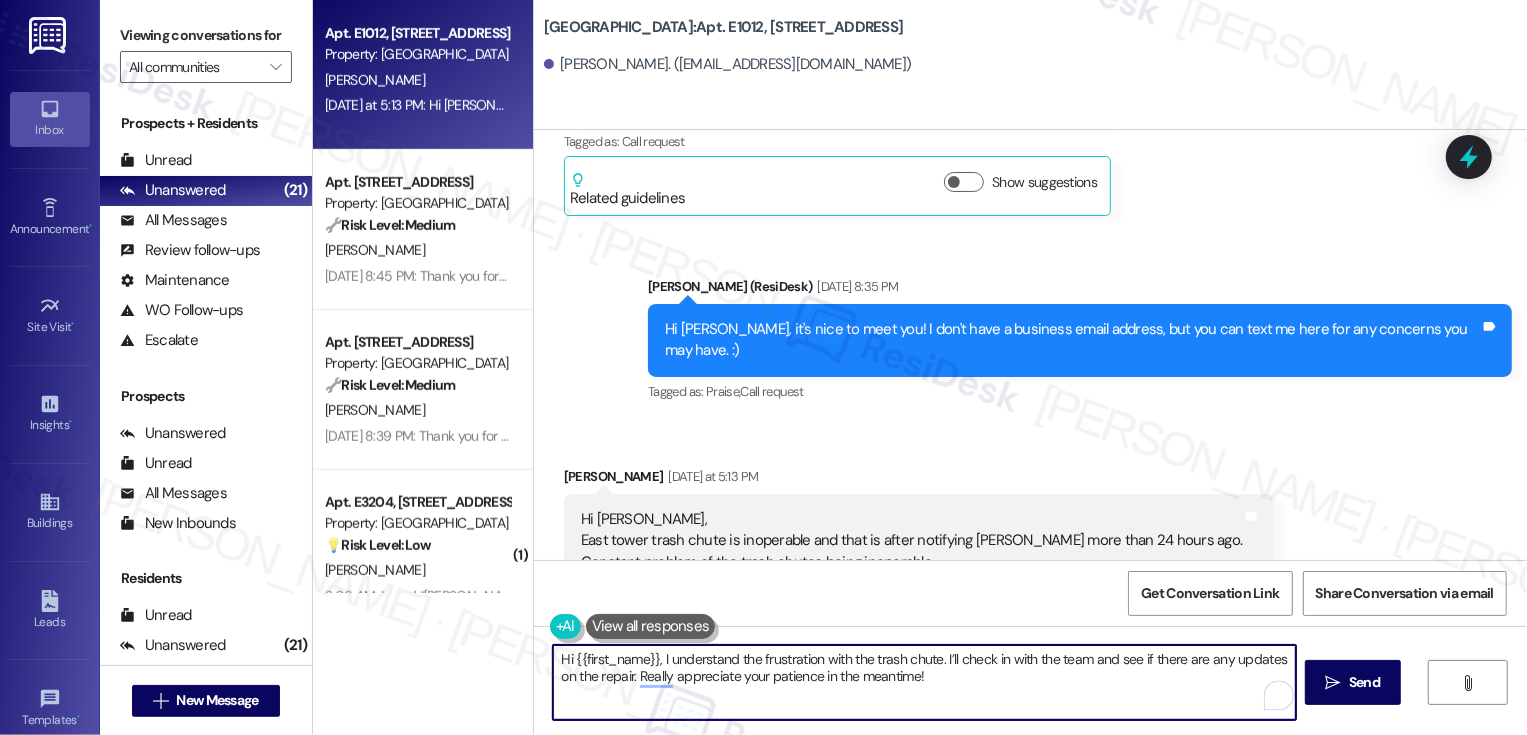click on "Hi {{first_name}}, I understand the frustration with the trash chute. I’ll check in with the team and see if there are any updates on the repair. Really appreciate your patience in the meantime!" at bounding box center (924, 682) 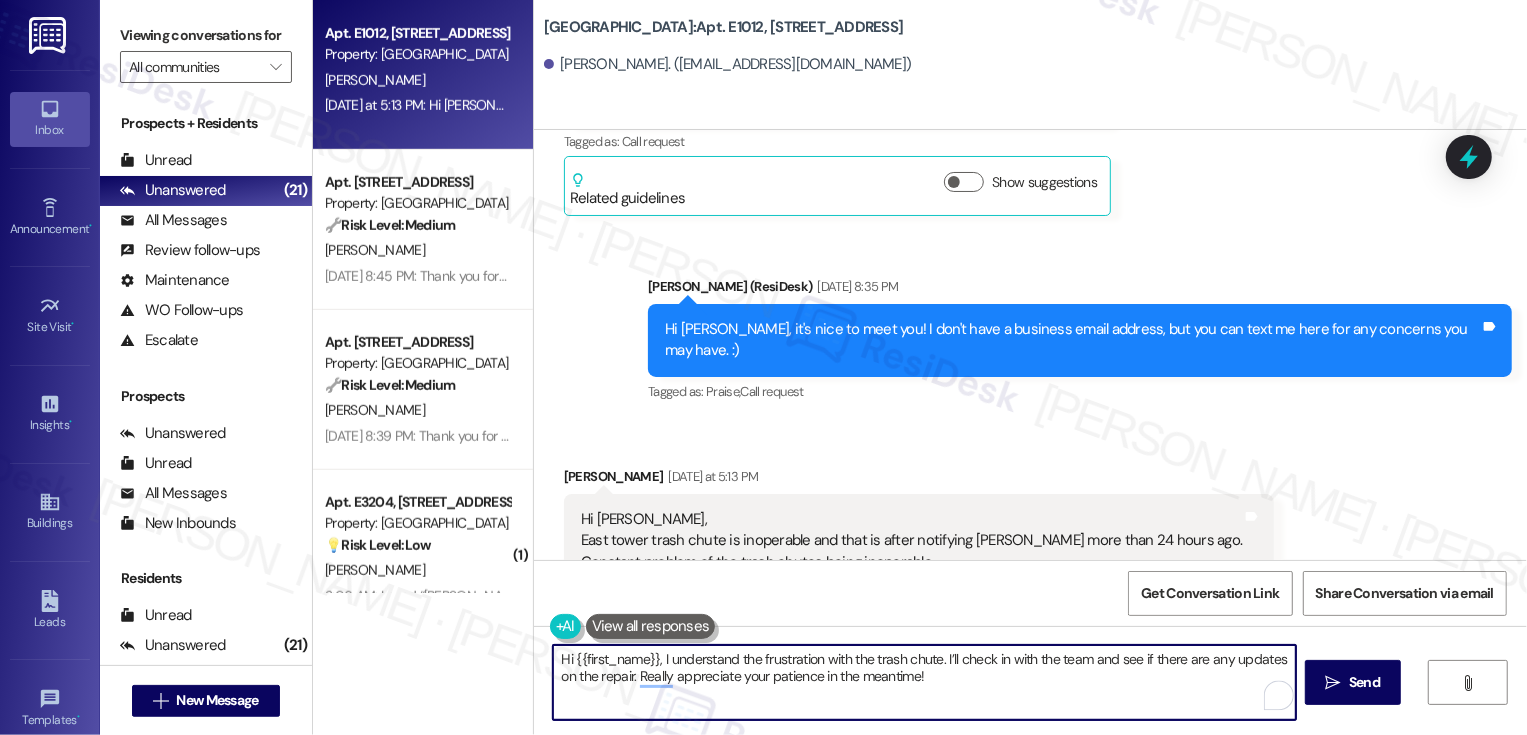 click on "Hi {{first_name}}, I understand the frustration with the trash chute. I’ll check in with the team and see if there are any updates on the repair. Really appreciate your patience in the meantime!" at bounding box center [924, 682] 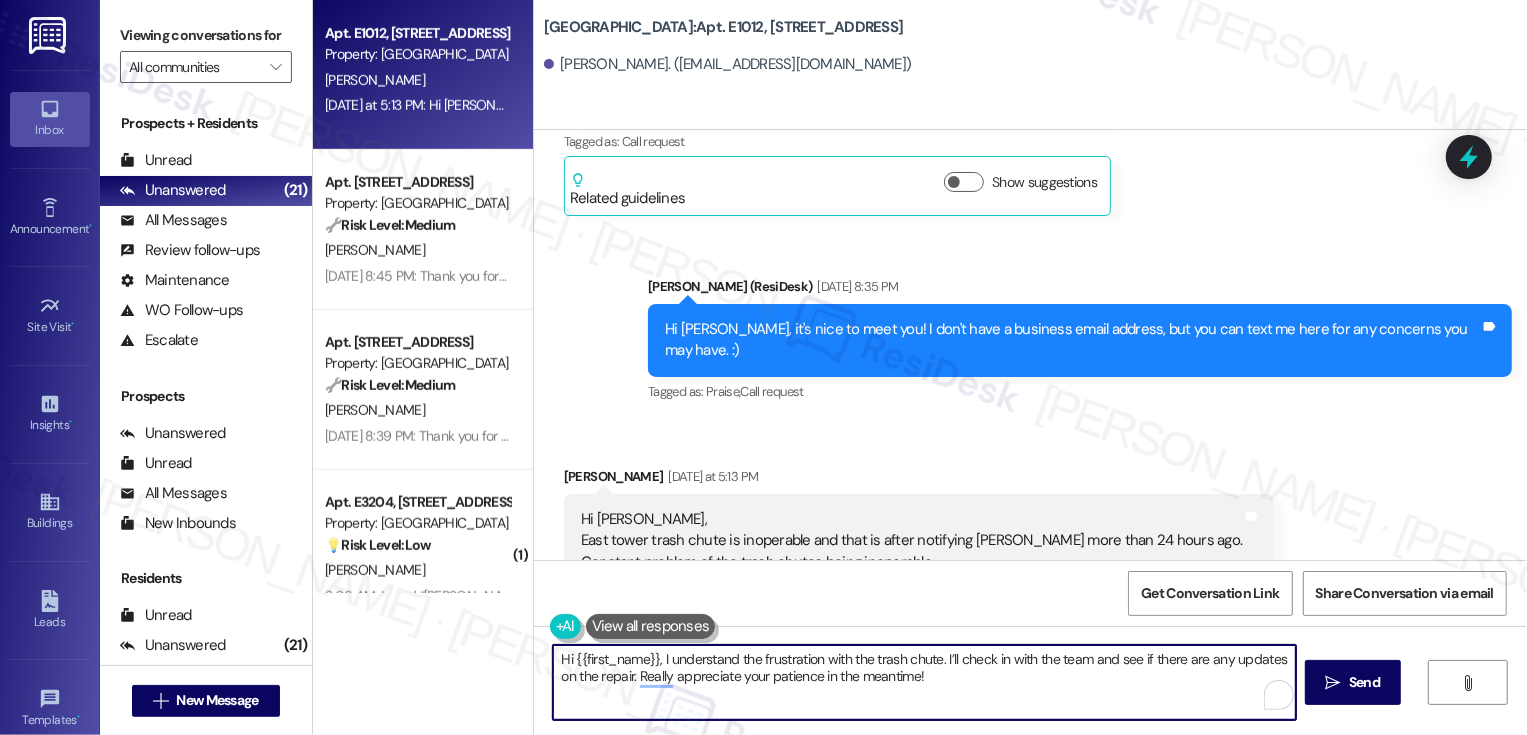click on "Hi {{first_name}}, I understand the frustration with the trash chute. I’ll check in with the team and see if there are any updates on the repair. Really appreciate your patience in the meantime!" at bounding box center (924, 682) 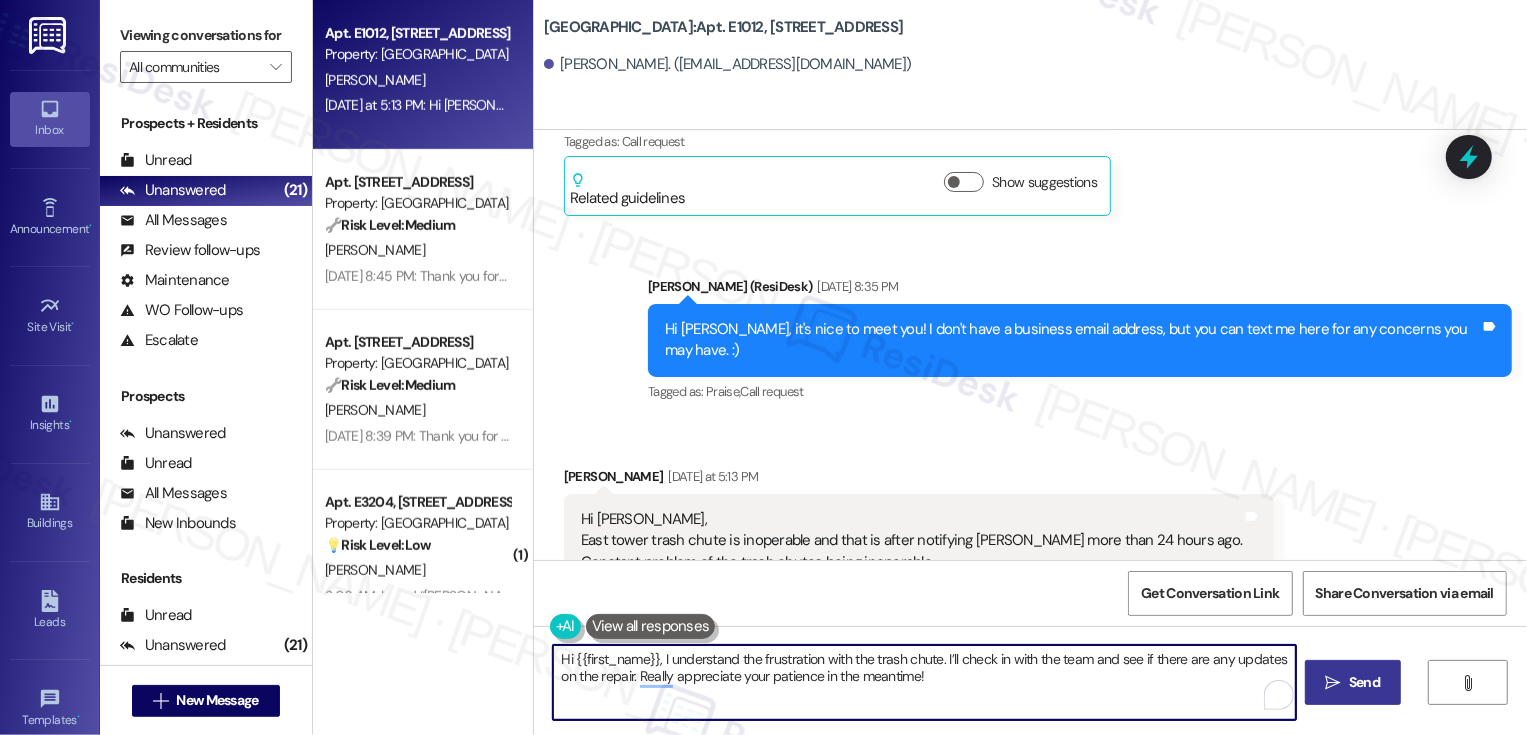 type on "Hi {{first_name}}, I understand the frustration with the trash chute. I’ll check in with the team and see if there are any updates on the repair. Really appreciate your patience in the meantime!" 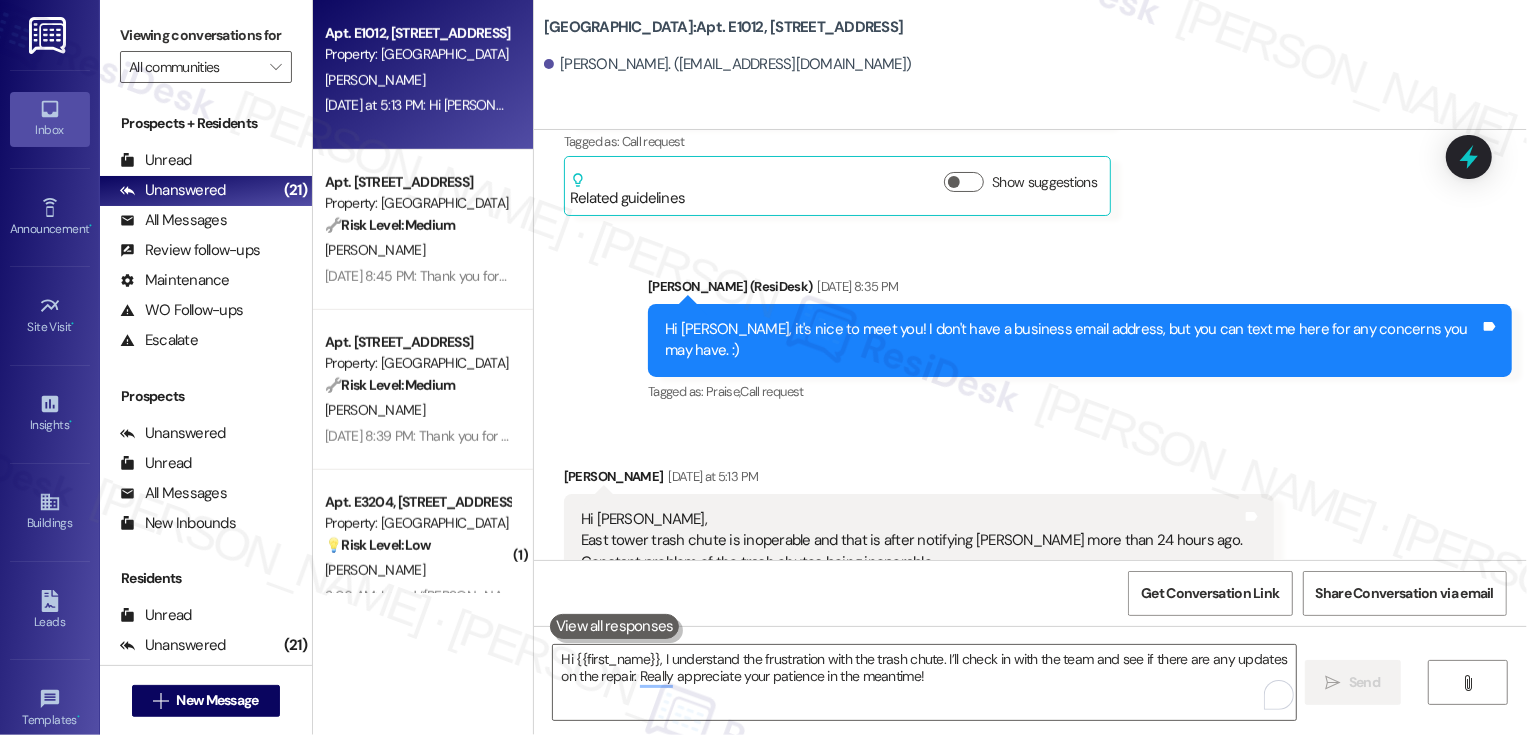 type 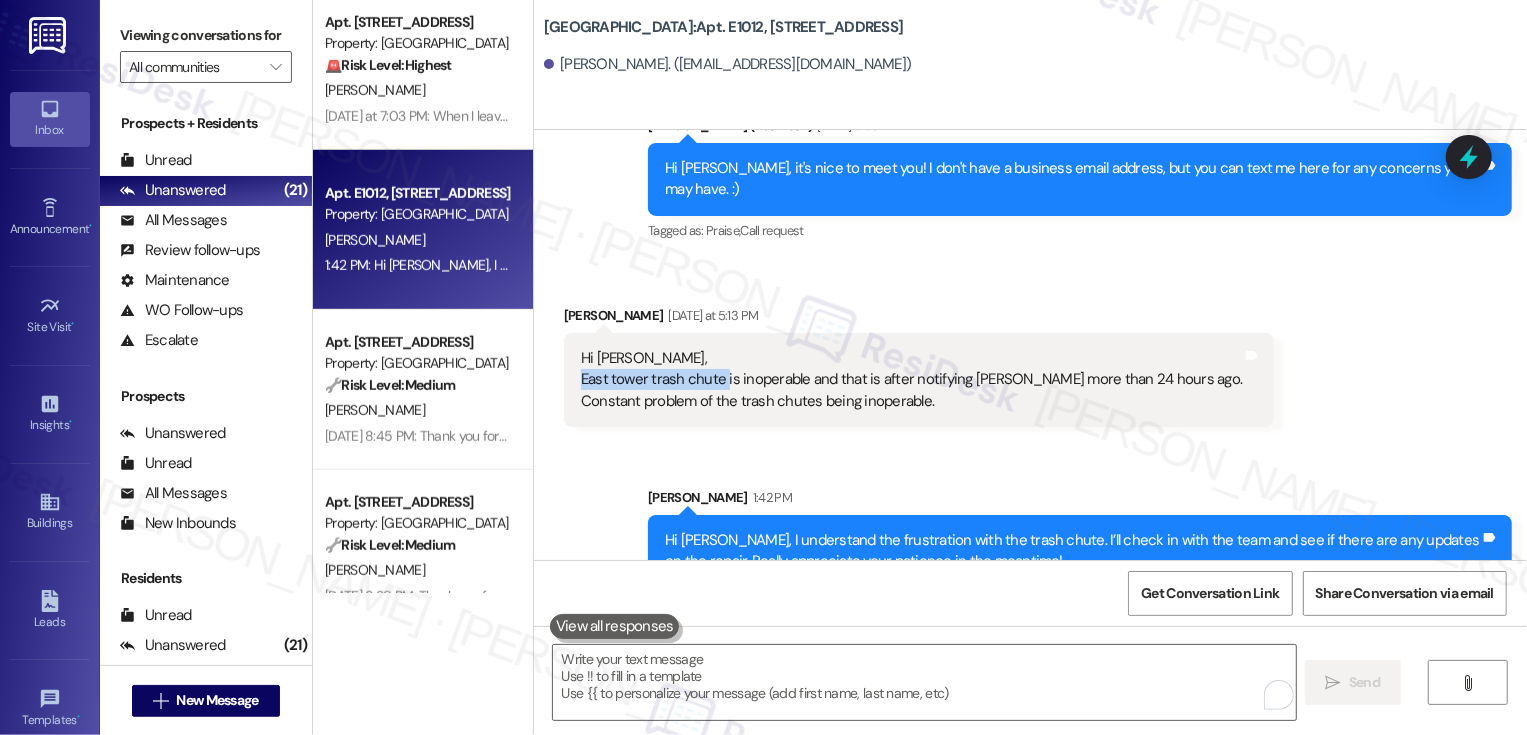 drag, startPoint x: 567, startPoint y: 333, endPoint x: 711, endPoint y: 331, distance: 144.01389 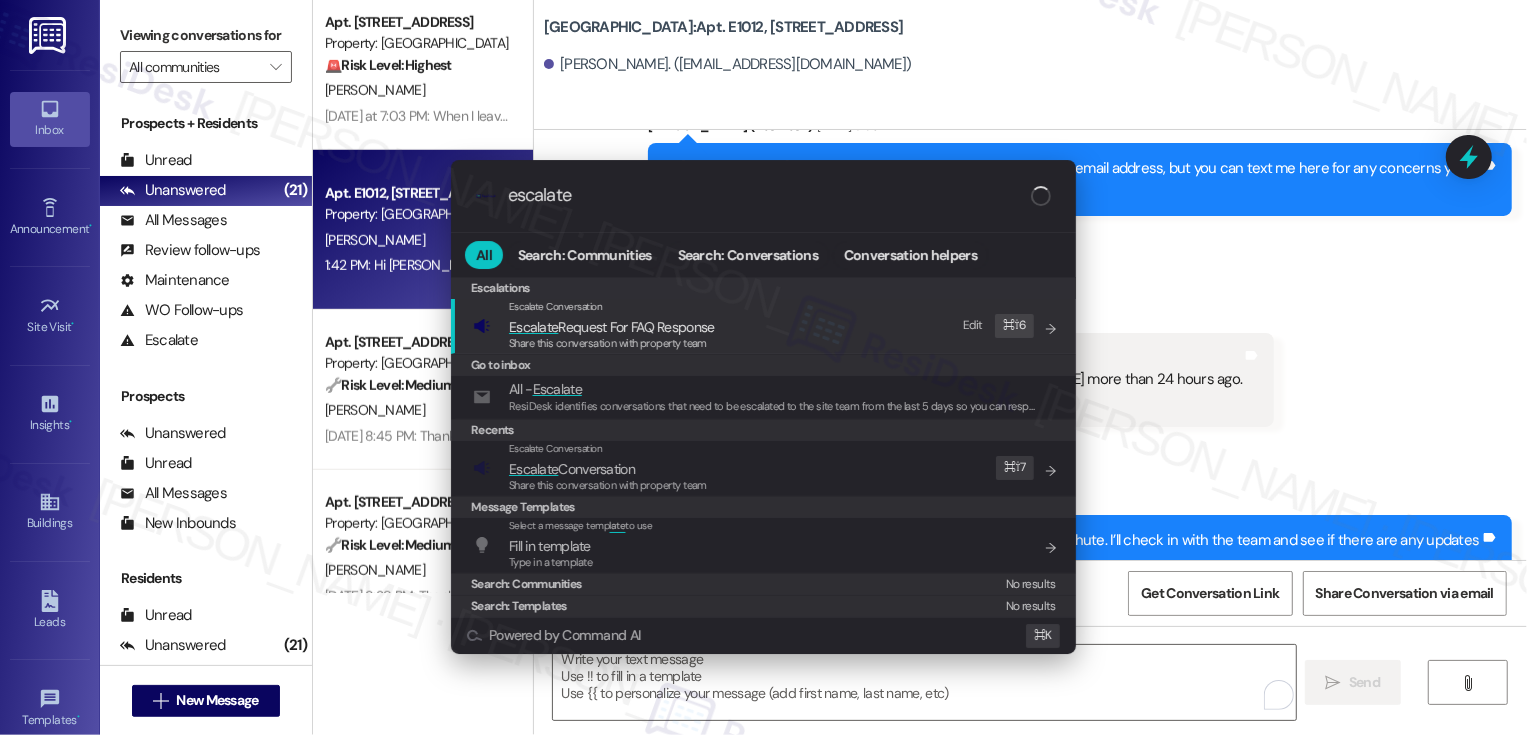 type on "escalate" 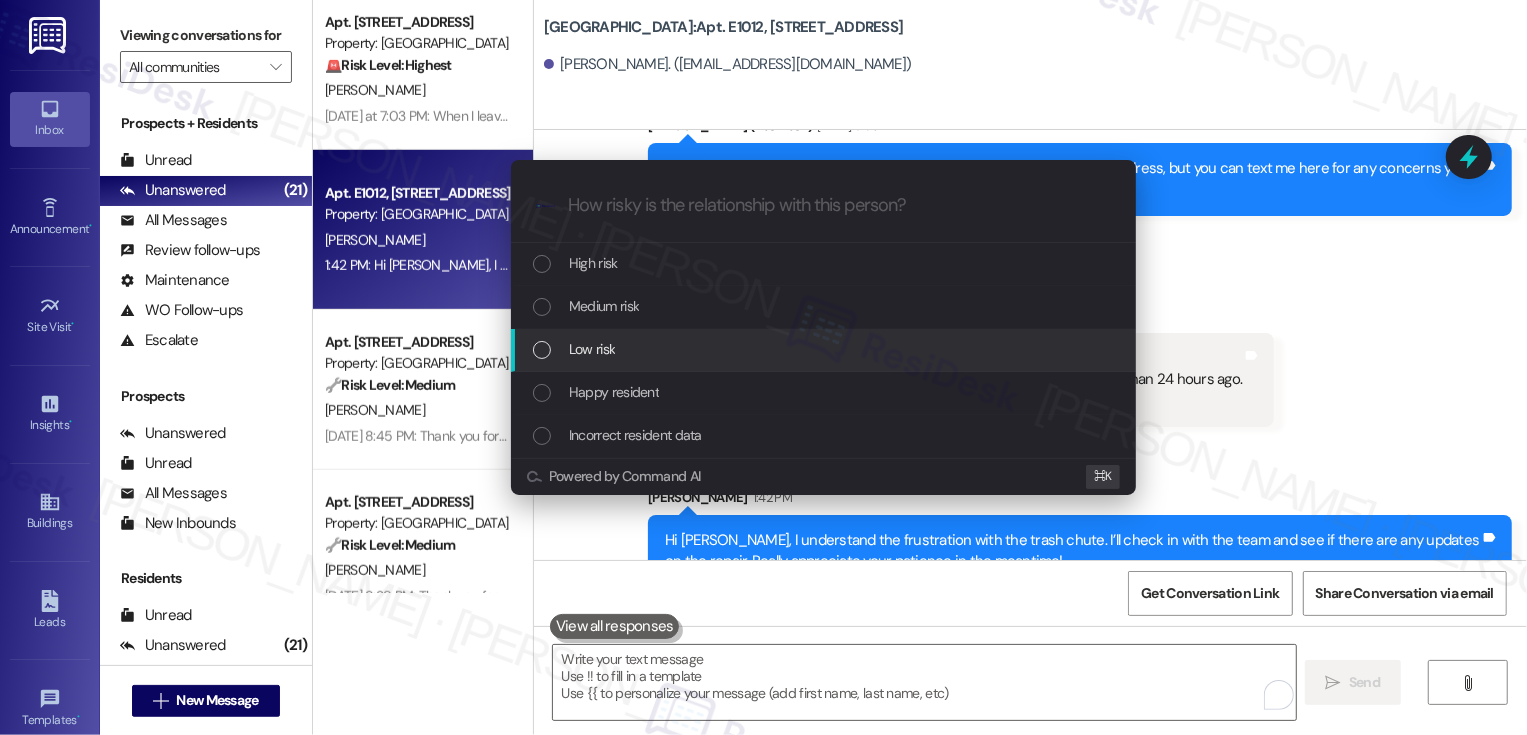 click on "Low risk" at bounding box center [592, 349] 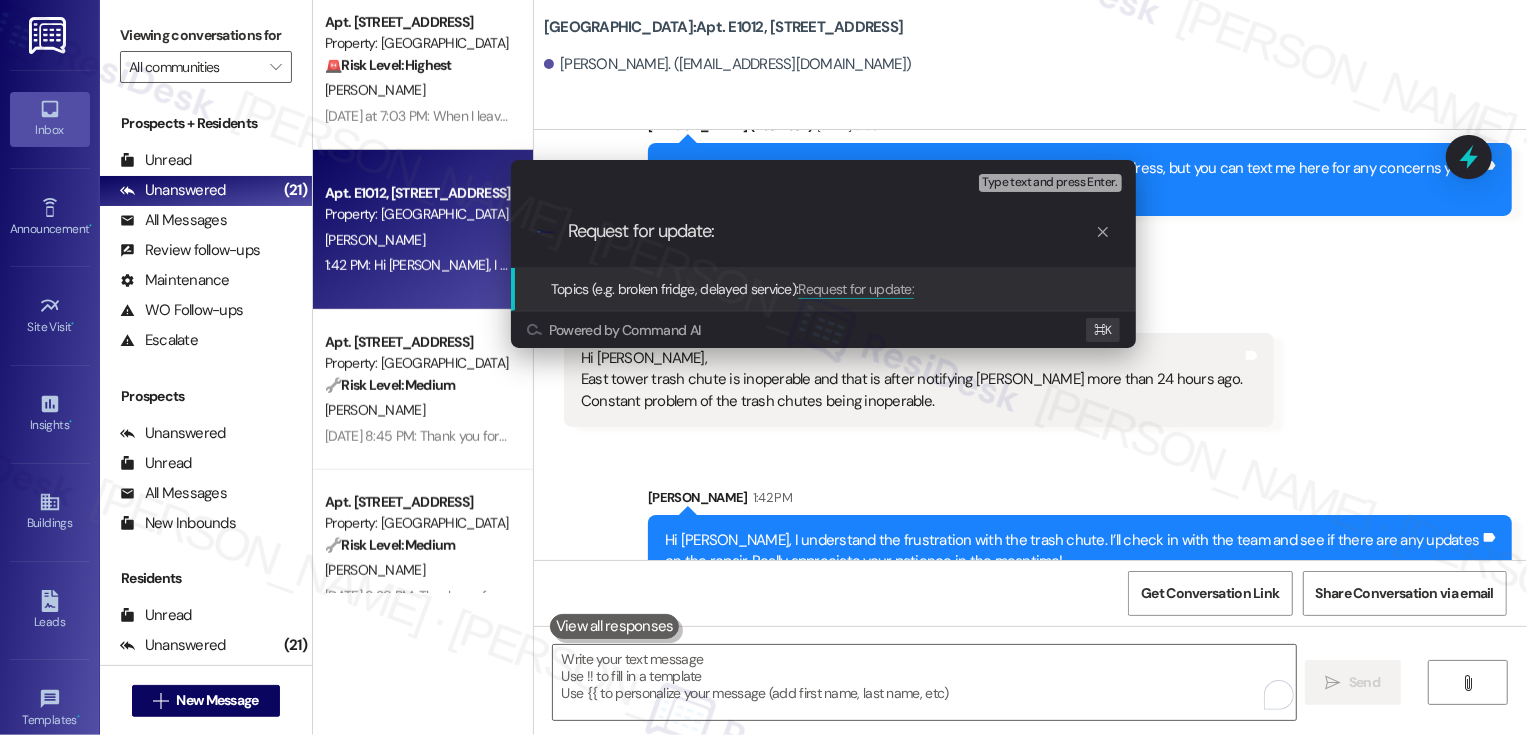 paste on "East tower trash chute" 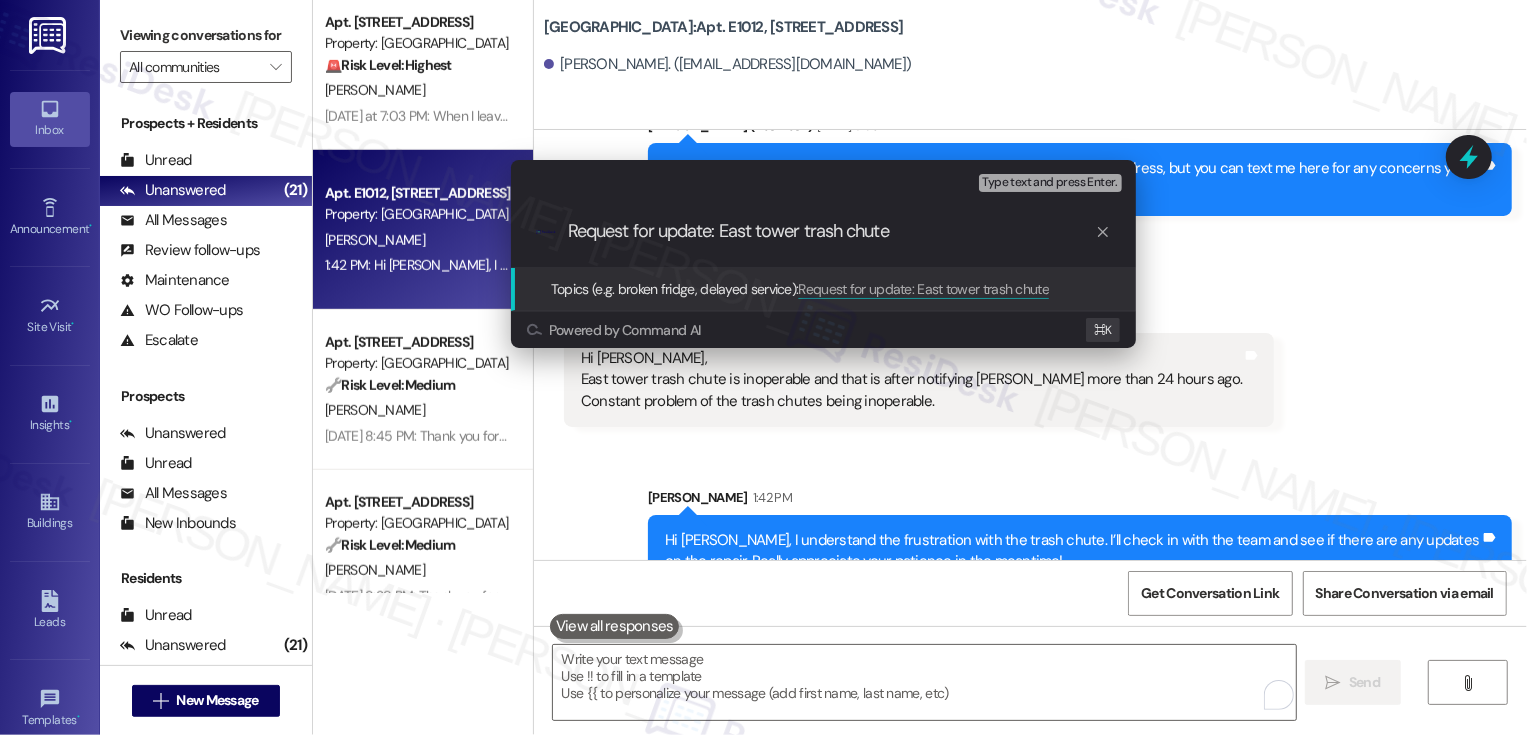 type 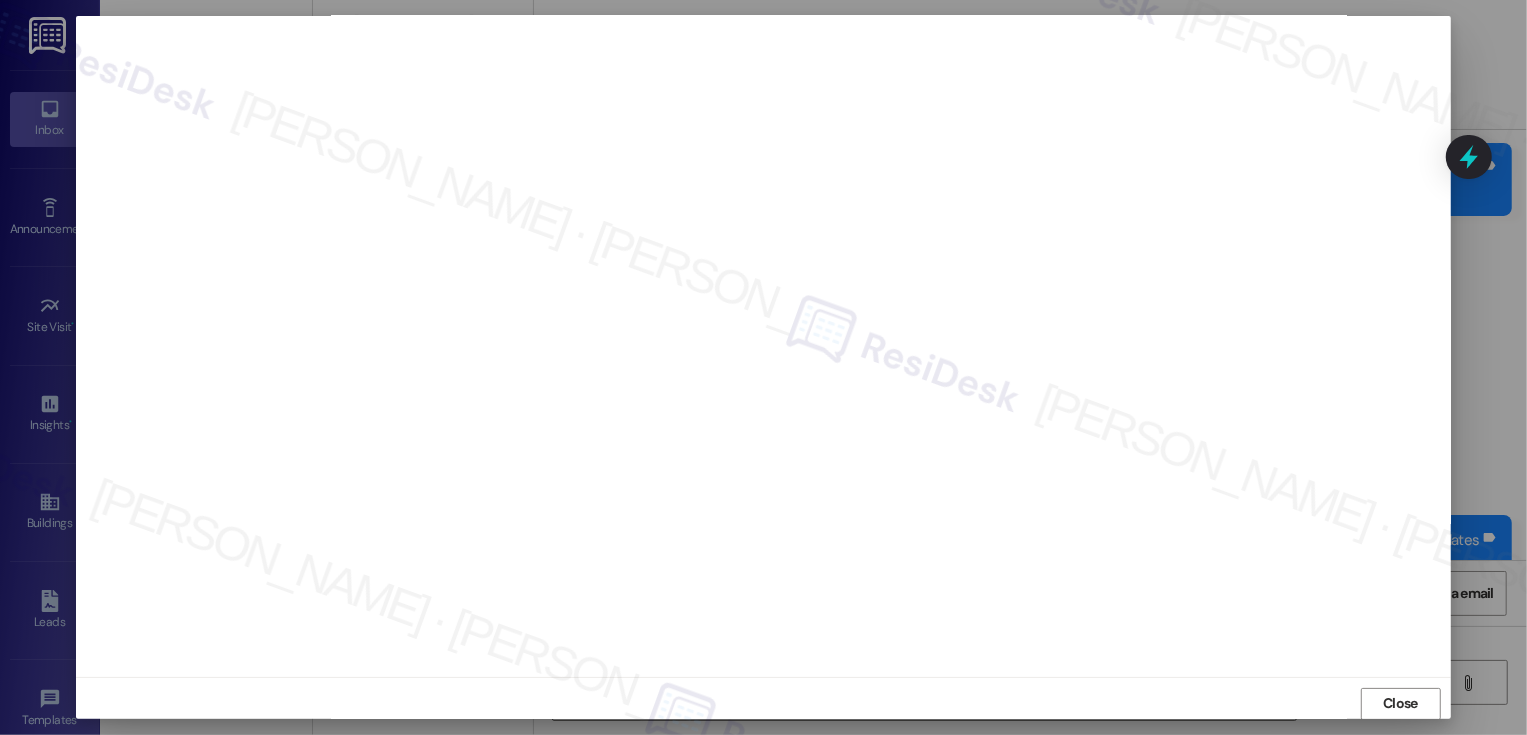 scroll, scrollTop: 11, scrollLeft: 0, axis: vertical 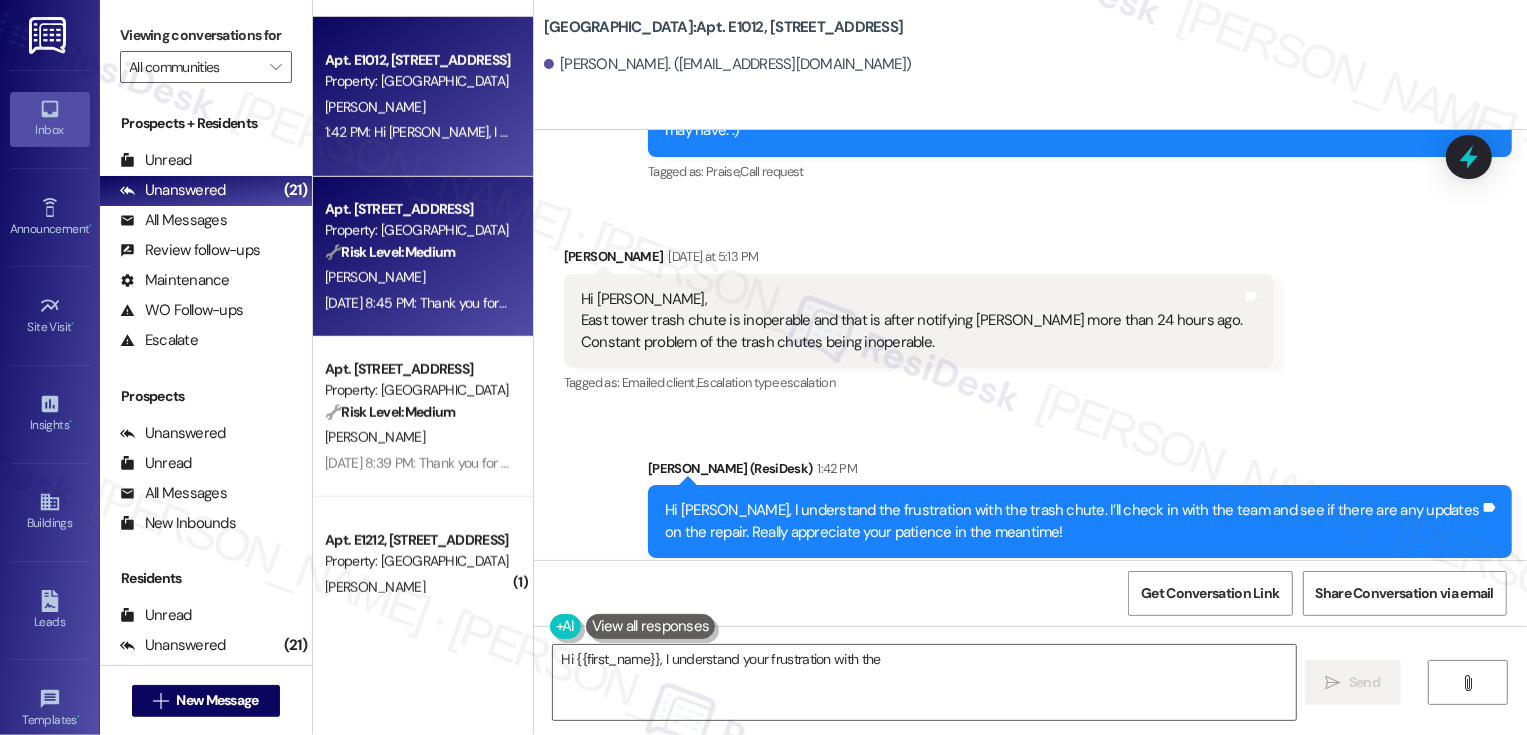 type on "Hi {{first_name}}, I understand your frustration with the trash" 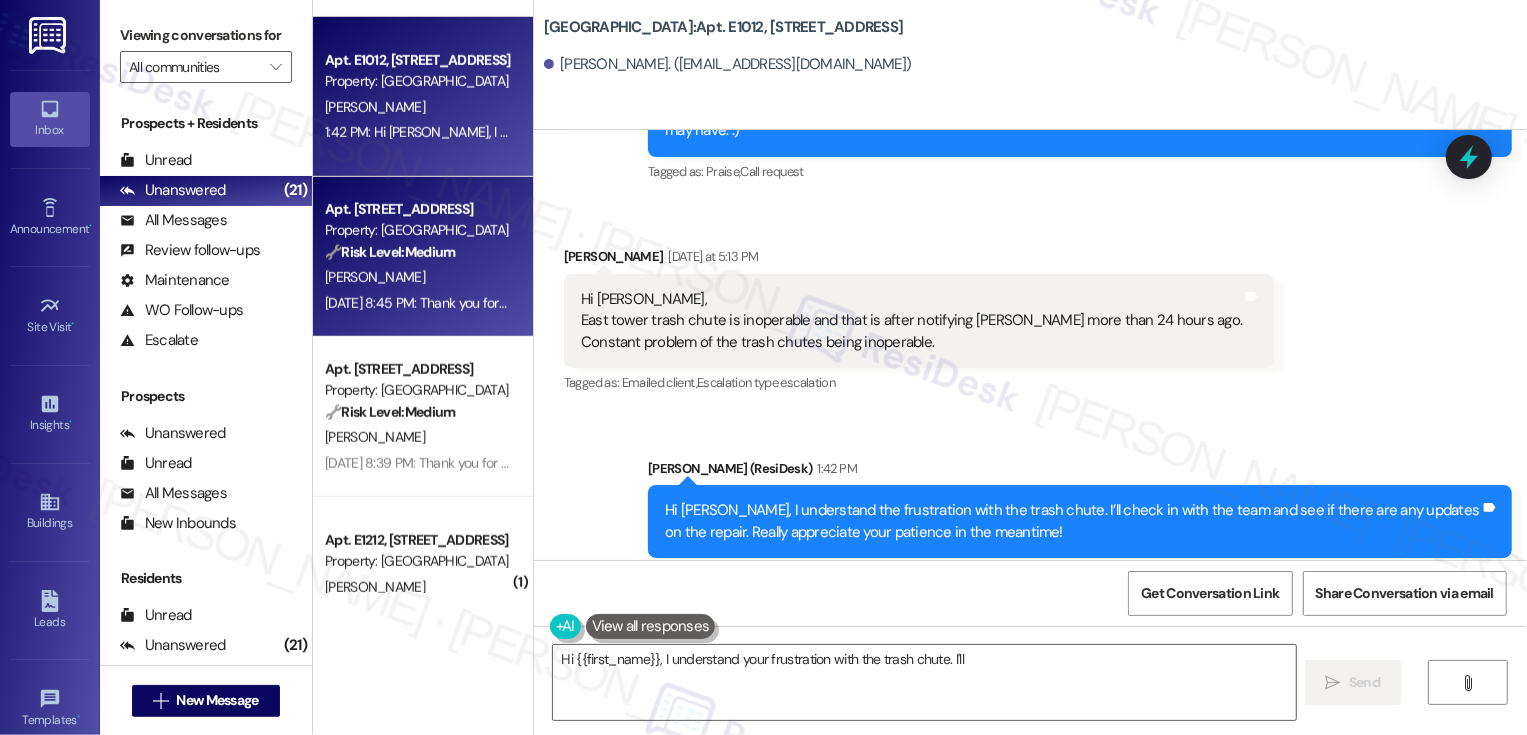 click on "[PERSON_NAME]" at bounding box center (417, 277) 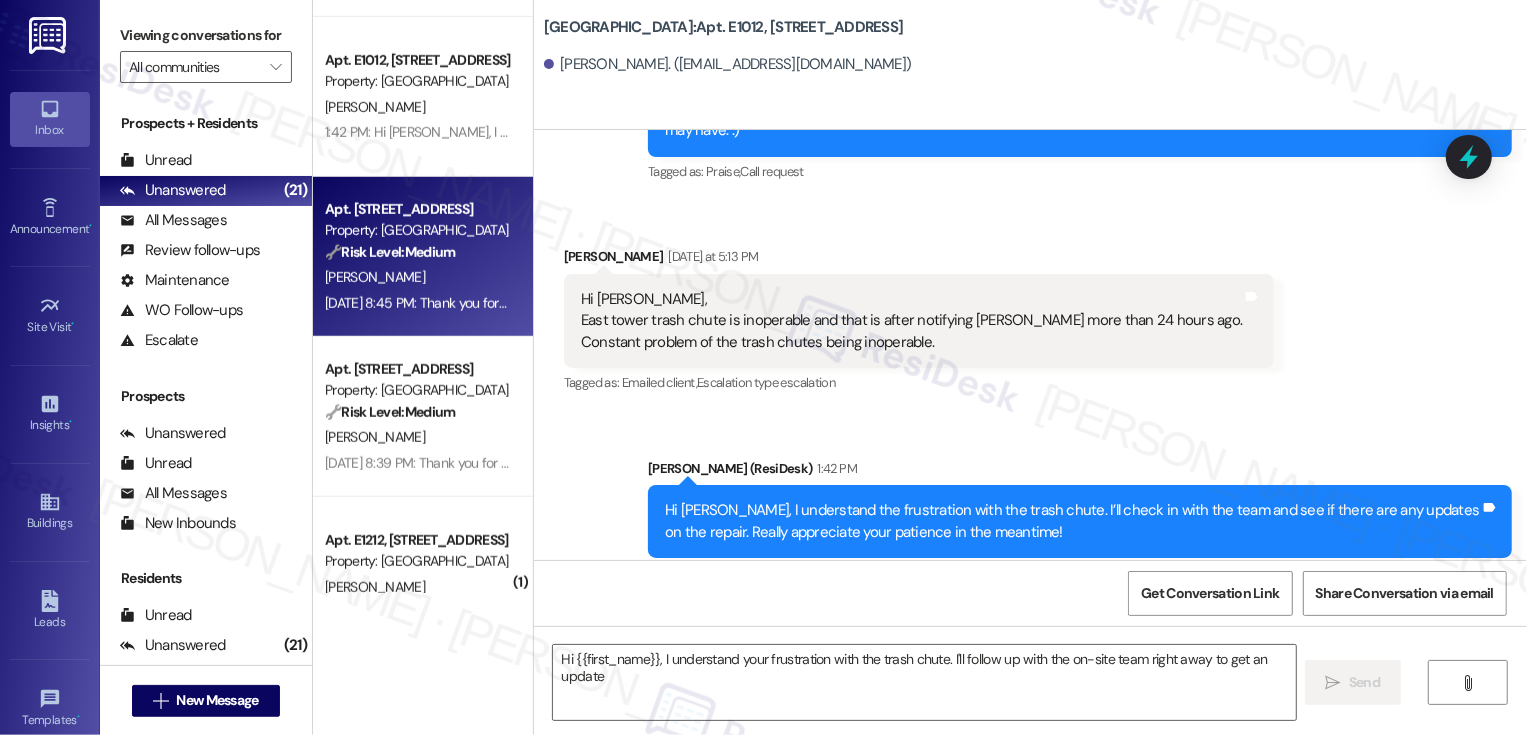click on "[PERSON_NAME]" at bounding box center [417, 277] 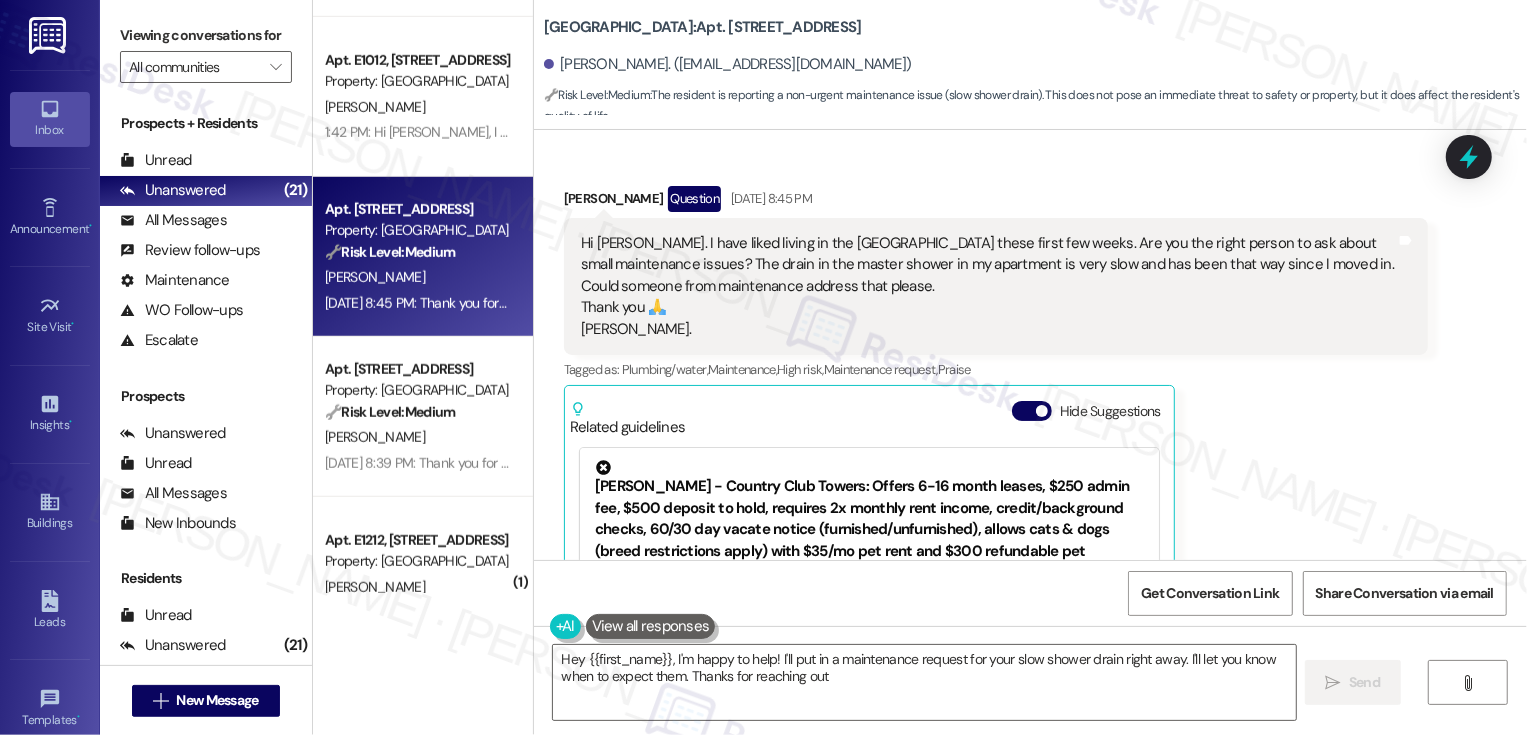type on "Hey {{first_name}}, I'm happy to help! I'll put in a maintenance request for your slow shower drain right away. I'll let you know when to expect them. Thanks for reaching out!" 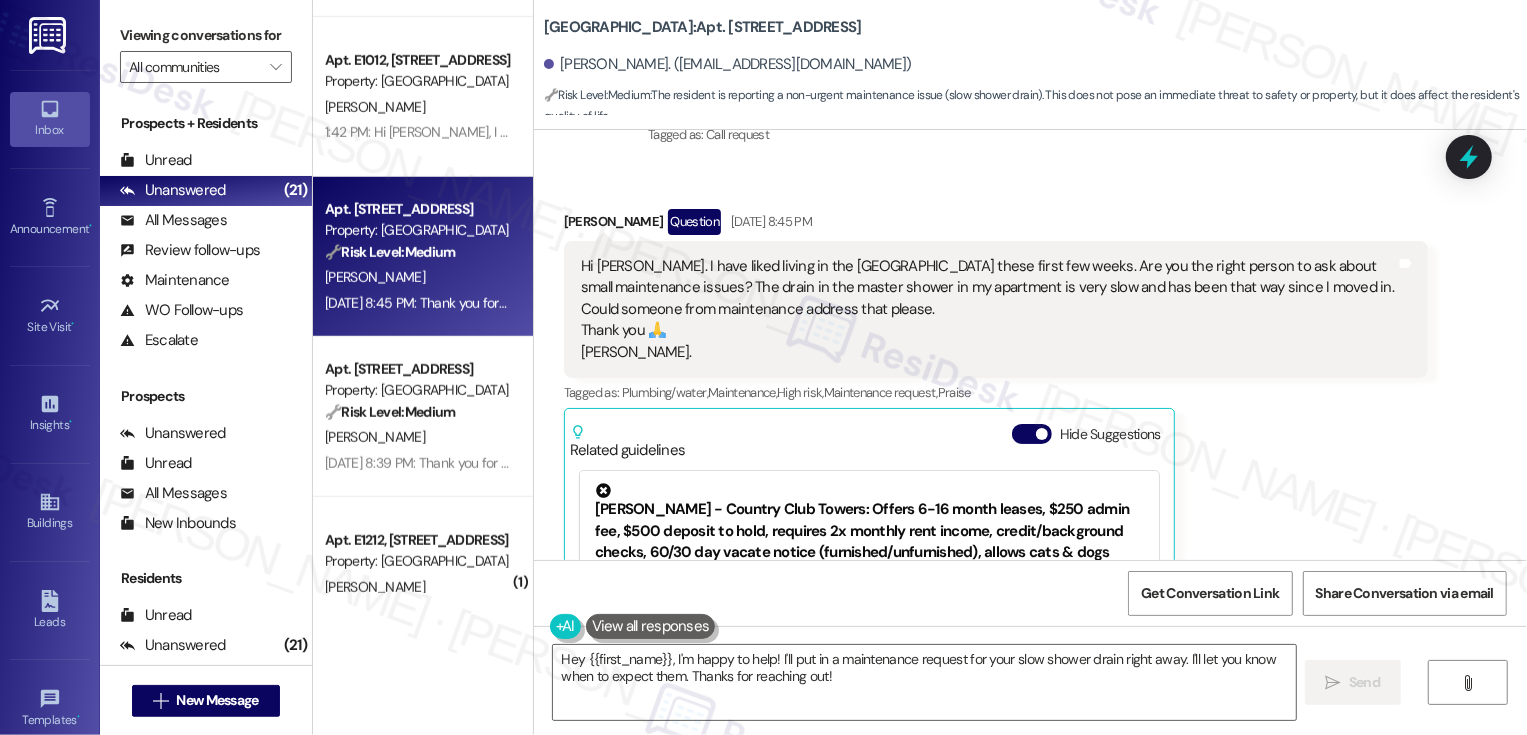 scroll, scrollTop: 275, scrollLeft: 0, axis: vertical 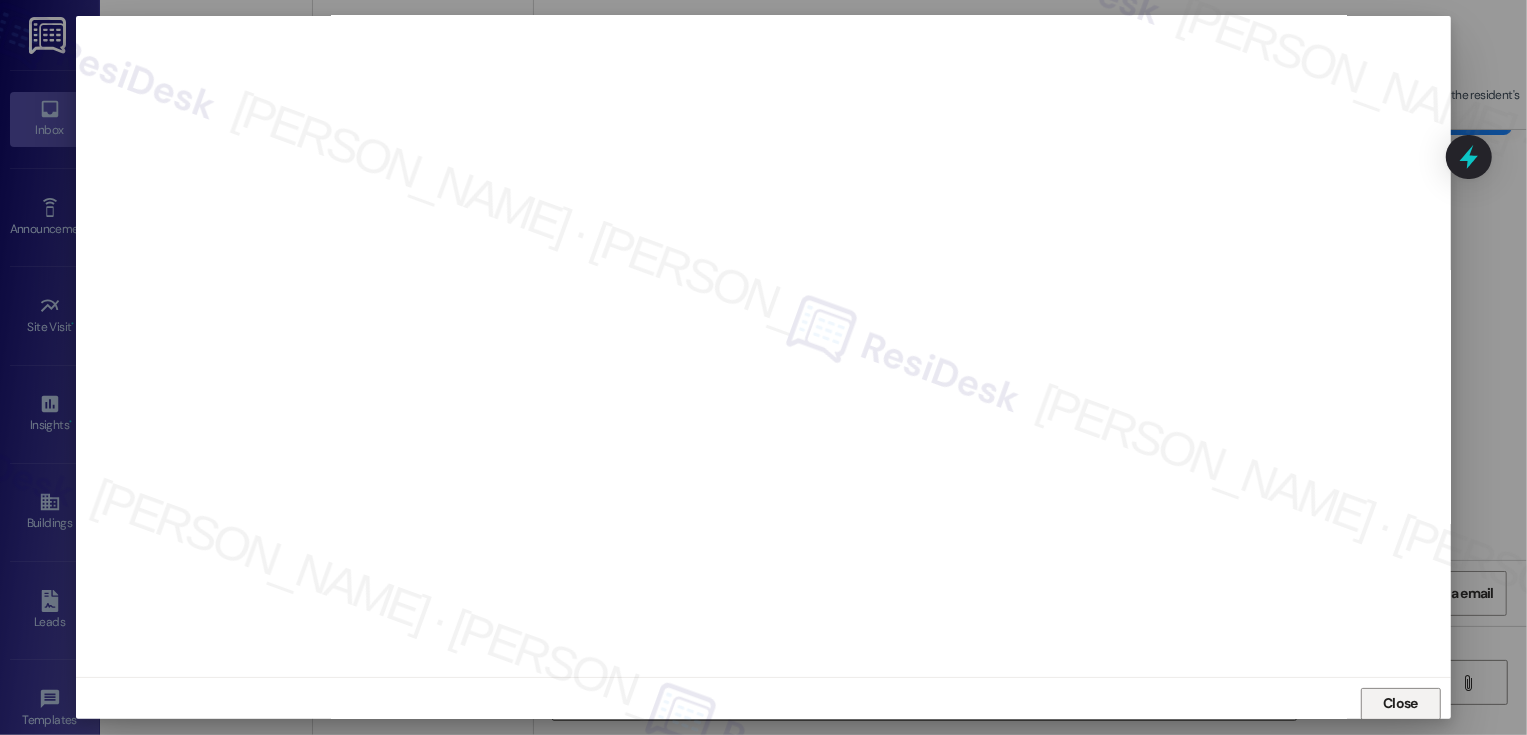 click on "Close" at bounding box center (1400, 703) 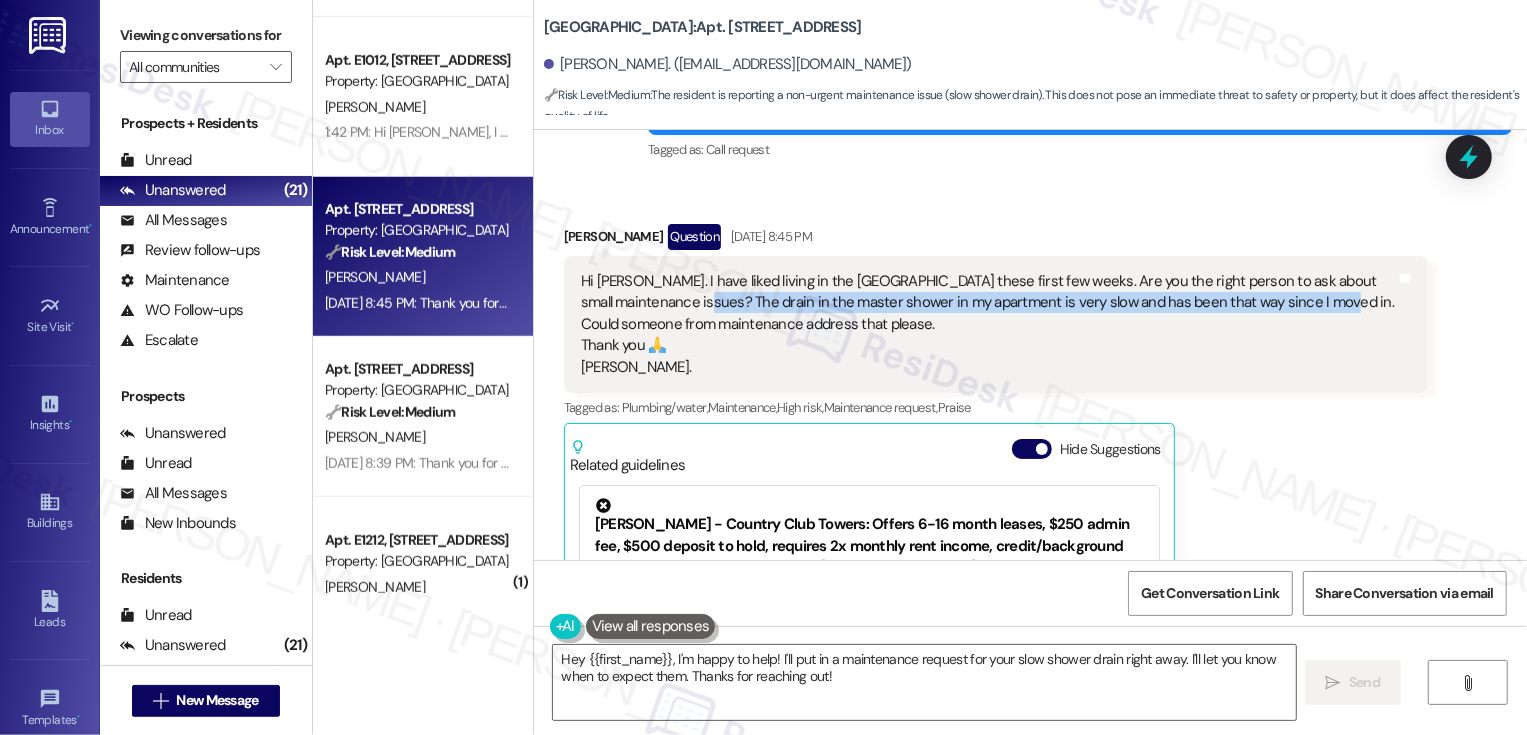 drag, startPoint x: 704, startPoint y: 301, endPoint x: 1321, endPoint y: 296, distance: 617.02026 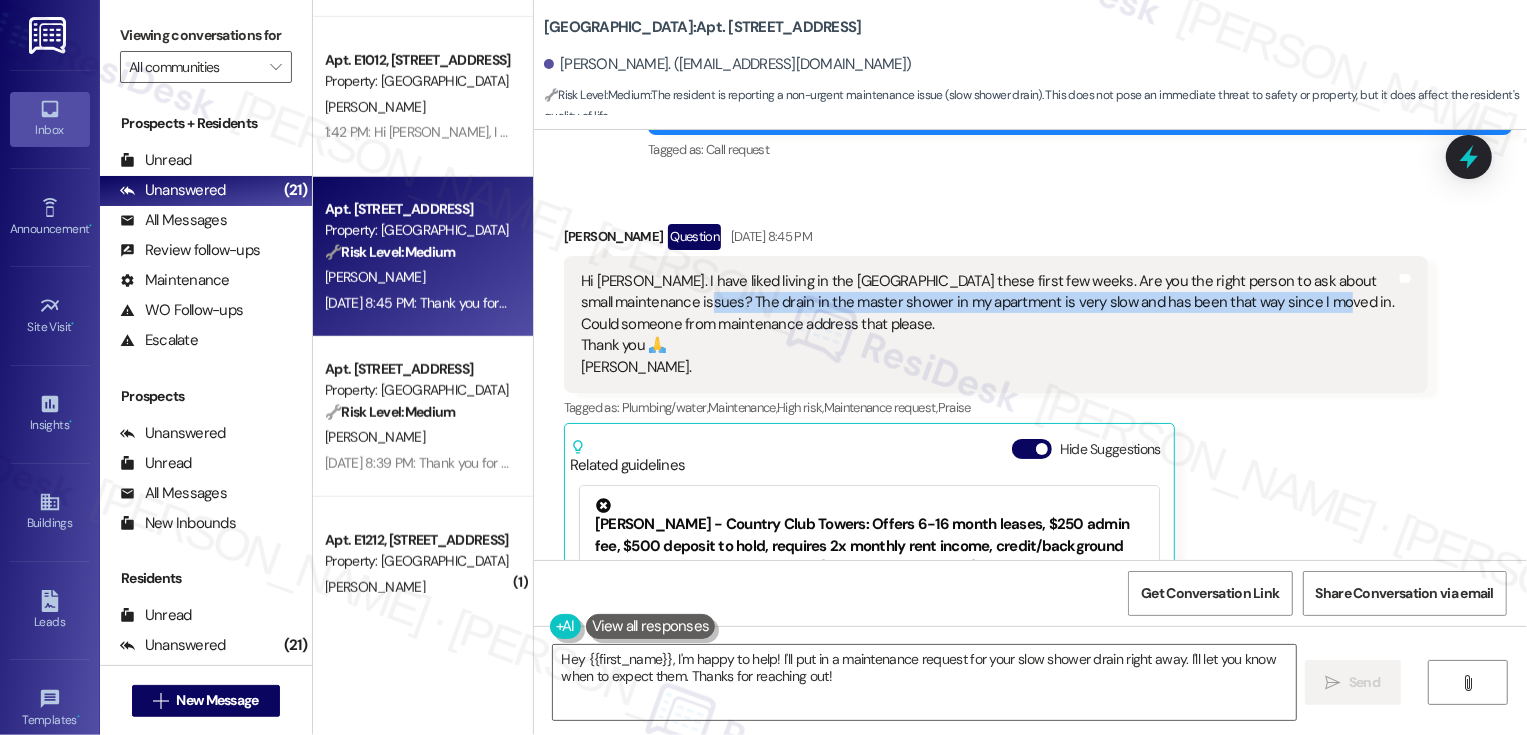 copy on "The drain in the master shower in my apartment is very slow and has been that way since I moved in" 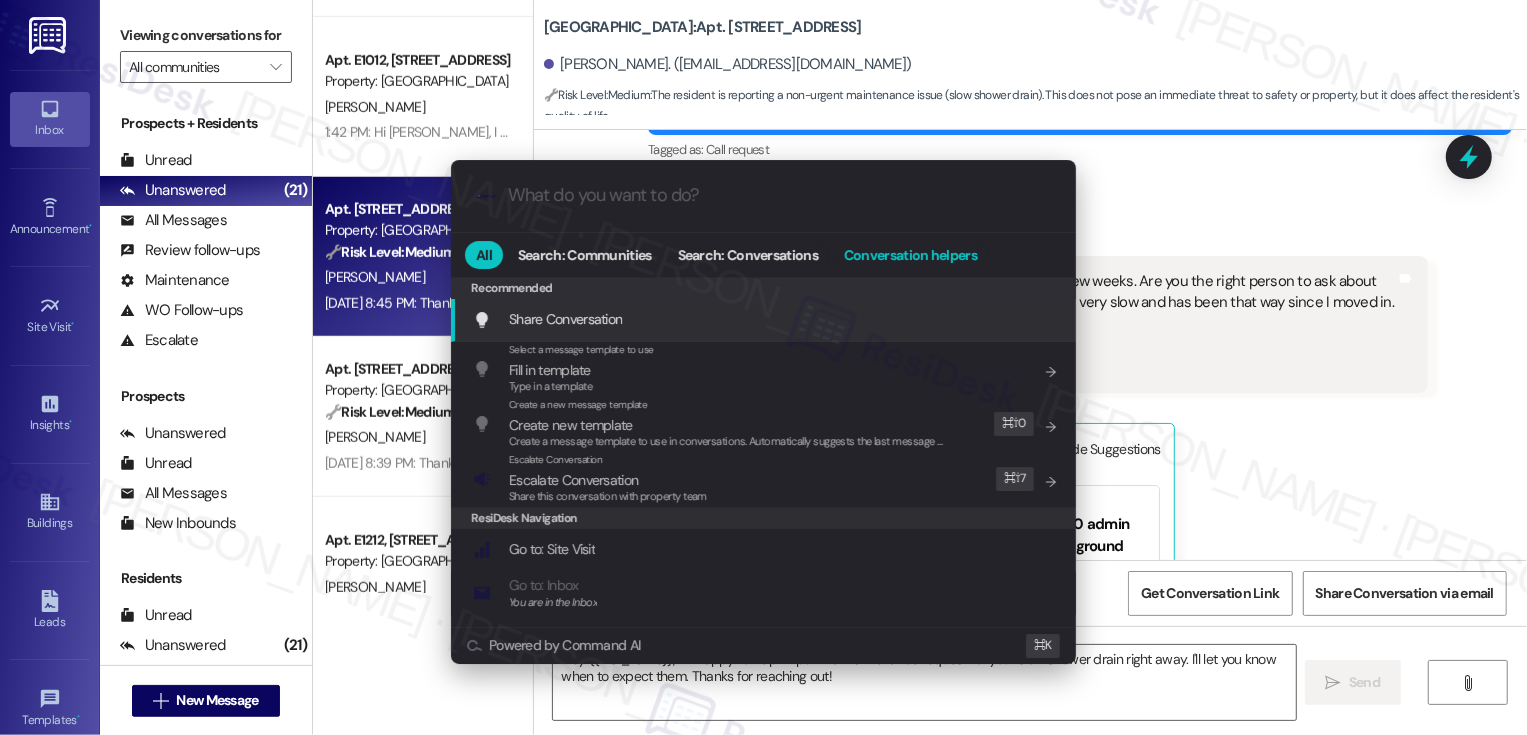 click on "Conversation helpers" at bounding box center [910, 255] 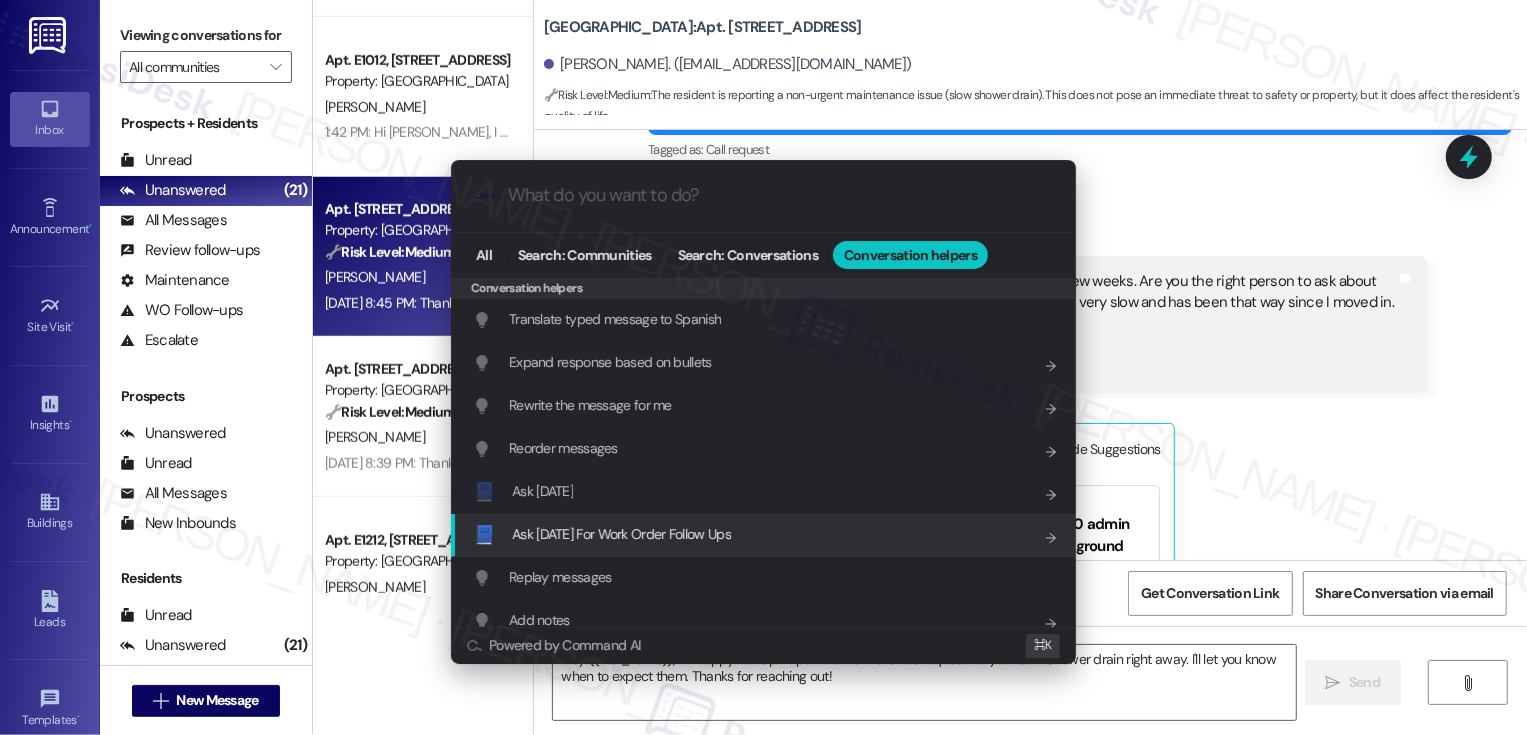 click on "📘 Ask Friday For Work Order Follow Ups Add shortcut" at bounding box center [763, 535] 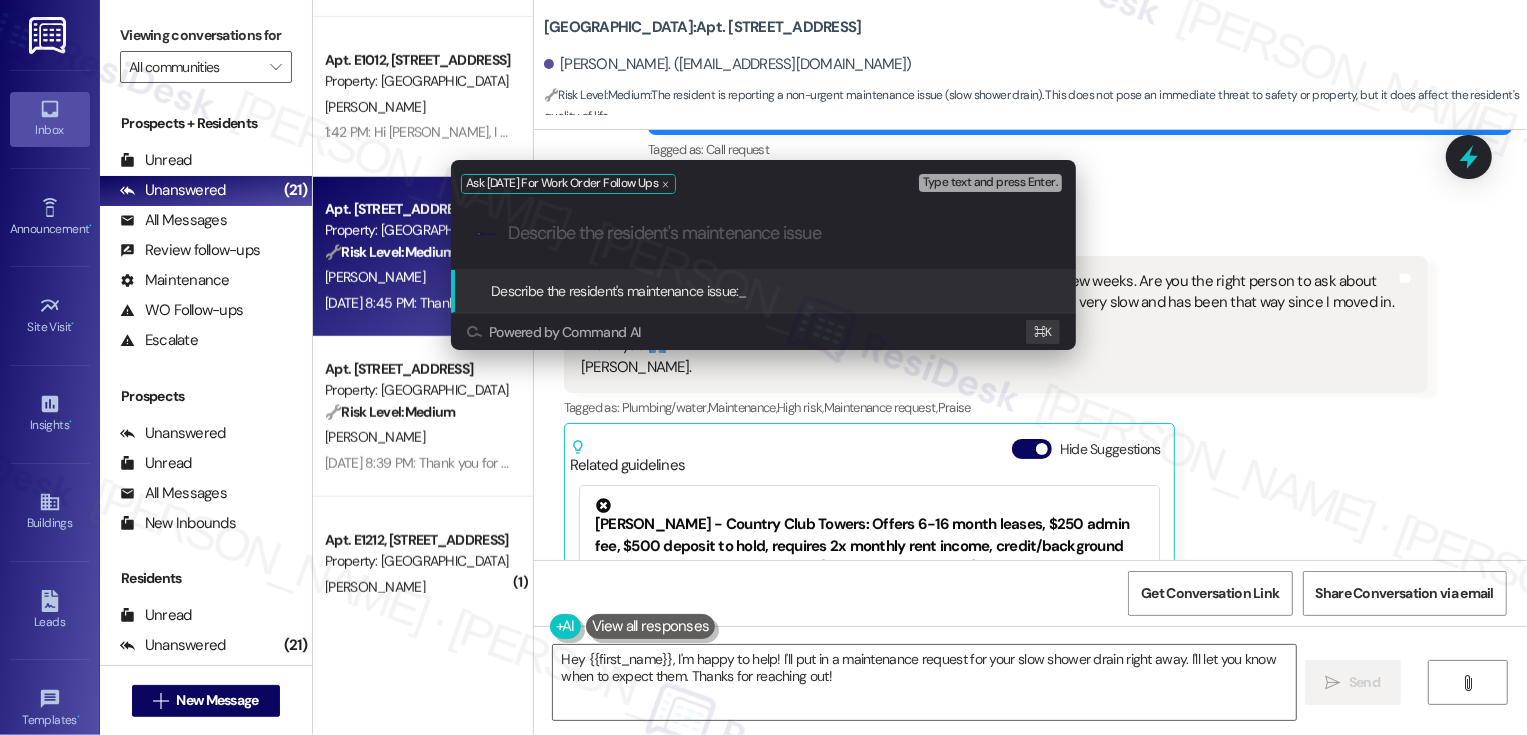 paste on "The drain in the master shower in my apartment is very slow and has been that way since I moved in" 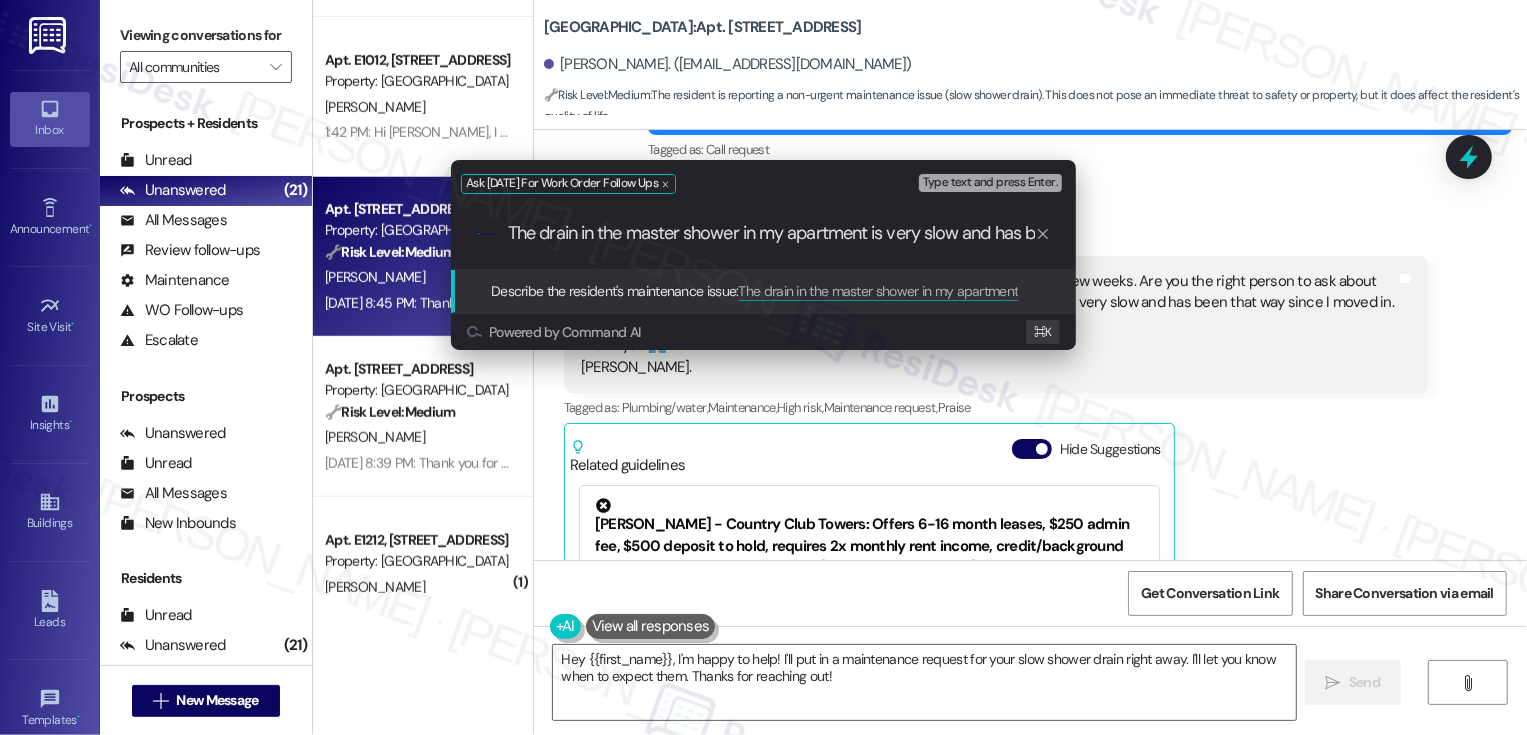 scroll, scrollTop: 0, scrollLeft: 226, axis: horizontal 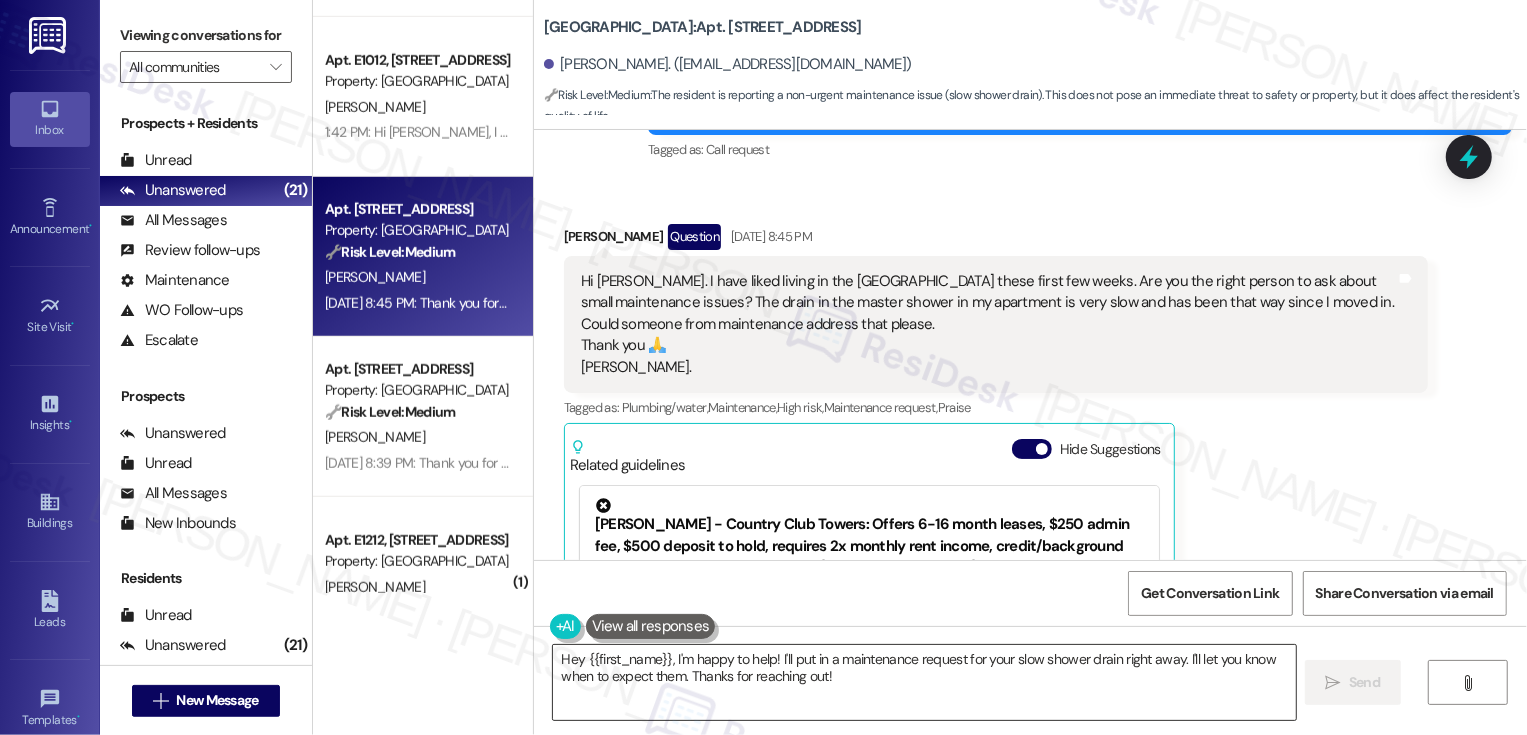 click on "Hey {{first_name}}, I'm happy to help! I'll put in a maintenance request for your slow shower drain right away. I'll let you know when to expect them. Thanks for reaching out!" at bounding box center (924, 682) 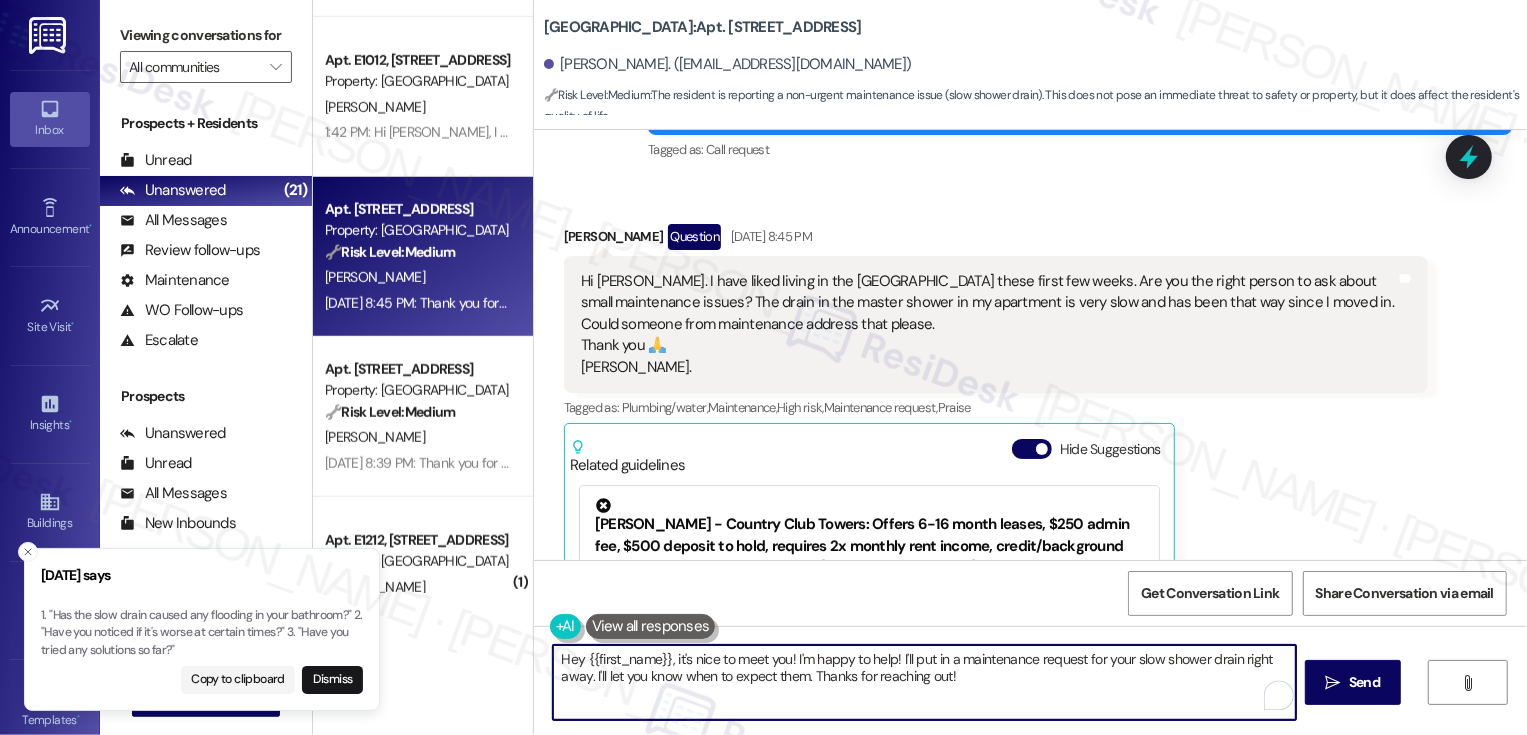 click on "Hey {{first_name}}, it's nice to meet you! I'm happy to help! I'll put in a maintenance request for your slow shower drain right away. I'll let you know when to expect them. Thanks for reaching out!" at bounding box center [924, 682] 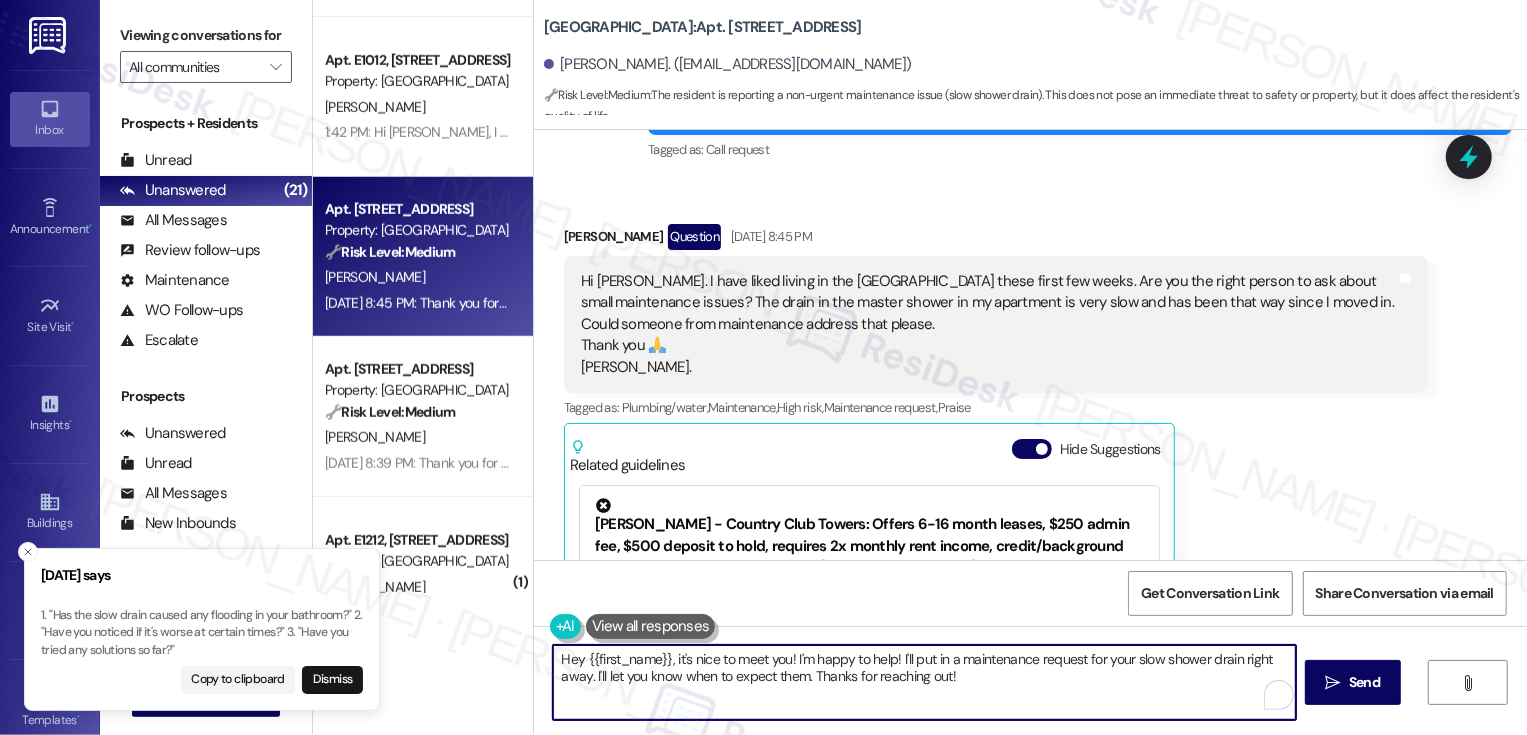 click on "Hey {{first_name}}, it's nice to meet you! I'm happy to help! I'll put in a maintenance request for your slow shower drain right away. I'll let you know when to expect them. Thanks for reaching out!" at bounding box center (924, 682) 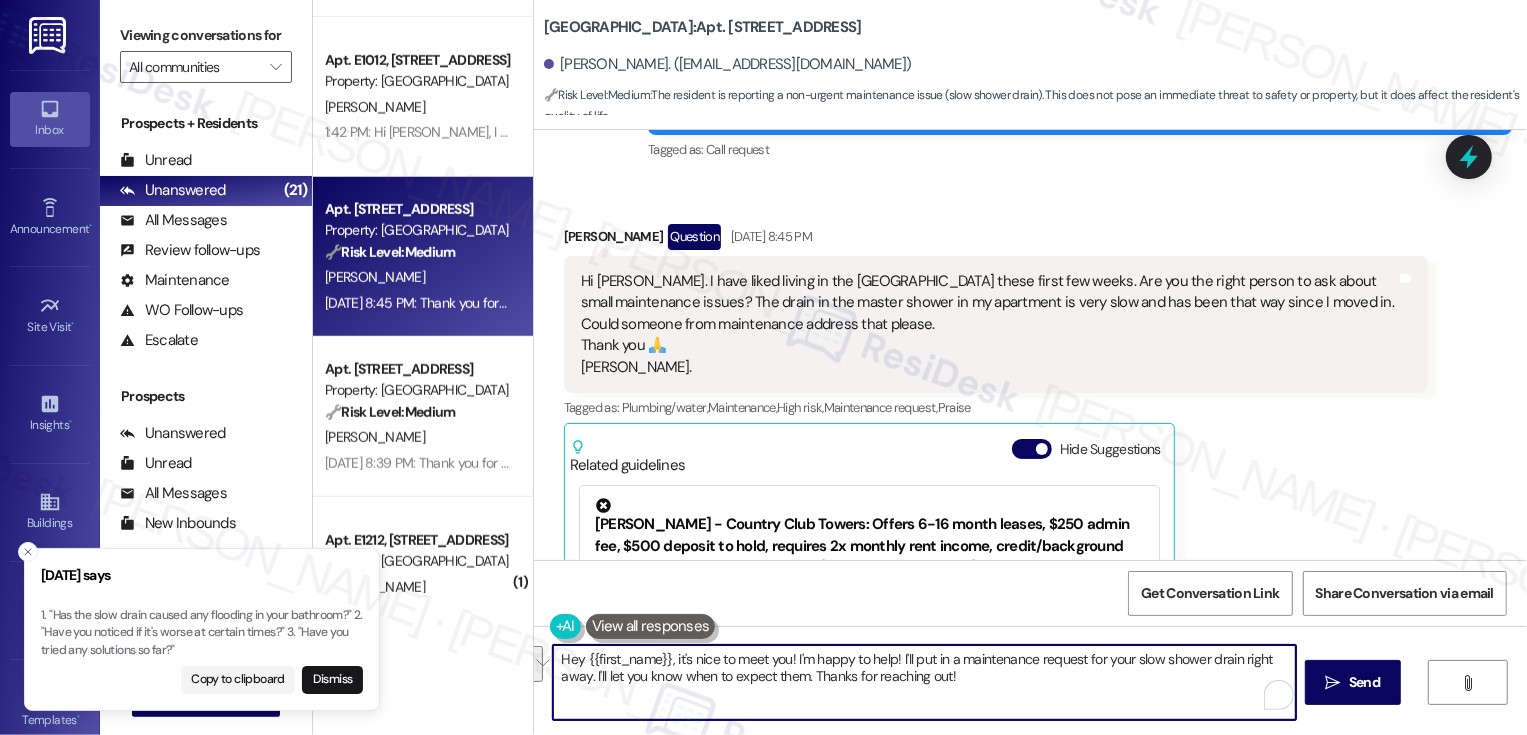 drag, startPoint x: 860, startPoint y: 660, endPoint x: 1043, endPoint y: 682, distance: 184.31766 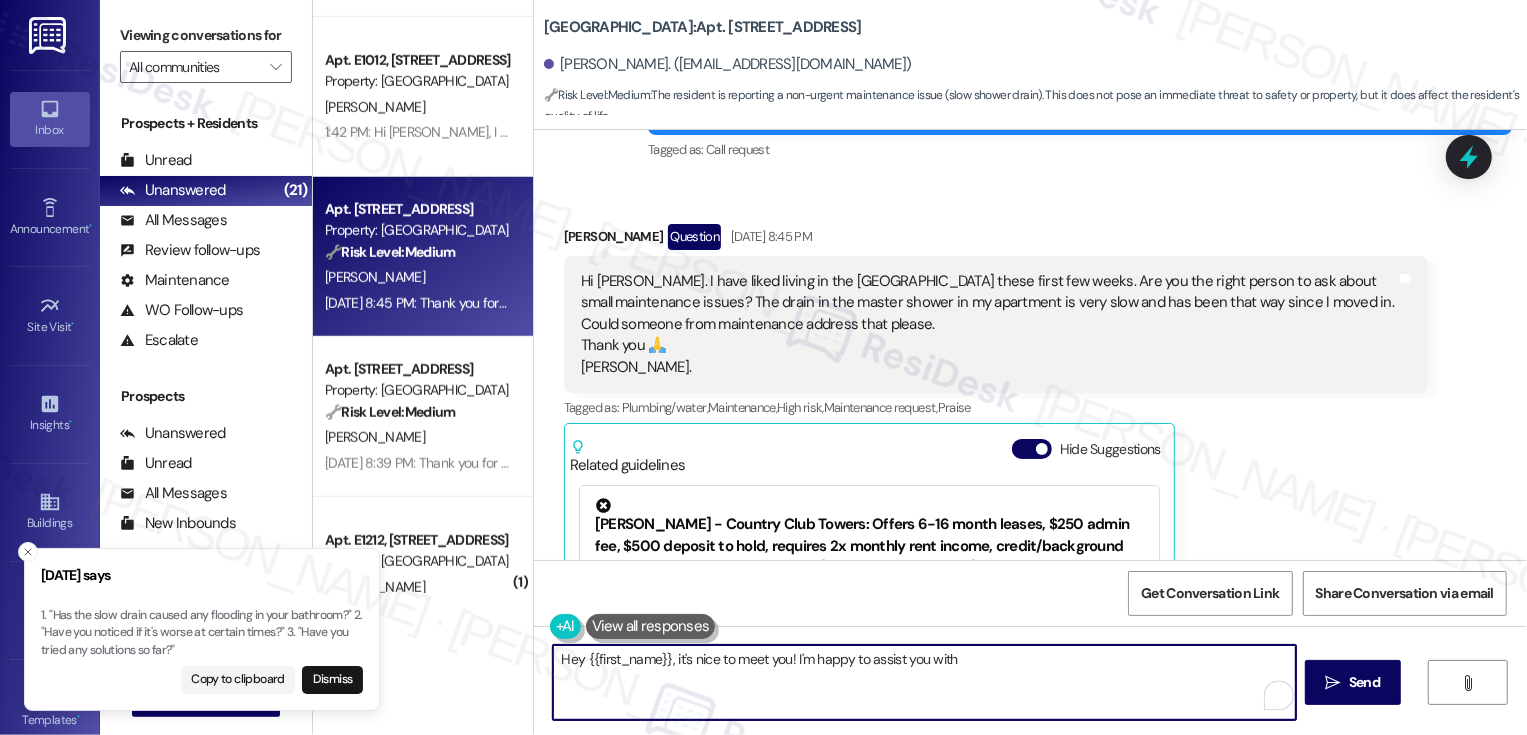 drag, startPoint x: 810, startPoint y: 659, endPoint x: 1096, endPoint y: 659, distance: 286 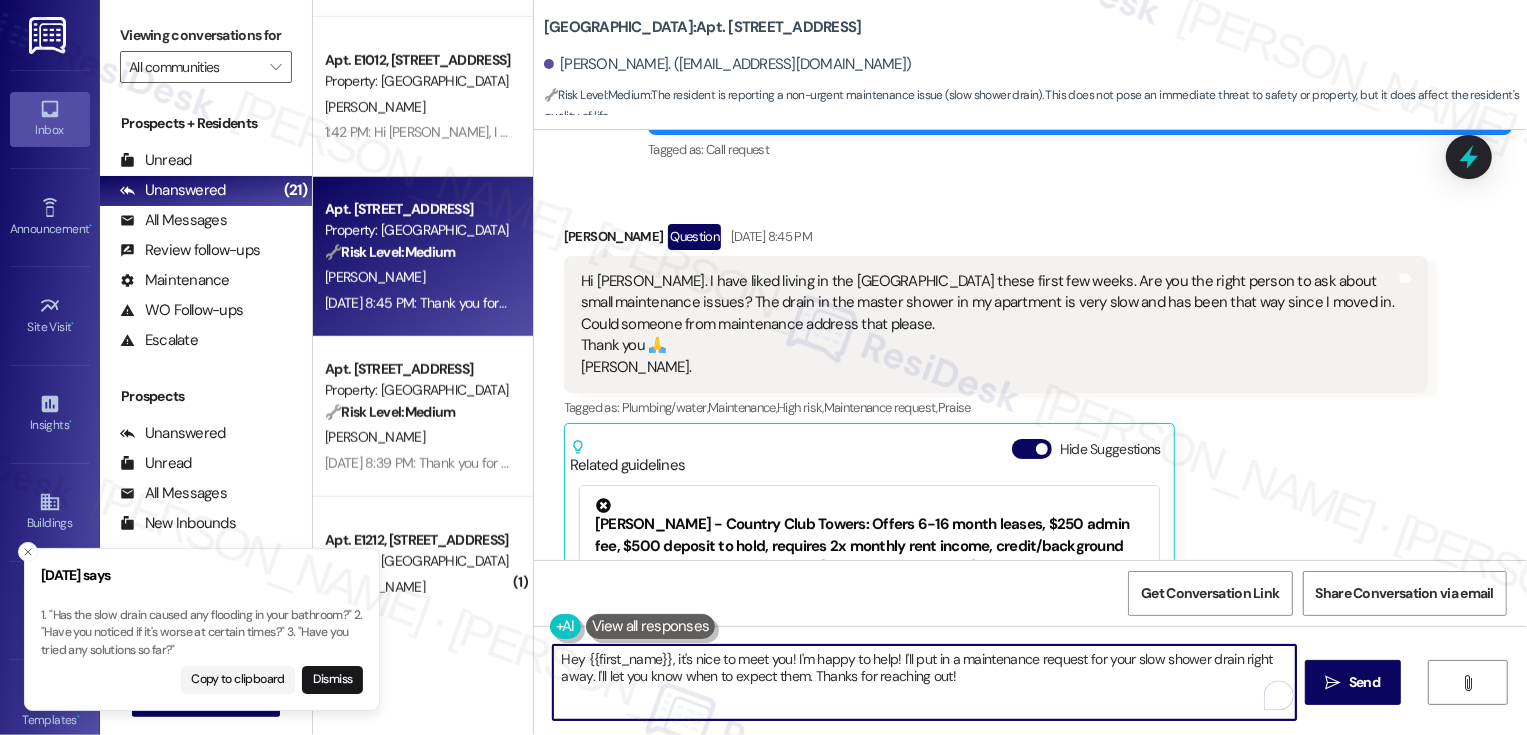 click on "Hey {{first_name}}, it's nice to meet you! I'm happy to help! I'll put in a maintenance request for your slow shower drain right away. I'll let you know when to expect them. Thanks for reaching out!" at bounding box center [924, 682] 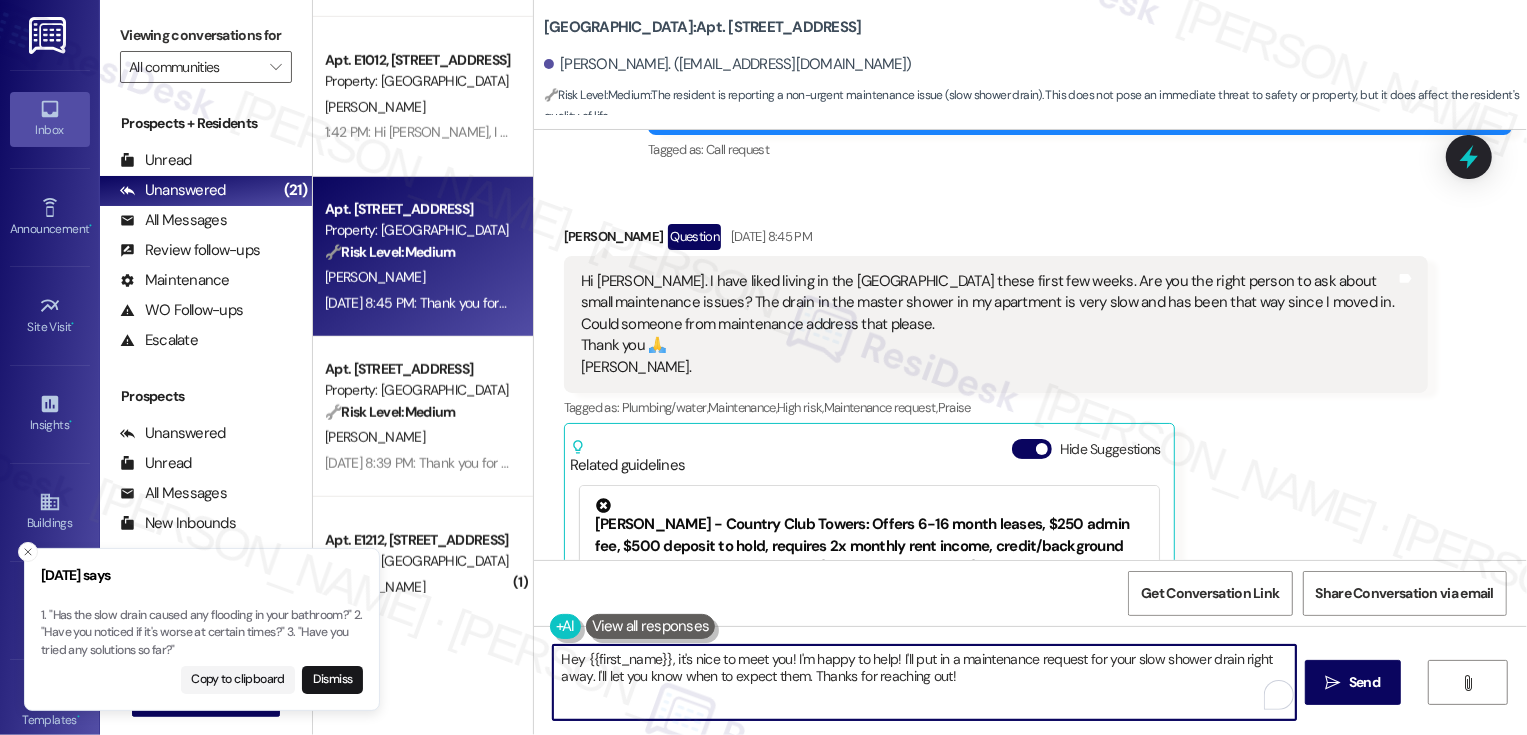 drag, startPoint x: 1234, startPoint y: 662, endPoint x: 1237, endPoint y: 716, distance: 54.08327 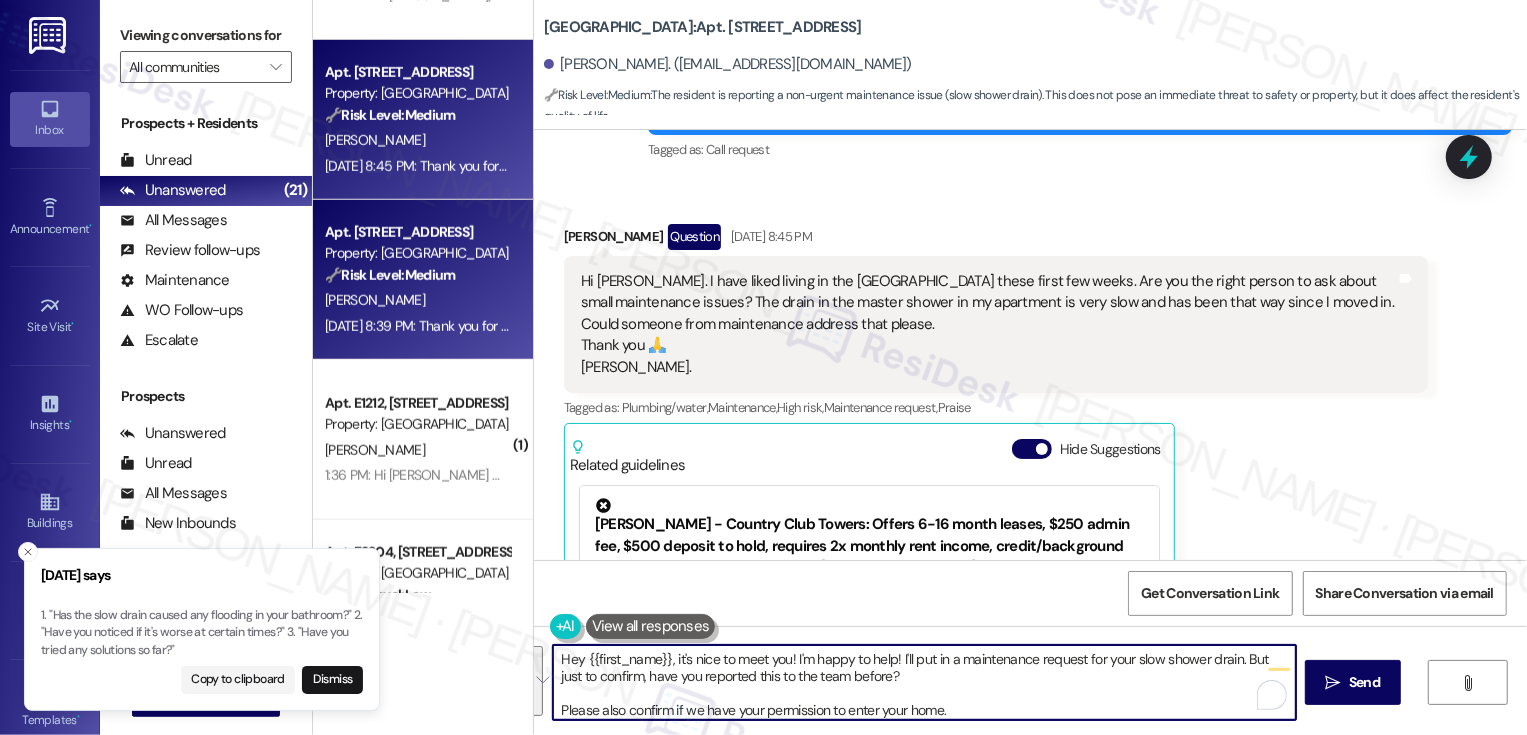scroll, scrollTop: 1252, scrollLeft: 0, axis: vertical 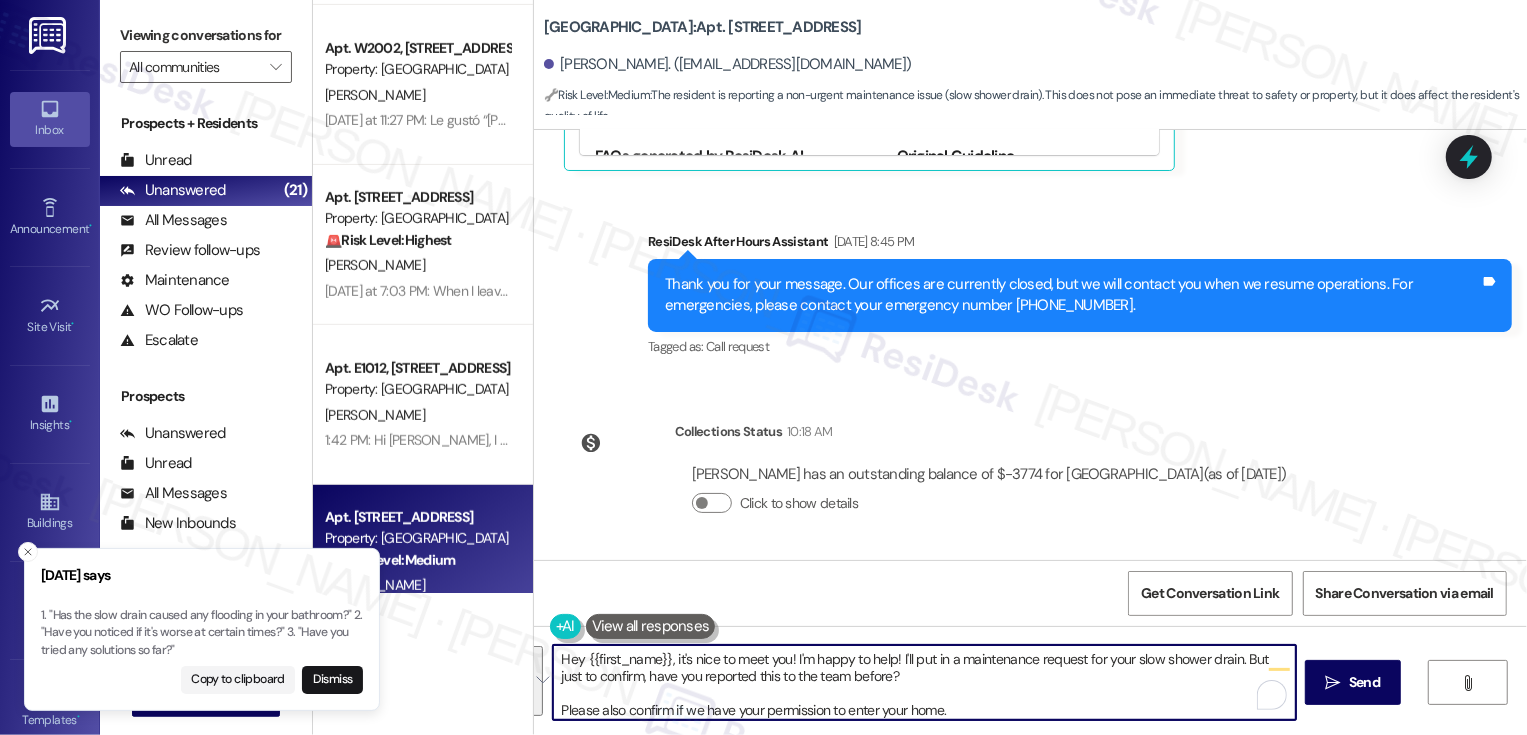 paste on "great to meet you! I'm happy to help out with your shower drain issue. I’ll go ahead and put in a maintenance request for you. Just to double-check—have you reported this to the team before?
Also, may I confirm if we have your permission to enter your home to take care of it?" 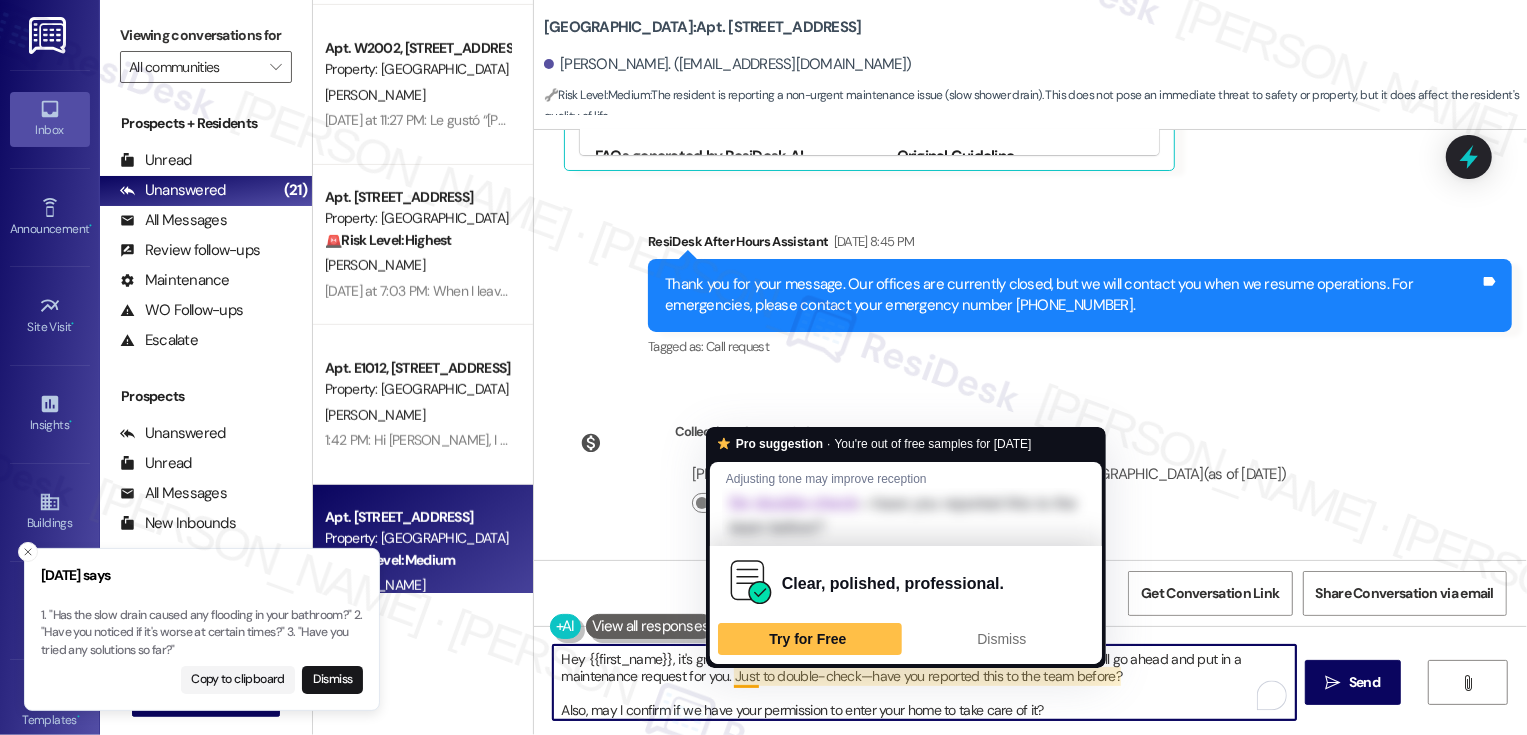 click on "Hey {{first_name}}, it's great to meet you! I'm happy to help out with your shower drain issue. I’ll go ahead and put in a maintenance request for you. Just to double-check—have you reported this to the team before?
Also, may I confirm if we have your permission to enter your home to take care of it?" at bounding box center [924, 682] 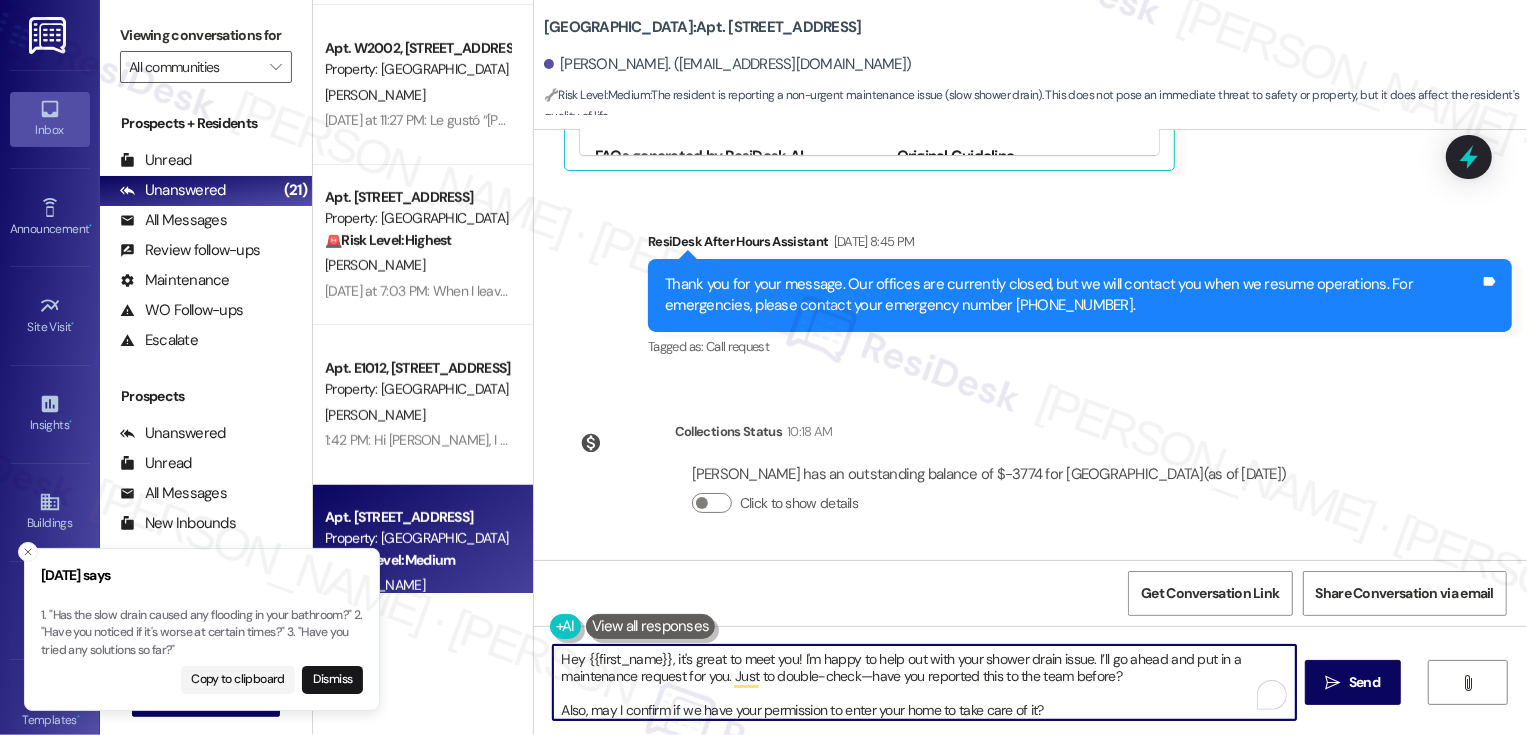 scroll, scrollTop: 5, scrollLeft: 0, axis: vertical 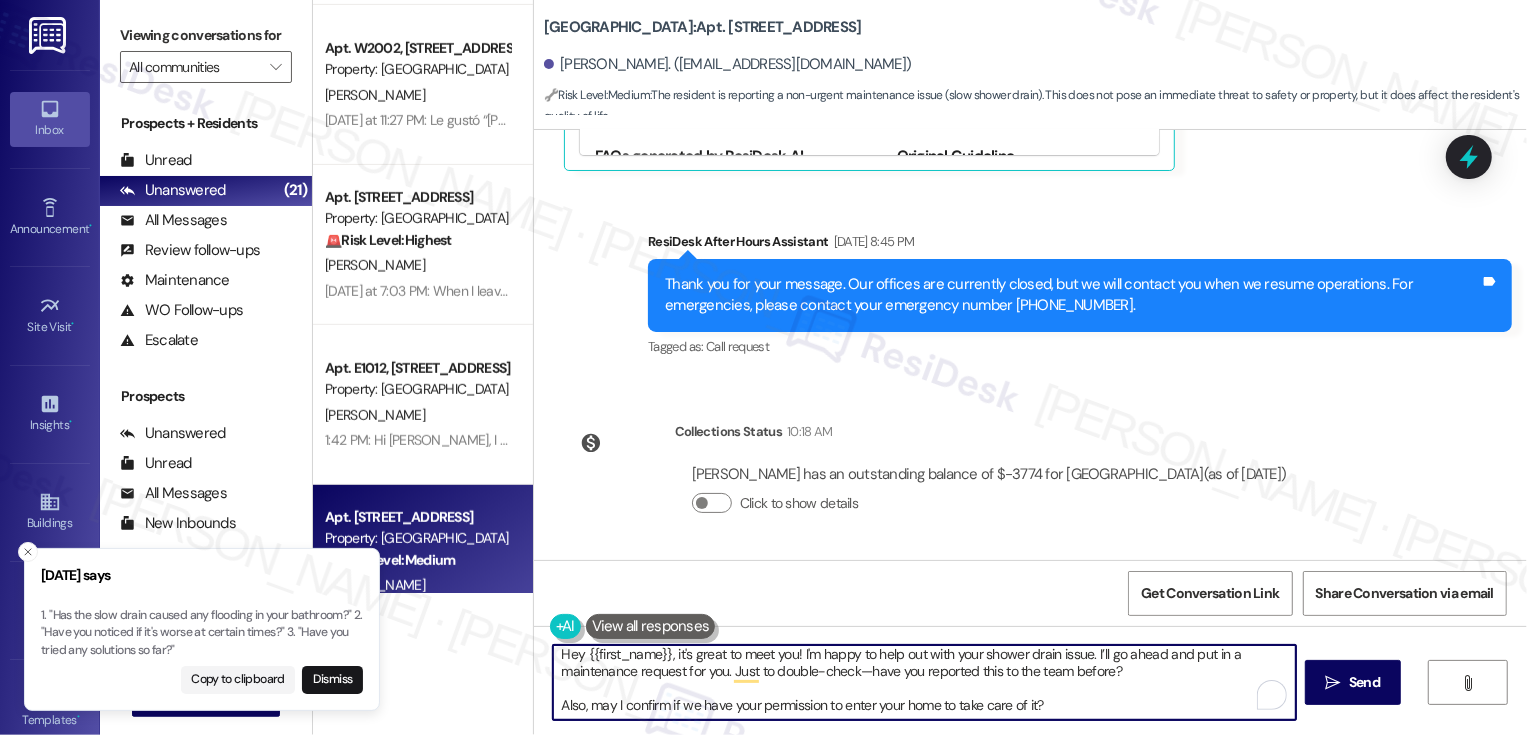 click on "Hey {{first_name}}, it's great to meet you! I'm happy to help out with your shower drain issue. I’ll go ahead and put in a maintenance request for you. Just to double-check—have you reported this to the team before?
Also, may I confirm if we have your permission to enter your home to take care of it?" at bounding box center (924, 682) 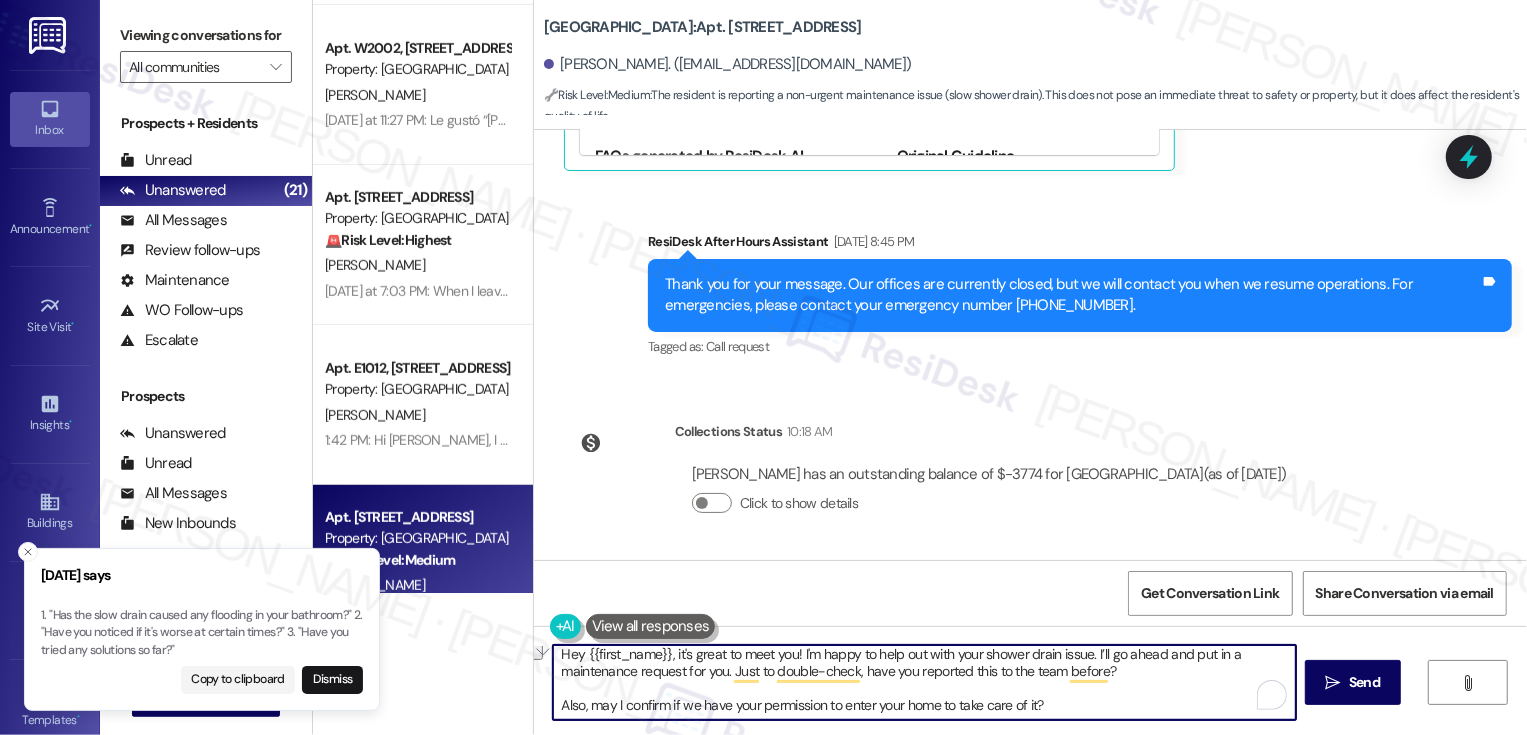 drag, startPoint x: 926, startPoint y: 704, endPoint x: 1060, endPoint y: 704, distance: 134 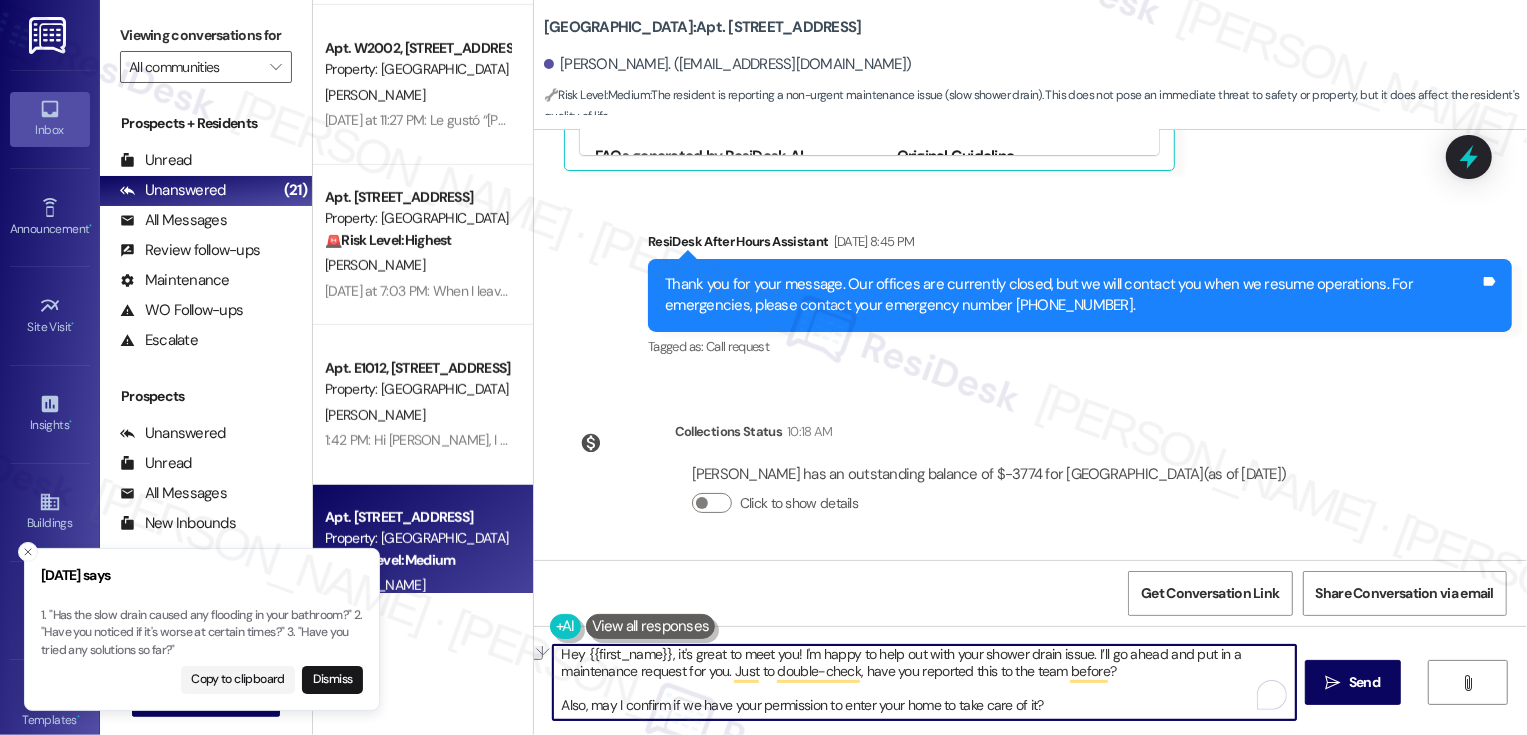 type on "Hey {{first_name}}, it's great to meet you! I'm happy to help out with your shower drain issue. I’ll go ahead and put in a maintenance request for you. Just to double-check, have you reported this to the team before?
Also, may I confirm if we have your permission to enter your home?" 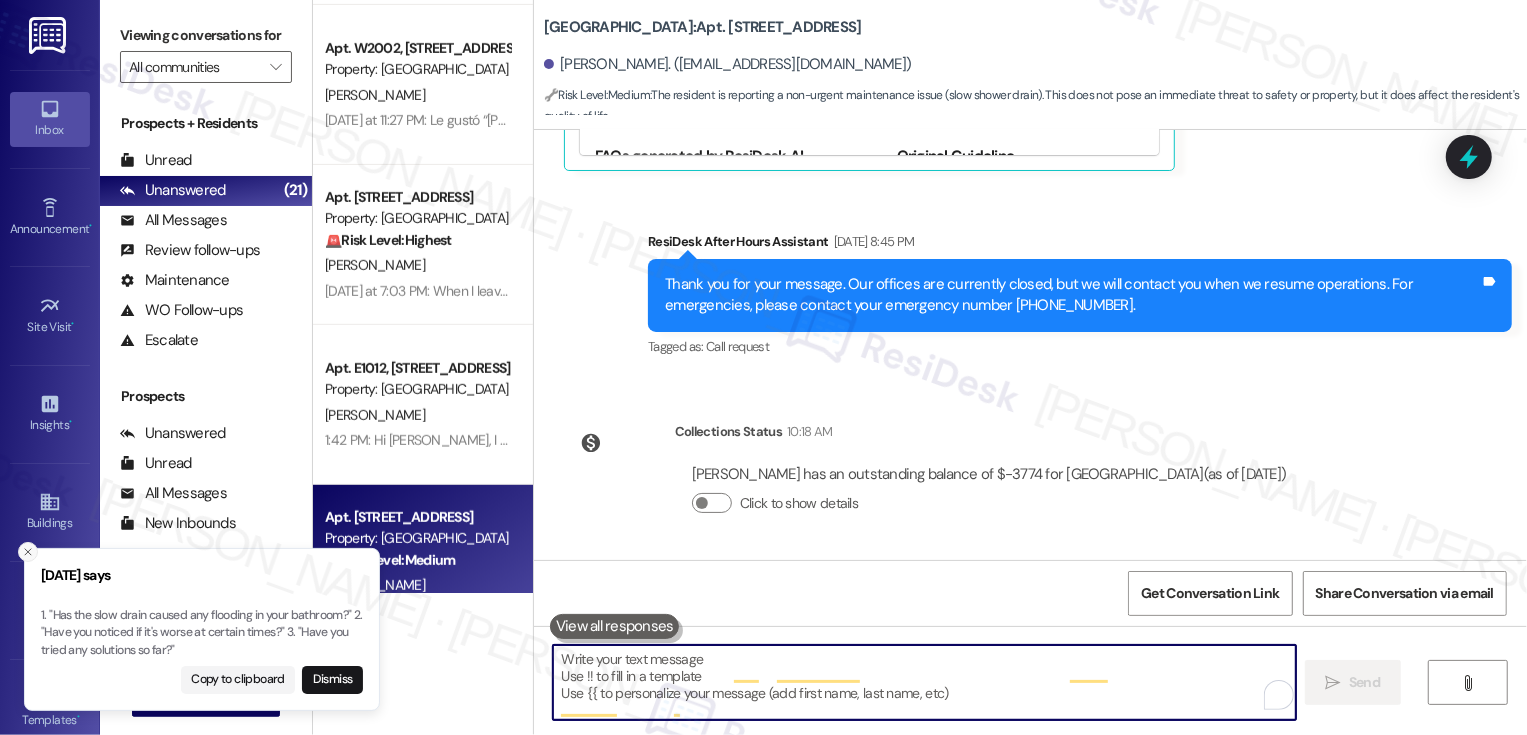 scroll, scrollTop: 0, scrollLeft: 0, axis: both 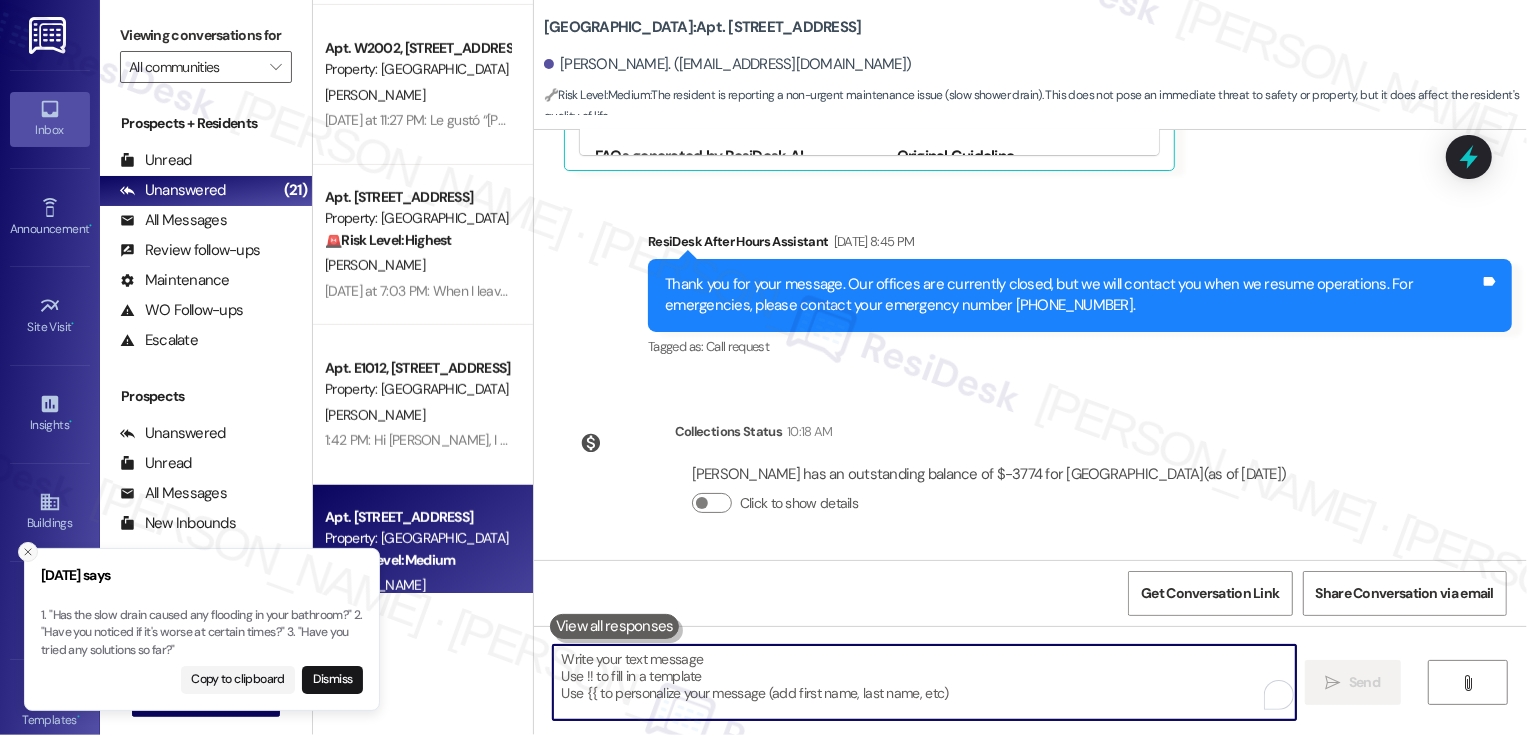 type 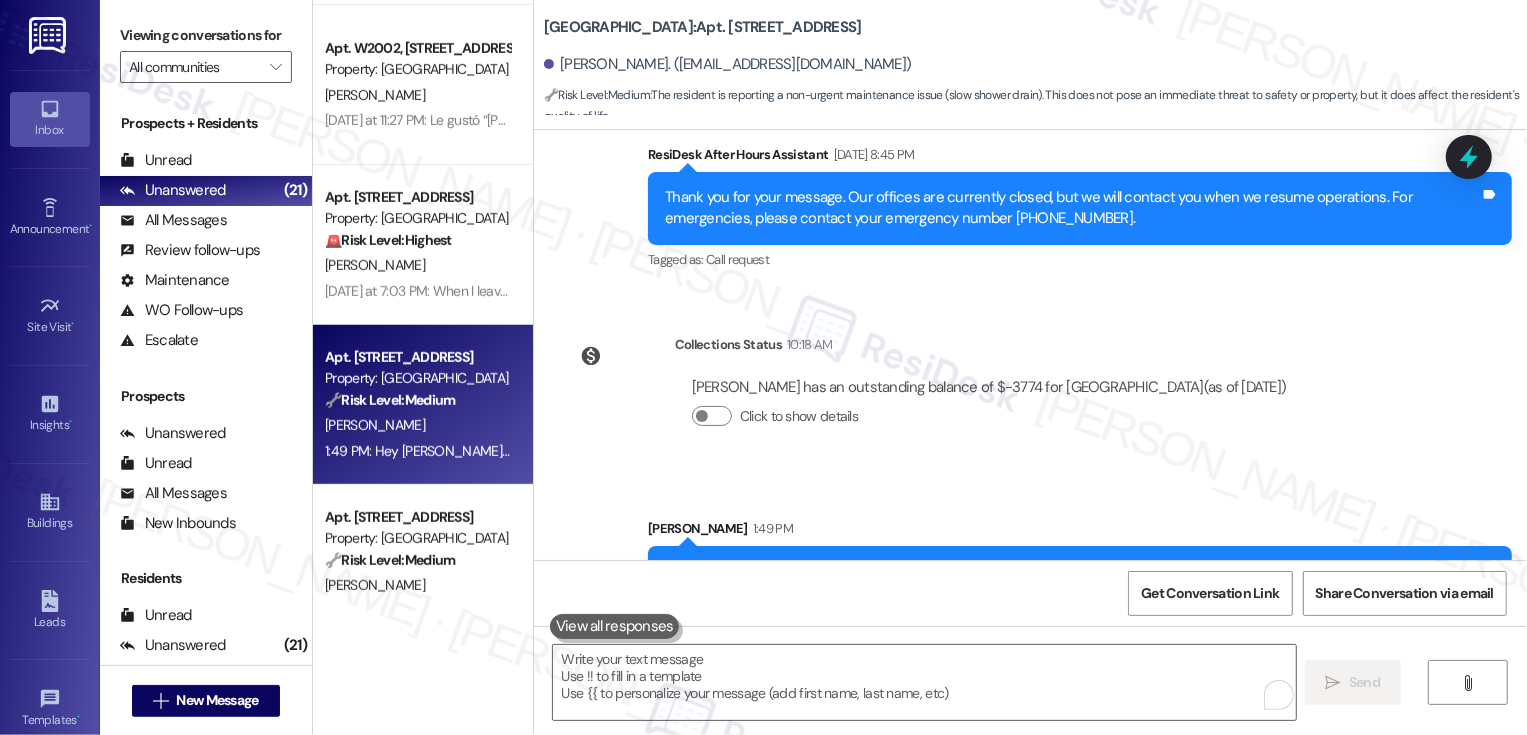 scroll, scrollTop: 1084, scrollLeft: 0, axis: vertical 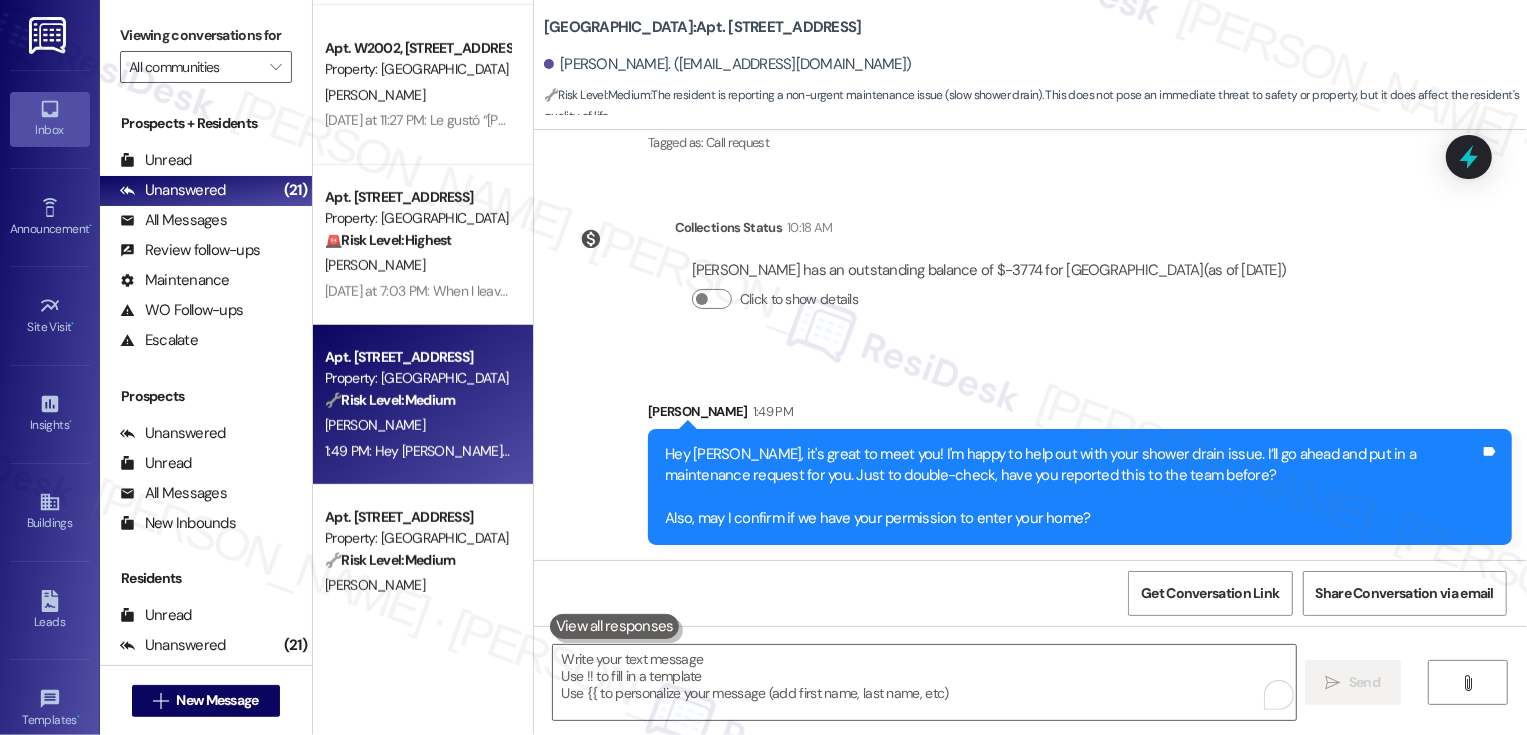 click on "Country Club Towers:  Apt. W1202, 1101 East Bayaud Avenue" at bounding box center (703, 27) 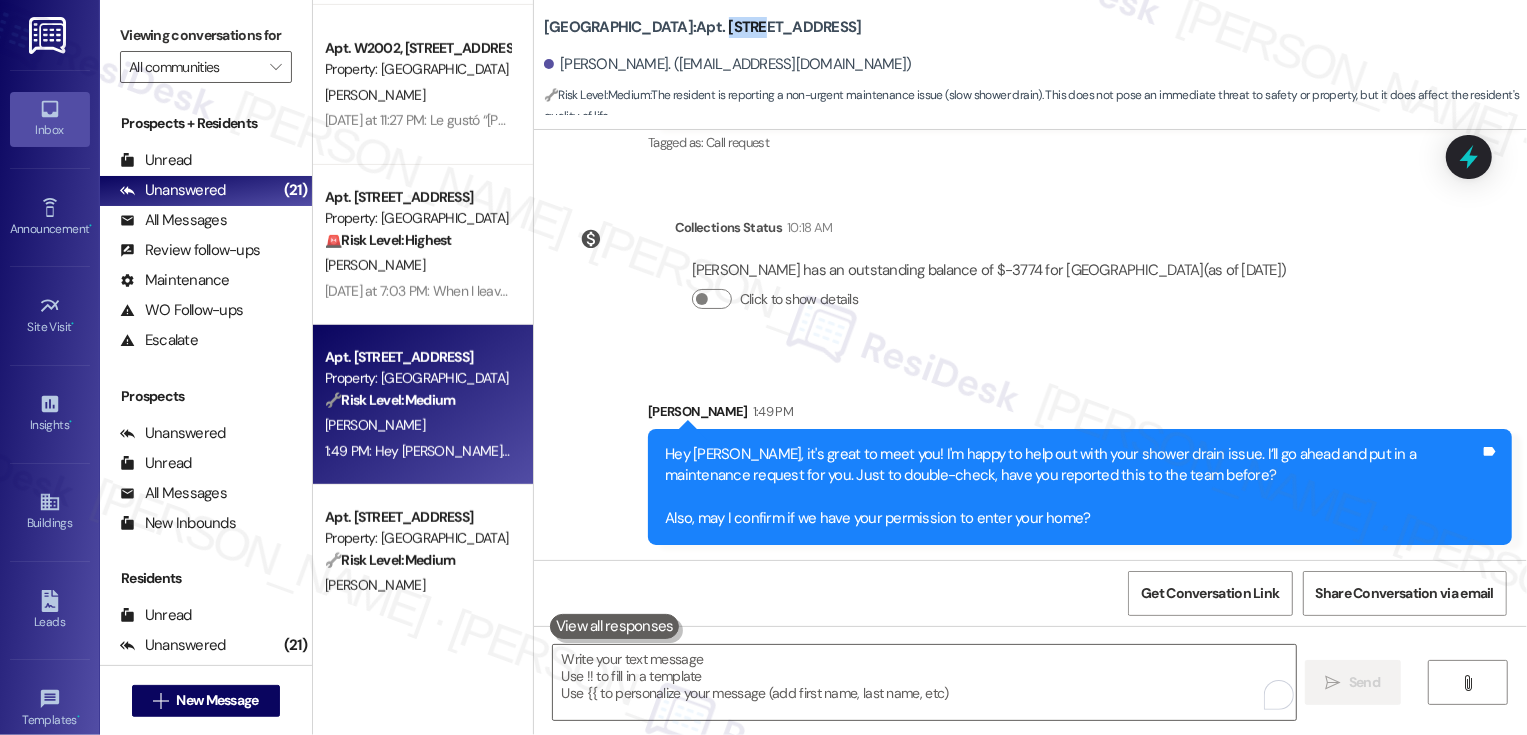 copy on "W1202" 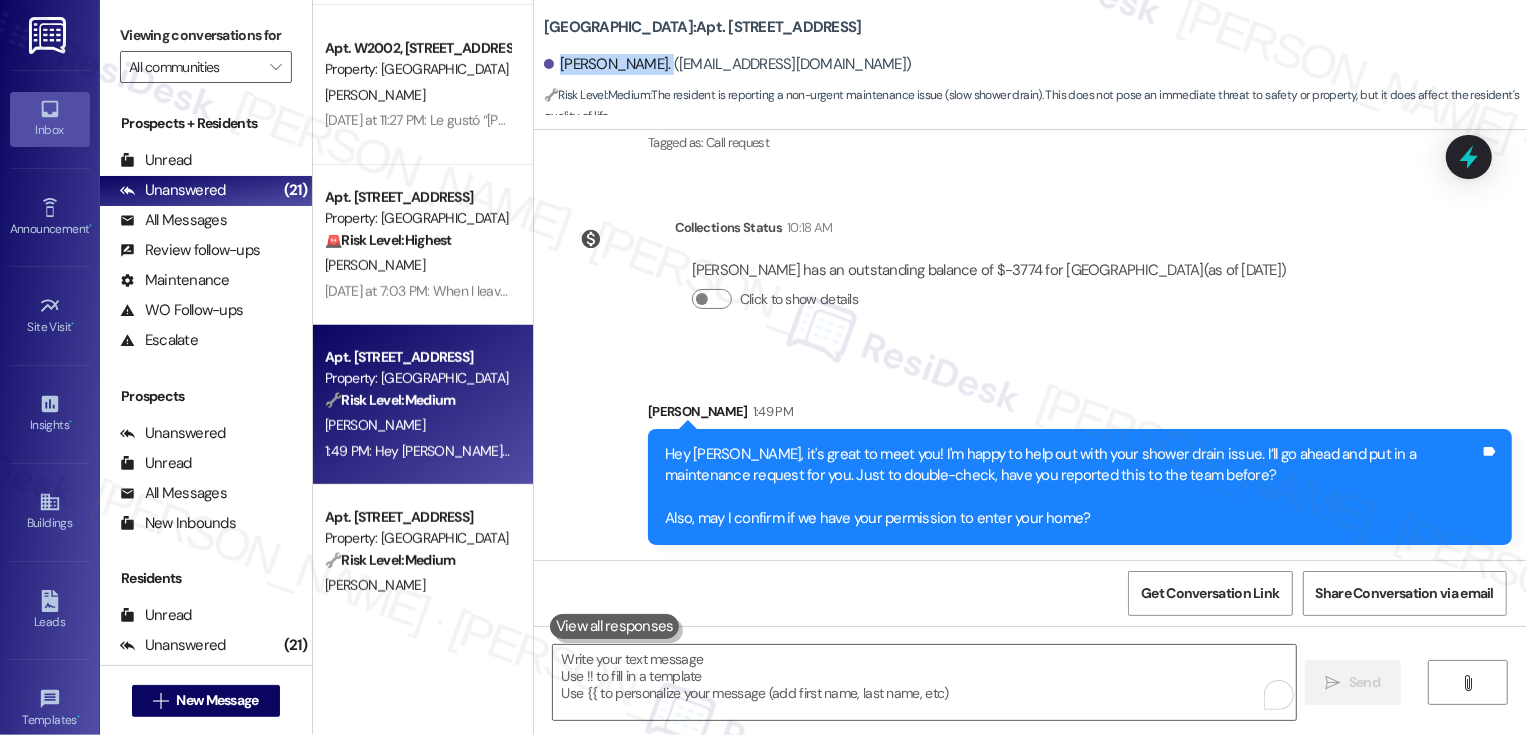 drag, startPoint x: 546, startPoint y: 65, endPoint x: 653, endPoint y: 69, distance: 107.07474 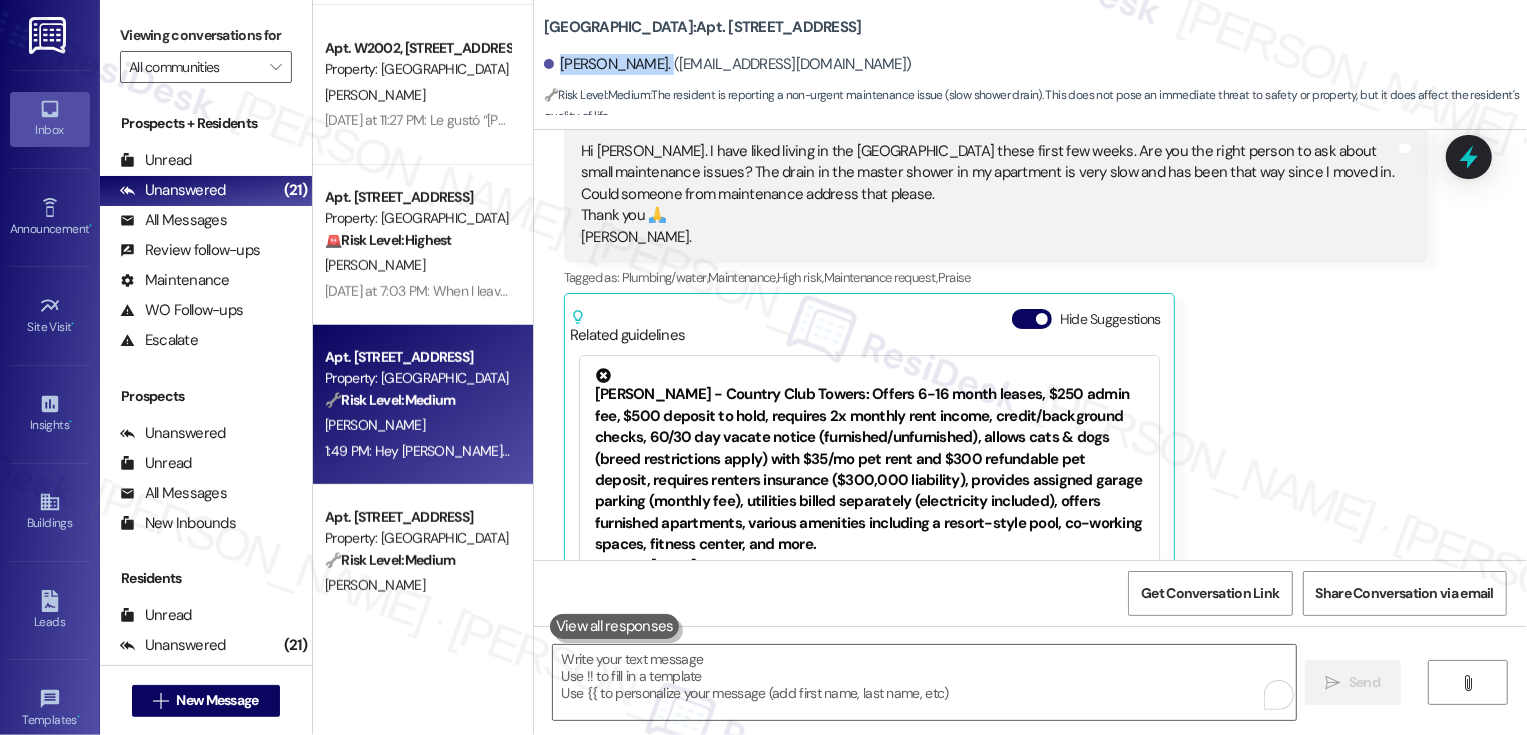 scroll, scrollTop: 353, scrollLeft: 0, axis: vertical 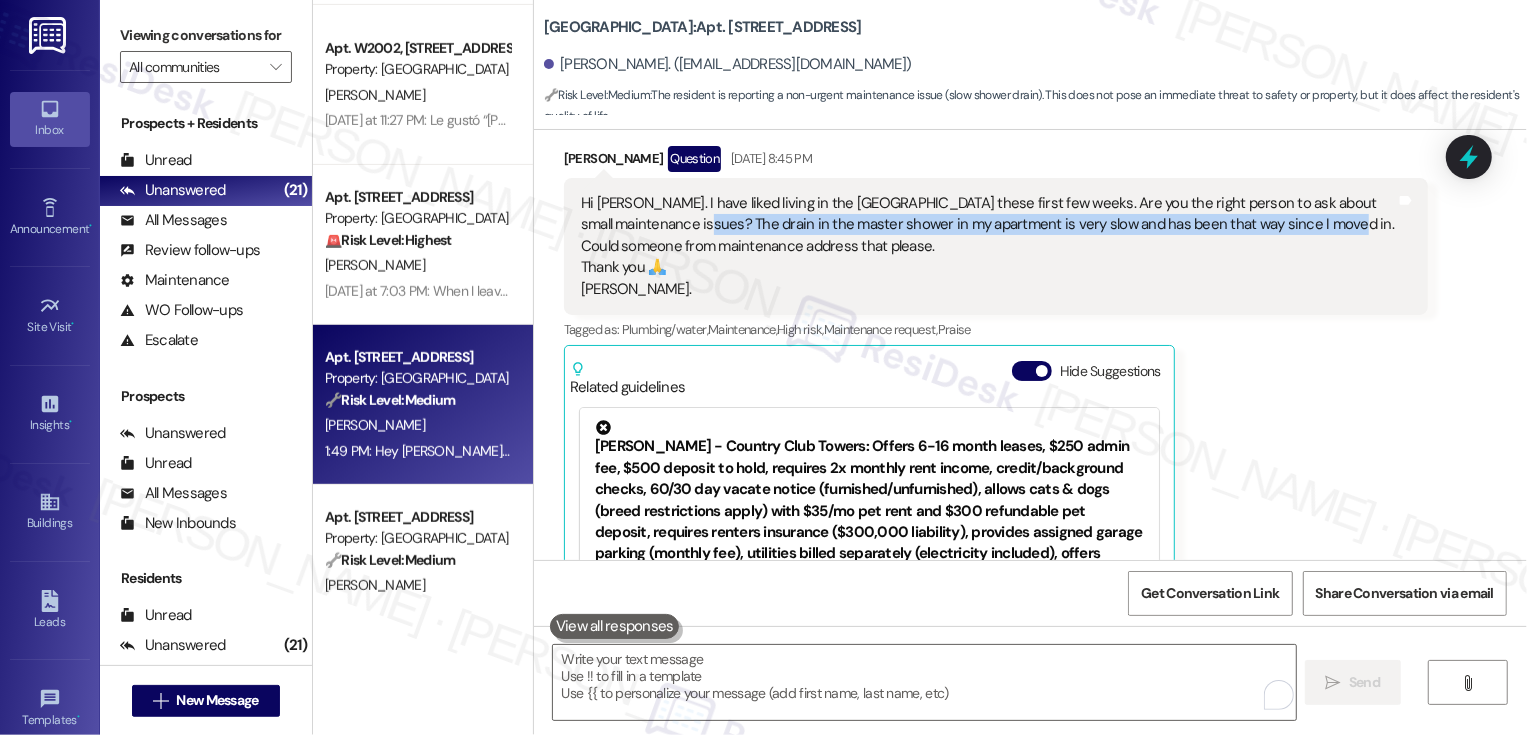 drag, startPoint x: 701, startPoint y: 224, endPoint x: 1328, endPoint y: 231, distance: 627.03906 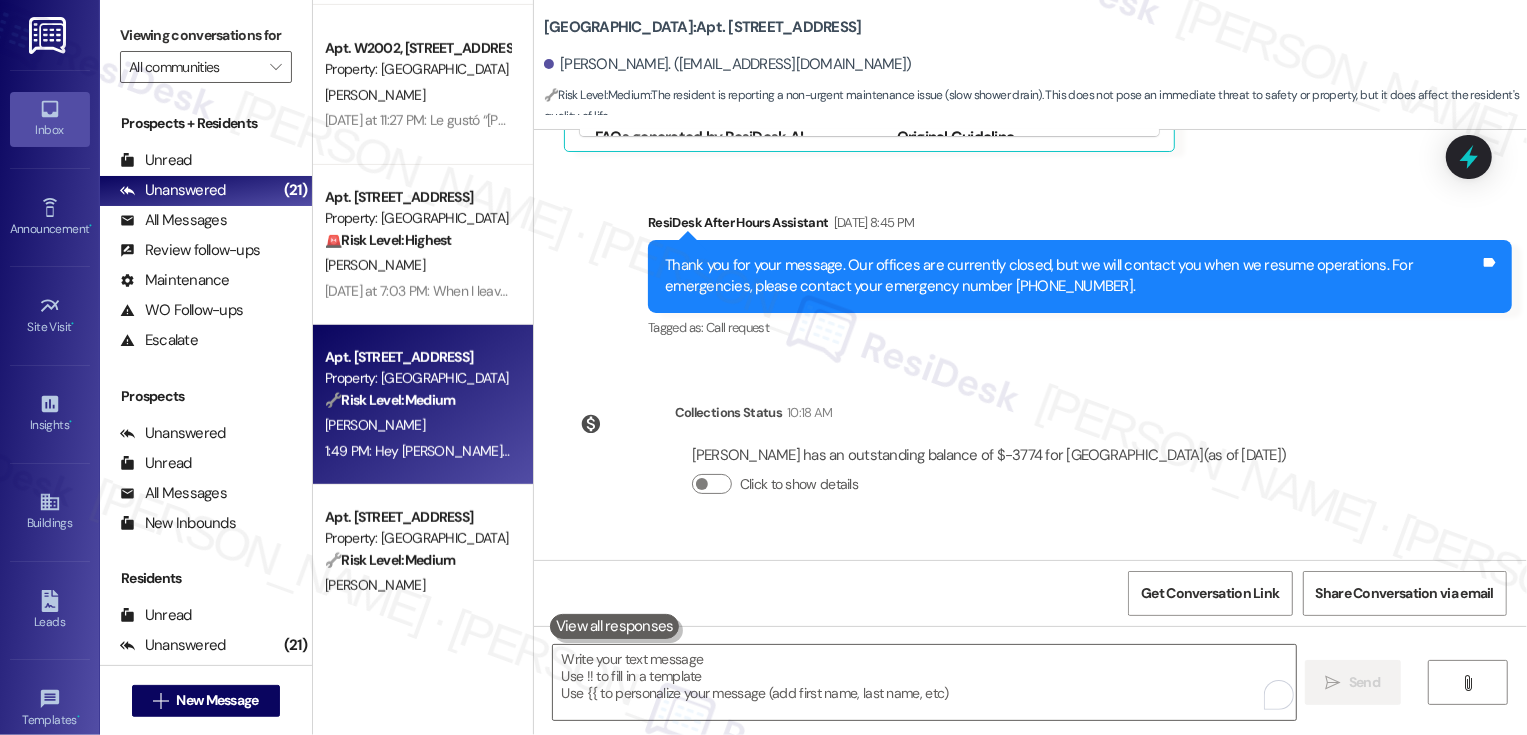 scroll, scrollTop: 1084, scrollLeft: 0, axis: vertical 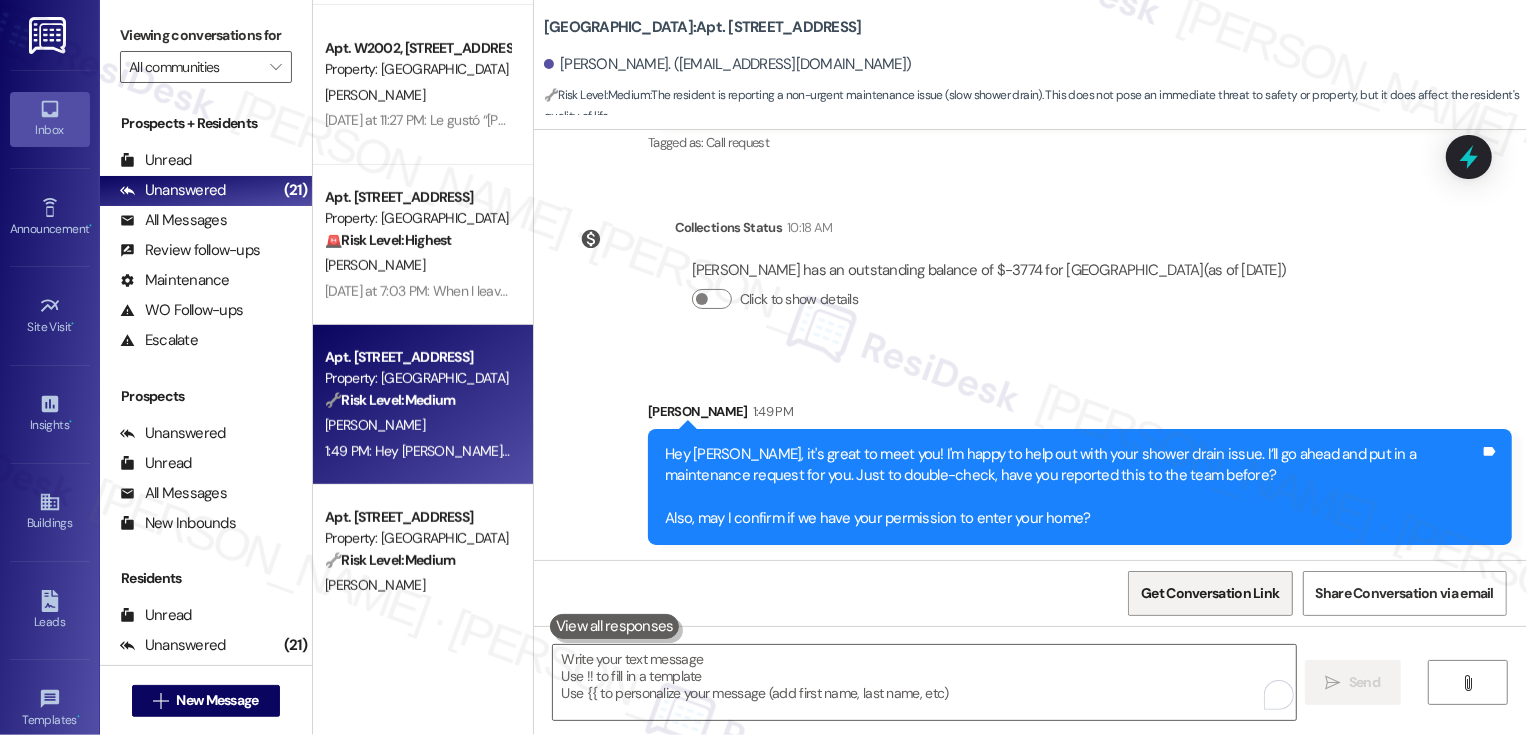 click on "Get Conversation Link" at bounding box center [1210, 593] 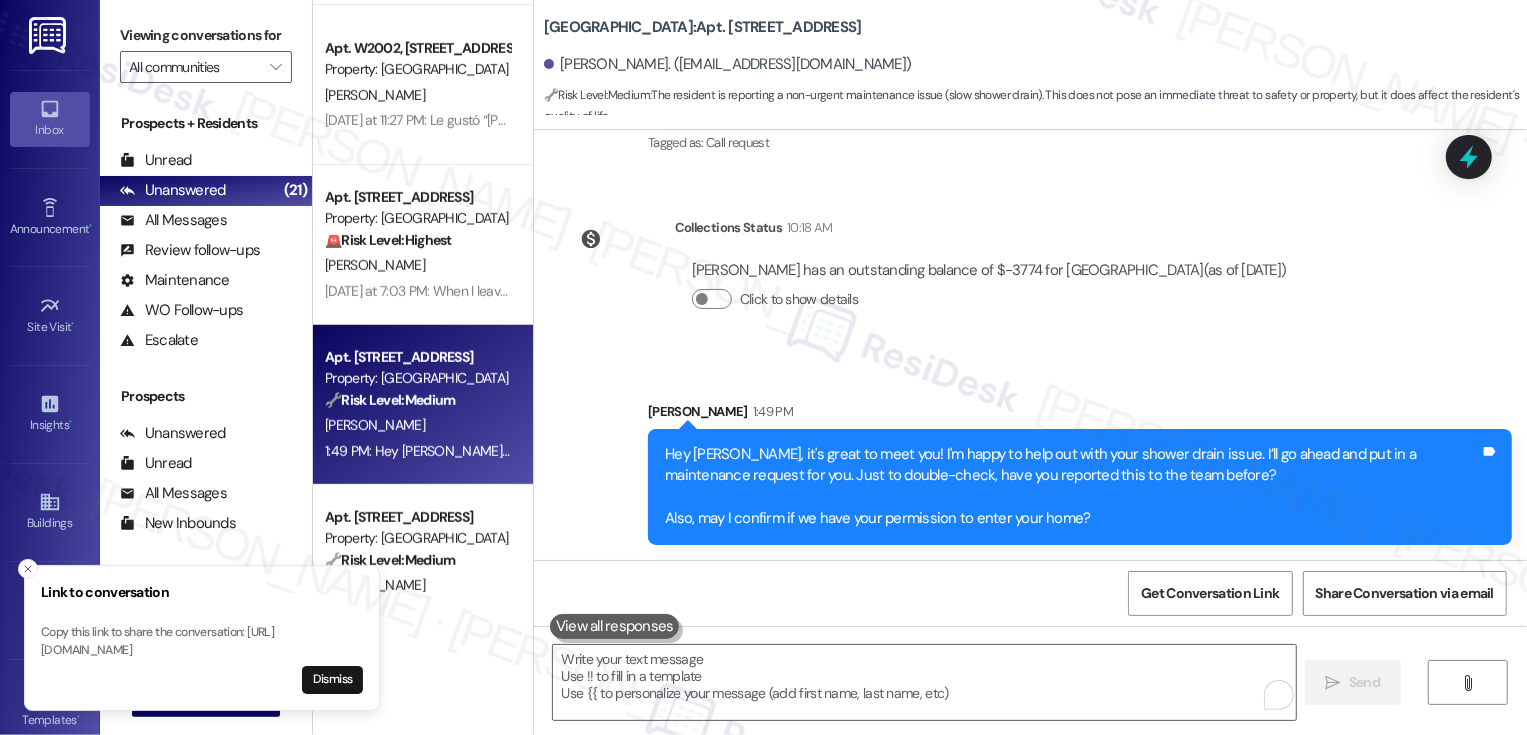 click on "Sent via SMS Sarah 1:49 PM Hey Thomas, it's great to meet you! I'm happy to help out with your shower drain issue. I’ll go ahead and put in a maintenance request for you. Just to double-check, have you reported this to the team before?
Also, may I confirm if we have your permission to enter your home? Tags and notes" at bounding box center [1030, 458] 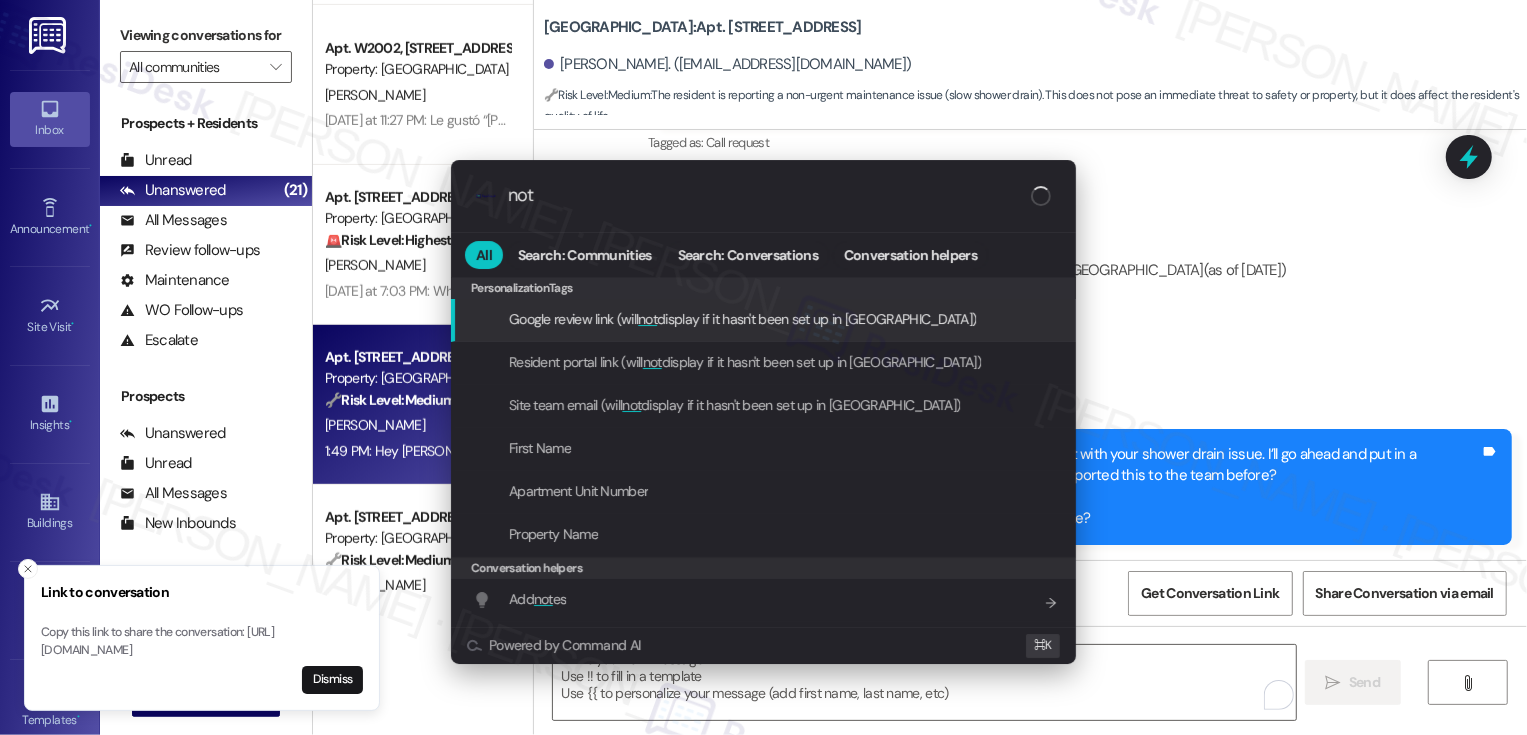 type on "note" 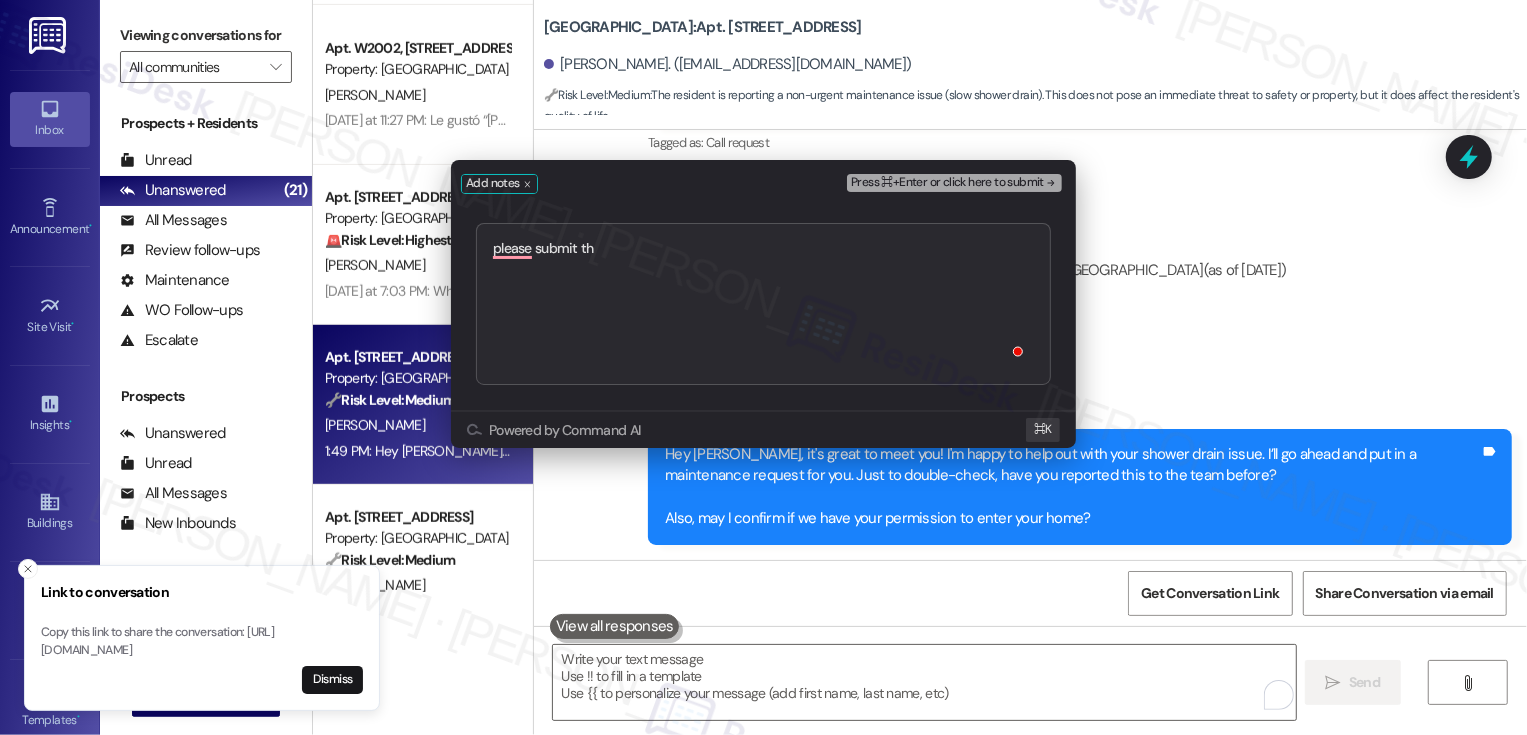type on "please submit th" 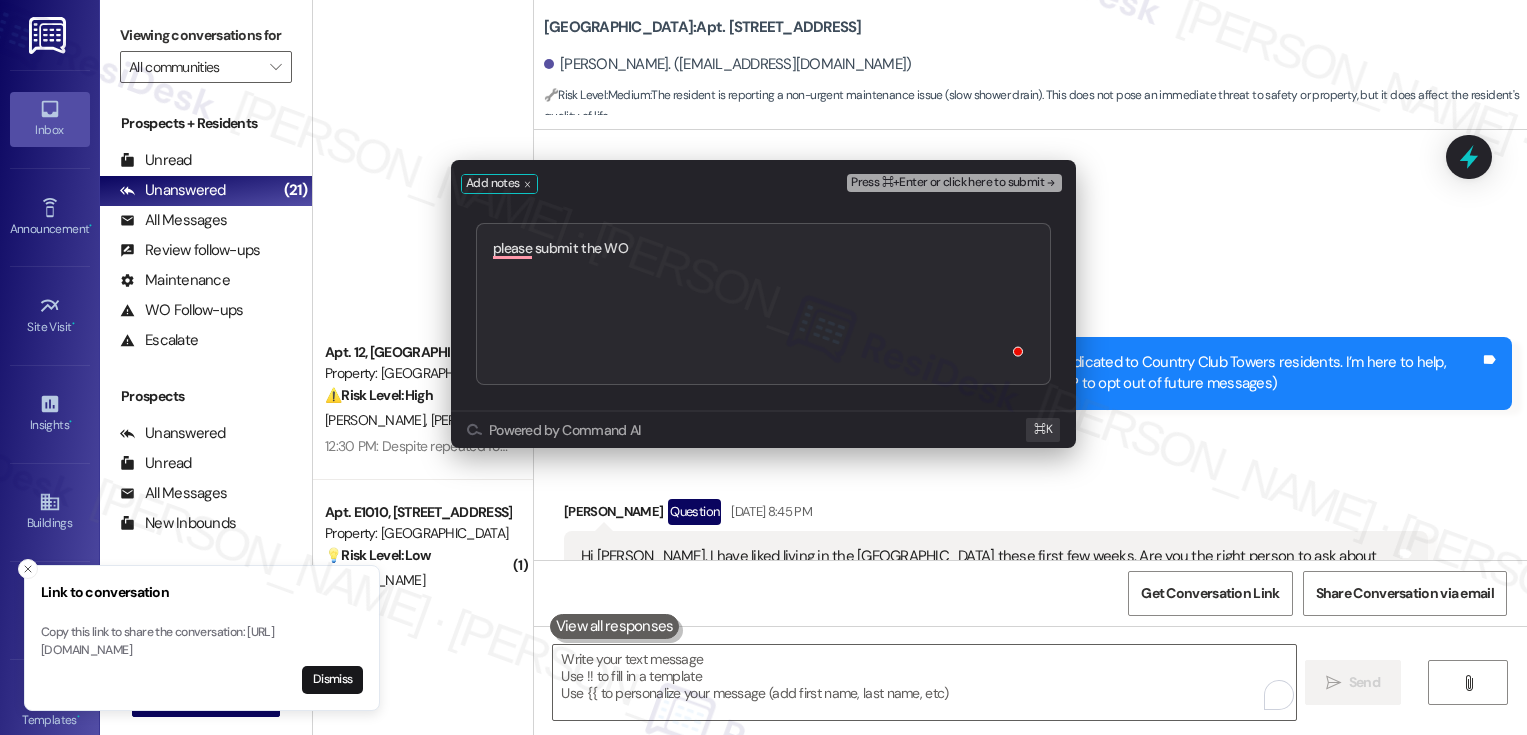 scroll, scrollTop: 0, scrollLeft: 0, axis: both 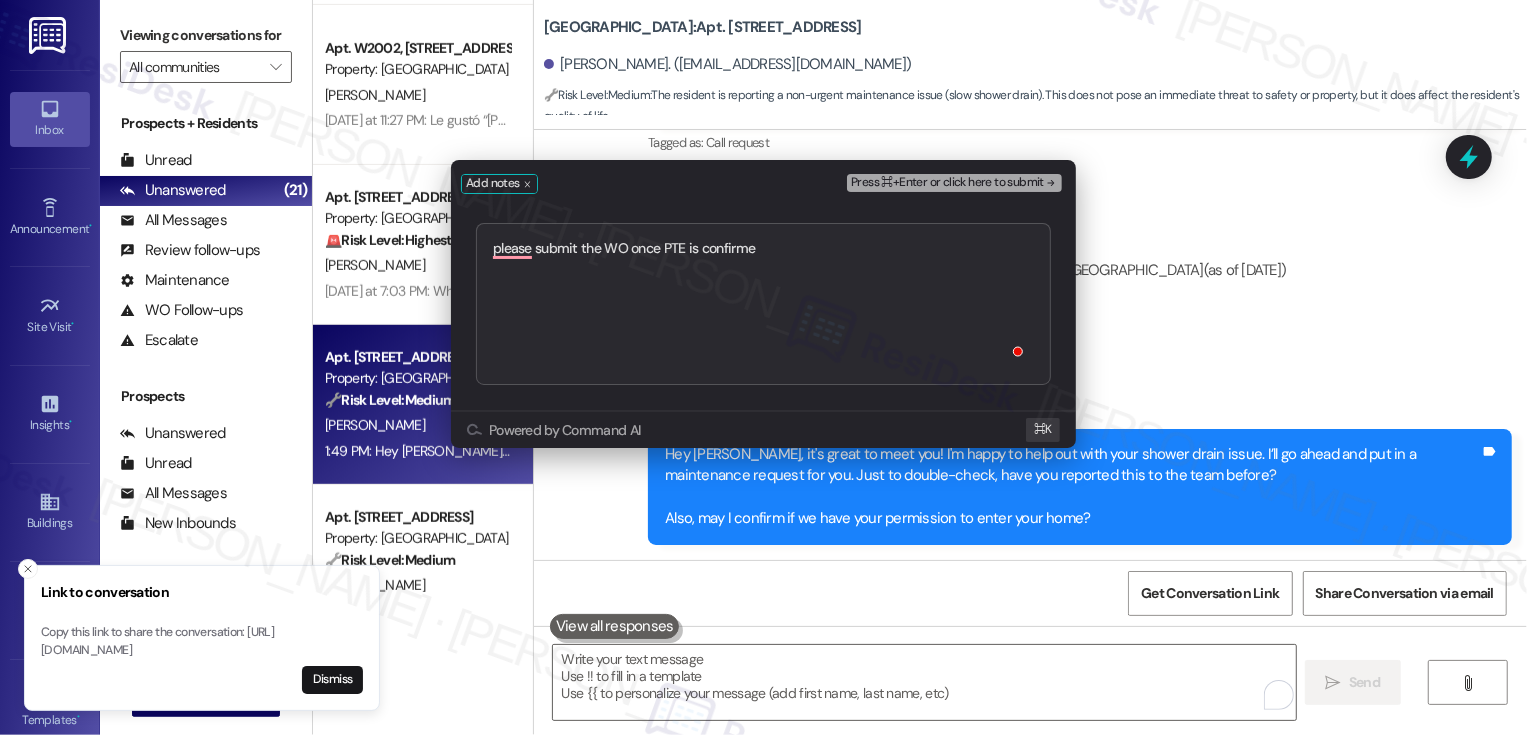 type on "please submit the WO once PTE is confirmed" 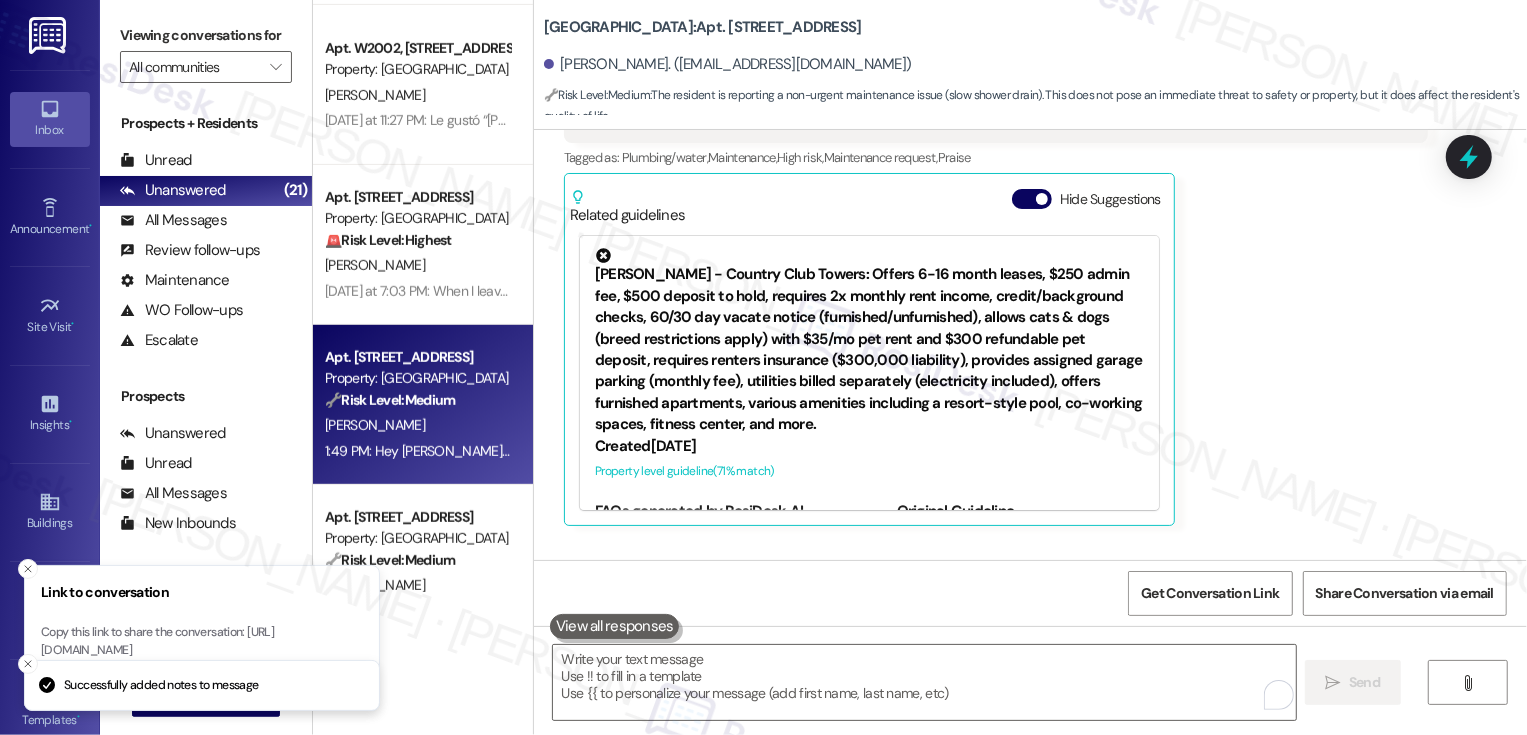 scroll, scrollTop: 505, scrollLeft: 0, axis: vertical 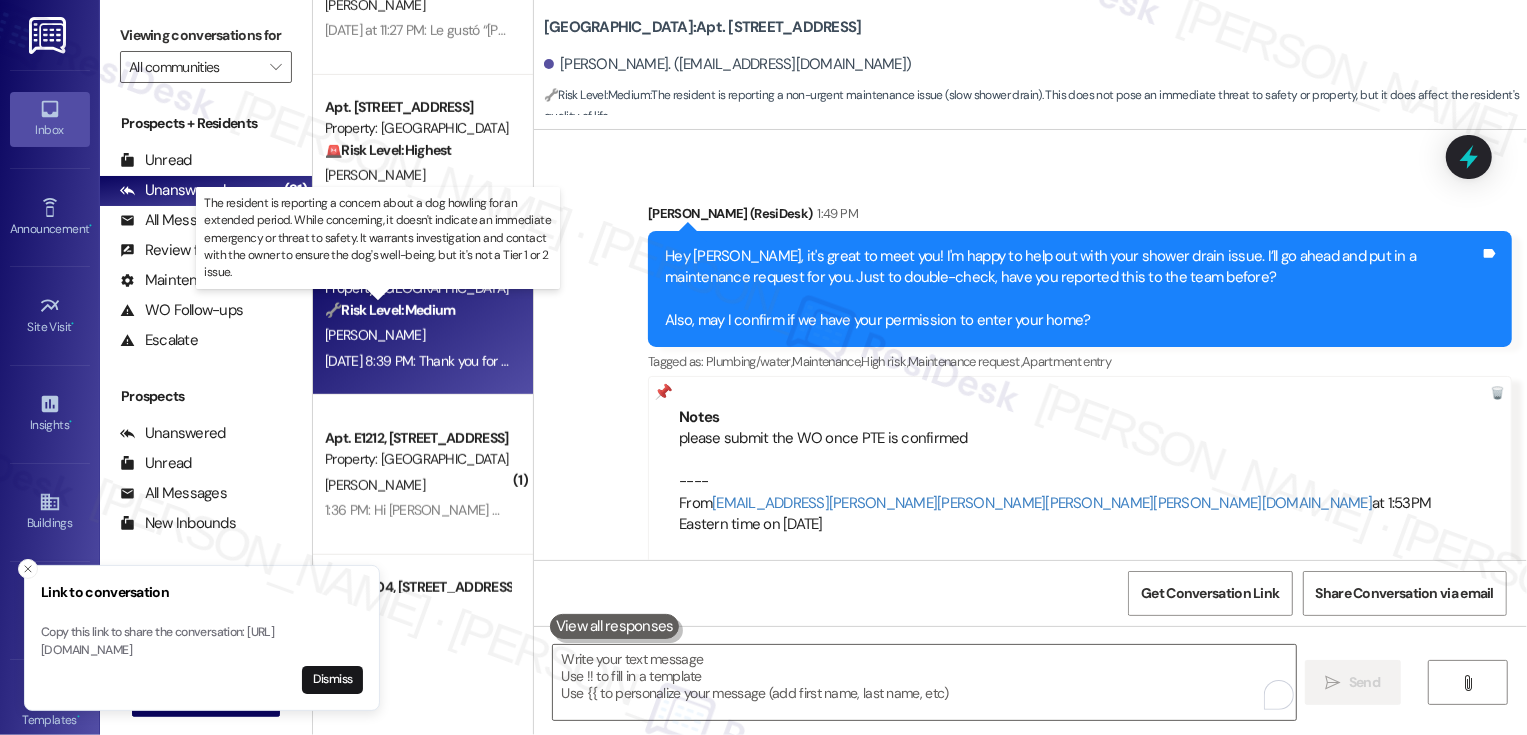 click on "🔧  Risk Level:  Medium" at bounding box center (390, 310) 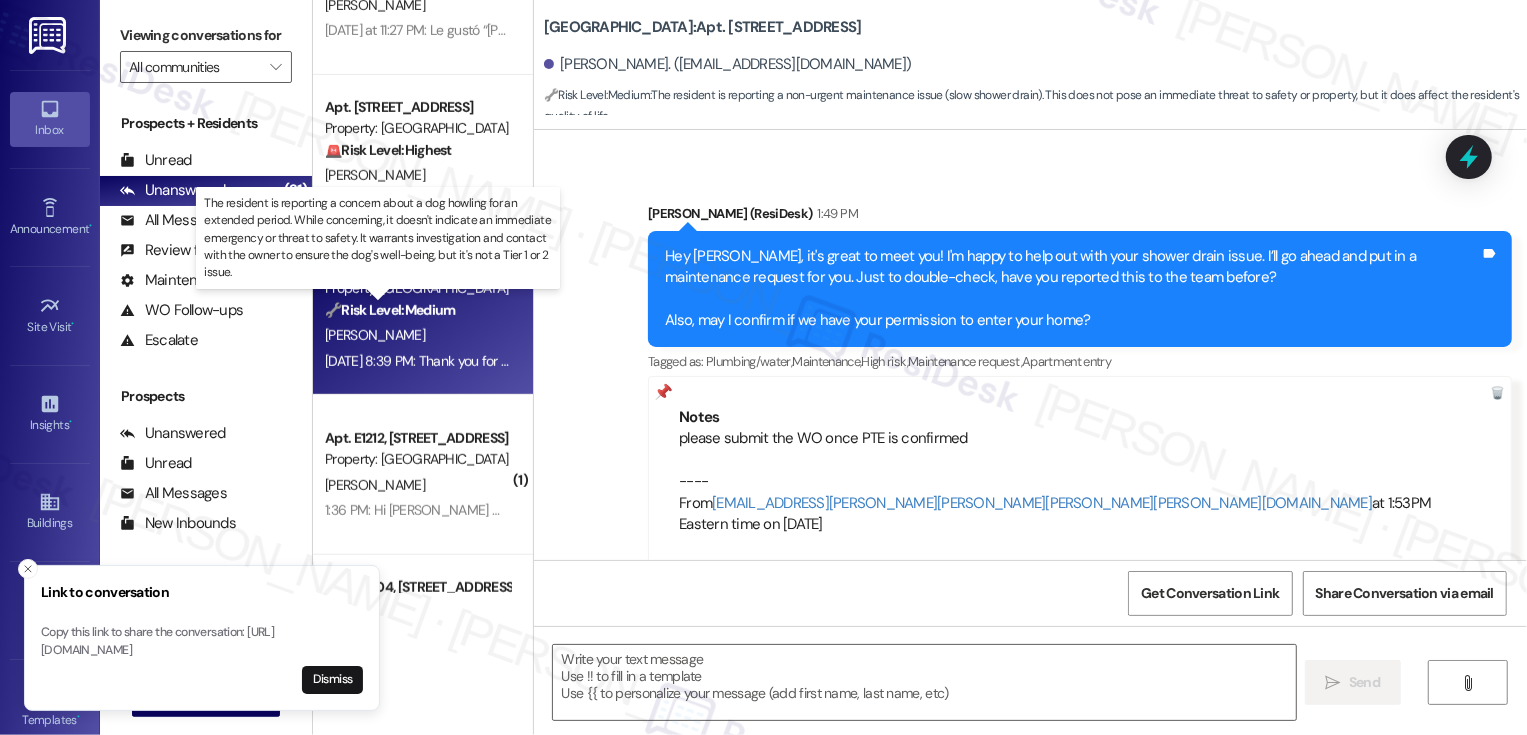 type on "Fetching suggested responses. Please feel free to read through the conversation in the meantime." 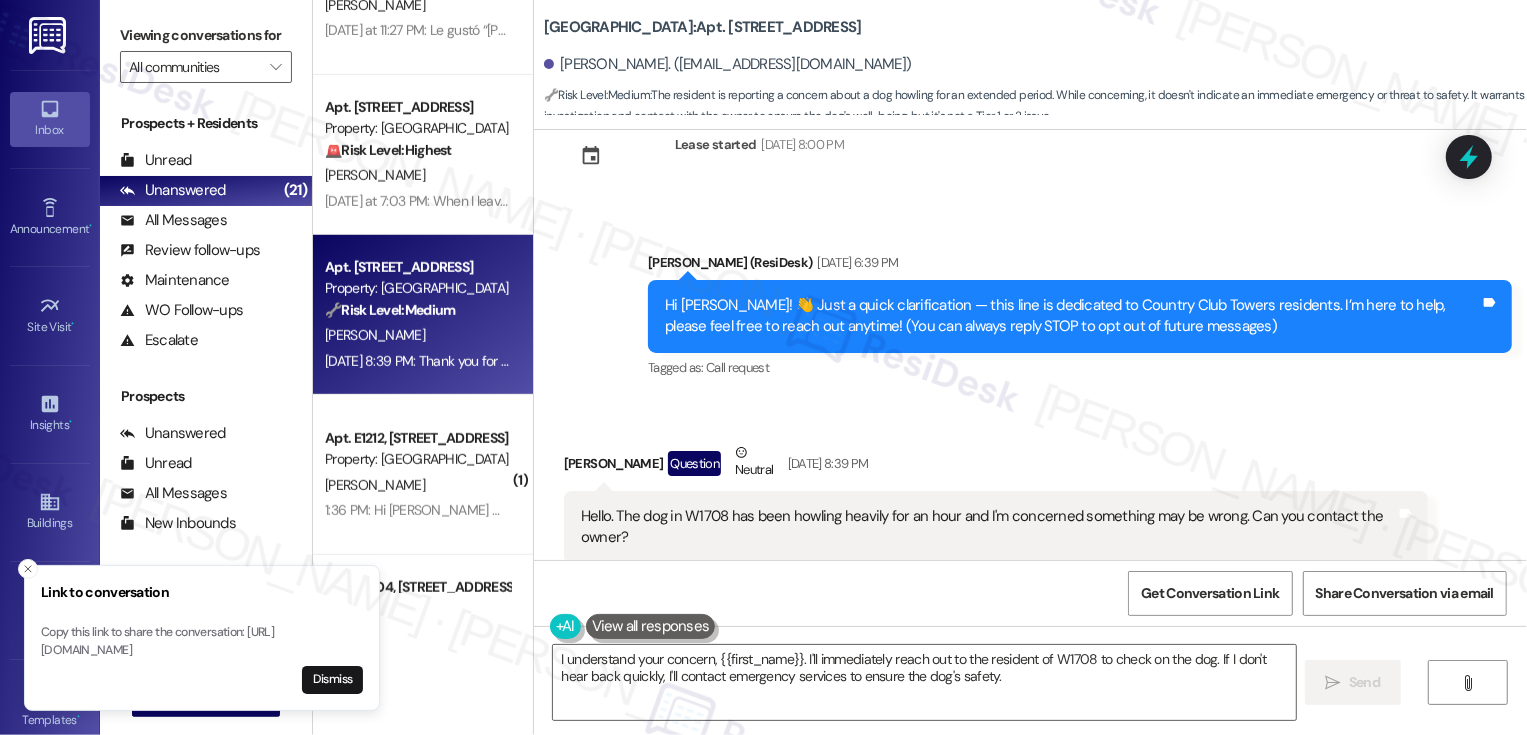 scroll, scrollTop: 136, scrollLeft: 0, axis: vertical 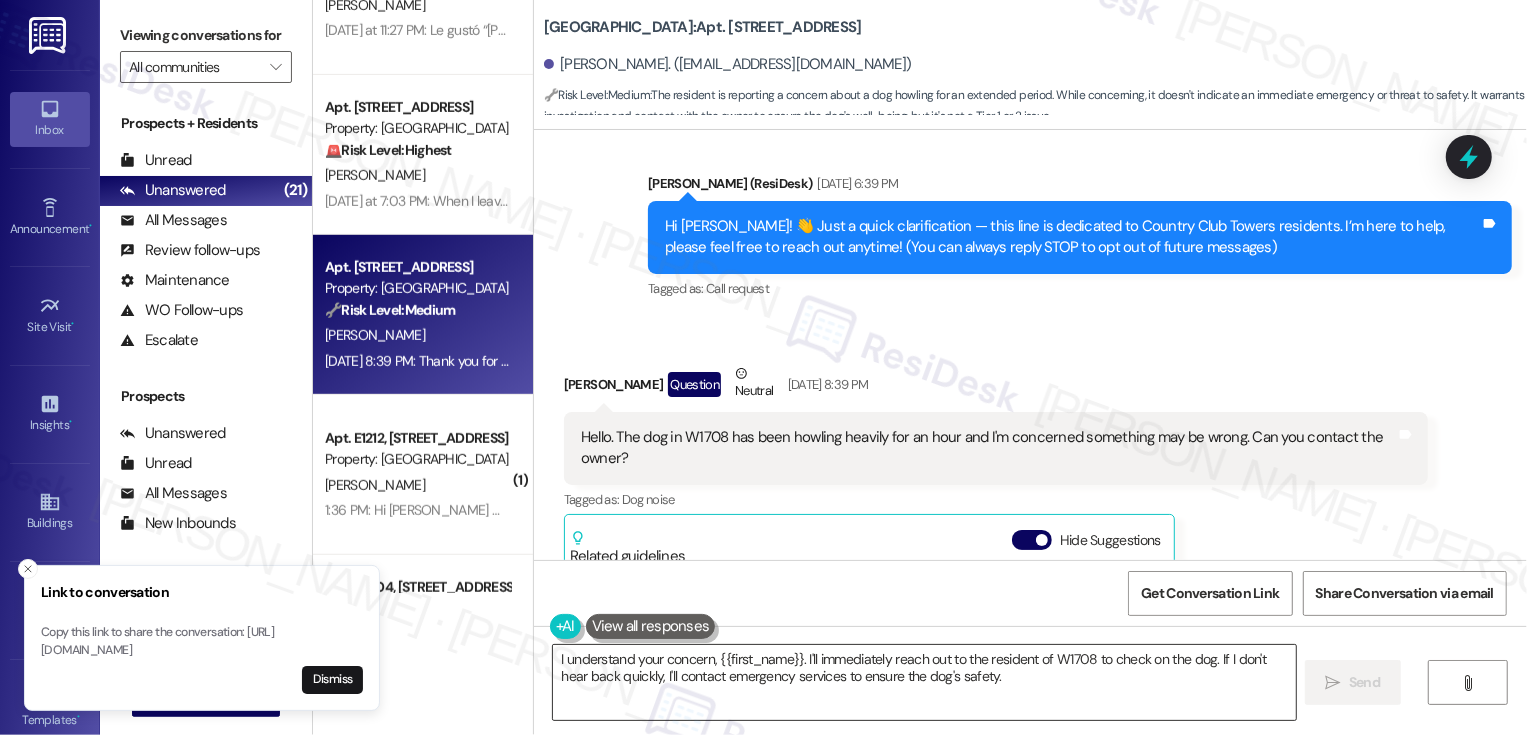 click on "I understand your concern, {{first_name}}. I'll immediately reach out to the resident of W1708 to check on the dog. If I don't hear back quickly, I'll contact emergency services to ensure the dog's safety." at bounding box center (924, 682) 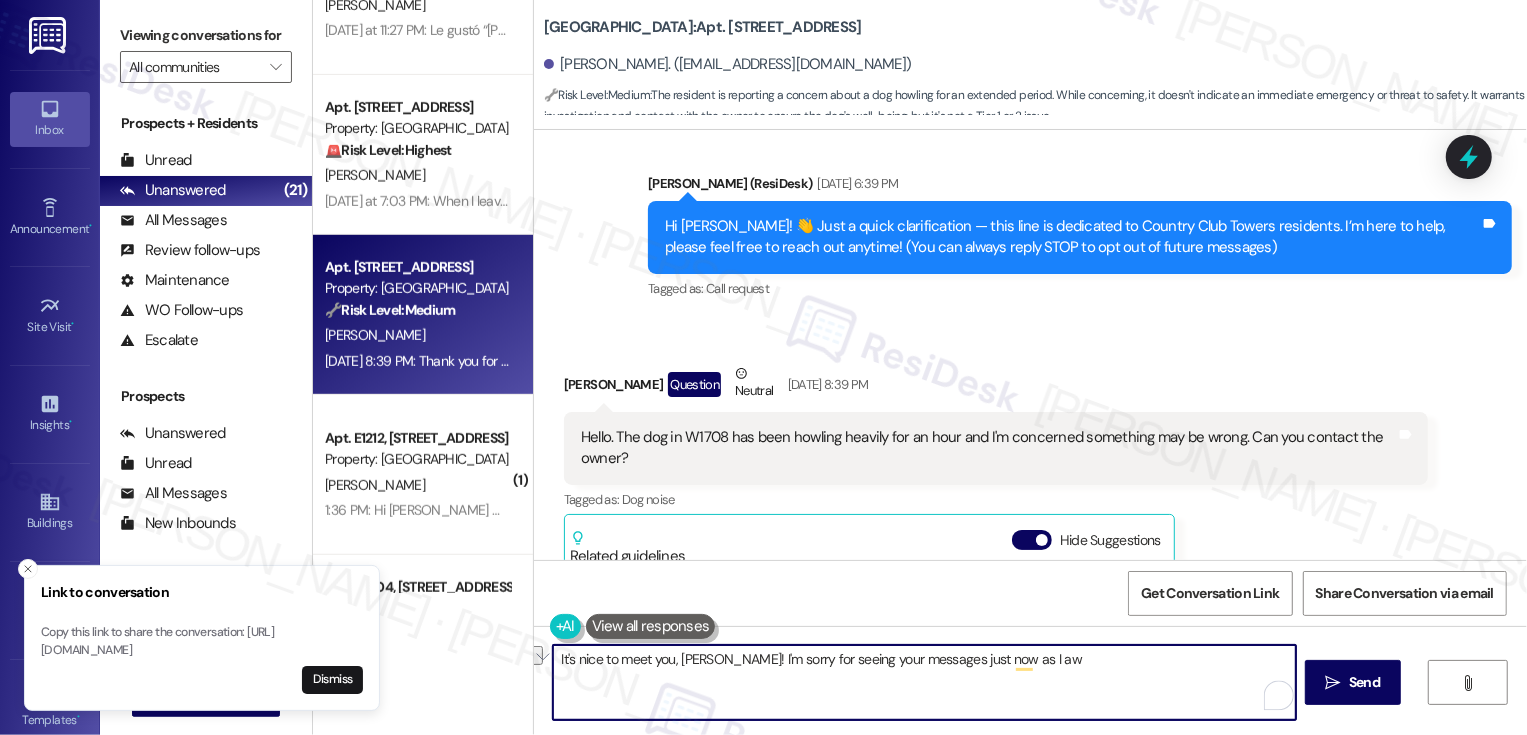 drag, startPoint x: 729, startPoint y: 665, endPoint x: 1012, endPoint y: 676, distance: 283.2137 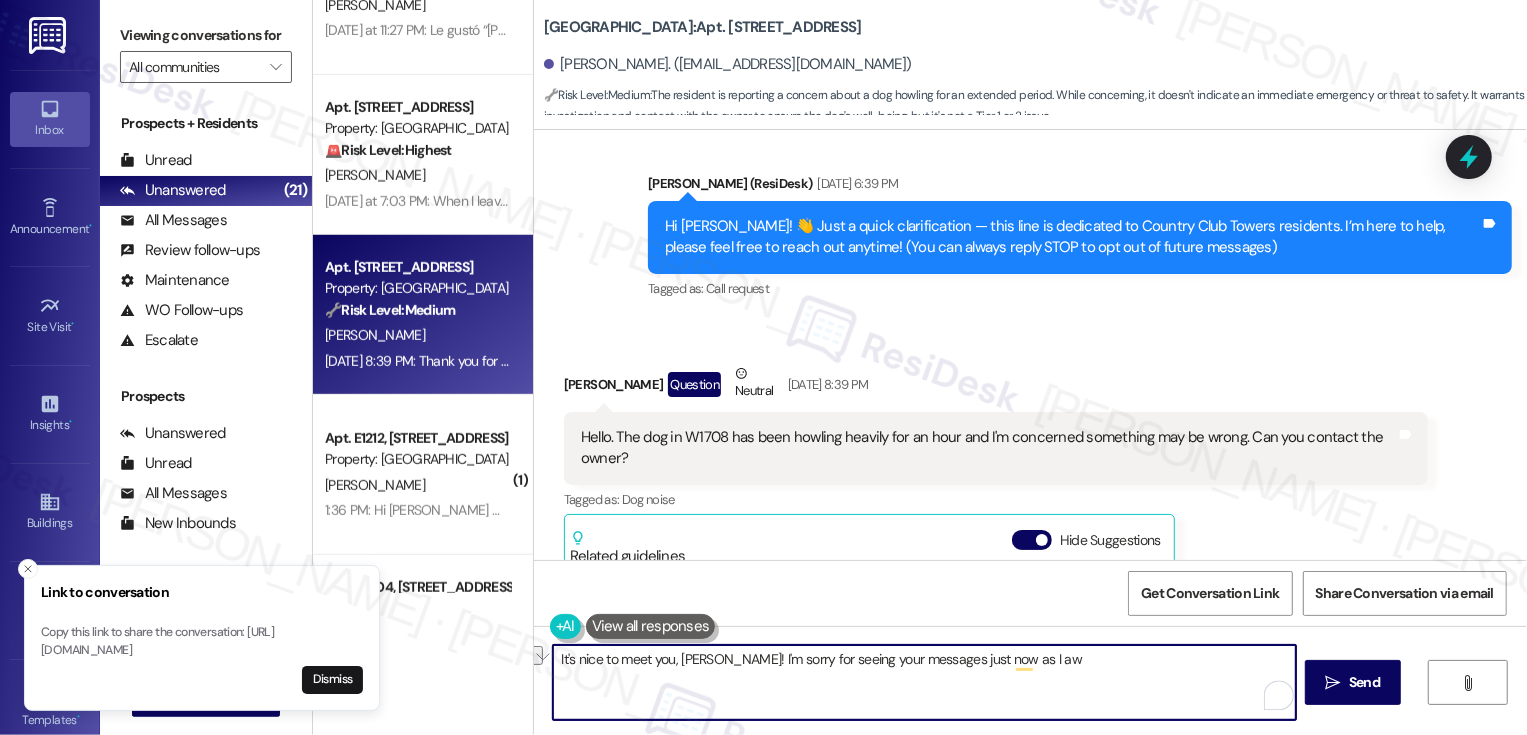 click on "It's nice to meet you, Matthew! I'm sorry for seeing your messages just now as I aw" at bounding box center (924, 682) 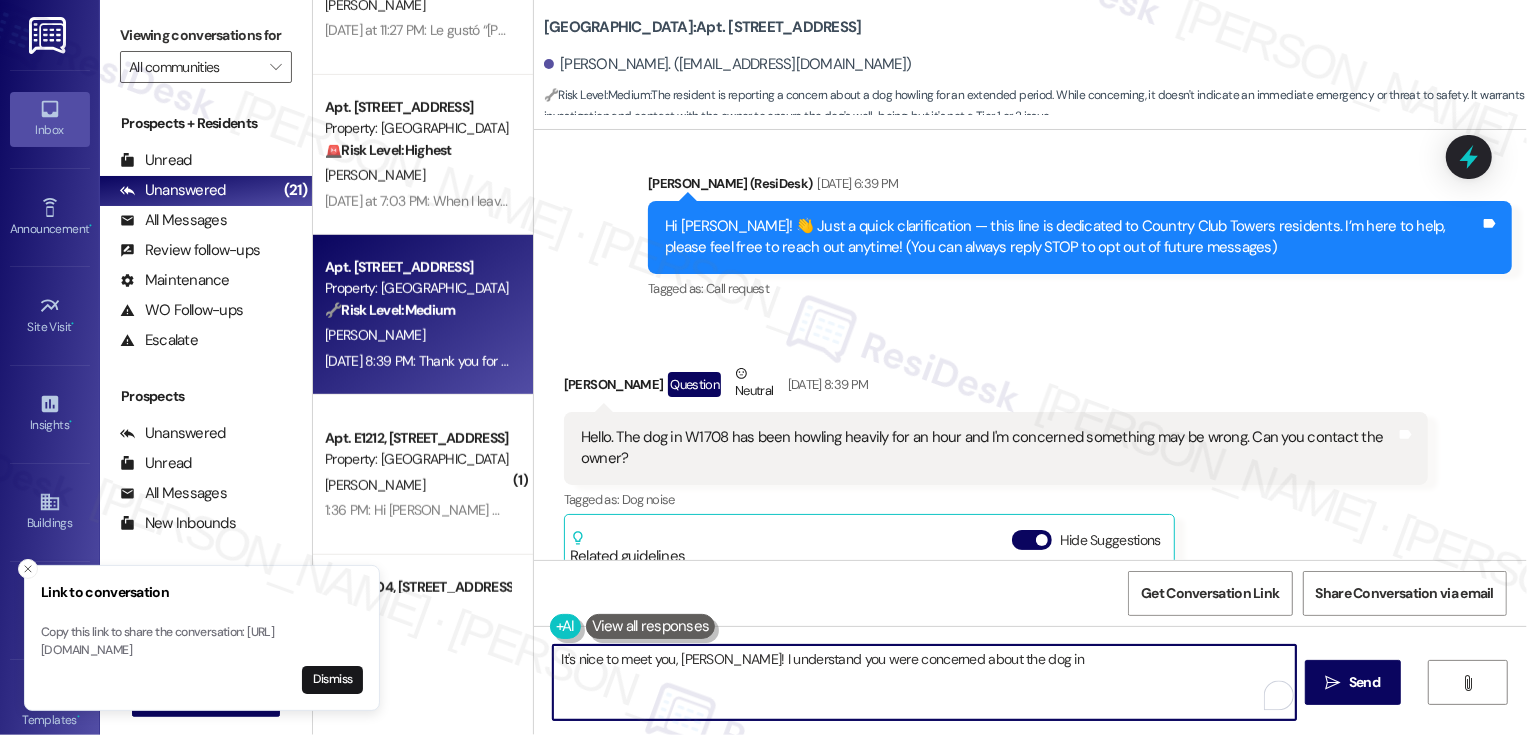 click on "Hello. The dog in W1708 has been howling heavily for an hour and I'm concerned something may be wrong. Can you contact the owner?" at bounding box center (988, 448) 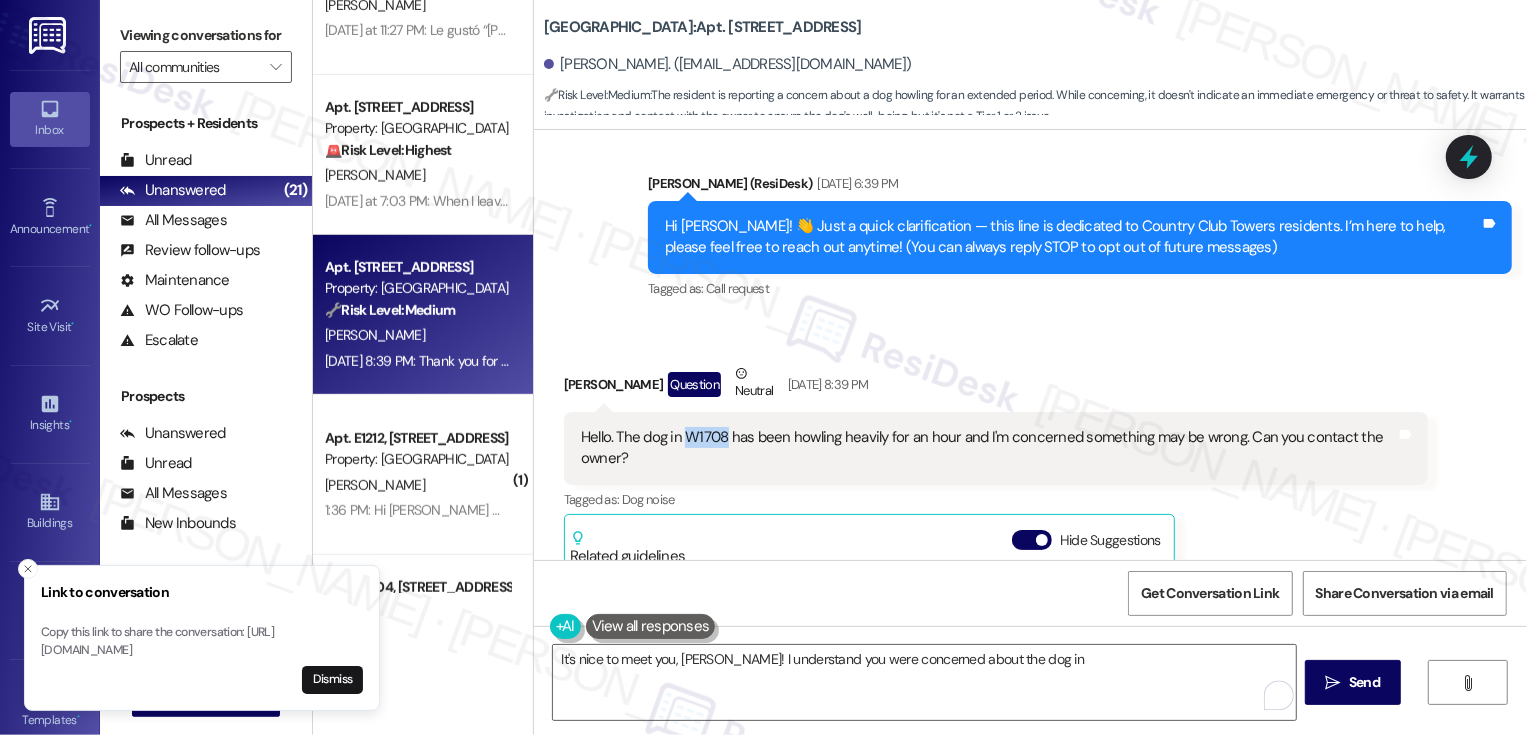 copy on "W1708" 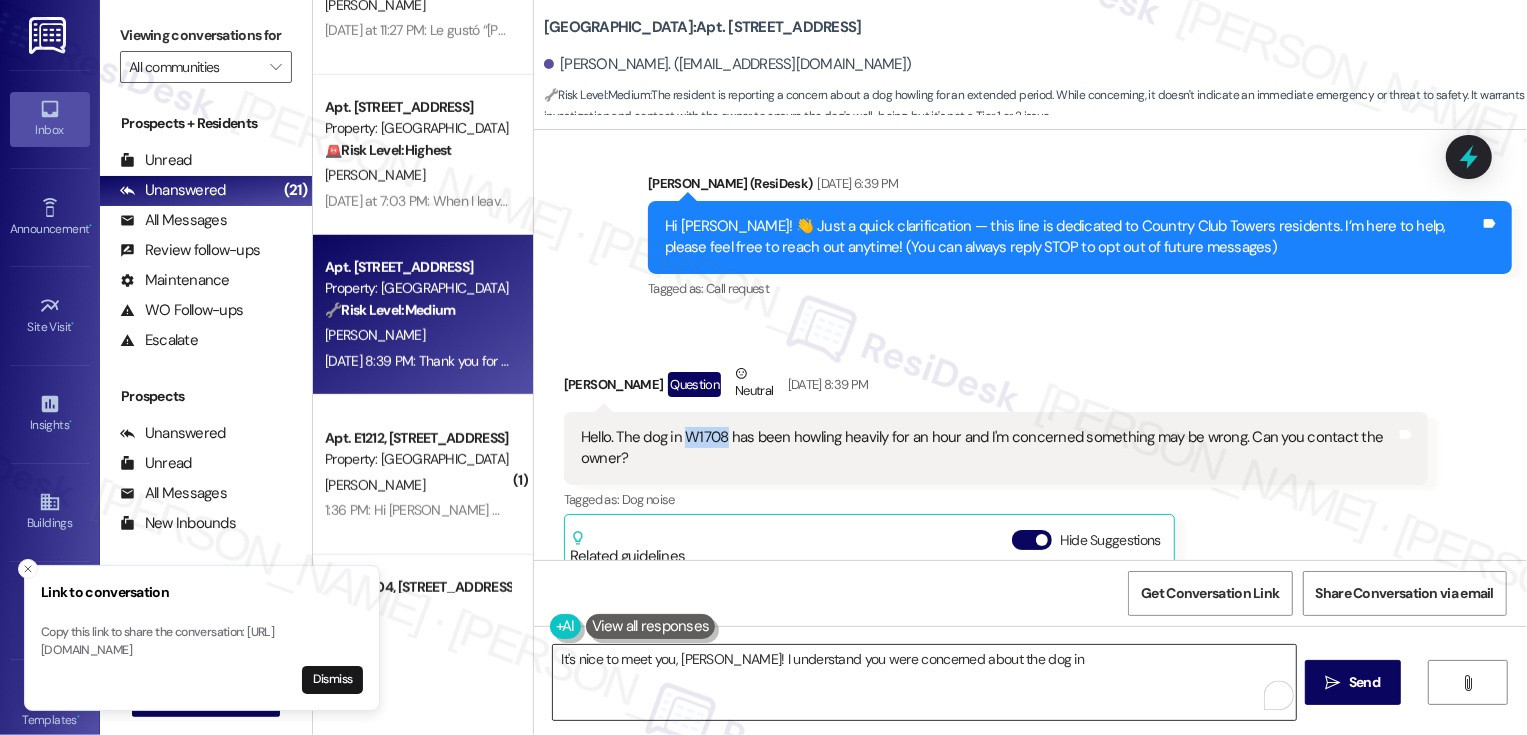 click on "It's nice to meet you, Matthew! I understand you were concerned about the dog in" at bounding box center (924, 682) 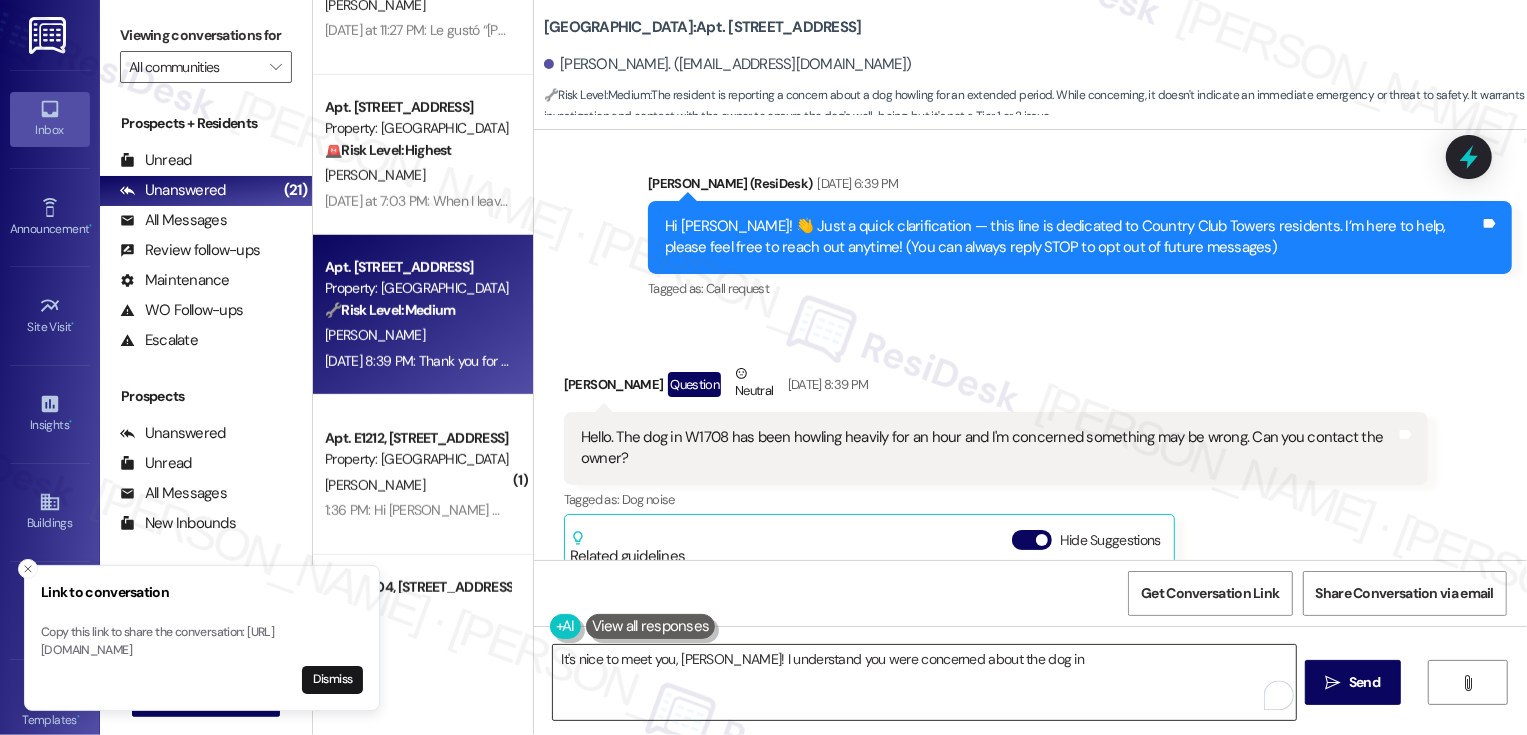 paste on "W1708" 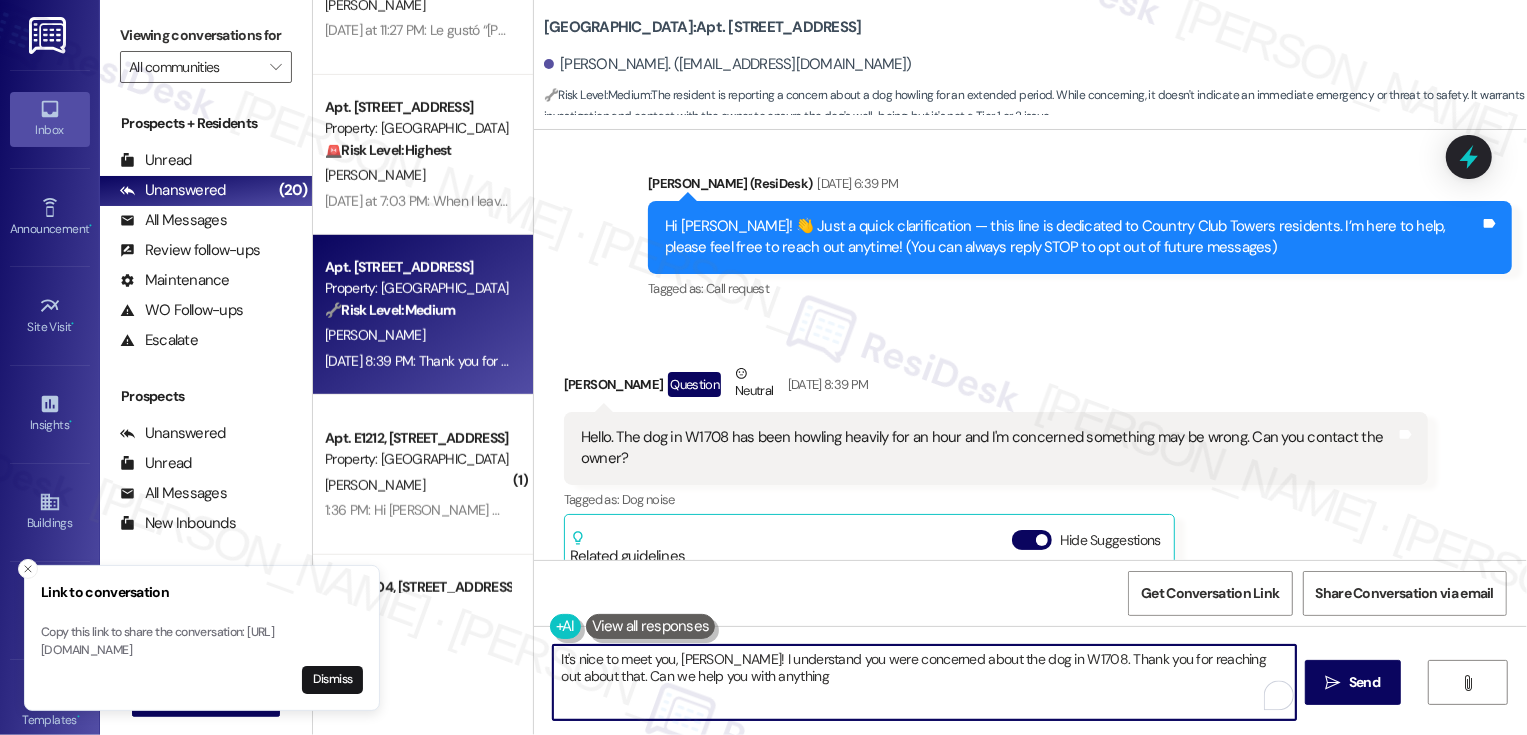 drag, startPoint x: 579, startPoint y: 679, endPoint x: 819, endPoint y: 683, distance: 240.03333 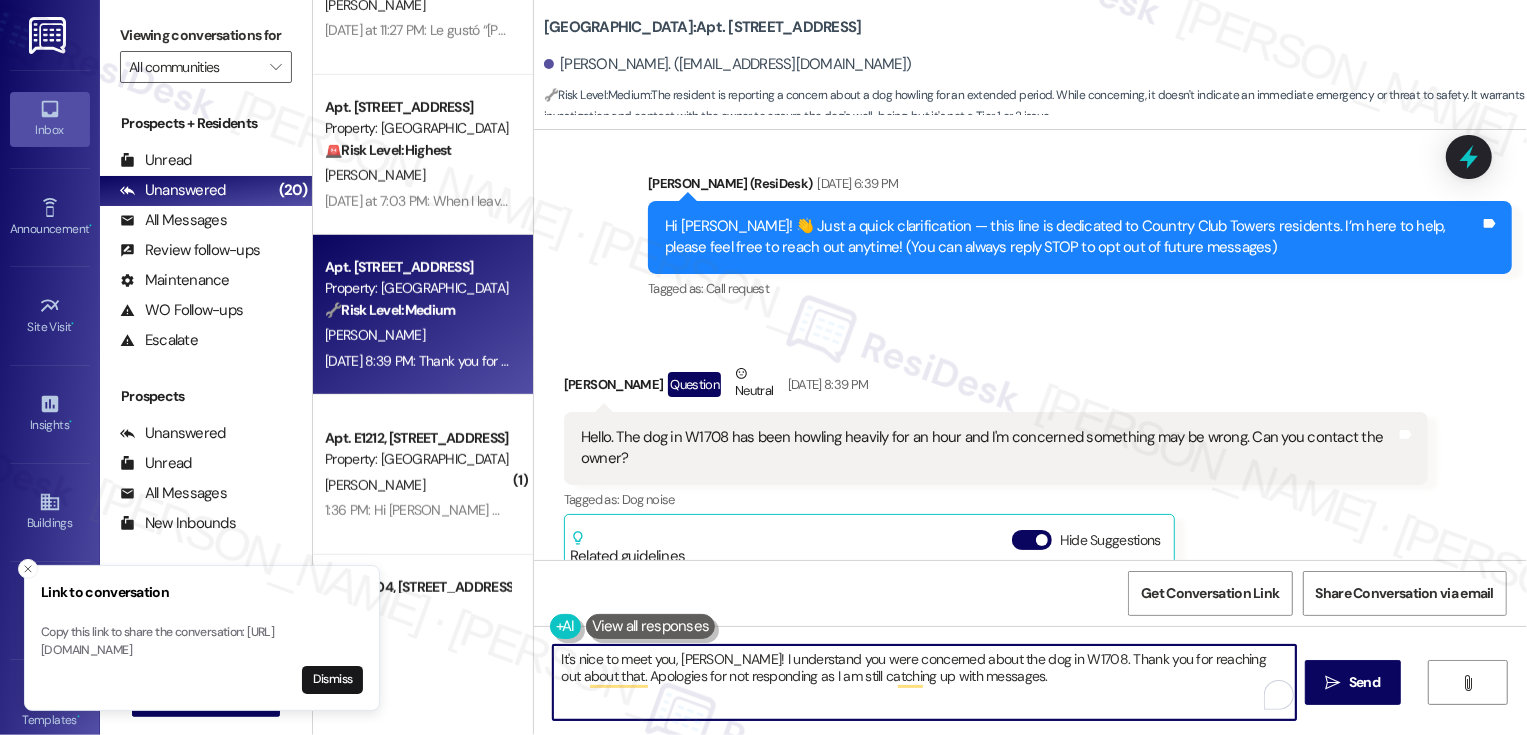 paste on "’s great to meet you, Matthew! I understand your concern about the dog in W1708—thank you for reaching out and bringing it to our attention. My apologies for the delay in getting back to you, I’m currently catching up on messages. Let me know if there’s anything else I can do to help!" 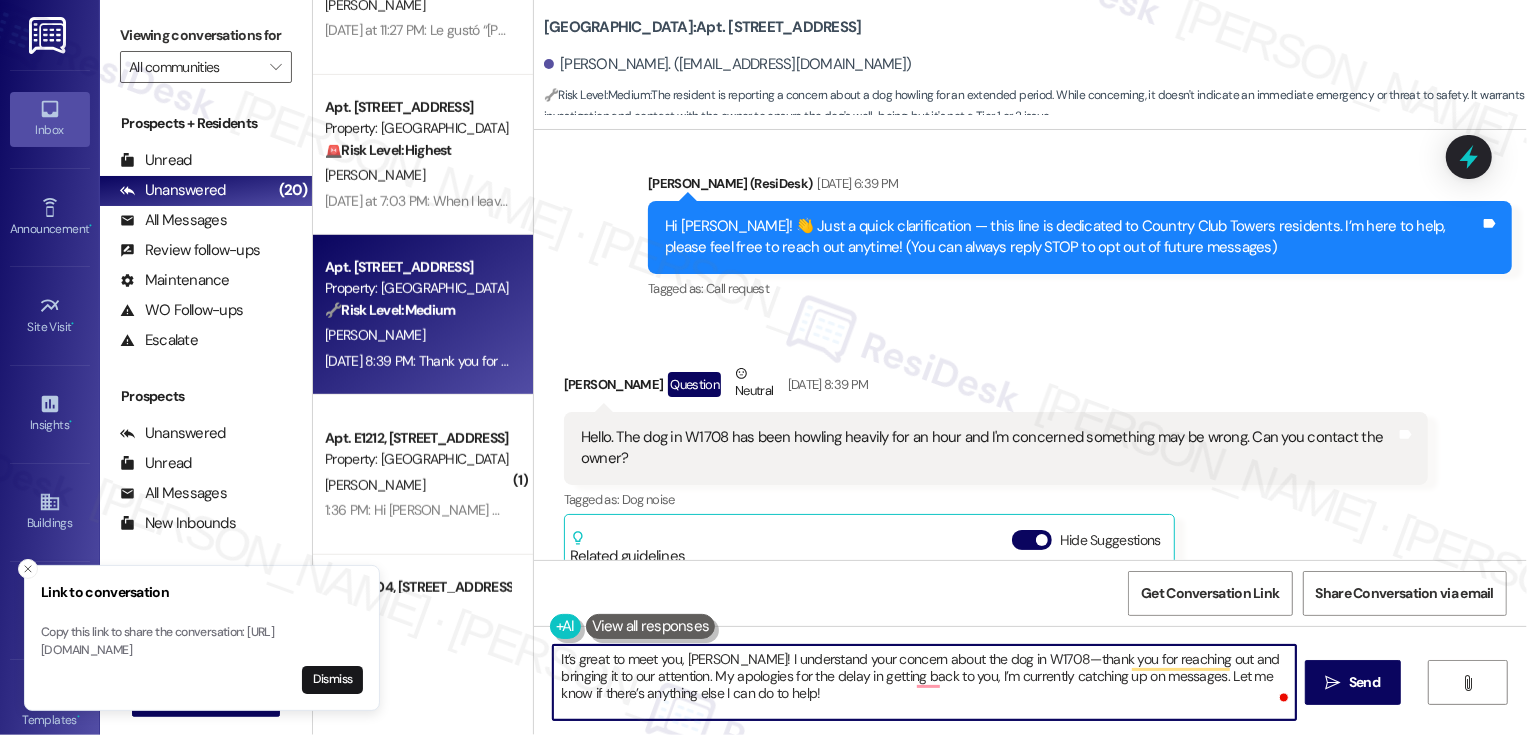 click on "It’s great to meet you, Matthew! I understand your concern about the dog in W1708—thank you for reaching out and bringing it to our attention. My apologies for the delay in getting back to you, I’m currently catching up on messages. Let me know if there’s anything else I can do to help!" at bounding box center (924, 682) 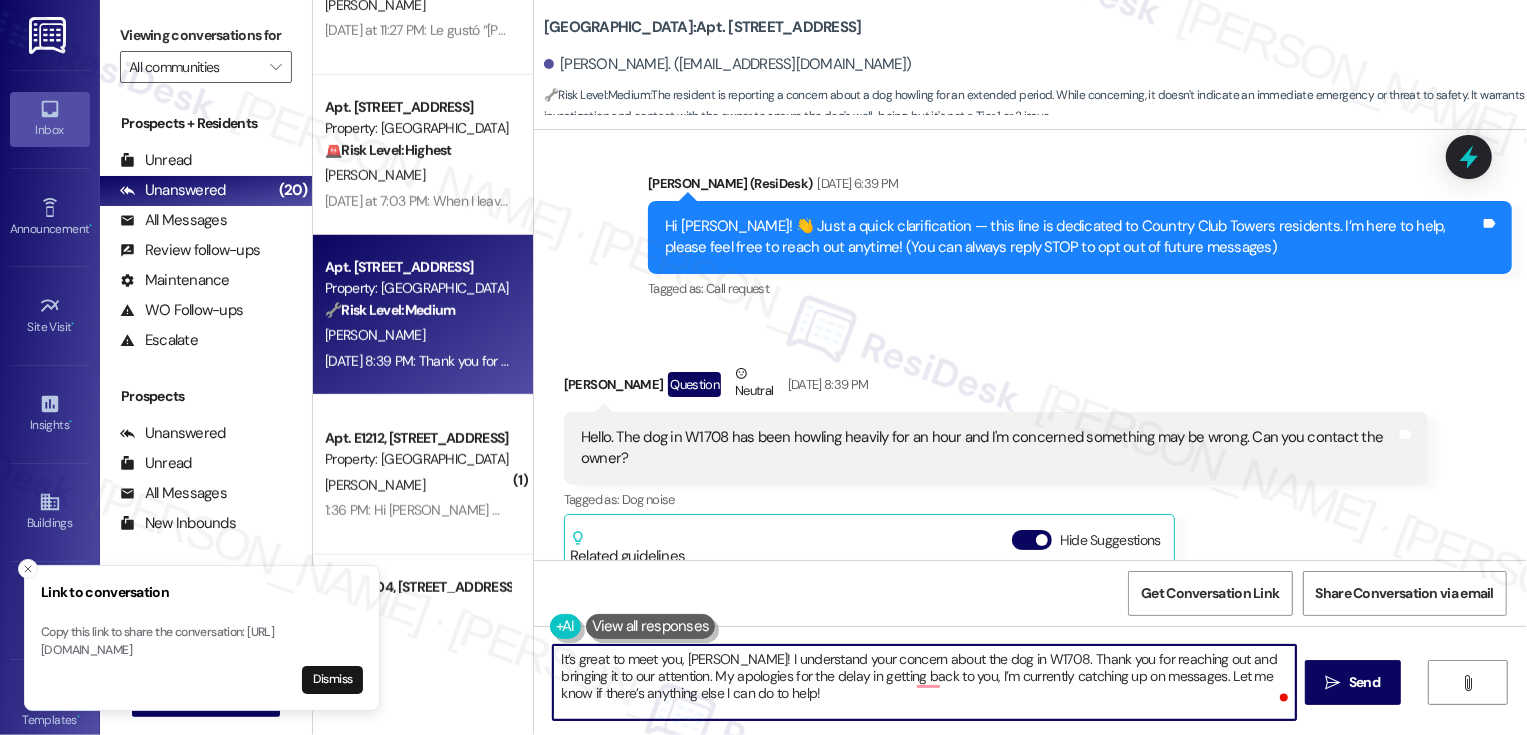 click on "It’s great to meet you, Matthew! I understand your concern about the dog in W1708. Thank you for reaching out and bringing it to our attention. My apologies for the delay in getting back to you, I’m currently catching up on messages. Let me know if there’s anything else I can do to help!" at bounding box center [924, 682] 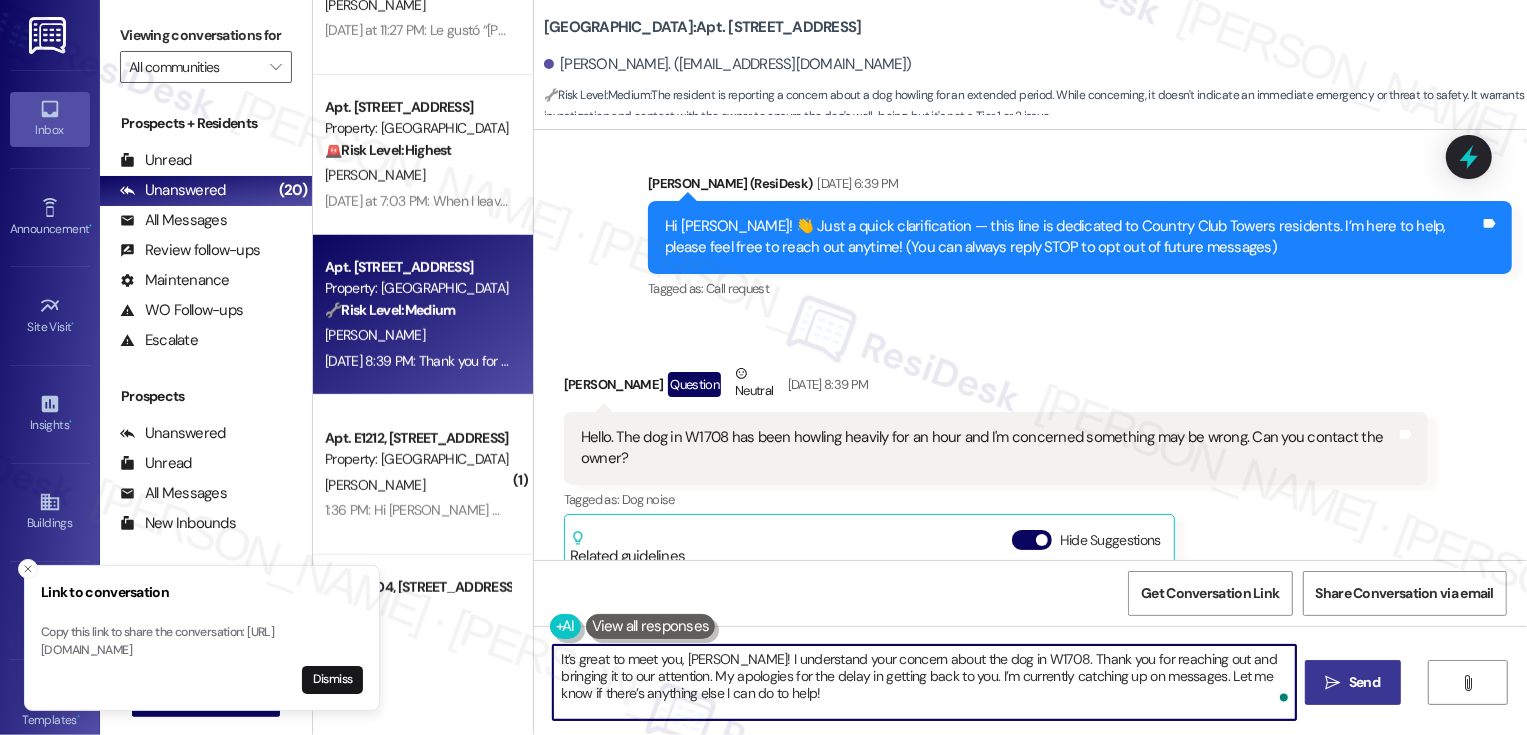 type on "It’s great to meet you, Matthew! I understand your concern about the dog in W1708. Thank you for reaching out and bringing it to our attention. My apologies for the delay in getting back to you. I’m currently catching up on messages. Let me know if there’s anything else I can do to help!" 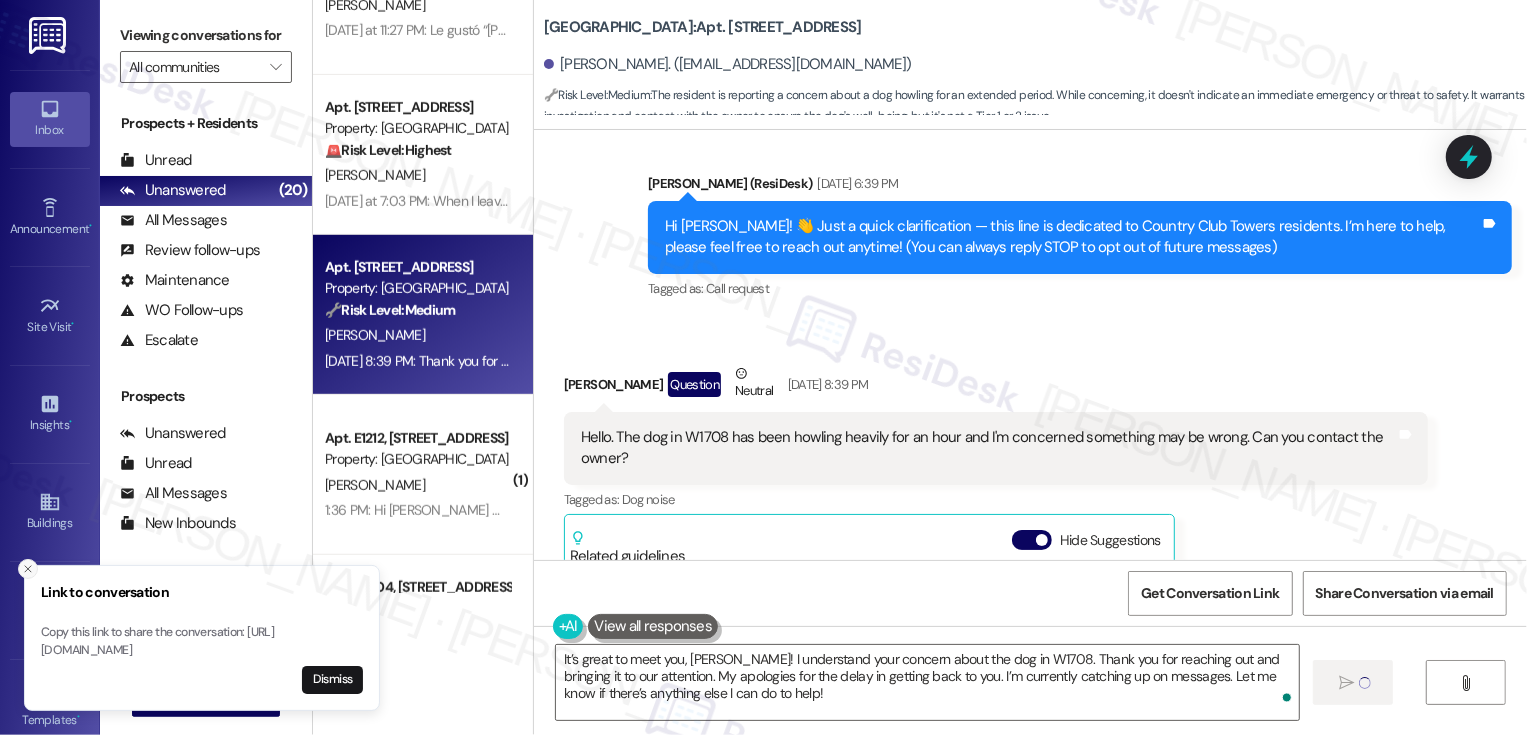 click 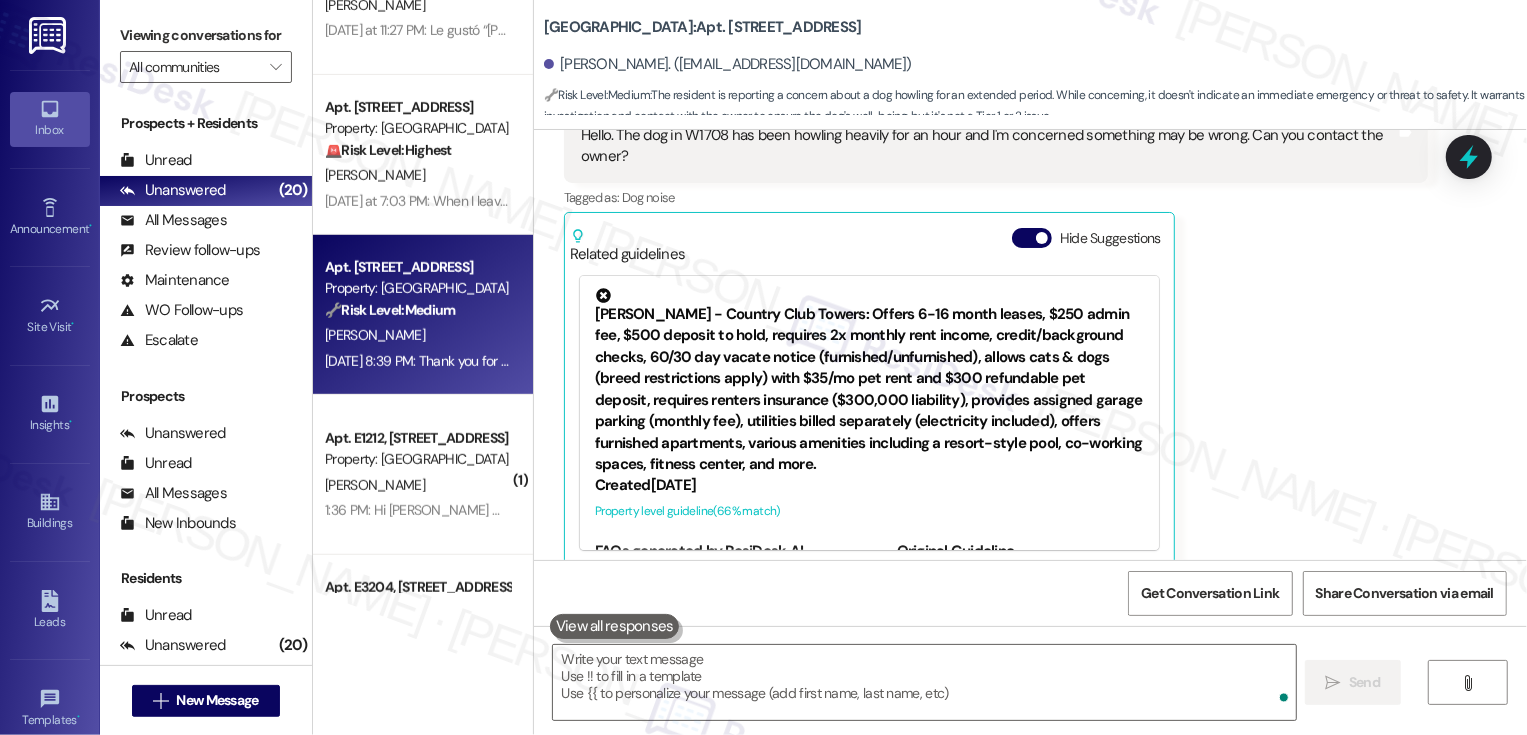 scroll, scrollTop: 458, scrollLeft: 0, axis: vertical 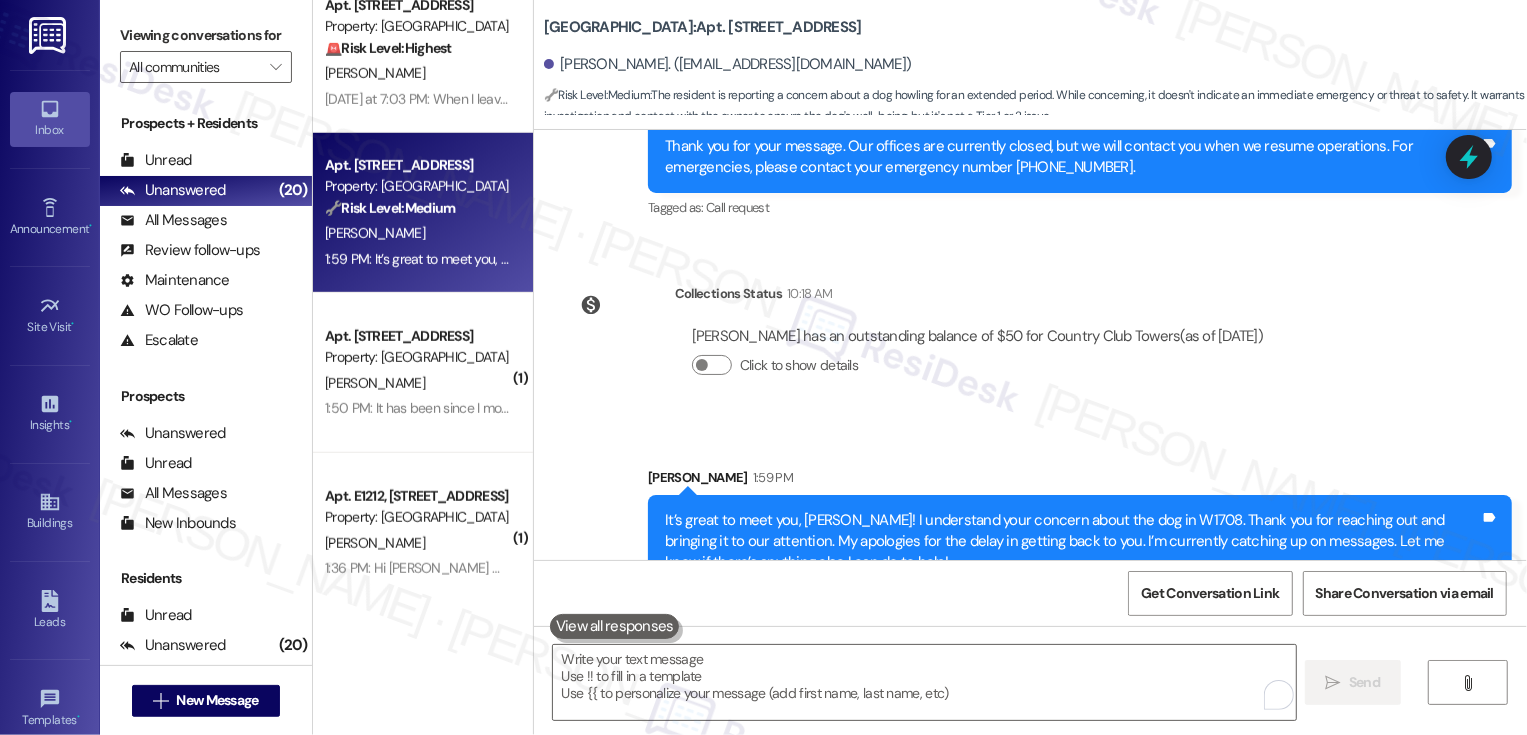 click on "Apt. W2508, 1101 East Bayaud Avenue Property: Country Club Towers" at bounding box center (417, 347) 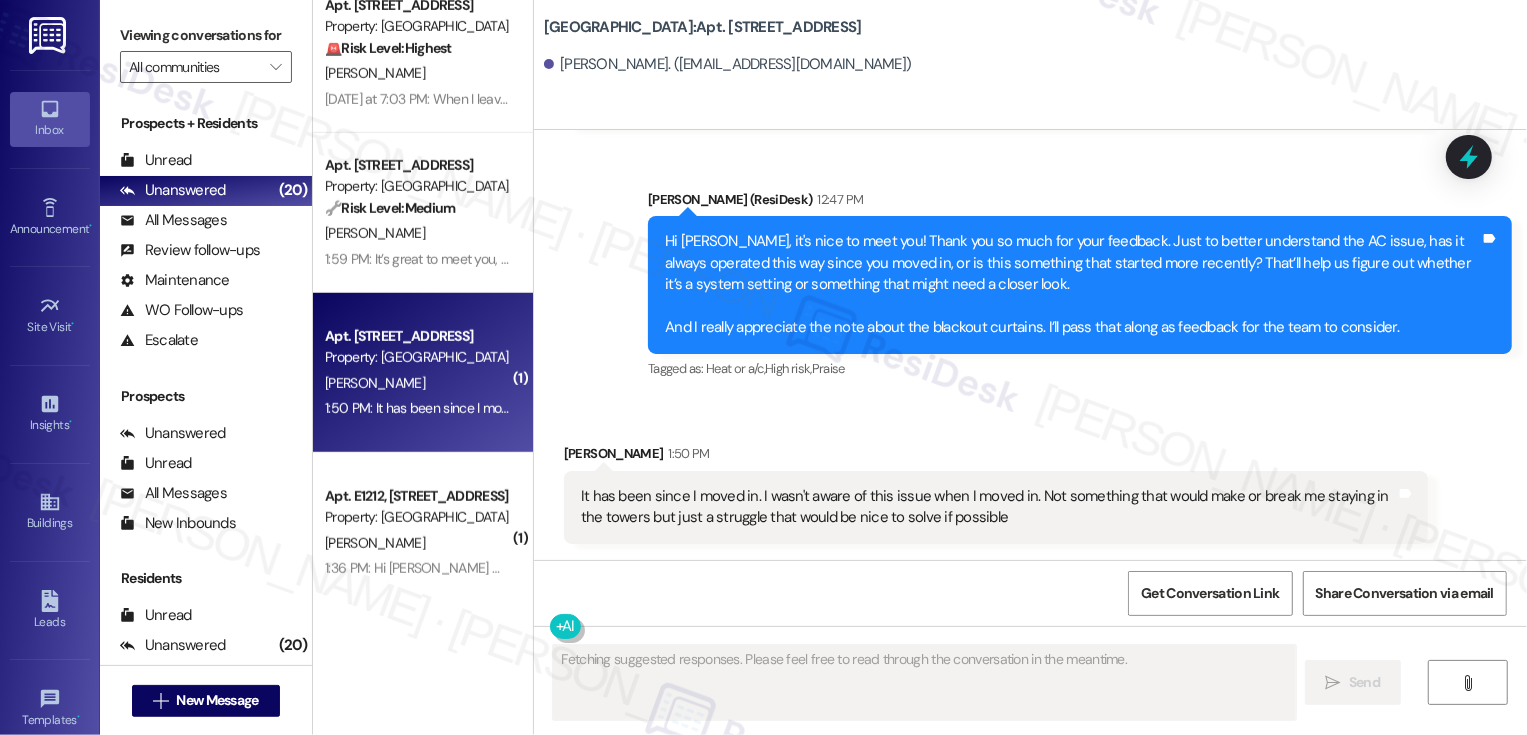 scroll, scrollTop: 534, scrollLeft: 0, axis: vertical 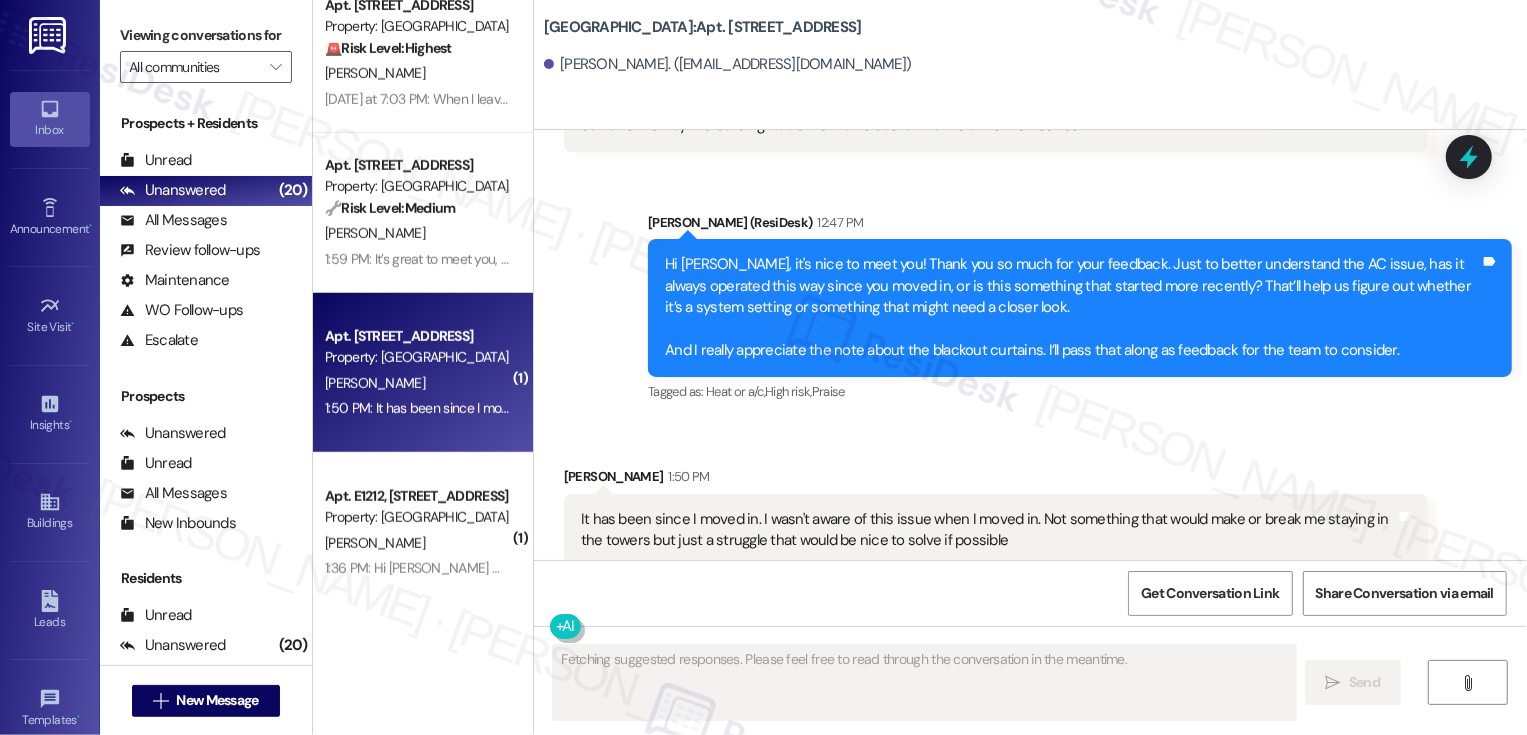 click on "Apt. W2508, 1101 East Bayaud Avenue Property: Country Club Towers" at bounding box center (417, 347) 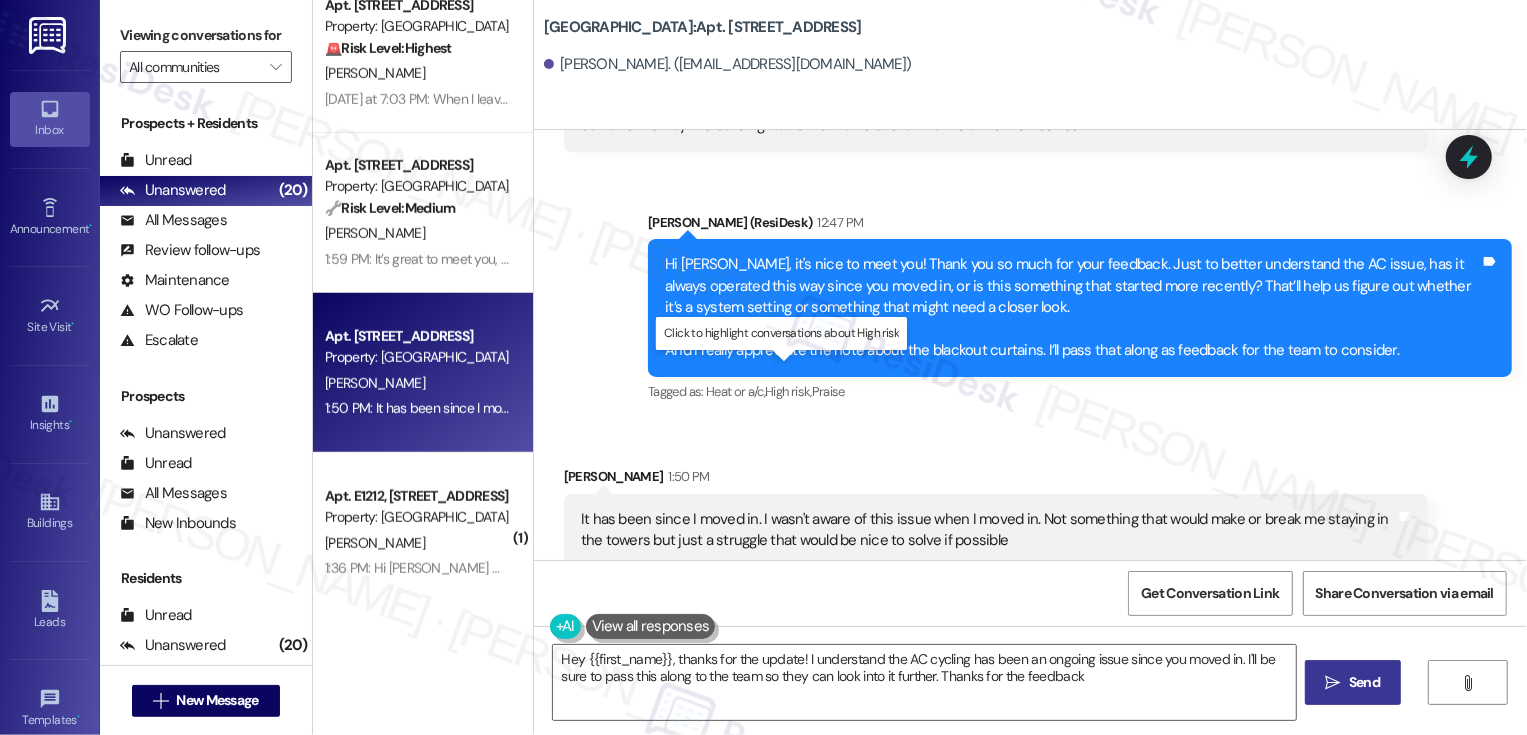 type on "Hey {{first_name}}, thanks for the update! I understand the AC cycling has been an ongoing issue since you moved in. I'll be sure to pass this along to the team so they can look into it further. Thanks for the feedback!" 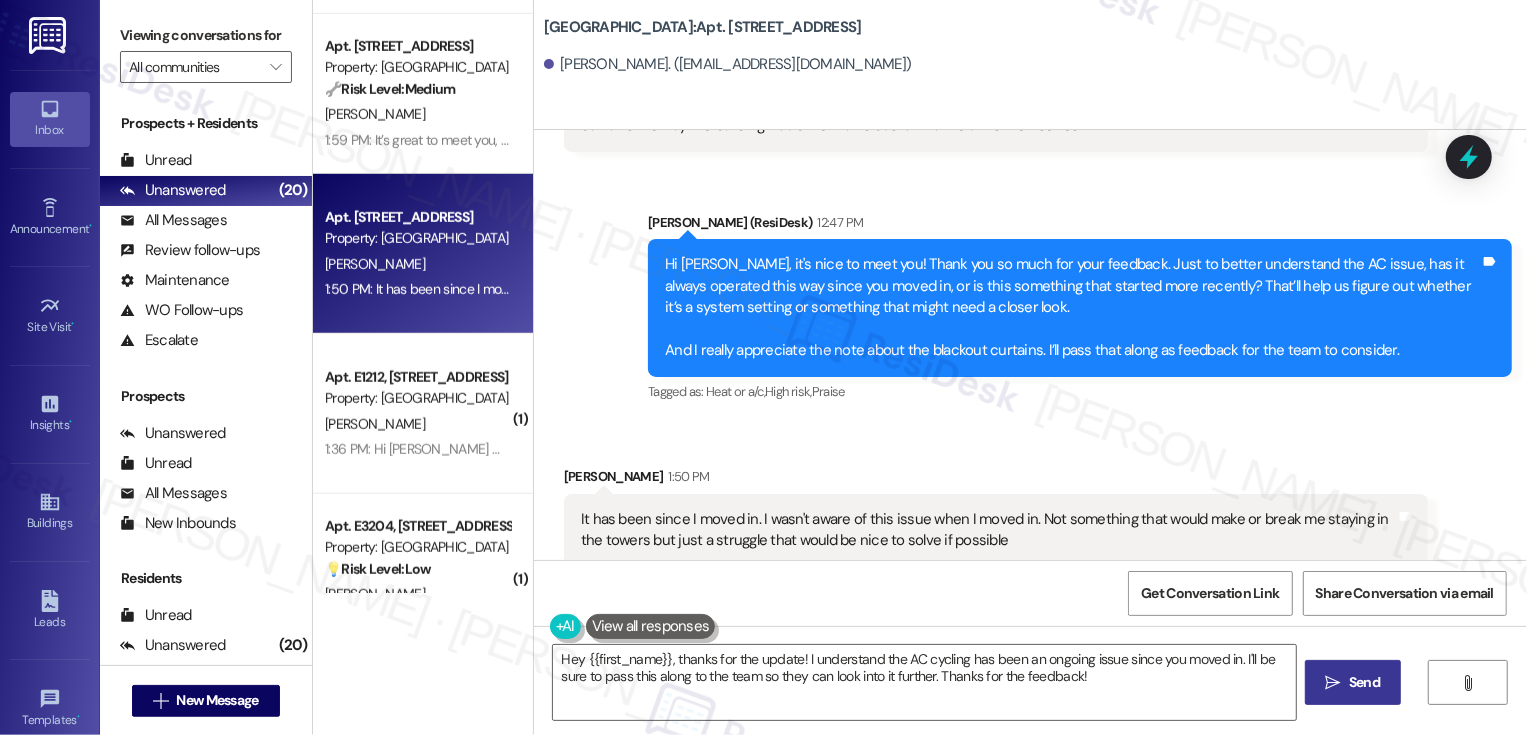 scroll, scrollTop: 1160, scrollLeft: 0, axis: vertical 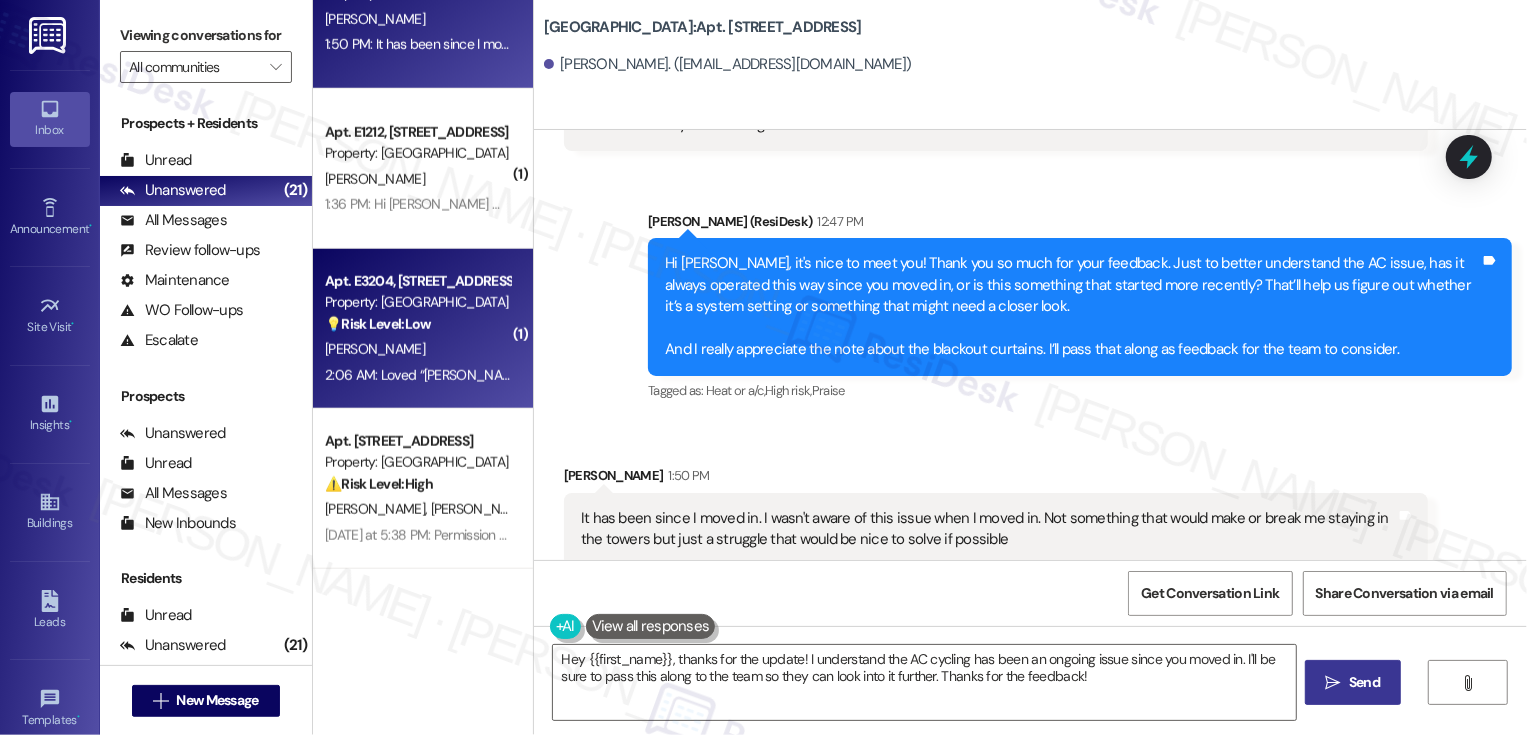 click on "2:06 AM: Loved “Sarah (Country Club Towers): You're welcome, Kylee! Please don't hesitate to reach out if there's anything you need!” 2:06 AM: Loved “Sarah (Country Club Towers): You're welcome, Kylee! Please don't hesitate to reach out if there's anything you need!”" at bounding box center (417, 375) 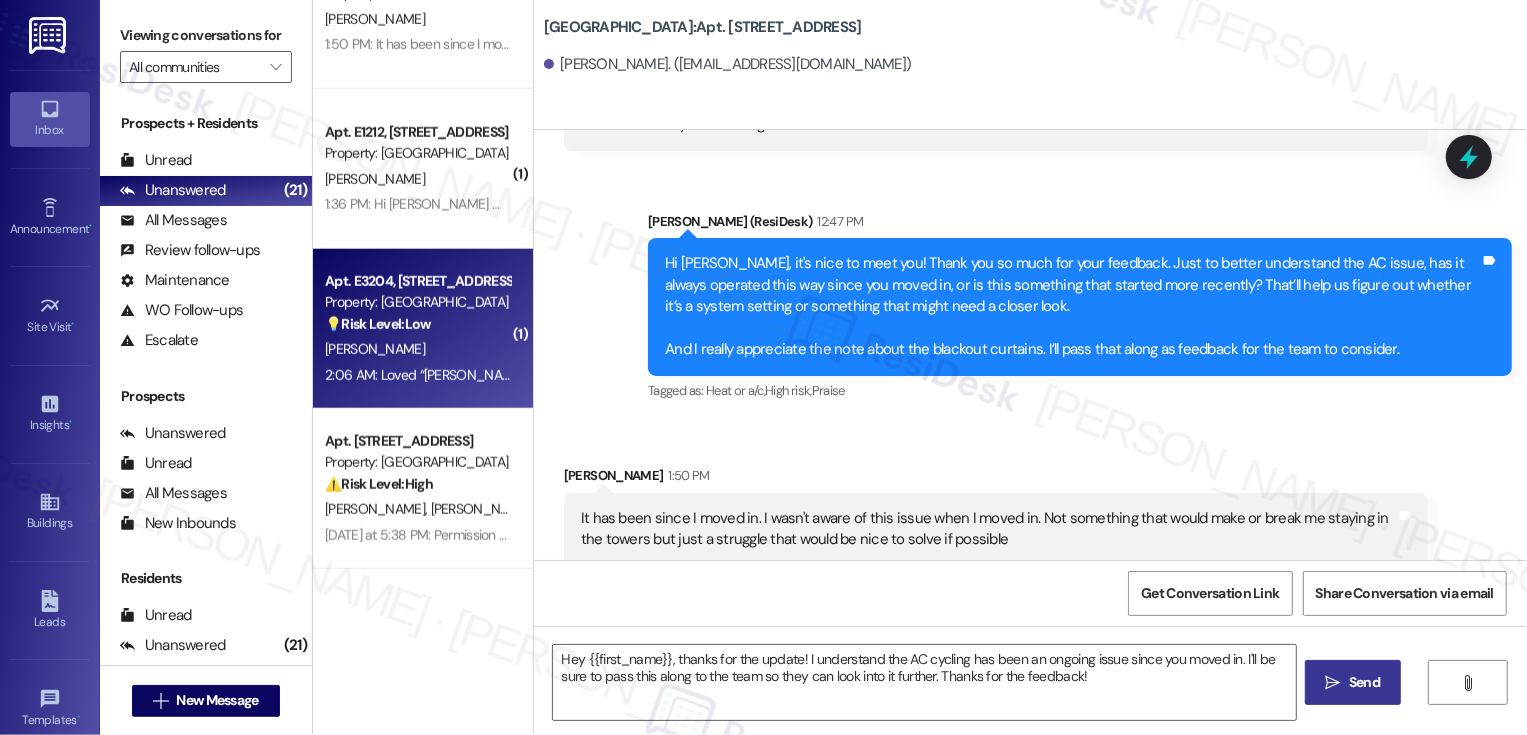 click on "2:06 AM: Loved “Sarah (Country Club Towers): You're welcome, Kylee! Please don't hesitate to reach out if there's anything you need!” 2:06 AM: Loved “Sarah (Country Club Towers): You're welcome, Kylee! Please don't hesitate to reach out if there's anything you need!”" at bounding box center (417, 375) 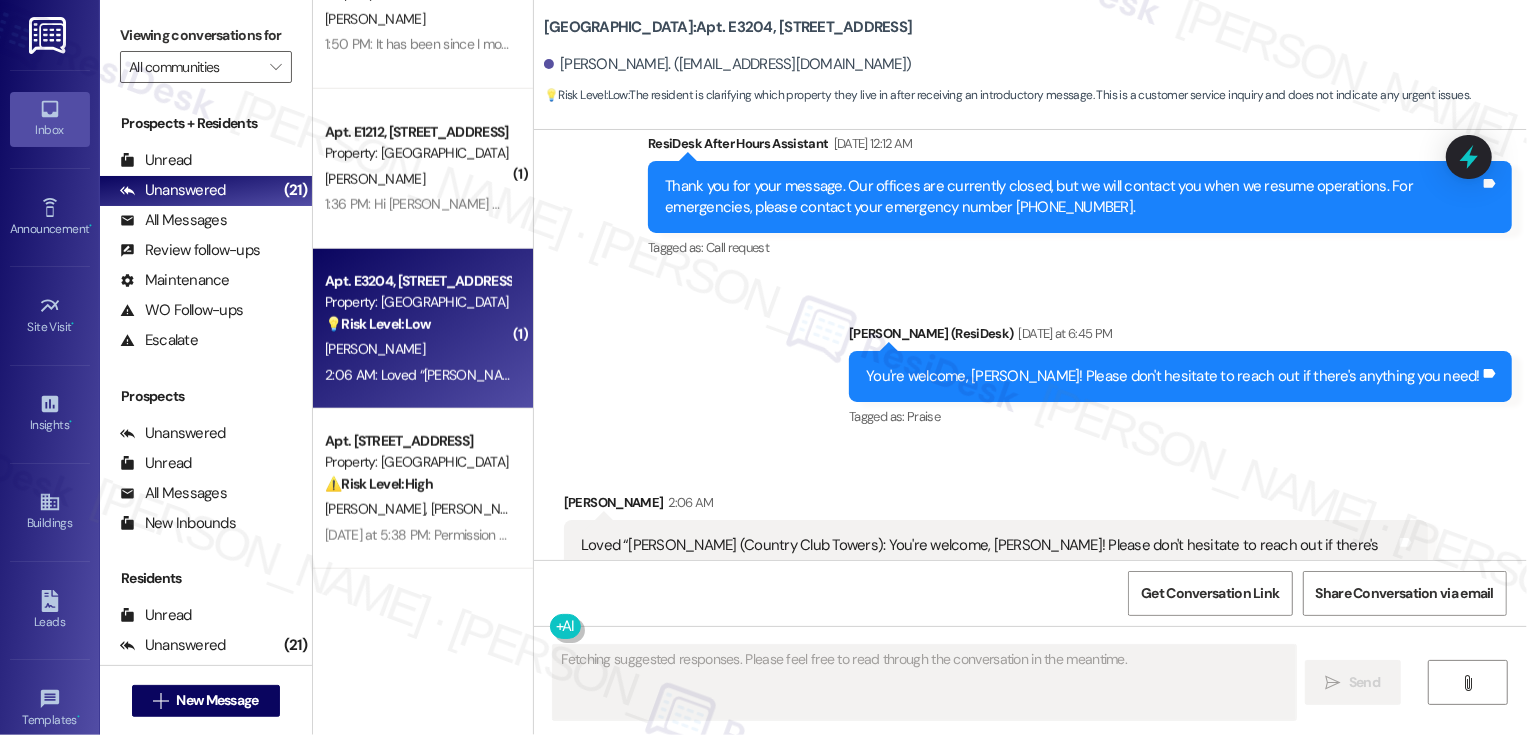 scroll, scrollTop: 941, scrollLeft: 0, axis: vertical 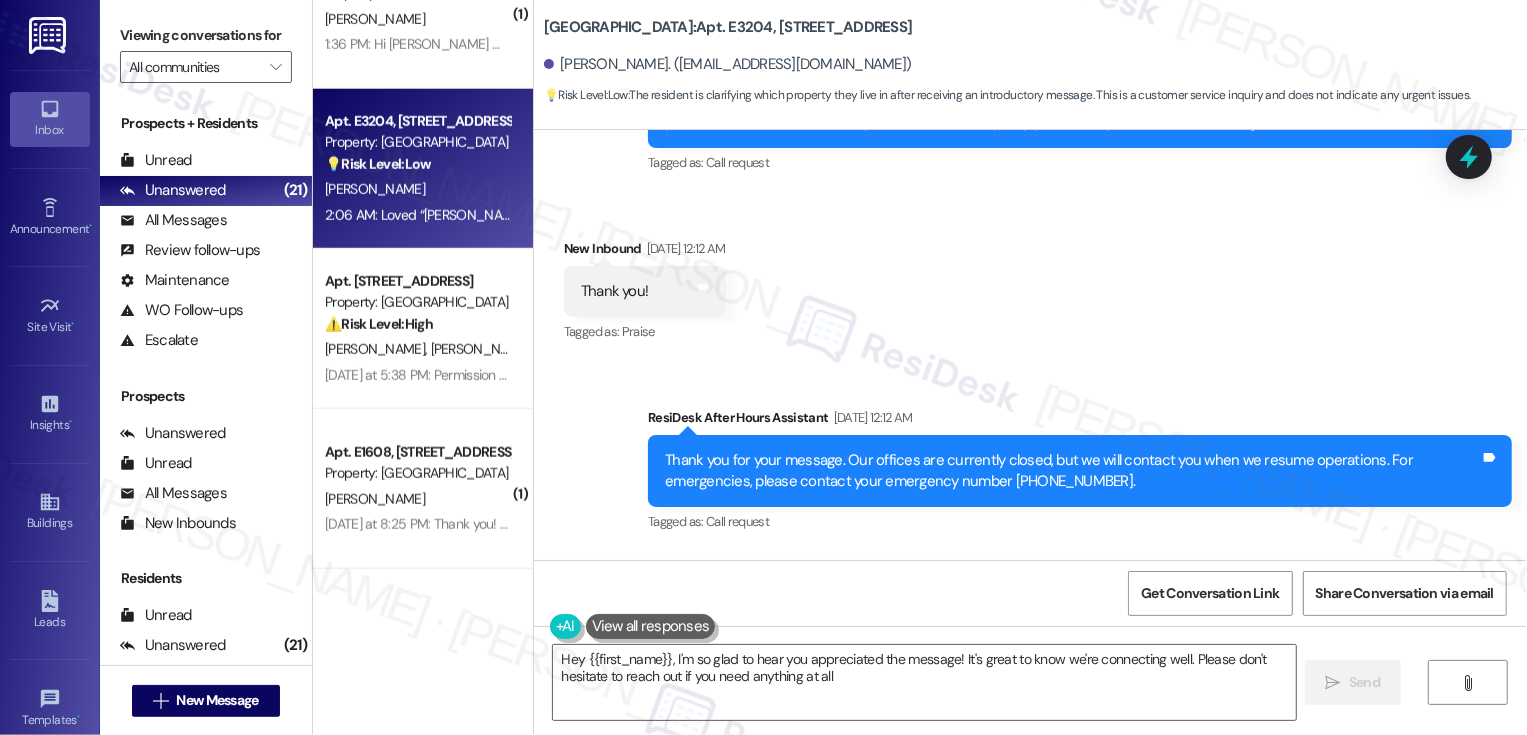 type on "Hey {{first_name}}, I'm so glad to hear you appreciated the message! It's great to know we're connecting well. Please don't hesitate to reach out if you need anything at all!" 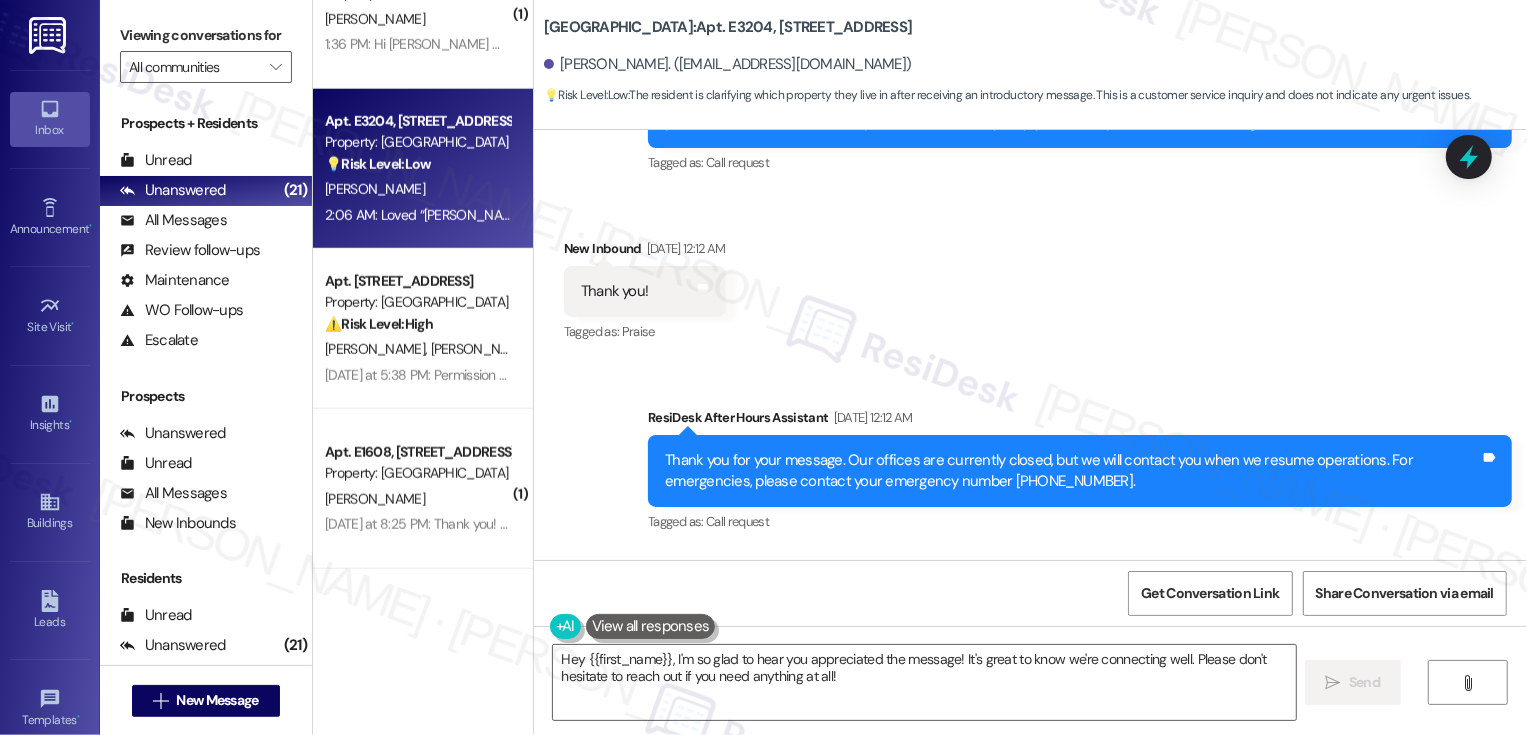 scroll, scrollTop: 488, scrollLeft: 0, axis: vertical 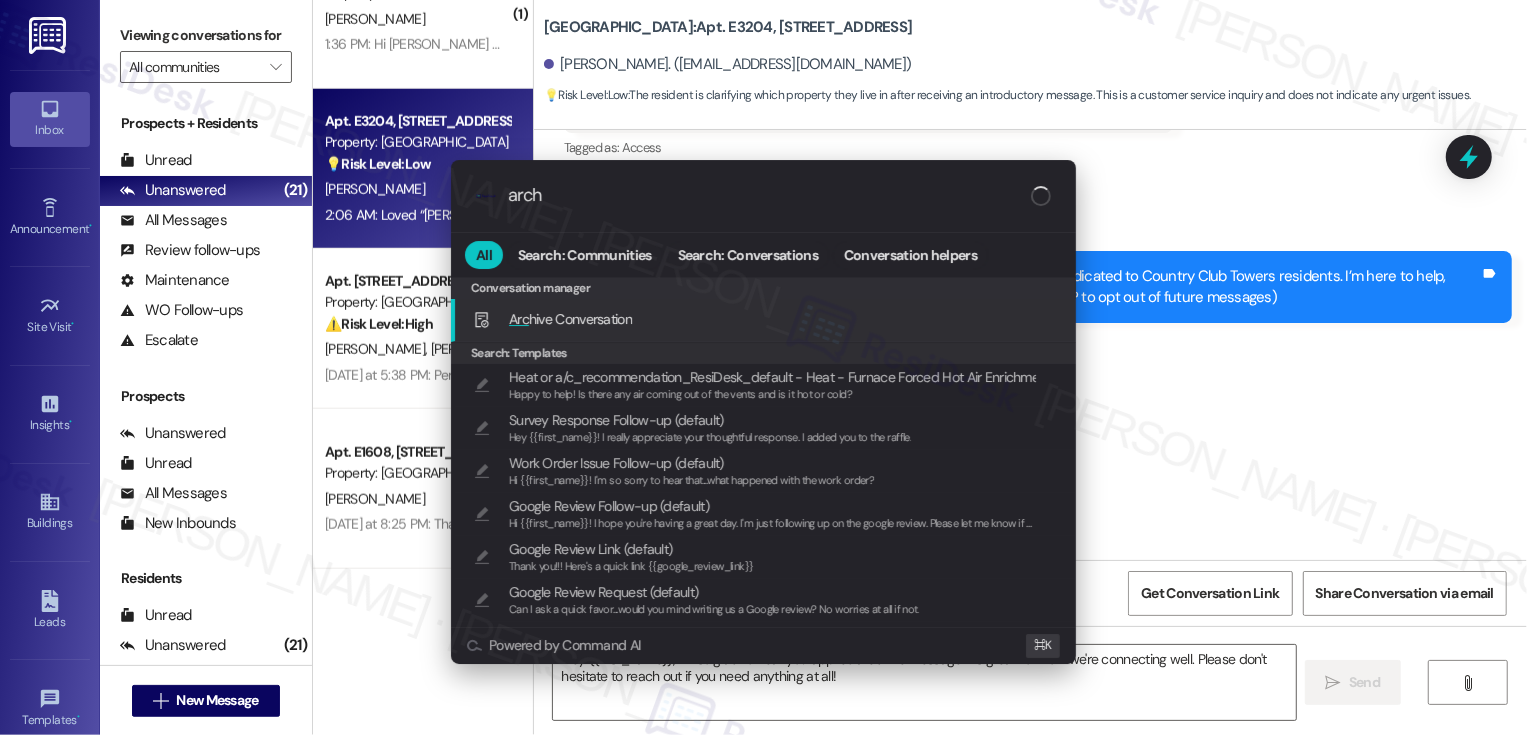 type on "archi" 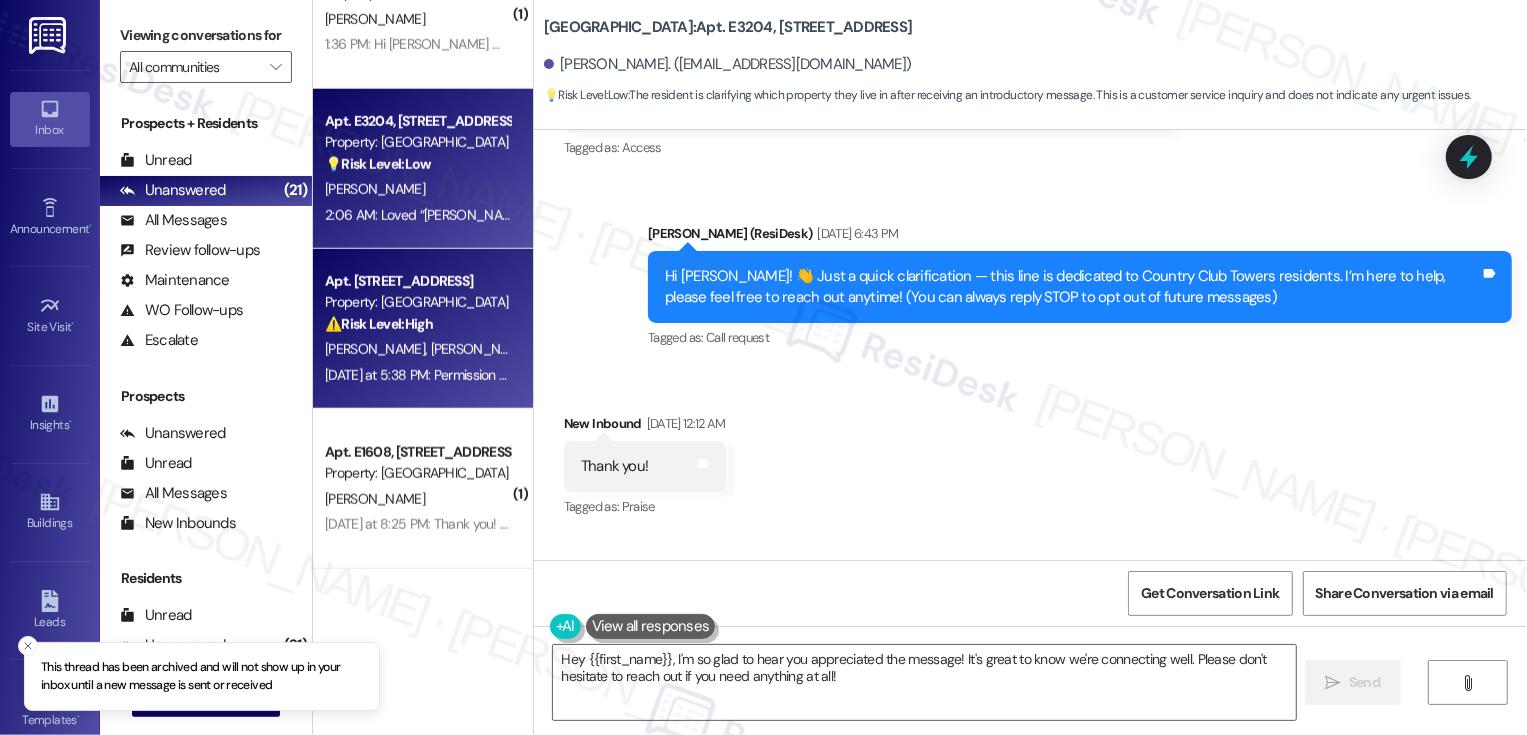 click on "Yesterday at 5:38 PM: Permission to enter as well. Thanks! The spider (potential black widow) lives under our elephant statue and typically comes out at night.  Yesterday at 5:38 PM: Permission to enter as well. Thanks! The spider (potential black widow) lives under our elephant statue and typically comes out at night." at bounding box center (771, 375) 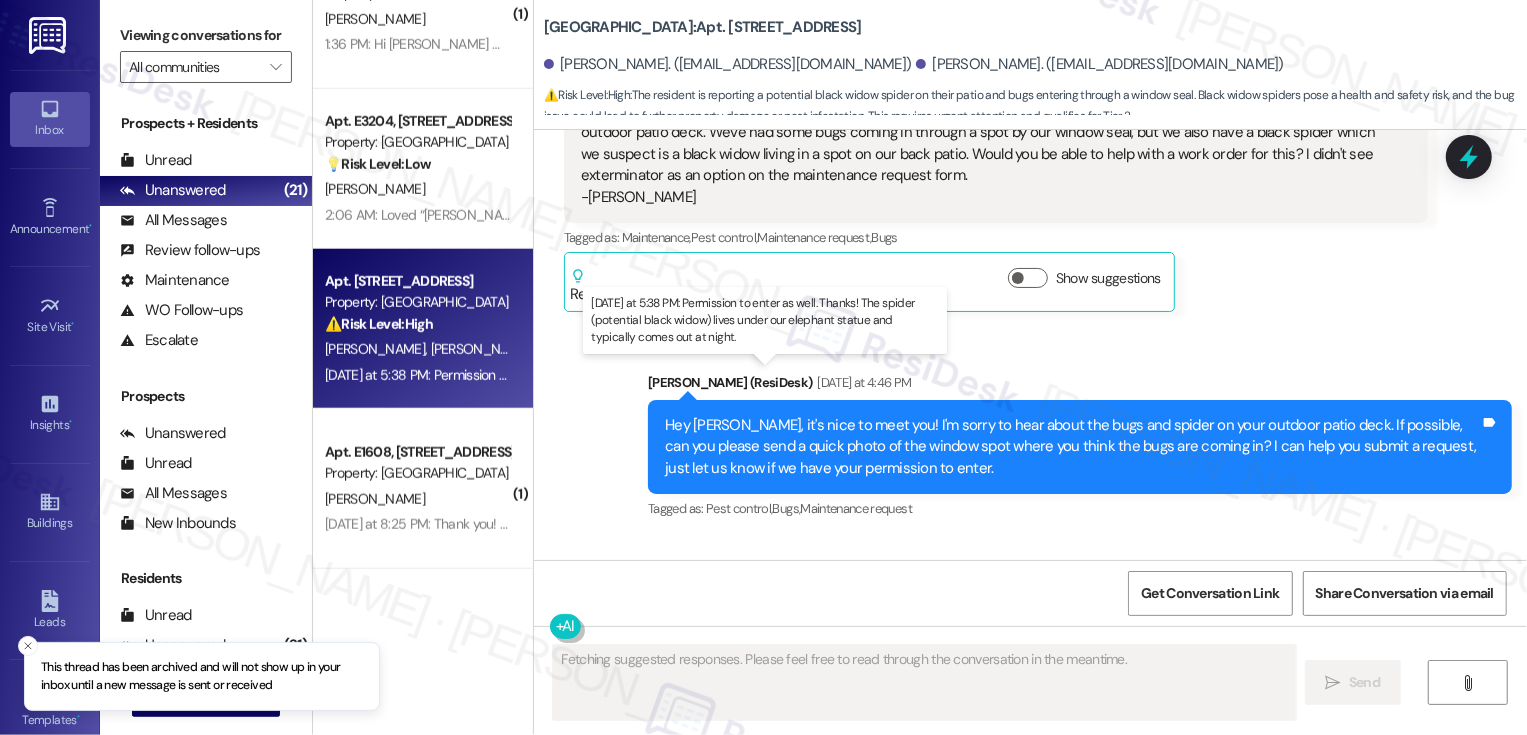 scroll, scrollTop: 1526, scrollLeft: 0, axis: vertical 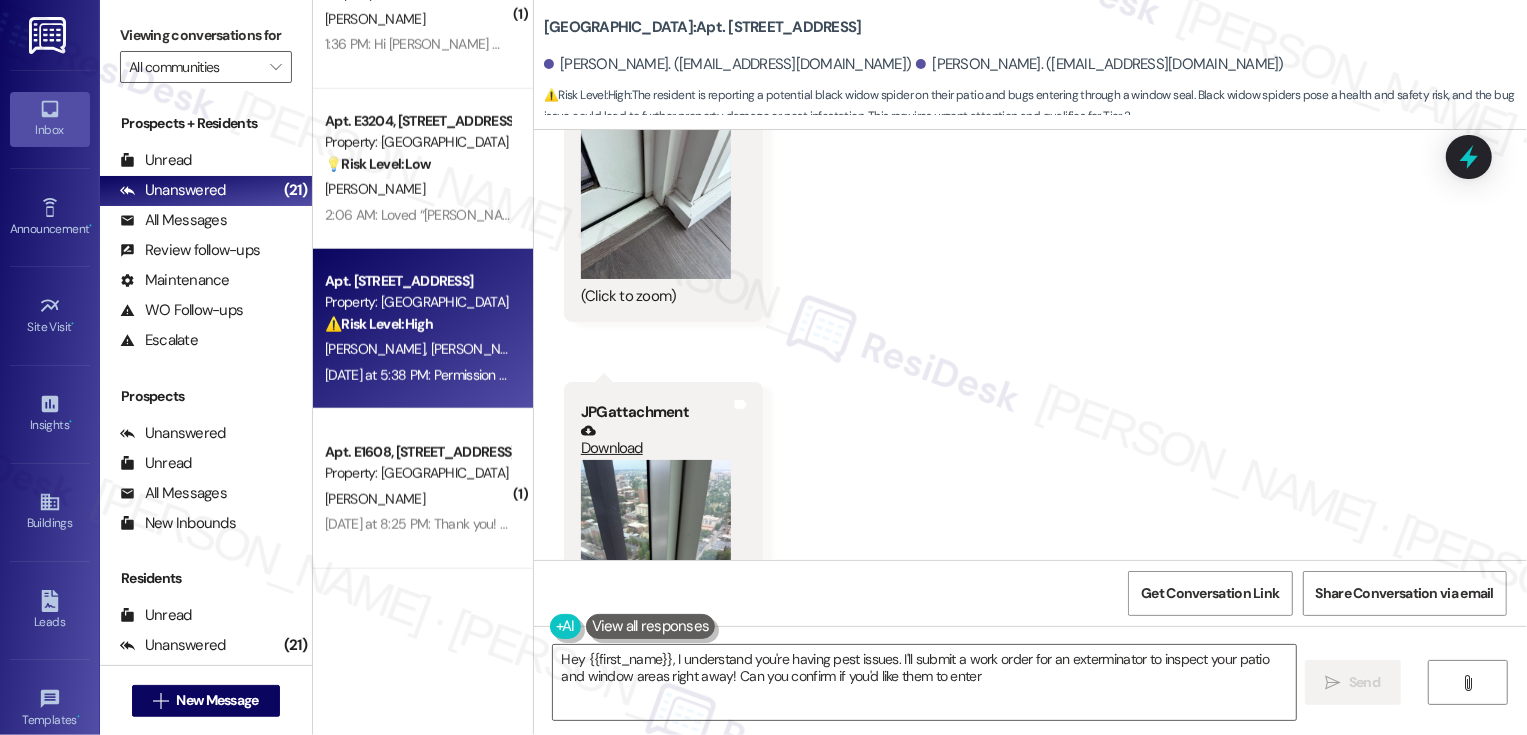 type on "Hey {{first_name}}, I understand you're having pest issues. I'll submit a work order for an exterminator to inspect your patio and window areas right away! Can you confirm if you'd like them to enter?" 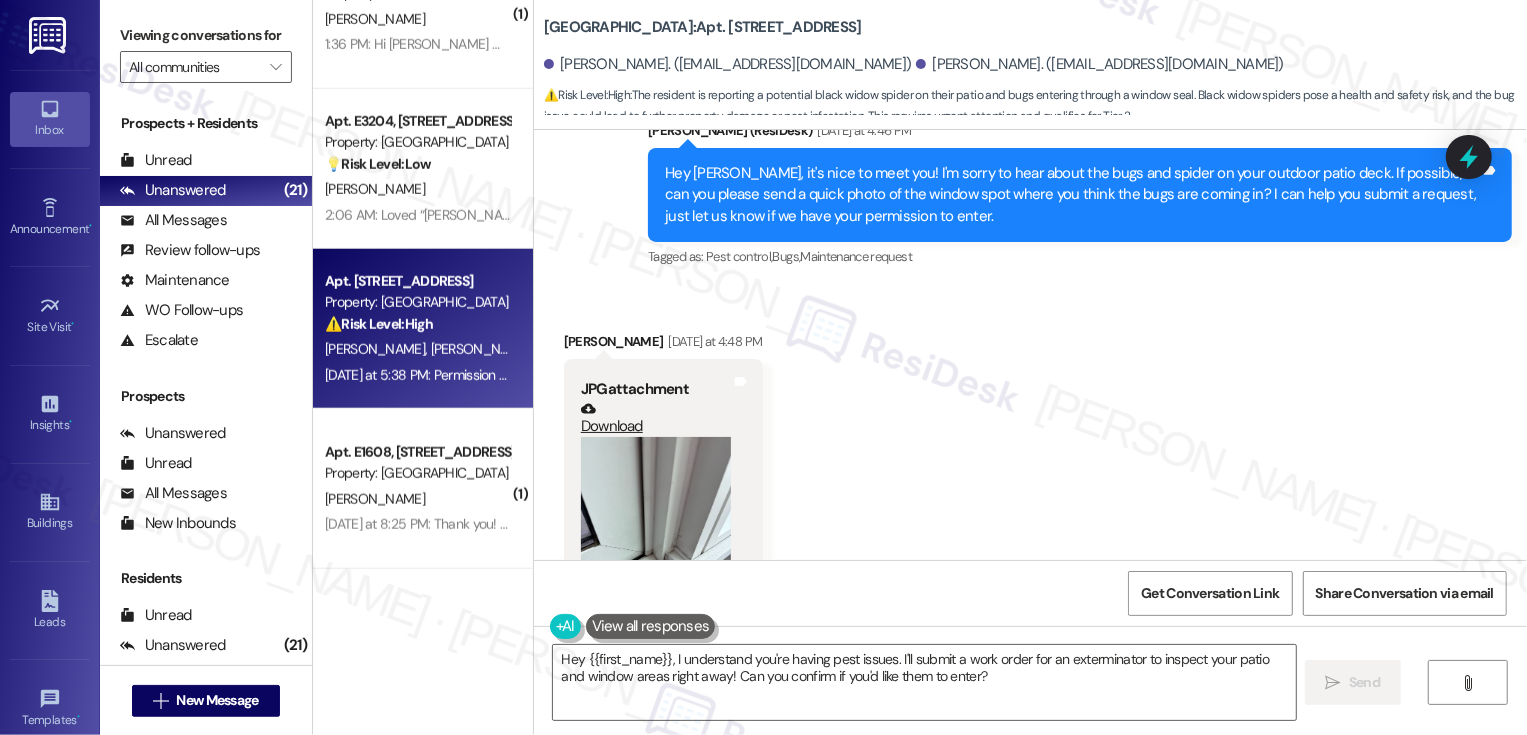 scroll, scrollTop: 683, scrollLeft: 0, axis: vertical 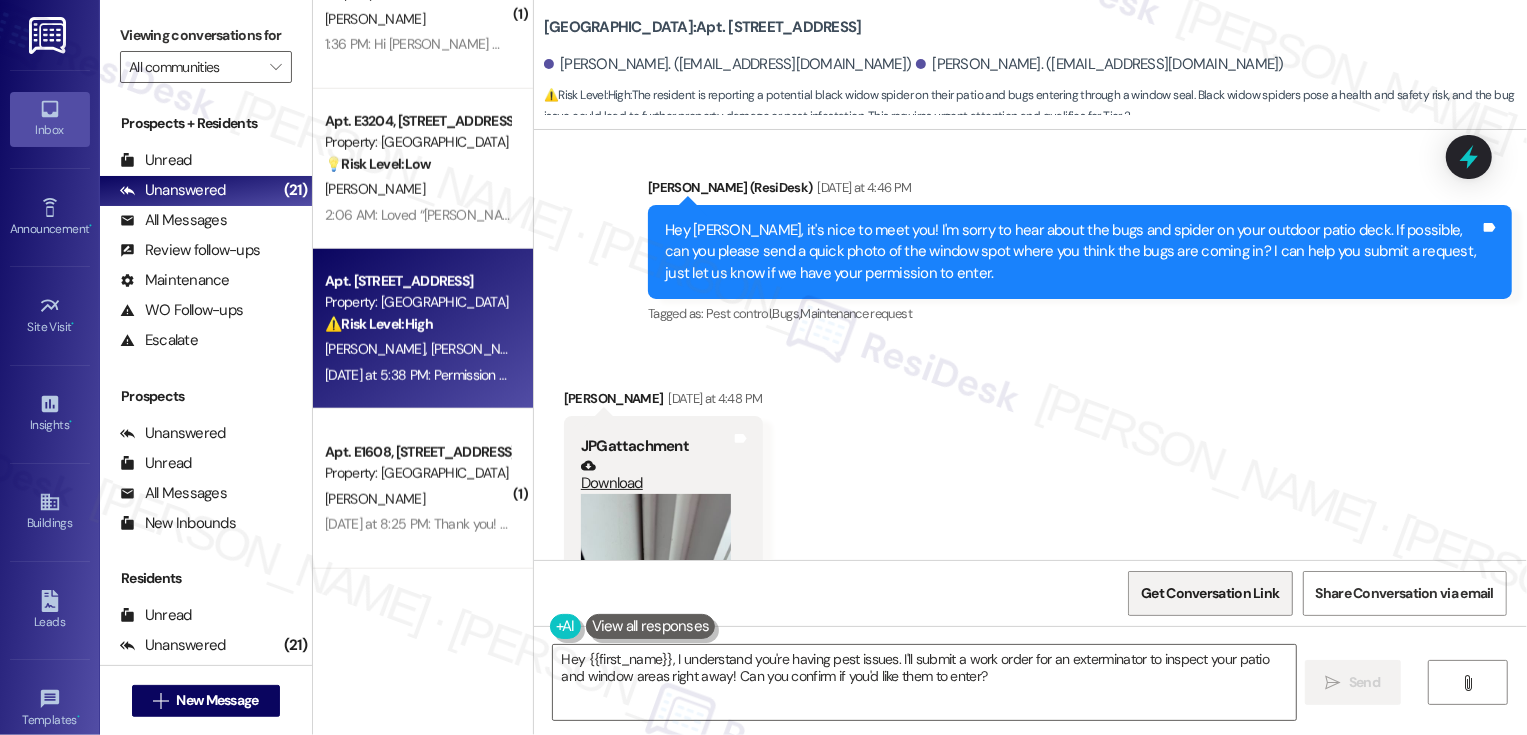 click on "Get Conversation Link" at bounding box center [1210, 593] 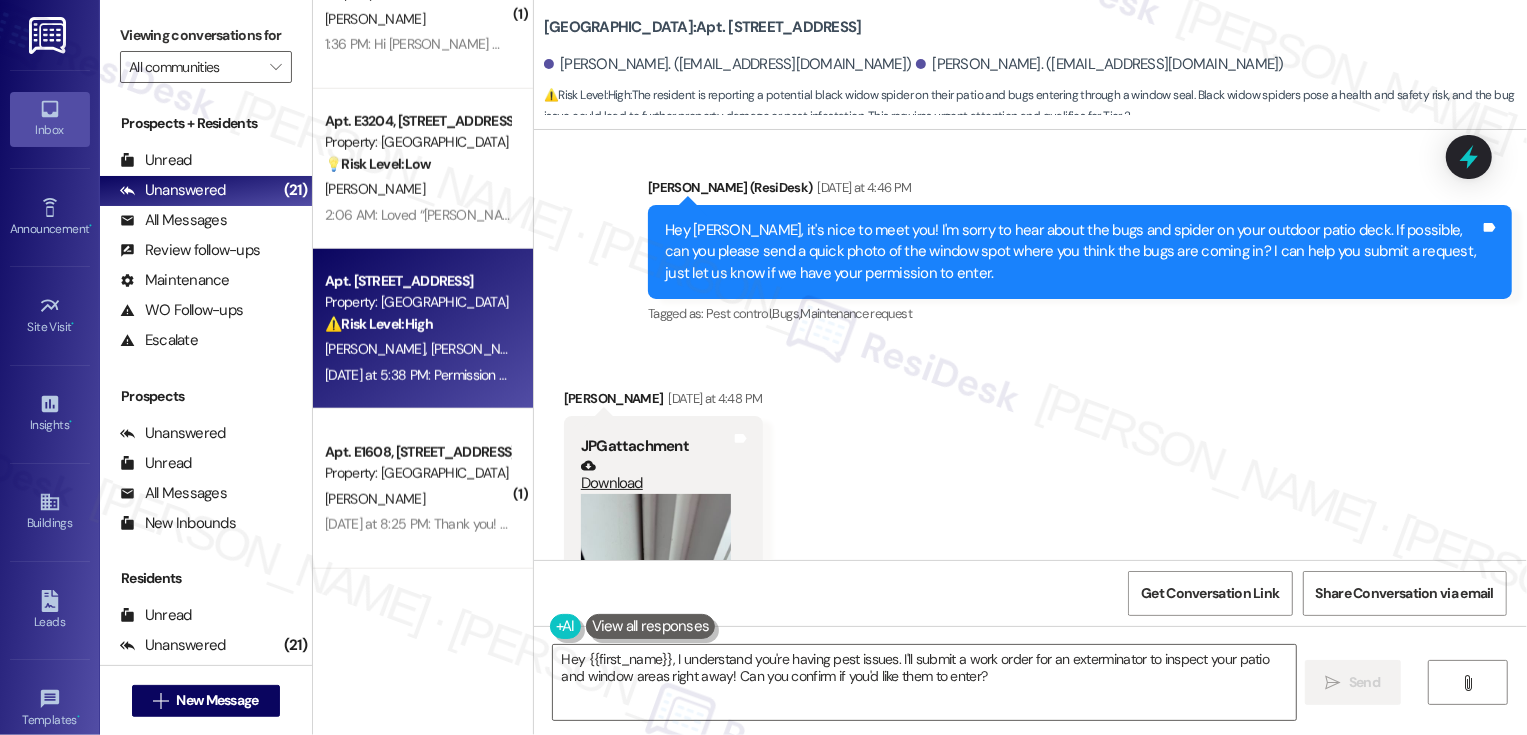 click on "Received via SMS Marin Bloise Yesterday at 4:48 PM JPG  attachment   Download   (Click to zoom) Tags and notes Received via SMS 4:48 PM Marin Bloise Yesterday at 4:48 PM JPG  attachment   Download   (Click to zoom) Tags and notes Received via SMS 4:49 PM Marin Bloise Yesterday at 4:49 PM We think the bugs are coming through under the balcony door and by the edge of the window near the door.  The spider is living in our sculpture on the balcony  Tags and notes Received via SMS John Hanley Iii Yesterday at 5:38 PM Permission to enter as well. Thanks! The spider (potential black widow) lives under our elephant statue and typically comes out at night.  Tags and notes" at bounding box center [1030, 884] 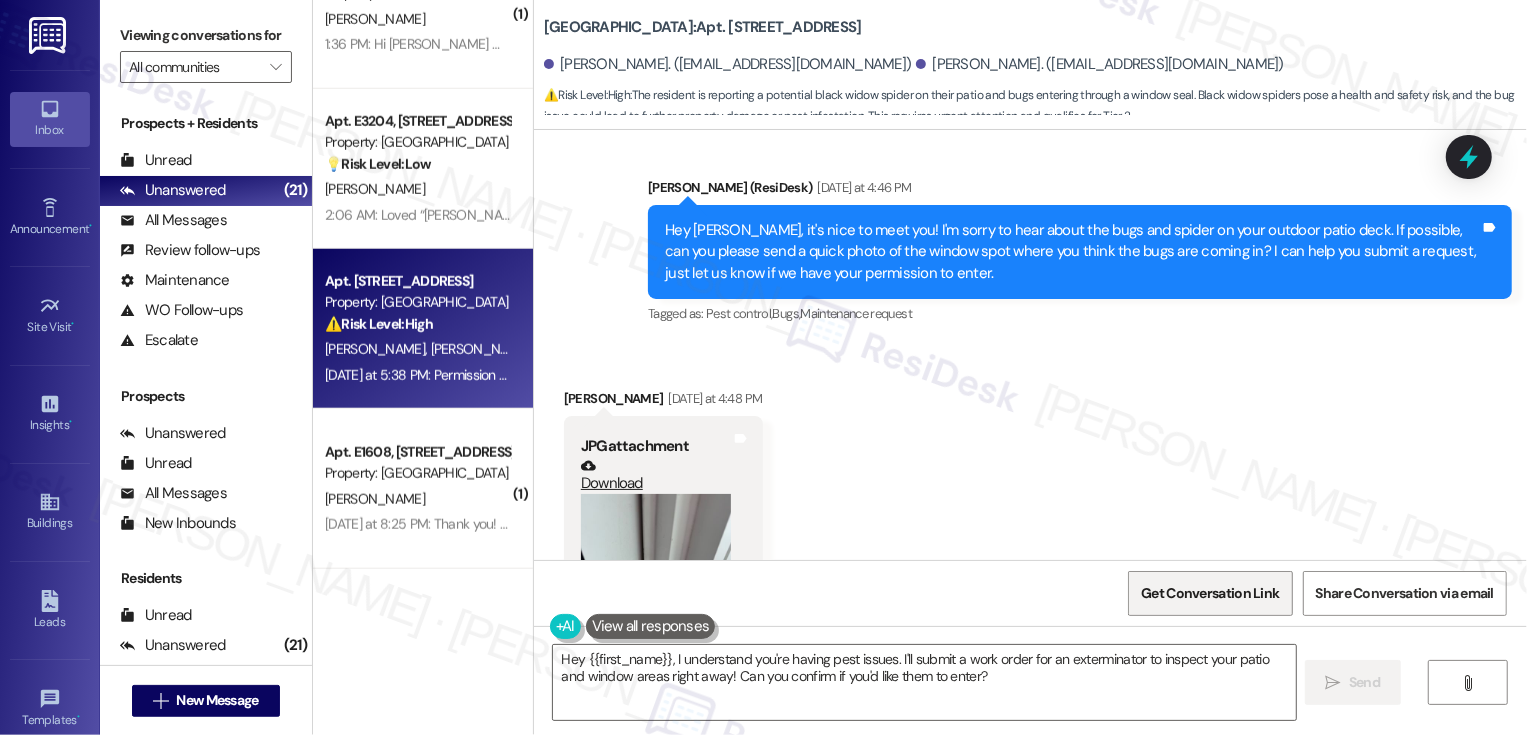 click on "Get Conversation Link" at bounding box center [1210, 593] 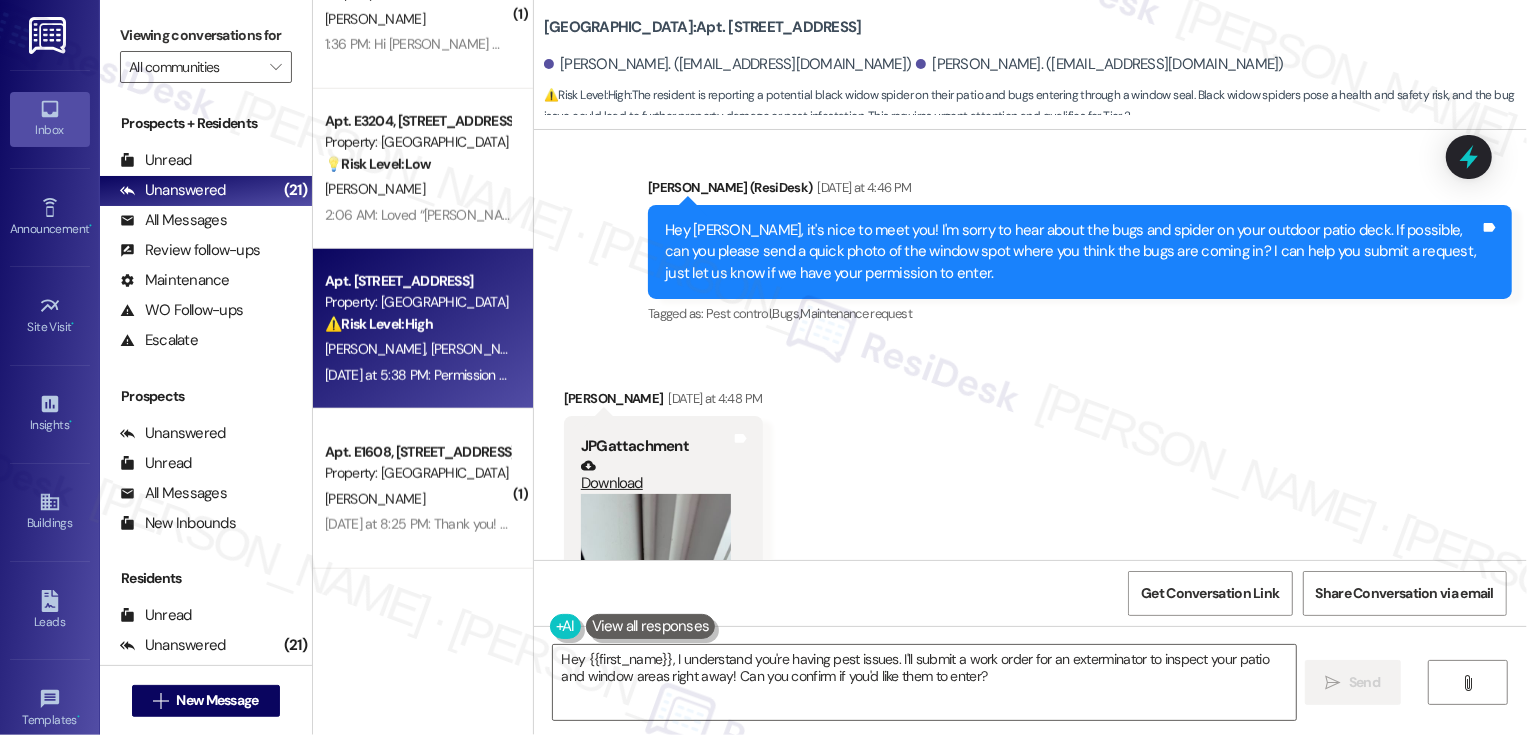 click on "Received via SMS Marin Bloise Yesterday at 4:48 PM JPG  attachment   Download   (Click to zoom) Tags and notes Received via SMS 4:48 PM Marin Bloise Yesterday at 4:48 PM JPG  attachment   Download   (Click to zoom) Tags and notes Received via SMS 4:49 PM Marin Bloise Yesterday at 4:49 PM We think the bugs are coming through under the balcony door and by the edge of the window near the door.  The spider is living in our sculpture on the balcony  Tags and notes Received via SMS John Hanley Iii Yesterday at 5:38 PM Permission to enter as well. Thanks! The spider (potential black widow) lives under our elephant statue and typically comes out at night.  Tags and notes" at bounding box center [1030, 884] 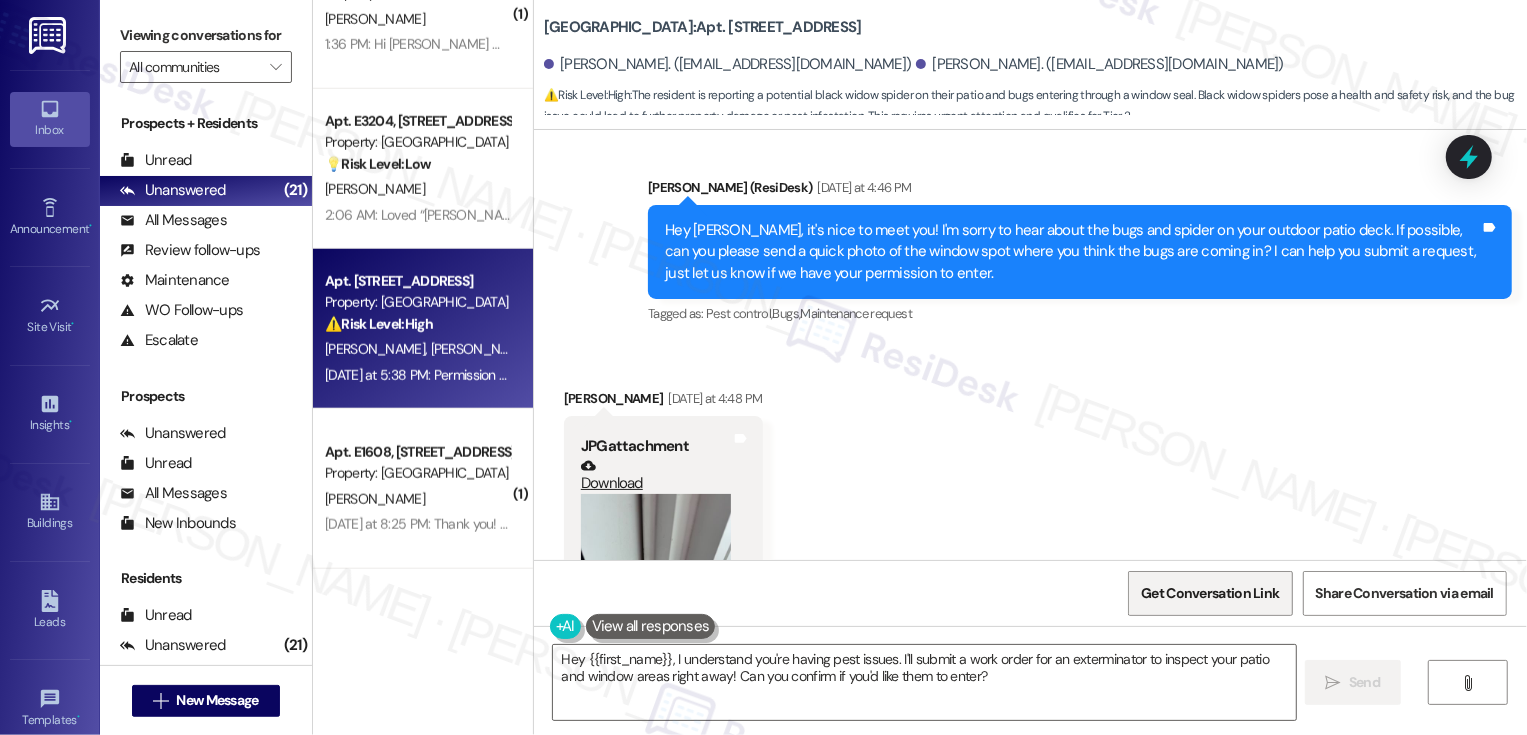 click on "Get Conversation Link" at bounding box center [1210, 593] 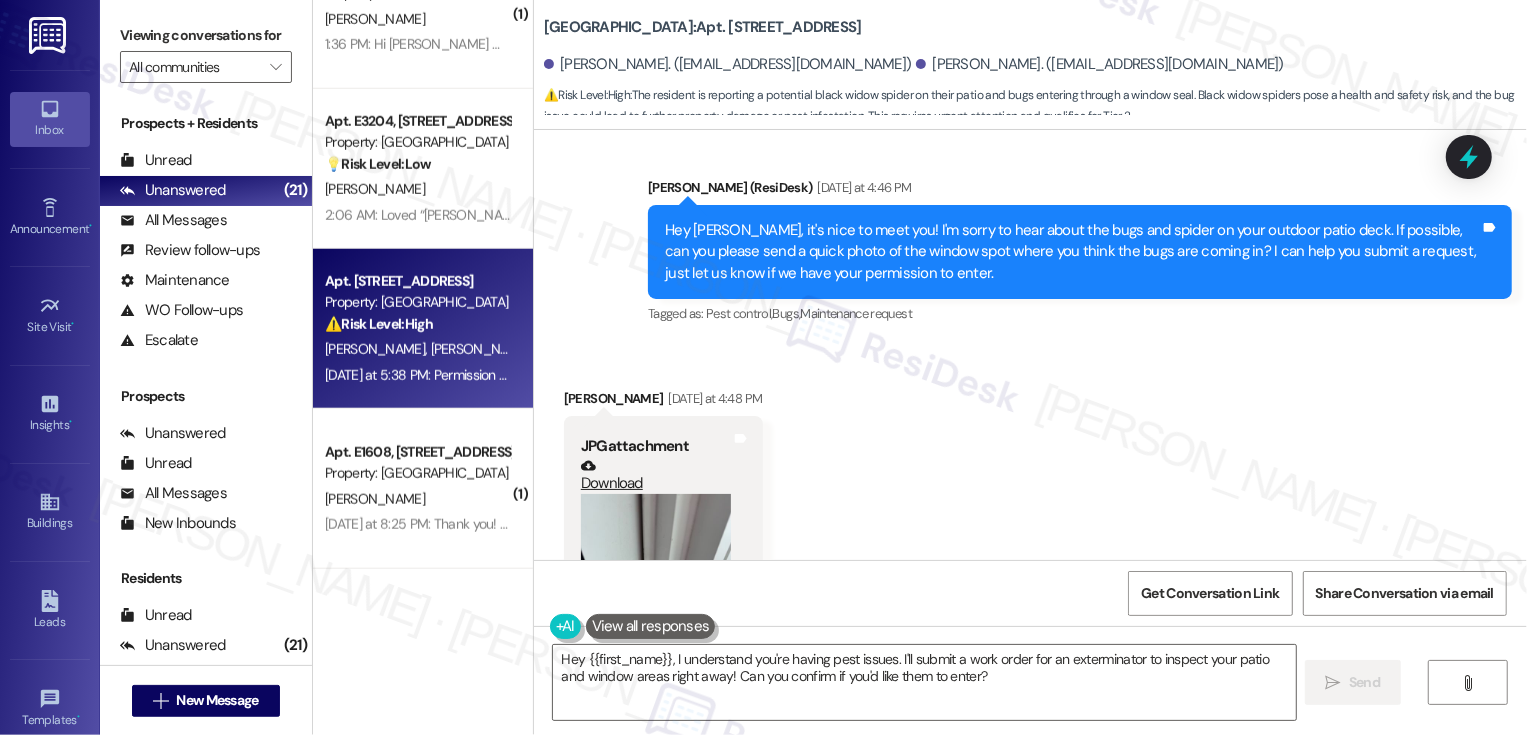 click on "Received via SMS Marin Bloise Yesterday at 4:48 PM JPG  attachment   Download   (Click to zoom) Tags and notes Received via SMS 4:48 PM Marin Bloise Yesterday at 4:48 PM JPG  attachment   Download   (Click to zoom) Tags and notes Received via SMS 4:49 PM Marin Bloise Yesterday at 4:49 PM We think the bugs are coming through under the balcony door and by the edge of the window near the door.  The spider is living in our sculpture on the balcony  Tags and notes Received via SMS John Hanley Iii Yesterday at 5:38 PM Permission to enter as well. Thanks! The spider (potential black widow) lives under our elephant statue and typically comes out at night.  Tags and notes" at bounding box center [1030, 884] 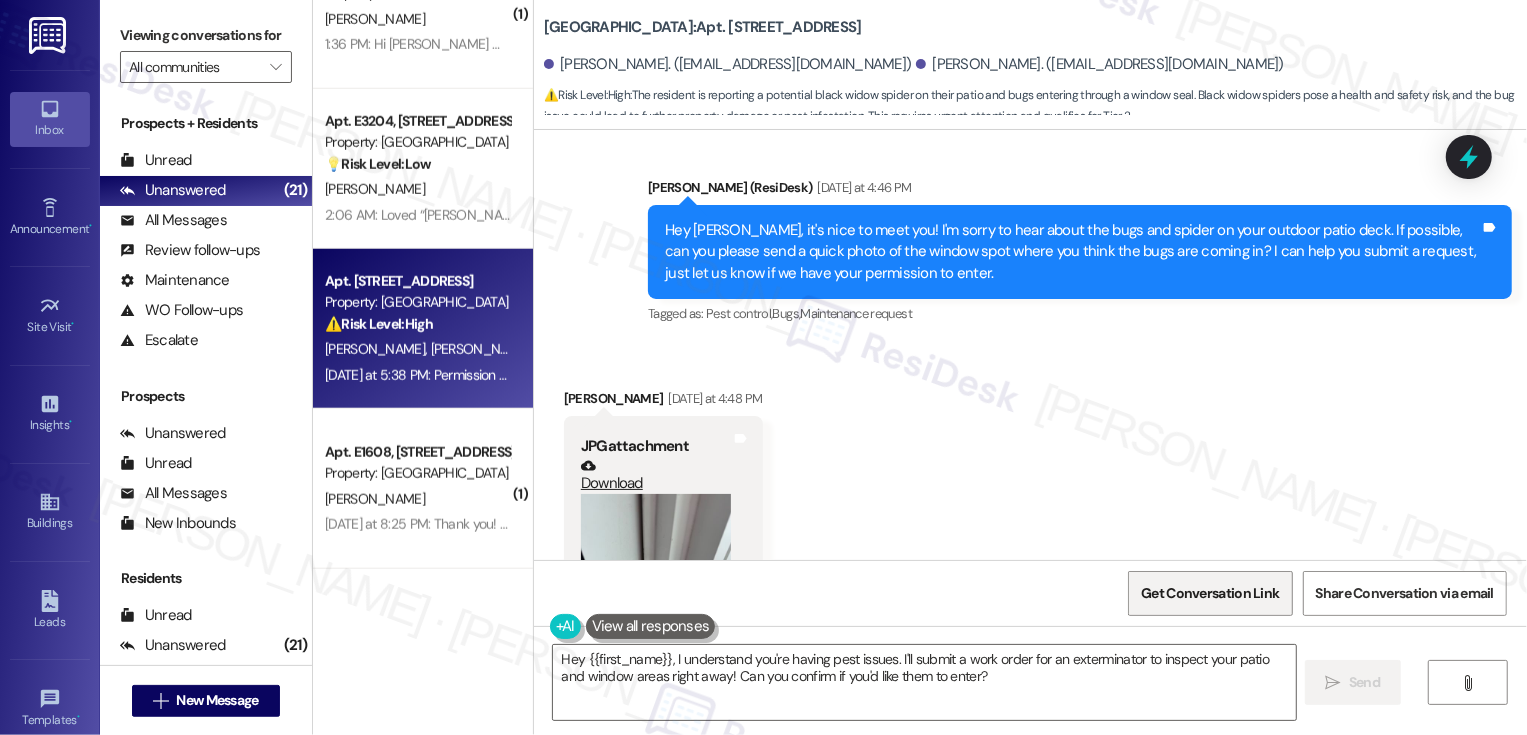 click on "Get Conversation Link" at bounding box center (1210, 593) 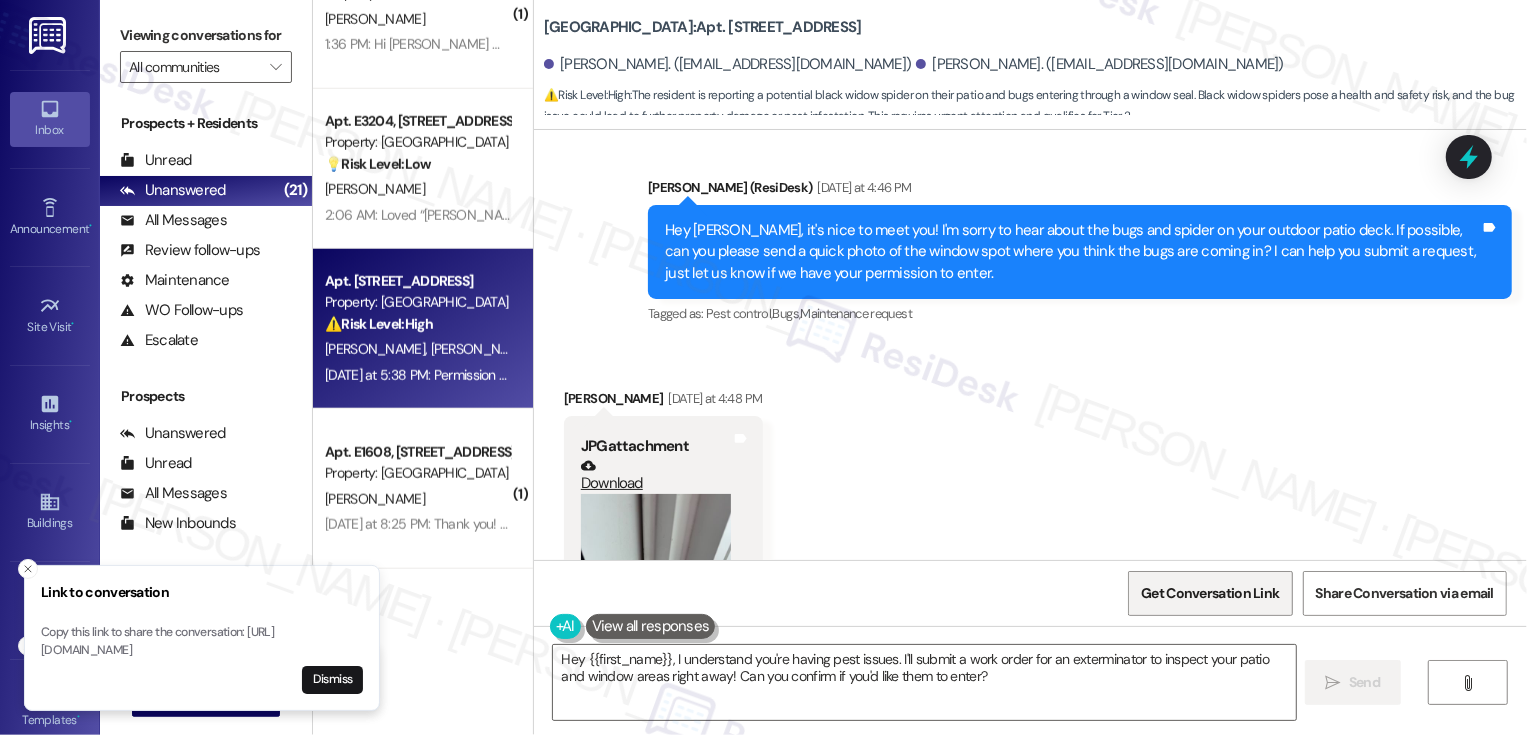 click on "Get Conversation Link" at bounding box center (1210, 593) 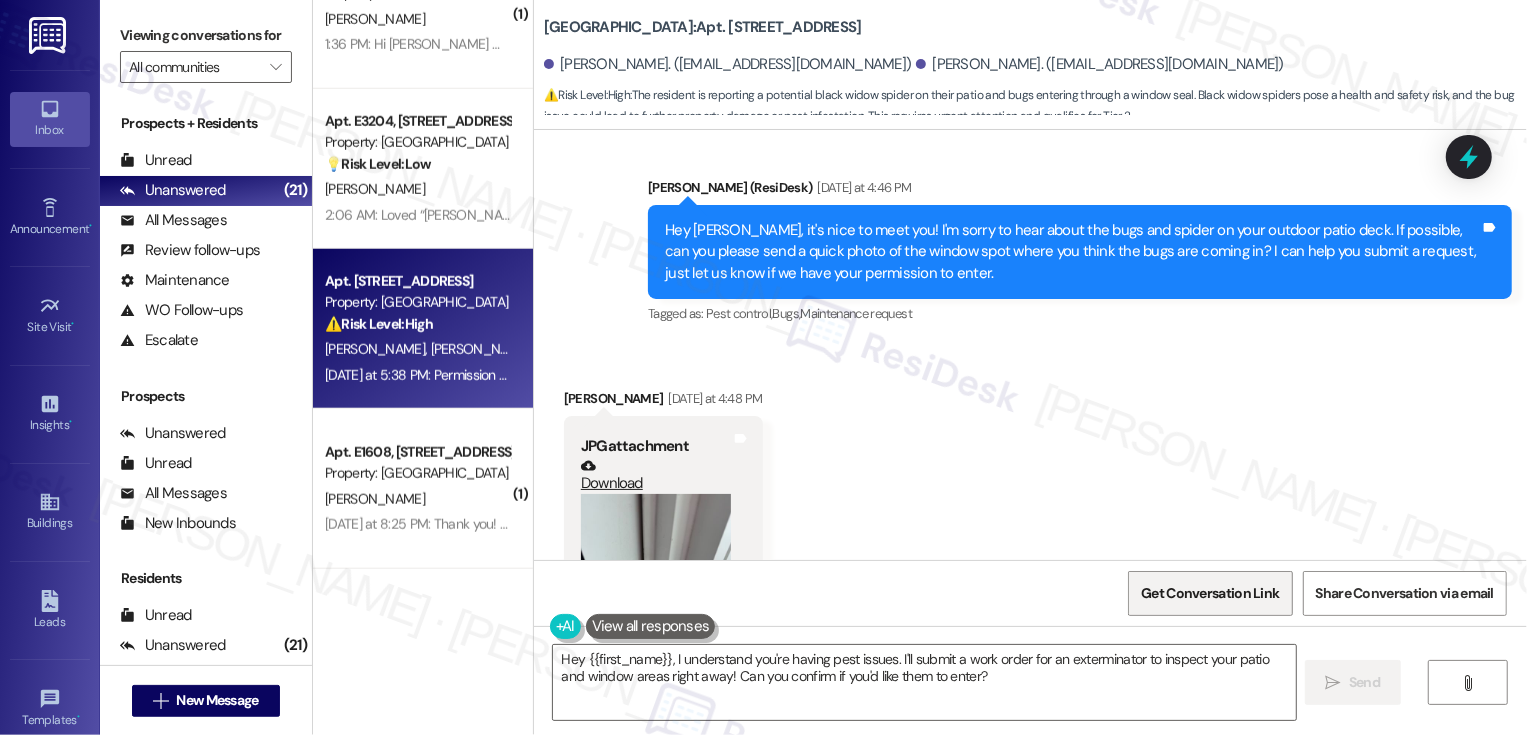 click on "Get Conversation Link" at bounding box center (1210, 593) 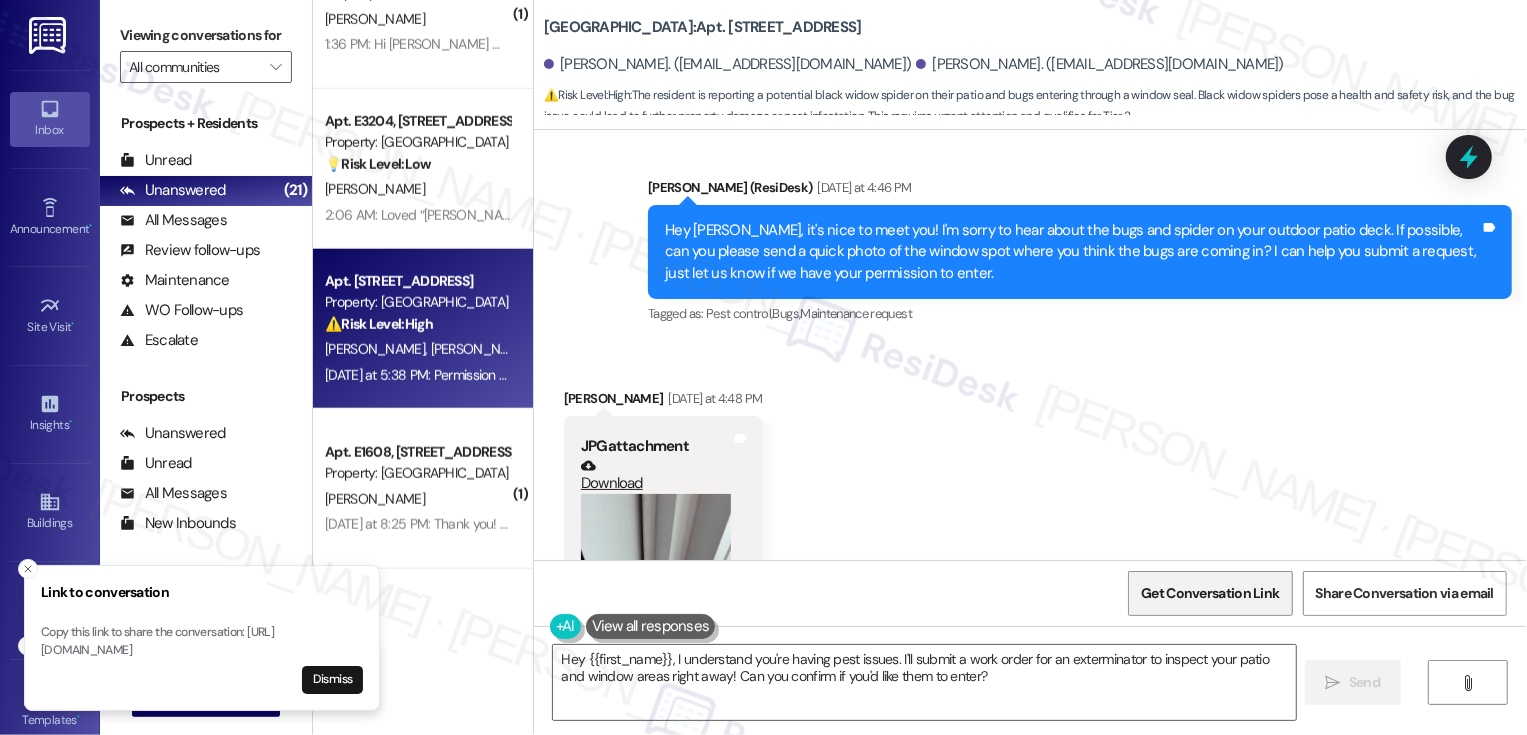 click on "Get Conversation Link" at bounding box center (1210, 593) 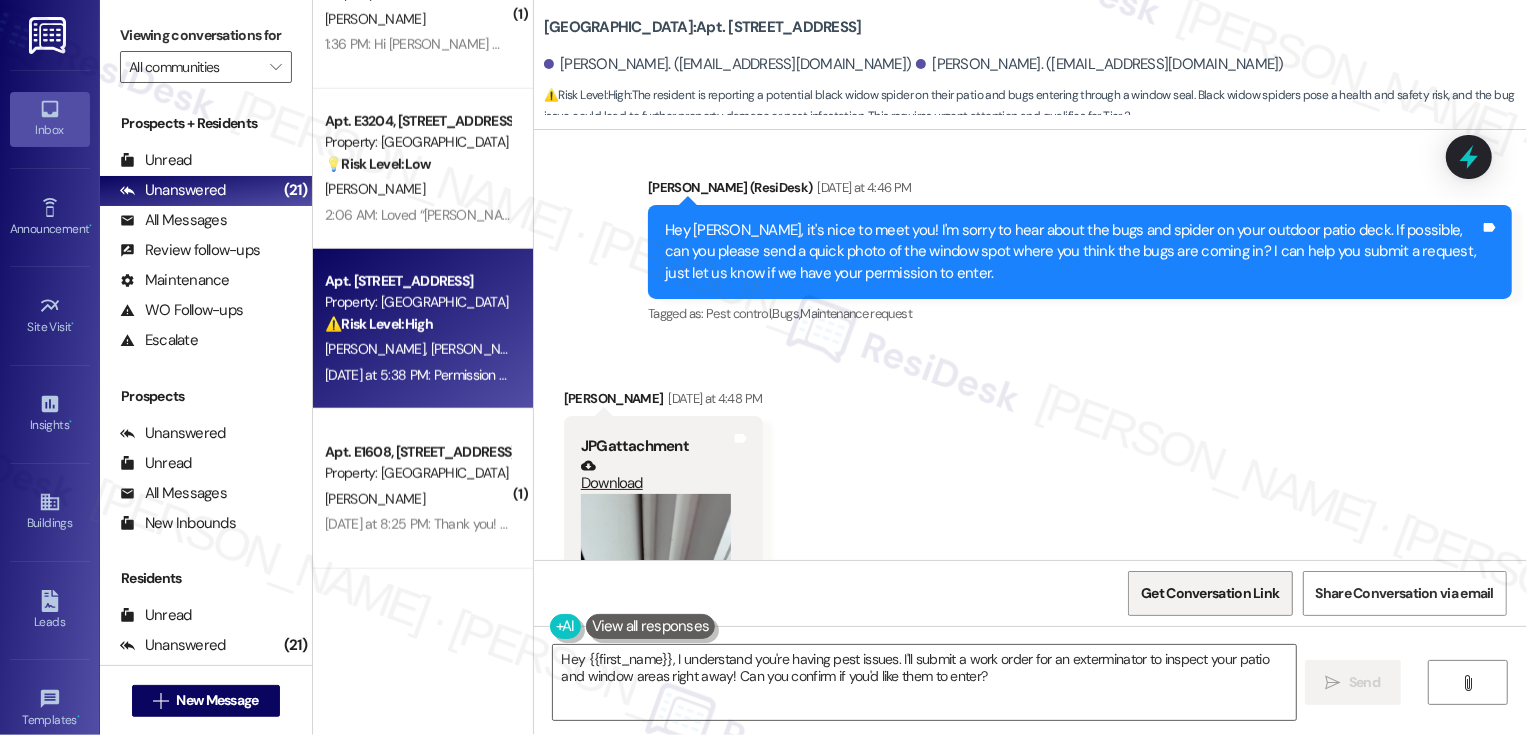 click on "Get Conversation Link" at bounding box center (1210, 593) 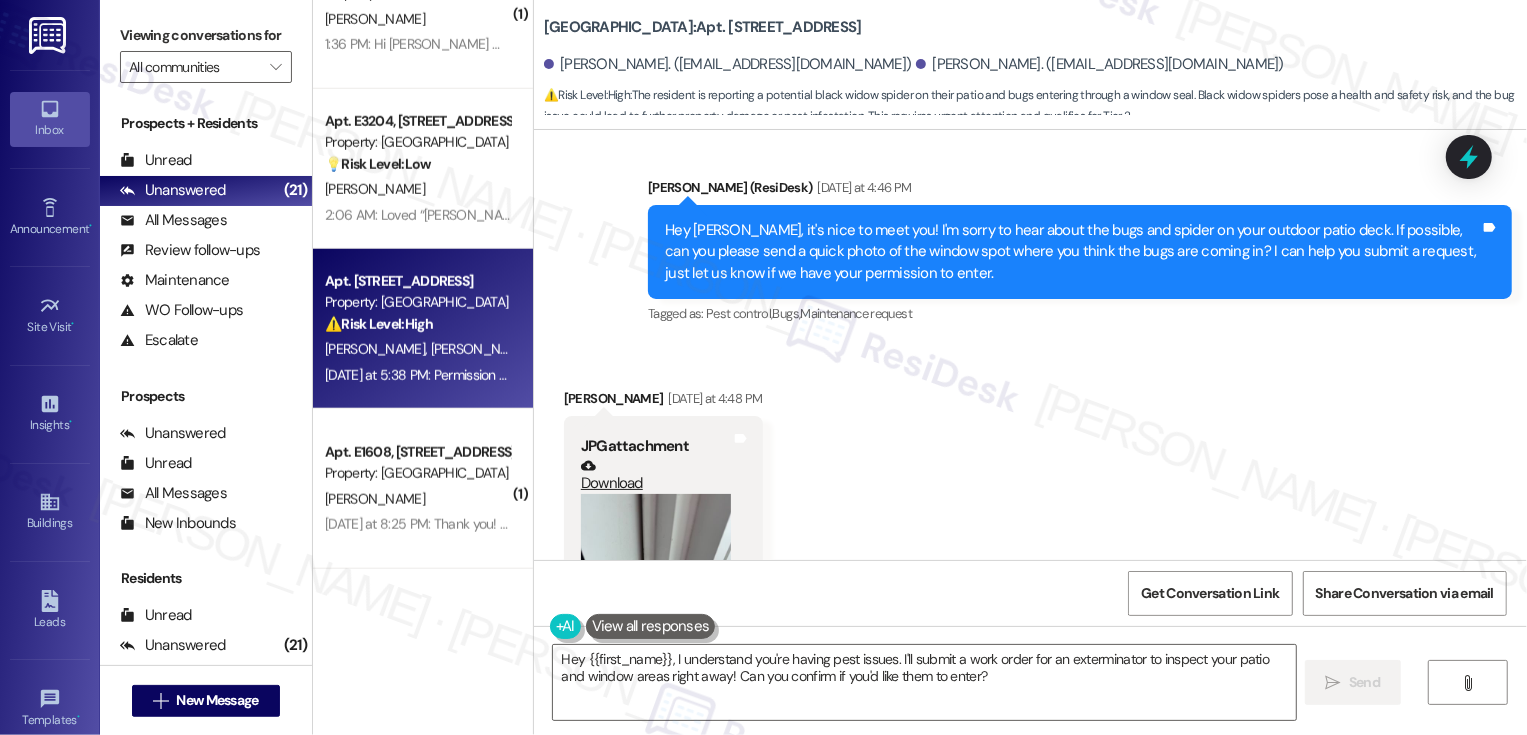 click on "Received via SMS Marin Bloise Yesterday at 4:48 PM JPG  attachment   Download   (Click to zoom) Tags and notes Received via SMS 4:48 PM Marin Bloise Yesterday at 4:48 PM JPG  attachment   Download   (Click to zoom) Tags and notes Received via SMS 4:49 PM Marin Bloise Yesterday at 4:49 PM We think the bugs are coming through under the balcony door and by the edge of the window near the door.  The spider is living in our sculpture on the balcony  Tags and notes Received via SMS John Hanley Iii Yesterday at 5:38 PM Permission to enter as well. Thanks! The spider (potential black widow) lives under our elephant statue and typically comes out at night.  Tags and notes" at bounding box center (1030, 884) 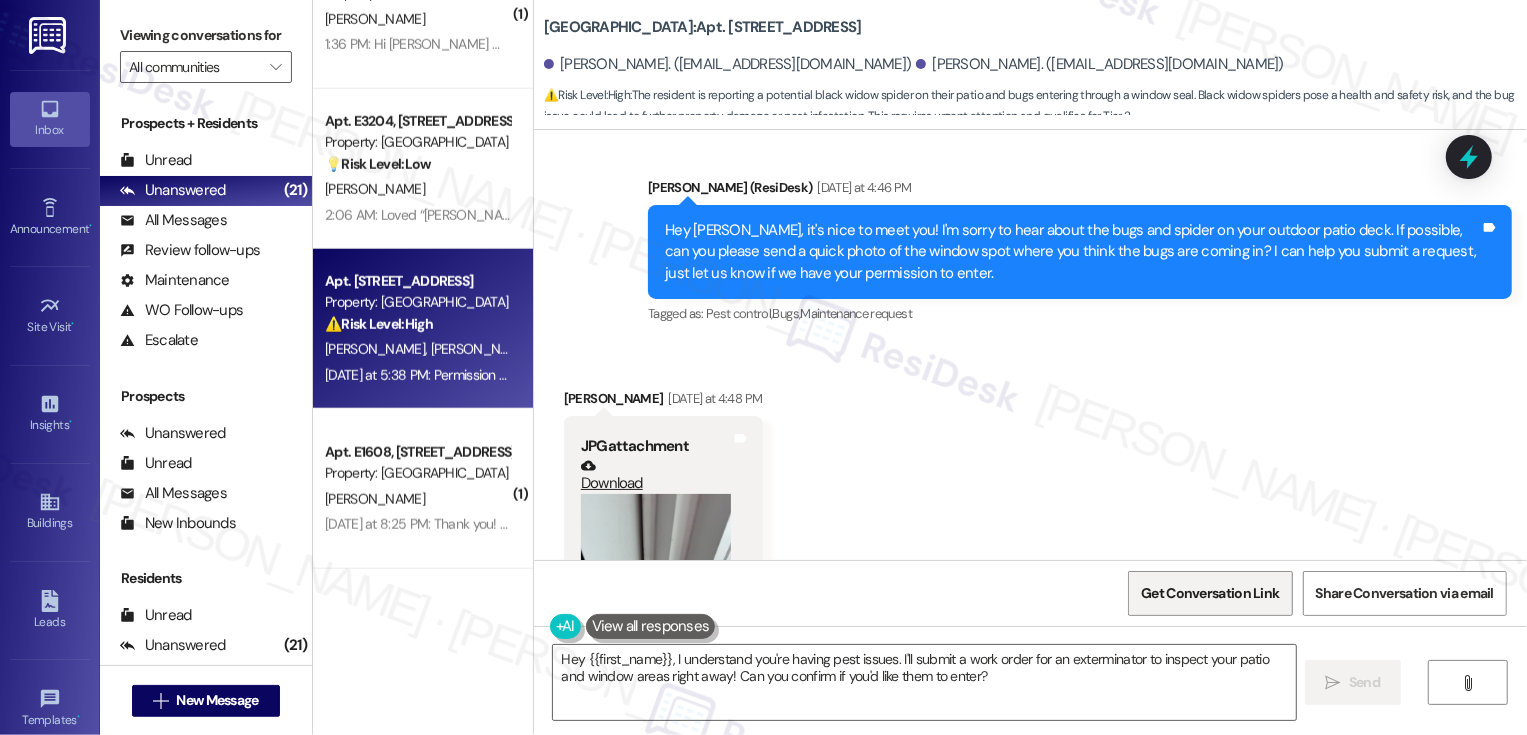 click on "Get Conversation Link" at bounding box center [1210, 593] 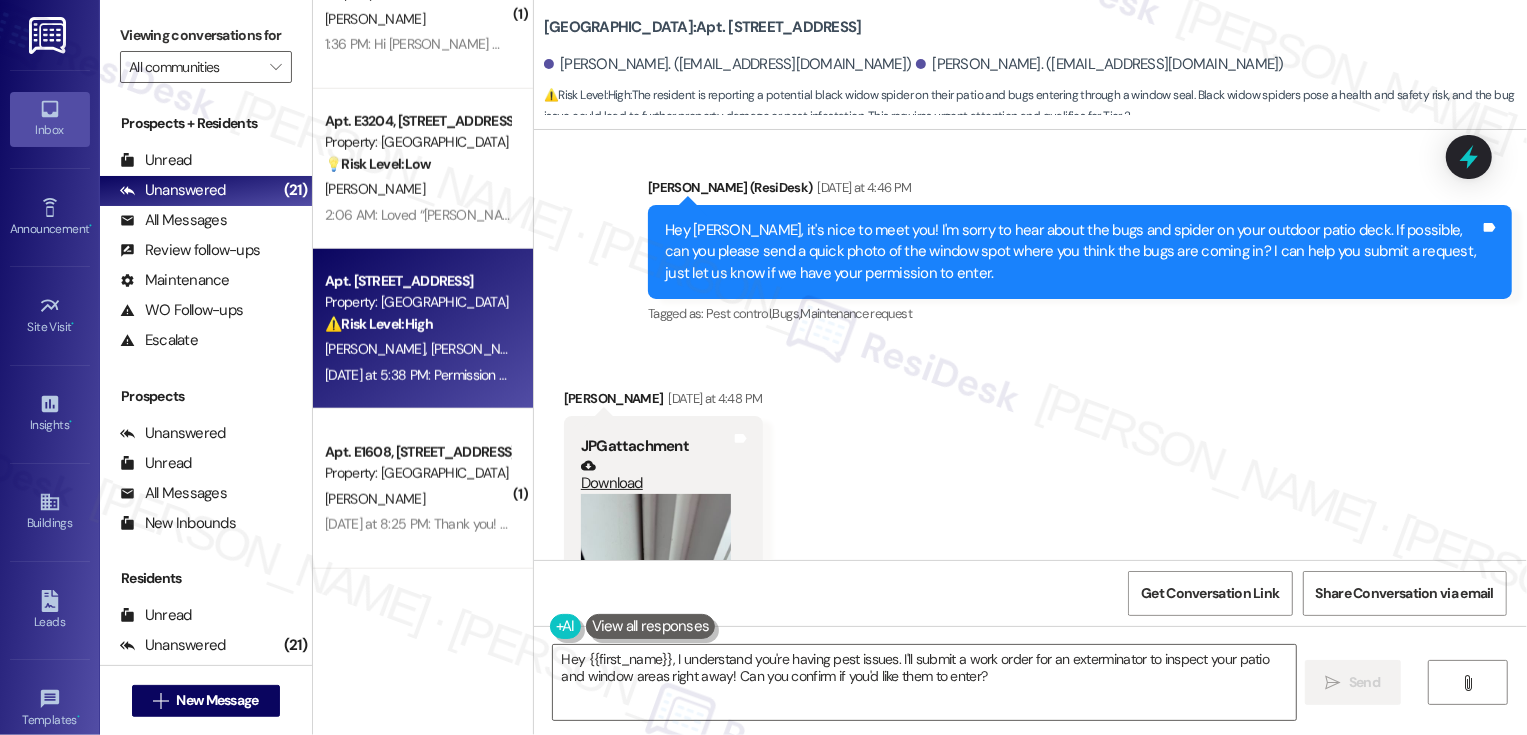 click on "Get Conversation Link Share Conversation via email" at bounding box center (1030, 593) 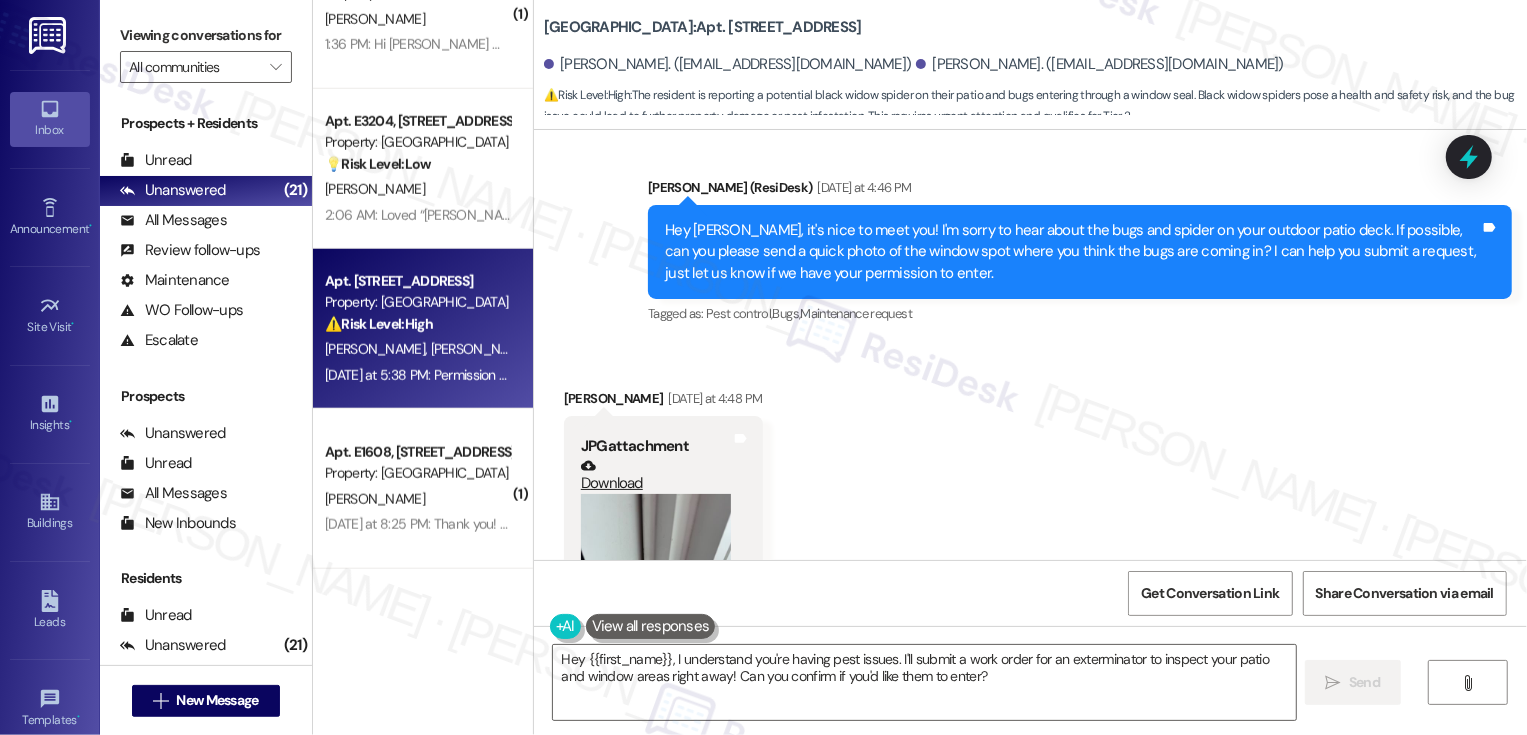 click on "Get Conversation Link Share Conversation via email" at bounding box center (1030, 593) 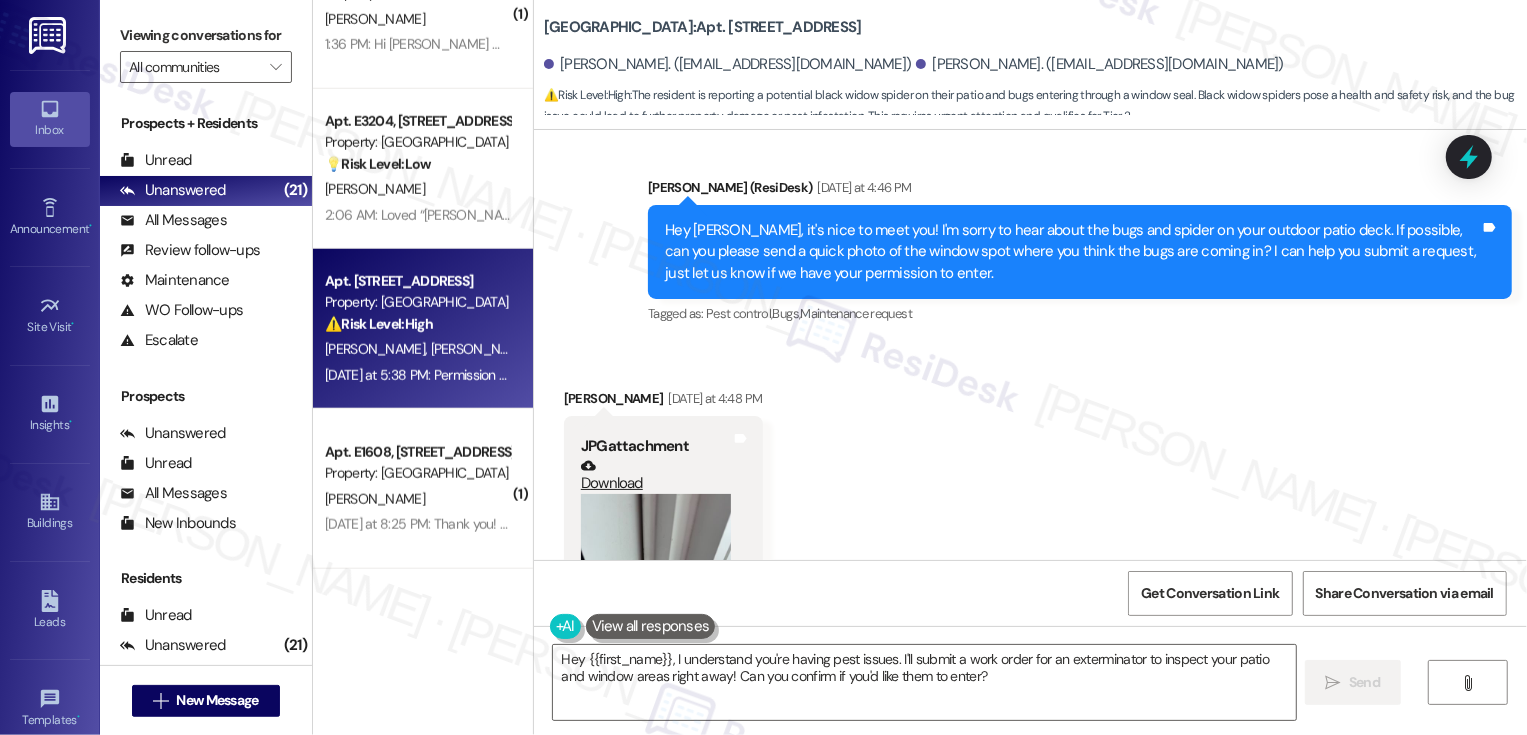 click on "Received via SMS Marin Bloise Yesterday at 4:48 PM JPG  attachment   Download   (Click to zoom) Tags and notes Received via SMS 4:48 PM Marin Bloise Yesterday at 4:48 PM JPG  attachment   Download   (Click to zoom) Tags and notes Received via SMS 4:49 PM Marin Bloise Yesterday at 4:49 PM We think the bugs are coming through under the balcony door and by the edge of the window near the door.  The spider is living in our sculpture on the balcony  Tags and notes Received via SMS John Hanley Iii Yesterday at 5:38 PM Permission to enter as well. Thanks! The spider (potential black widow) lives under our elephant statue and typically comes out at night.  Tags and notes" at bounding box center (1030, 884) 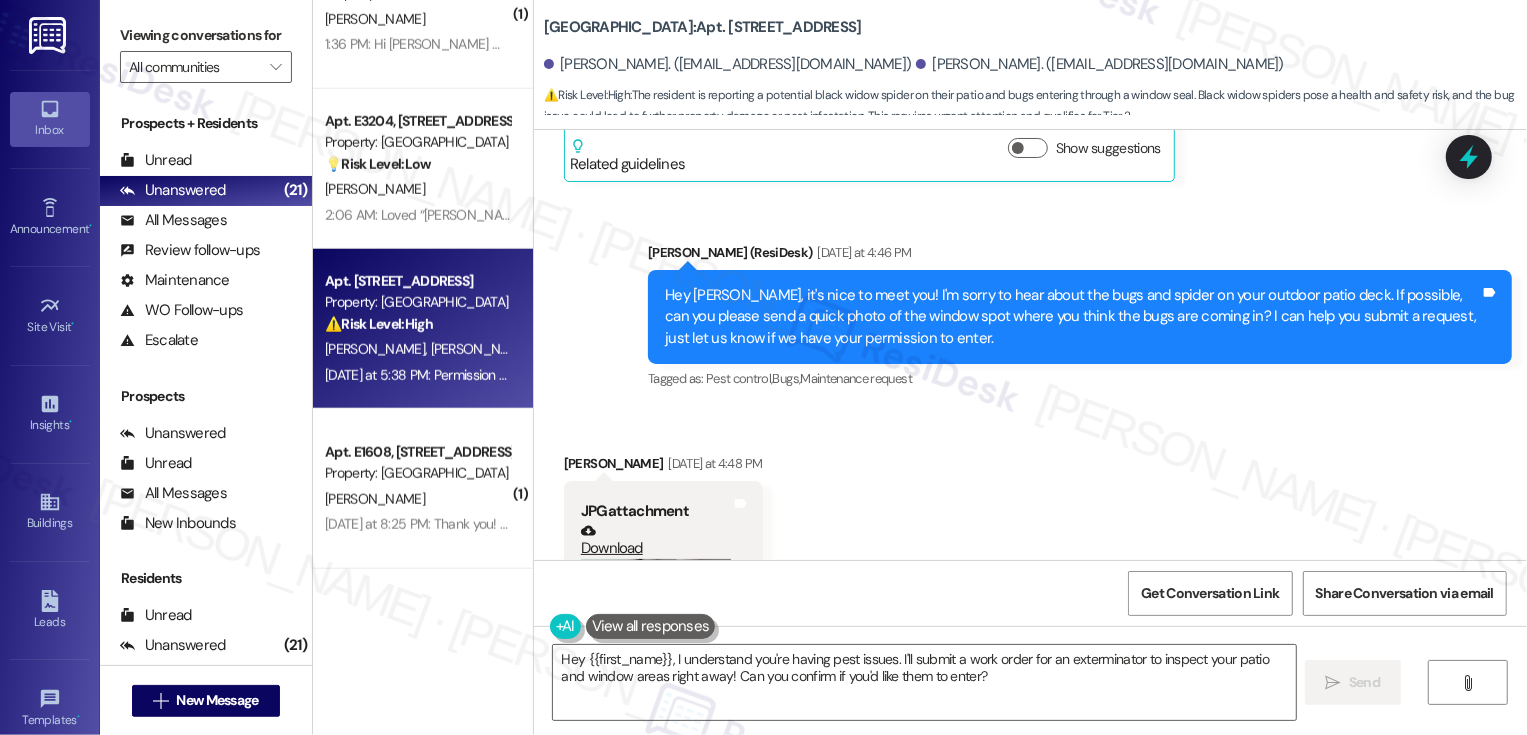 scroll, scrollTop: 686, scrollLeft: 0, axis: vertical 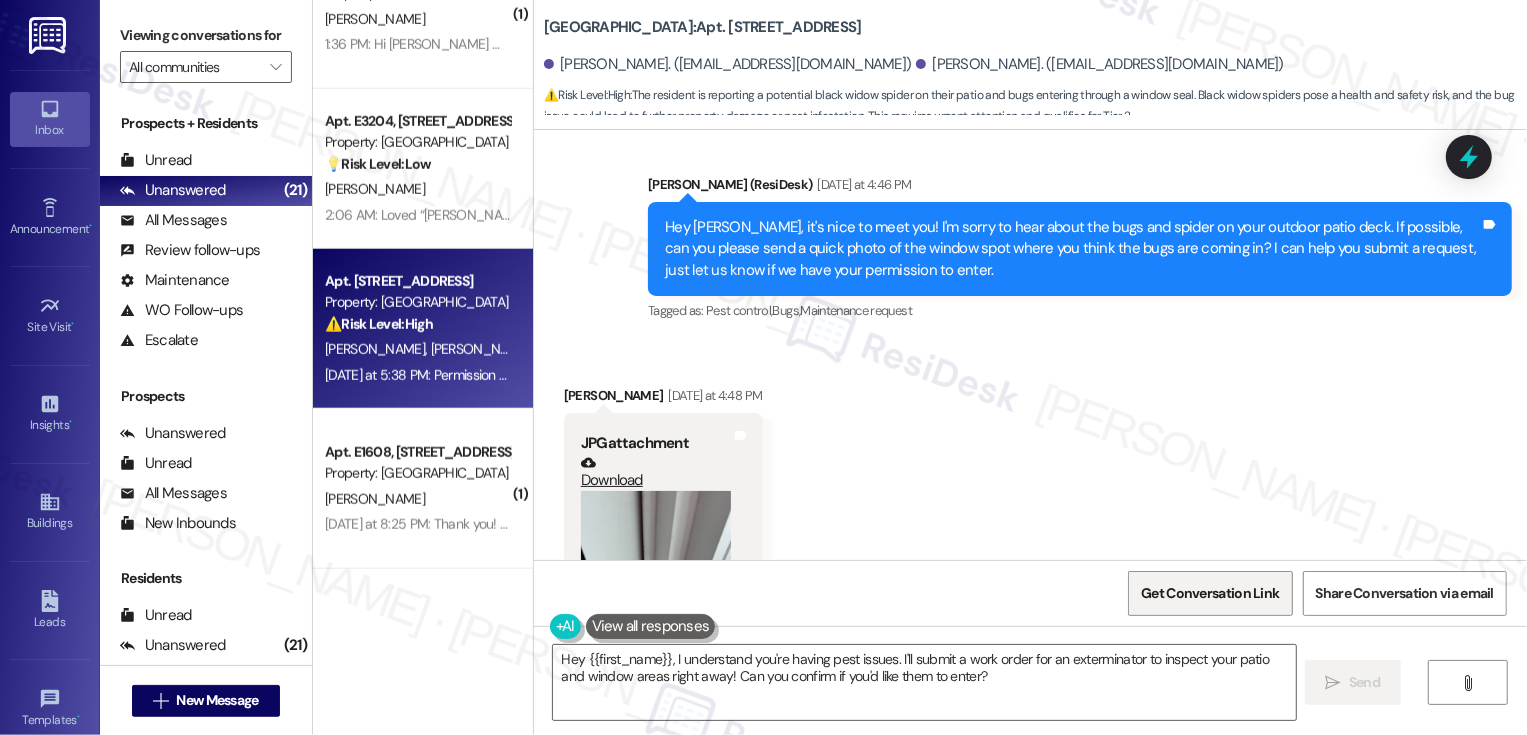 click on "Get Conversation Link" at bounding box center (1210, 593) 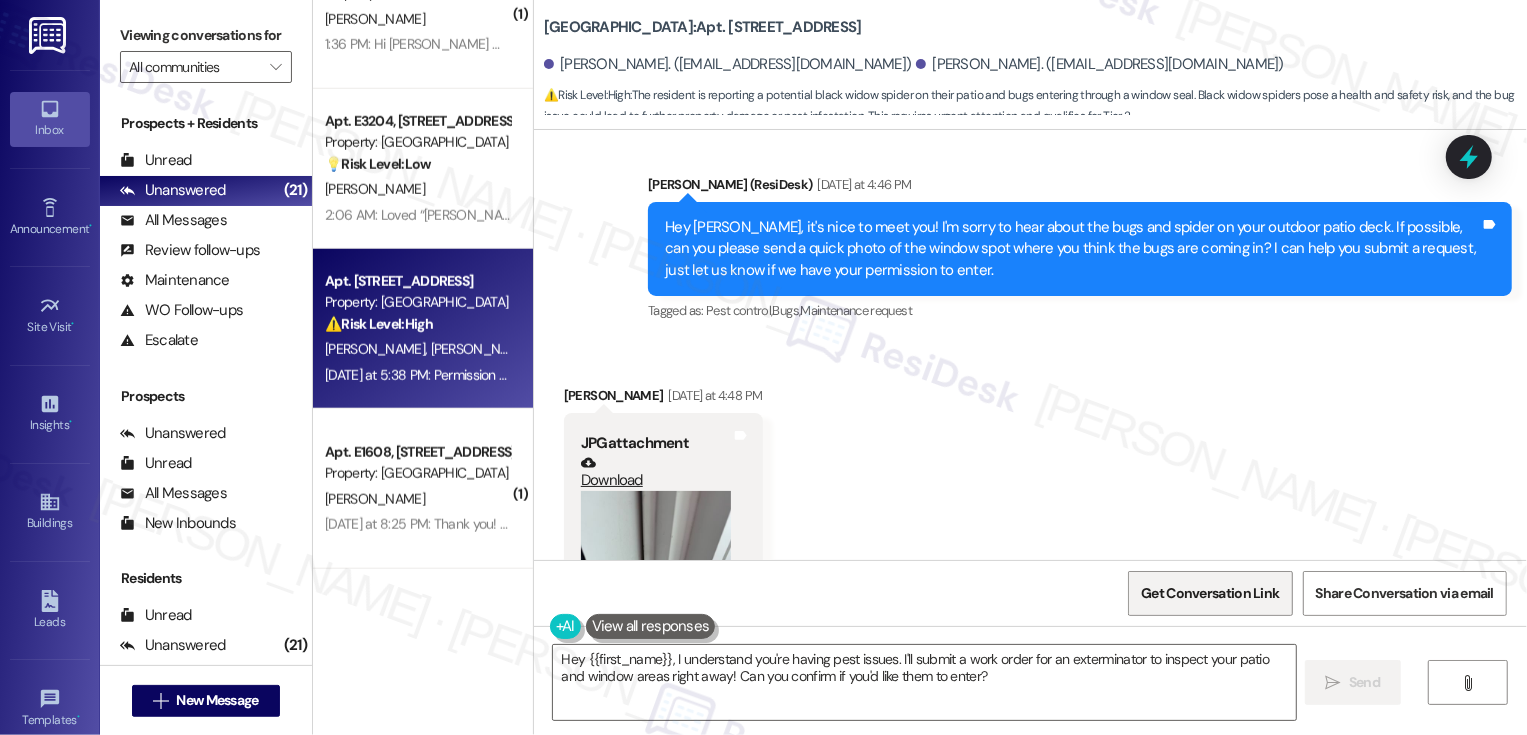 click on "Get Conversation Link" at bounding box center [1210, 593] 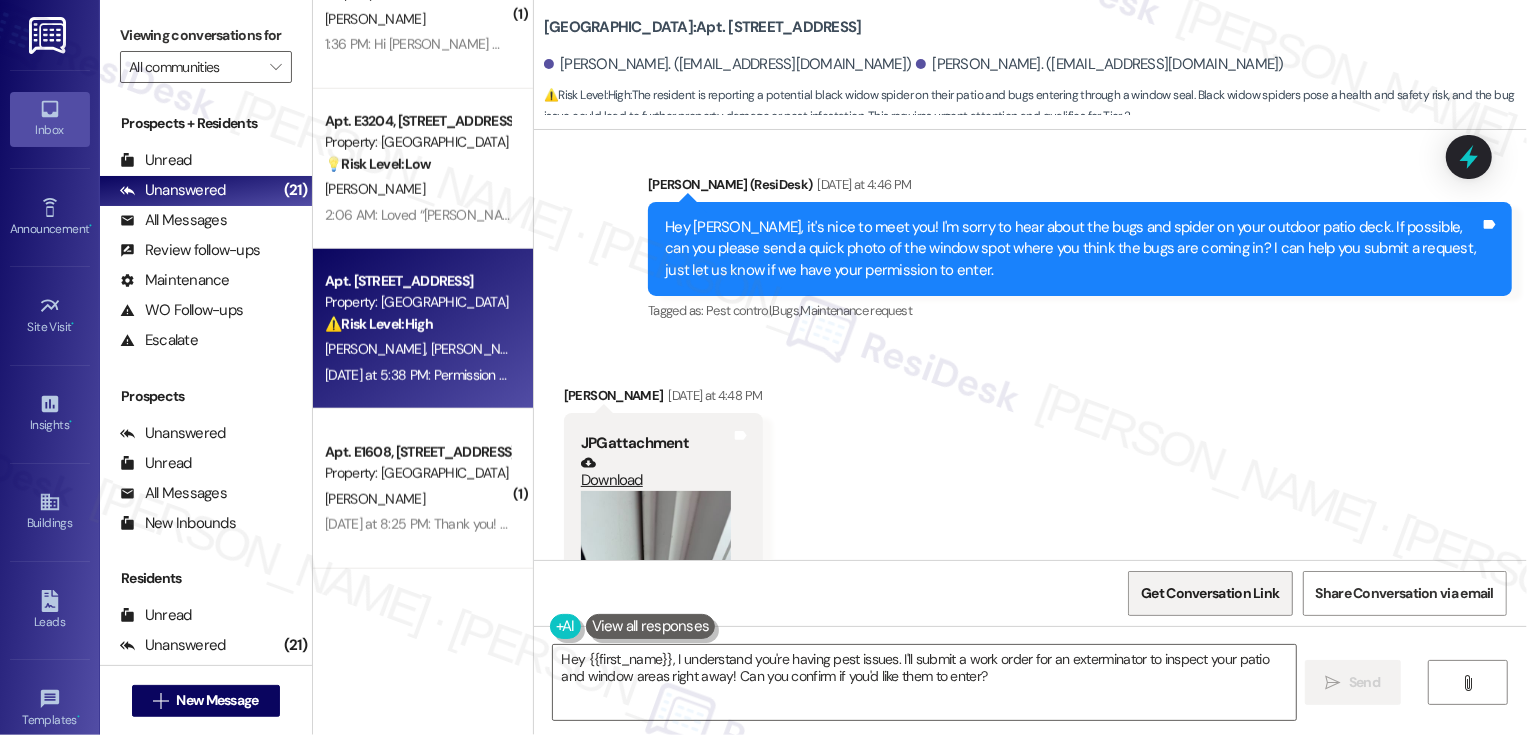 click on "Get Conversation Link" at bounding box center [1210, 593] 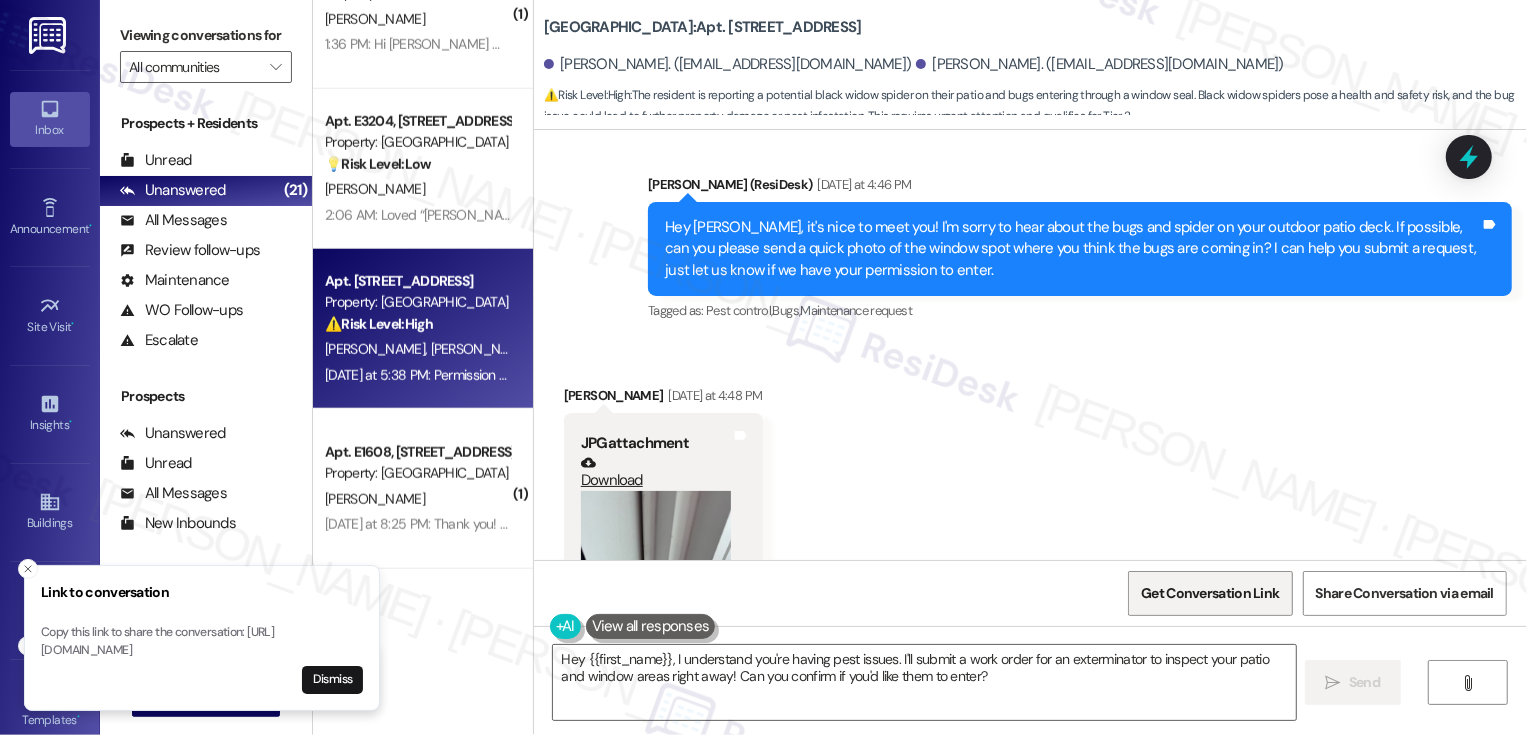 click on "Get Conversation Link" at bounding box center (1210, 593) 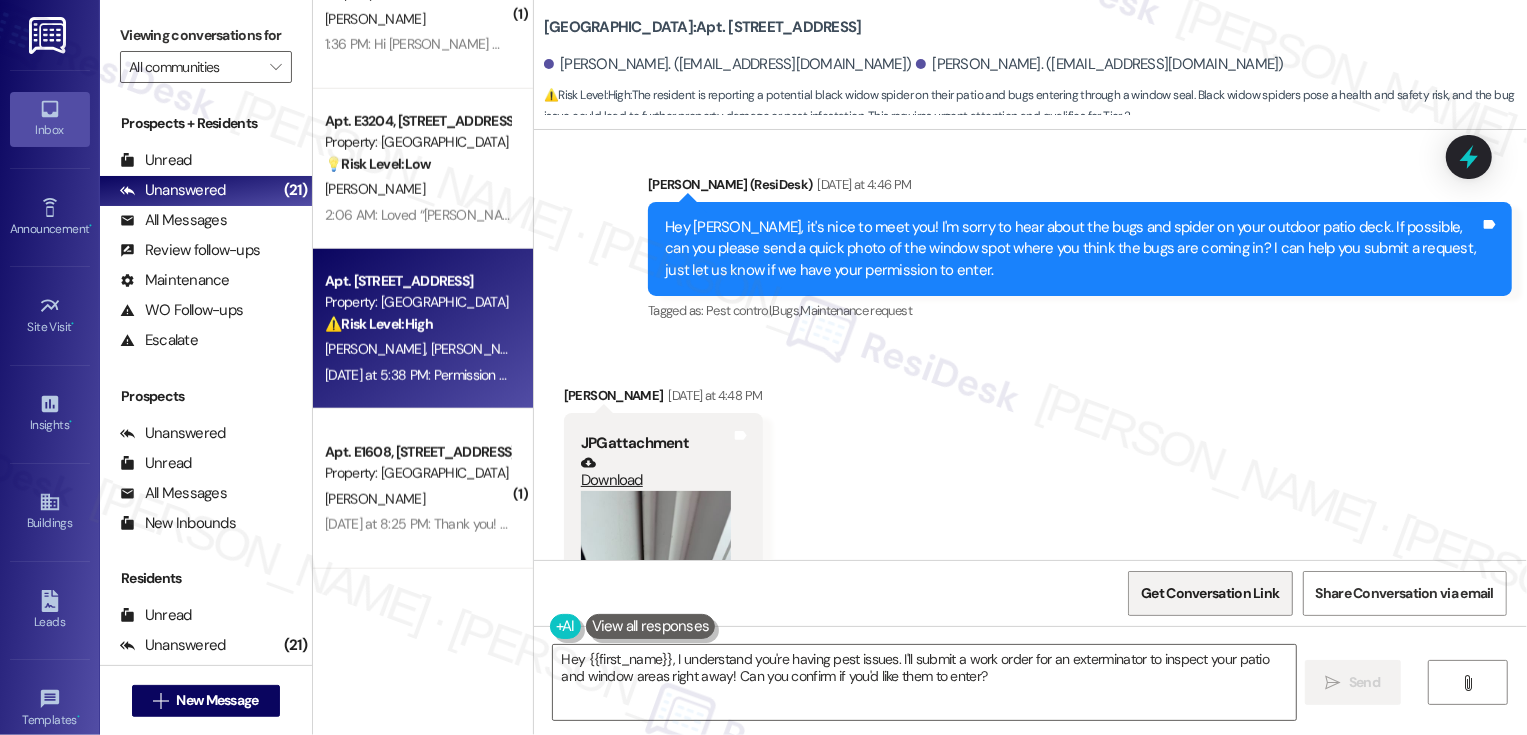 click on "Get Conversation Link" at bounding box center [1210, 593] 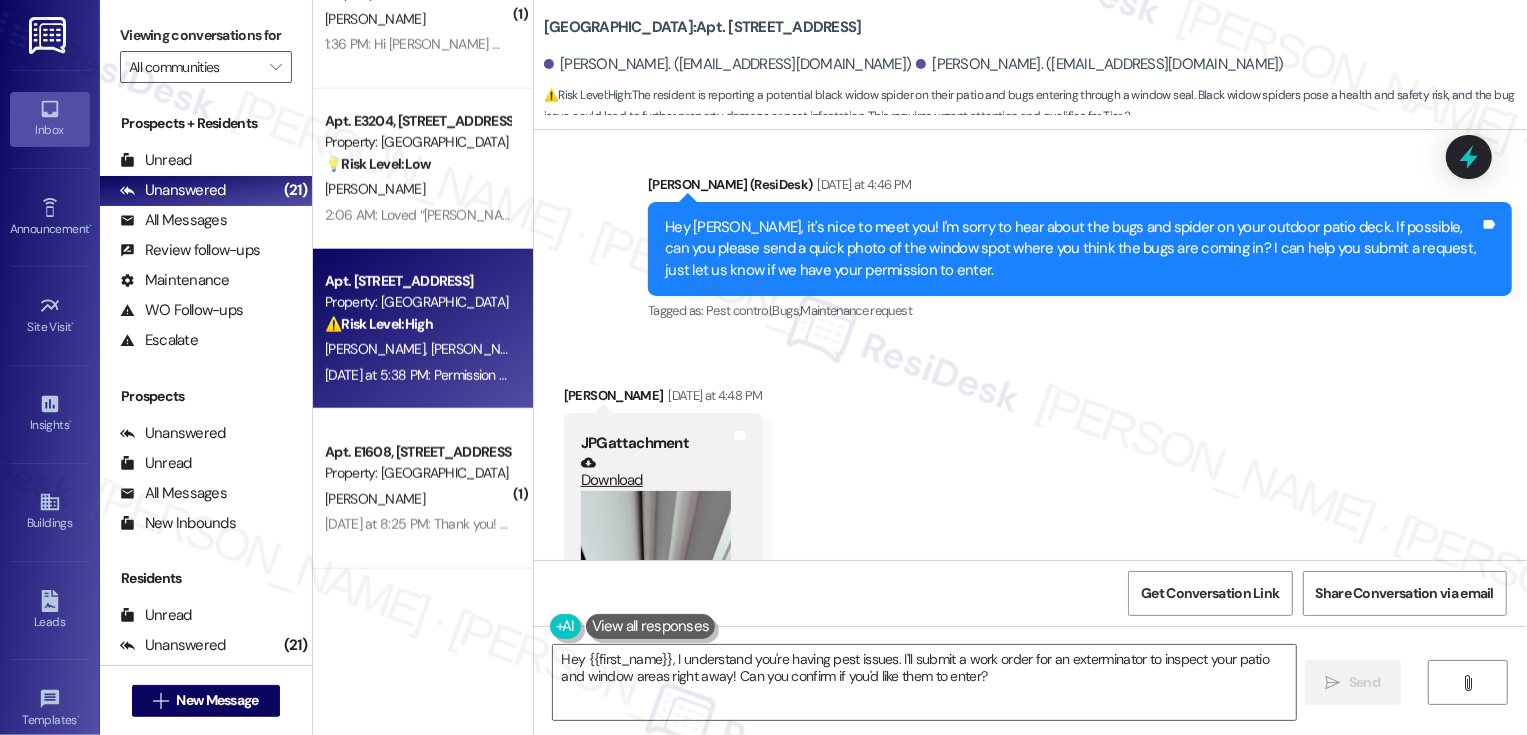 click on "Received via SMS Marin Bloise Yesterday at 4:48 PM JPG  attachment   Download   (Click to zoom) Tags and notes Received via SMS 4:48 PM Marin Bloise Yesterday at 4:48 PM JPG  attachment   Download   (Click to zoom) Tags and notes Received via SMS 4:49 PM Marin Bloise Yesterday at 4:49 PM We think the bugs are coming through under the balcony door and by the edge of the window near the door.  The spider is living in our sculpture on the balcony  Tags and notes Received via SMS John Hanley Iii Yesterday at 5:38 PM Permission to enter as well. Thanks! The spider (potential black widow) lives under our elephant statue and typically comes out at night.  Tags and notes" at bounding box center [1030, 881] 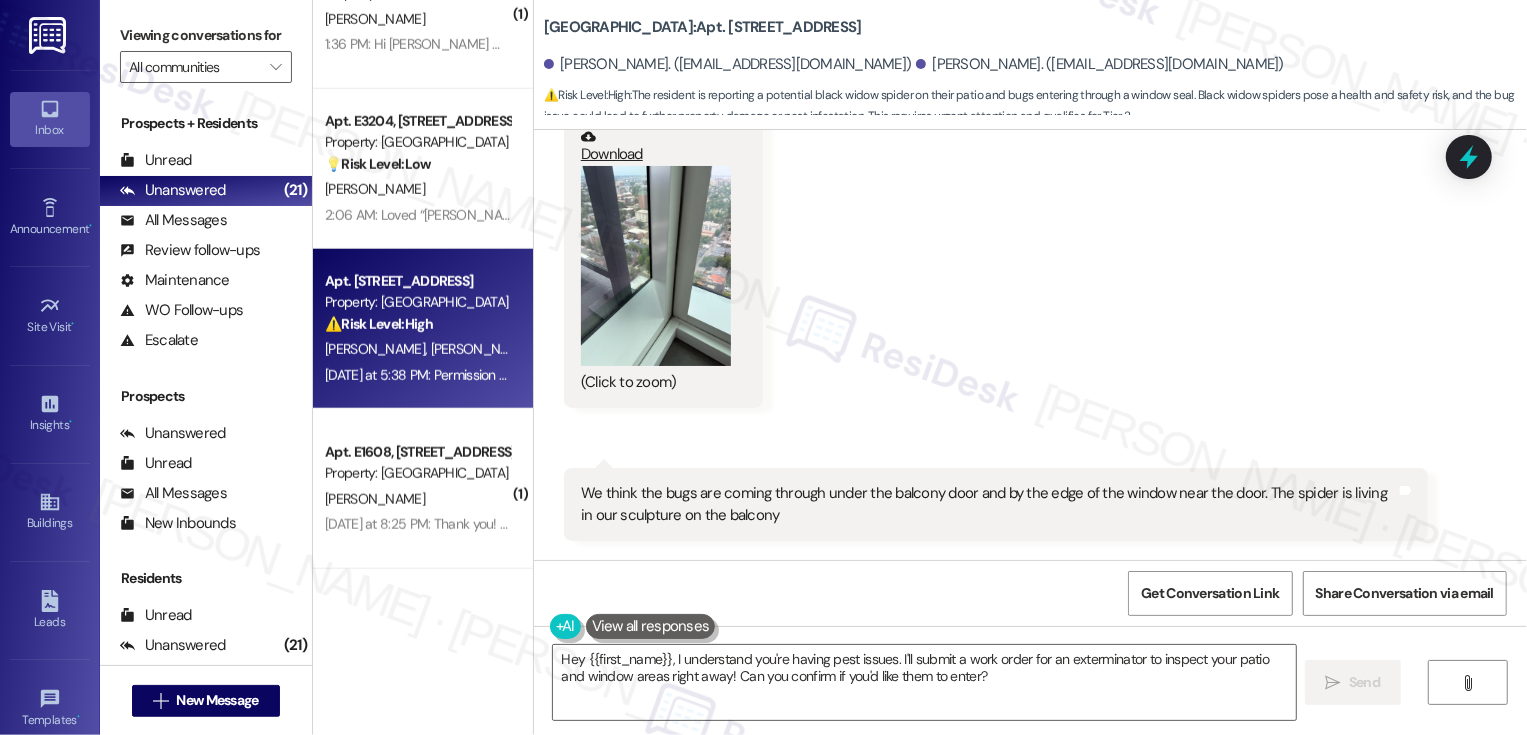 scroll, scrollTop: 1526, scrollLeft: 0, axis: vertical 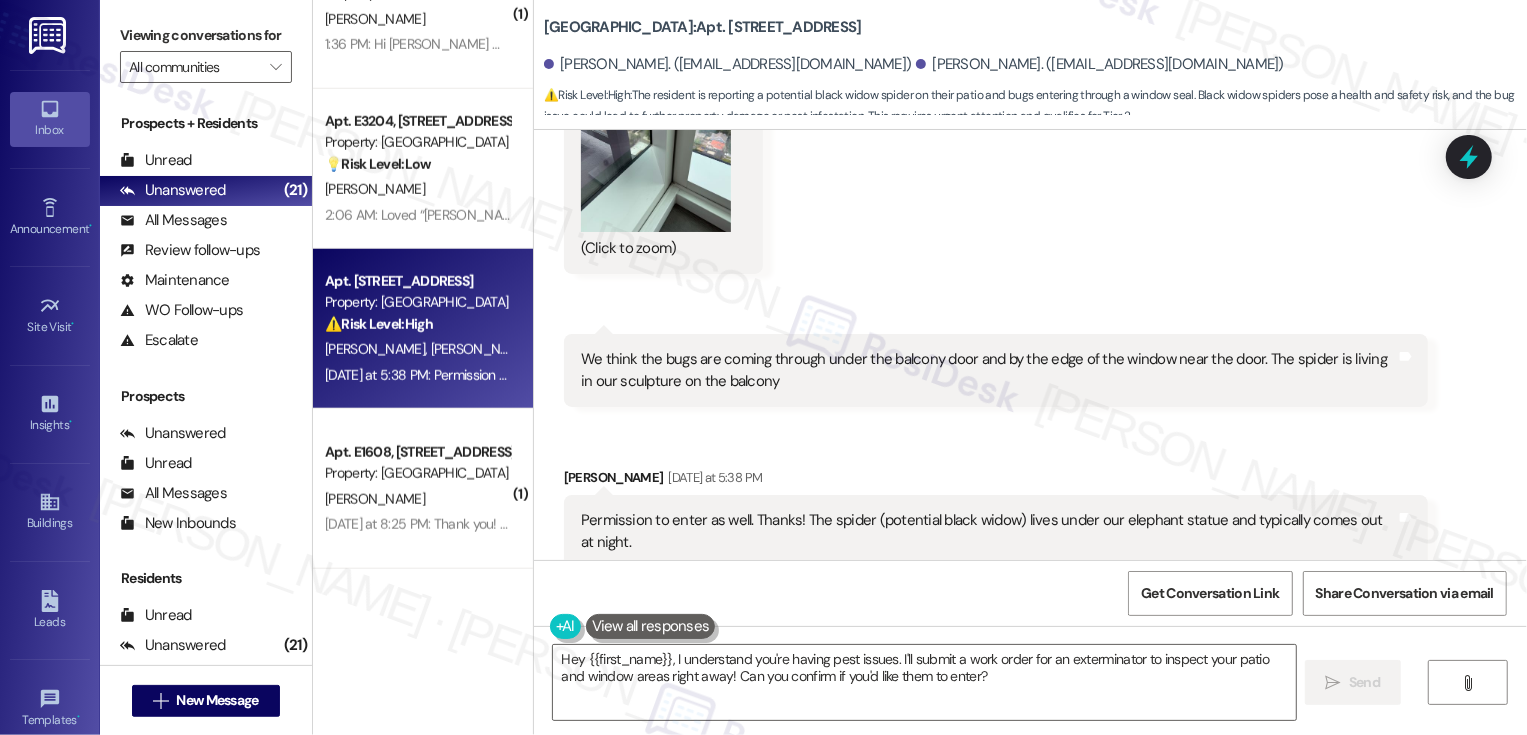 click on "Received via SMS 4:49 PM Marin Bloise Yesterday at 4:49 PM We think the bugs are coming through under the balcony door and by the edge of the window near the door.  The spider is living in our sculpture on the balcony  Tags and notes" at bounding box center (996, 370) 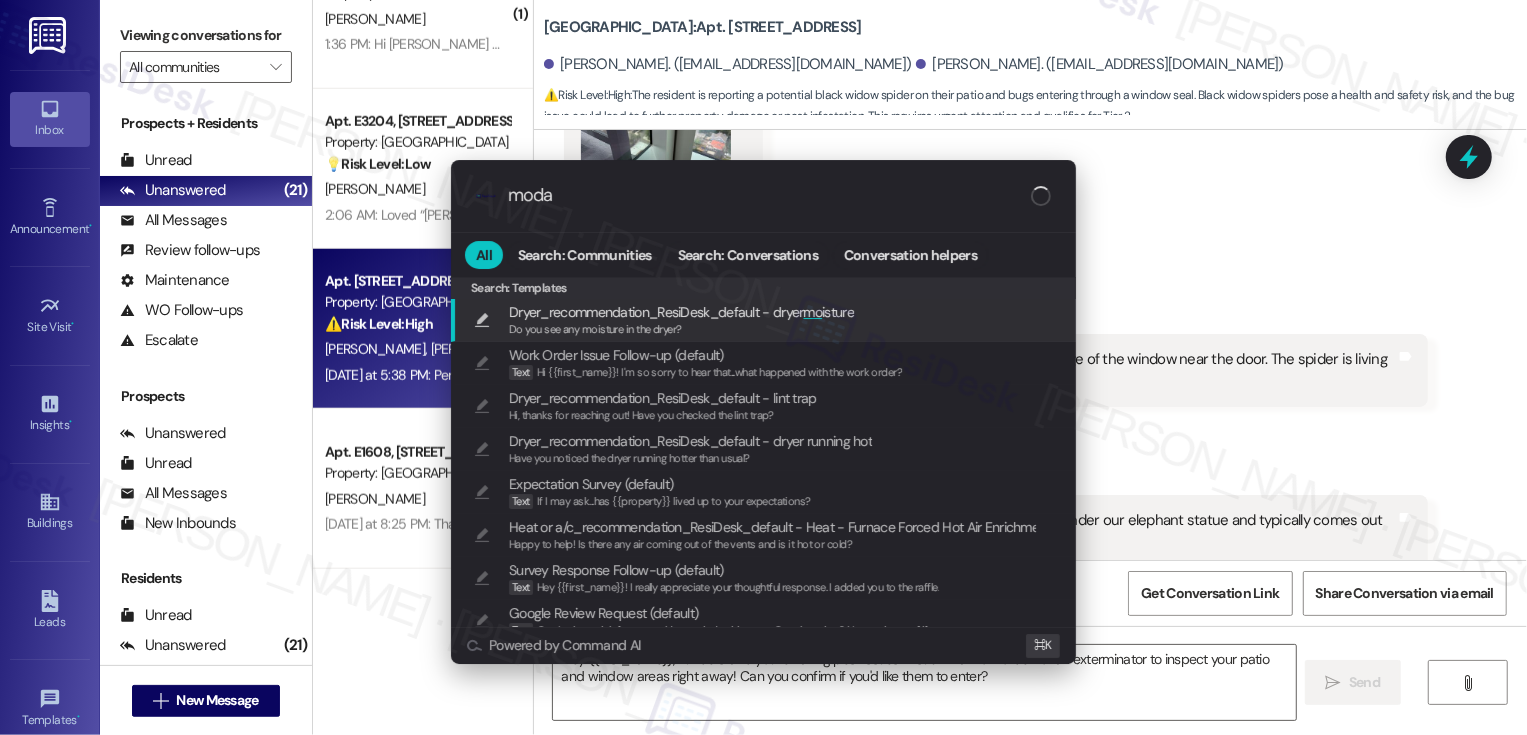 type on "modal" 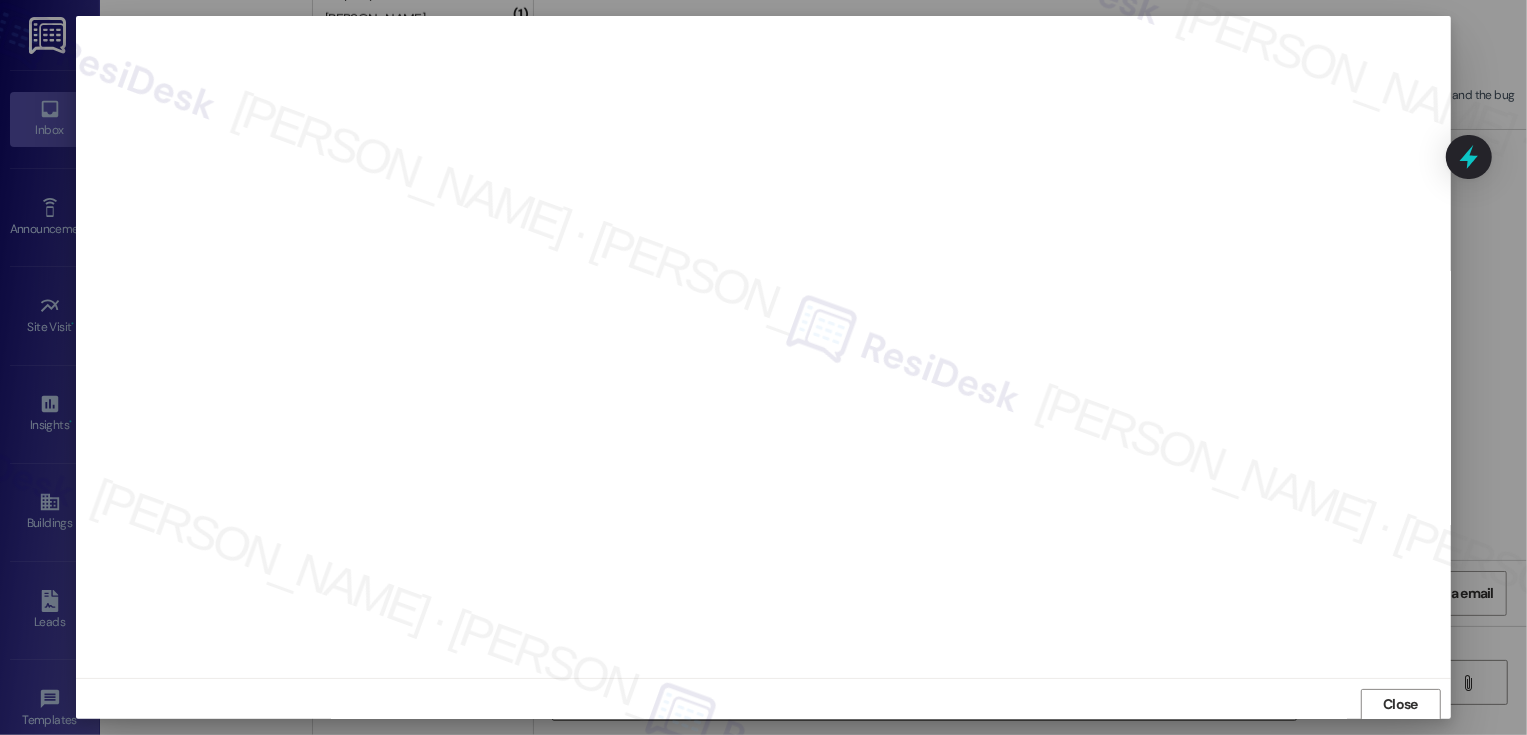 scroll, scrollTop: 11, scrollLeft: 0, axis: vertical 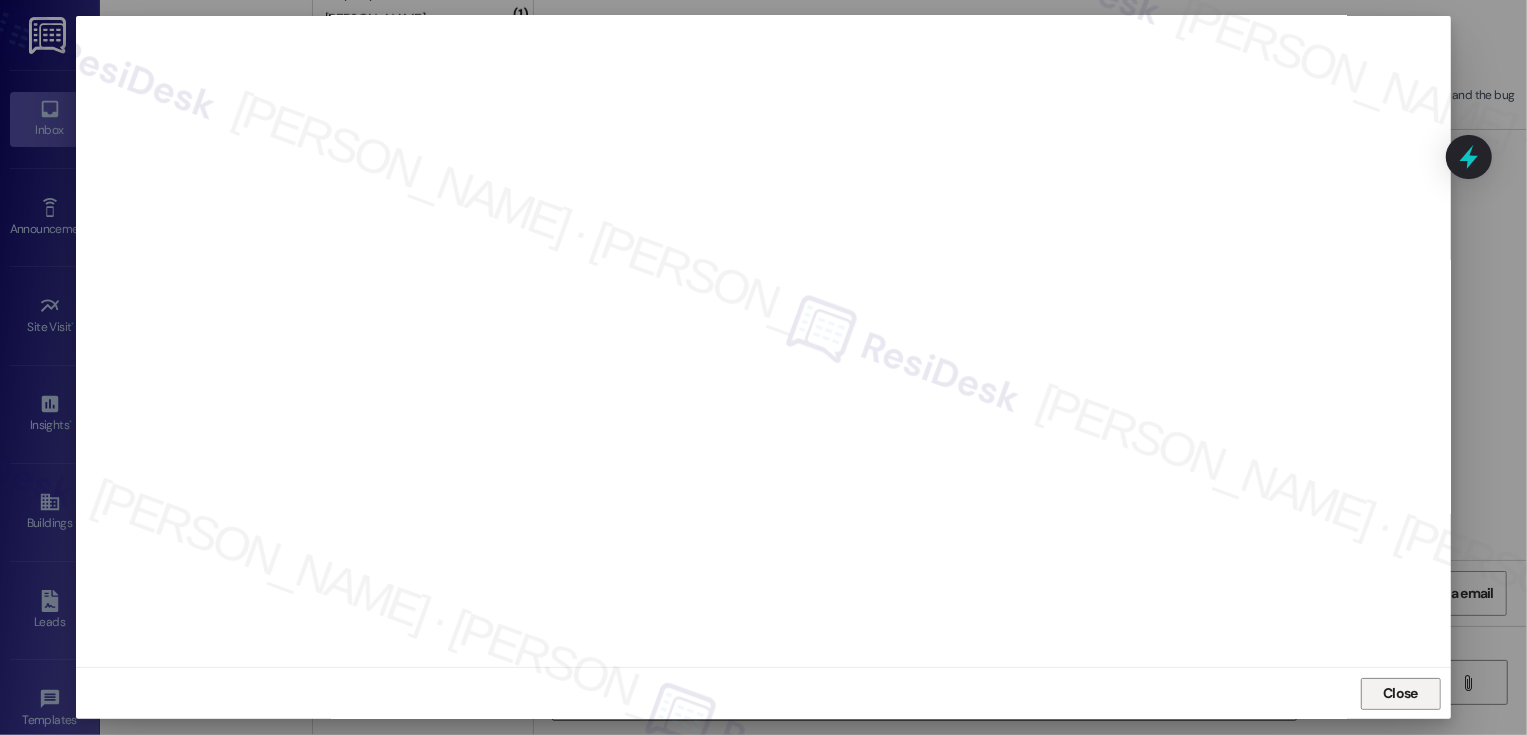 click on "Close" at bounding box center (1400, 693) 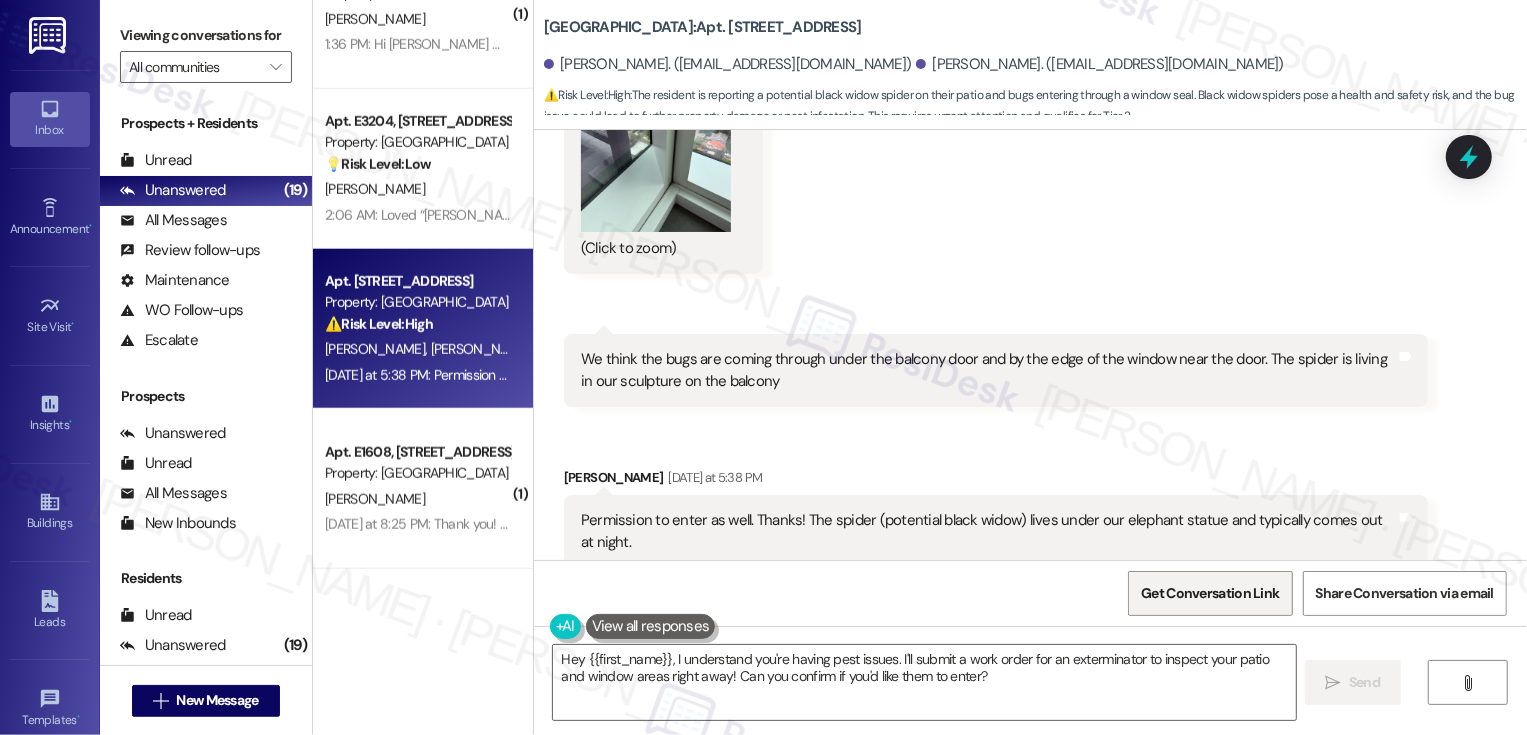 click on "Get Conversation Link" at bounding box center [1210, 593] 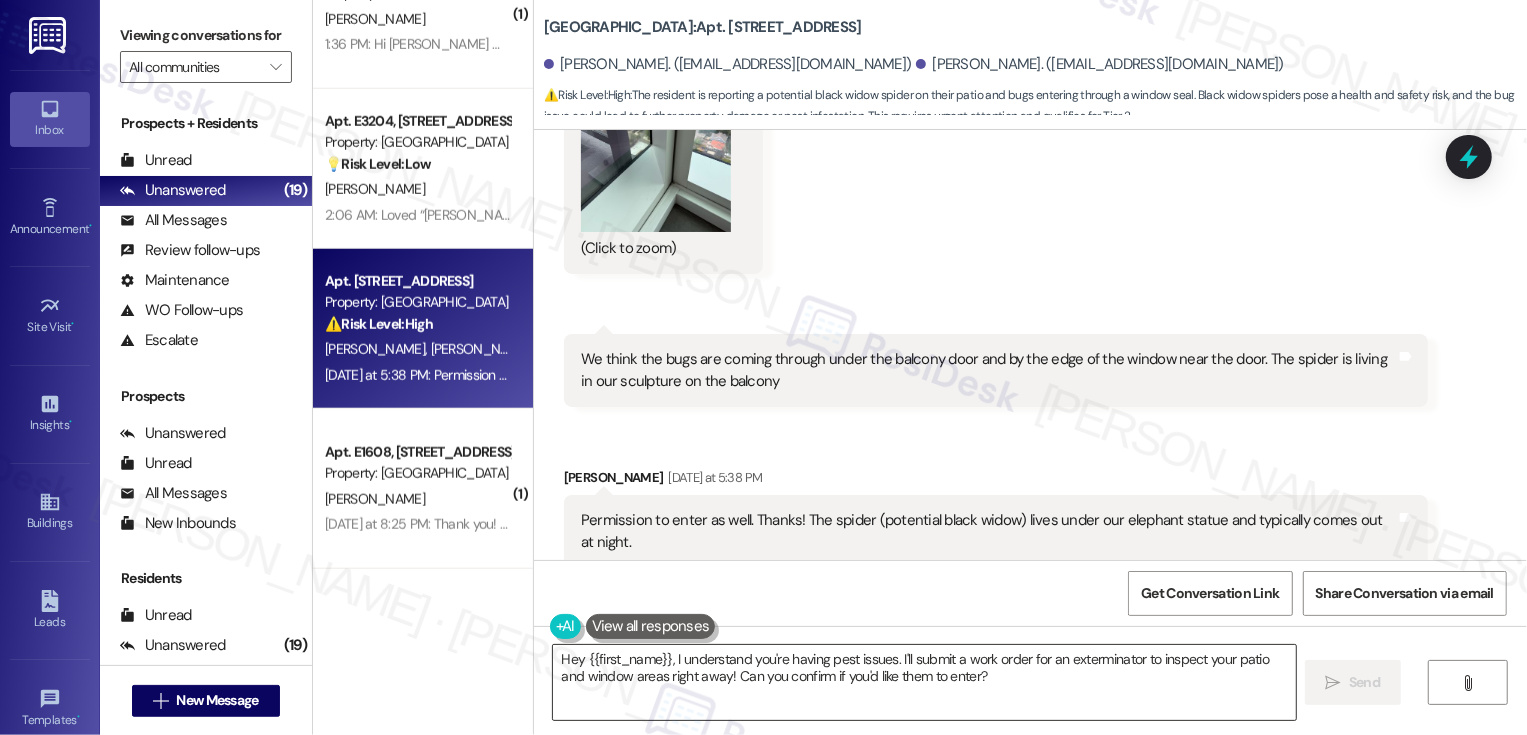 click on "Hey {{first_name}}, I understand you're having pest issues. I'll submit a work order for an exterminator to inspect your patio and window areas right away! Can you confirm if you'd like them to enter?" at bounding box center [924, 682] 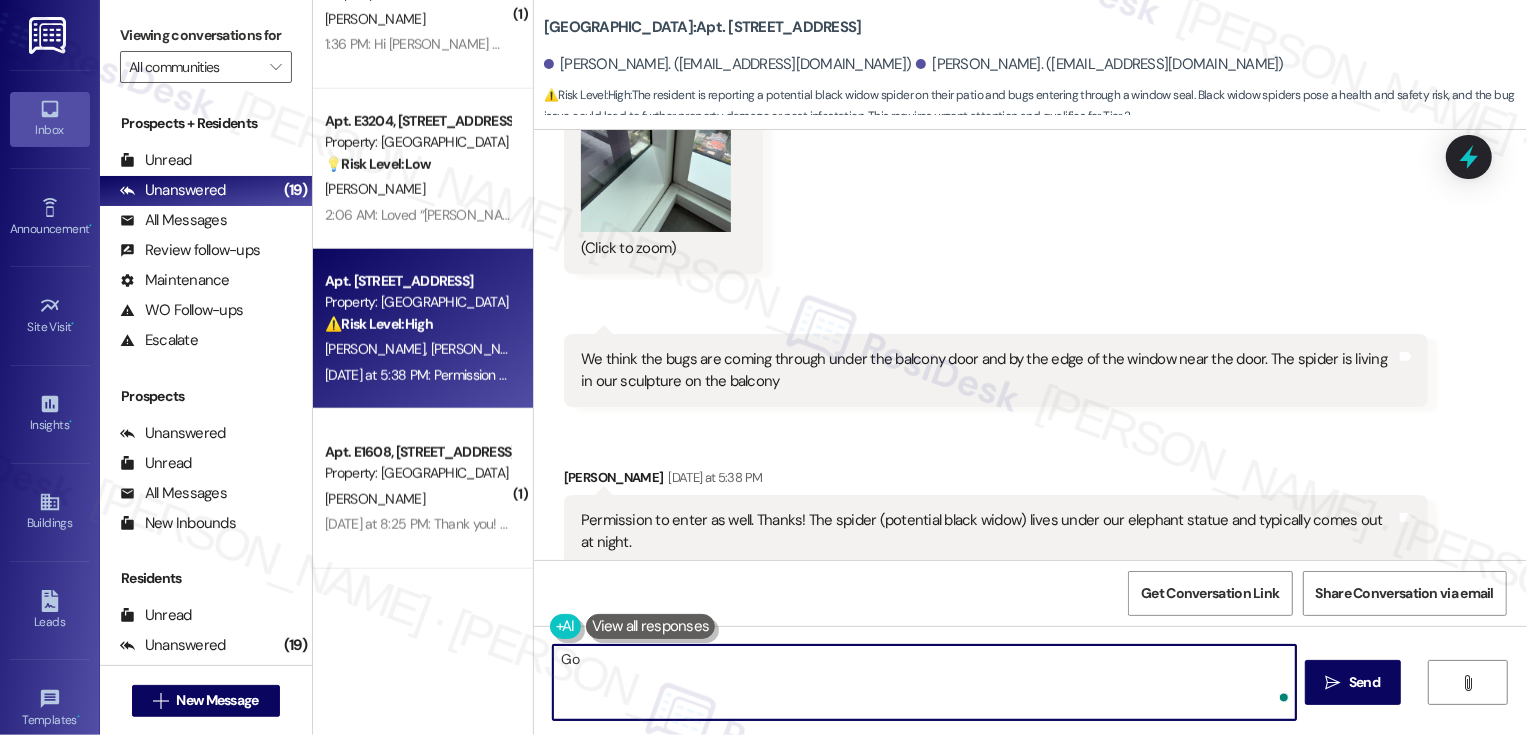 type on "G" 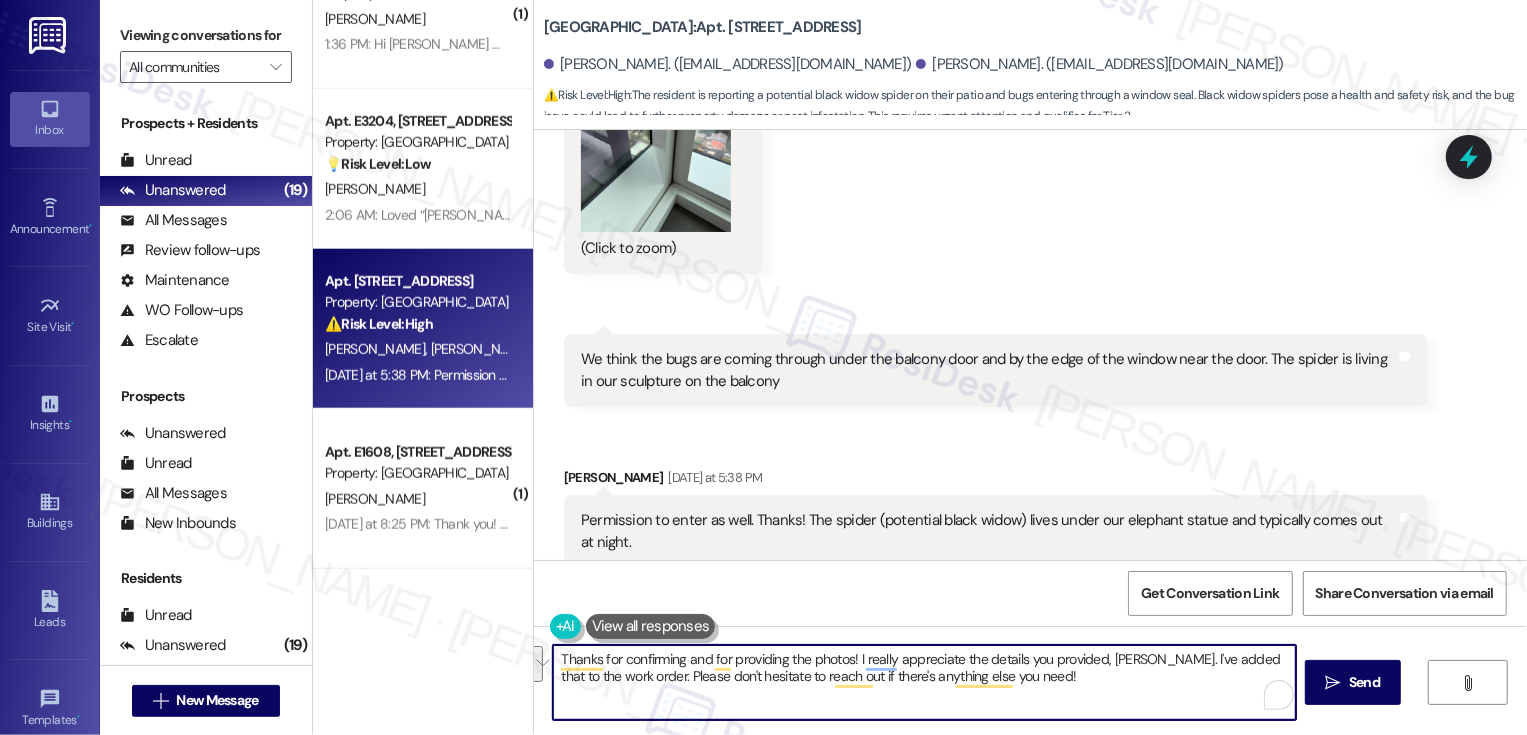 click at bounding box center [535, 664] 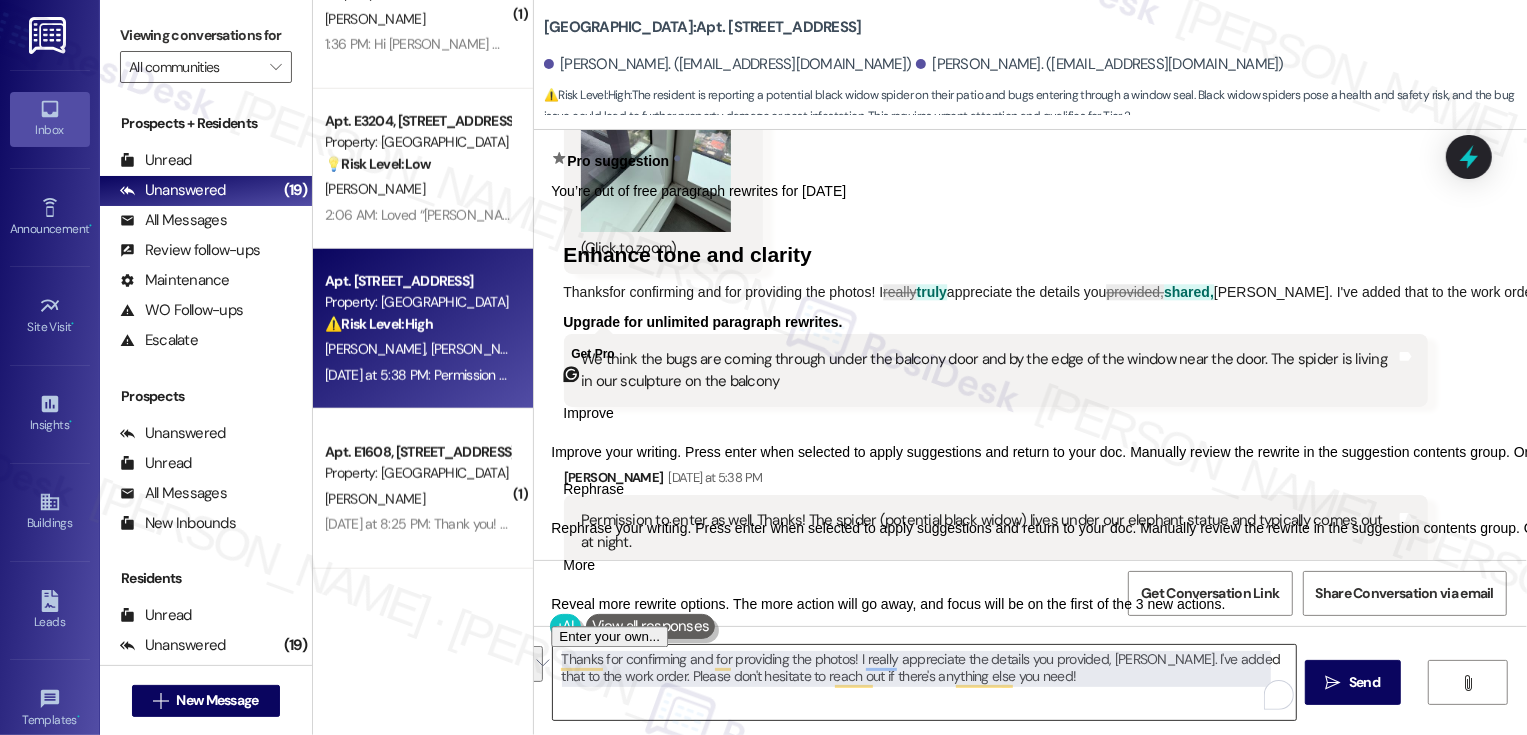 click on "Thanks for confirming and for providing the photos! I really appreciate the details you provided, John. I've added that to the work order. Please don't hesitate to reach out if there's anything else you need!" at bounding box center (924, 682) 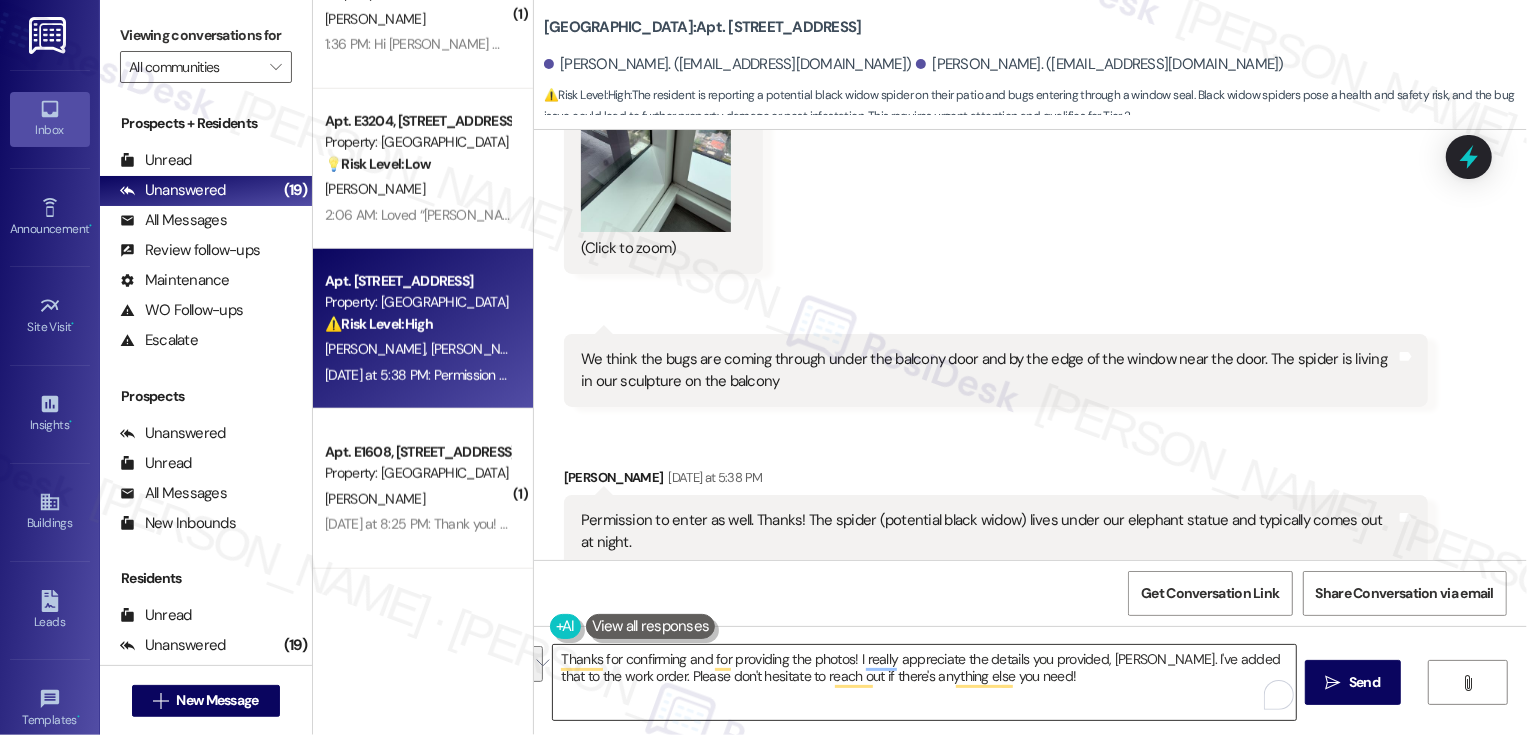 paste on "you so much for confirming and for sending over the photos, John! I really appreciate all the details you provided—I've gone ahead and added everything to the work order. Please don’t hesitate to reach out if there’s anything else you need!
Ask ChatGPT" 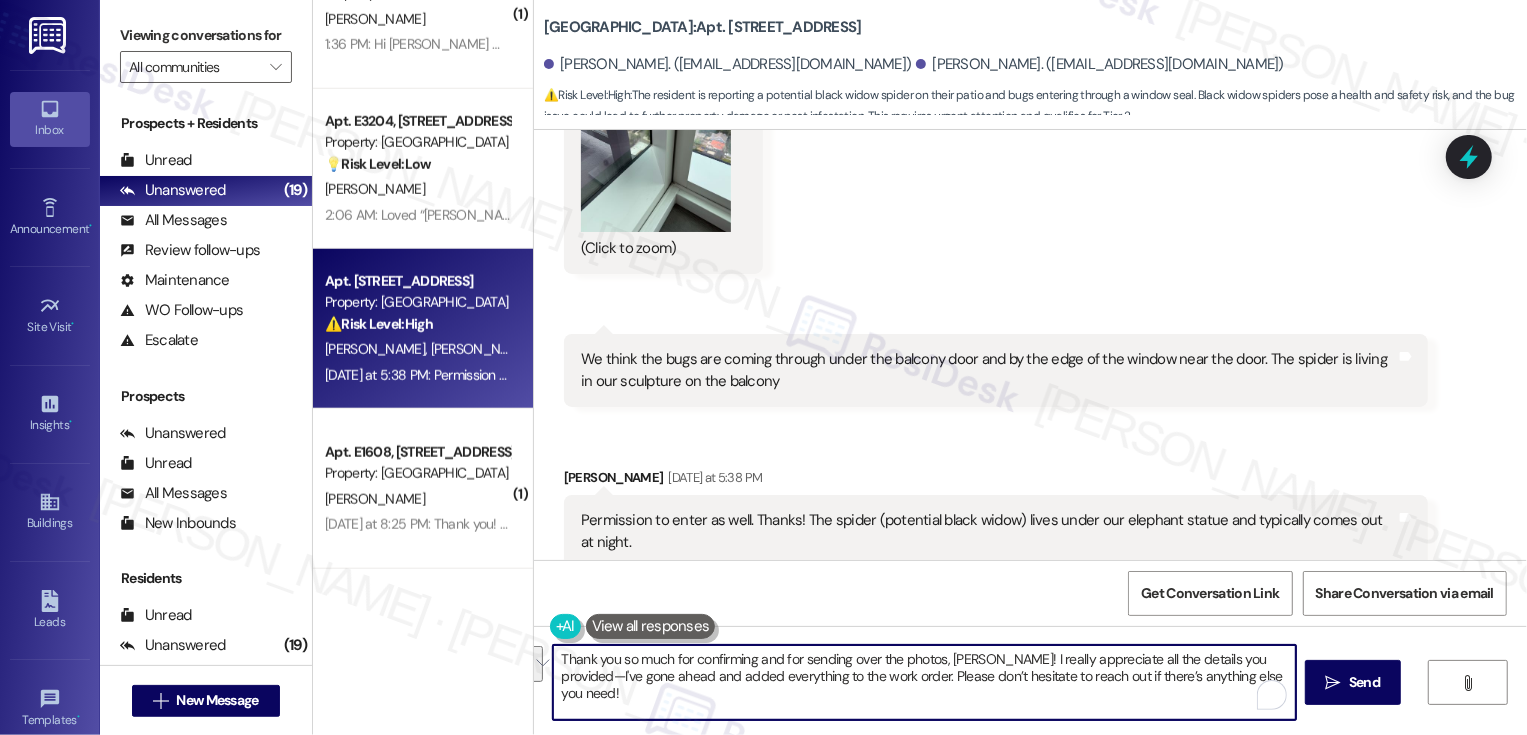 scroll, scrollTop: 119, scrollLeft: 0, axis: vertical 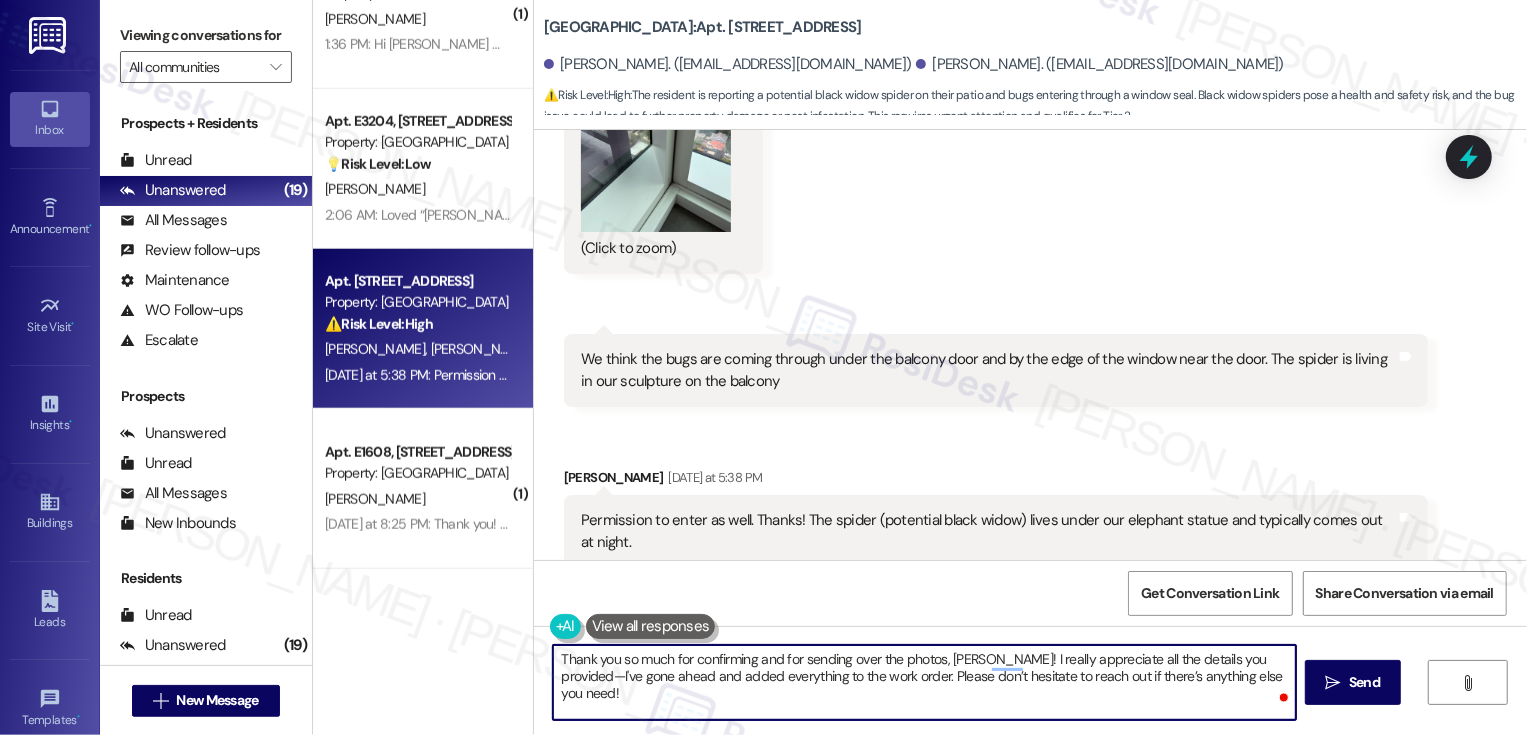 click on "Thank you so much for confirming and for sending over the photos, John! I really appreciate all the details you provided—I've gone ahead and added everything to the work order. Please don’t hesitate to reach out if there’s anything else you need!" at bounding box center (924, 682) 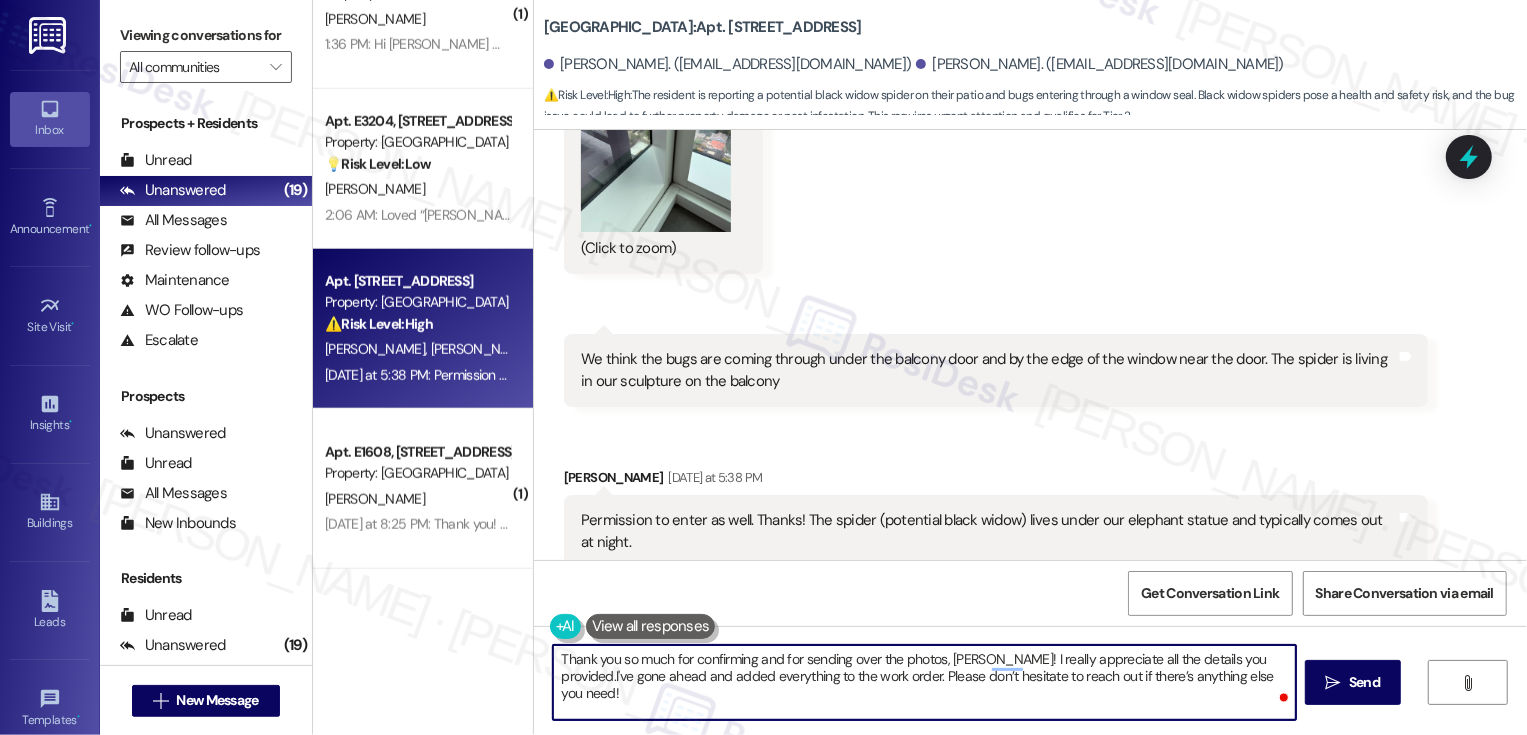 type on "Thank you so much for confirming and for sending over the photos, John! I really appreciate all the details you provided. I've gone ahead and added everything to the work order. Please don’t hesitate to reach out if there’s anything else you need!" 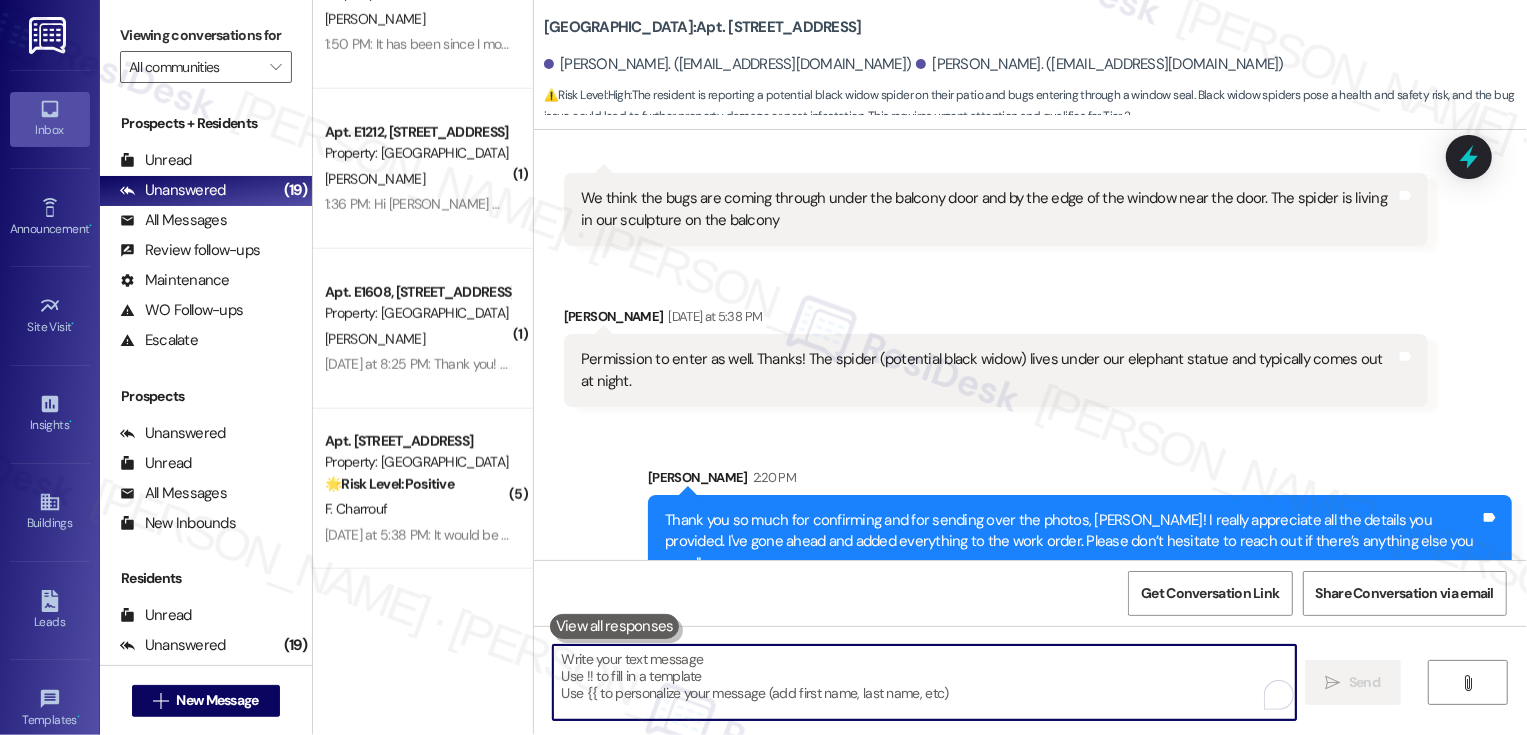 type 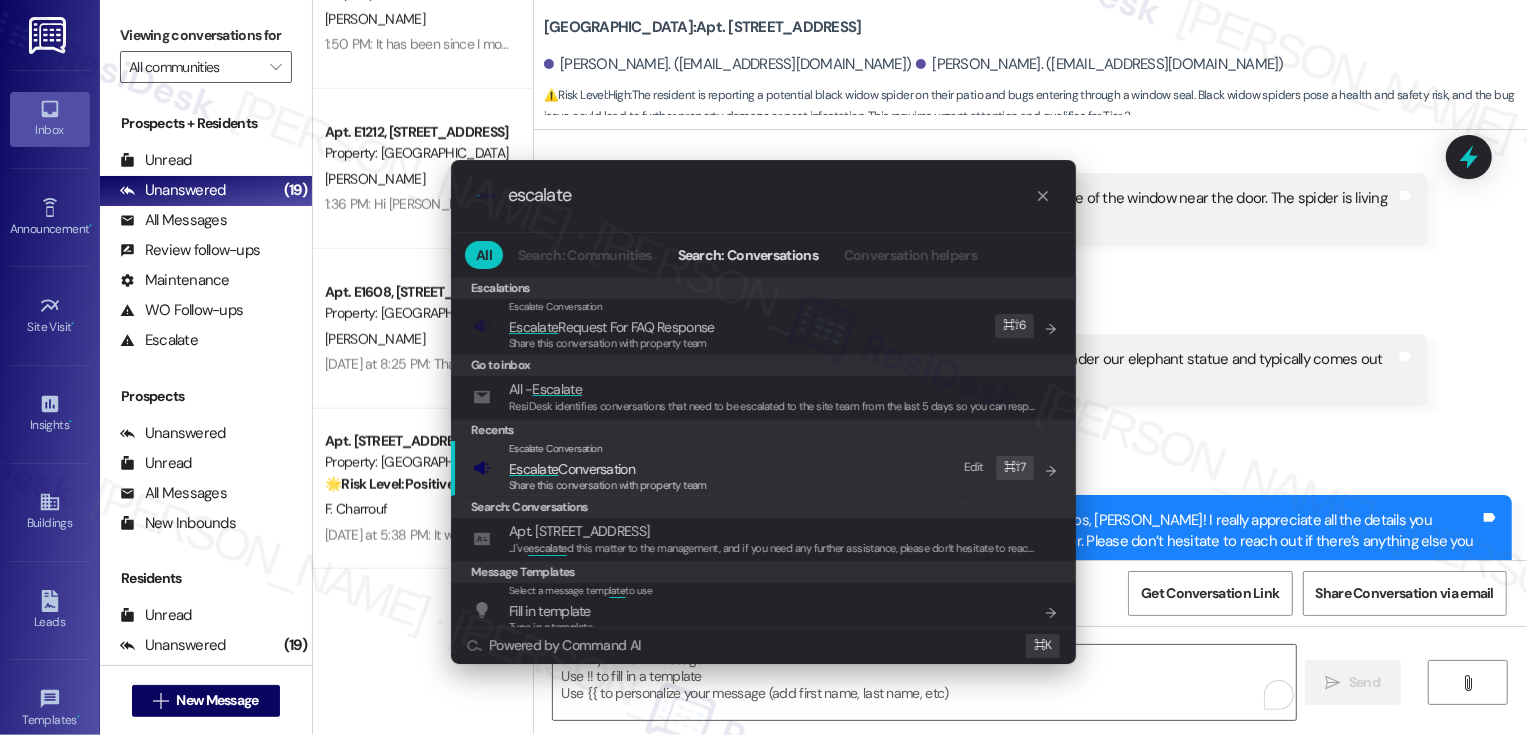 type on "escalate" 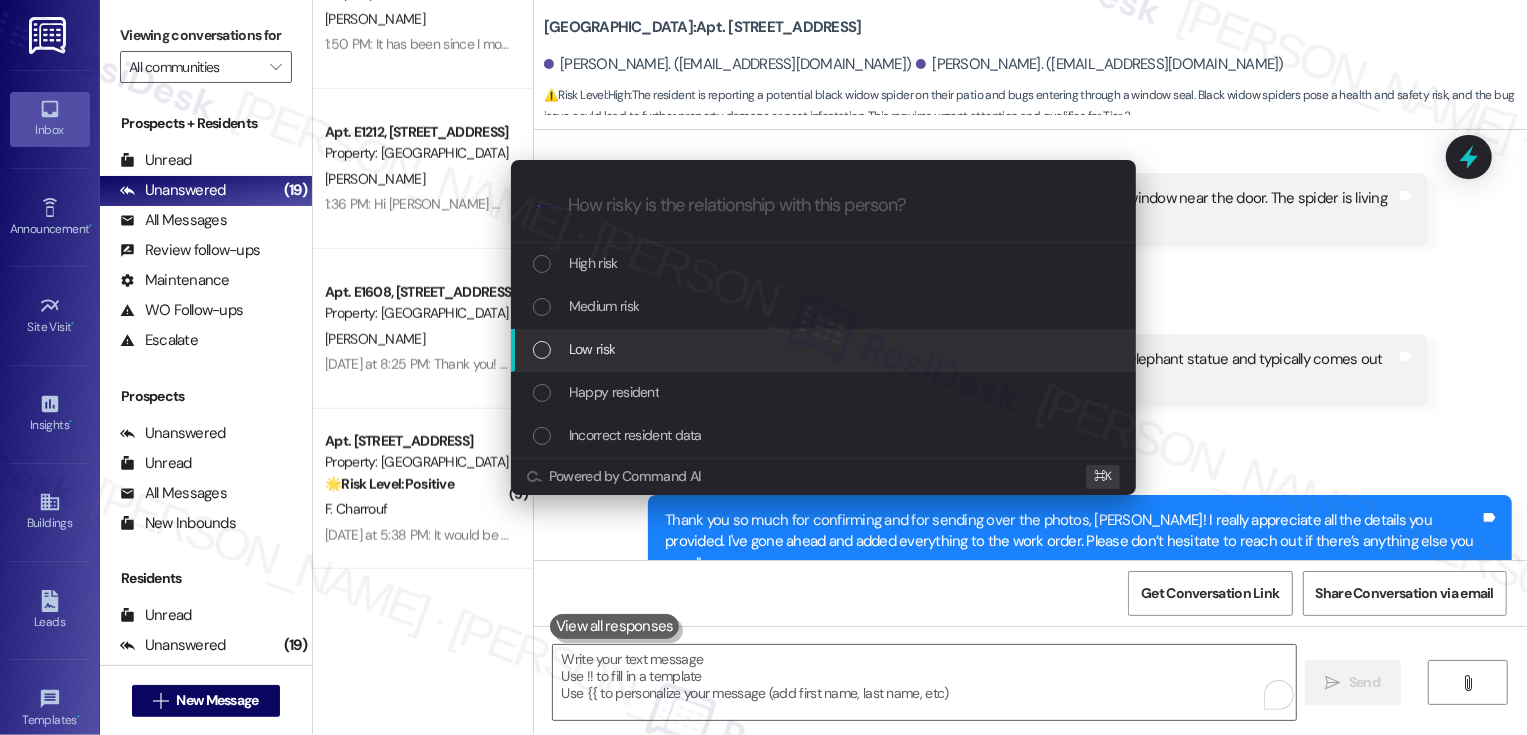 click on "Low risk" at bounding box center [592, 349] 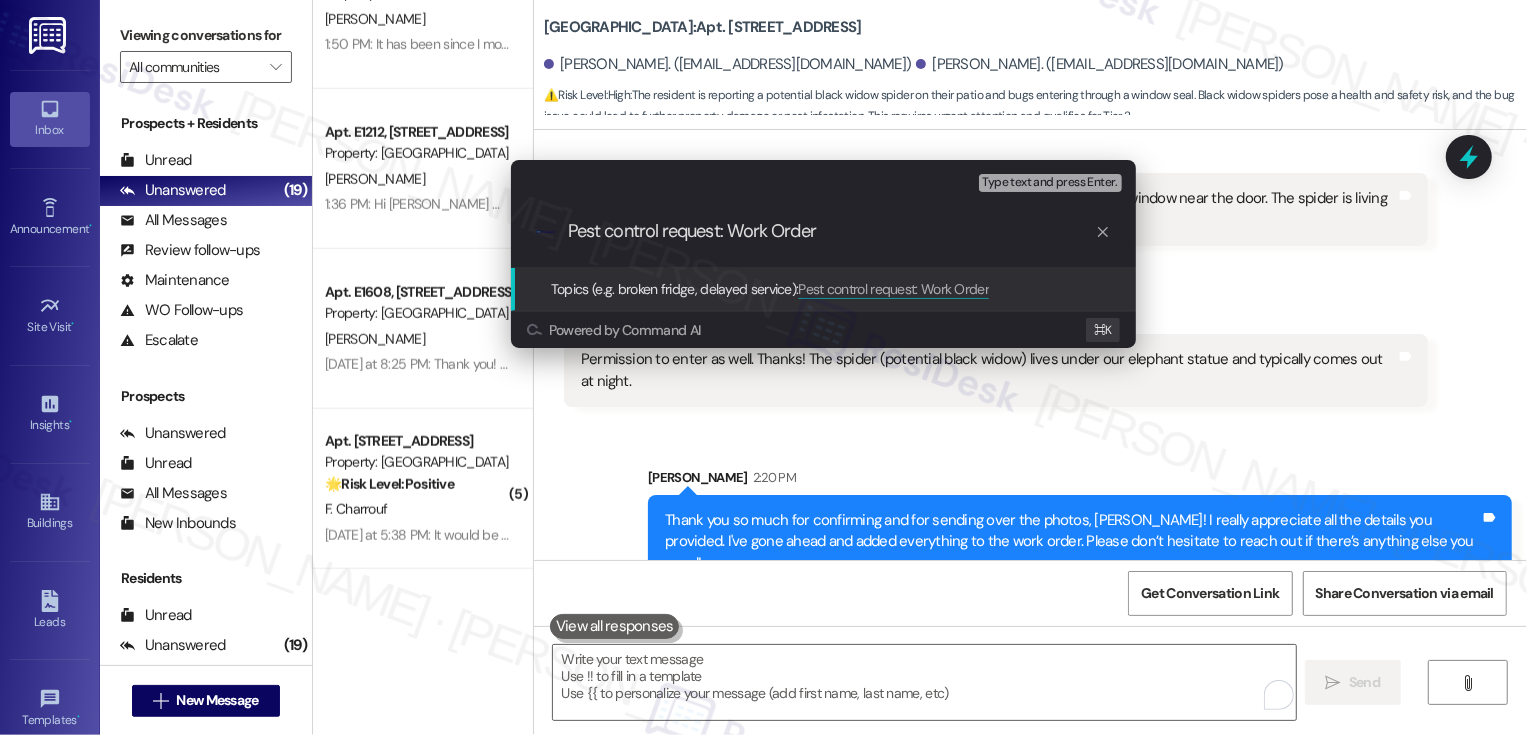 paste on "71480" 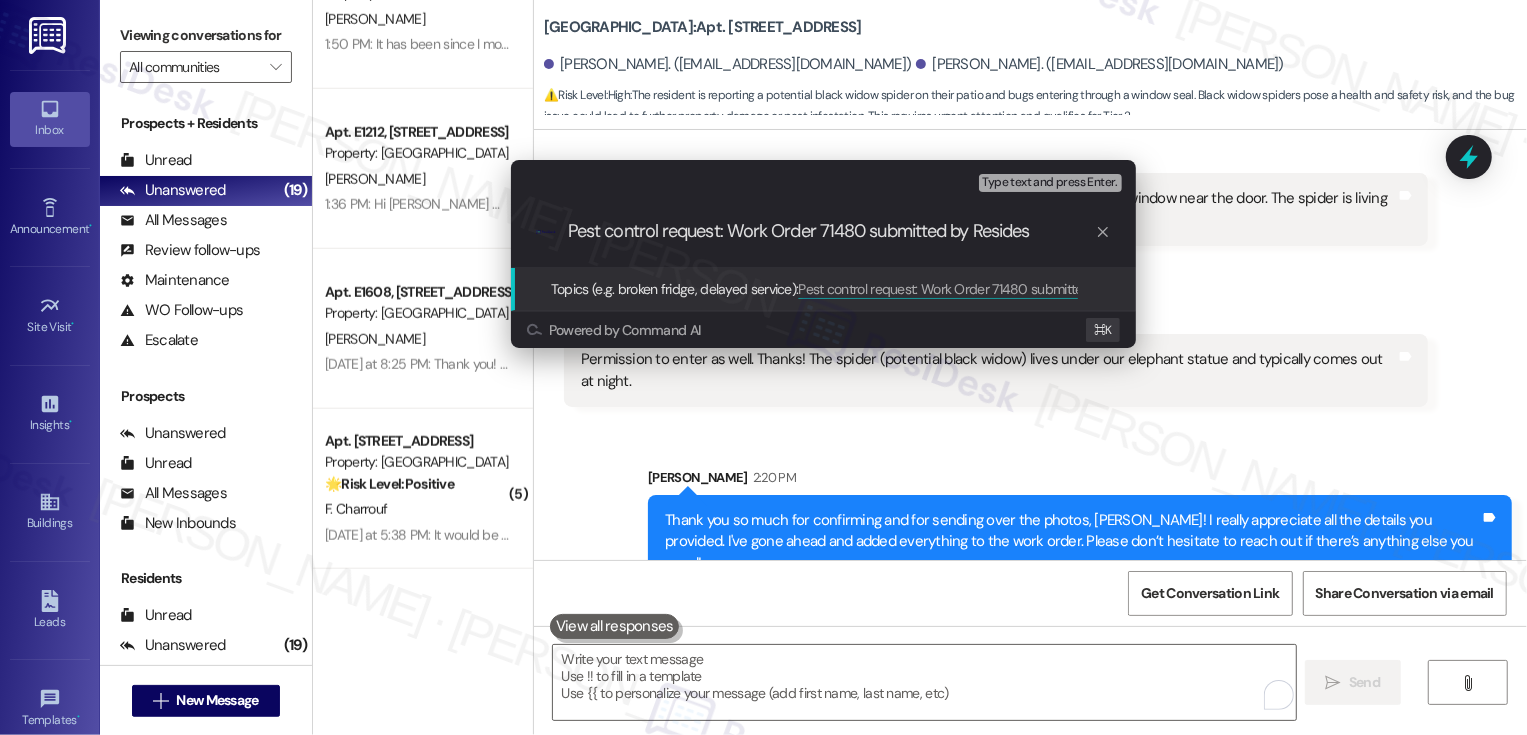 type on "Pest control request: Work Order 71480 submitted by Residesk" 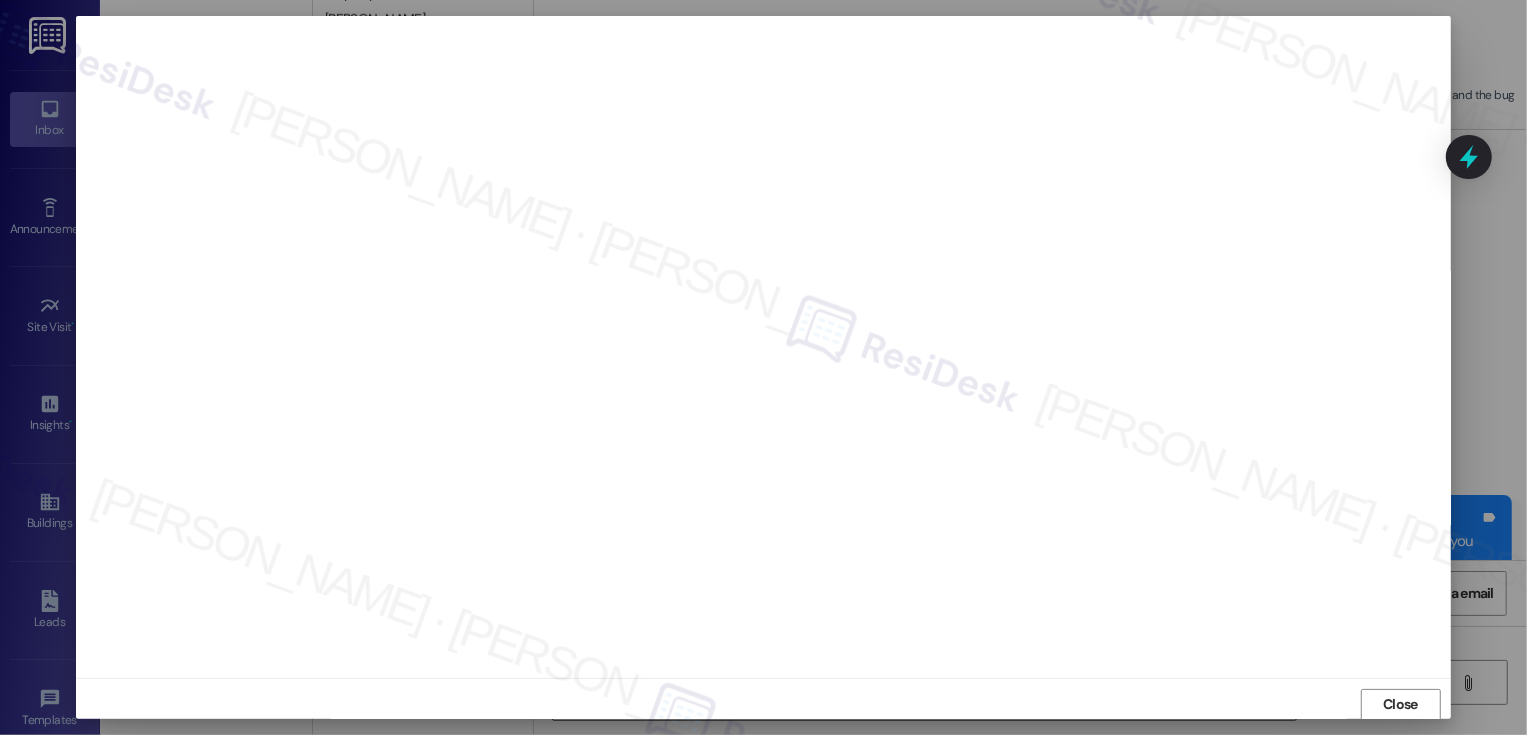 scroll, scrollTop: 1, scrollLeft: 0, axis: vertical 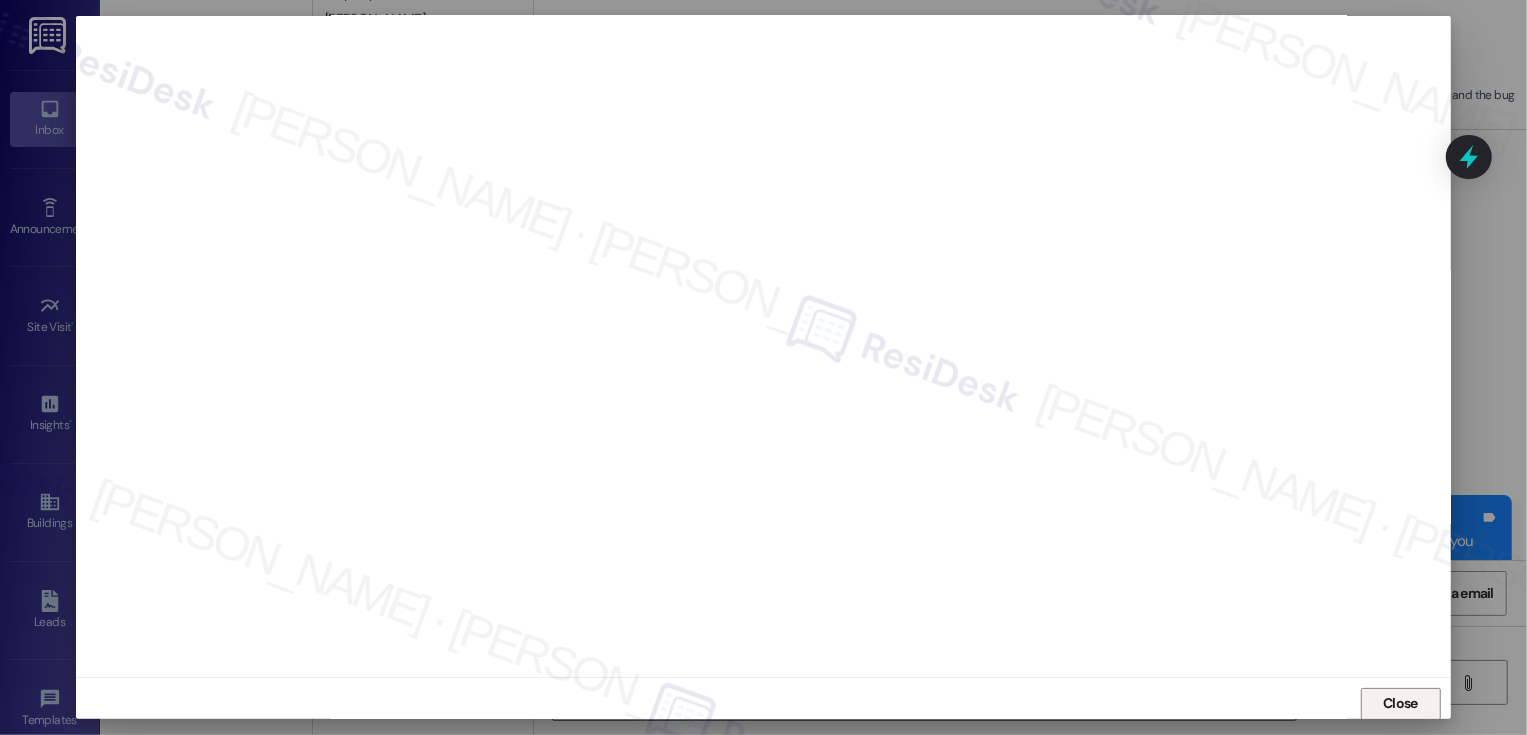 click on "Close" at bounding box center (1401, 704) 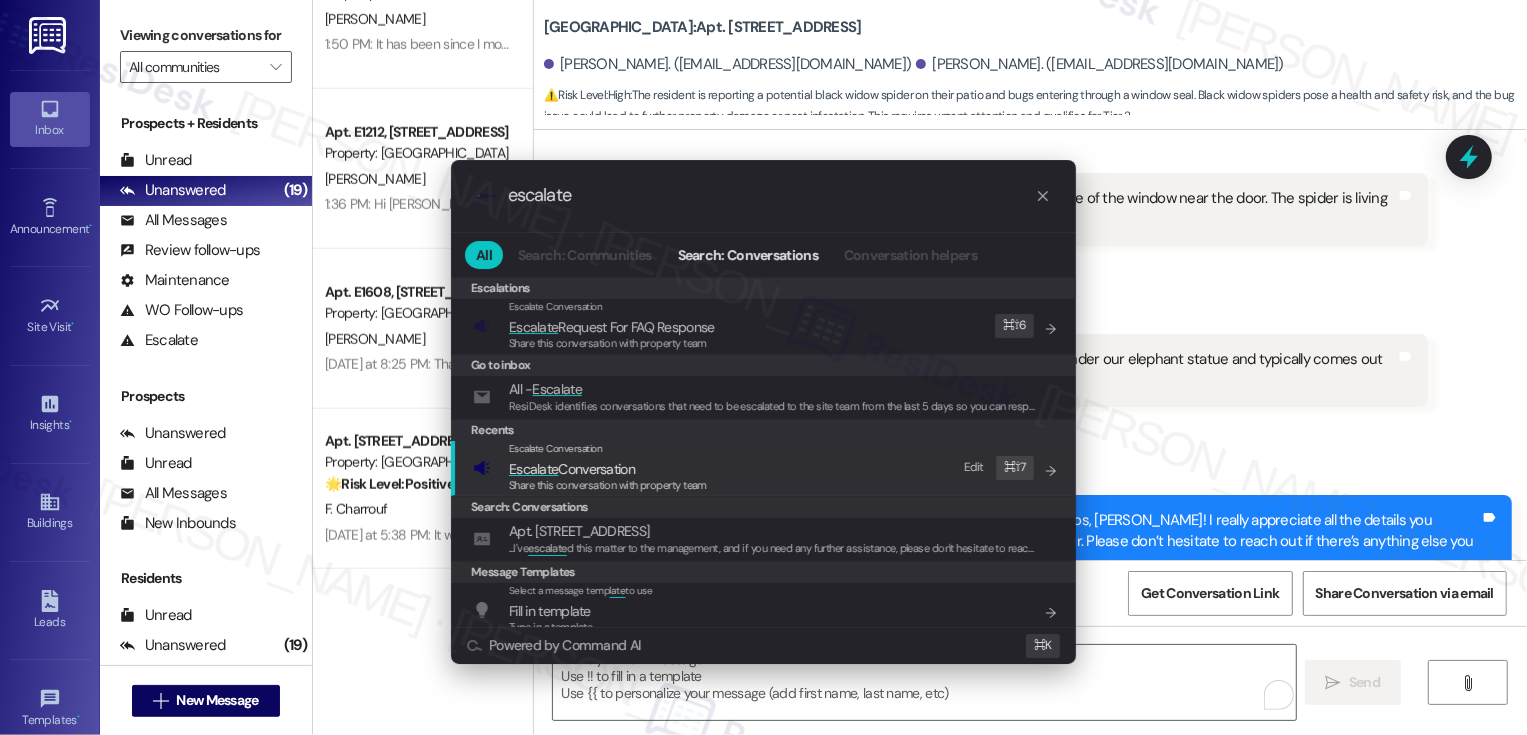 type on "escalate" 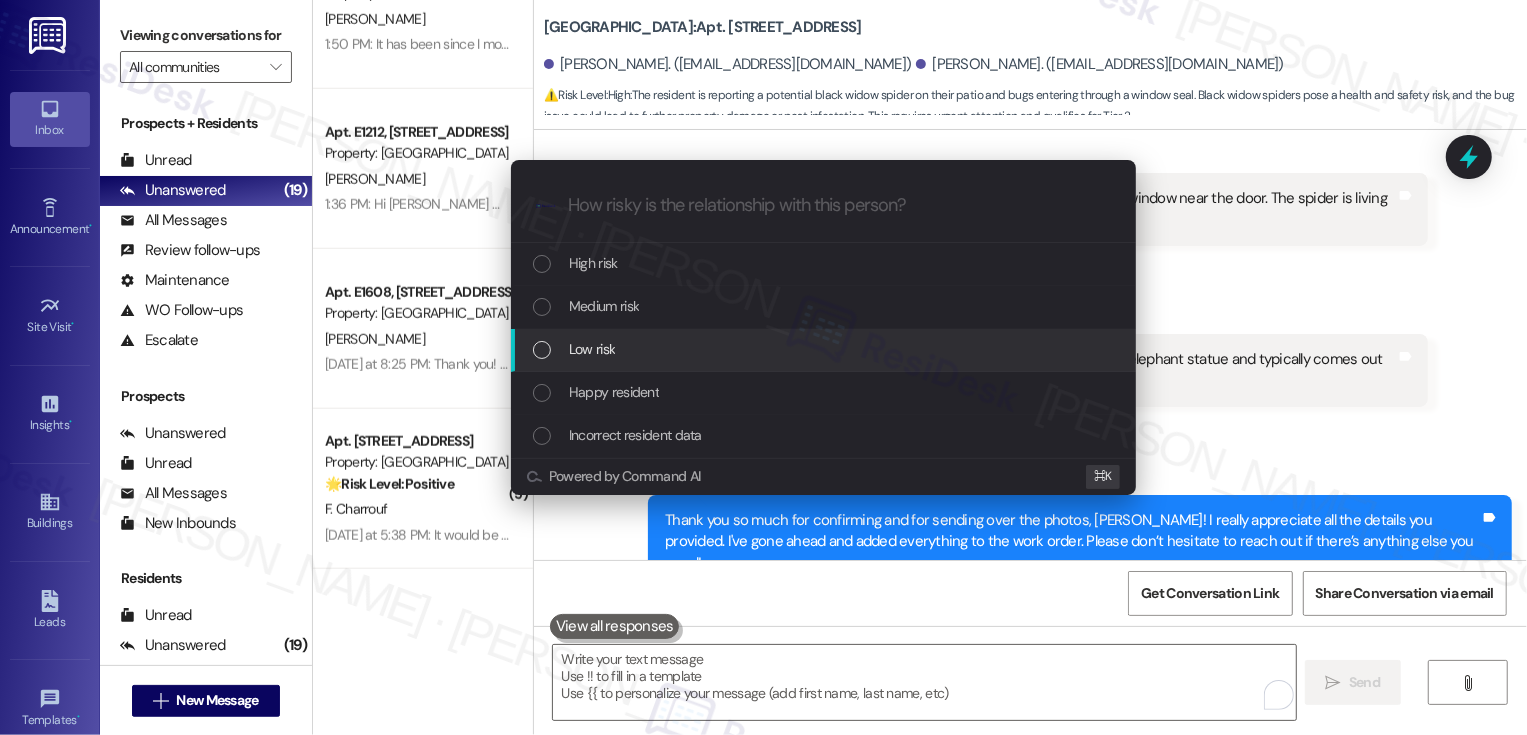 click on "Low risk" at bounding box center [592, 349] 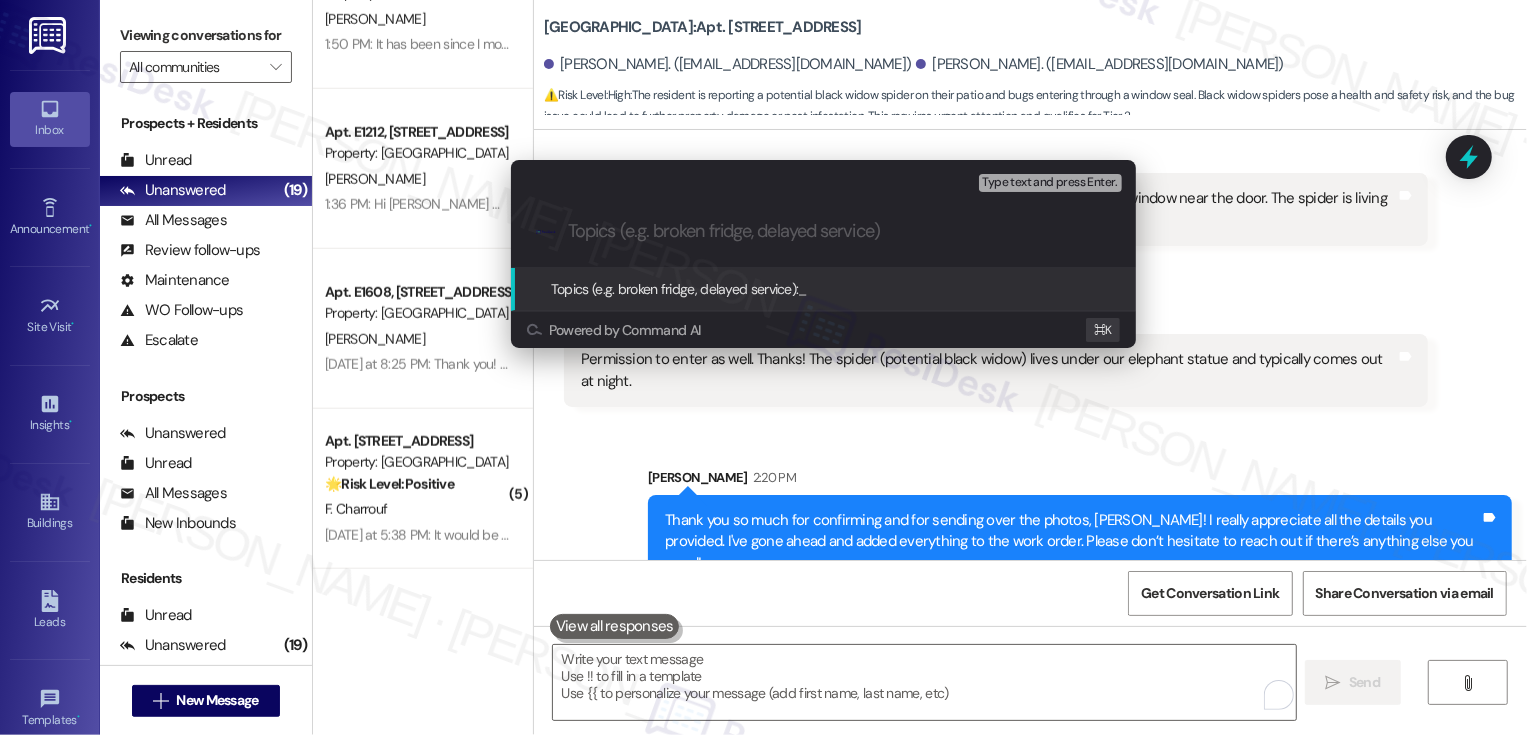 paste on "Pest control request: Work Order 71480 submitted by Residesk" 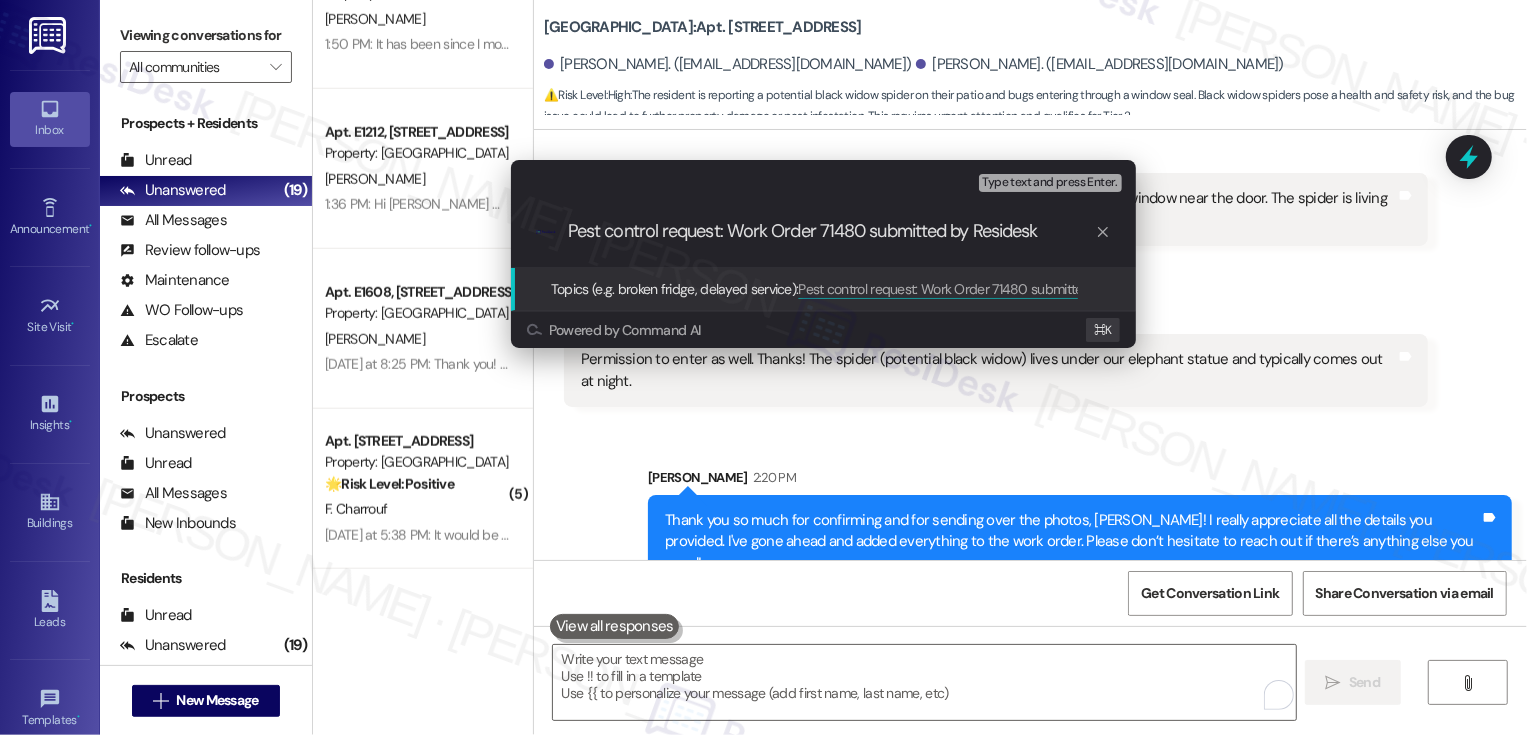 type 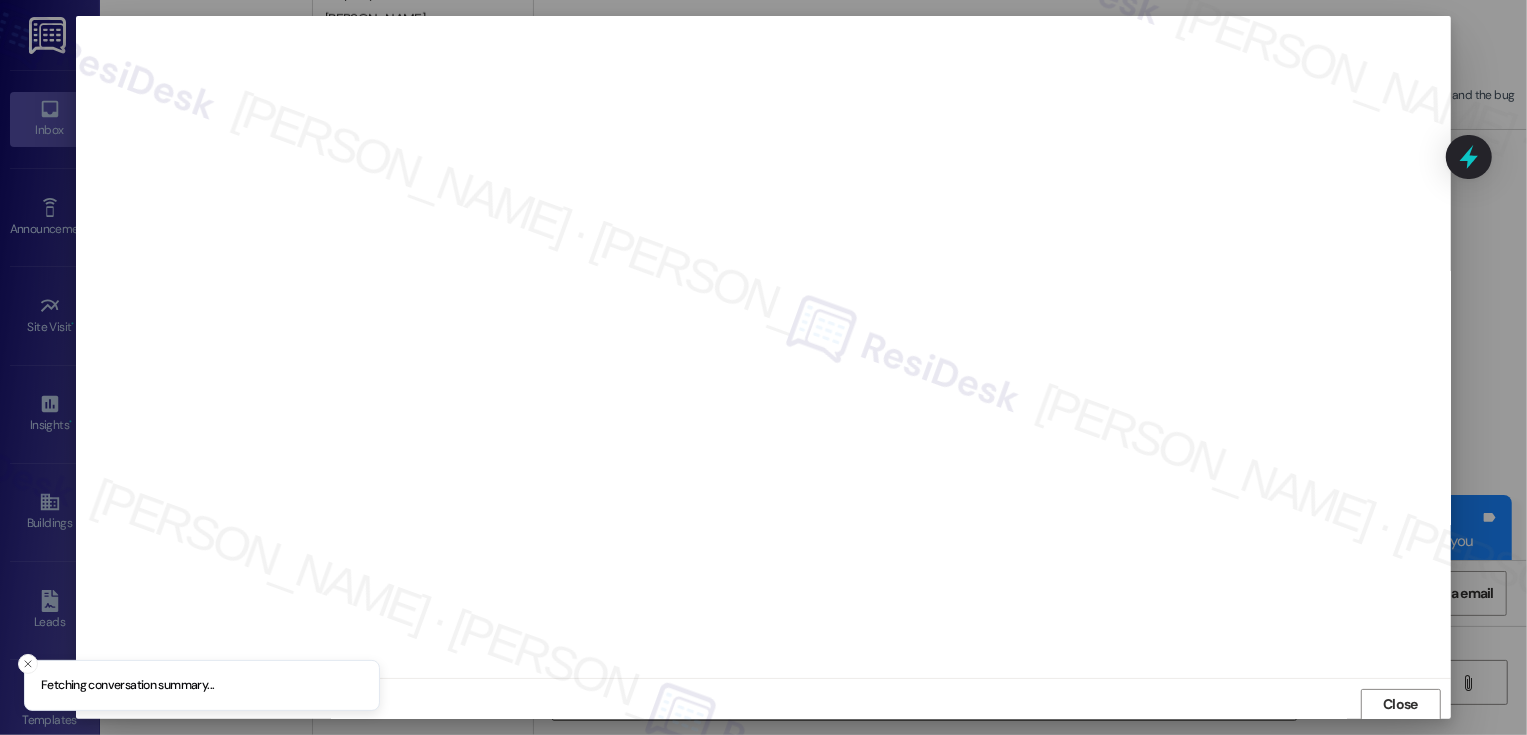 scroll, scrollTop: 1, scrollLeft: 0, axis: vertical 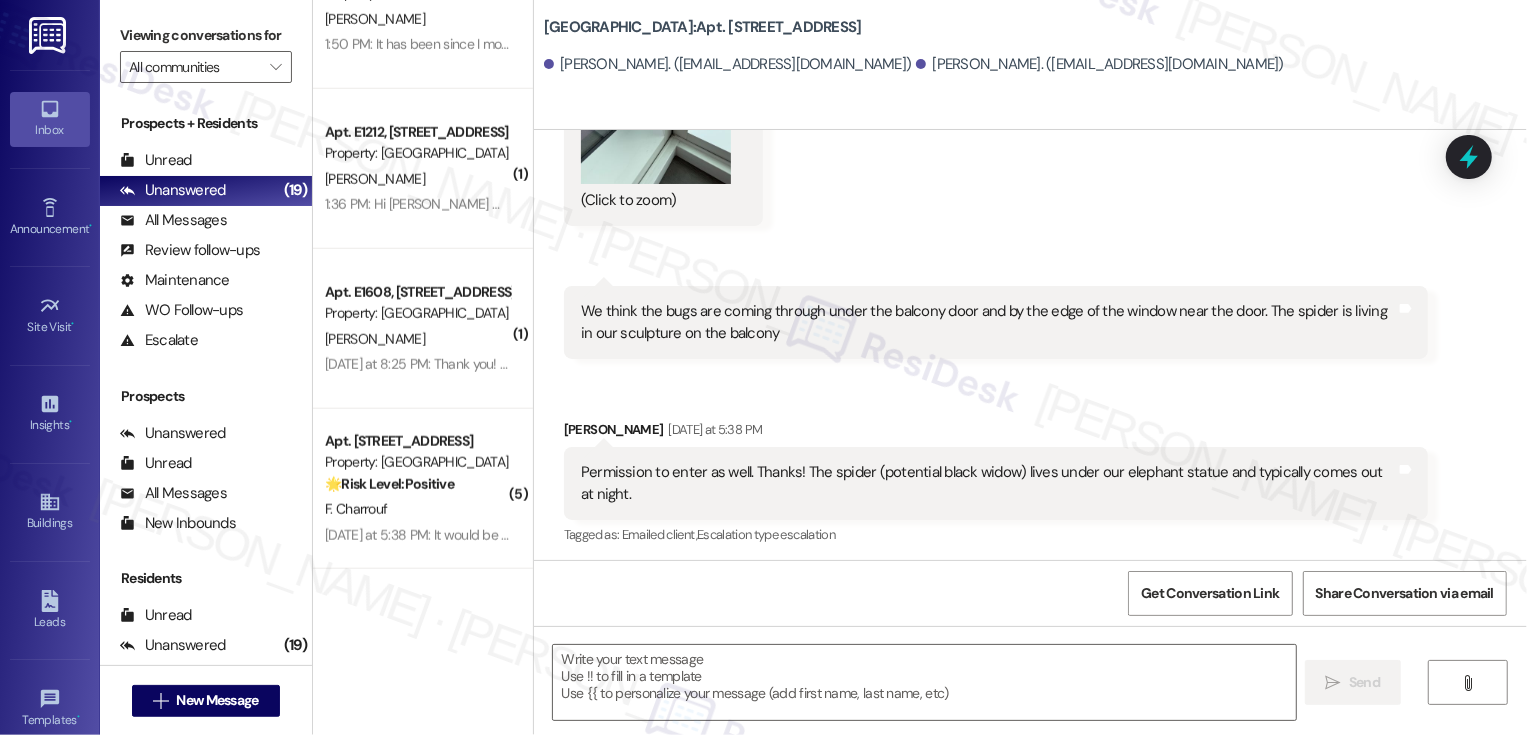 type on "Fetching suggested responses. Please feel free to read through the conversation in the meantime." 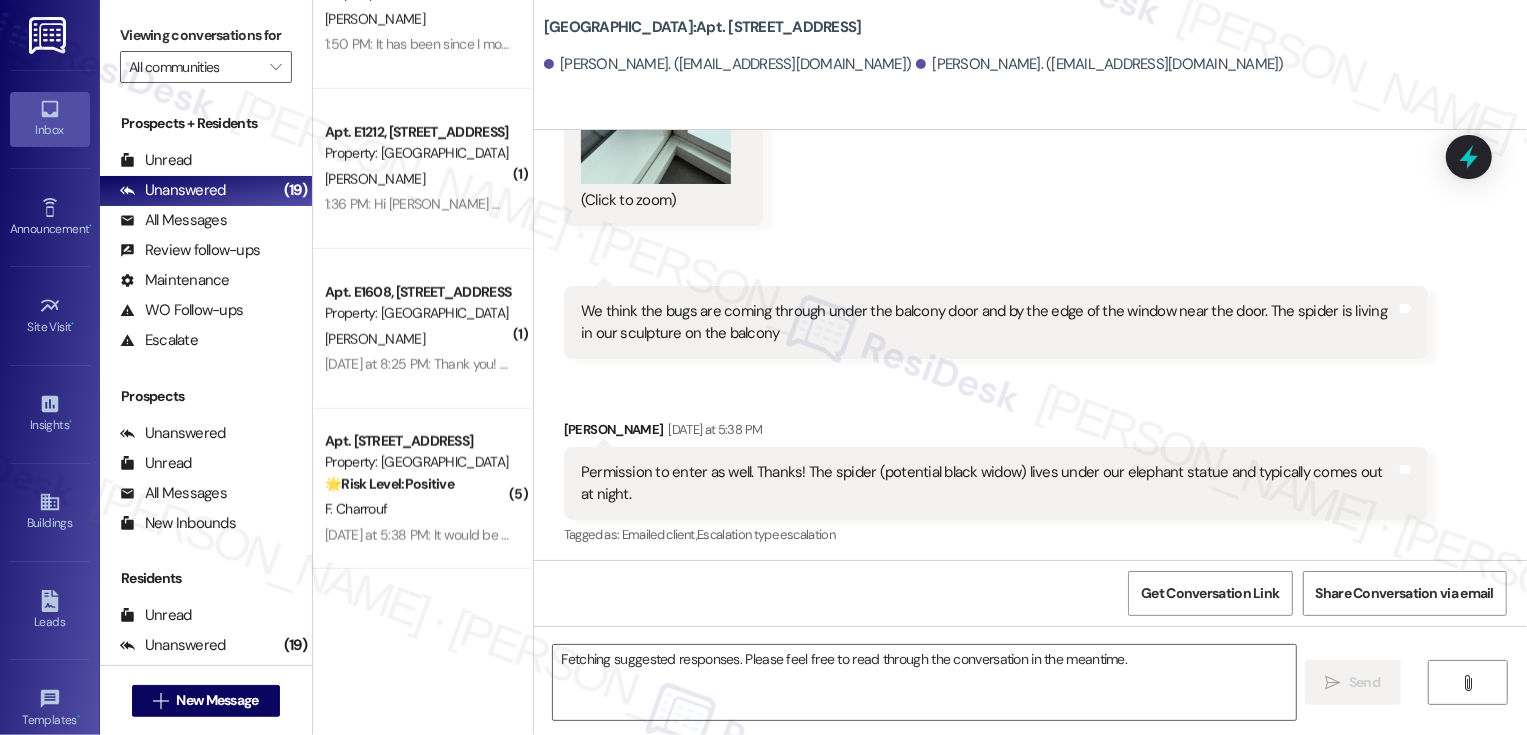 scroll, scrollTop: 1555, scrollLeft: 0, axis: vertical 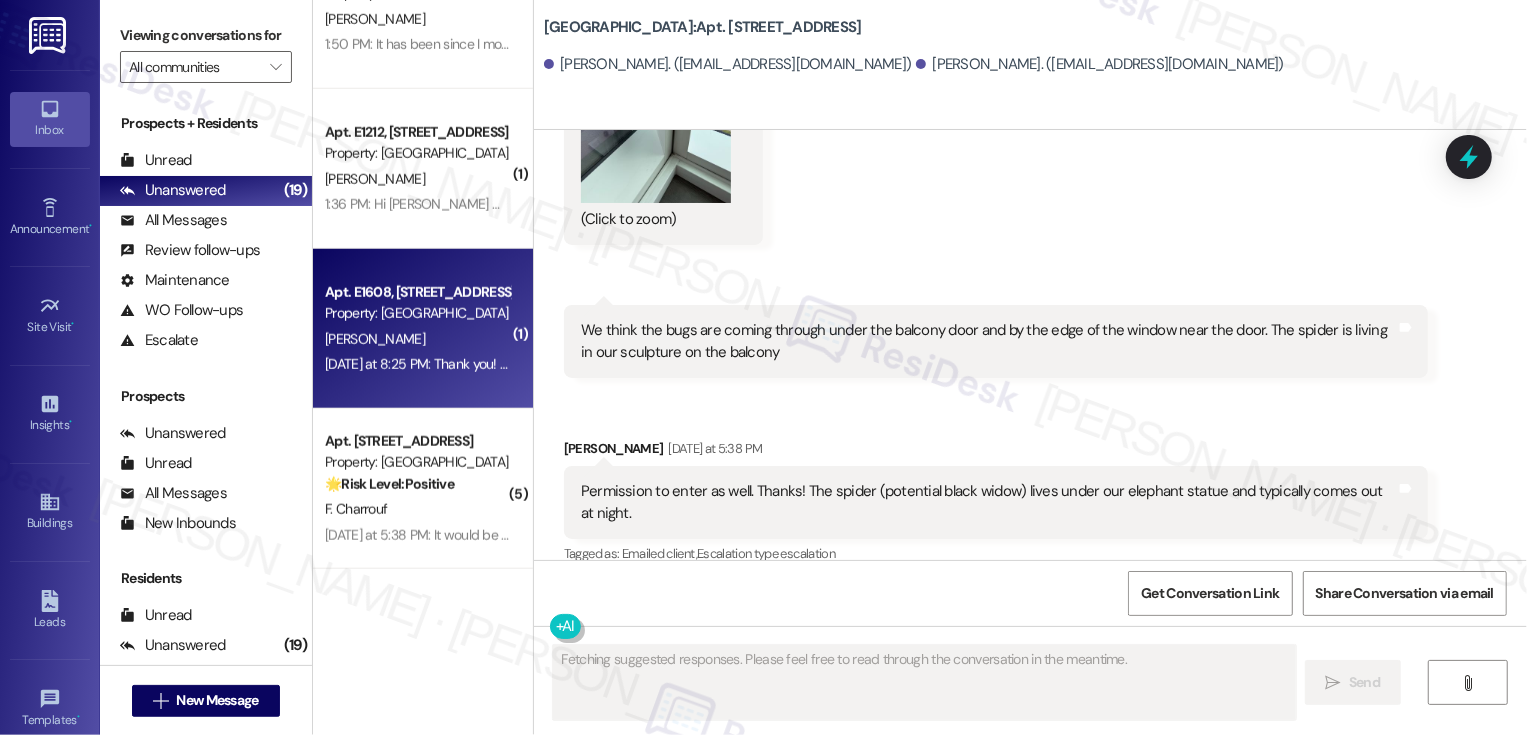 click on "C. Malecha" at bounding box center (417, 339) 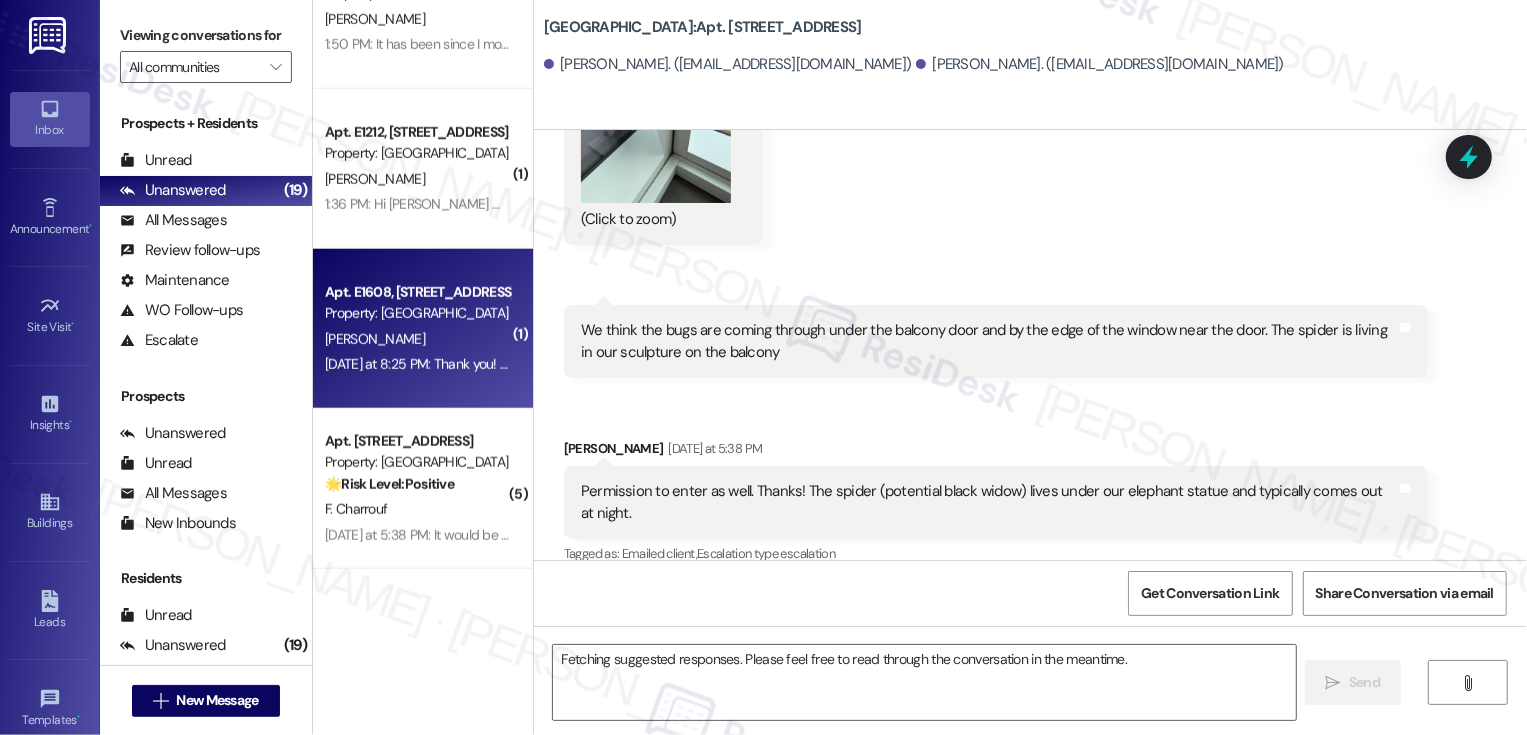 click on "C. Malecha" at bounding box center [417, 339] 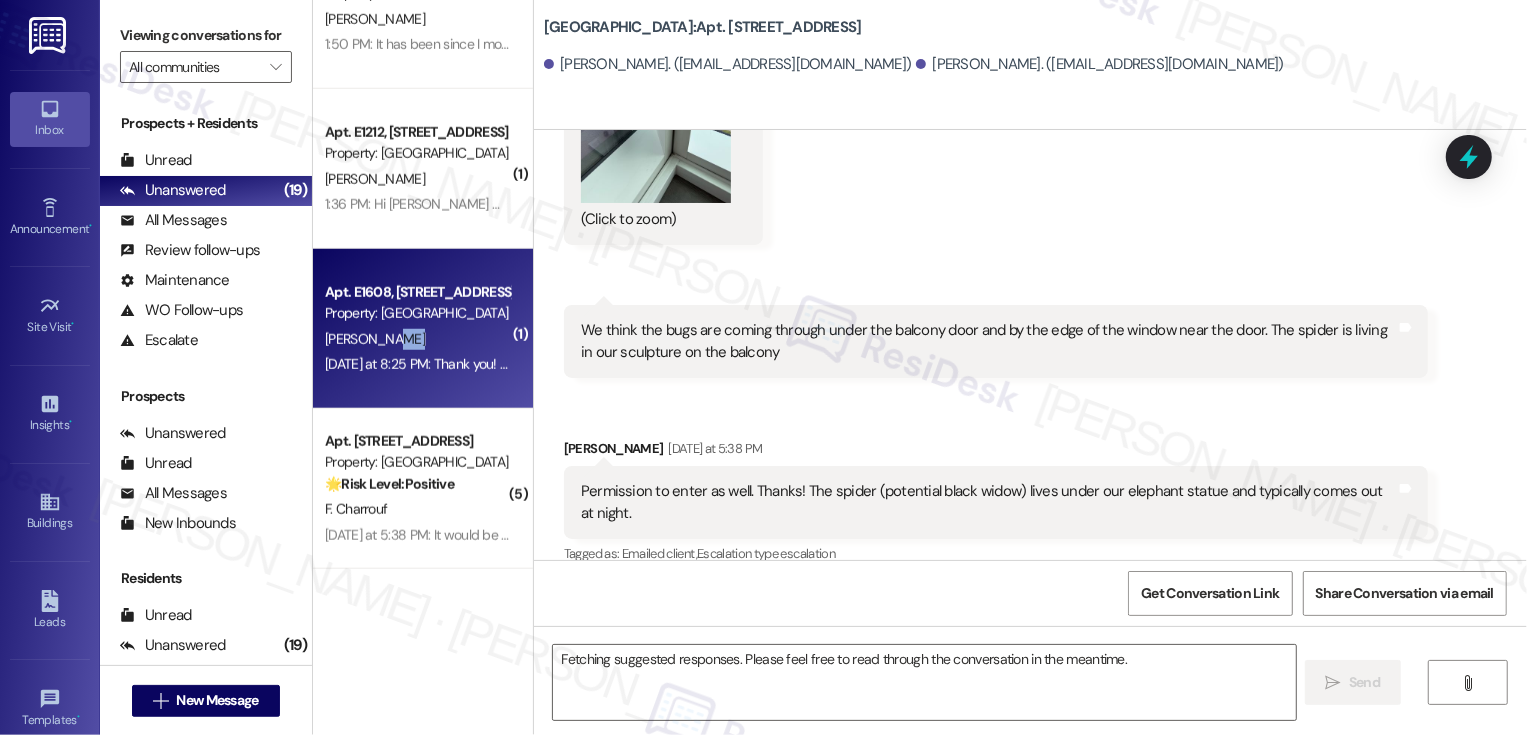 click on "C. Malecha" at bounding box center [417, 339] 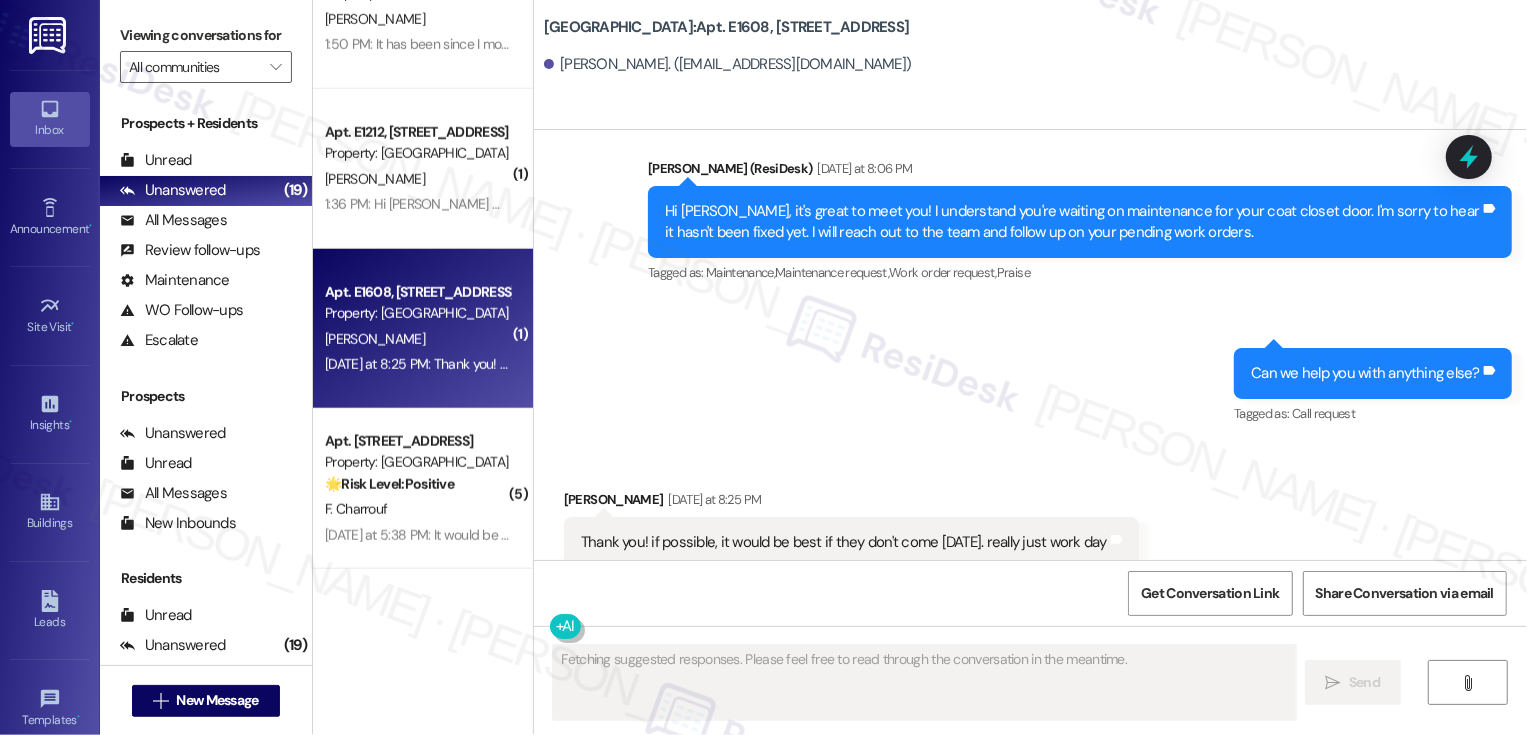 scroll, scrollTop: 546, scrollLeft: 0, axis: vertical 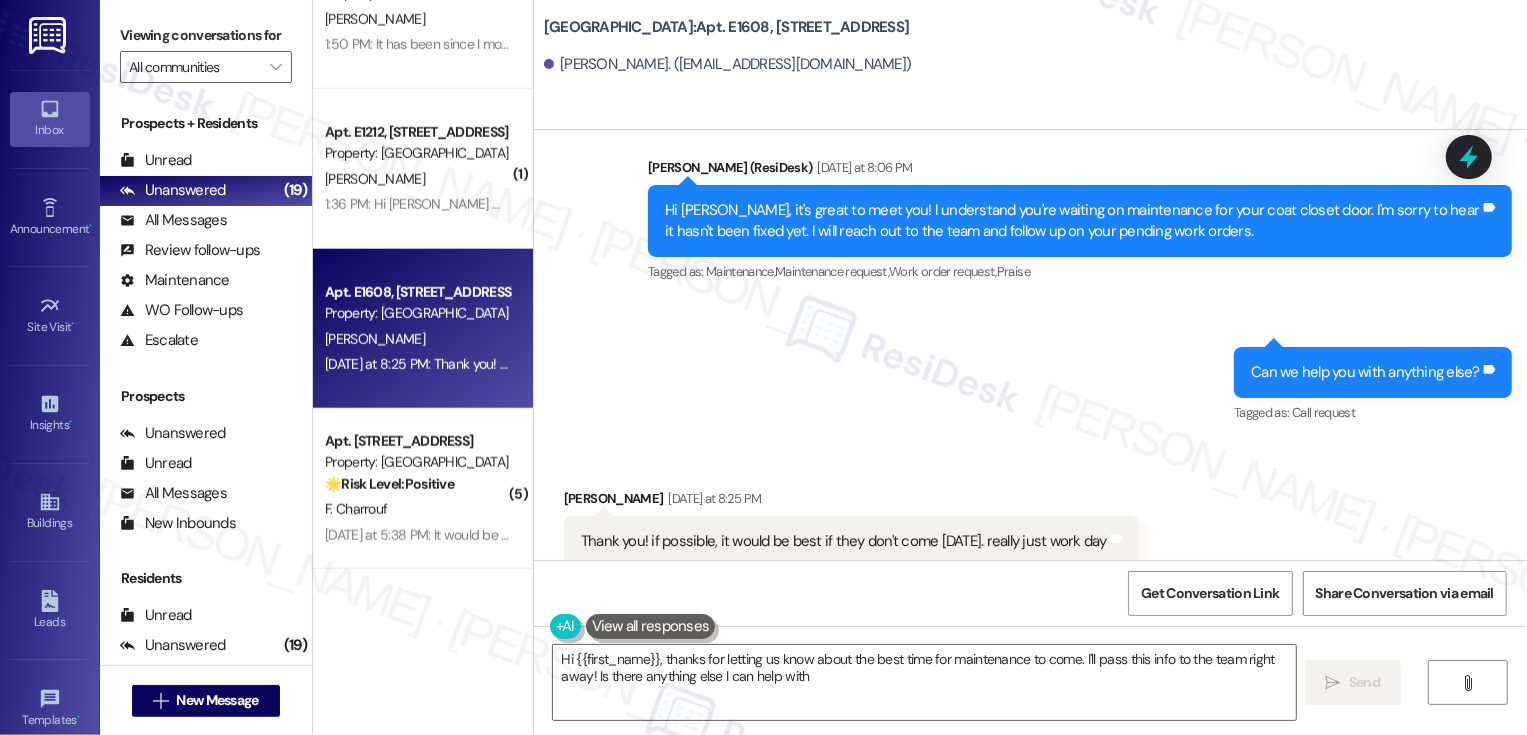 type on "Hi {{first_name}}, thanks for letting us know about the best time for maintenance to come. I'll pass this info to the team right away! Is there anything else I can help with?" 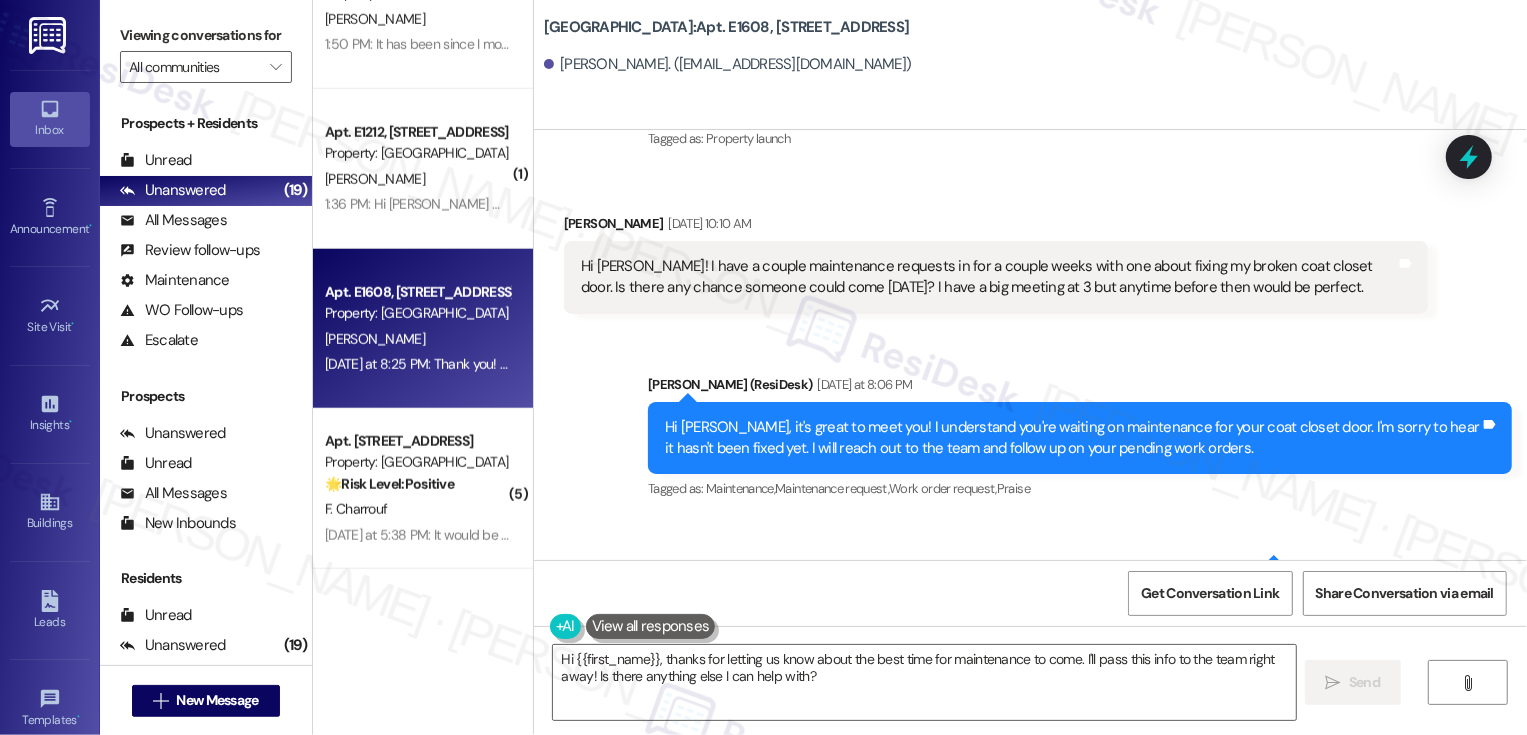 scroll, scrollTop: 211, scrollLeft: 0, axis: vertical 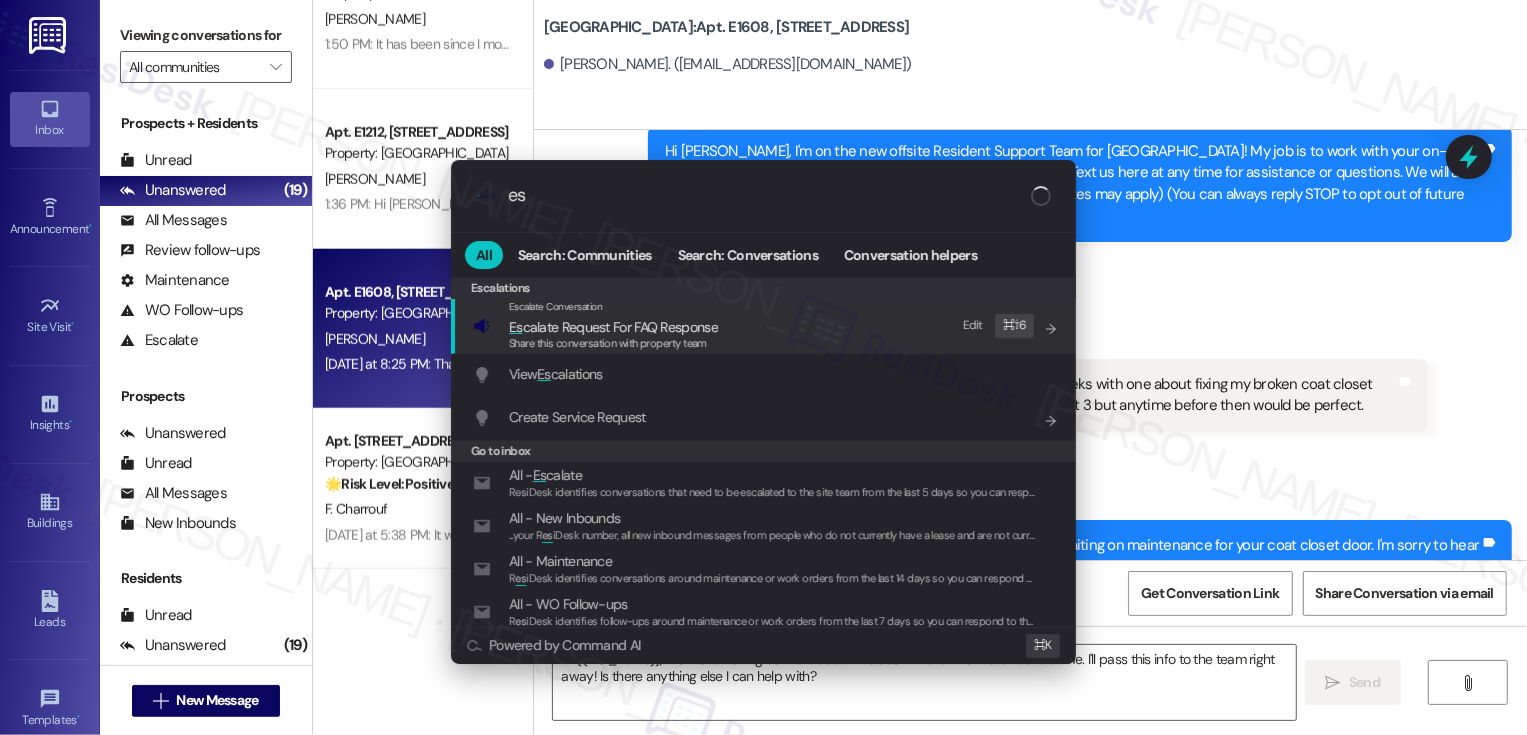 type on "e" 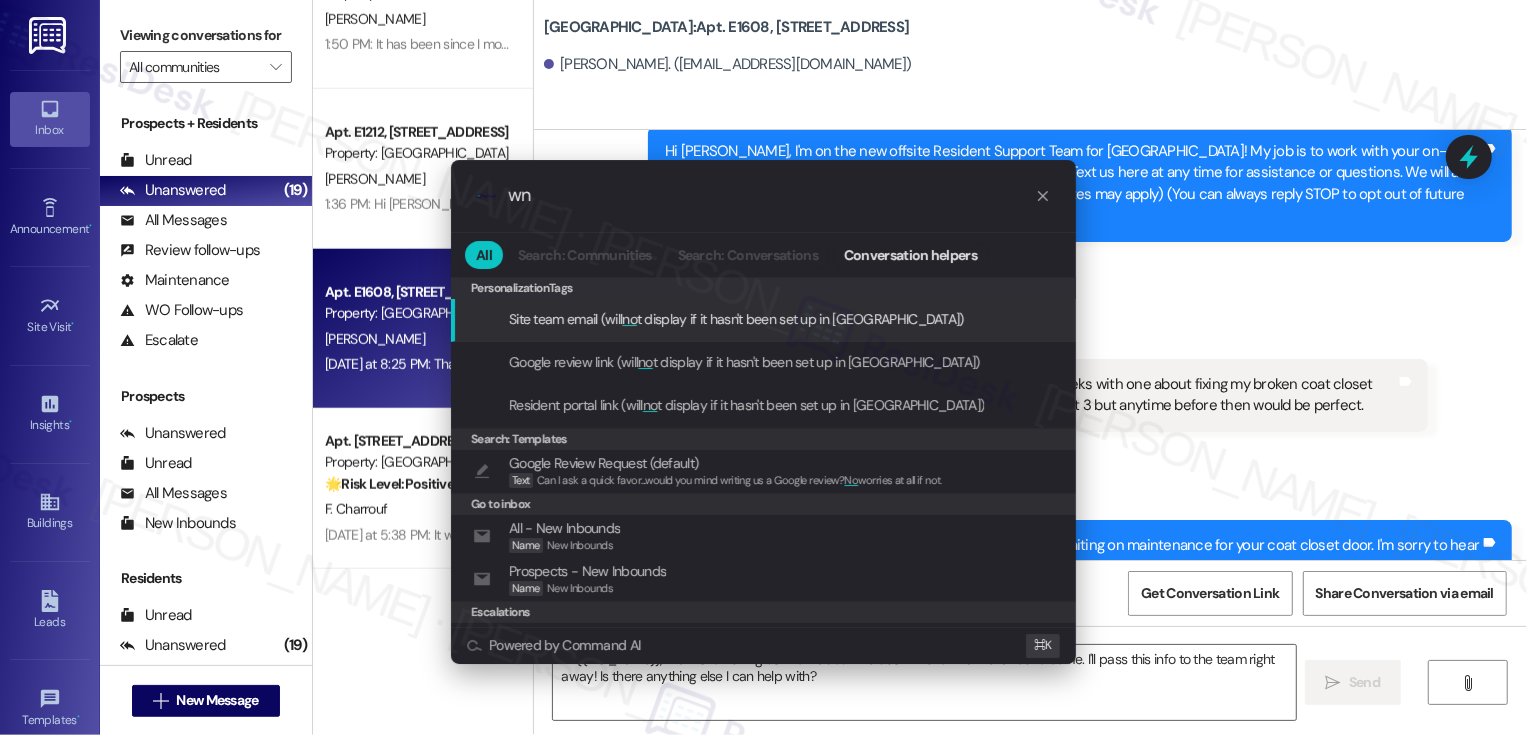 type on "w" 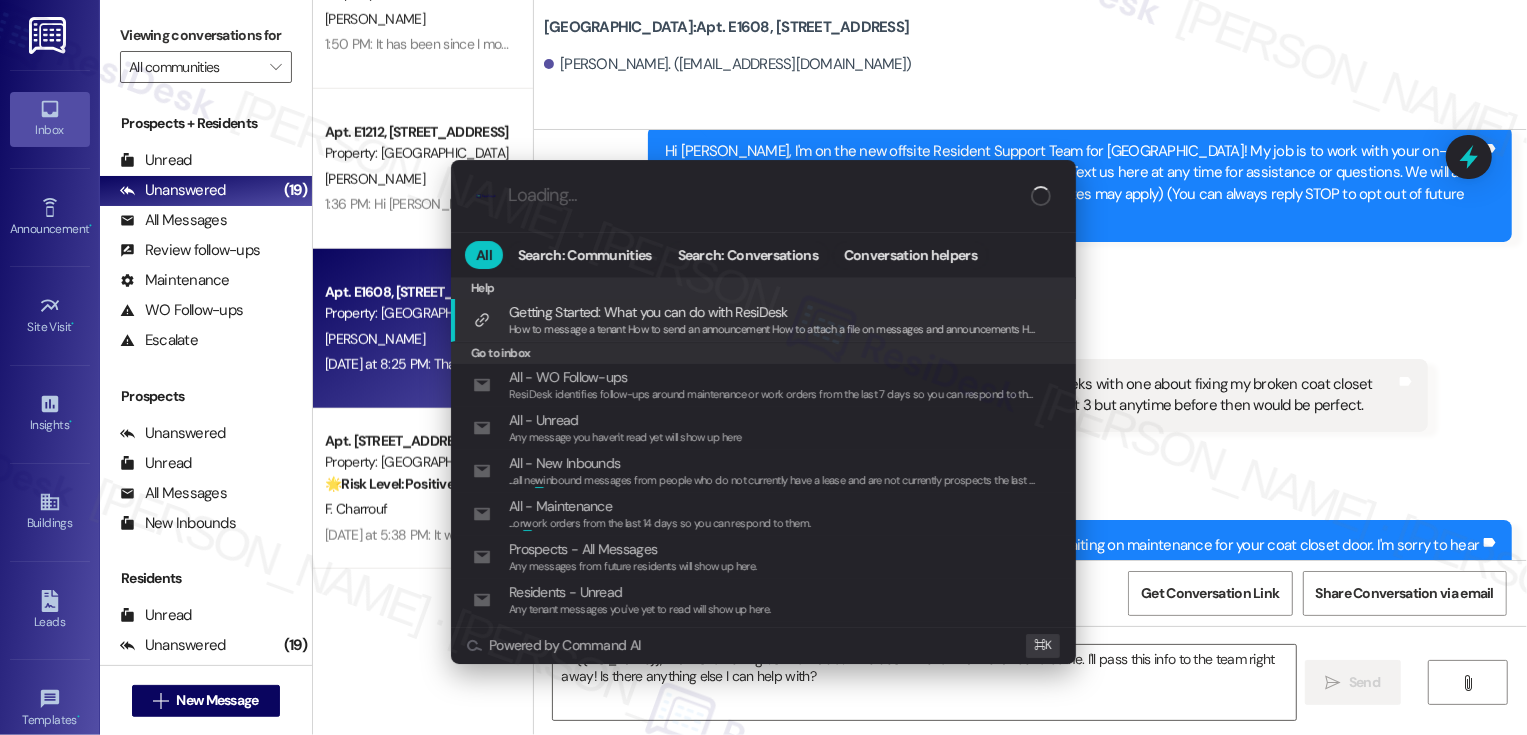 type on "w" 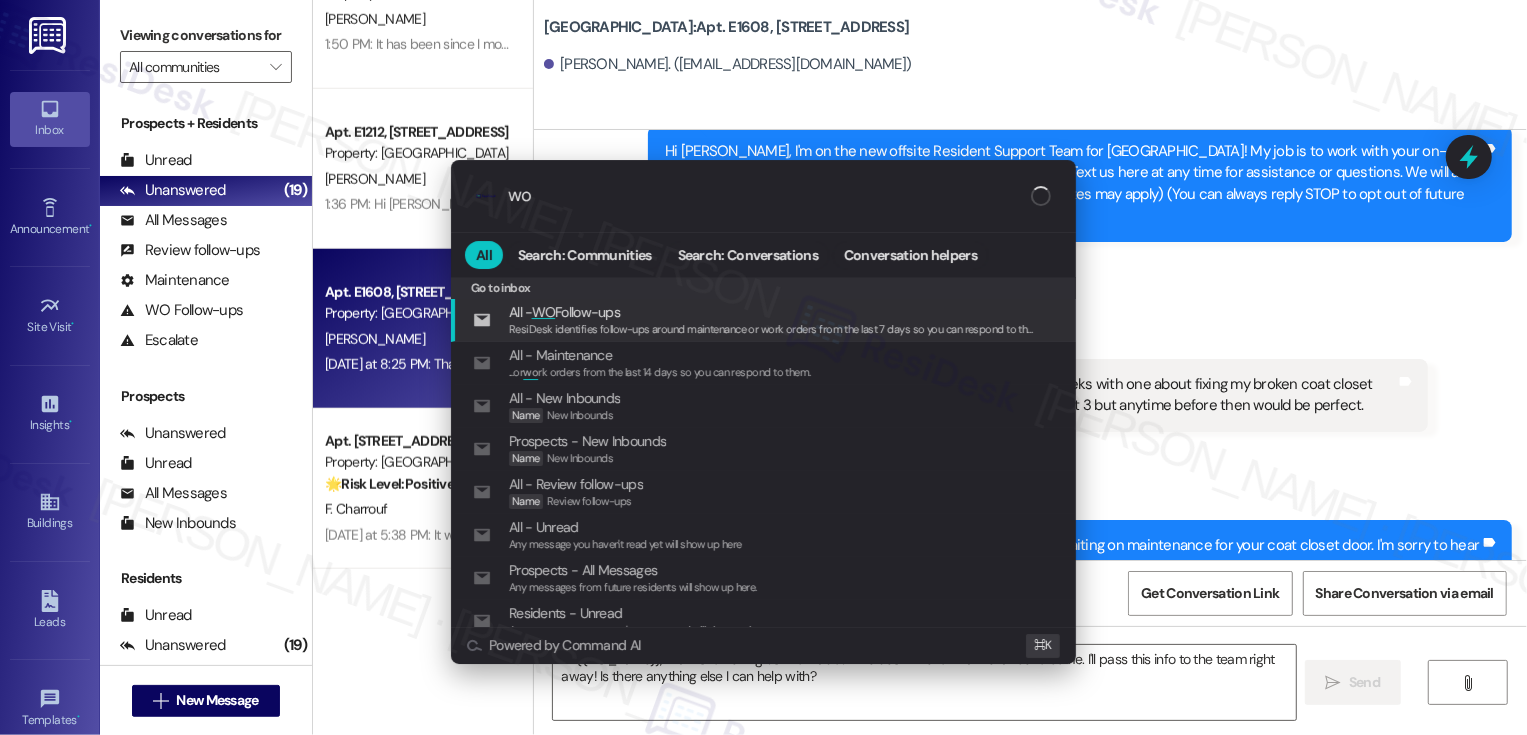 type on "w" 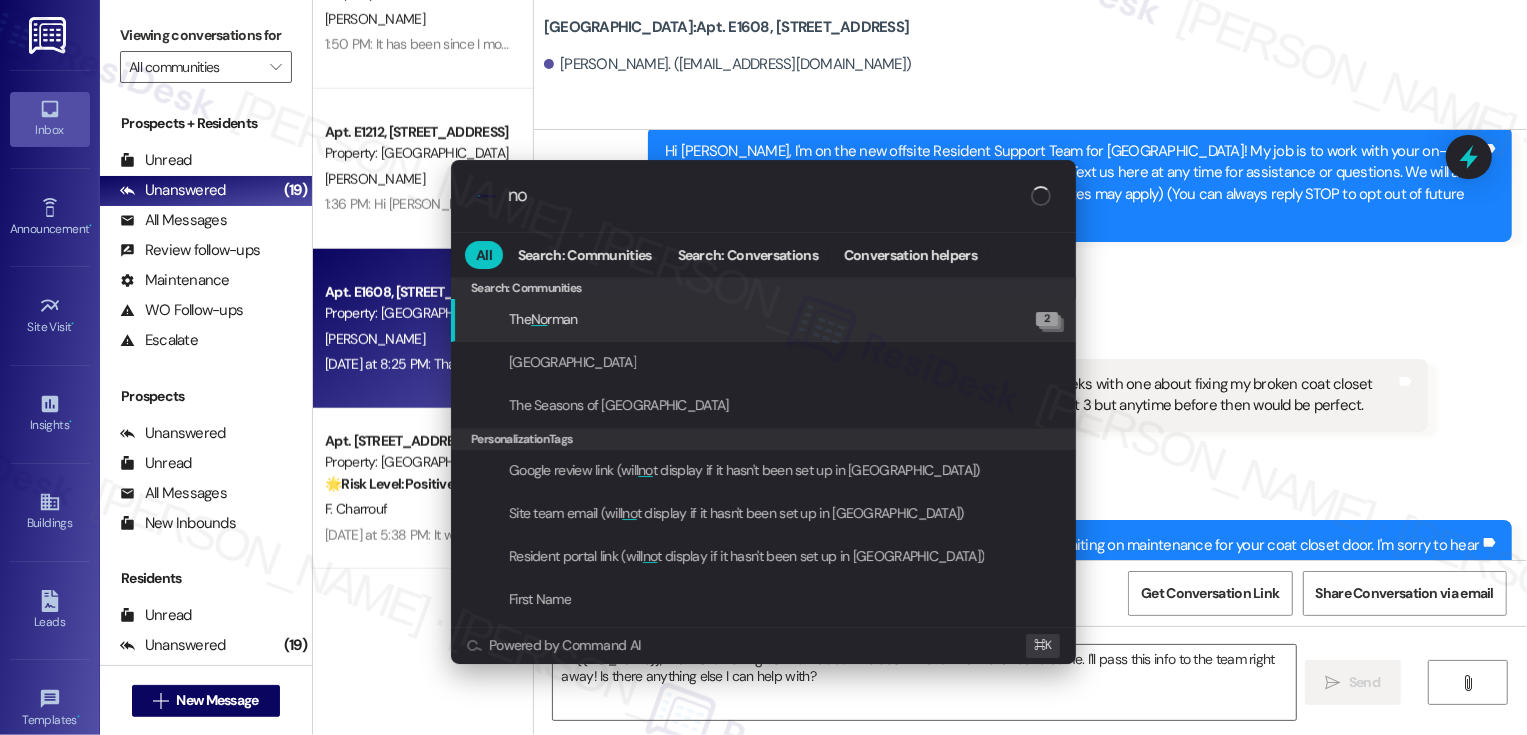 type on "n" 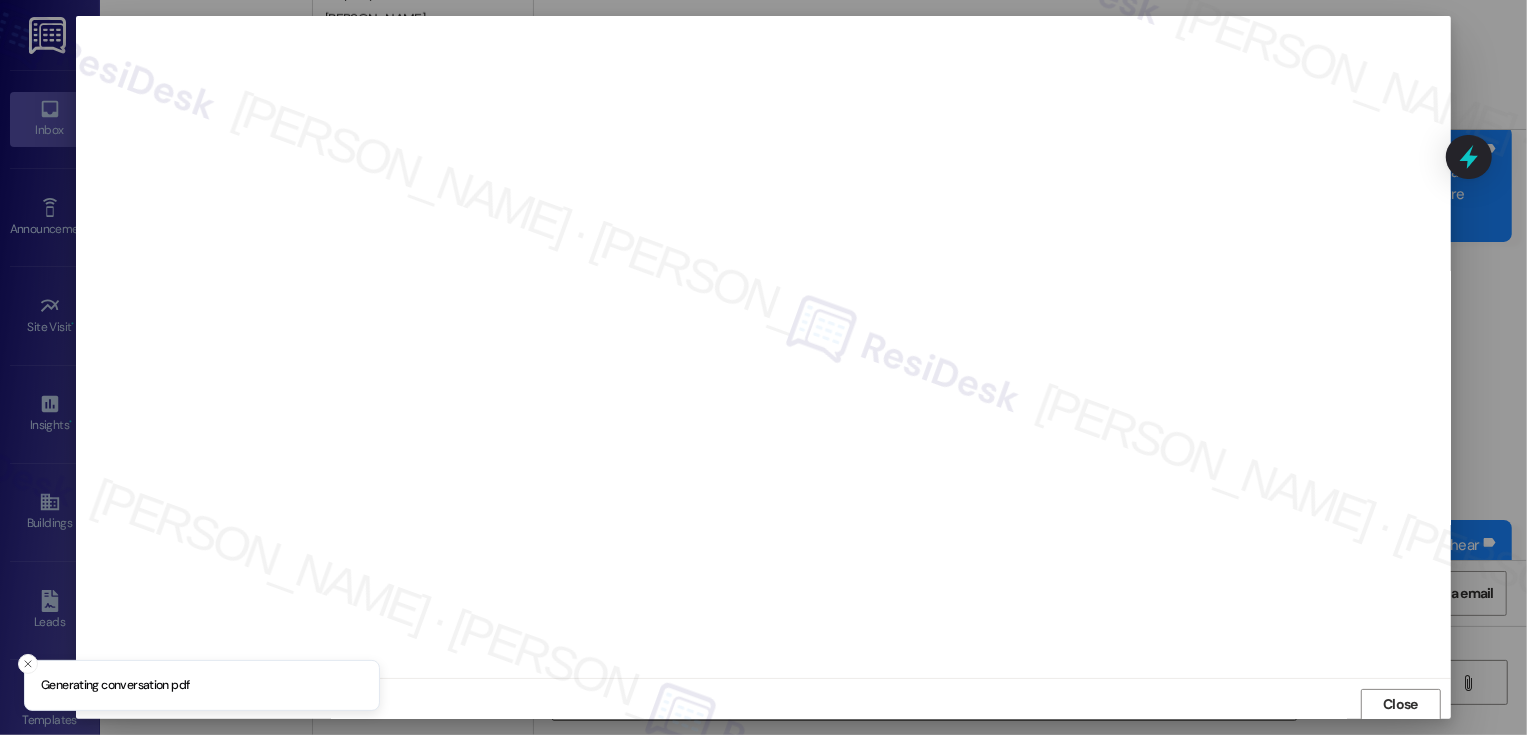 scroll, scrollTop: 1, scrollLeft: 0, axis: vertical 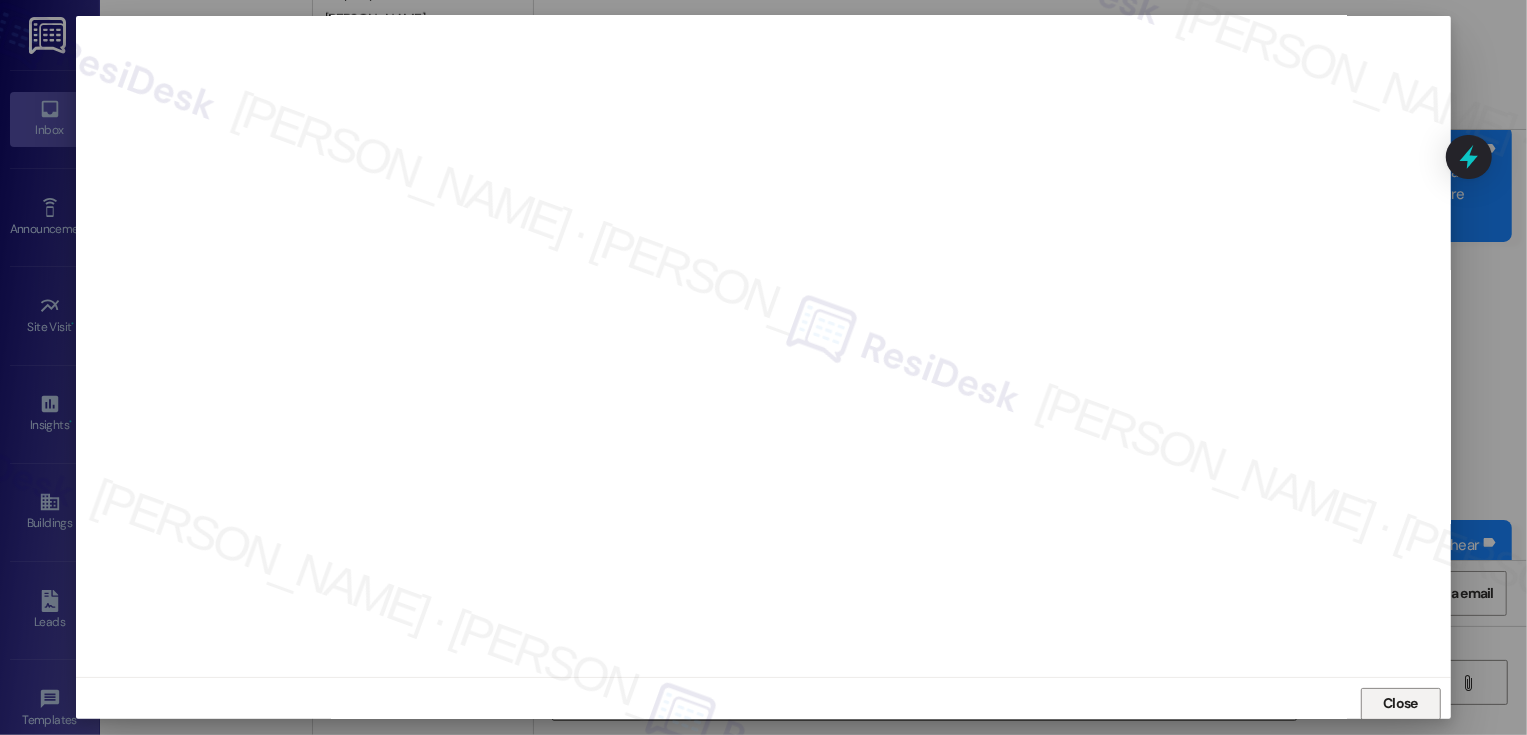 click on "Close" at bounding box center [1400, 703] 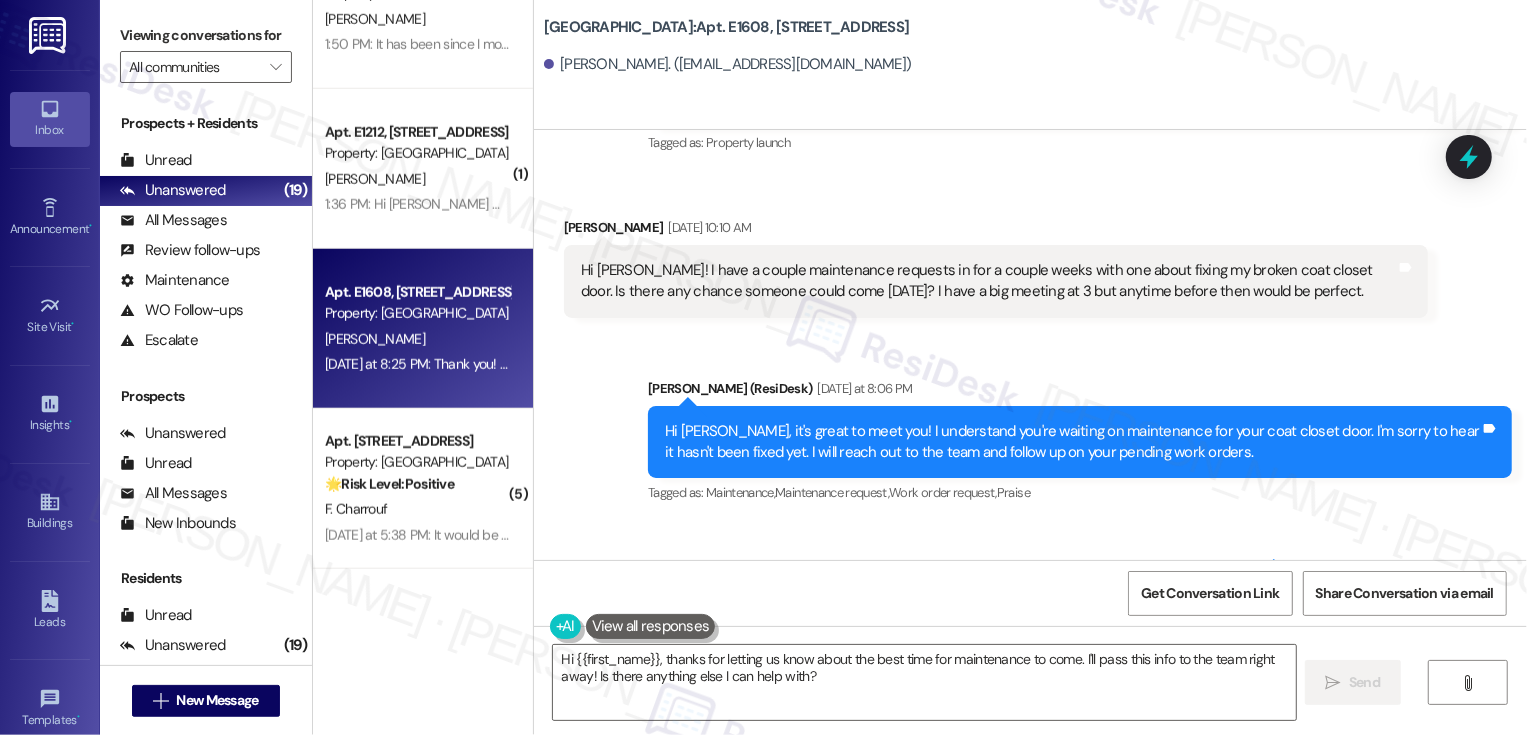 scroll, scrollTop: 309, scrollLeft: 0, axis: vertical 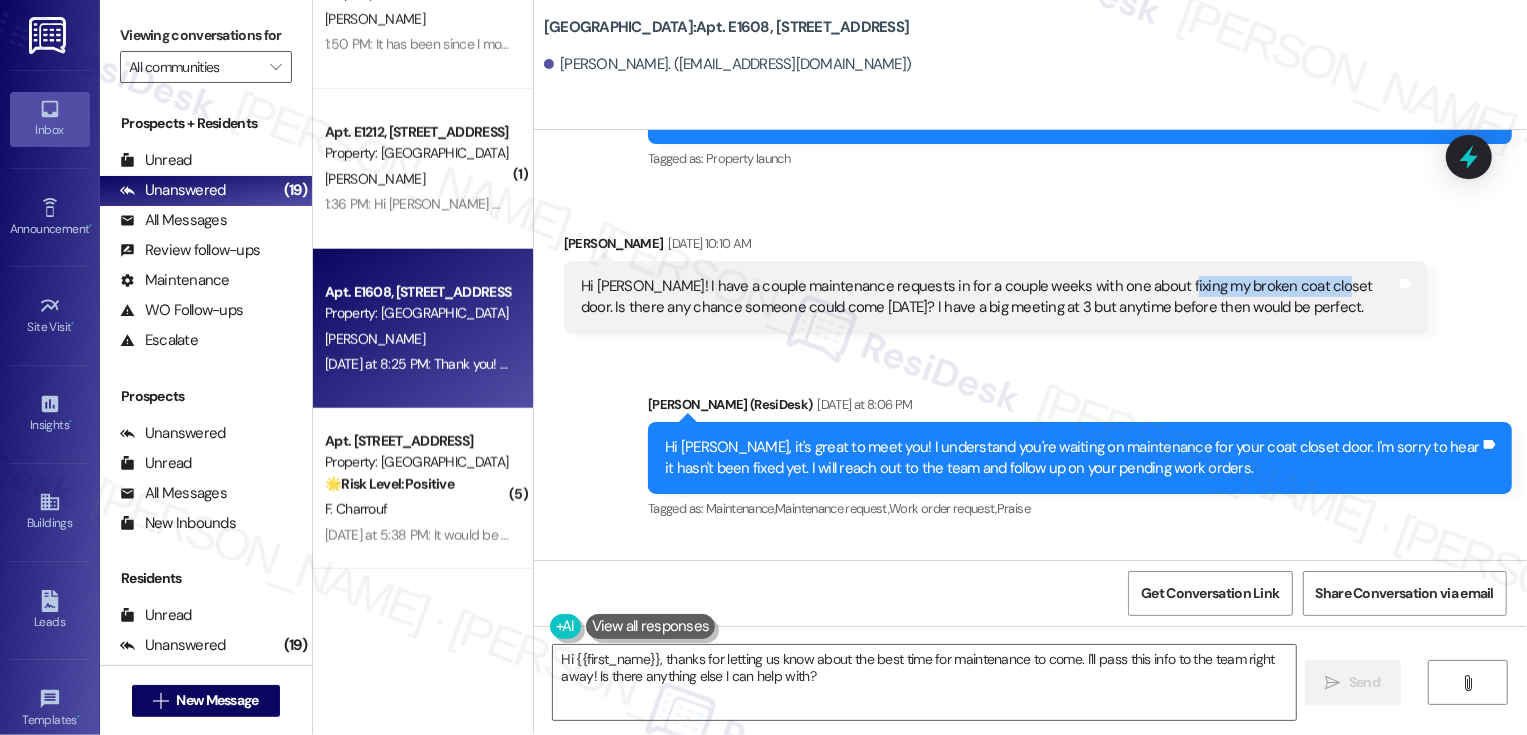 drag, startPoint x: 1147, startPoint y: 263, endPoint x: 1302, endPoint y: 263, distance: 155 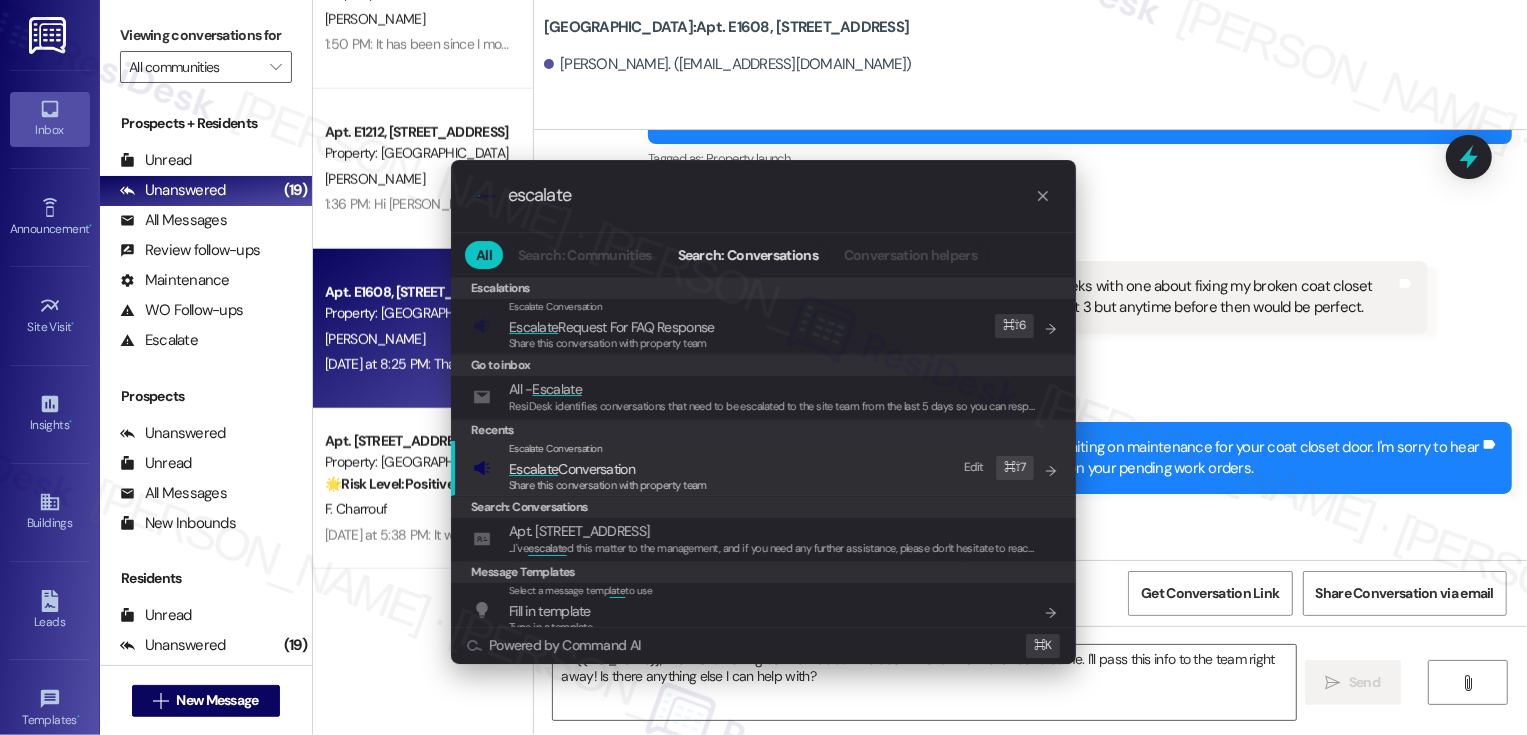 type on "escalate" 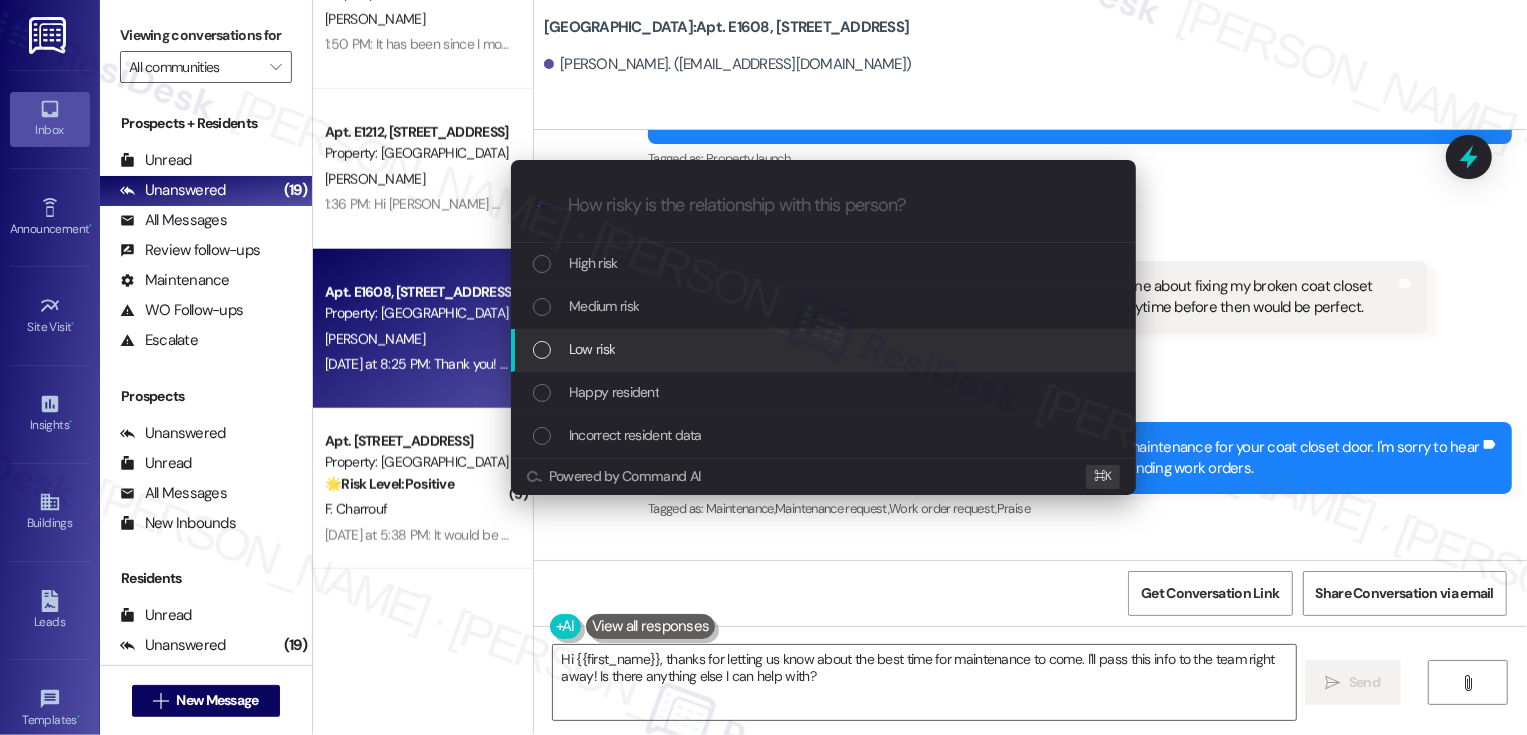 click on "Low risk" at bounding box center [592, 349] 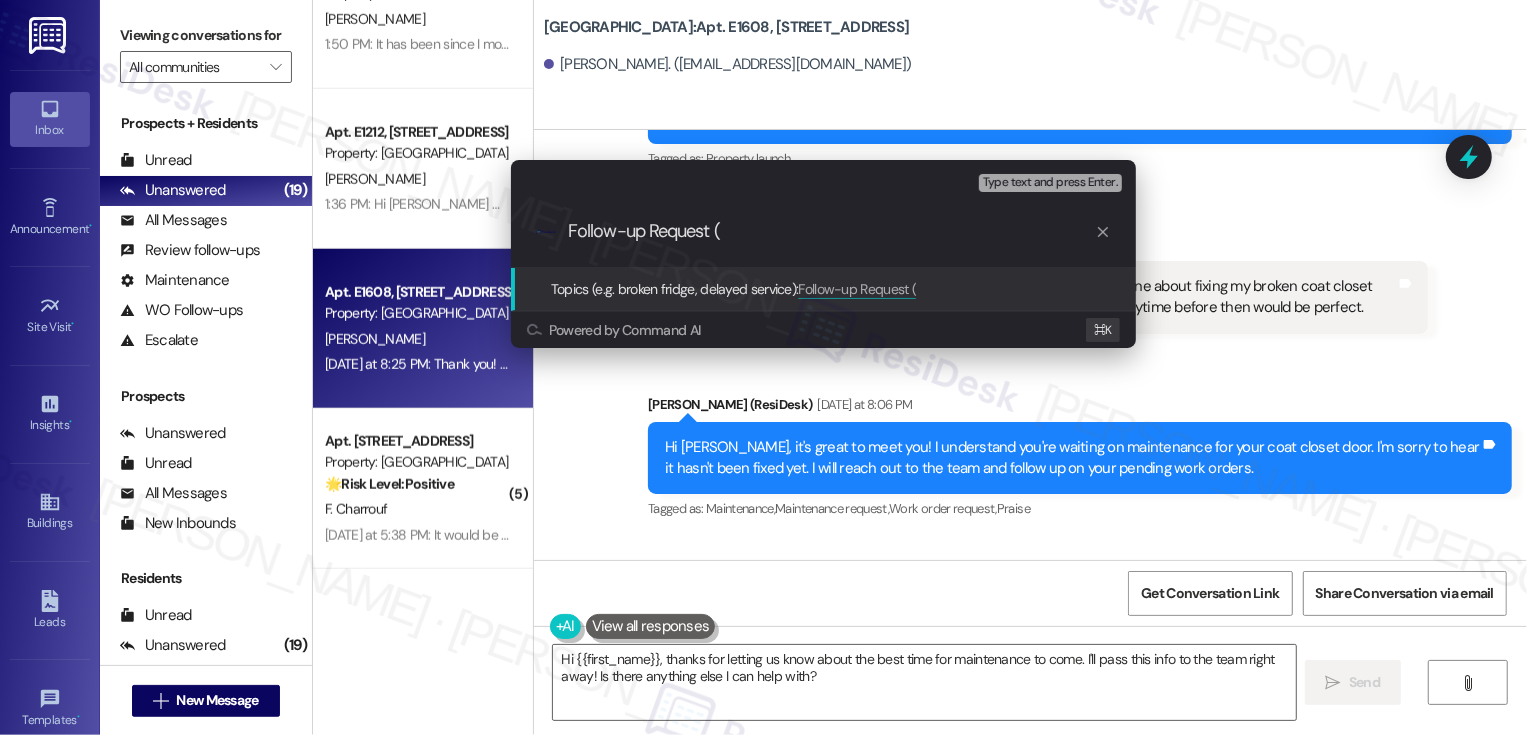 paste on "broken coat closet door" 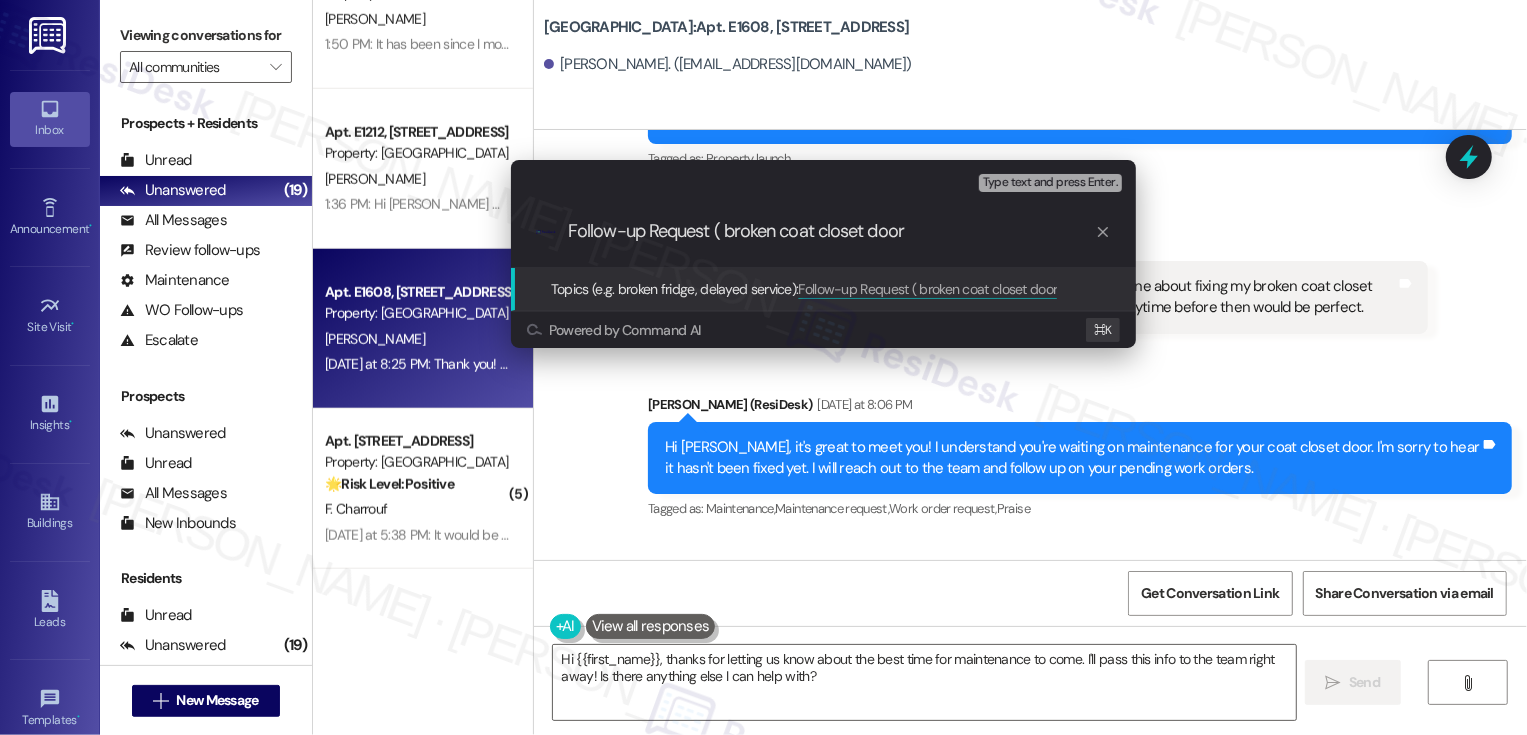 click on "Follow-up Request ( broken coat closet door" at bounding box center [831, 231] 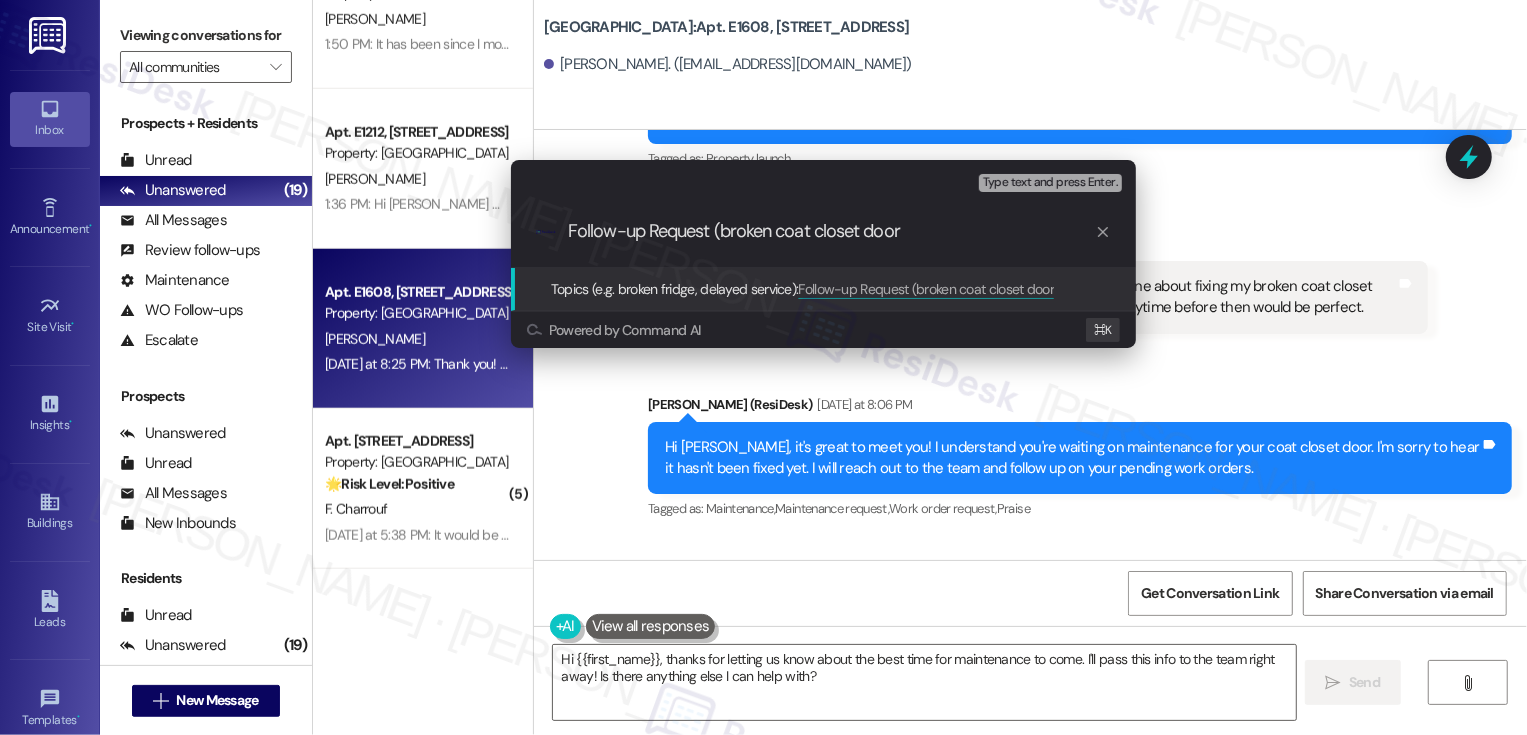 click on "Follow-up Request (broken coat closet door" at bounding box center [831, 231] 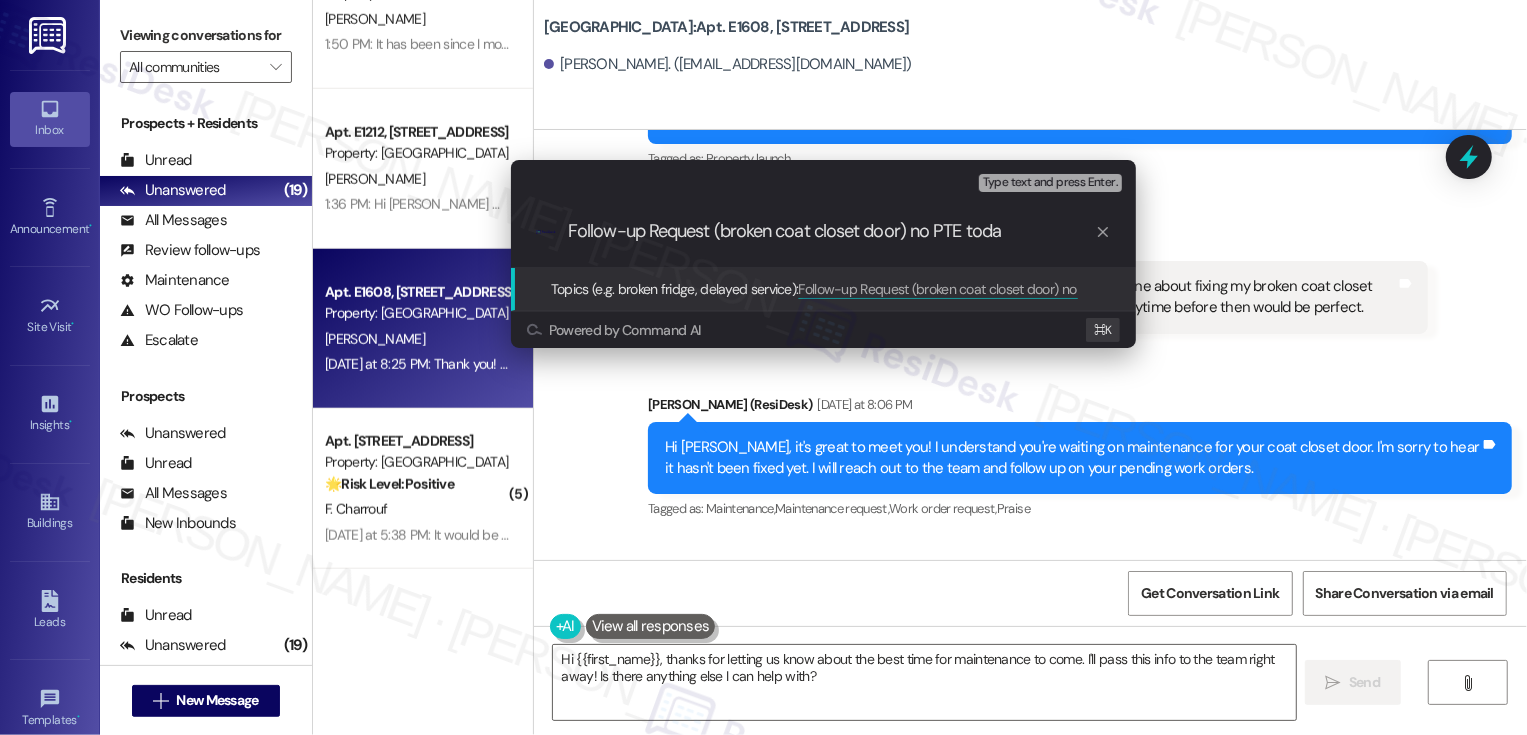 type on "Follow-up Request (broken coat closet door) no PTE today" 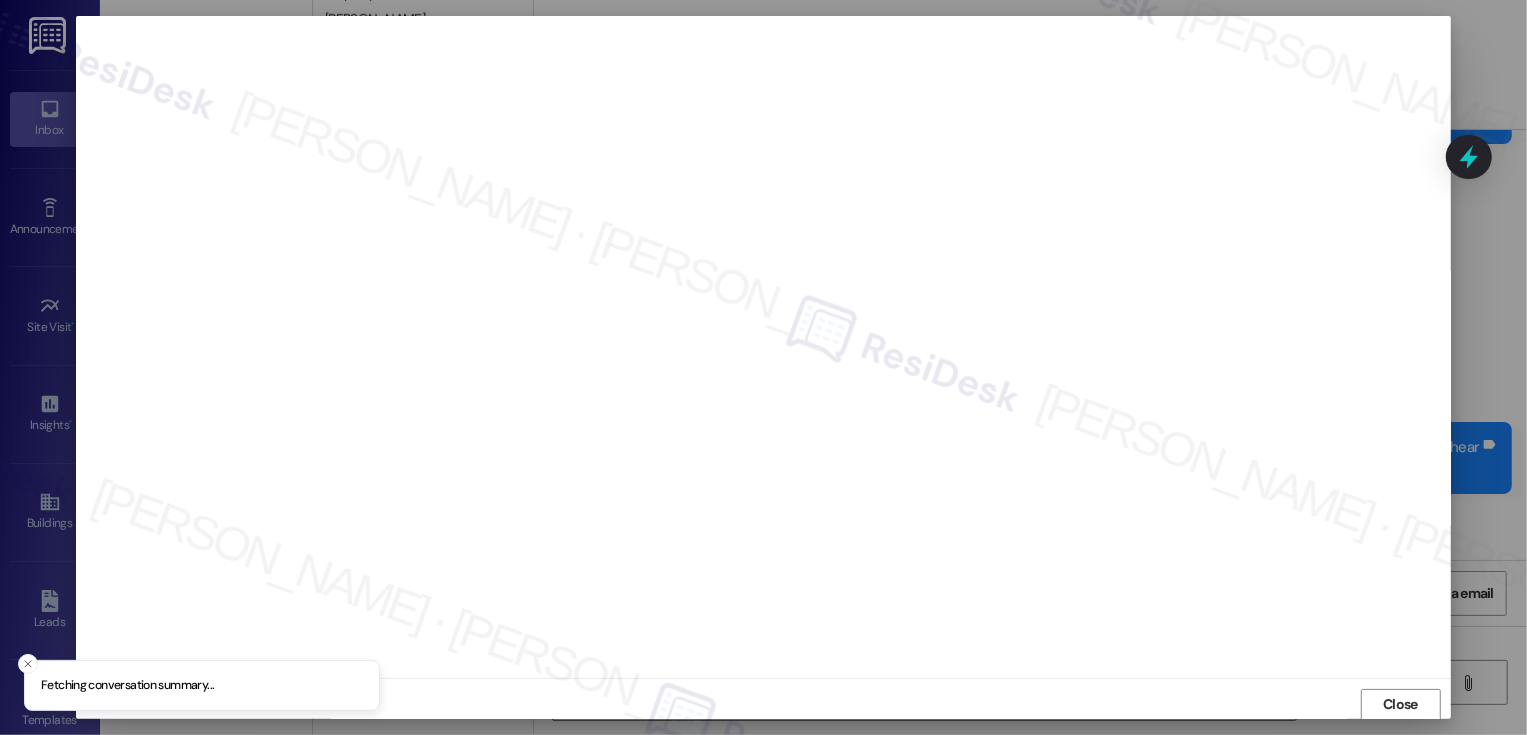 scroll, scrollTop: 1, scrollLeft: 0, axis: vertical 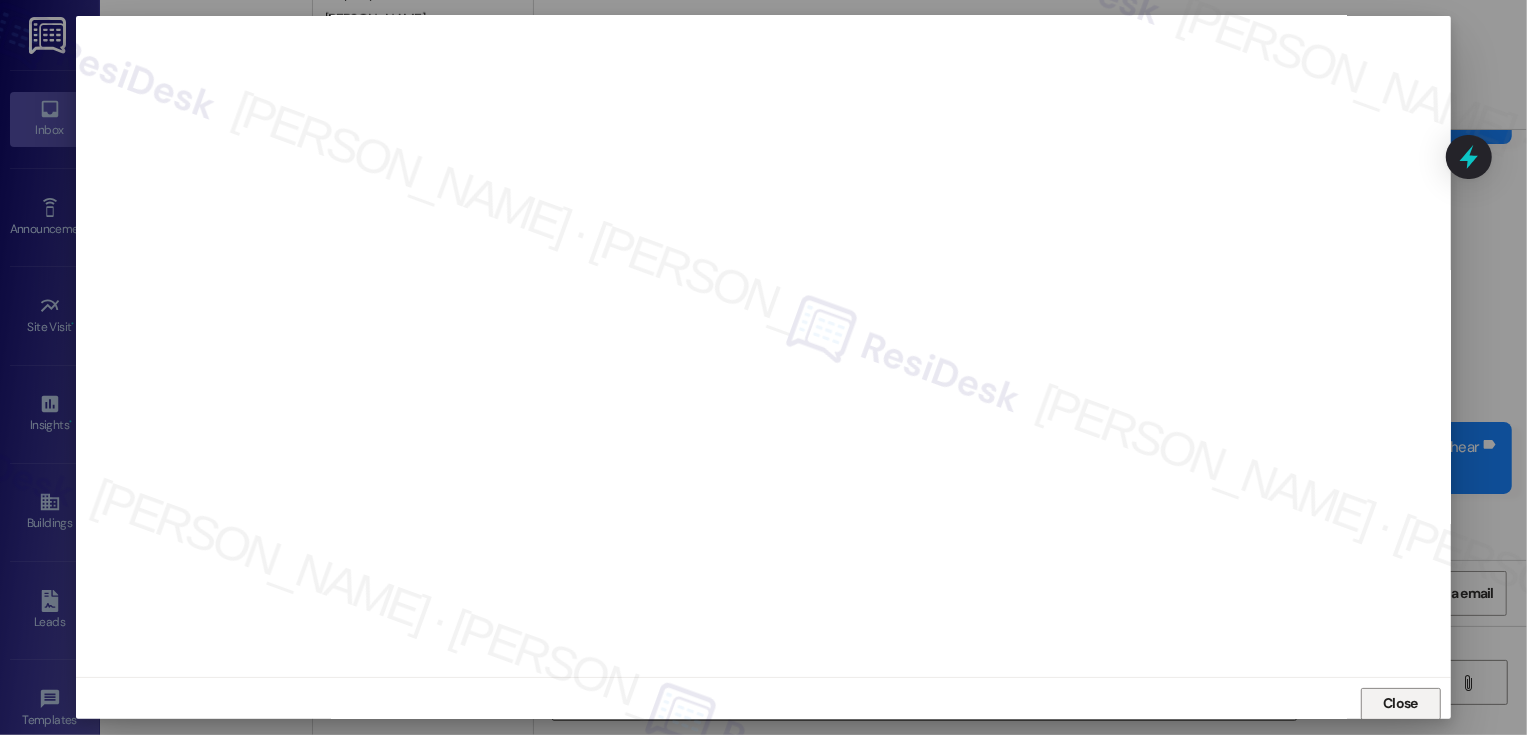 click on "Close" at bounding box center (1401, 704) 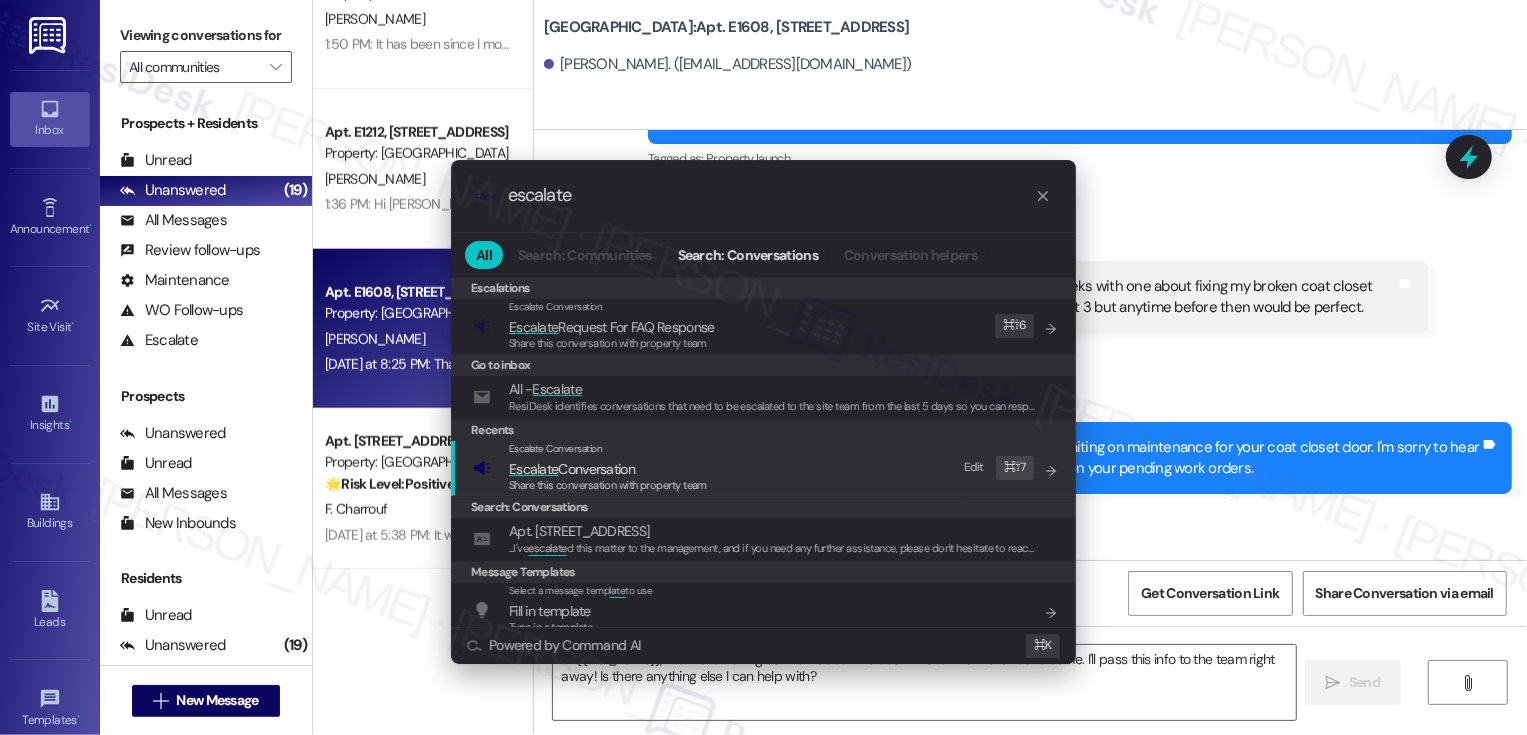 type on "escalate" 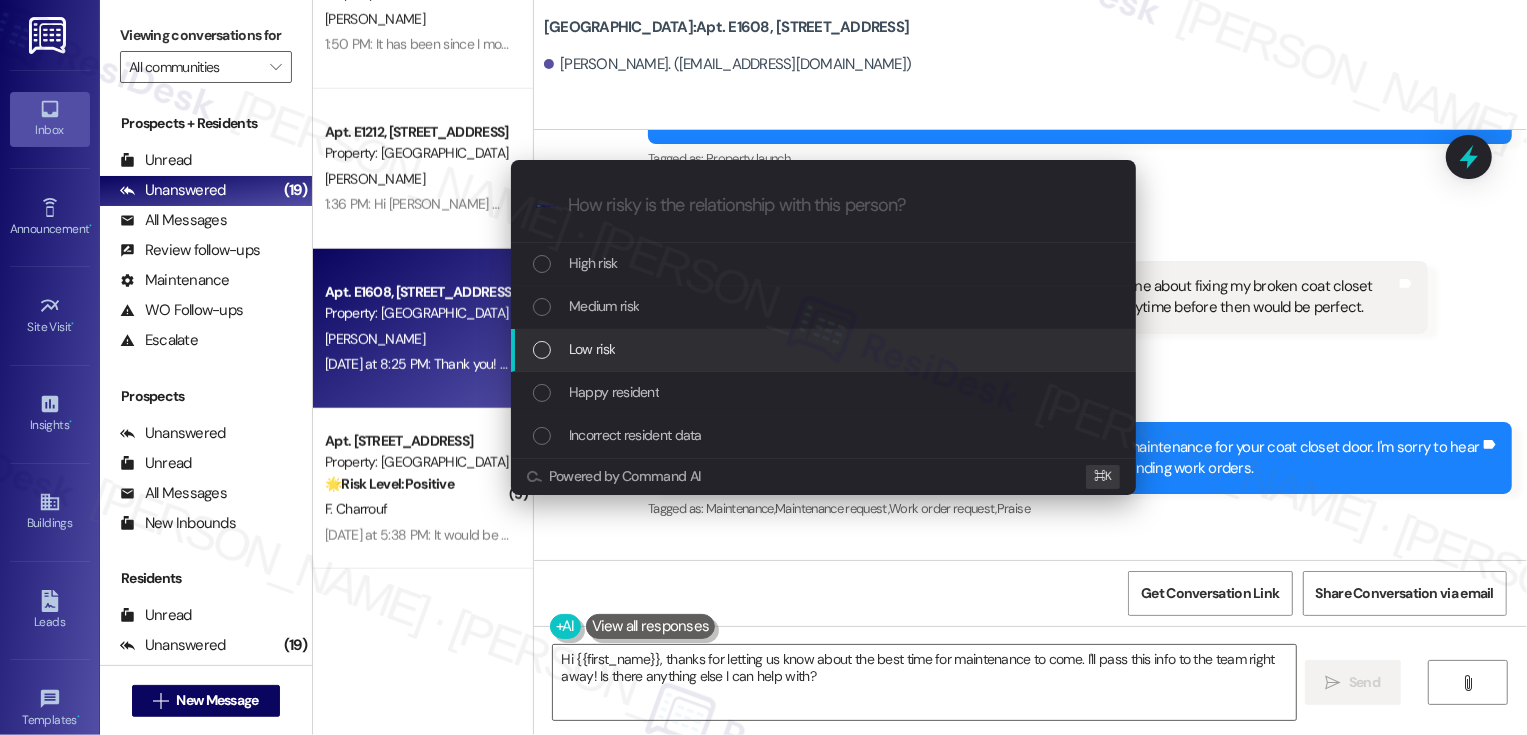 click on "Low risk" at bounding box center (823, 350) 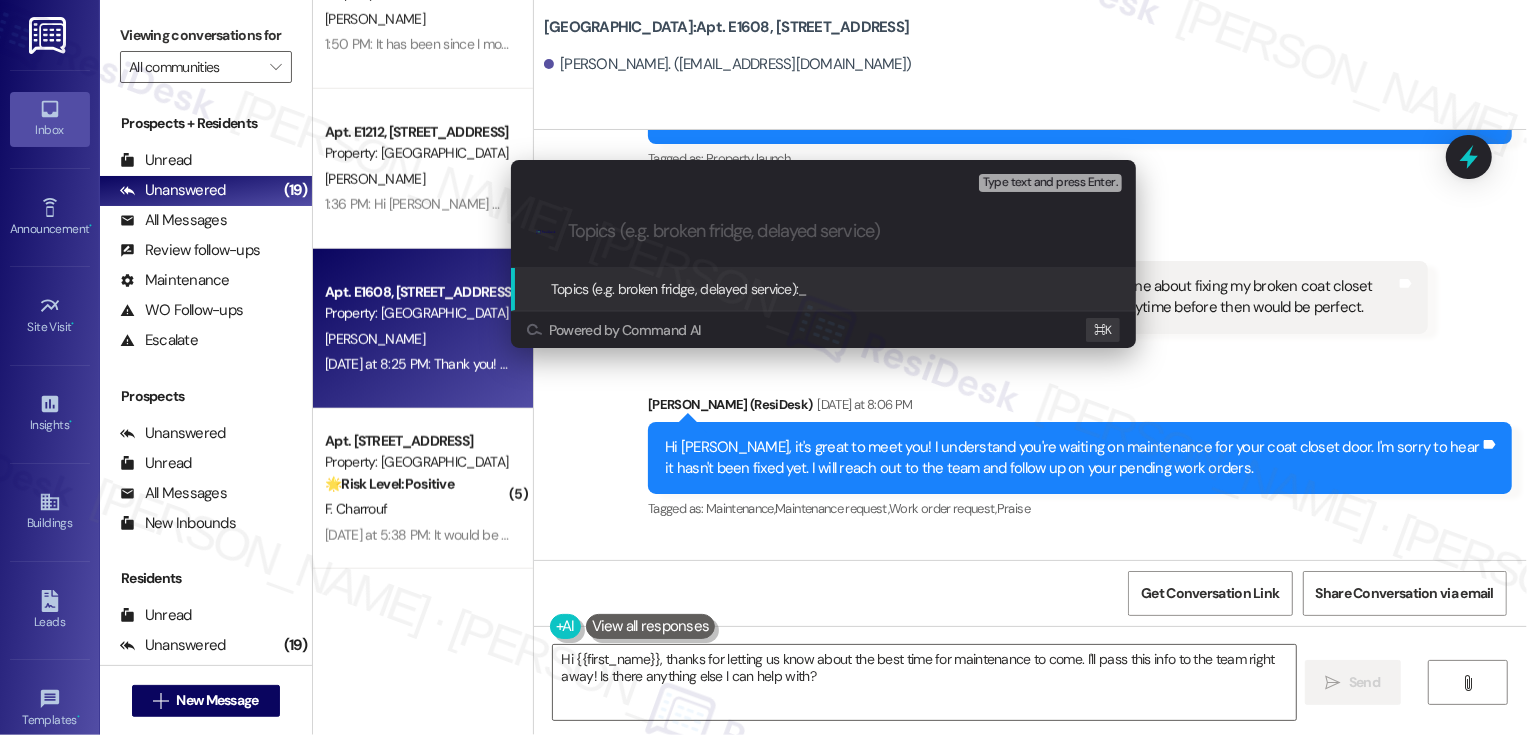 paste on "Follow-up Request (broken coat closet door) no PTE today" 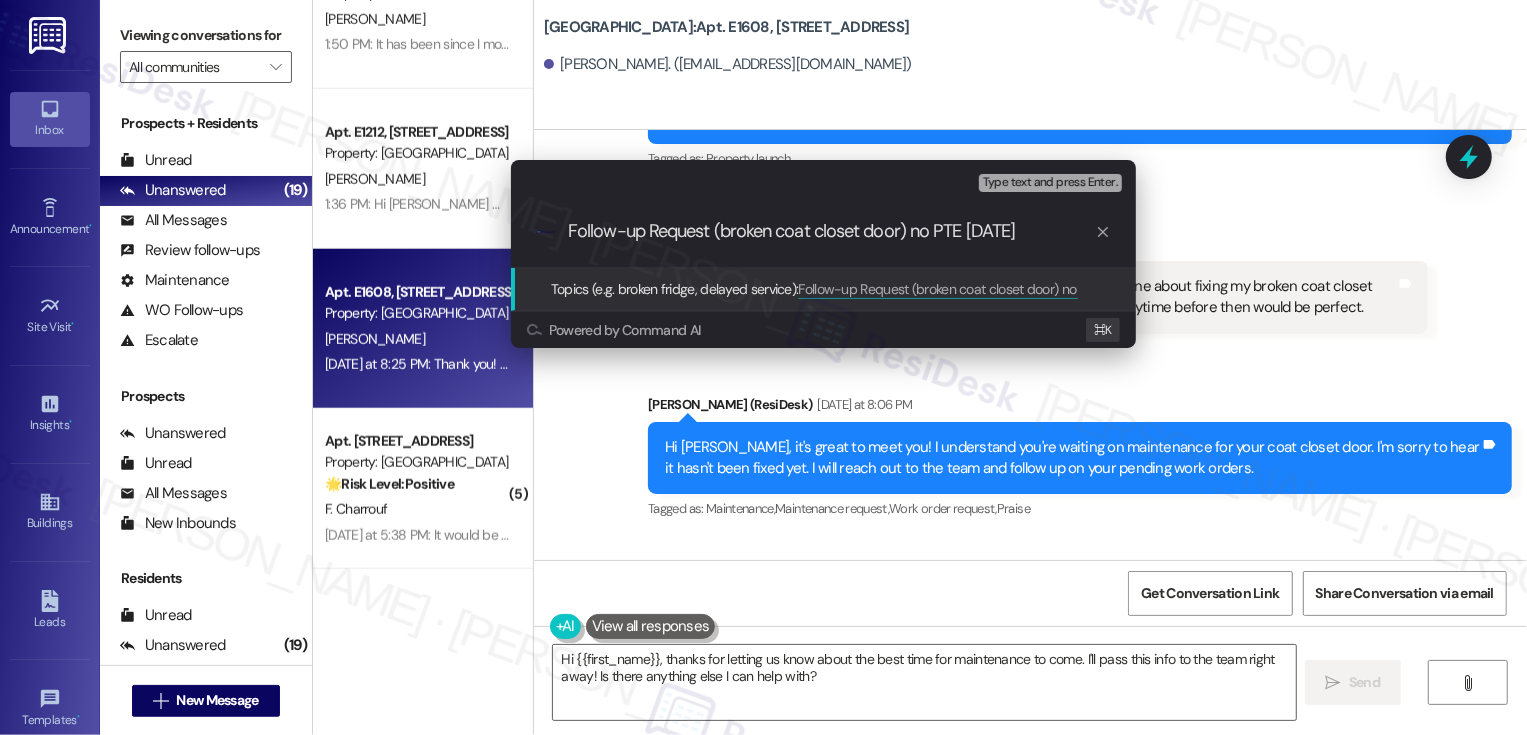 type 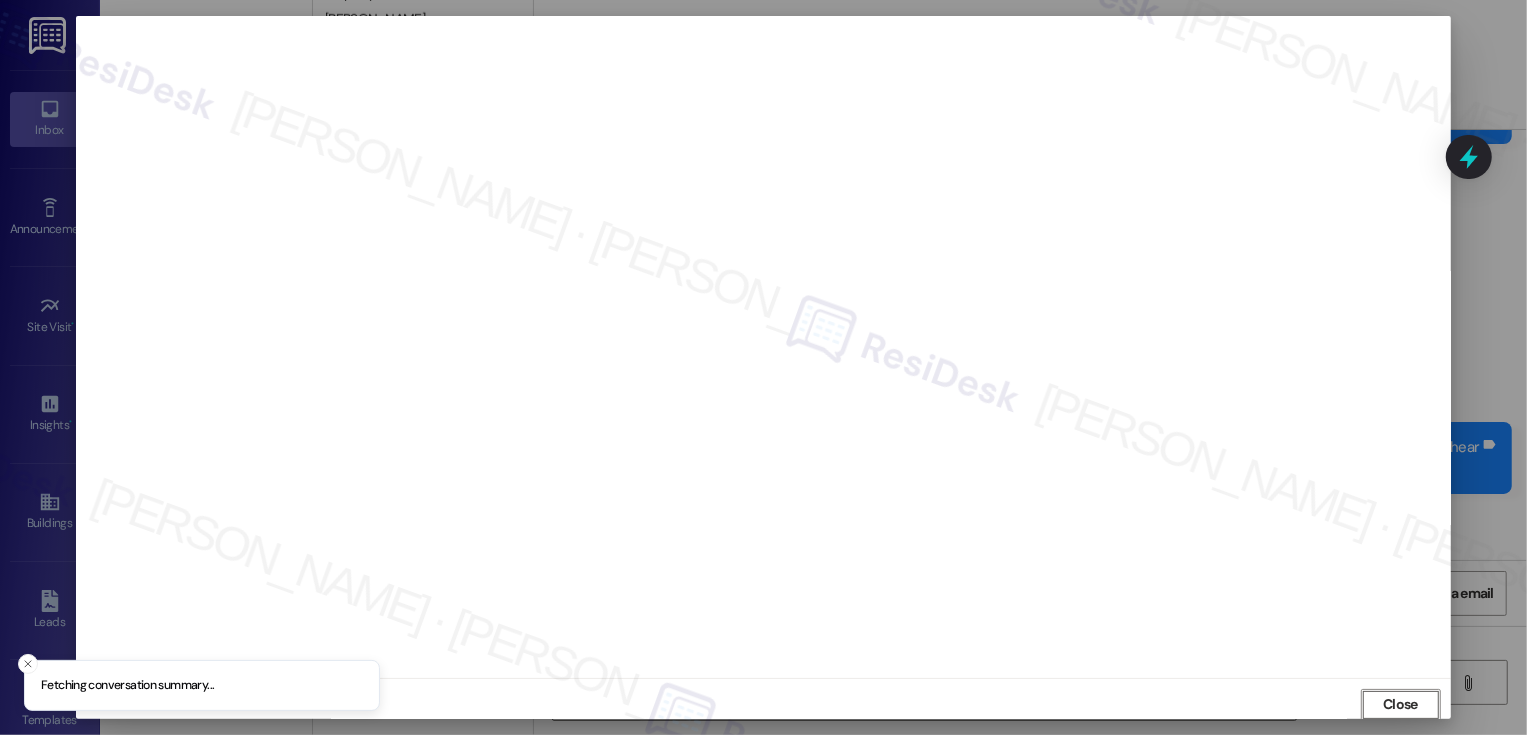 scroll, scrollTop: 1, scrollLeft: 0, axis: vertical 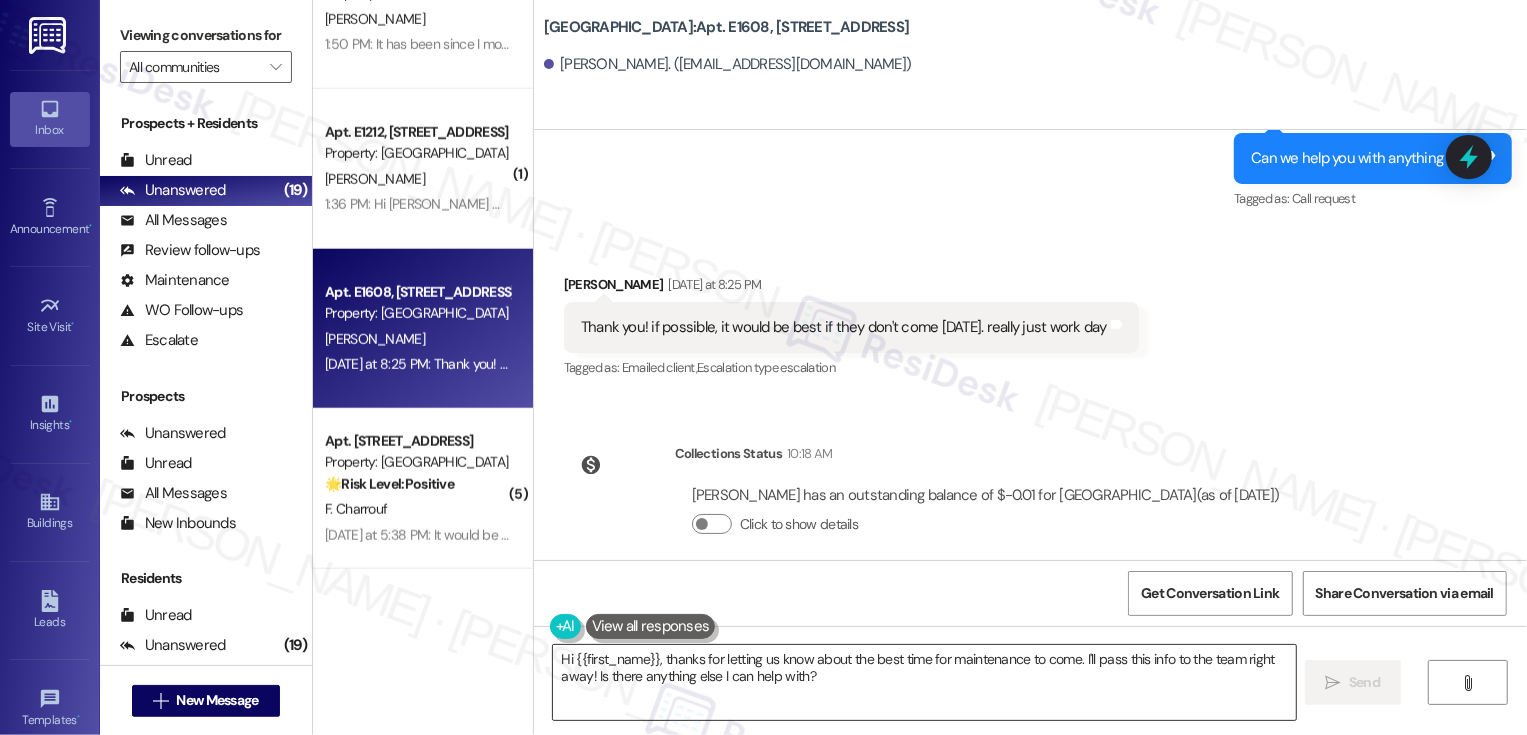 click on "Hi {{first_name}}, thanks for letting us know about the best time for maintenance to come. I'll pass this info to the team right away! Is there anything else I can help with?" at bounding box center [924, 682] 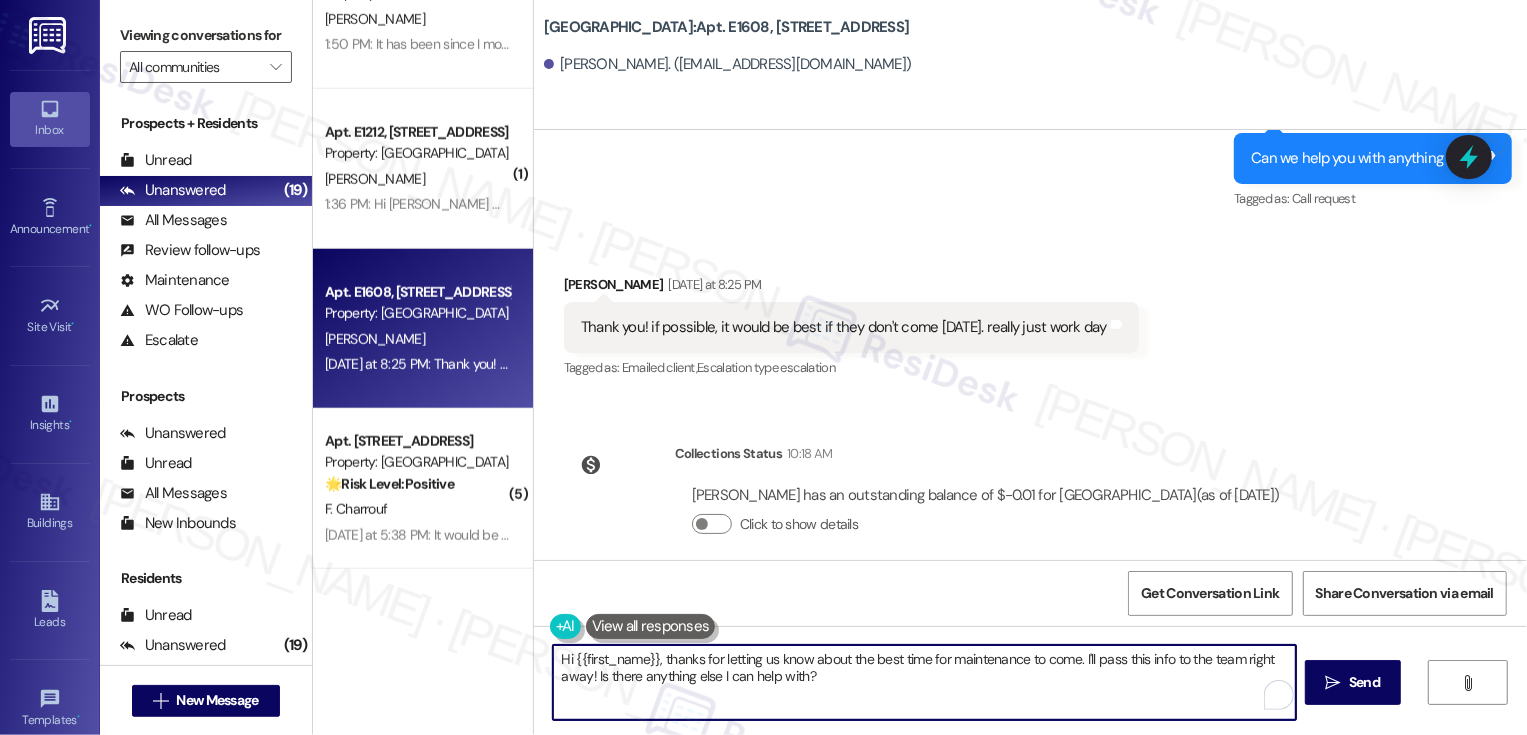 click on "Hi {{first_name}}, thanks for letting us know about the best time for maintenance to come. I'll pass this info to the team right away! Is there anything else I can help with?" at bounding box center [924, 682] 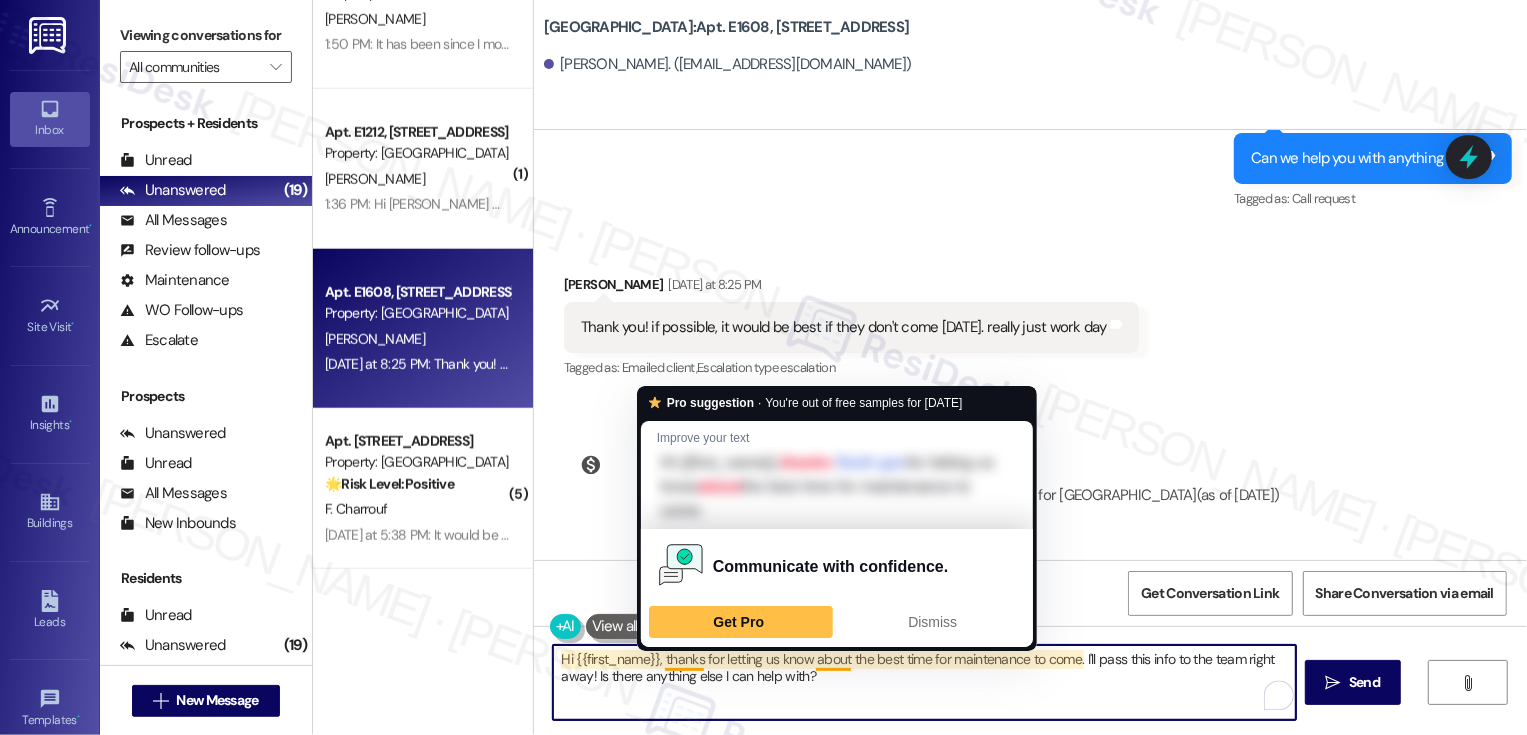 click on "Hi {{first_name}}, thanks for letting us know about the best time for maintenance to come. I'll pass this info to the team right away! Is there anything else I can help with?" at bounding box center (924, 682) 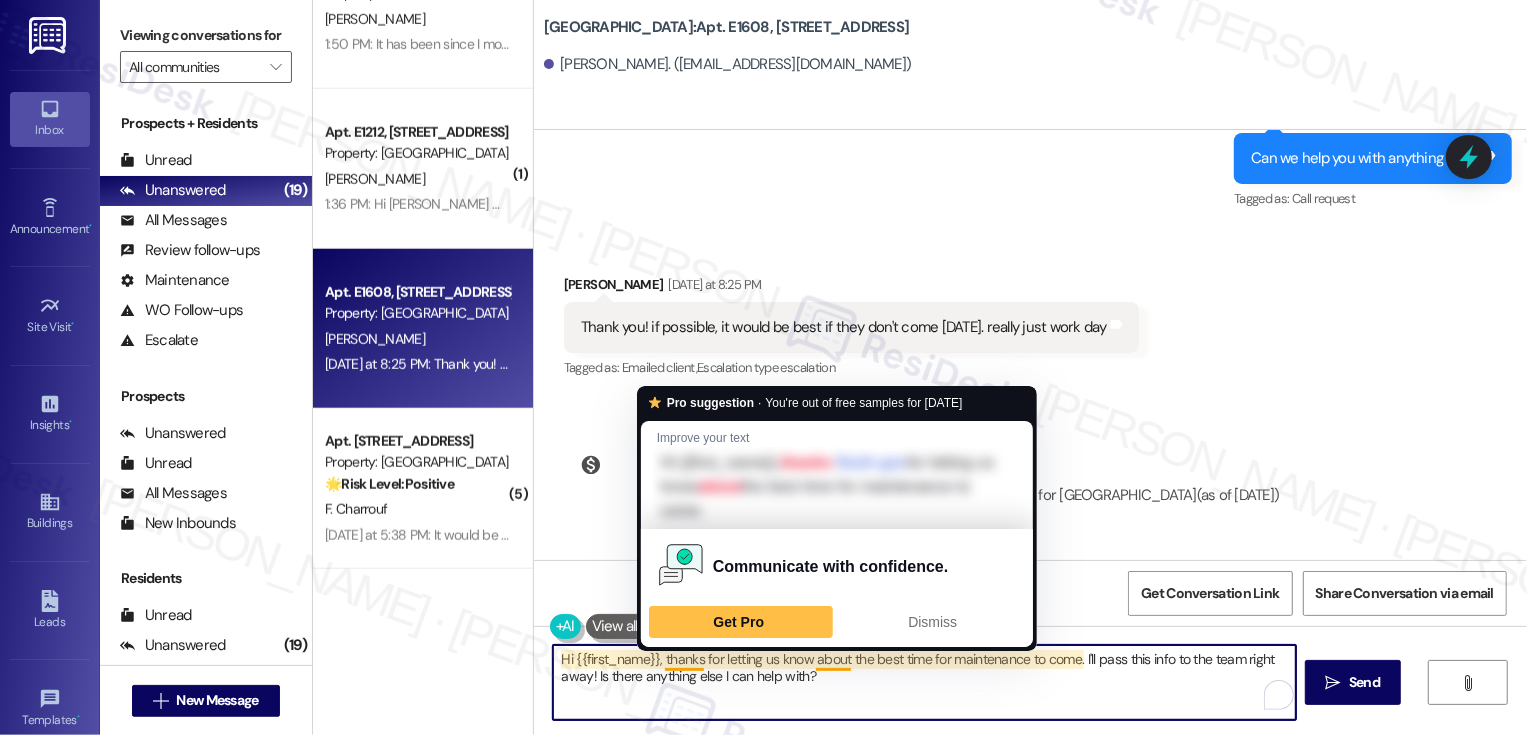 click on "Hi {{first_name}}, thanks for letting us know about the best time for maintenance to come. I'll pass this info to the team right away! Is there anything else I can help with?" at bounding box center [924, 682] 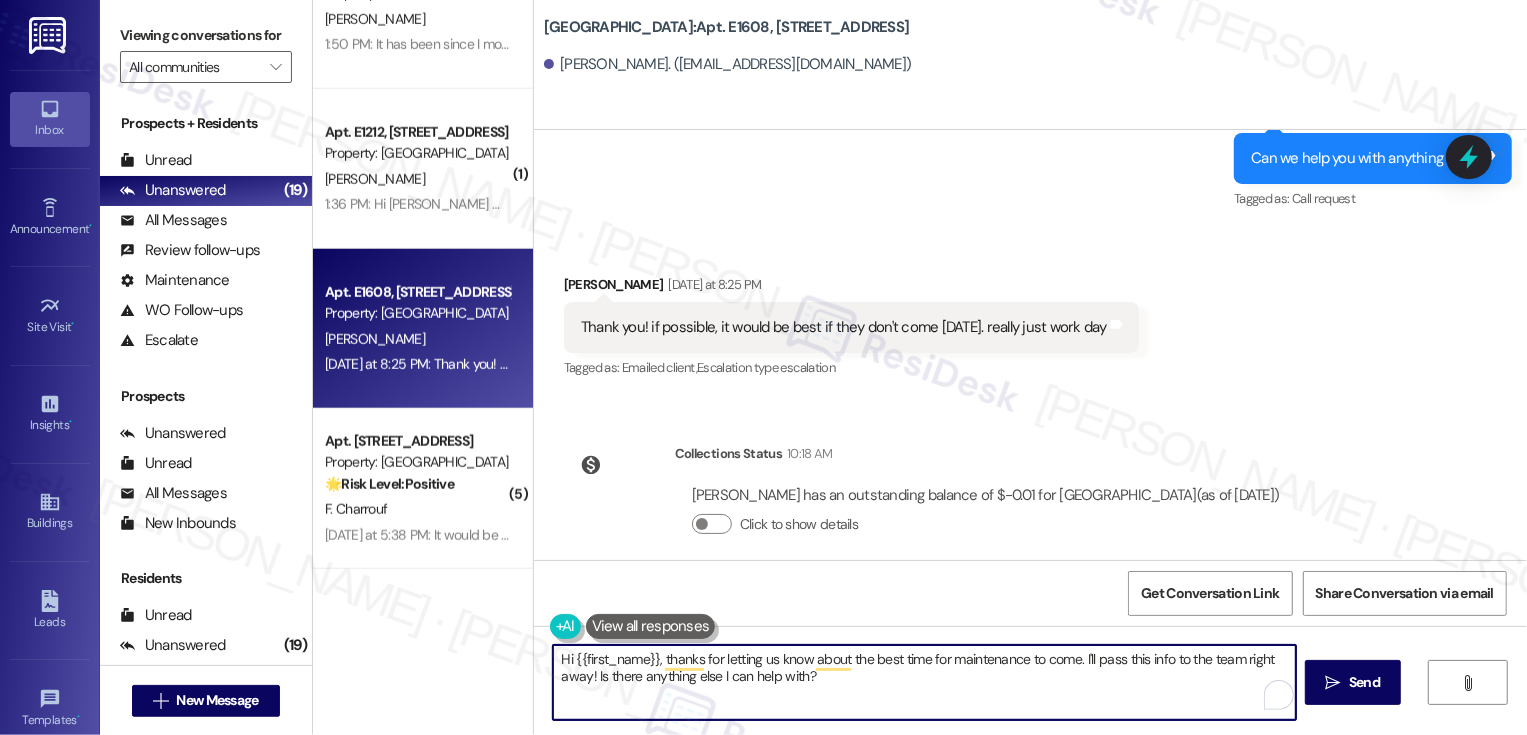 click on "Hi {{first_name}}, thanks for letting us know about the best time for maintenance to come. I'll pass this info to the team right away! Is there anything else I can help with?" at bounding box center (924, 682) 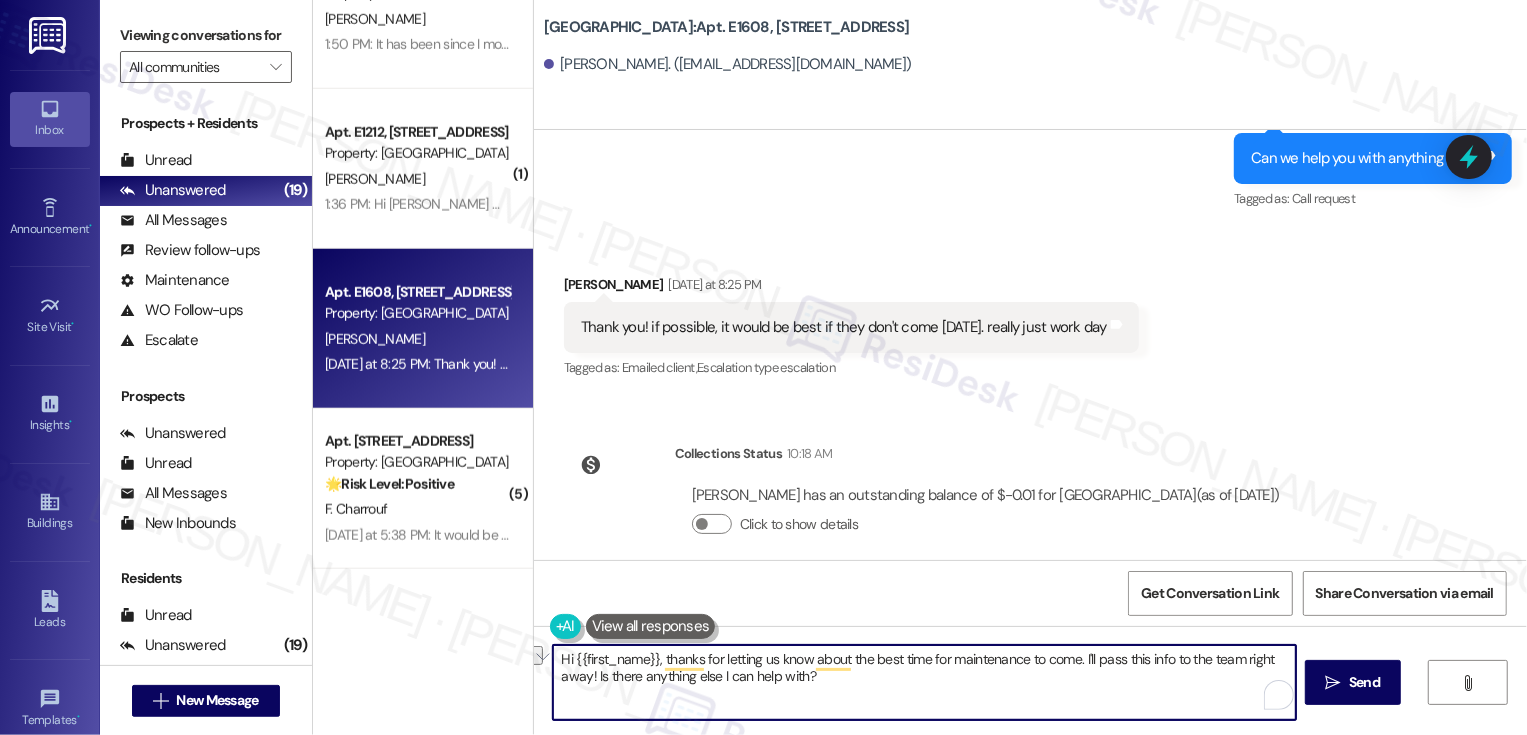 drag, startPoint x: 1073, startPoint y: 659, endPoint x: 574, endPoint y: 644, distance: 499.2254 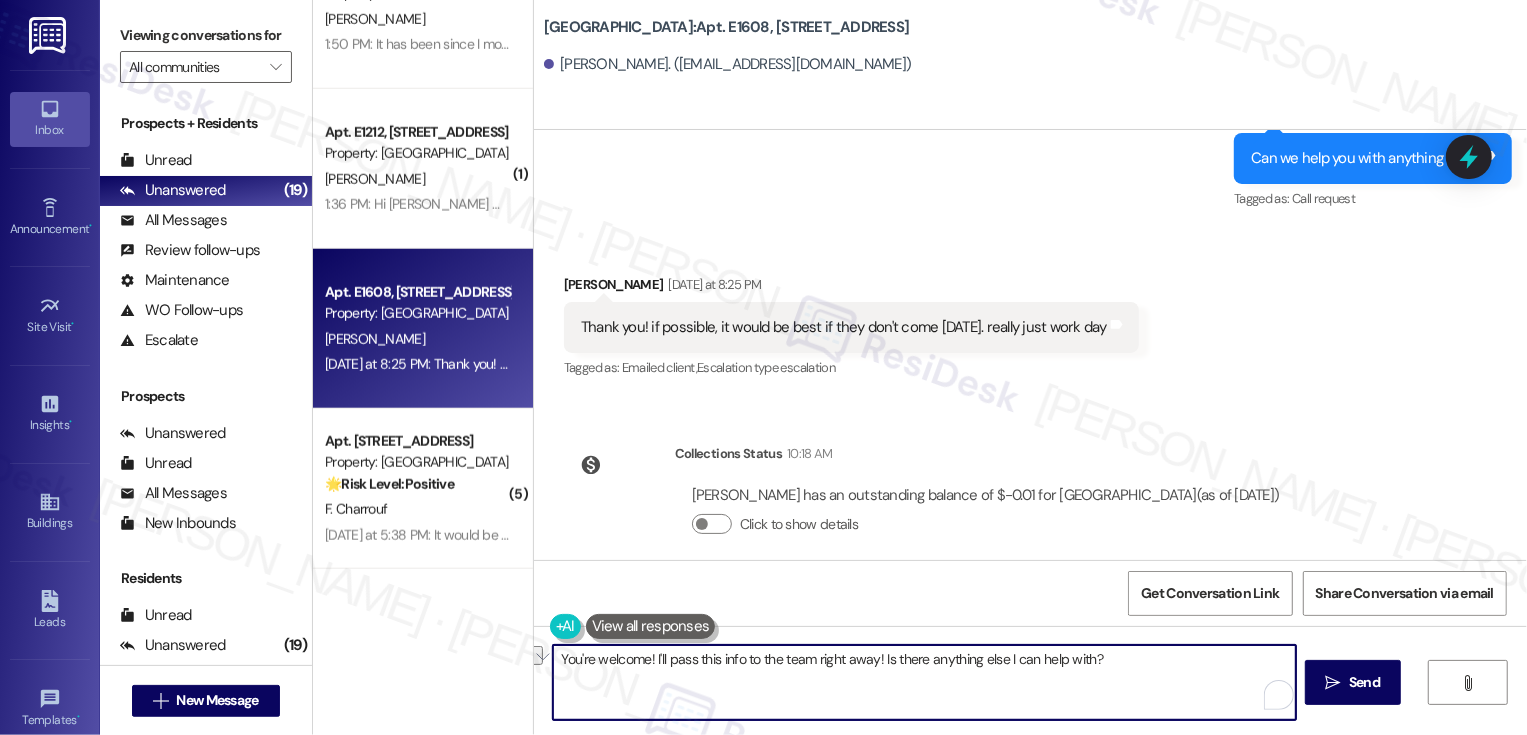 drag, startPoint x: 808, startPoint y: 657, endPoint x: 1148, endPoint y: 677, distance: 340.58774 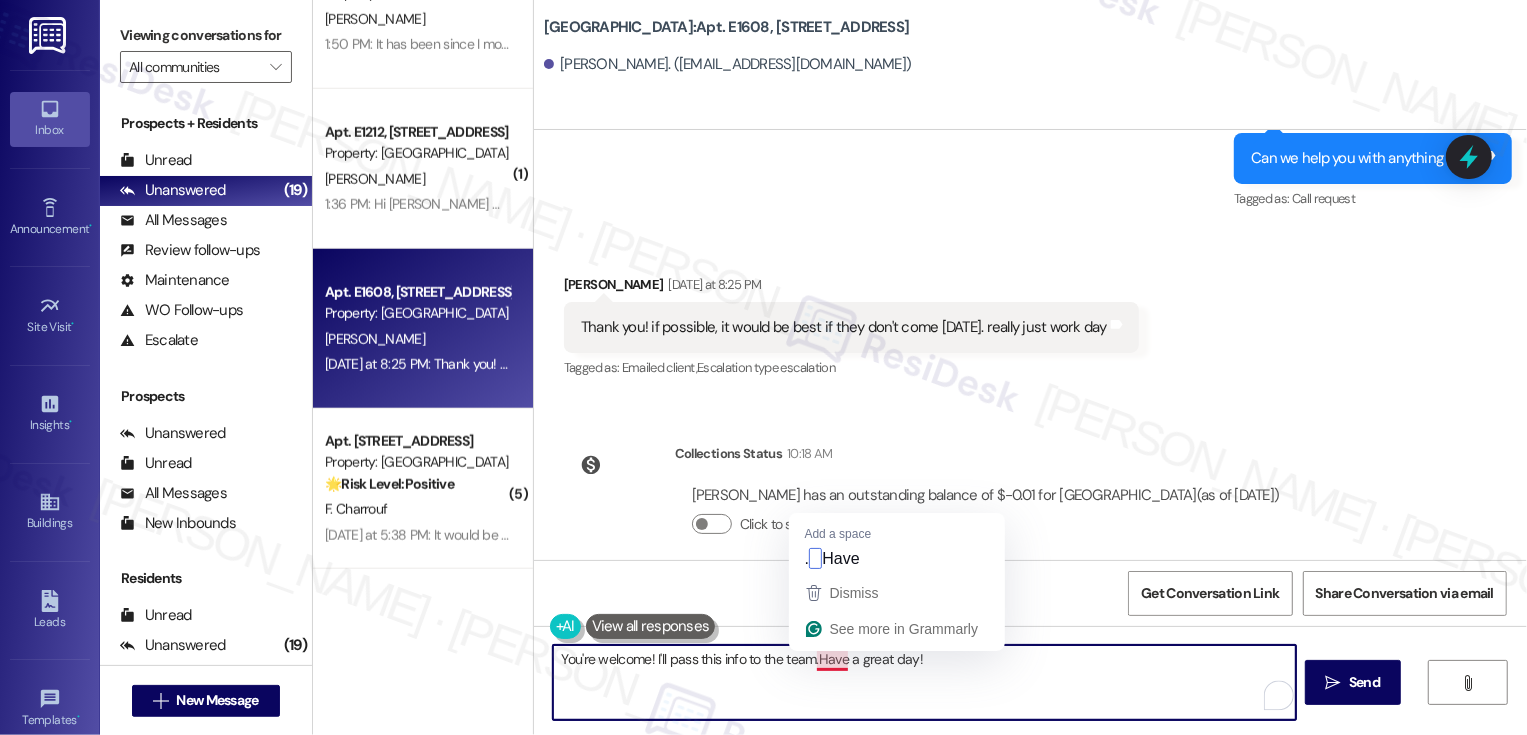 click on "You're welcome! I'll pass this info to the team.Have a great day!" at bounding box center [924, 682] 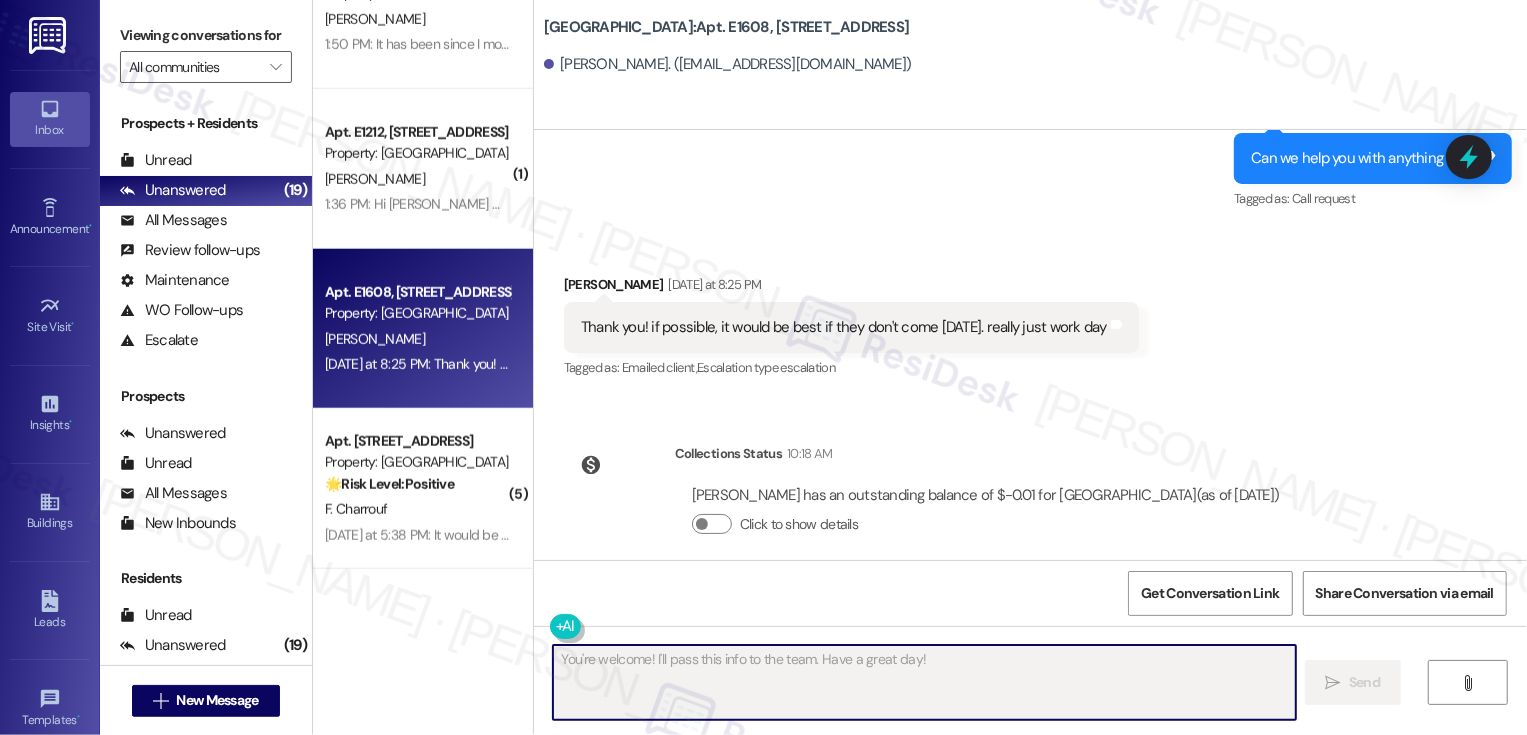 type on "Fetching suggested responses. Please feel free to read through the conversation in the meantime." 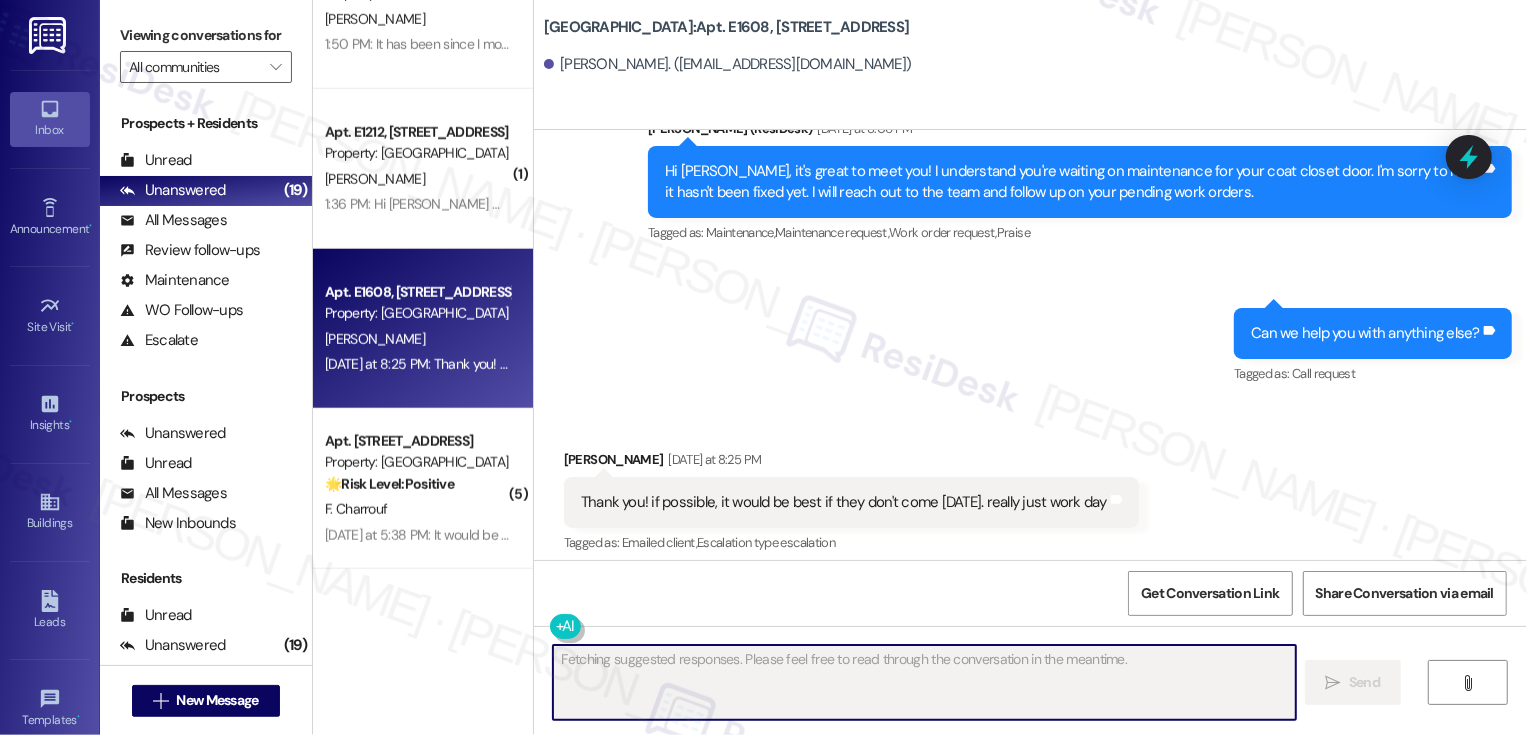 scroll, scrollTop: 575, scrollLeft: 0, axis: vertical 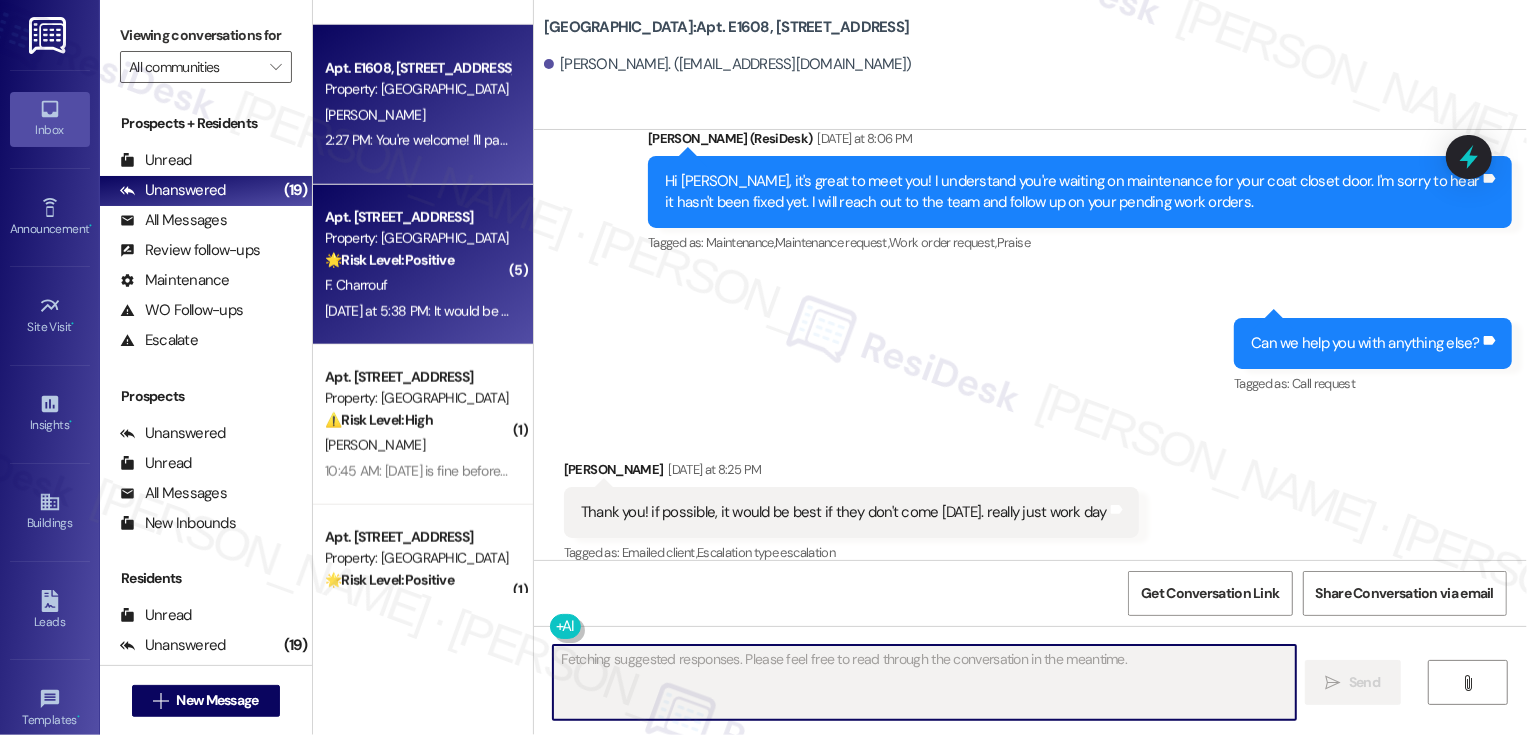 click on "Apt. [STREET_ADDRESS]" at bounding box center (417, 217) 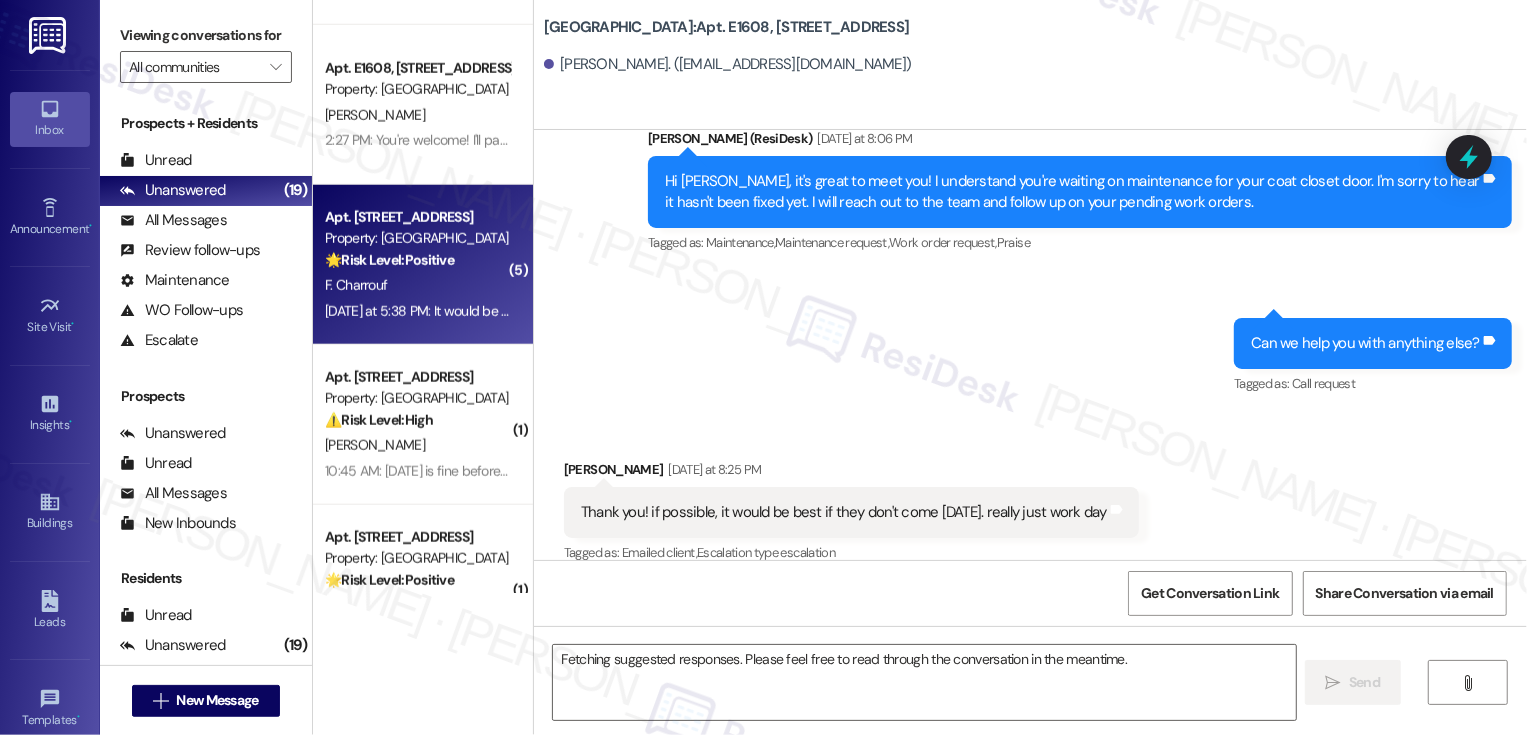 click on "Apt. [STREET_ADDRESS]" at bounding box center [417, 217] 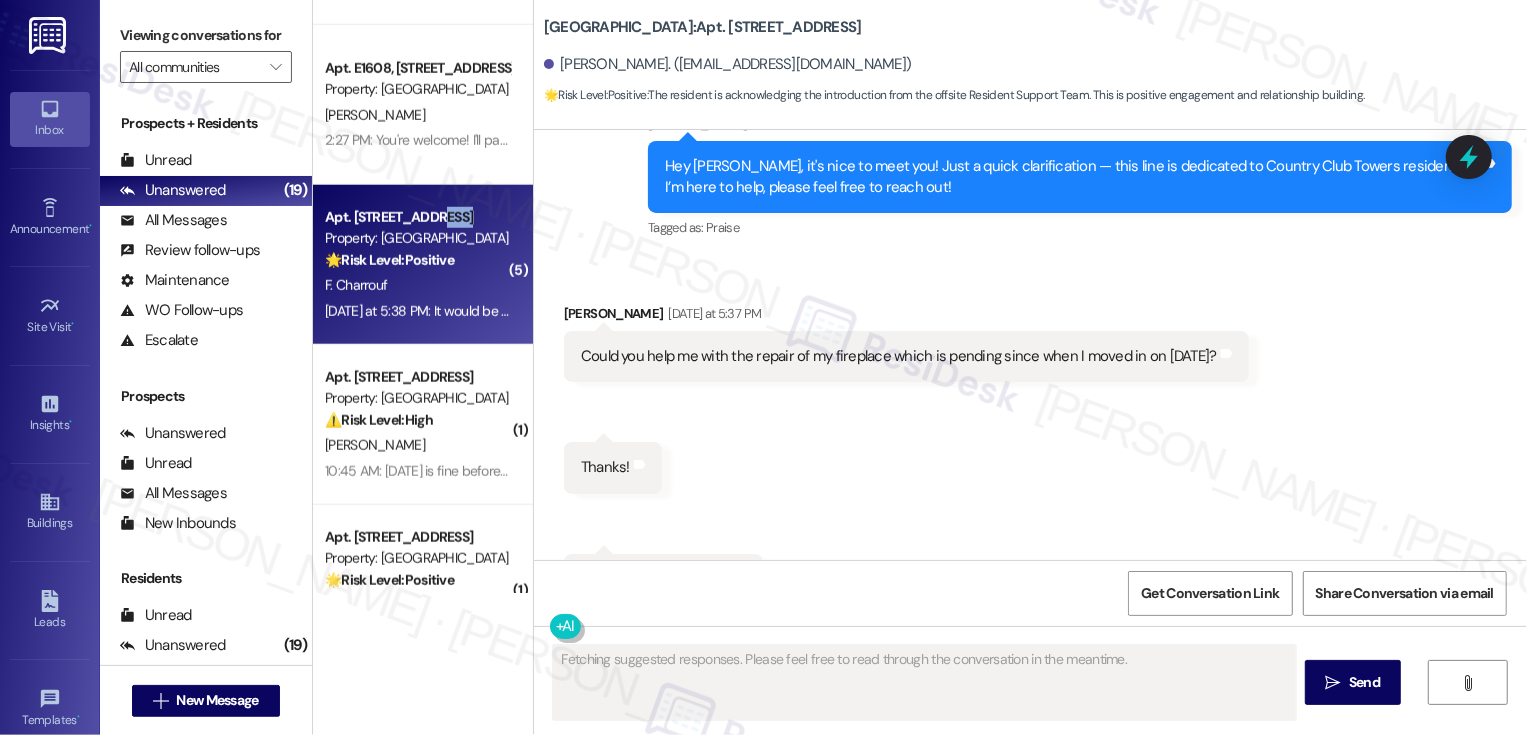 scroll, scrollTop: 661, scrollLeft: 0, axis: vertical 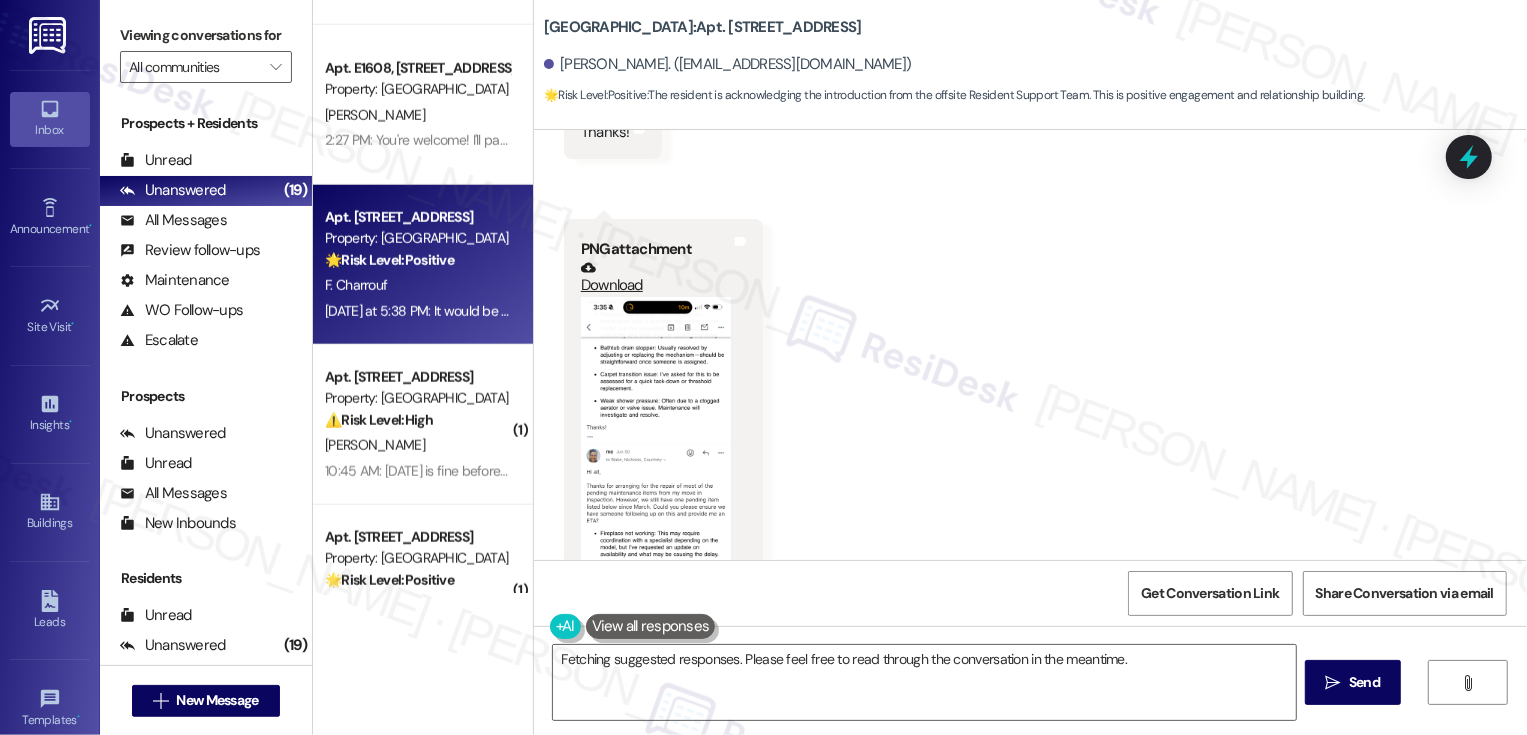click at bounding box center [656, 459] 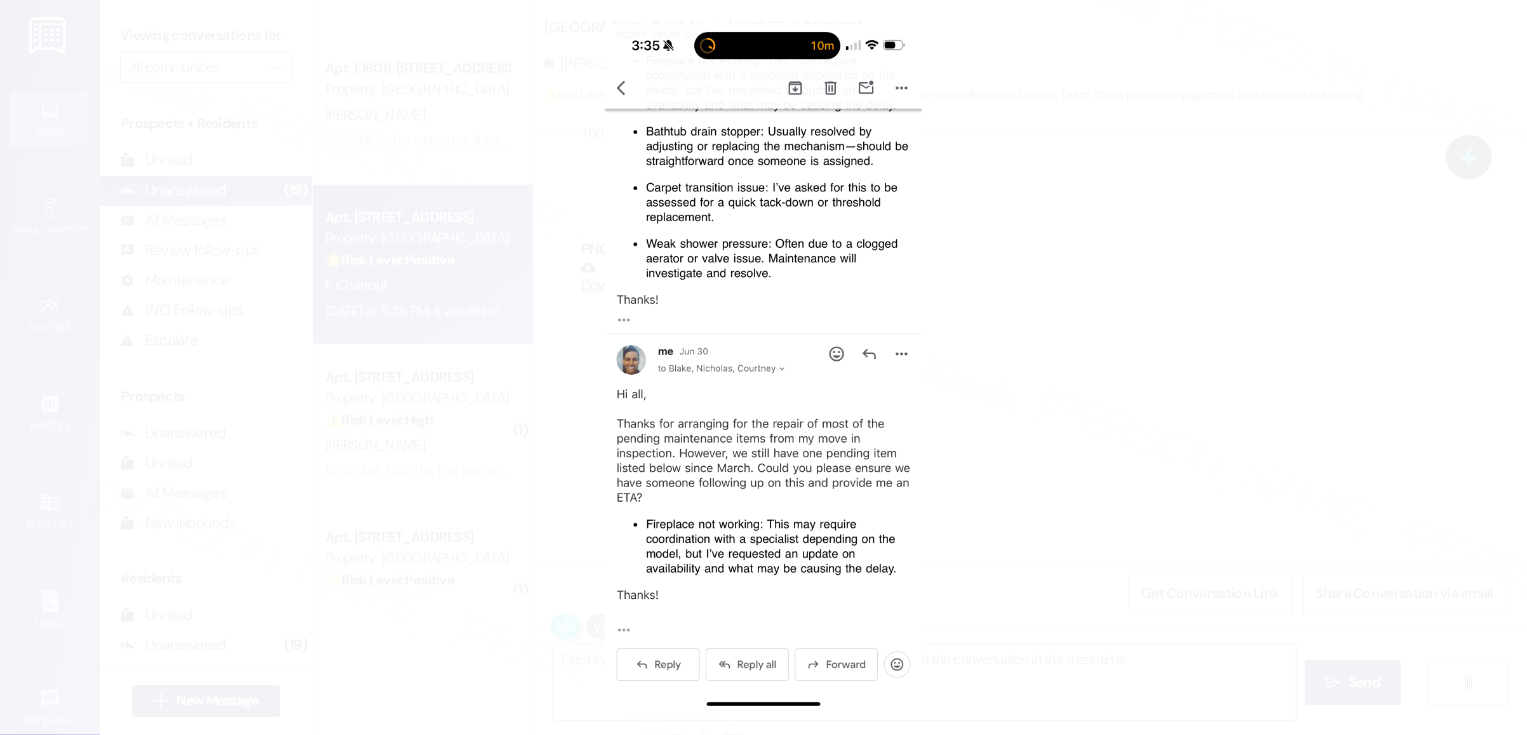 click at bounding box center (763, 367) 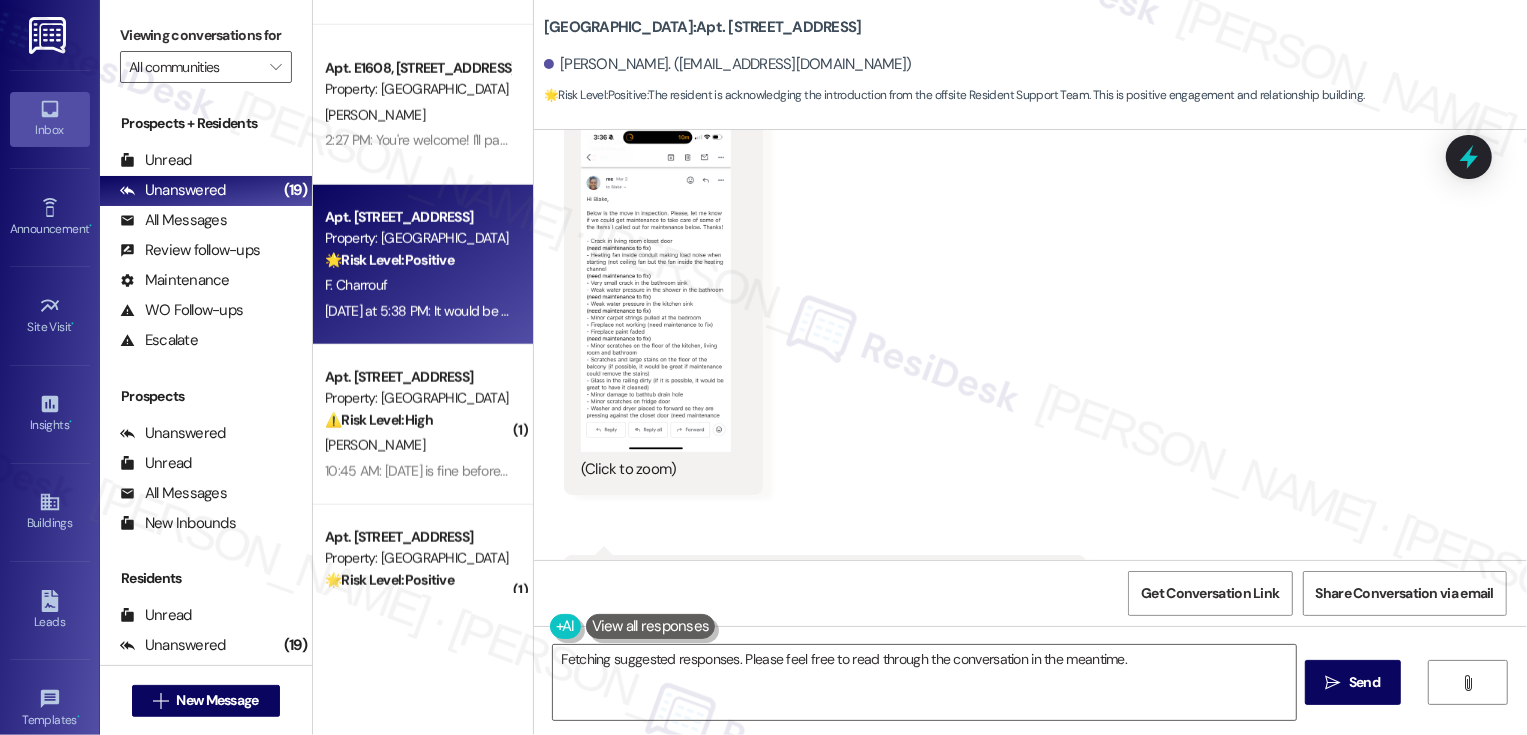 scroll, scrollTop: 1647, scrollLeft: 0, axis: vertical 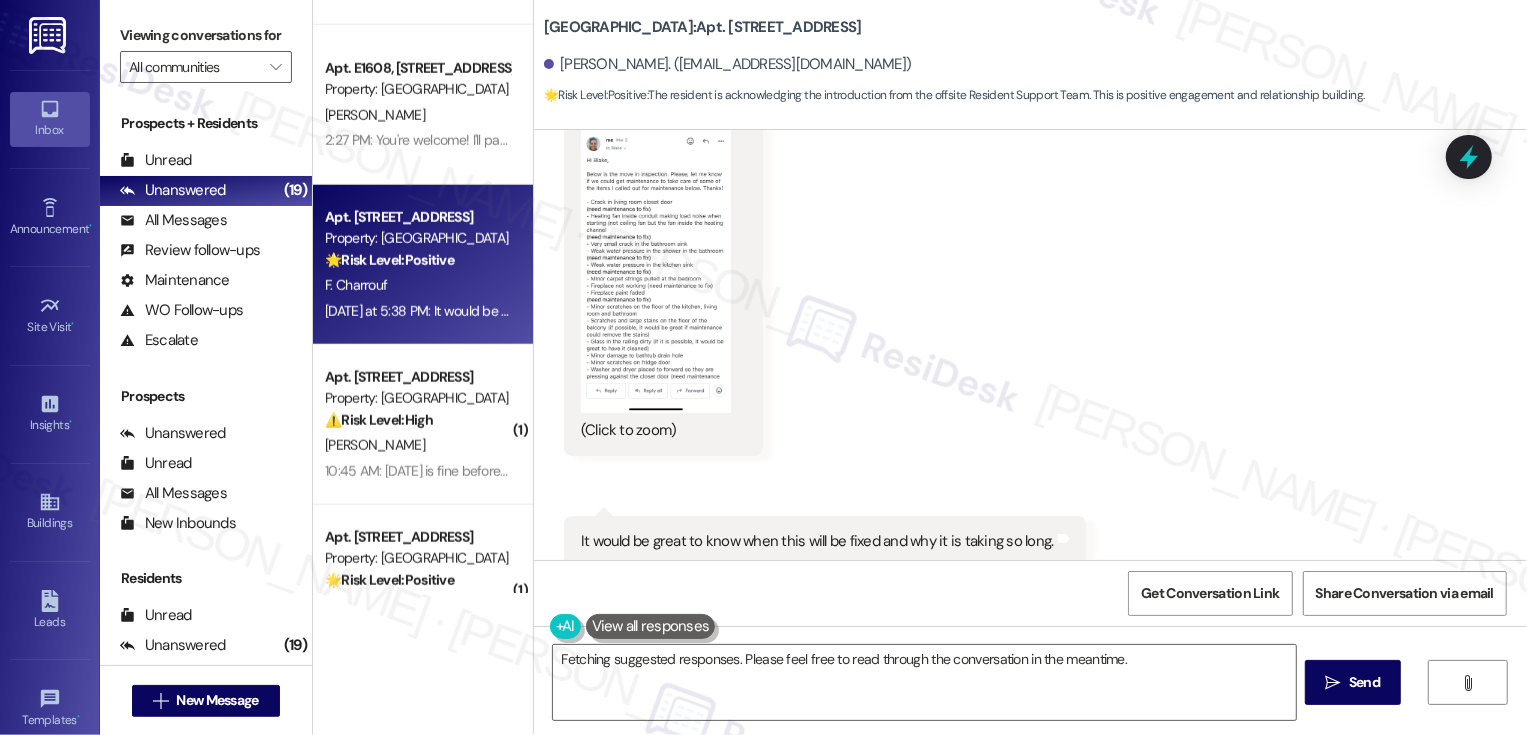 click at bounding box center [656, 250] 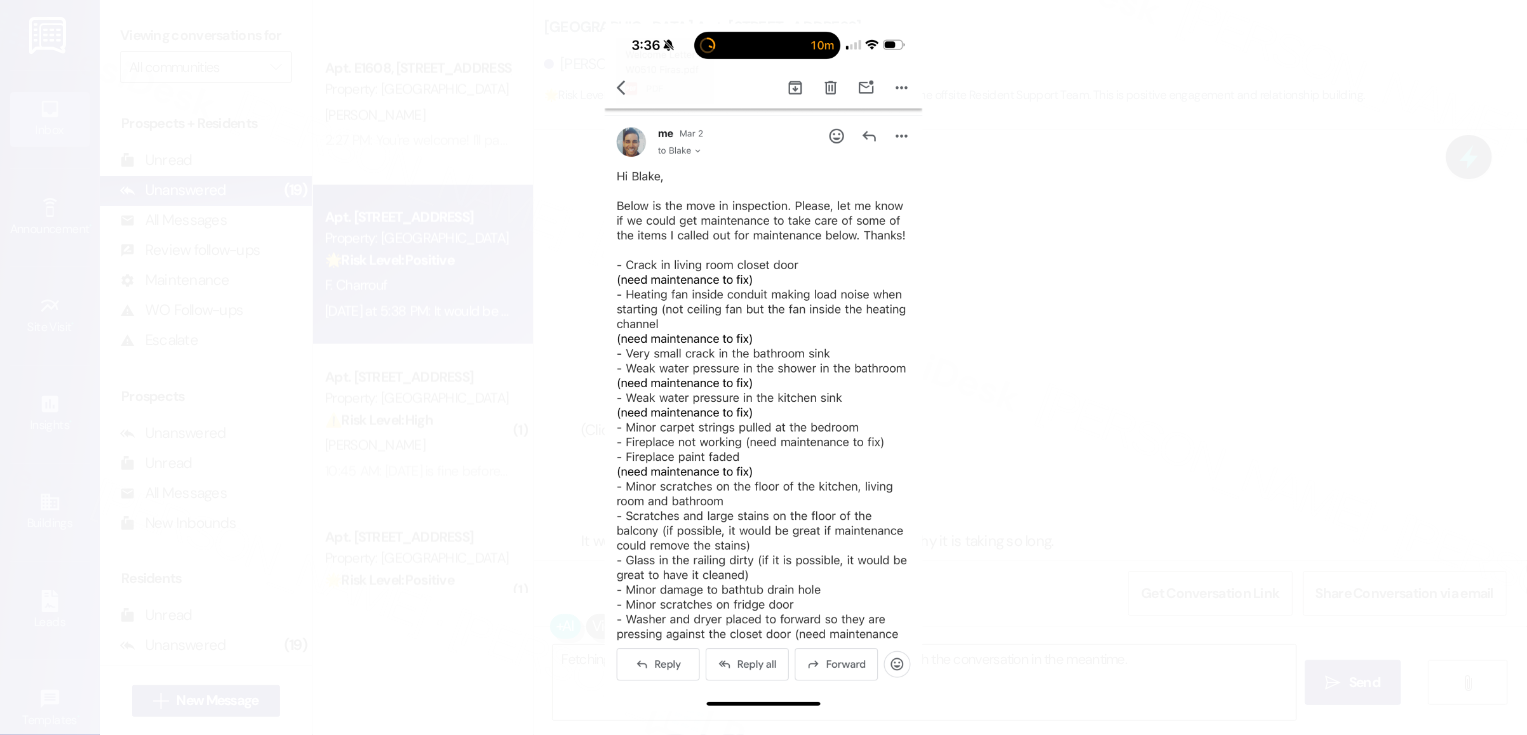 click at bounding box center (763, 367) 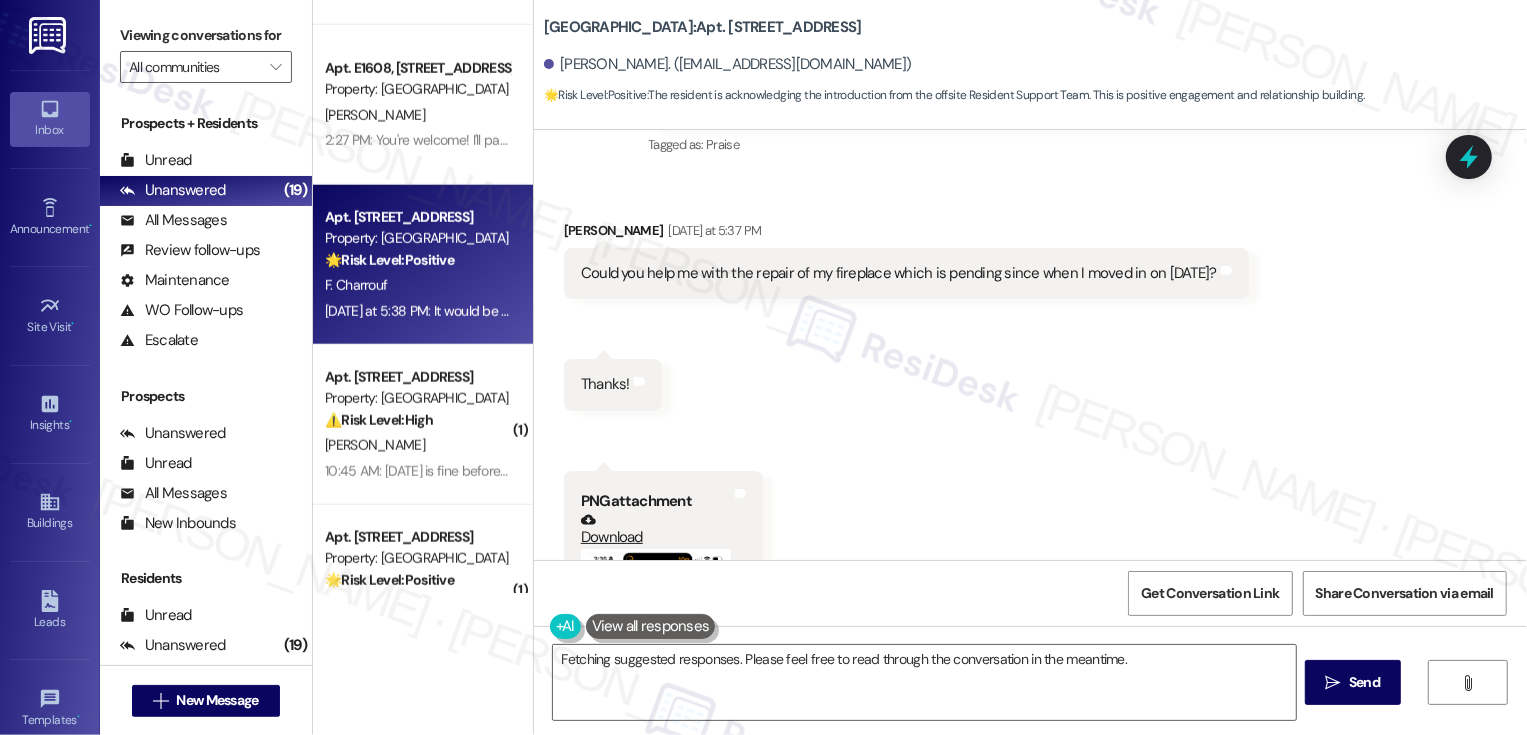 scroll, scrollTop: 654, scrollLeft: 0, axis: vertical 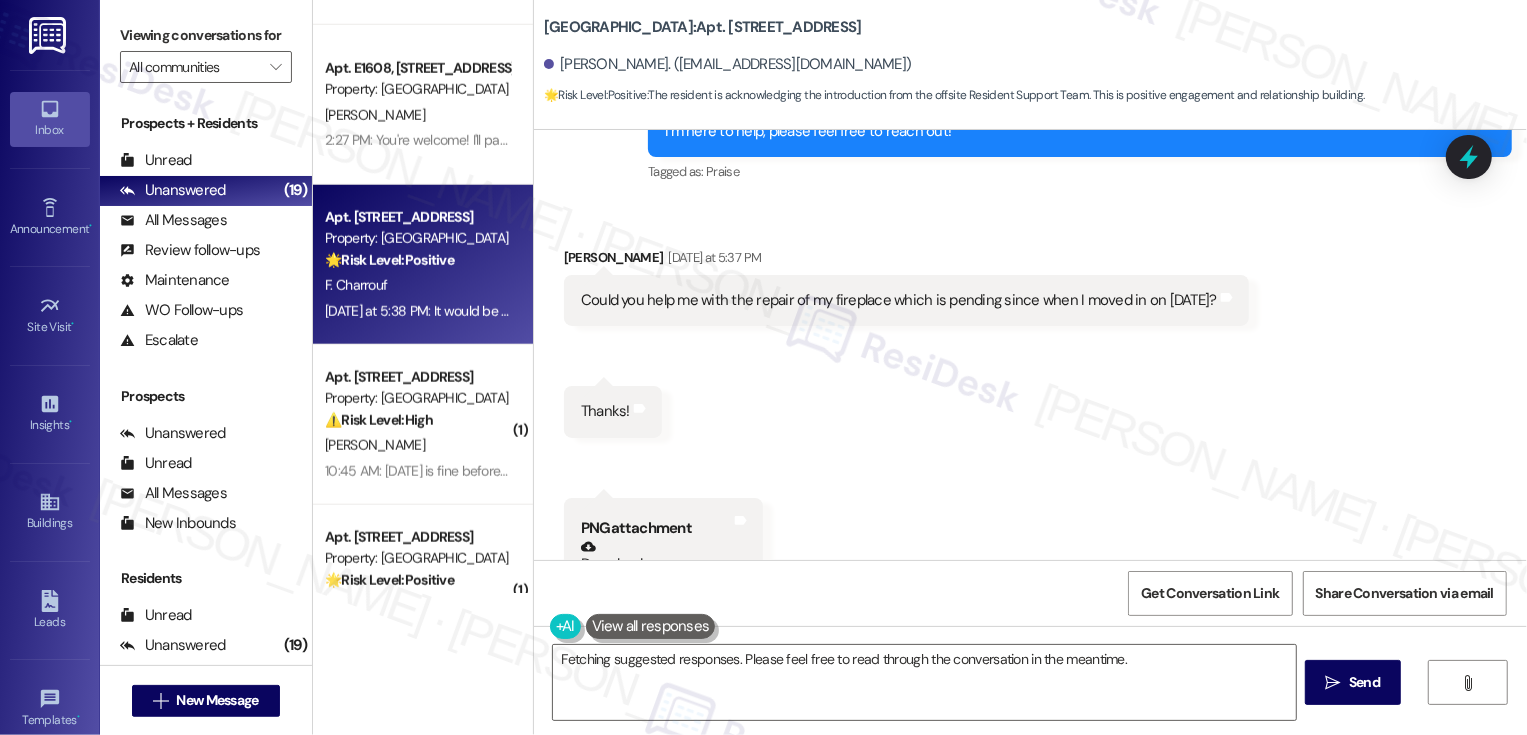 click on "Received via SMS Firas Charrouf Yesterday at 5:37 PM Could you help me with the repair of my fireplace which is pending since when I moved in on March 1? Tags and notes Received via SMS 5:37 PM Firas Charrouf Yesterday at 5:37 PM Thanks! Tags and notes Received via SMS 5:37 PM Firas Charrouf Yesterday at 5:37 PM PNG  attachment   Download   (Click to zoom) Tags and notes Received via SMS 5:37 PM Firas Charrouf Yesterday at 5:37 PM PNG  attachment   Download   (Click to zoom) Tags and notes Received via SMS 5:38 PM Firas Charrouf Yesterday at 5:38 PM It would be great to know when this will be fixed and why it is taking so long.  Tags and notes" at bounding box center (1030, 889) 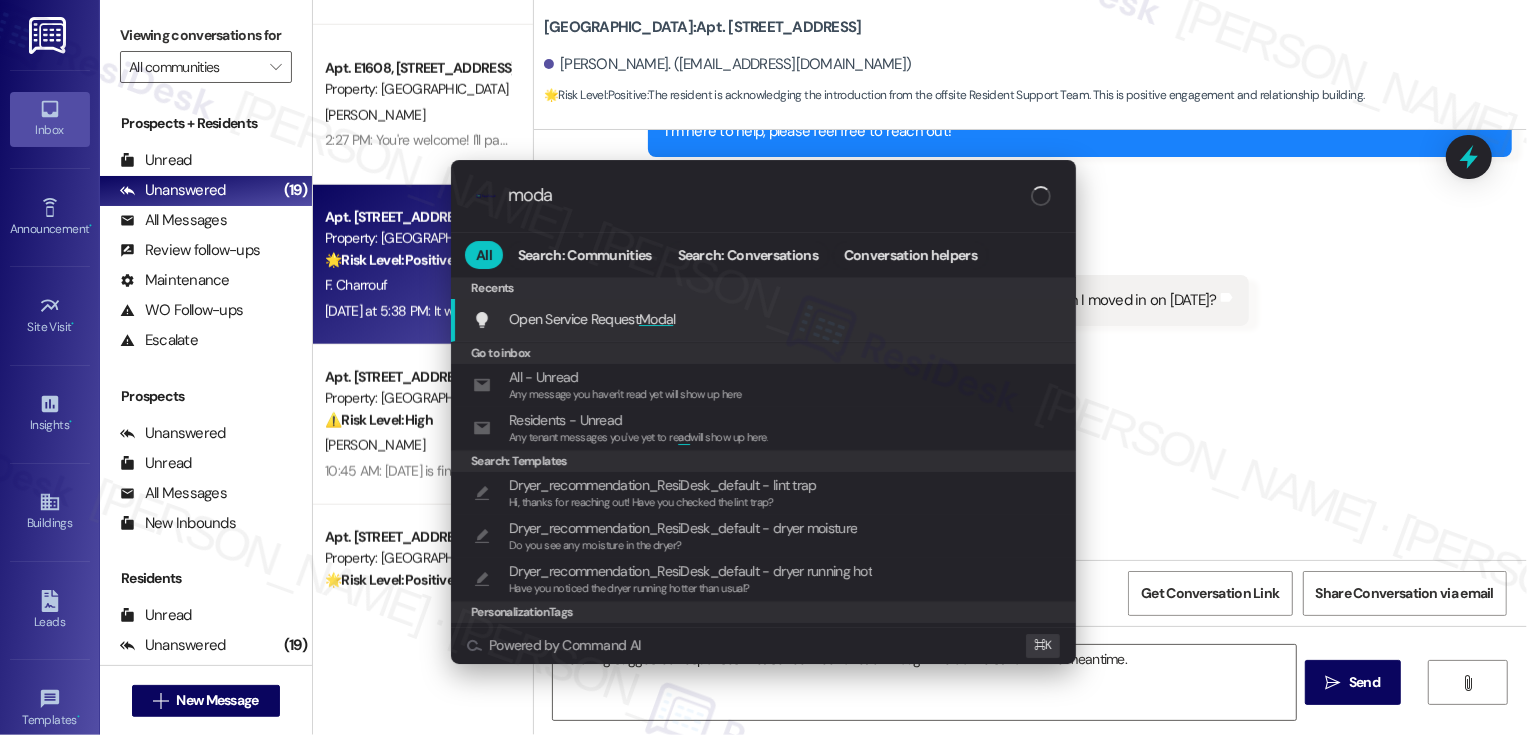 type on "modal" 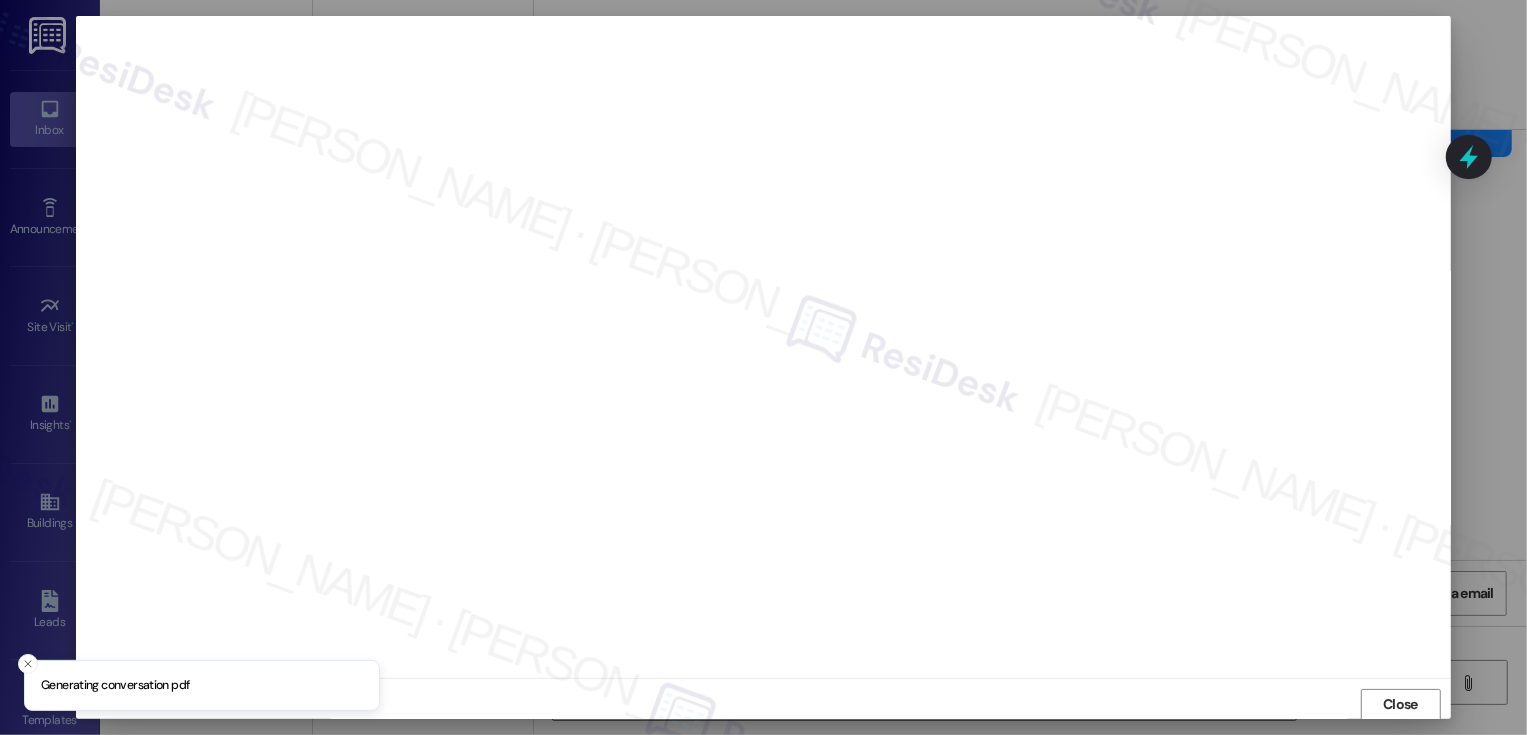 scroll, scrollTop: 1, scrollLeft: 0, axis: vertical 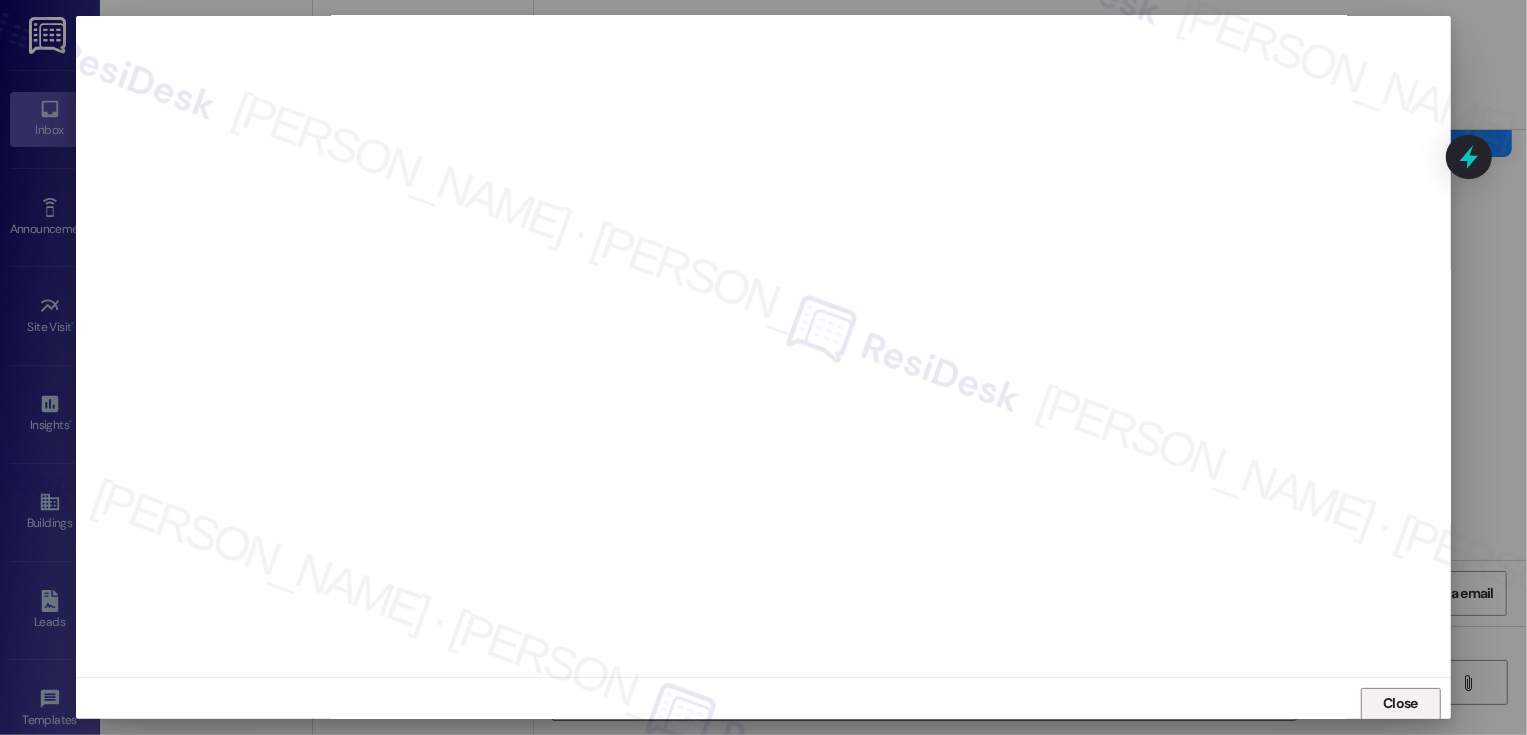 click on "Close" at bounding box center (1401, 704) 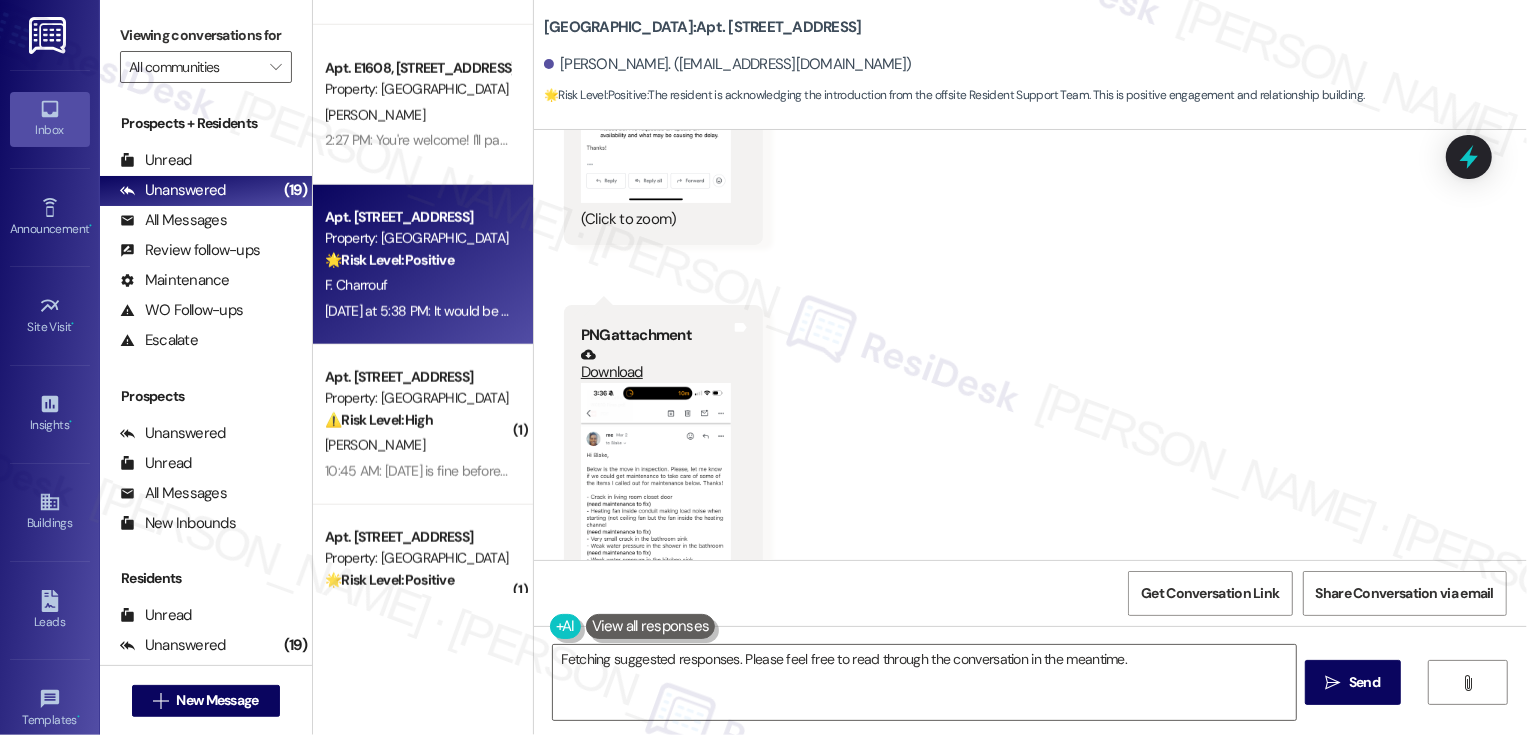 scroll, scrollTop: 1599, scrollLeft: 0, axis: vertical 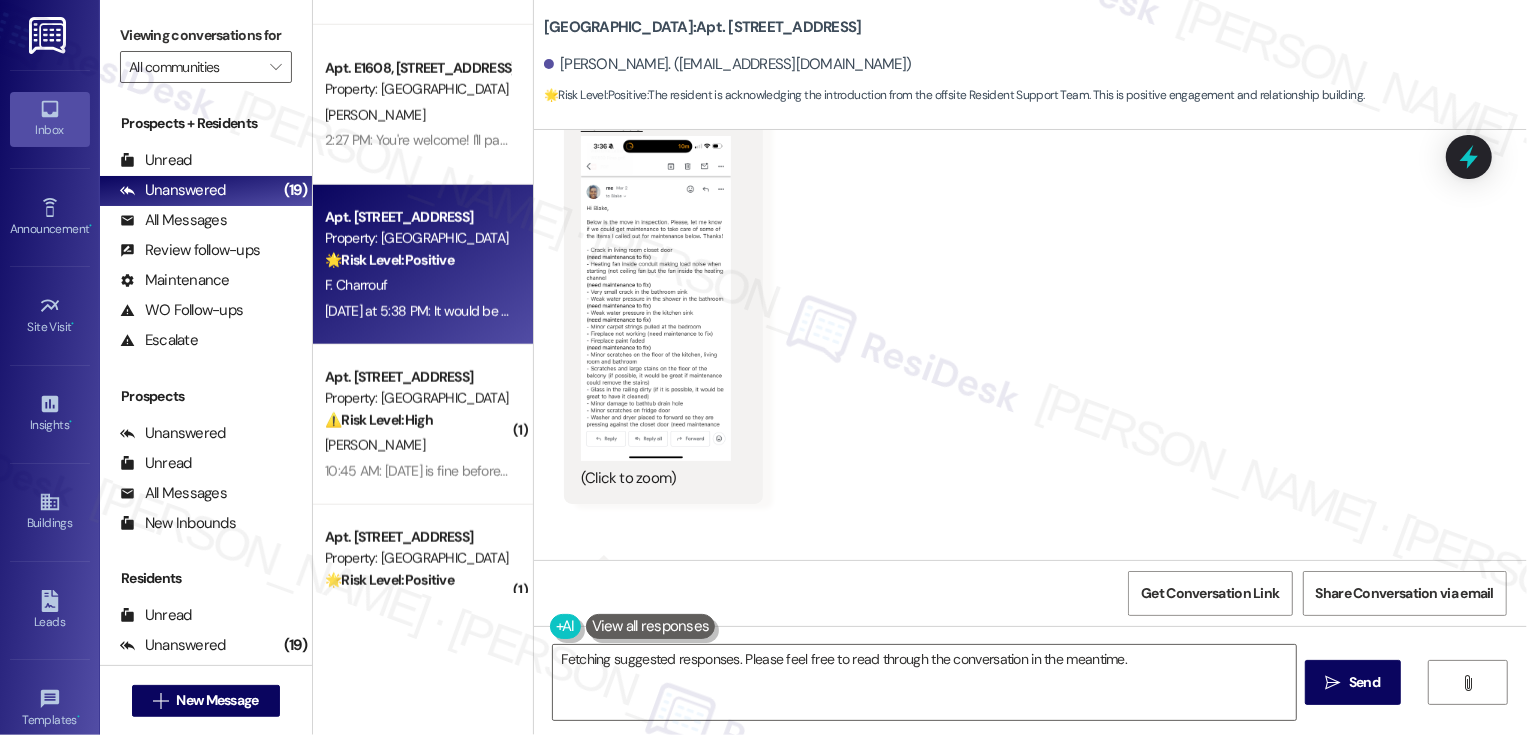 click at bounding box center [656, 298] 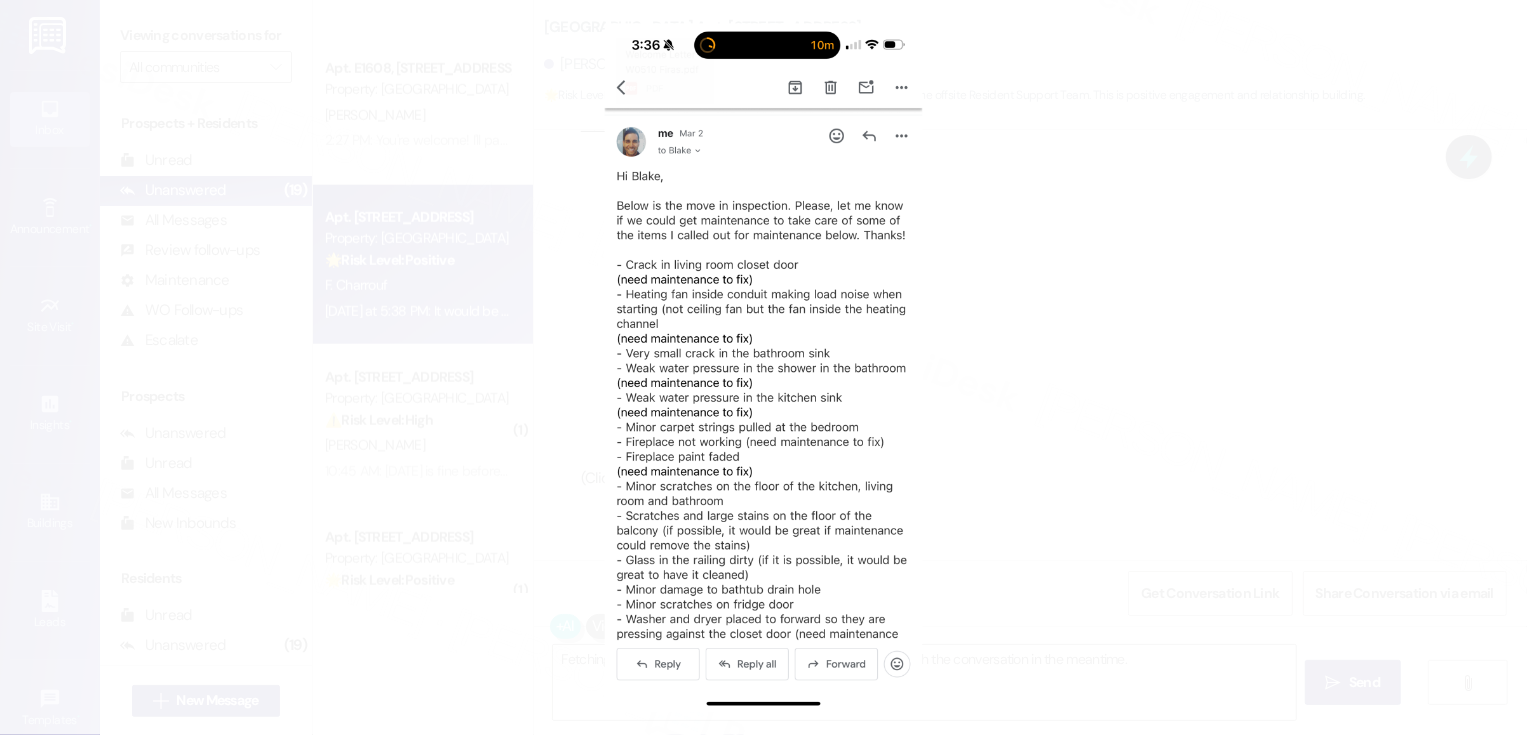 type 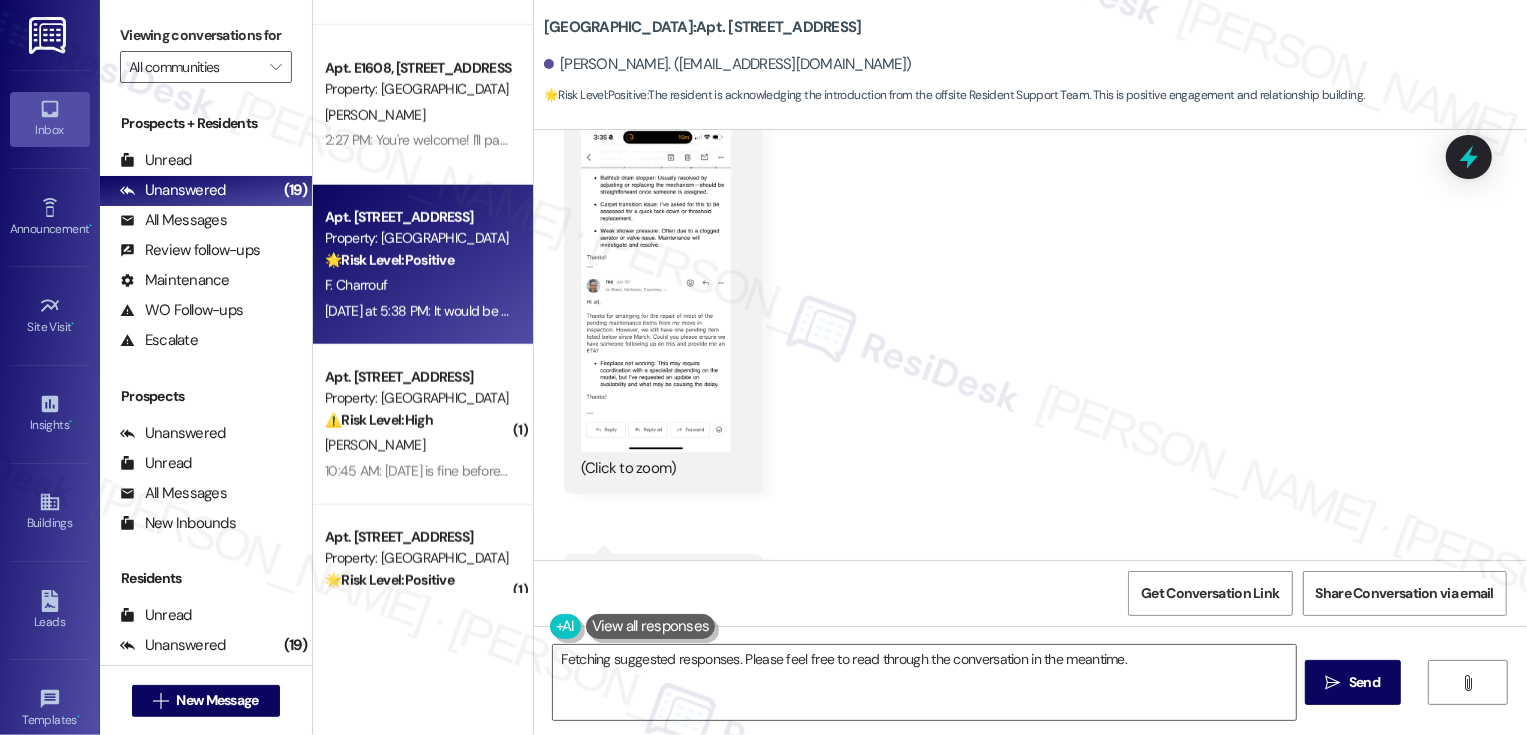 scroll, scrollTop: 1085, scrollLeft: 0, axis: vertical 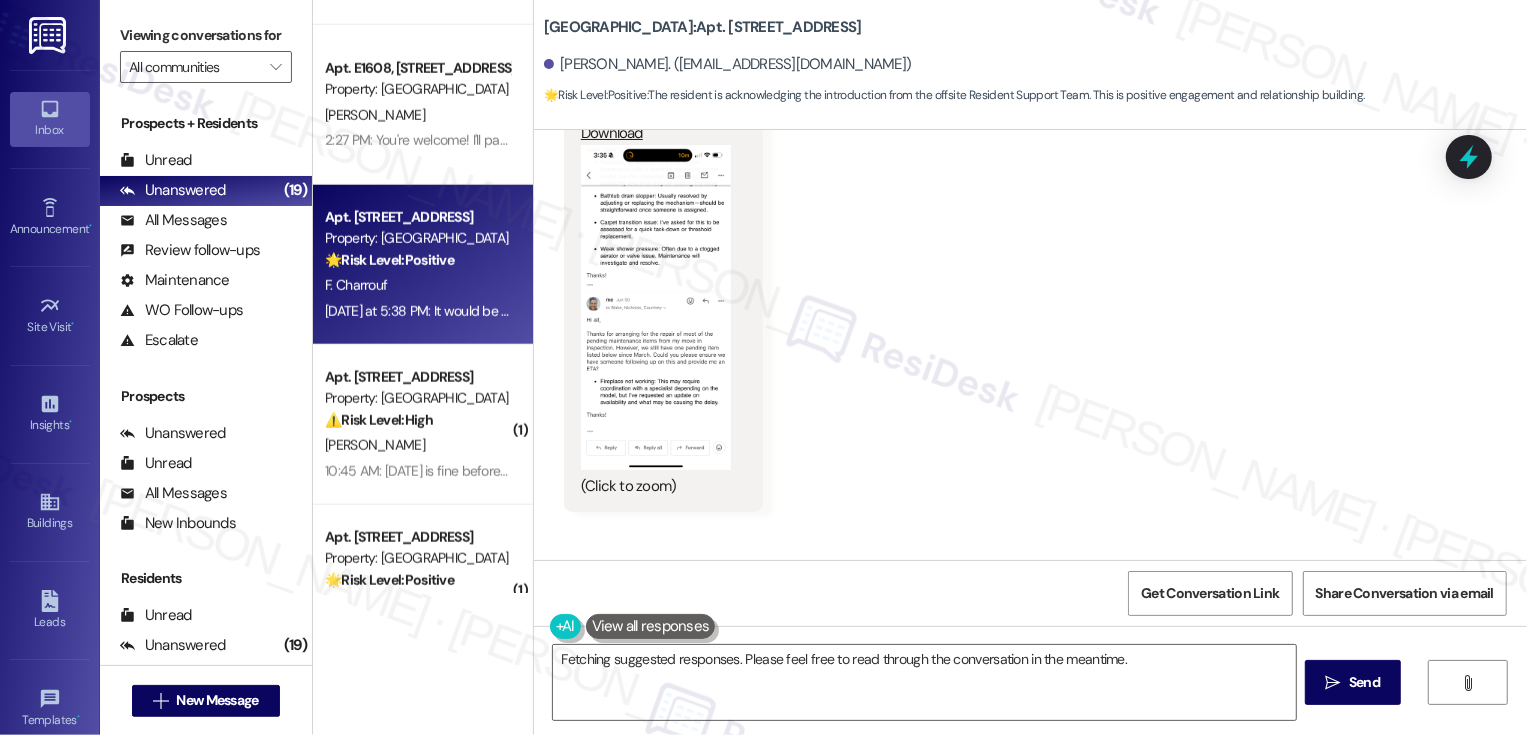 click at bounding box center [656, 307] 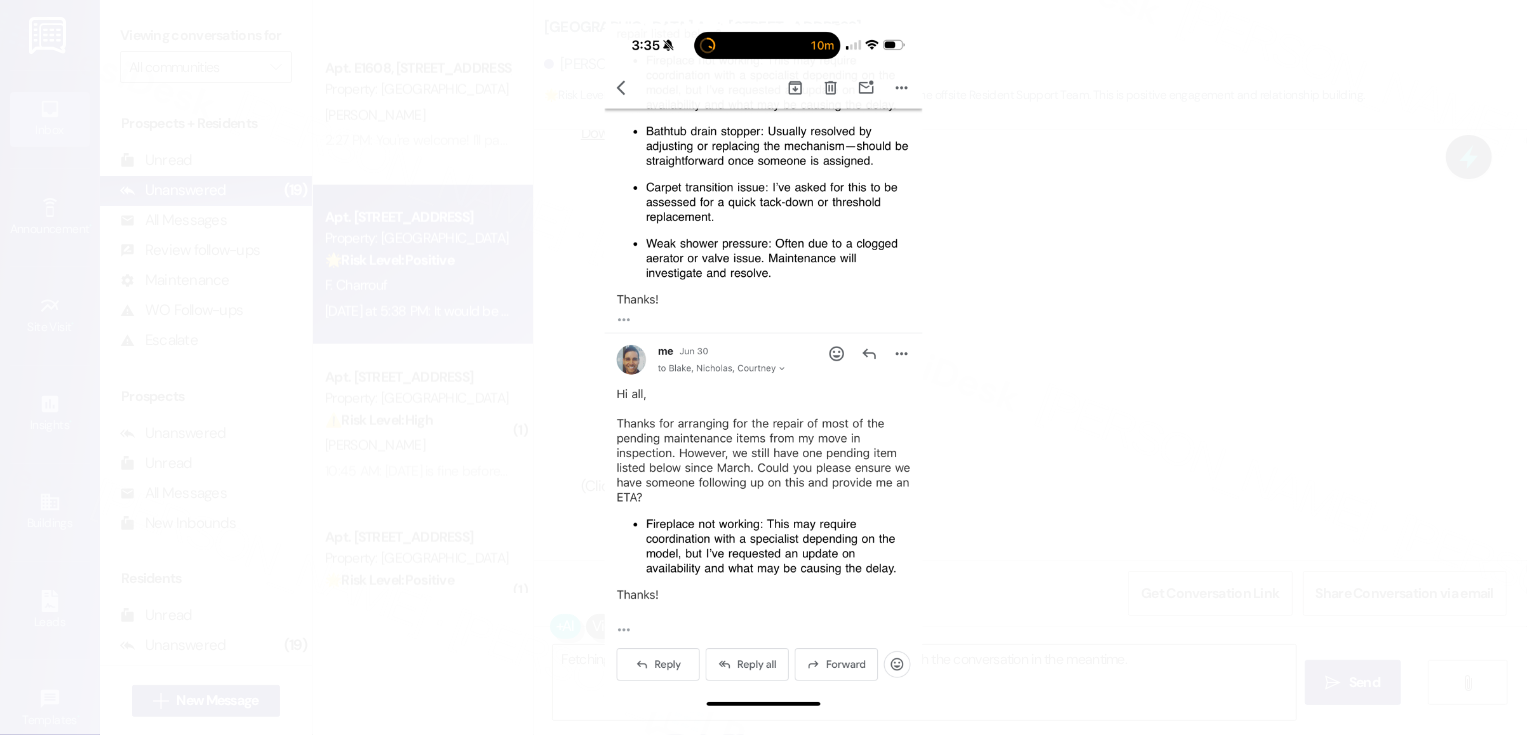 click at bounding box center [763, 367] 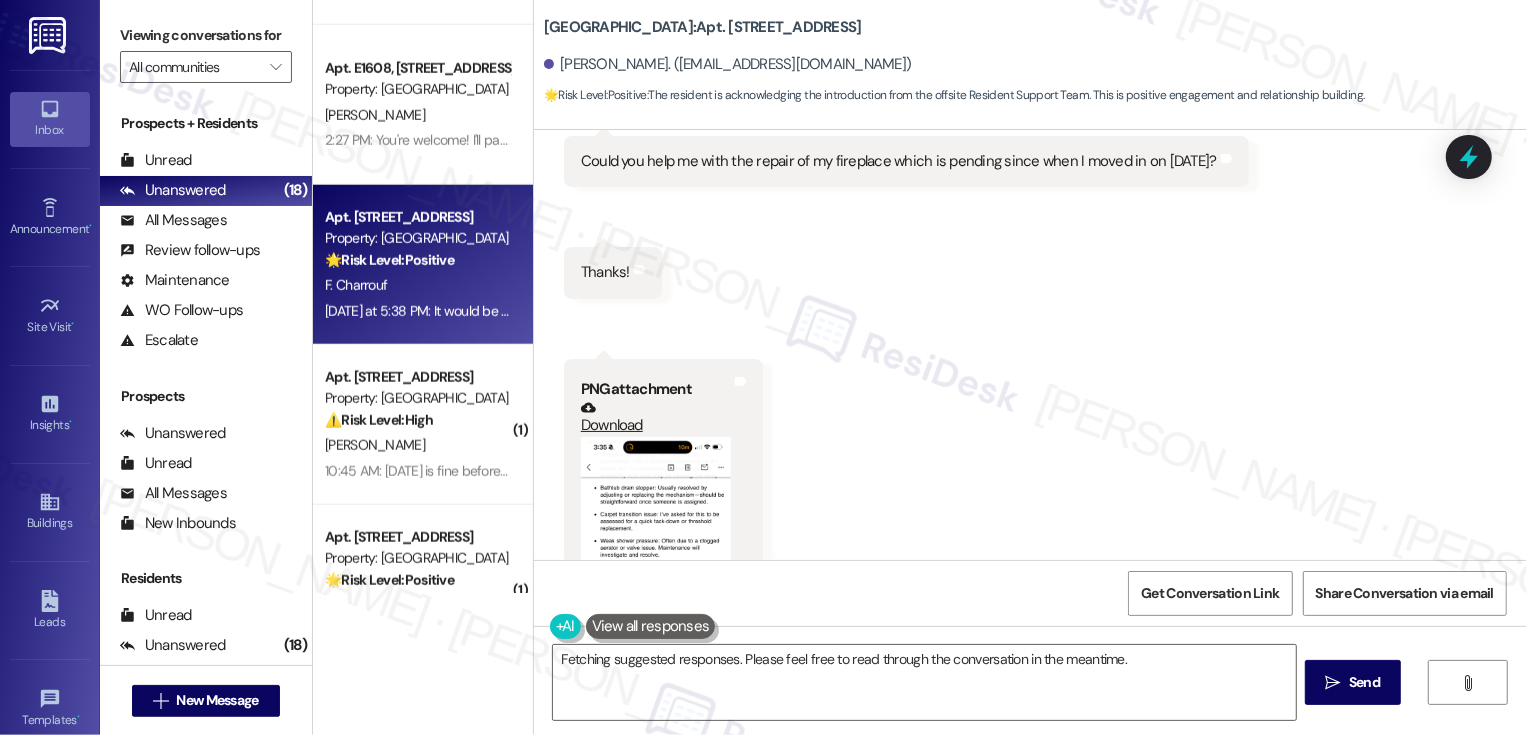 scroll, scrollTop: 870, scrollLeft: 0, axis: vertical 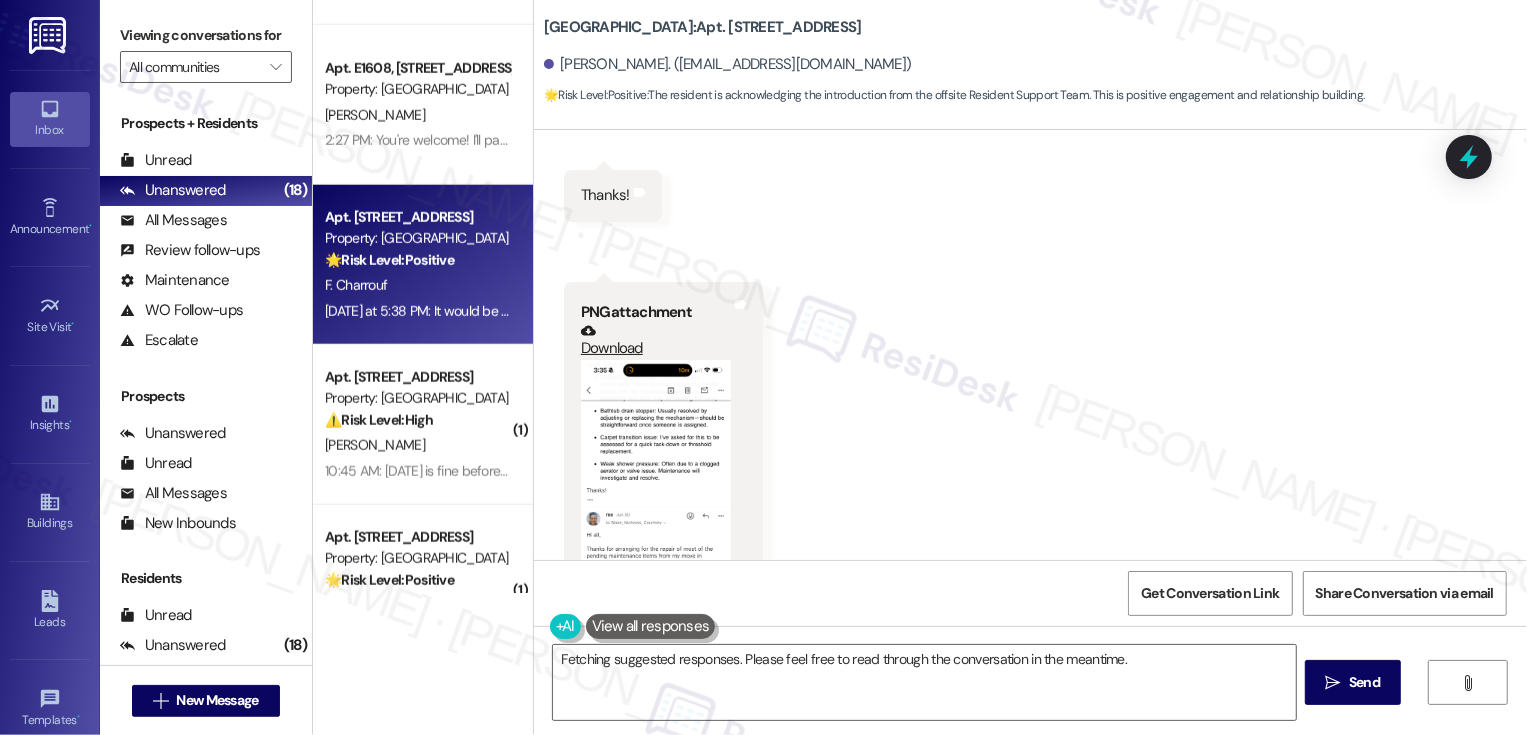 click at bounding box center (656, 522) 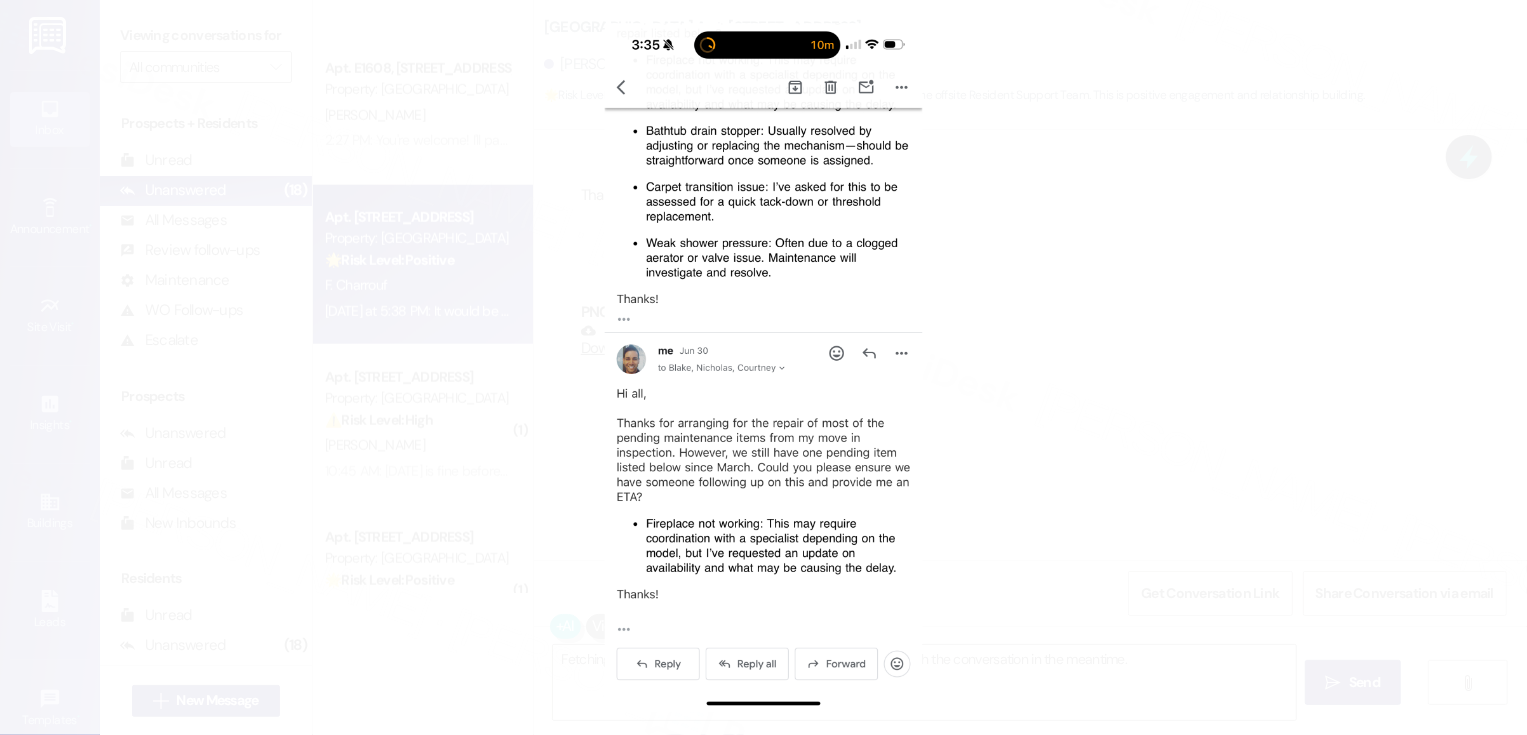 click at bounding box center (763, 367) 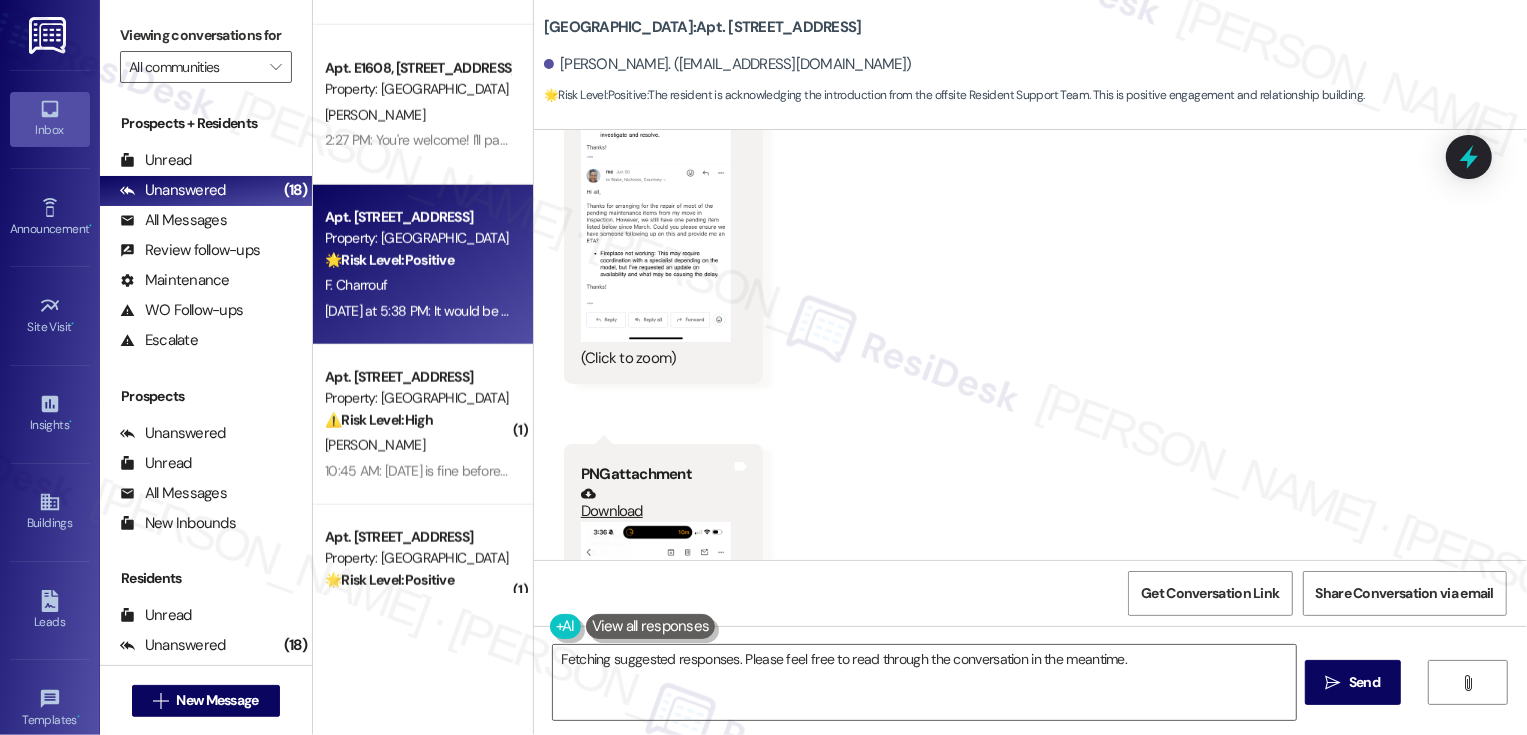 scroll, scrollTop: 1370, scrollLeft: 0, axis: vertical 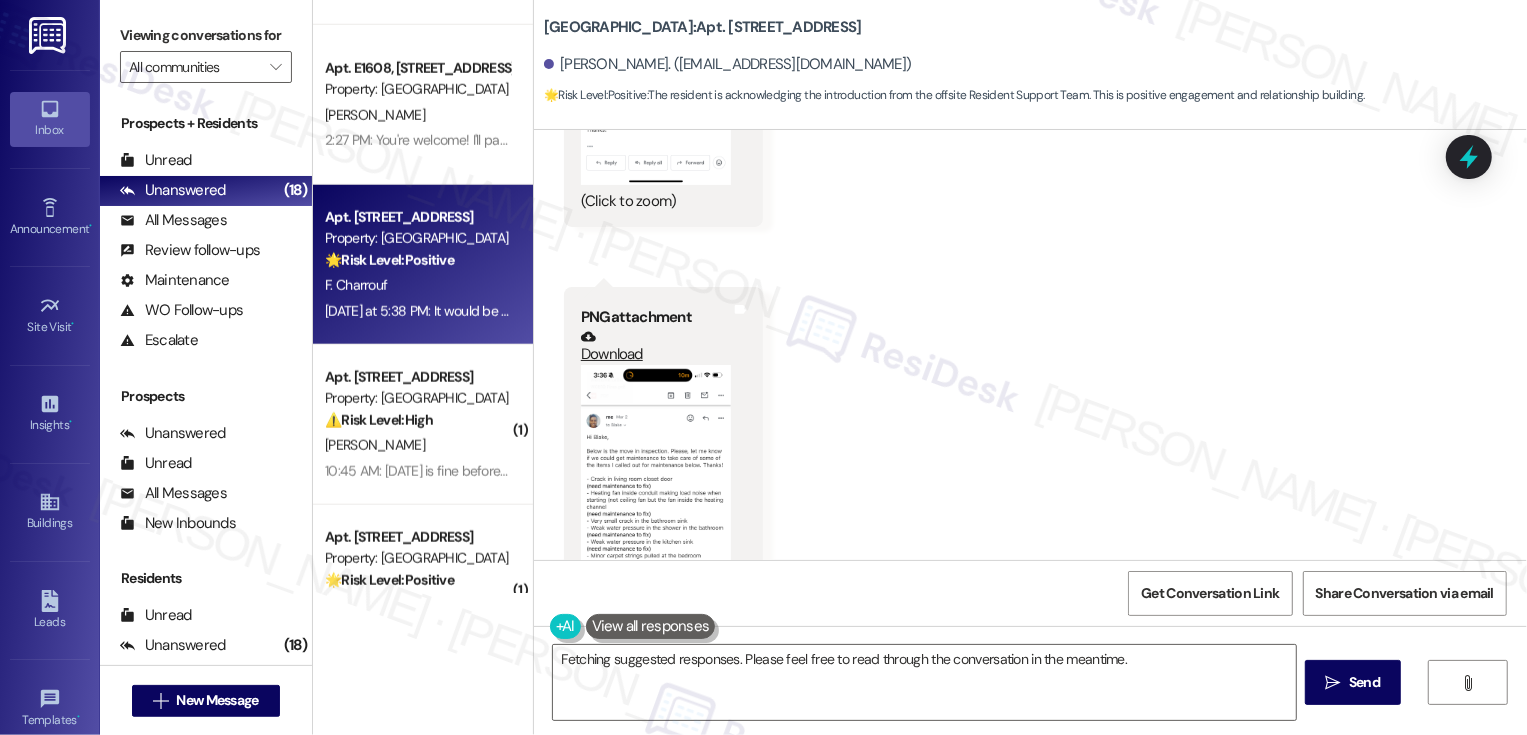 click at bounding box center (656, 527) 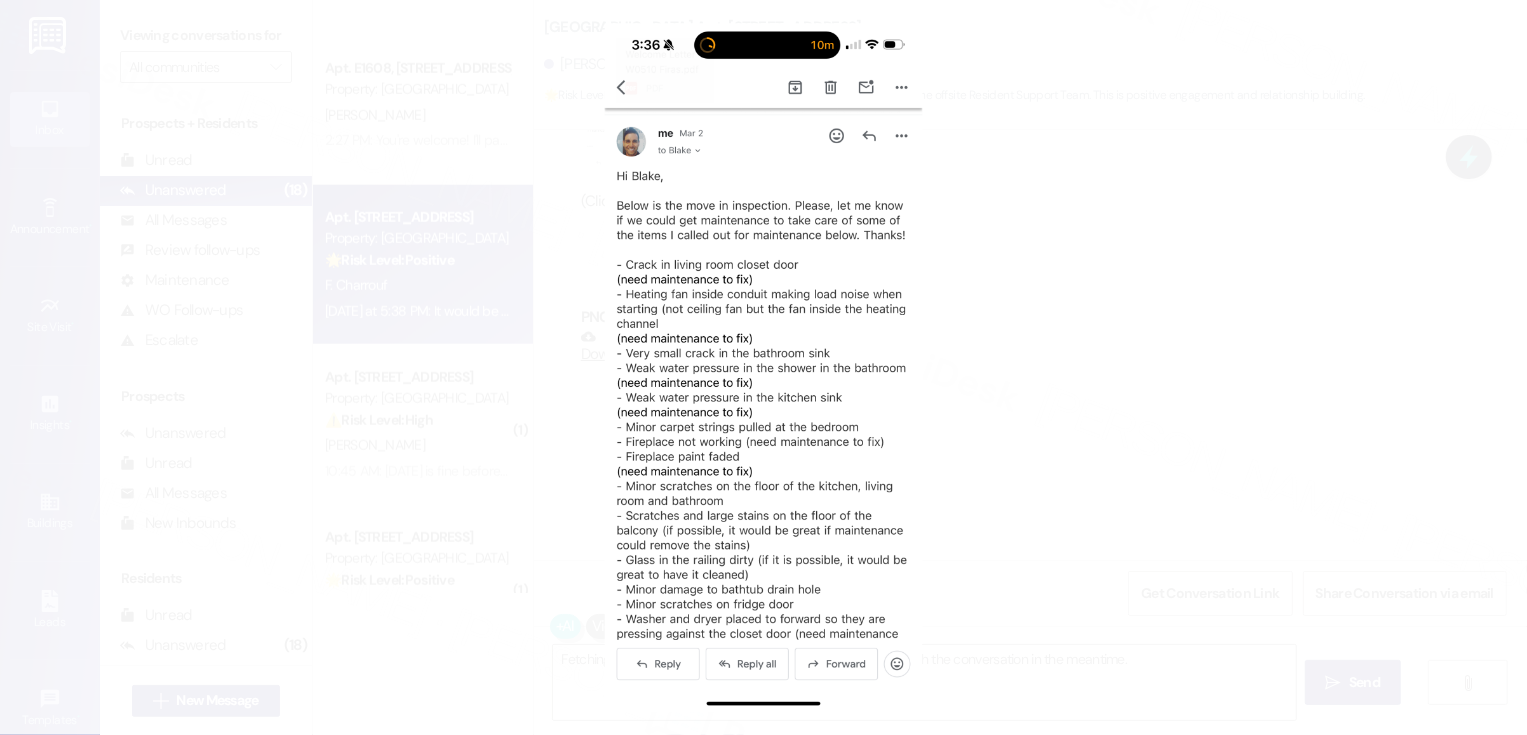 click at bounding box center [763, 367] 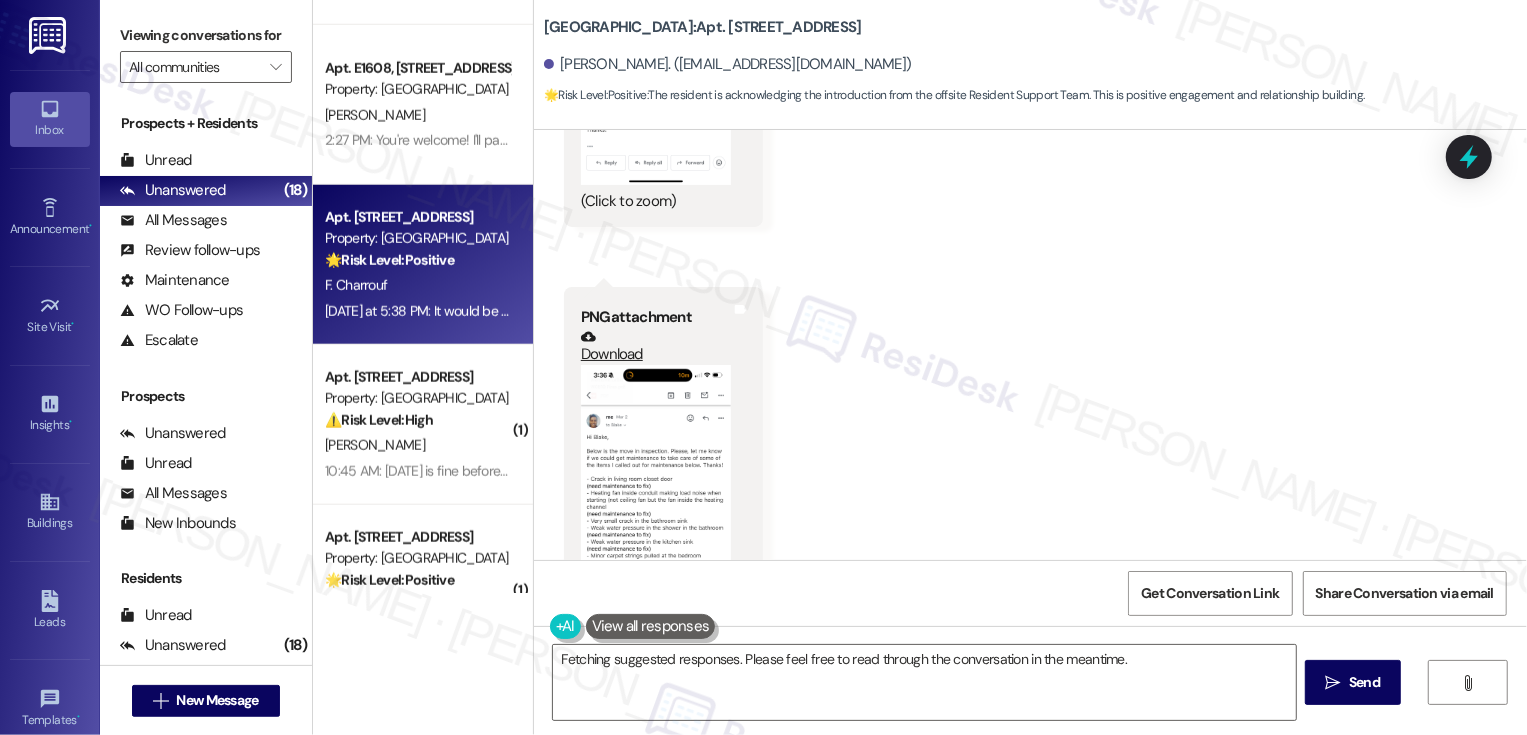 scroll, scrollTop: 1066, scrollLeft: 0, axis: vertical 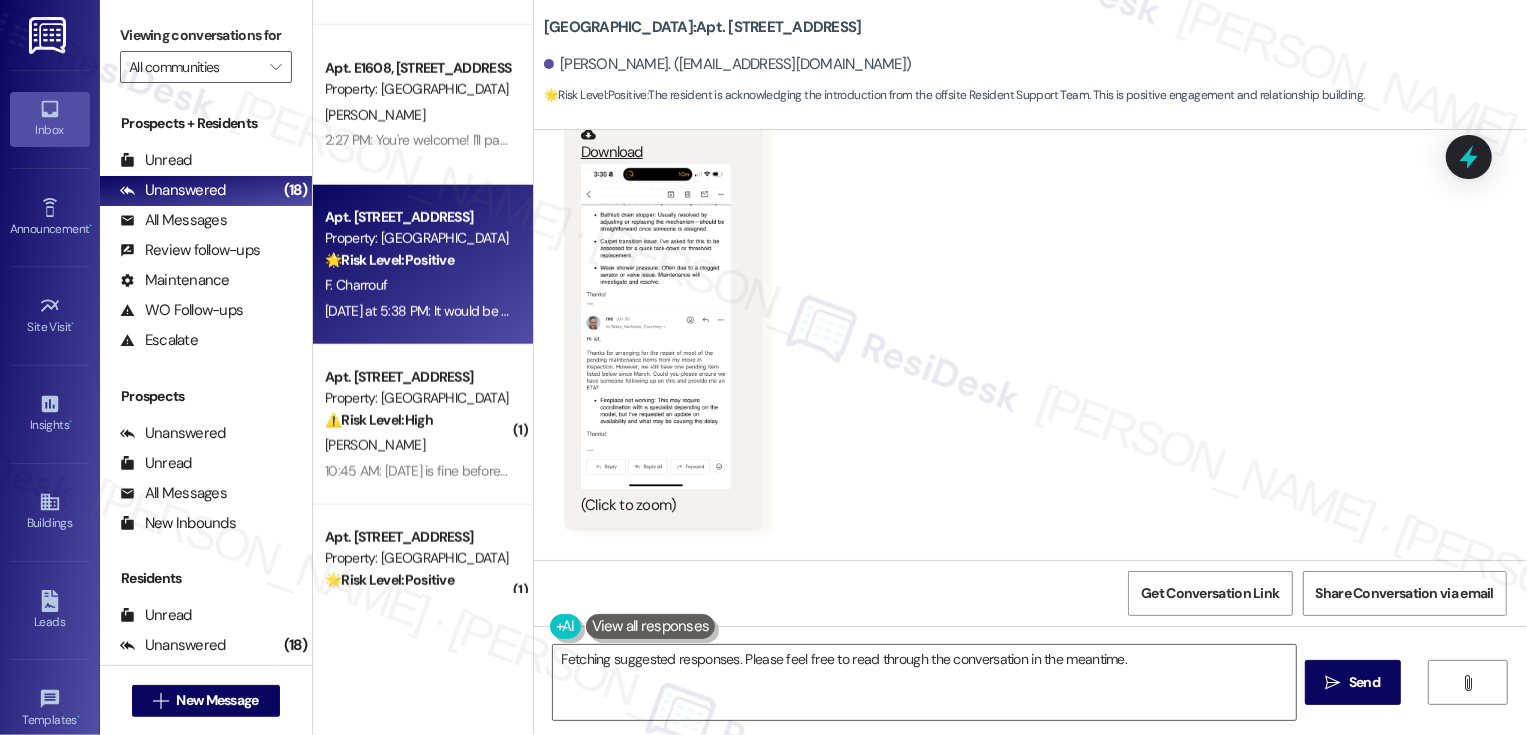 click at bounding box center [656, 326] 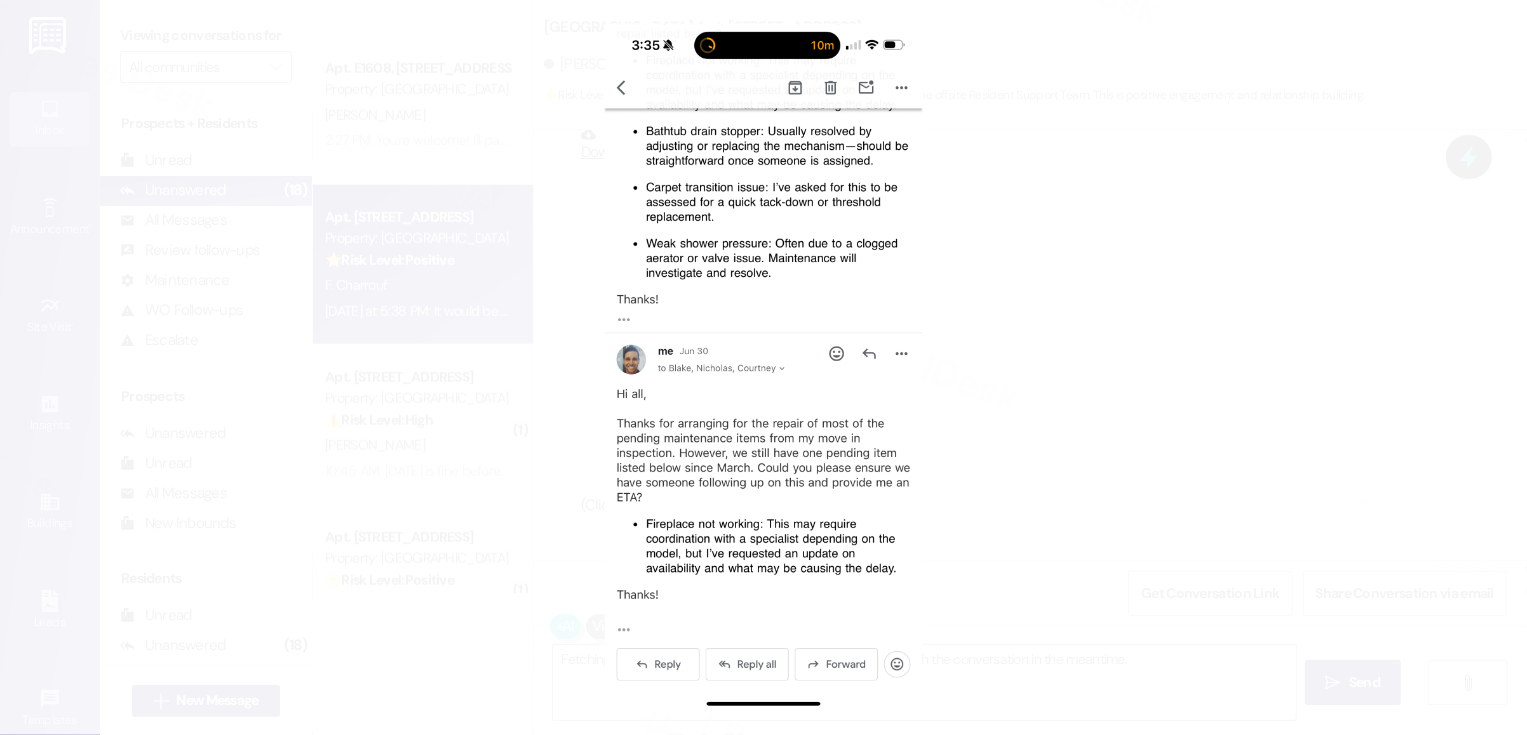 click at bounding box center (763, 367) 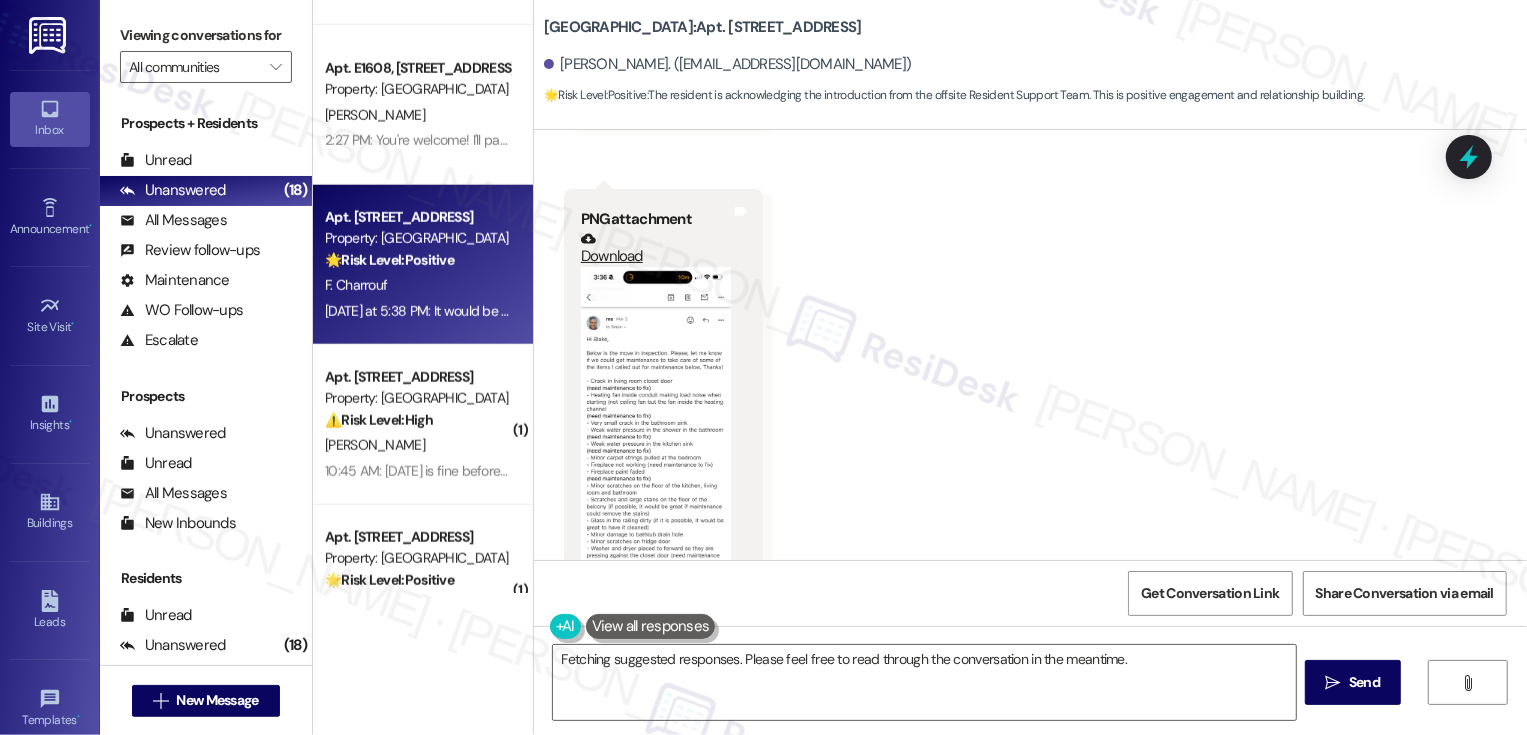 scroll, scrollTop: 1516, scrollLeft: 0, axis: vertical 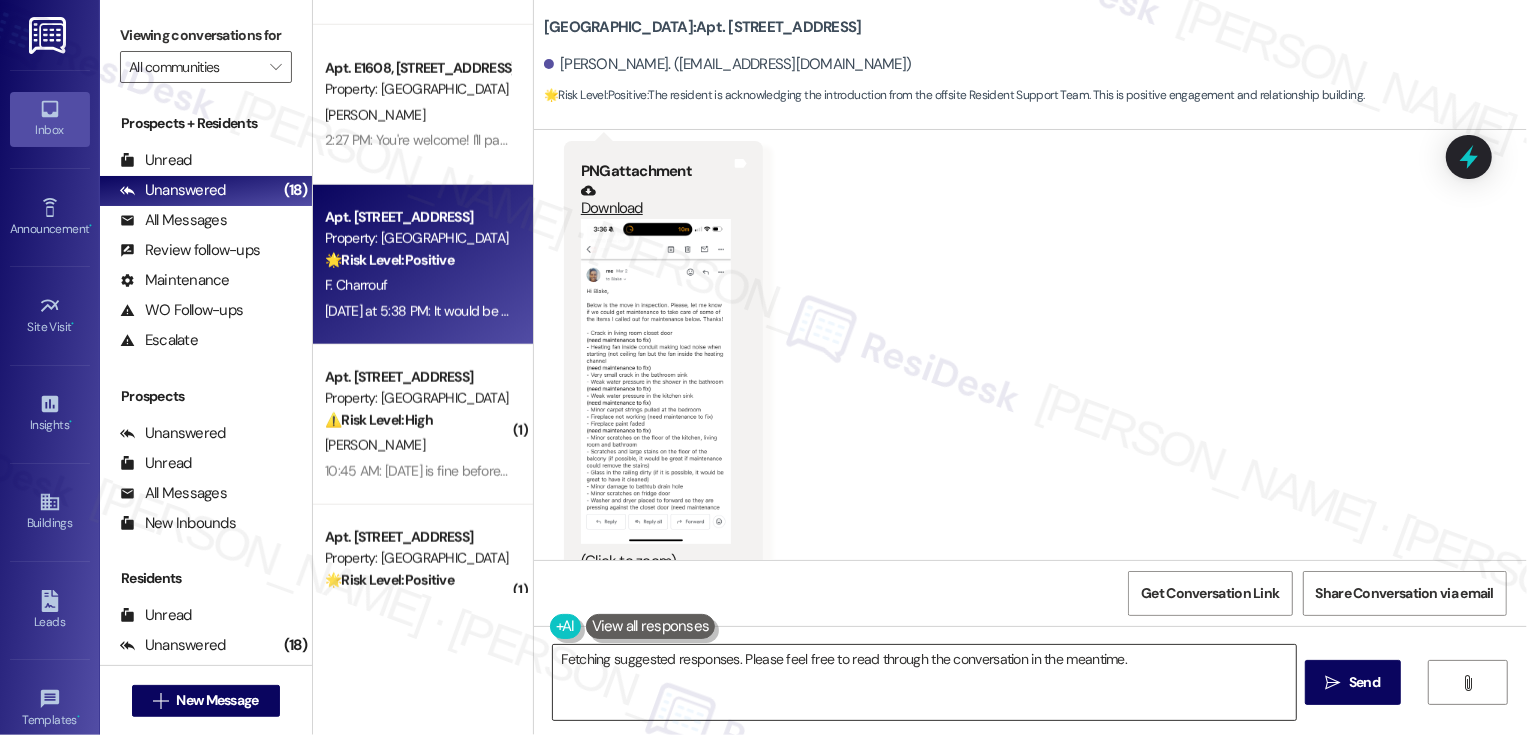 click on "Hi {{first_name}}, I understand your frustration with the delayed fireplace repair. Let me check on the status and find out why it's taking so long. I'll follow up with an update ASAP!" at bounding box center (924, 682) 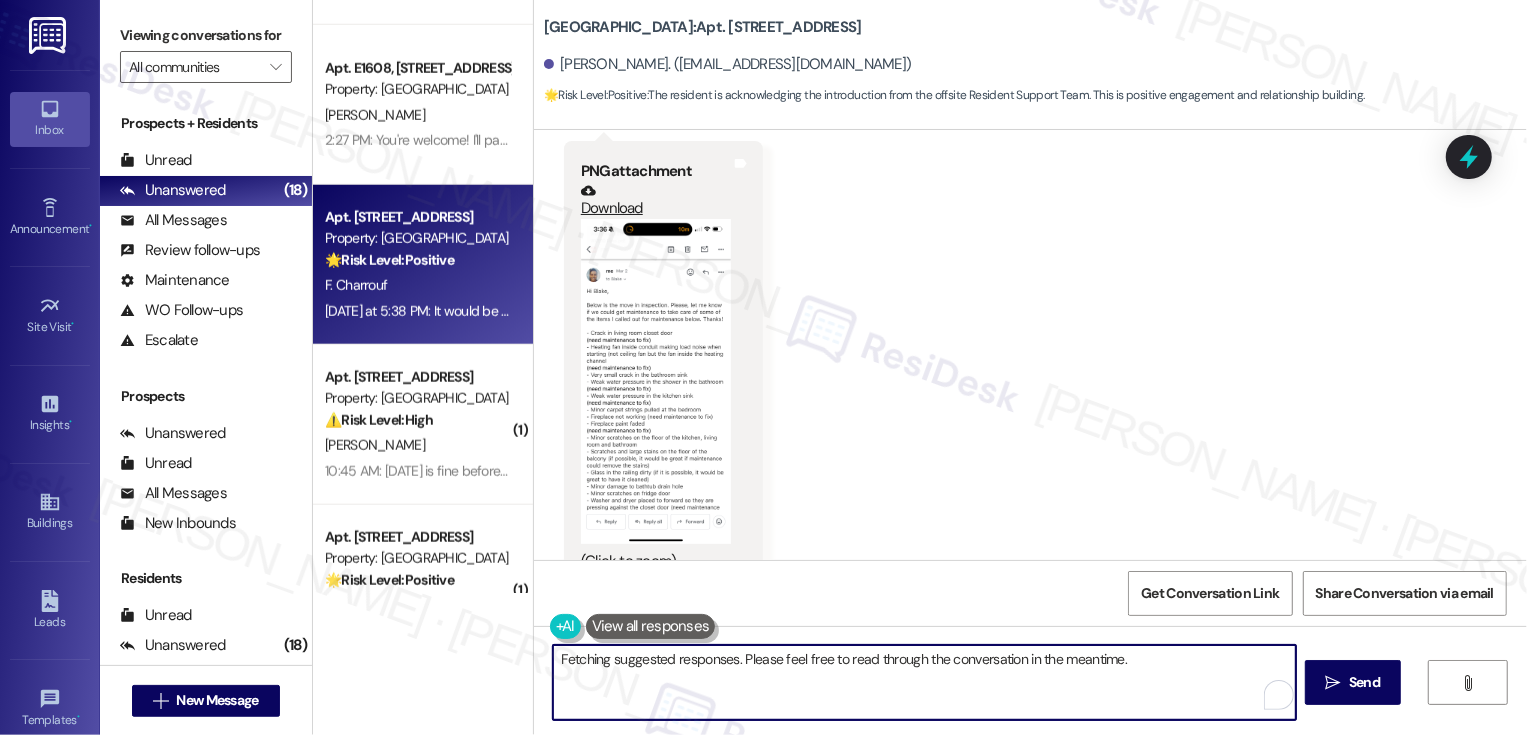drag, startPoint x: 1011, startPoint y: 658, endPoint x: 1037, endPoint y: 697, distance: 46.872166 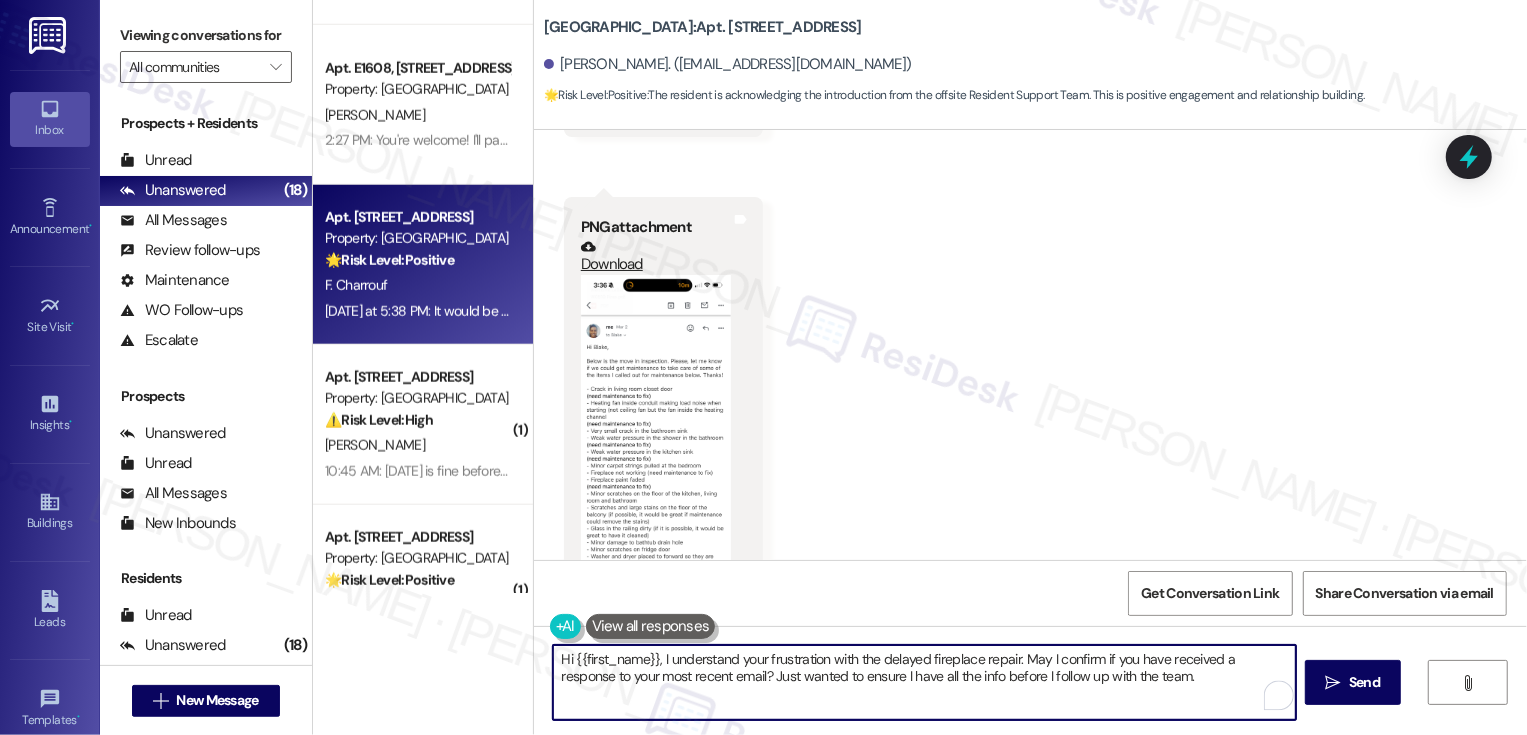 scroll, scrollTop: 1545, scrollLeft: 0, axis: vertical 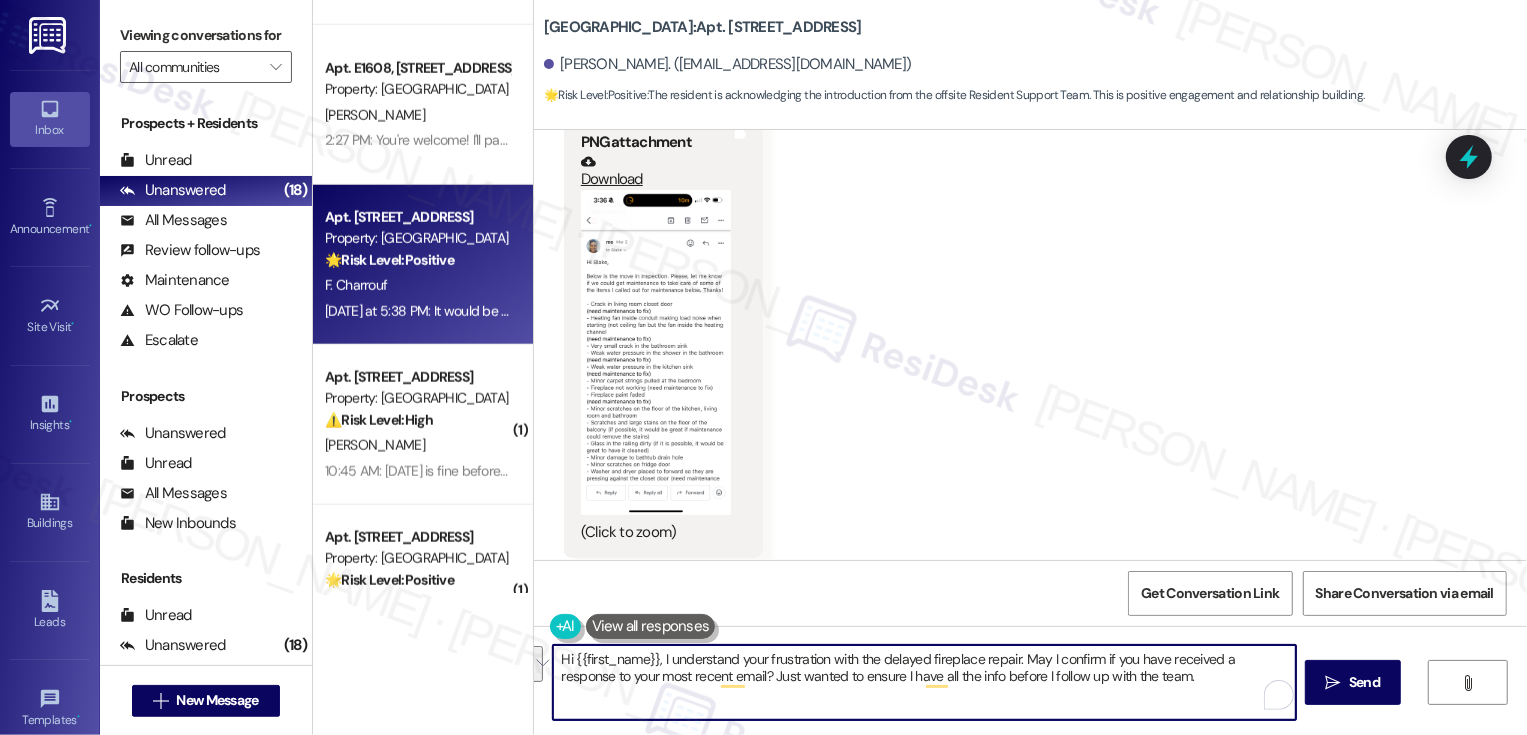 paste on "completely understand your frustration with the delay on the fireplace repair. Just to make sure I have all the details before I follow up with the team—have you received any response to your most recent email? Let me know, and I’ll do my best to help move things forward" 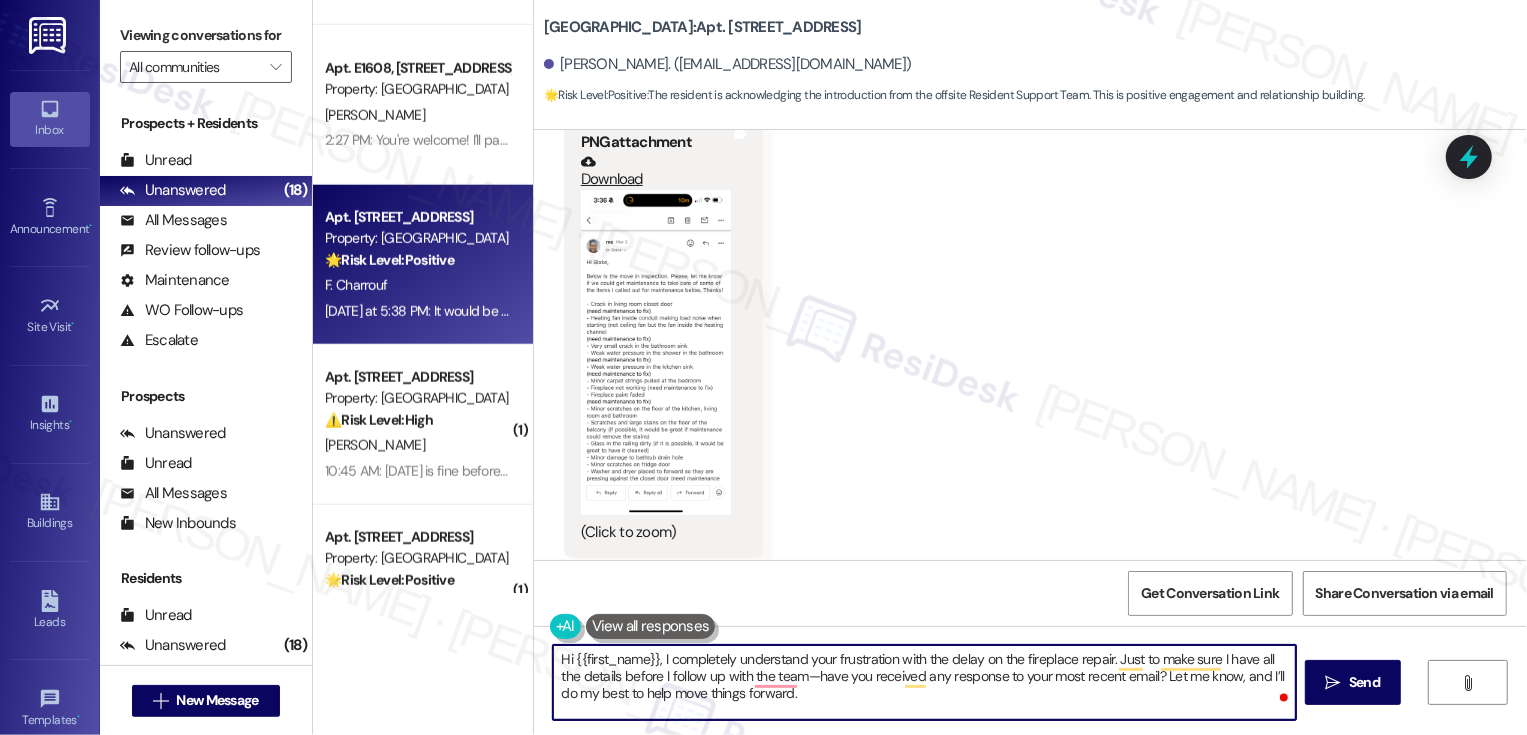 click on "Hi {{first_name}}, I completely understand your frustration with the delay on the fireplace repair. Just to make sure I have all the details before I follow up with the team—have you received any response to your most recent email? Let me know, and I’ll do my best to help move things forward." at bounding box center (924, 682) 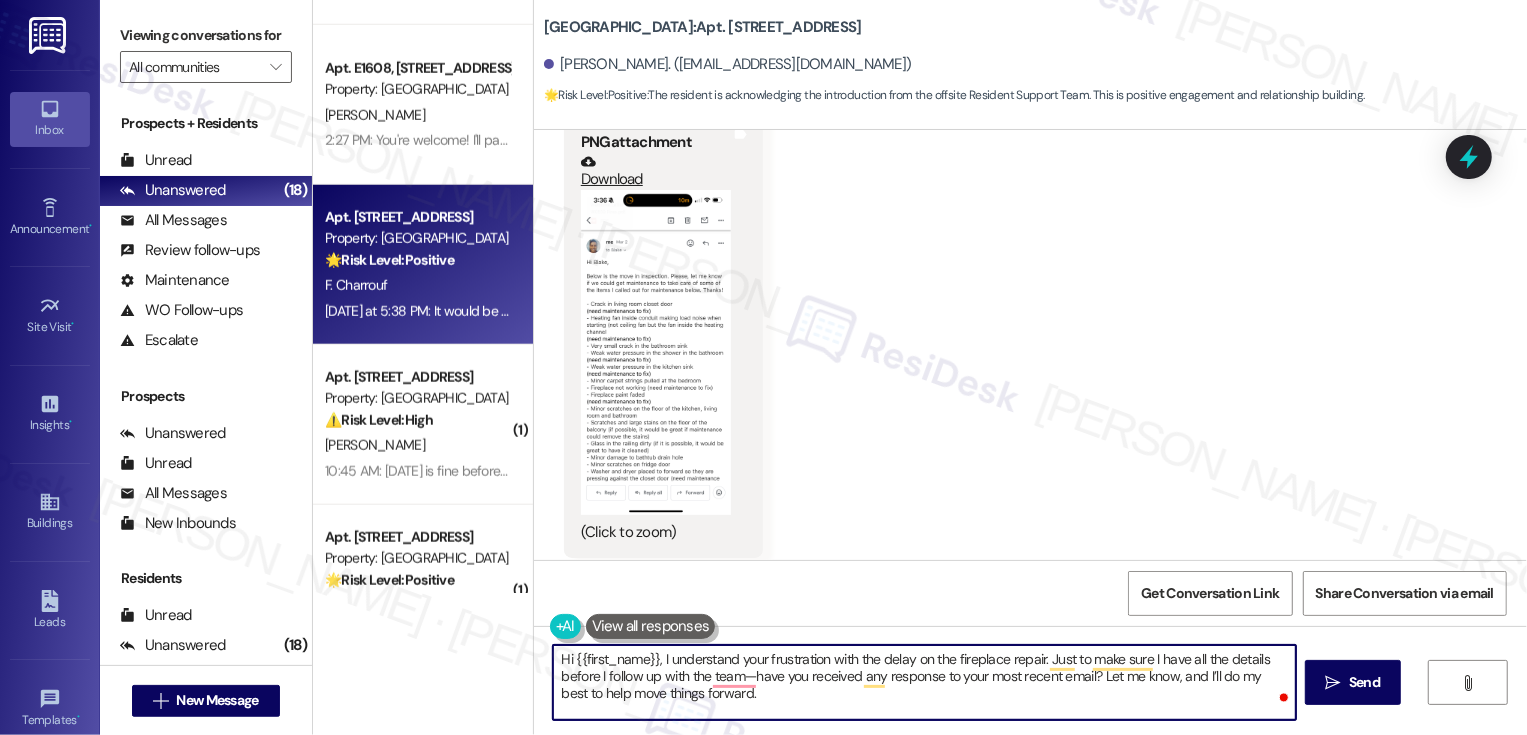 click on "Hi {{first_name}}, I understand your frustration with the delay on the fireplace repair. Just to make sure I have all the details before I follow up with the team—have you received any response to your most recent email? Let me know, and I’ll do my best to help move things forward." at bounding box center (924, 682) 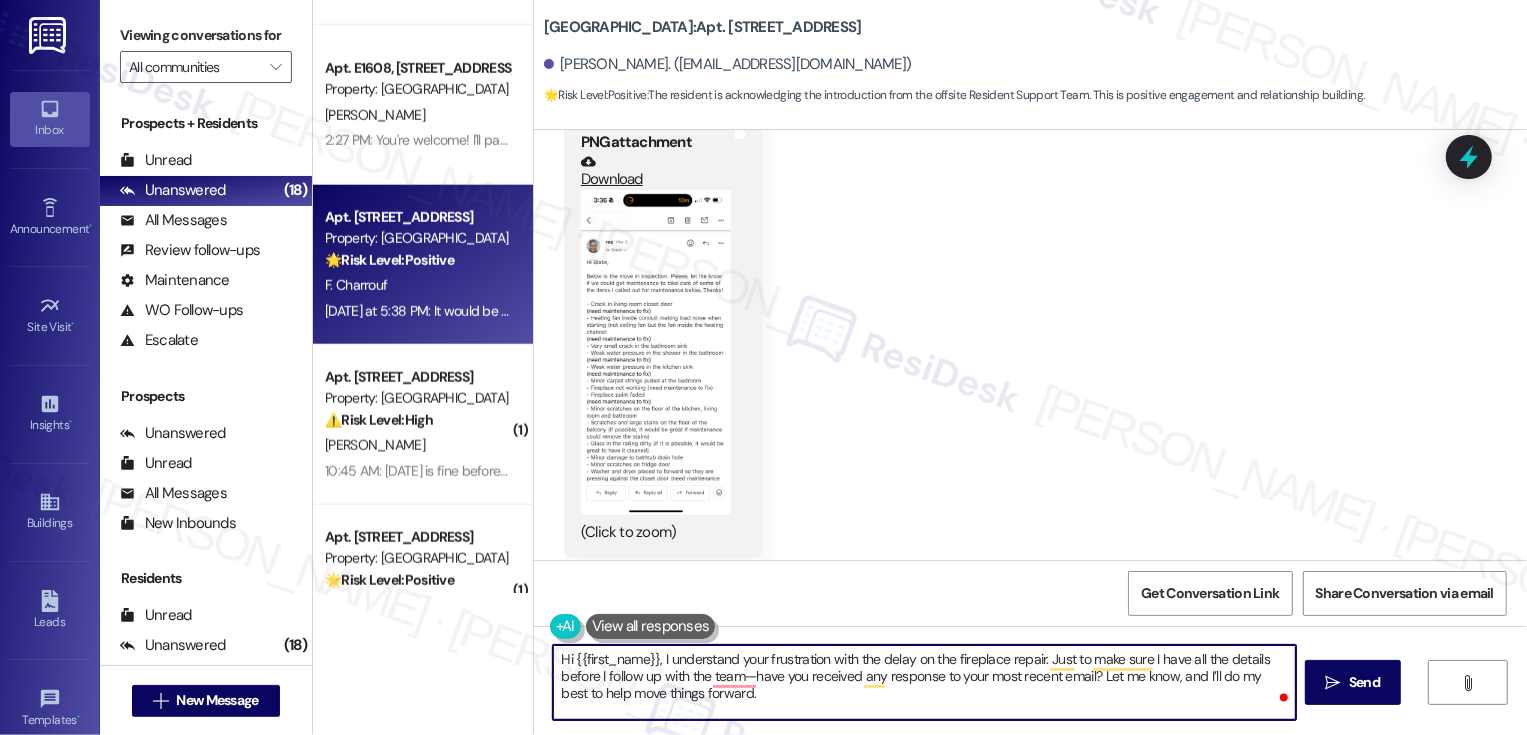 click on "Hi {{first_name}}, I understand your frustration with the delay on the fireplace repair. Just to make sure I have all the details before I follow up with the team—have you received any response to your most recent email? Let me know, and I’ll do my best to help move things forward." at bounding box center (924, 682) 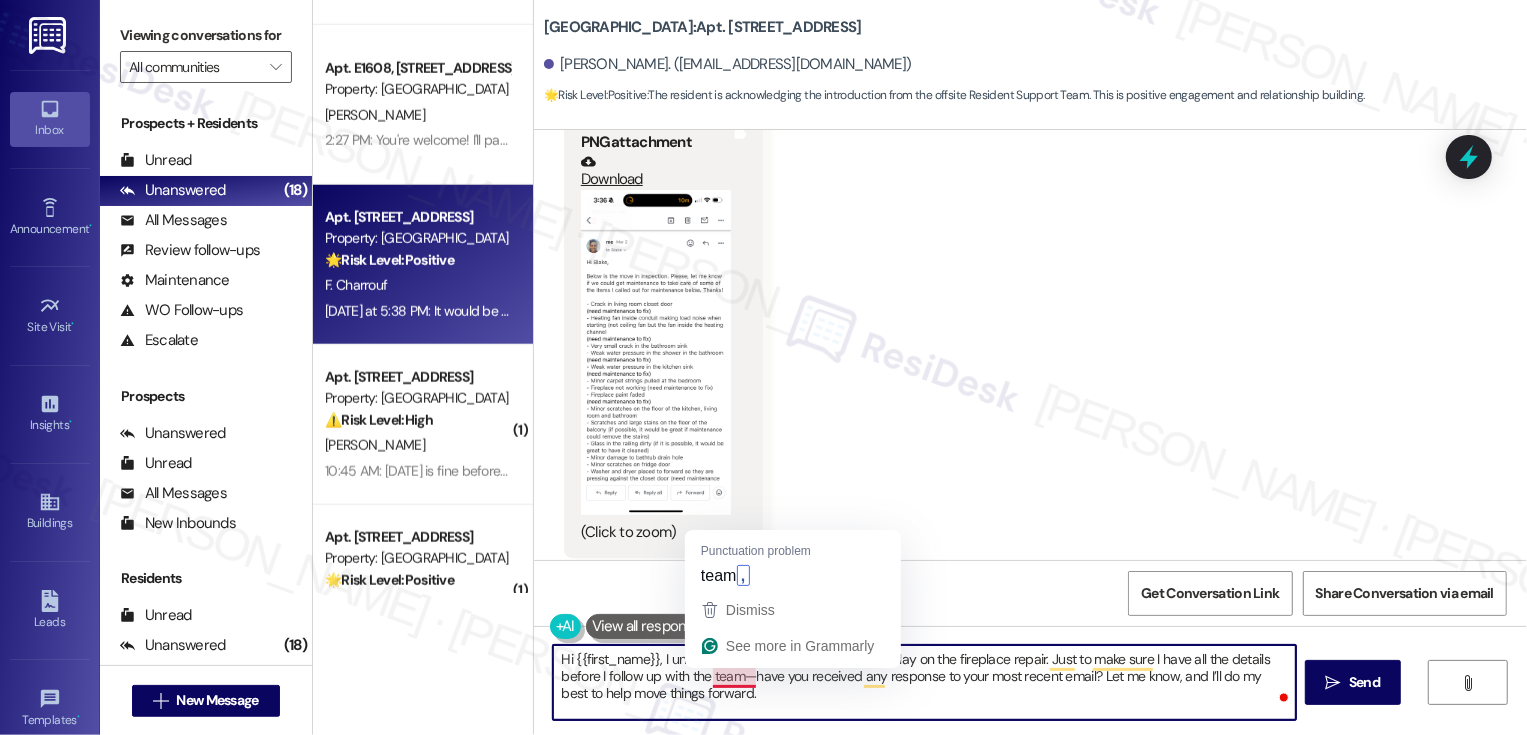 click on "Hi {{first_name}}, I understand your frustration with the delay on the fireplace repair. Just to make sure I have all the details before I follow up with the team—have you received any response to your most recent email? Let me know, and I’ll do my best to help move things forward." at bounding box center (924, 682) 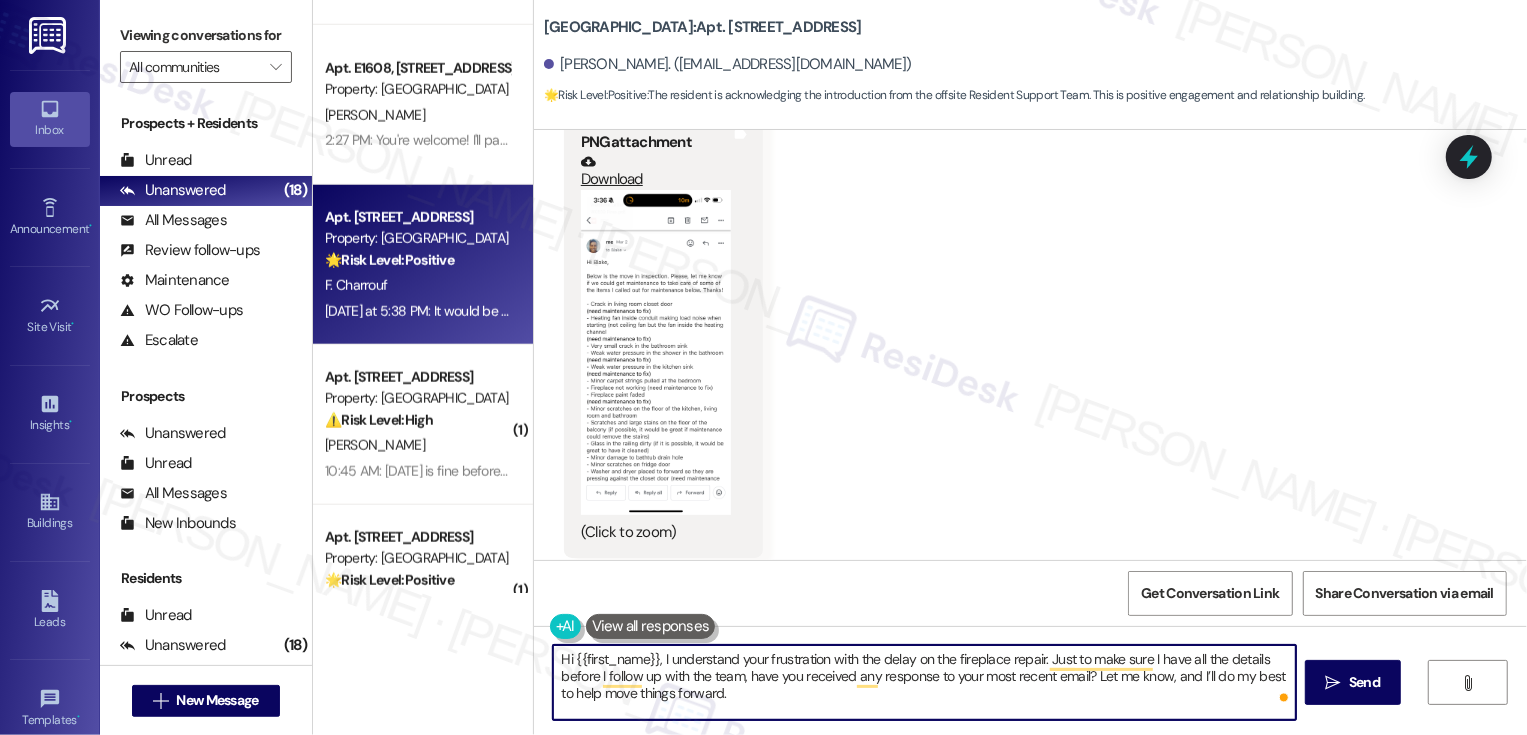 click on "Hi {{first_name}}, I understand your frustration with the delay on the fireplace repair. Just to make sure I have all the details before I follow up with the team, have you received any response to your most recent email? Let me know, and I’ll do my best to help move things forward." at bounding box center [924, 682] 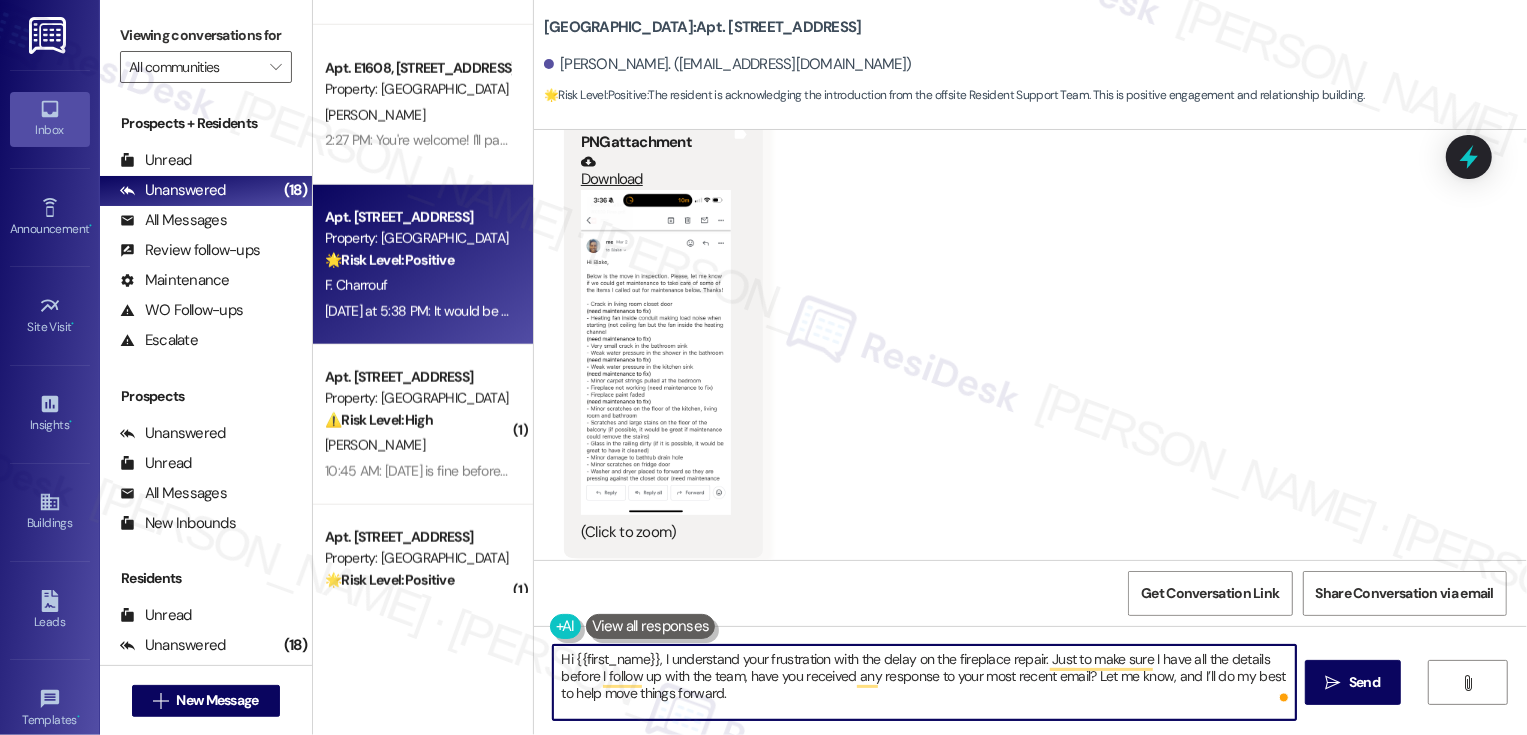 drag, startPoint x: 1085, startPoint y: 677, endPoint x: 1091, endPoint y: 706, distance: 29.614185 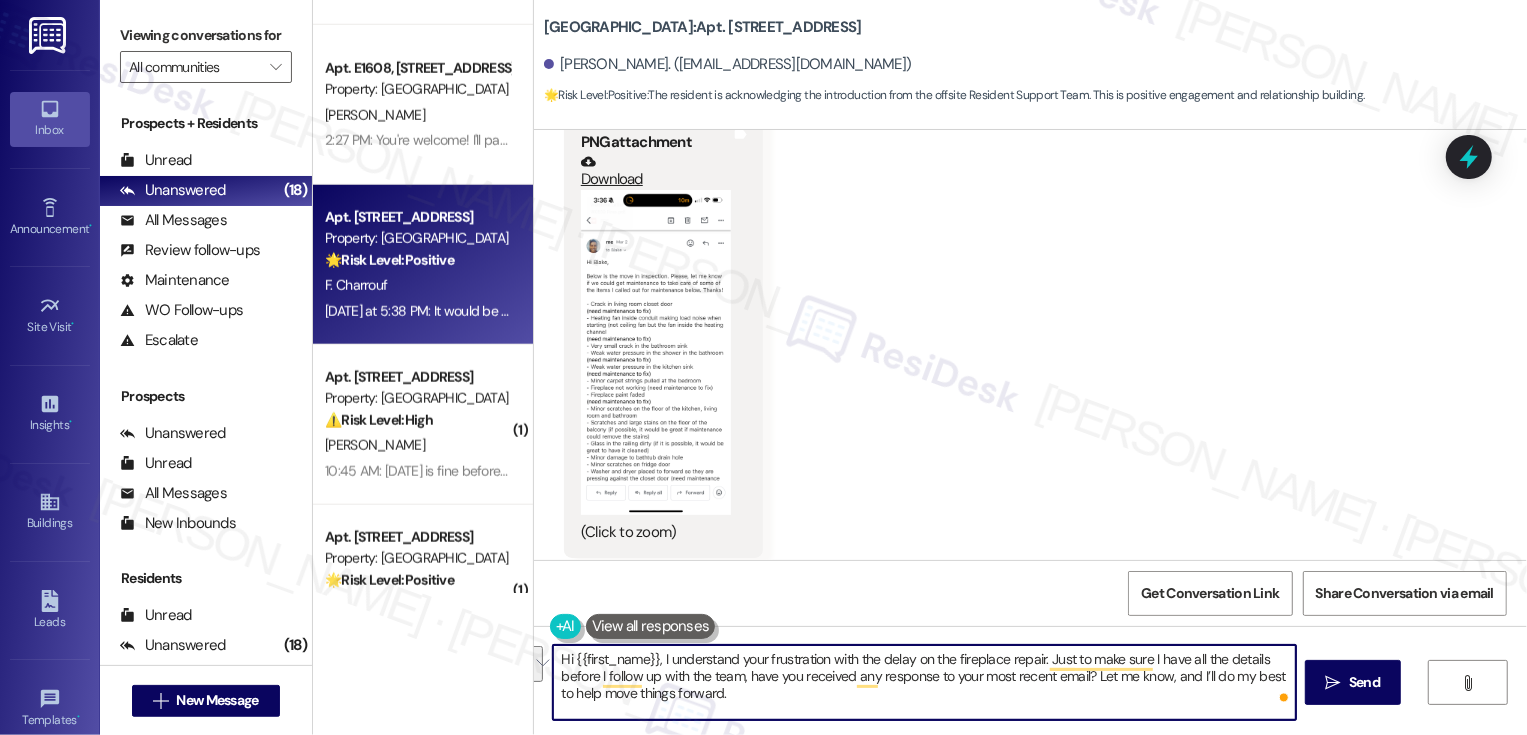 type on "Hi {{first_name}}, I understand your frustration with the delay on the fireplace repair. Just to make sure I have all the details before I follow up with the team, have you received any response to your most recent email?" 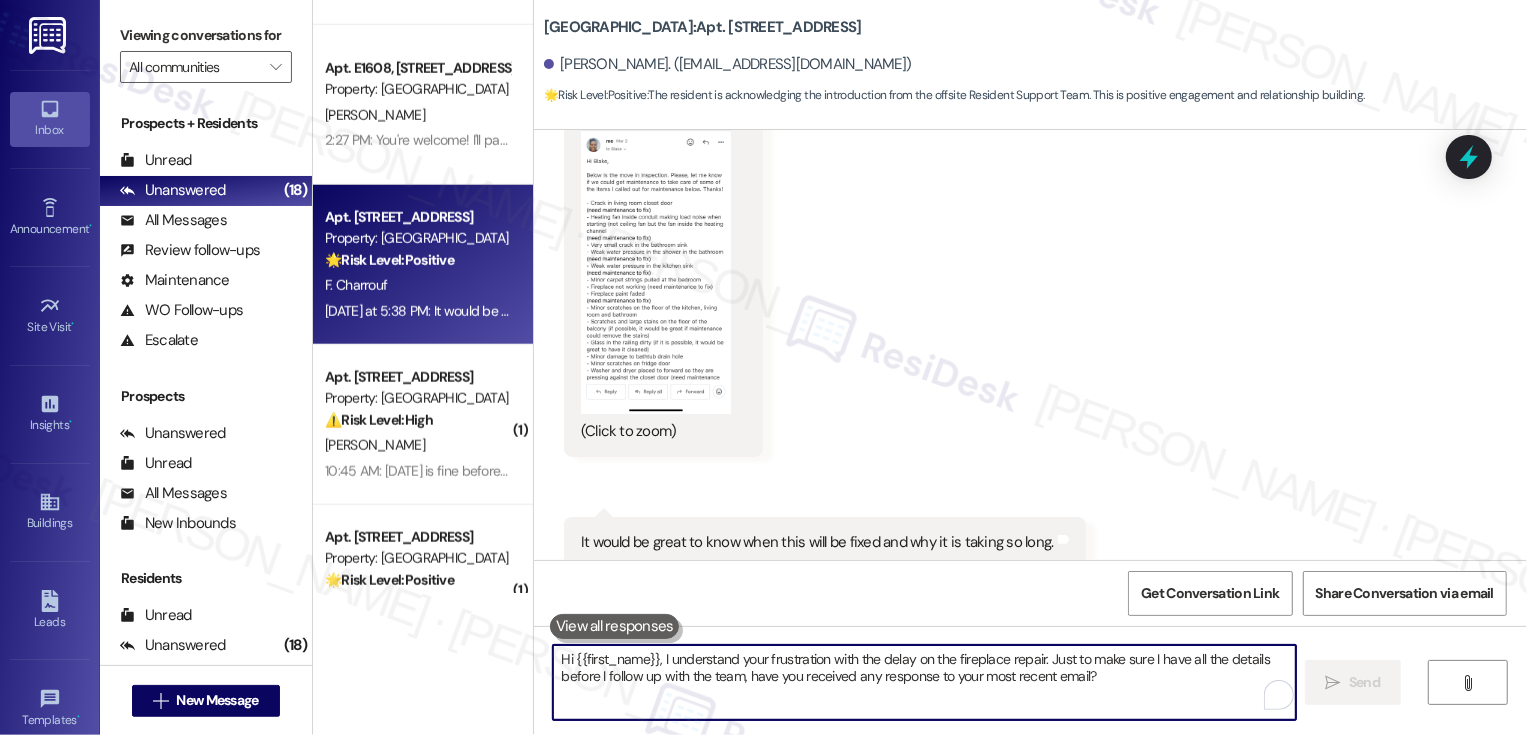scroll, scrollTop: 1807, scrollLeft: 0, axis: vertical 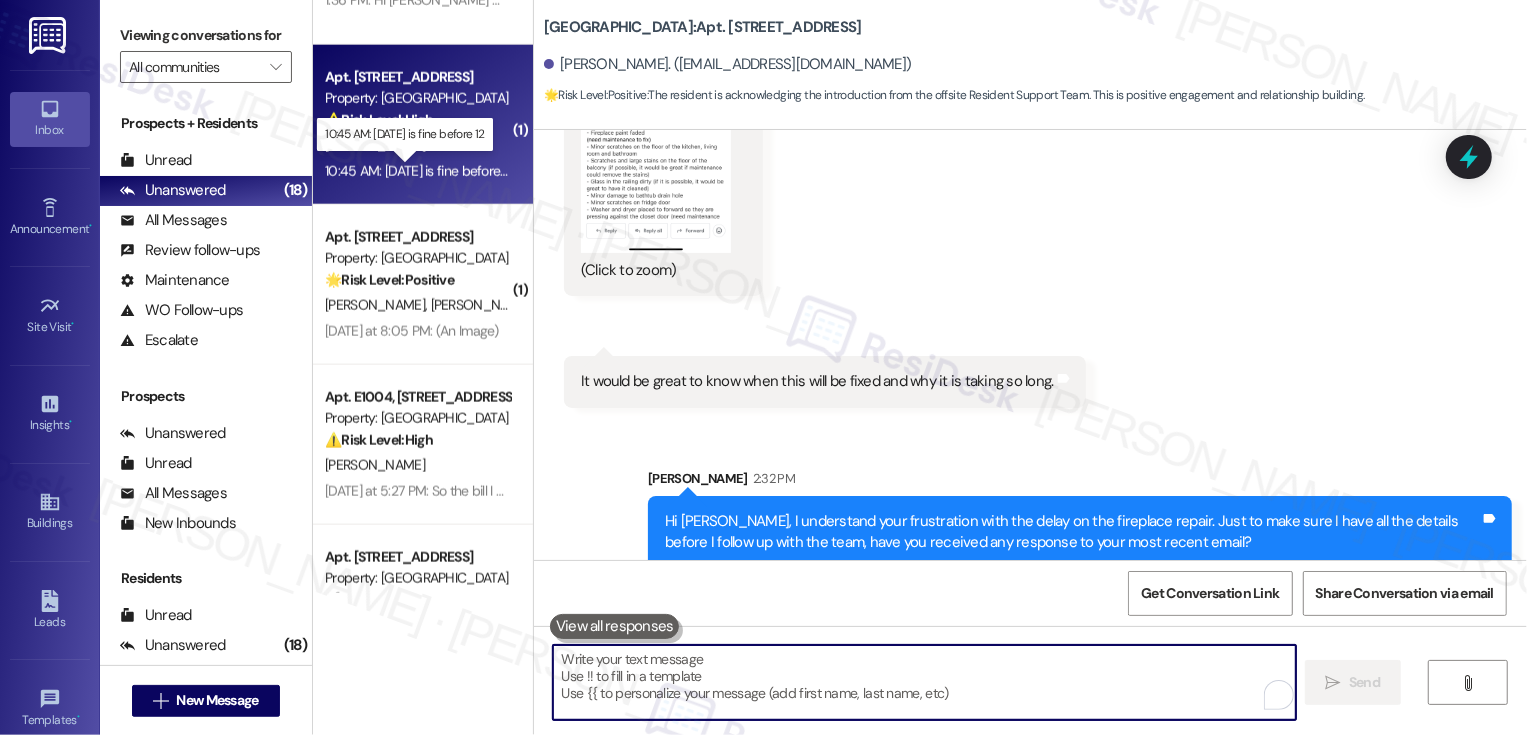 click on "10:45 AM: Today is fine before 12 10:45 AM: Today is fine before 12" at bounding box center [419, 171] 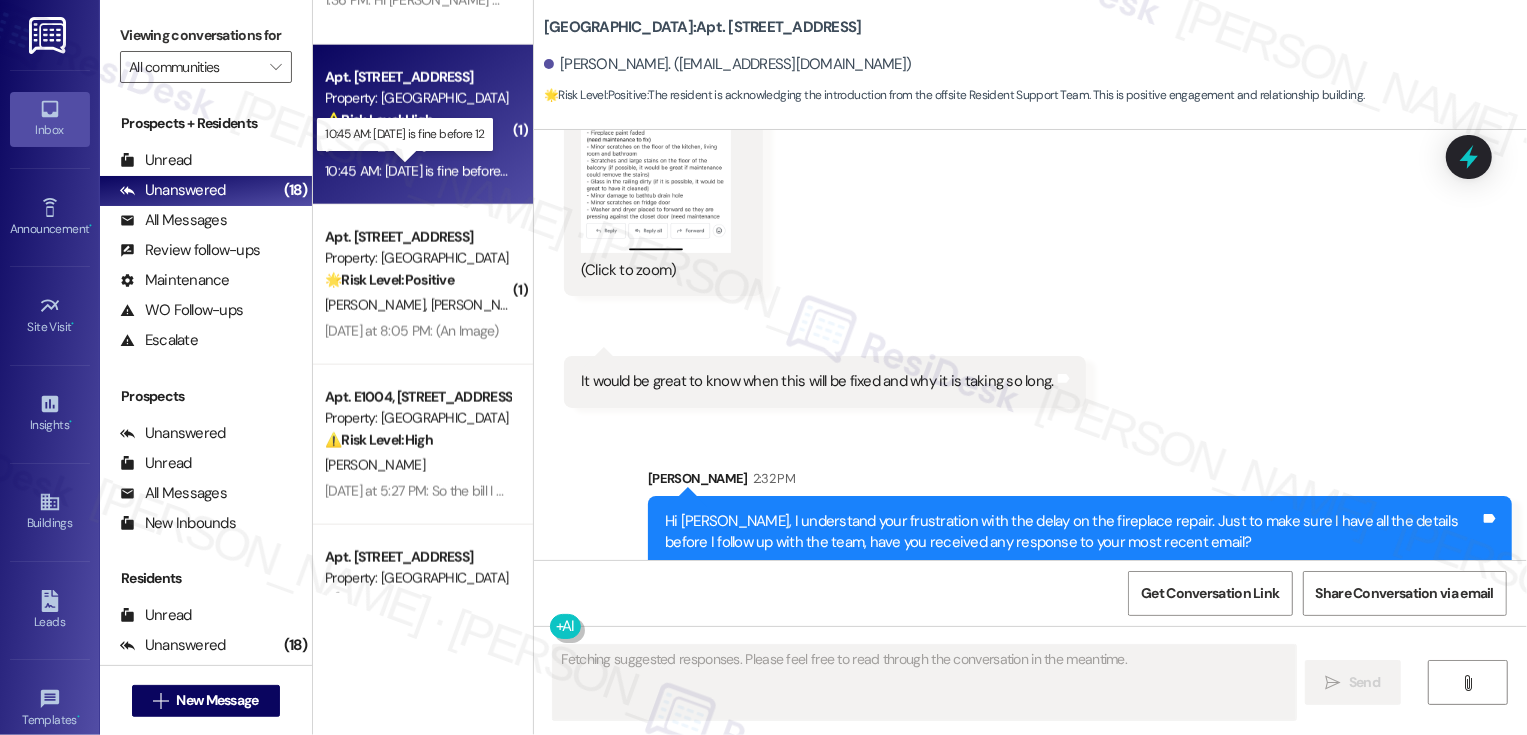scroll, scrollTop: 1462, scrollLeft: 0, axis: vertical 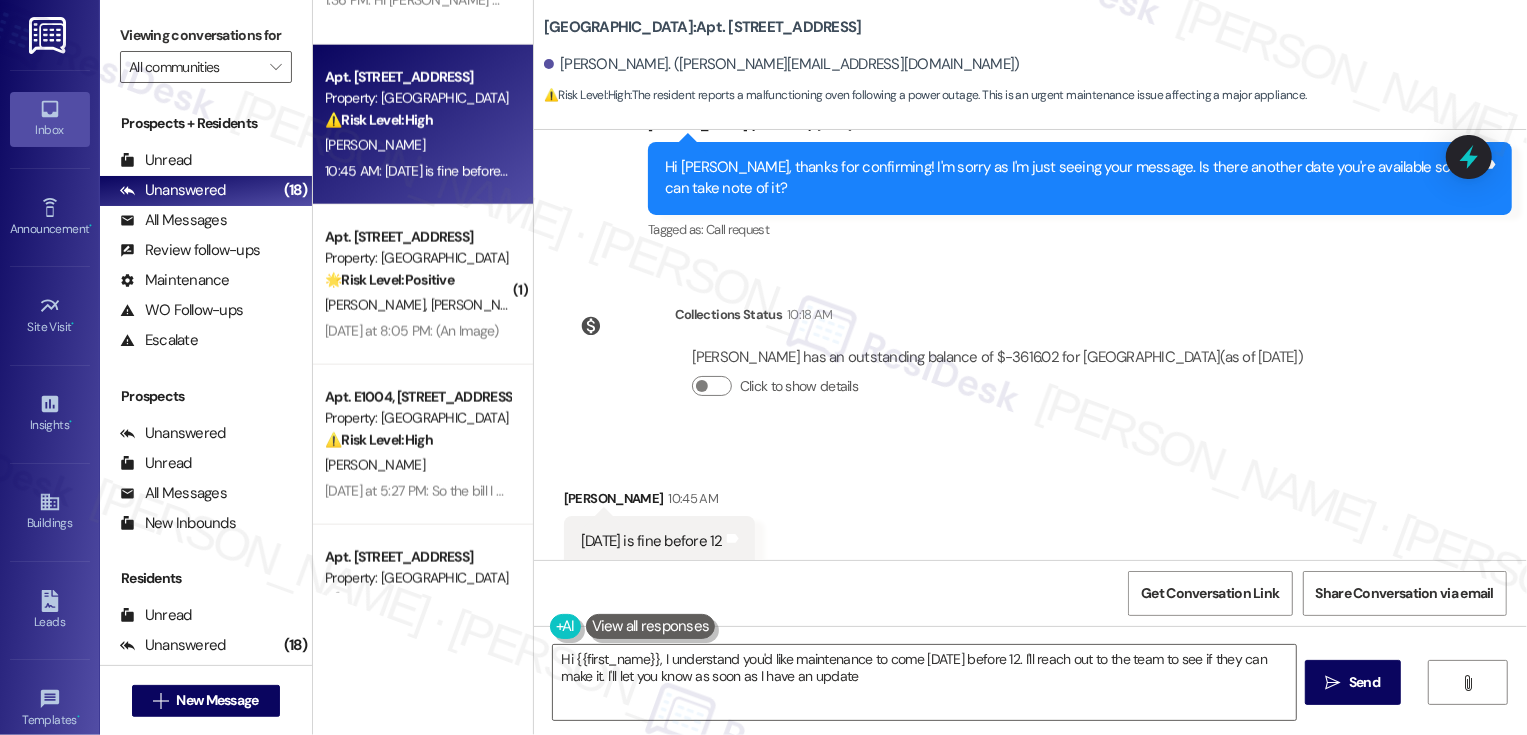 type on "Hi {{first_name}}, I understand you'd like maintenance to come today before 12. I'll reach out to the team to see if they can make it. I'll let you know as soon as I have an update!" 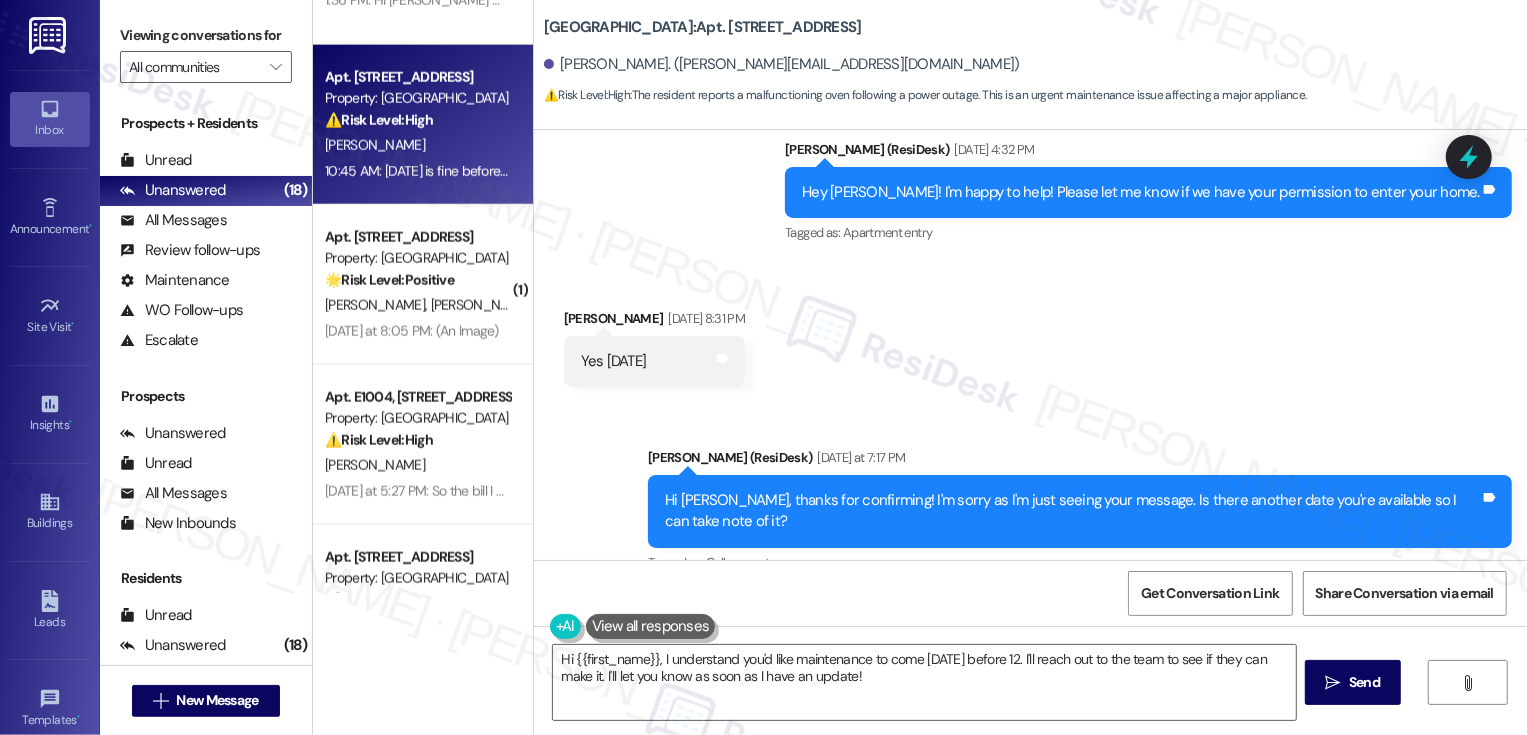 scroll, scrollTop: 1463, scrollLeft: 0, axis: vertical 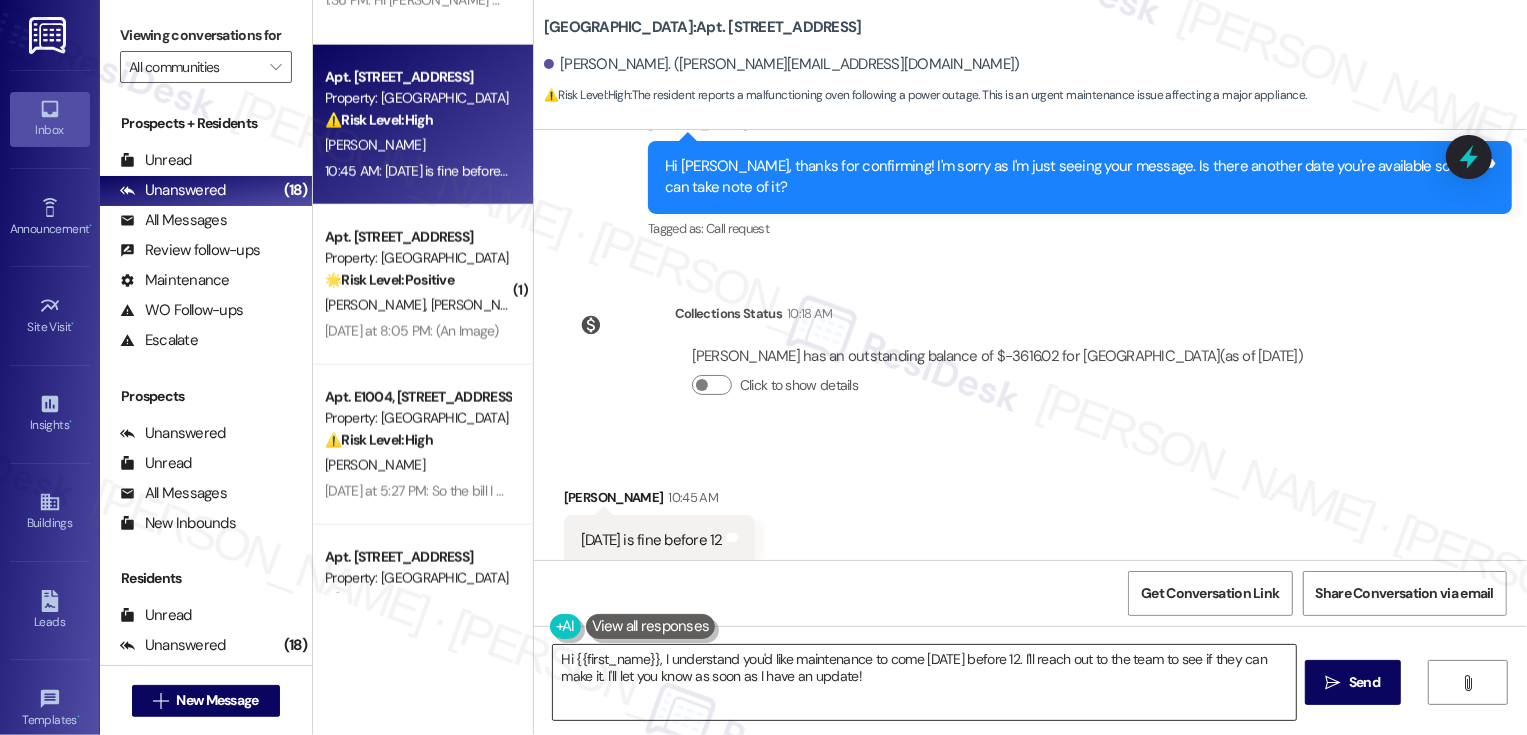 click on "Hi {{first_name}}, I understand you'd like maintenance to come today before 12. I'll reach out to the team to see if they can make it. I'll let you know as soon as I have an update!" at bounding box center (924, 682) 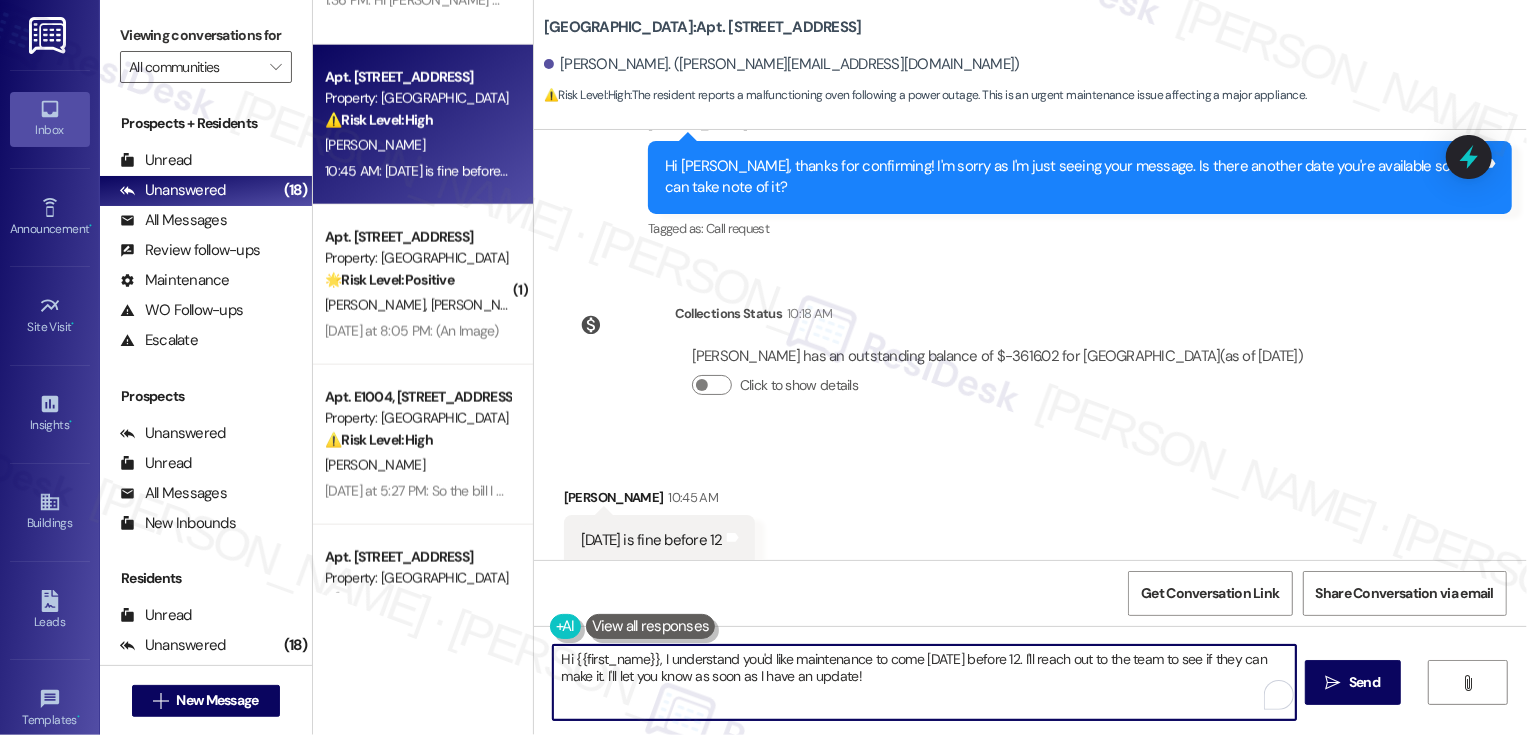 click on "Received via SMS Danielle Impara 10:45 AM Today is fine before 12 Tags and notes" at bounding box center [1030, 511] 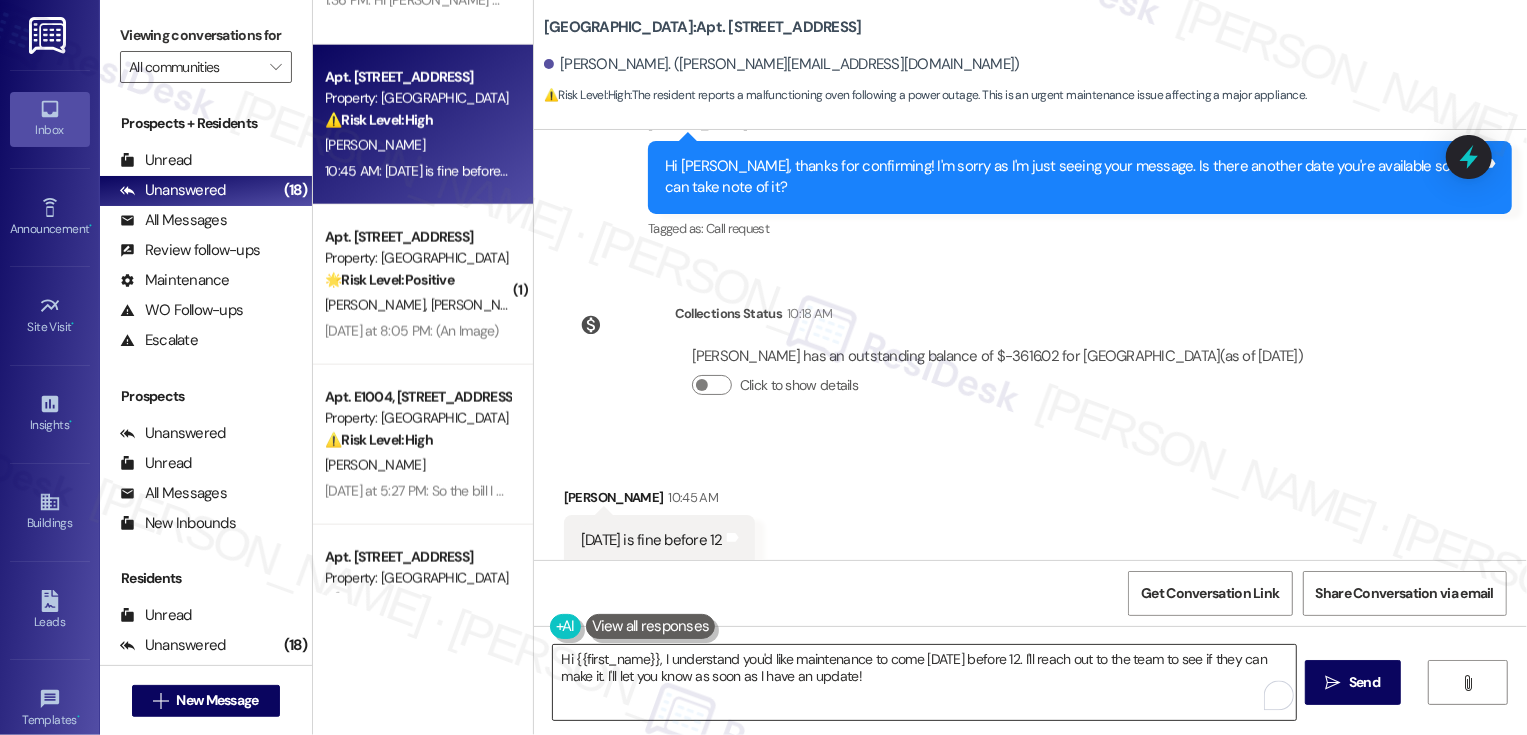 click on "Hi {{first_name}}, I understand you'd like maintenance to come today before 12. I'll reach out to the team to see if they can make it. I'll let you know as soon as I have an update!" at bounding box center [924, 682] 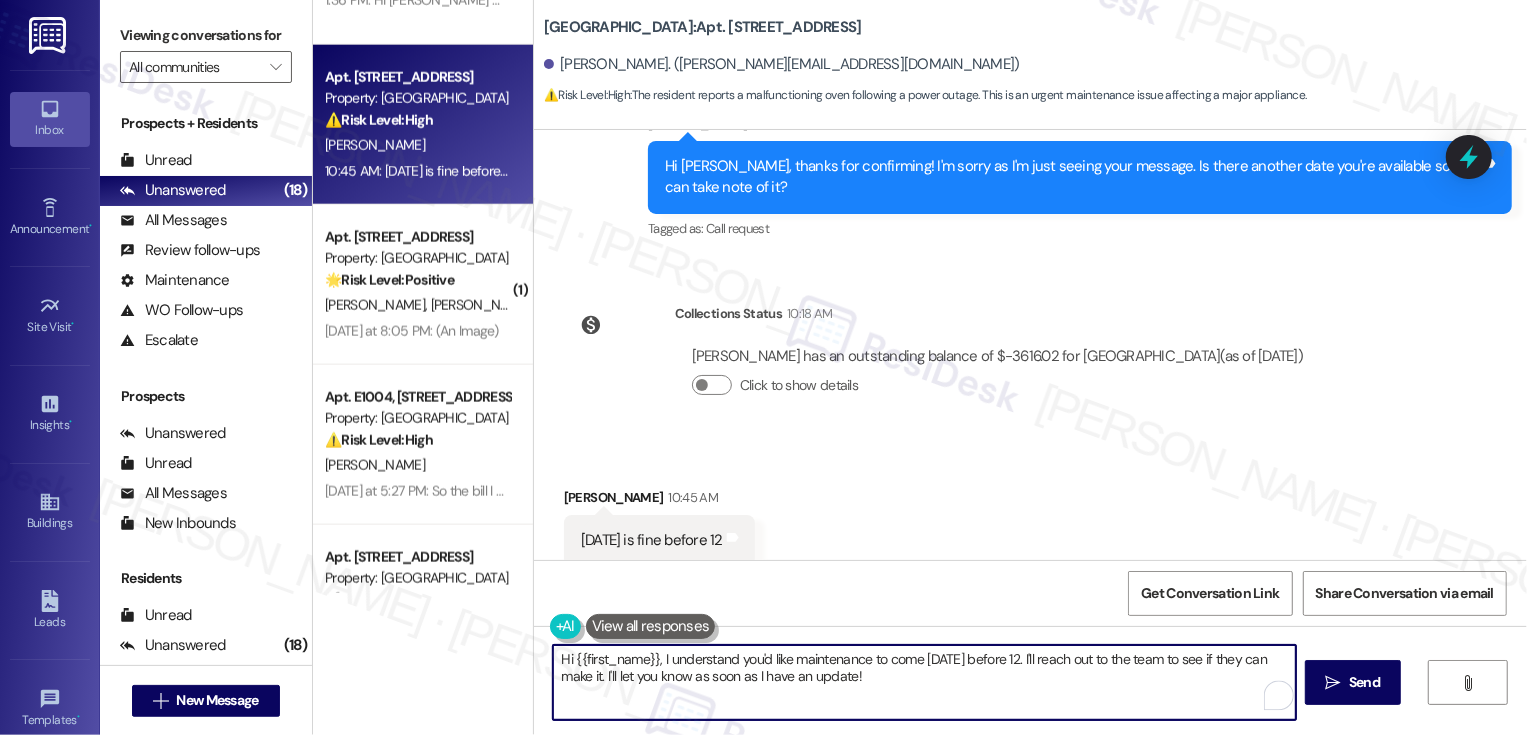 click on "Received via SMS Danielle Impara 10:45 AM Today is fine before 12 Tags and notes" at bounding box center (1030, 511) 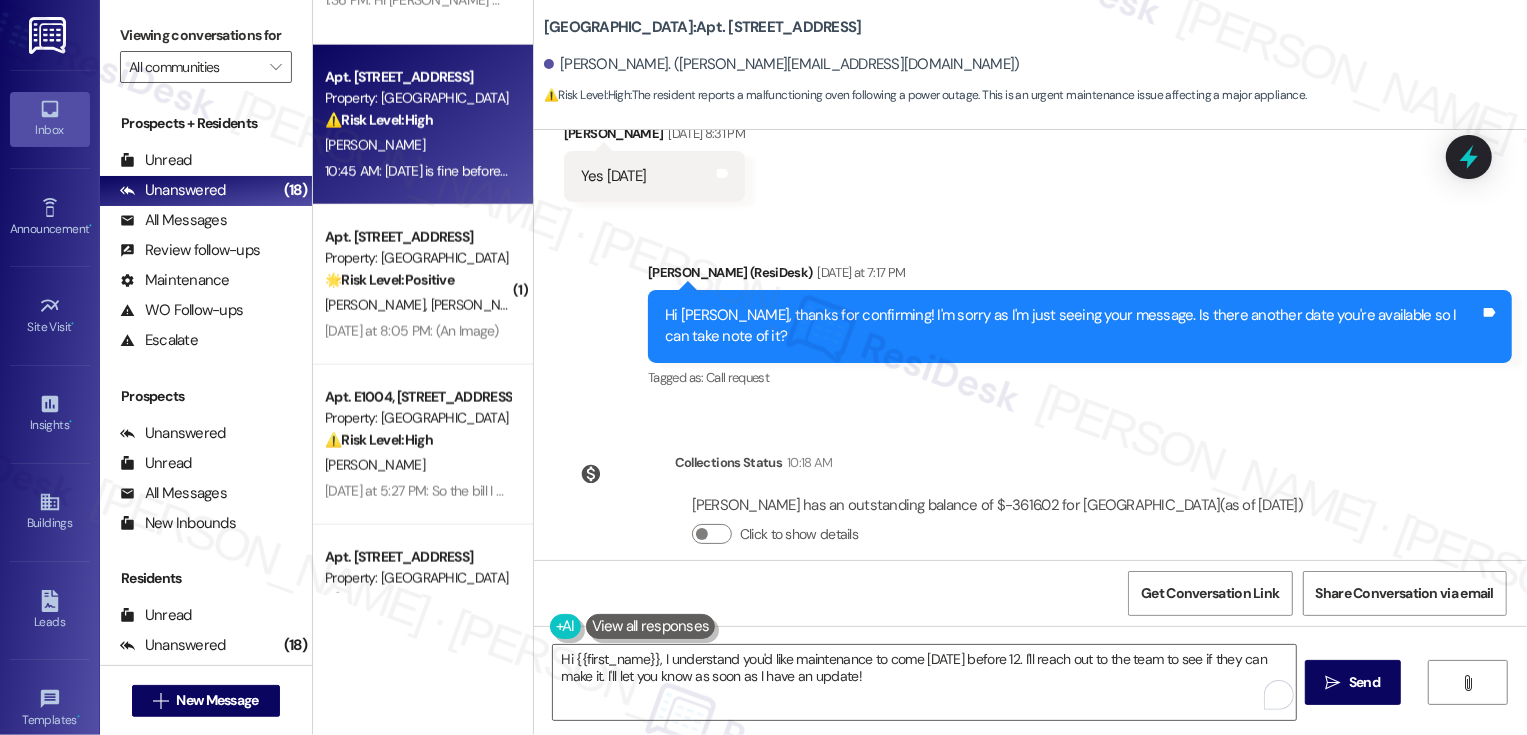 scroll, scrollTop: 1463, scrollLeft: 0, axis: vertical 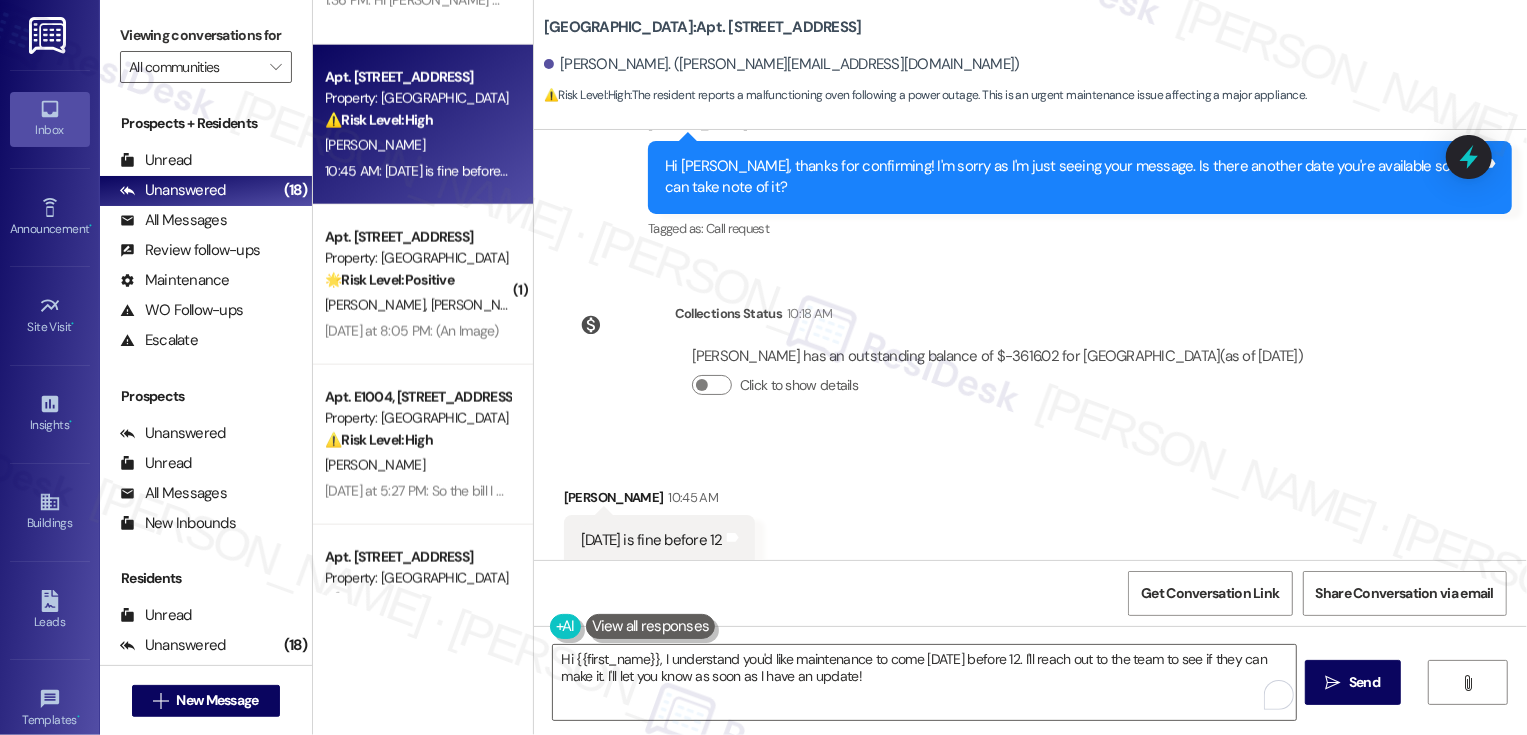 click on "Collections Status 10:18 AM Danielle Impara has an outstanding balance of $-3616.02 for Country Club Towers  (as of Jul 24, 2025) Click to show details" at bounding box center [942, 365] 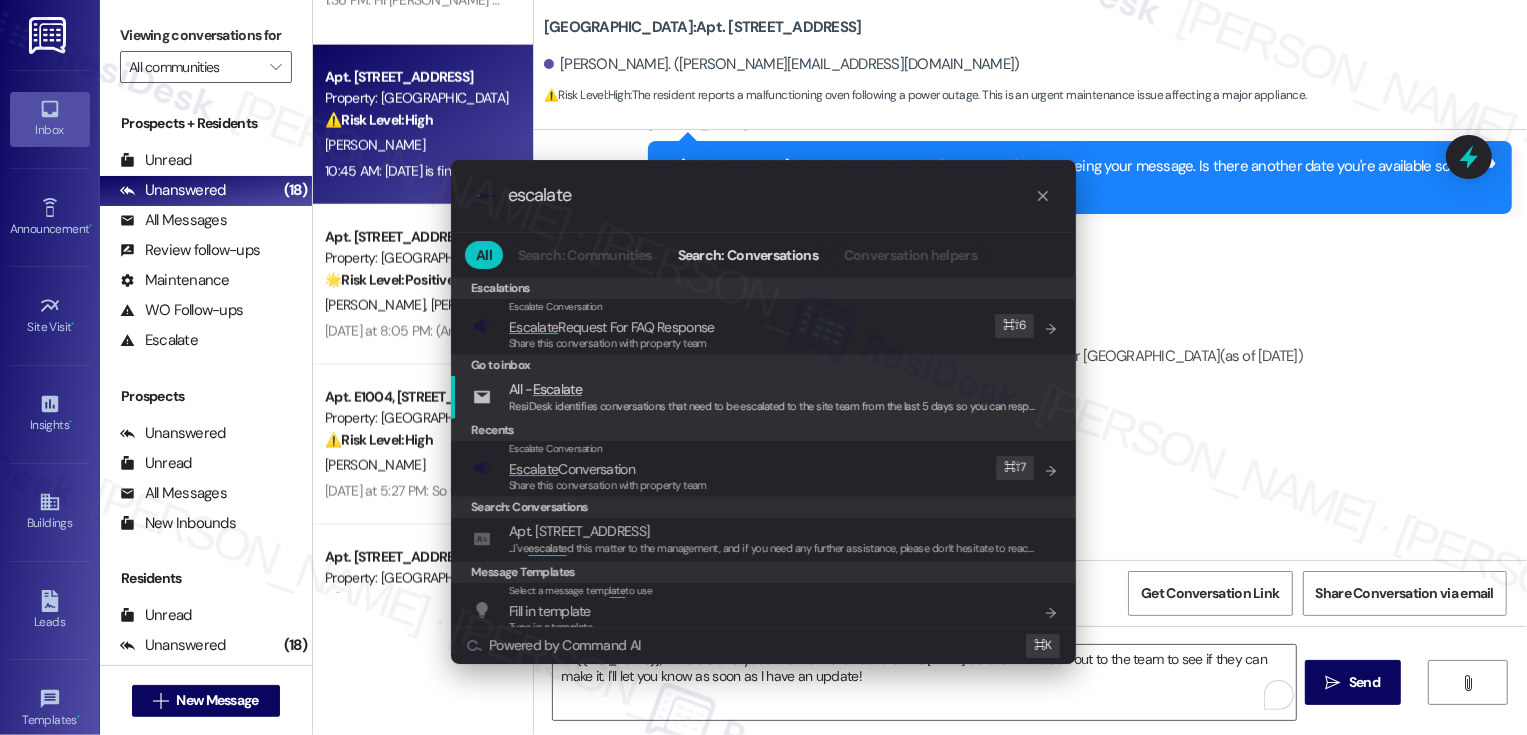 click on ".cls-1{fill:#0a055f;}.cls-2{fill:#0cc4c4;} resideskLogoBlueOrange escalate All Search: Communities Search: Conversations Conversation helpers Escalations Escalations Escalate Conversation Escalate  Request For FAQ Response Share this conversation with property team Edit ⌘ ⇧ 6 Go to inbox All -  Escalate ResiDesk identifies conversations that need to be escalated to the site team from the last 5 days so you can respond to them. Recents Escalate Conversation Escalate  Conversation Share this conversation with property team Edit ⌘ ⇧ 7 Search: Conversations Apt. W1409, 1101 East Bayaud Avenue ... I've  escalate d this matter to the management, and if you need any further assistance, please don't hesitate to reach out." Message Templates Select a message temp late  to use Fill in template Type in a template Add shortcut Search: Communities No results Search: Templates No results Powered by Command AI ⌘ K" at bounding box center (763, 367) 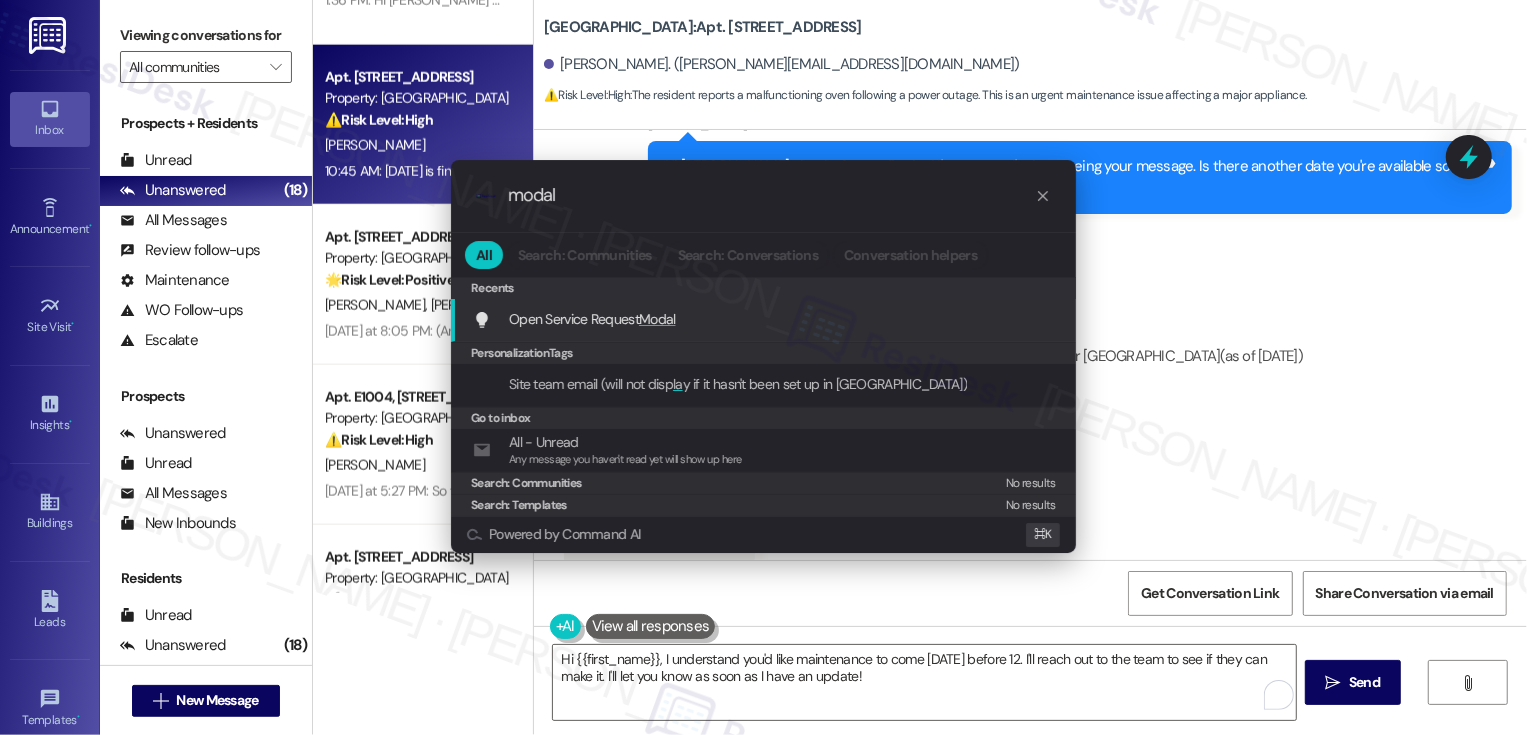 click on "Open Service Request  Modal Add shortcut" at bounding box center (765, 319) 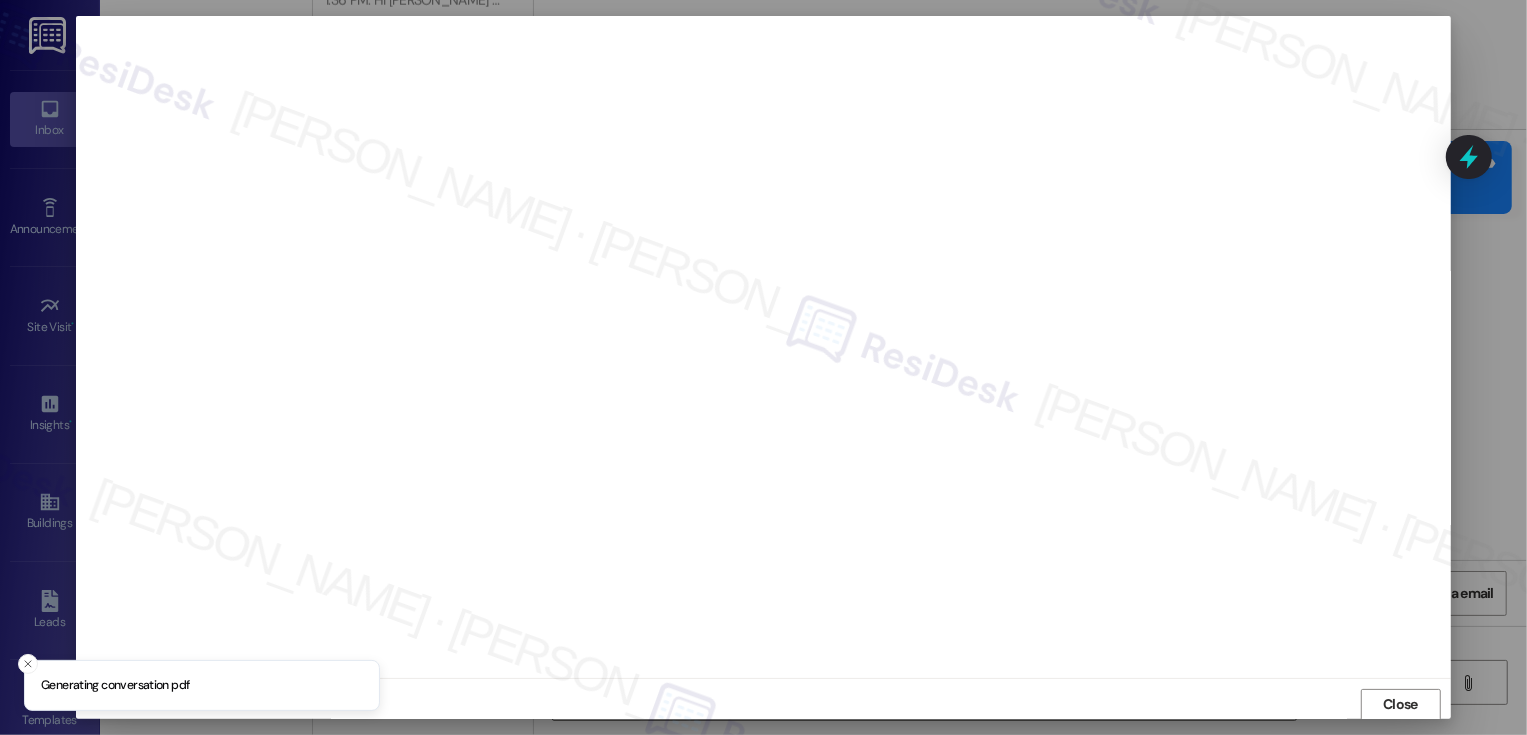 scroll, scrollTop: 1, scrollLeft: 0, axis: vertical 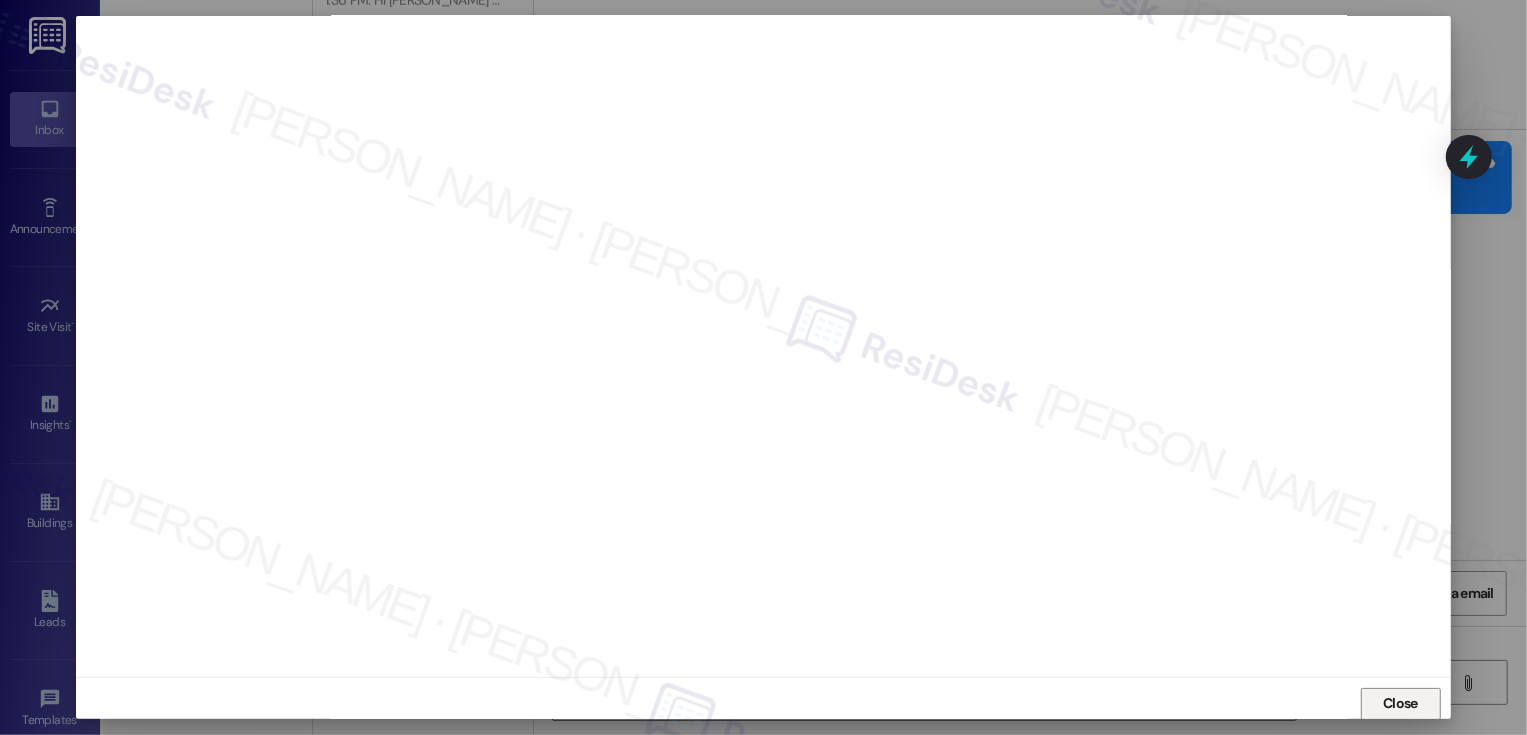 click on "Close" at bounding box center (1400, 703) 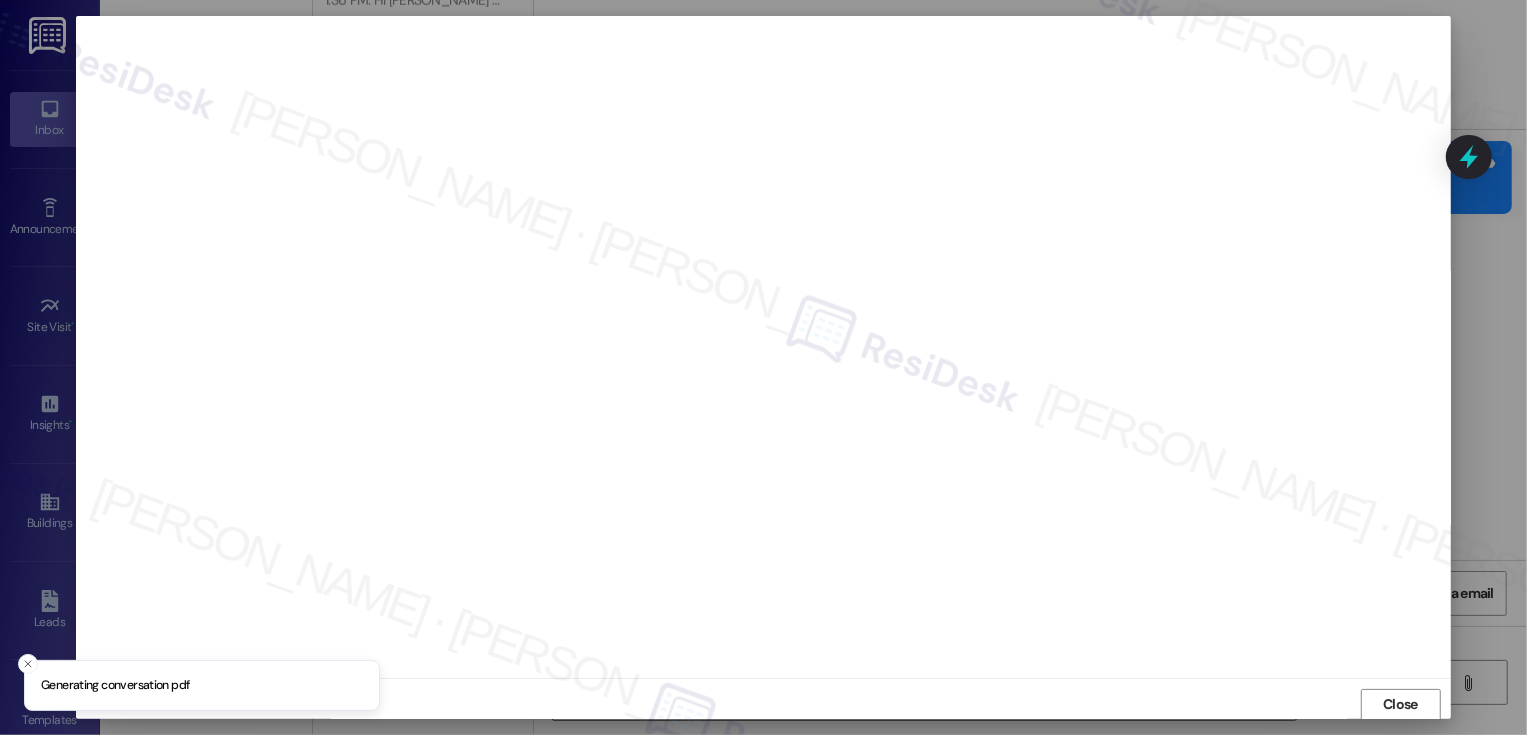 scroll, scrollTop: 1, scrollLeft: 0, axis: vertical 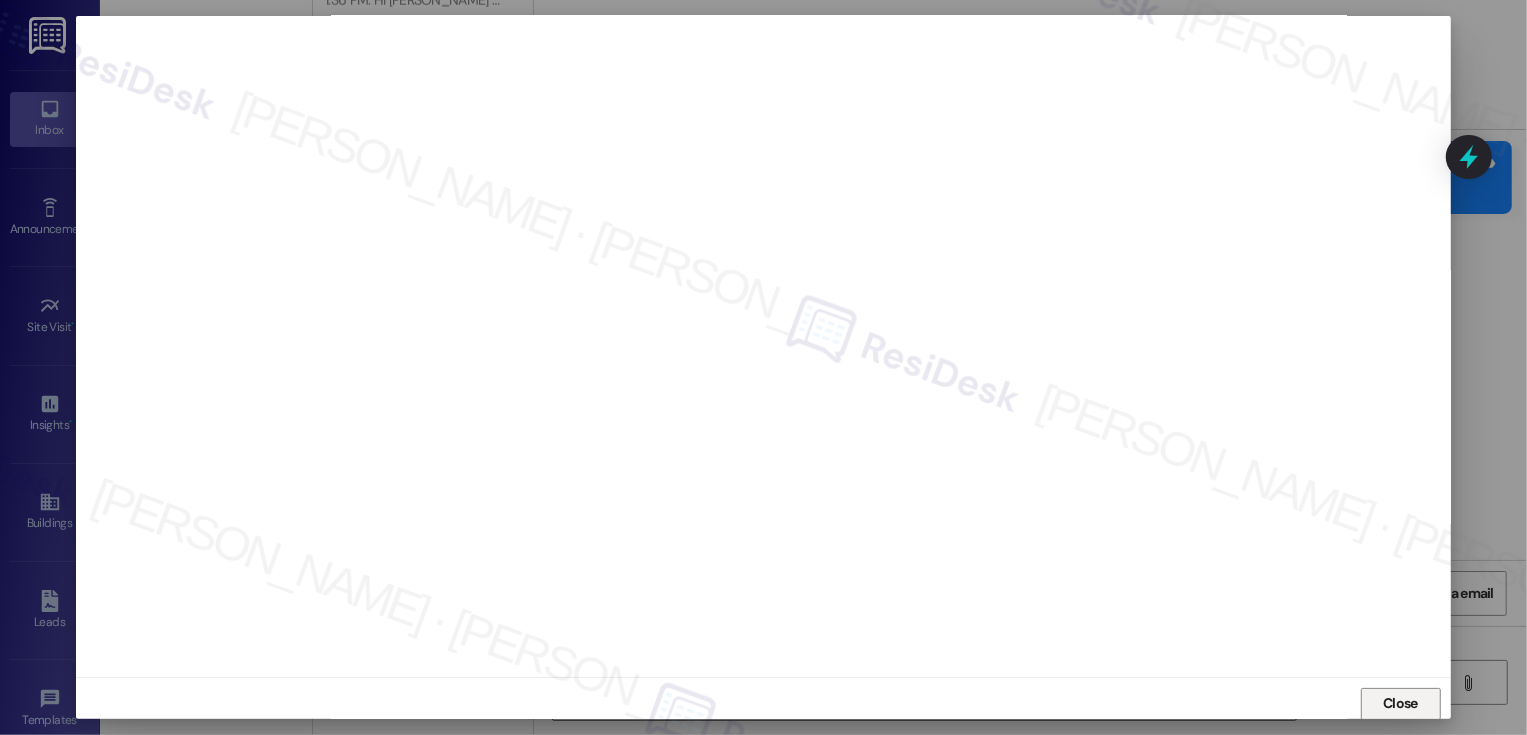 click on "Close" at bounding box center [1400, 703] 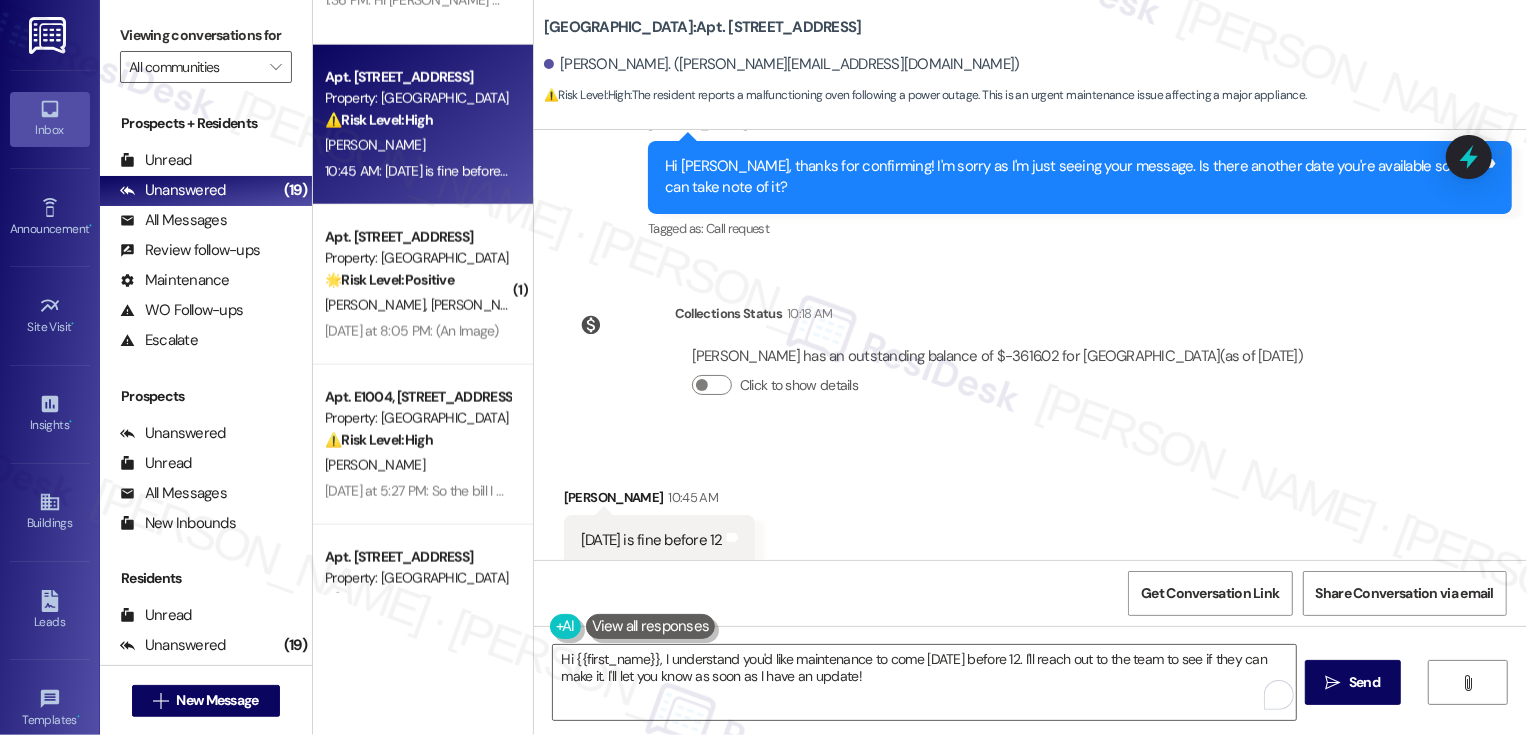 click on "Received via SMS Danielle Impara 10:45 AM Today is fine before 12 Tags and notes" at bounding box center (1030, 511) 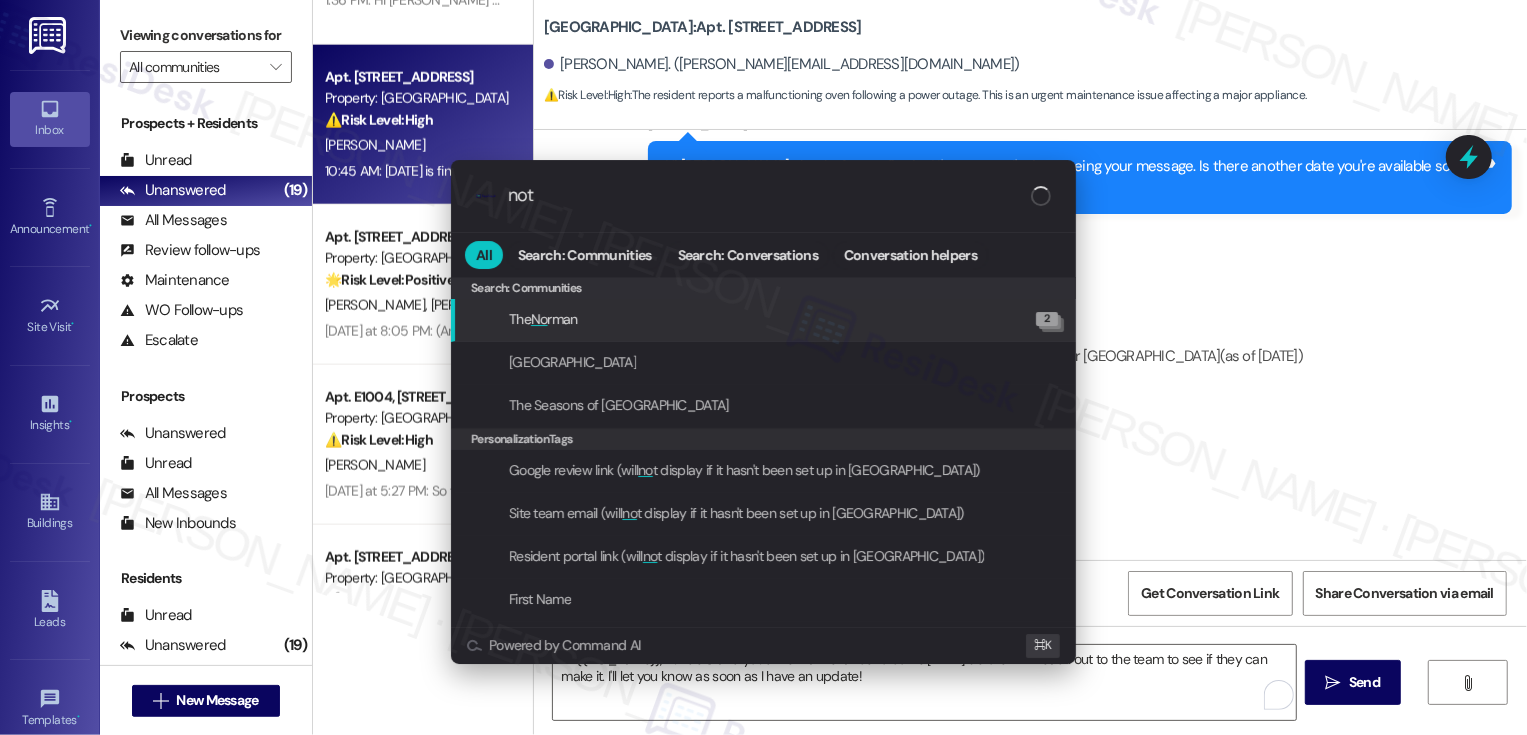 type on "note" 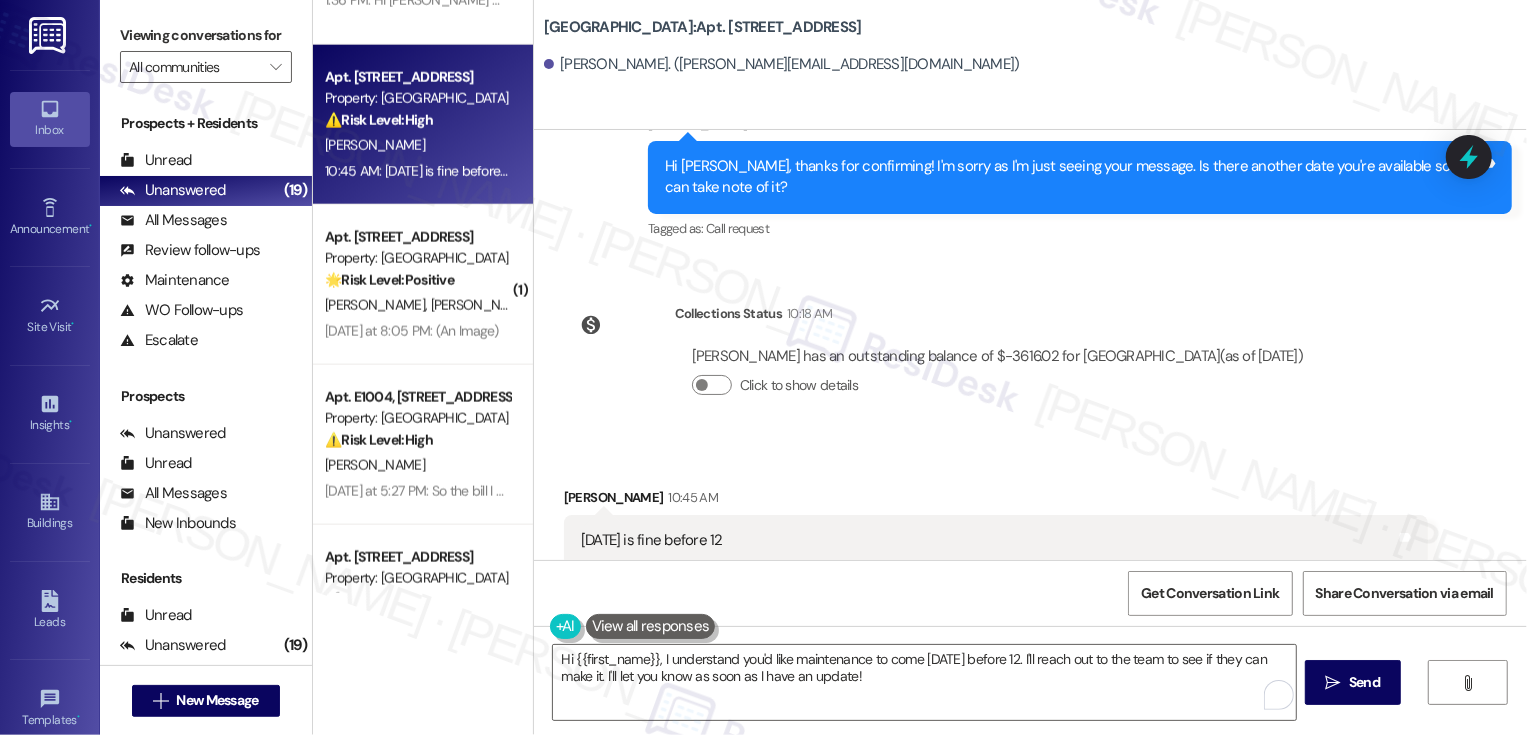 scroll, scrollTop: 1462, scrollLeft: 0, axis: vertical 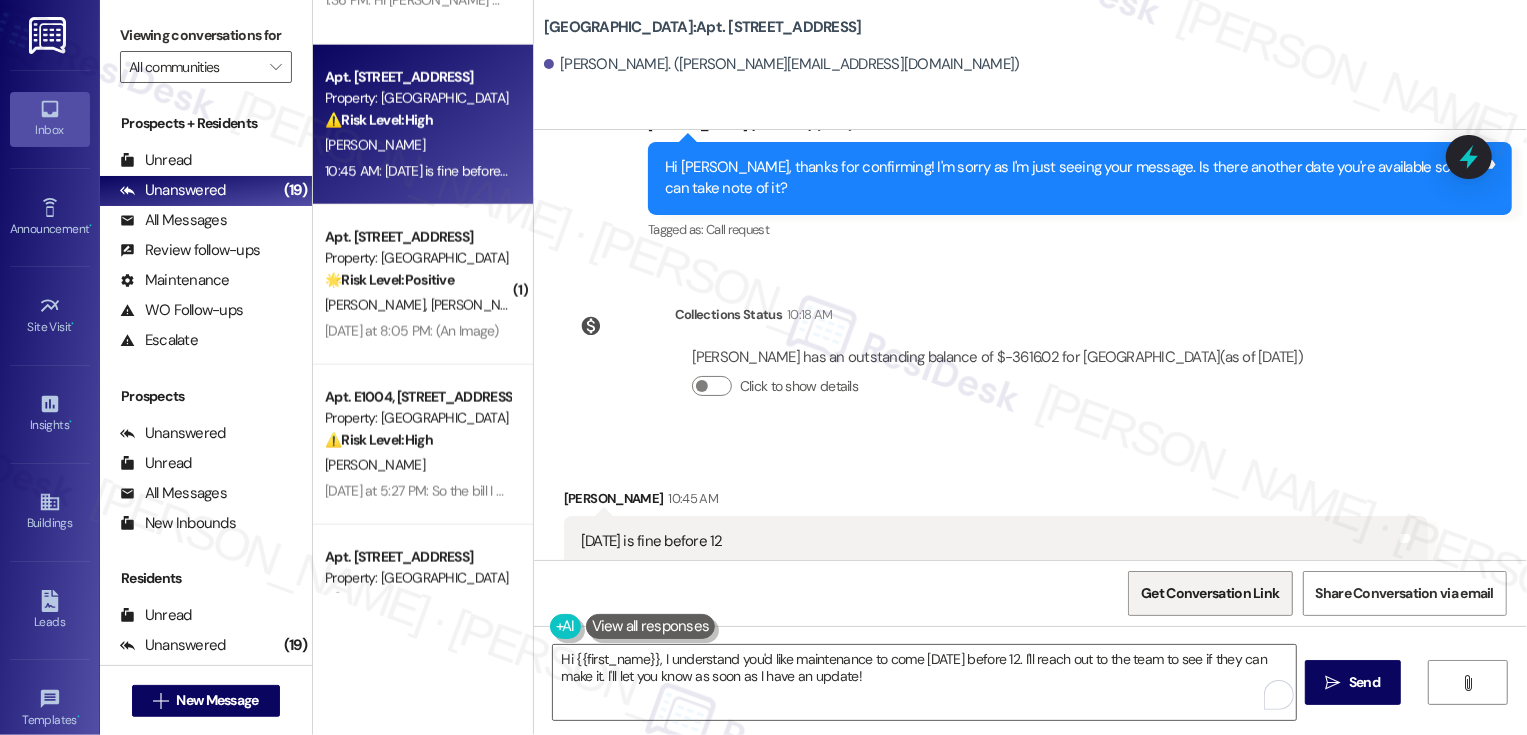 click on "Get Conversation Link" at bounding box center [1210, 593] 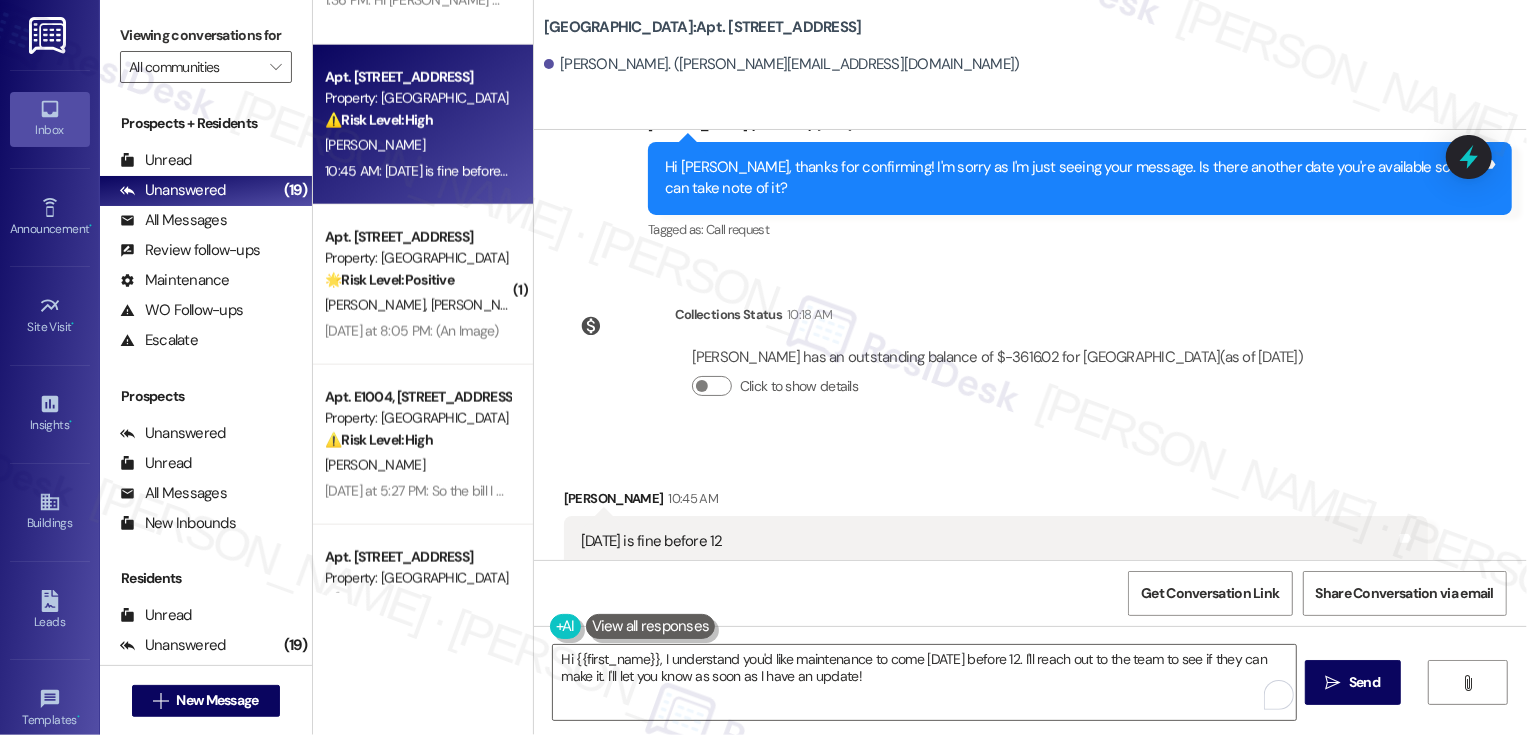 click on "Received via SMS Danielle Impara 10:45 AM Today is fine before 12 Tags and notes Notes Work order 71482
----
From  automated-surveys-broe-cecille.tinio@broe.com  at 2:37PM Eastern time on 07/24/2025" at bounding box center (1030, 608) 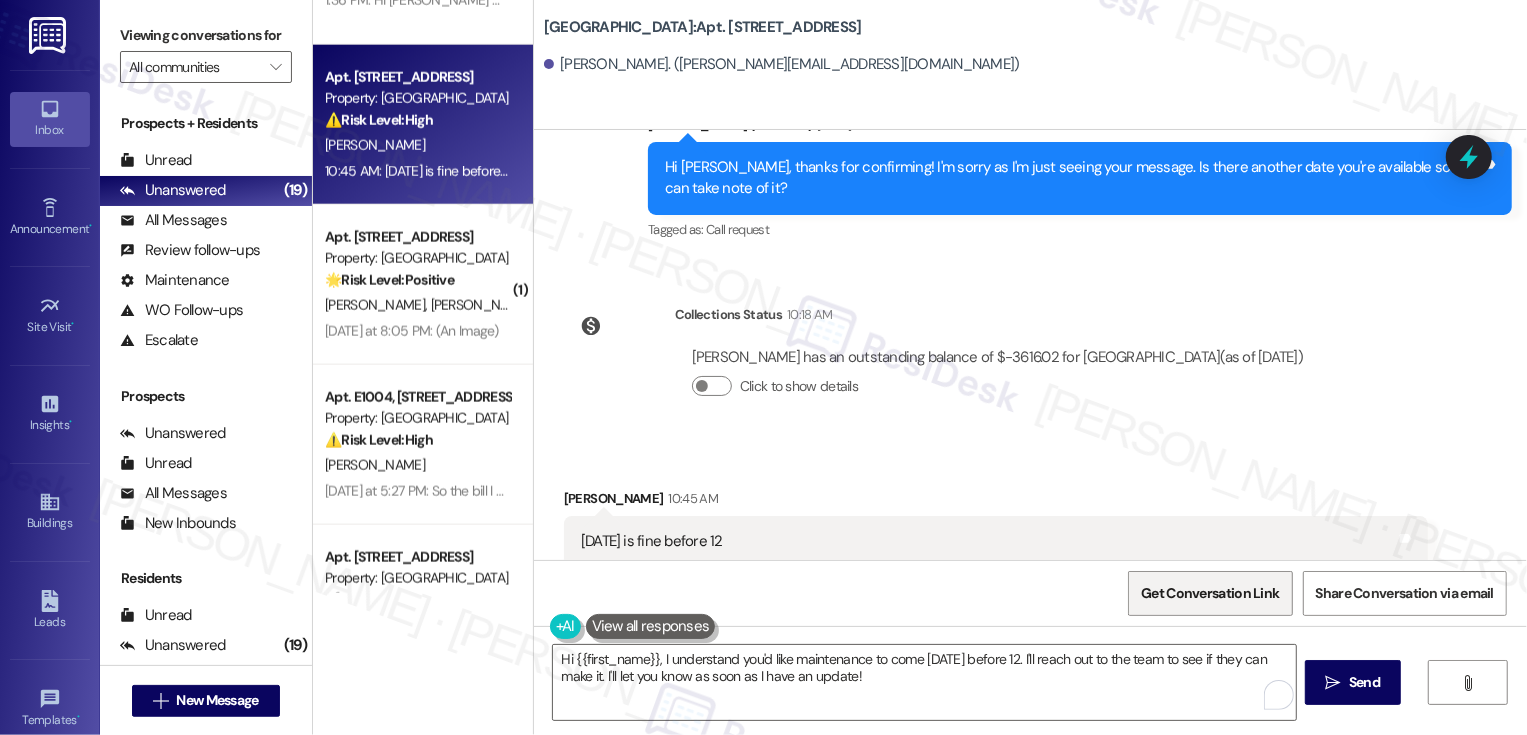 click on "Get Conversation Link" at bounding box center (1210, 593) 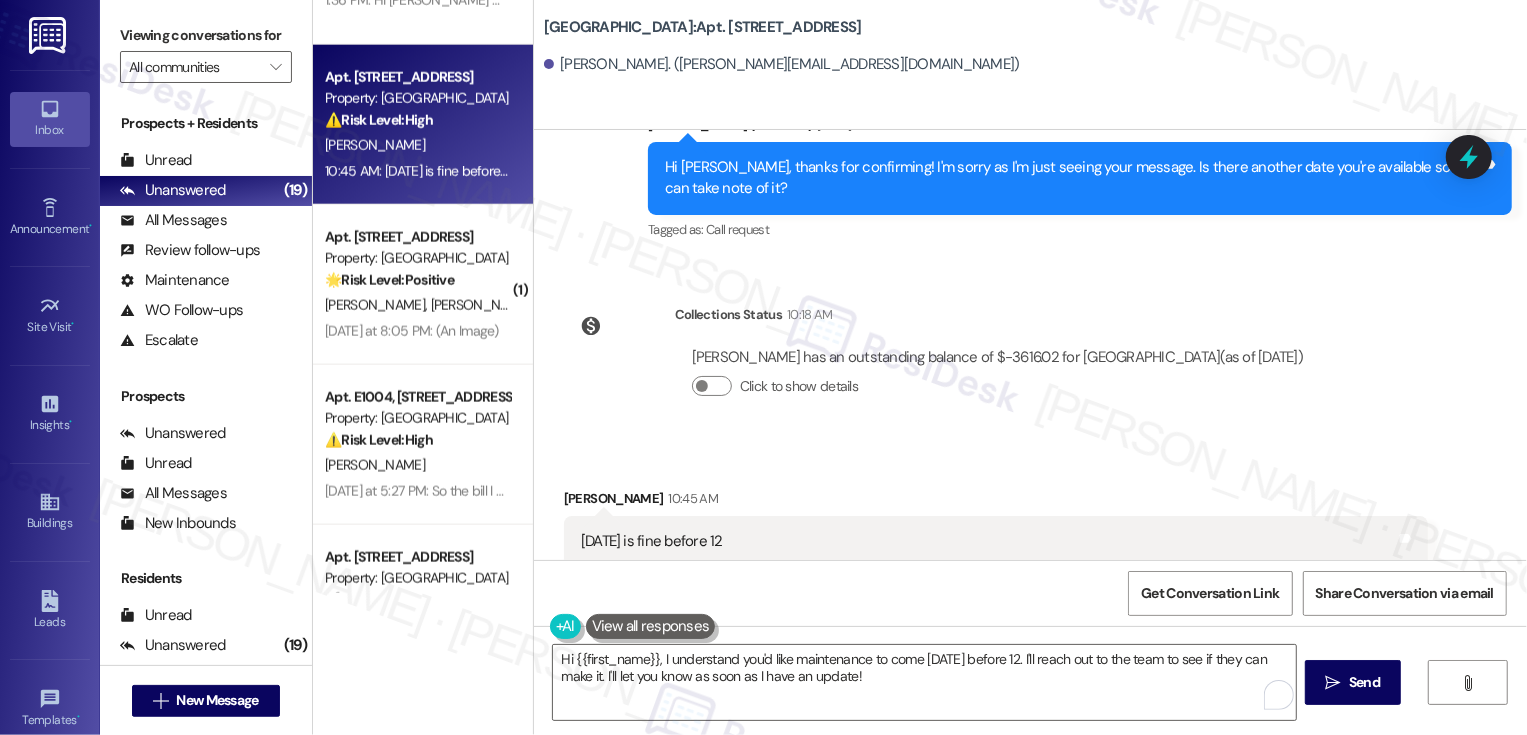 click on "Get Conversation Link Share Conversation via email" at bounding box center (1030, 593) 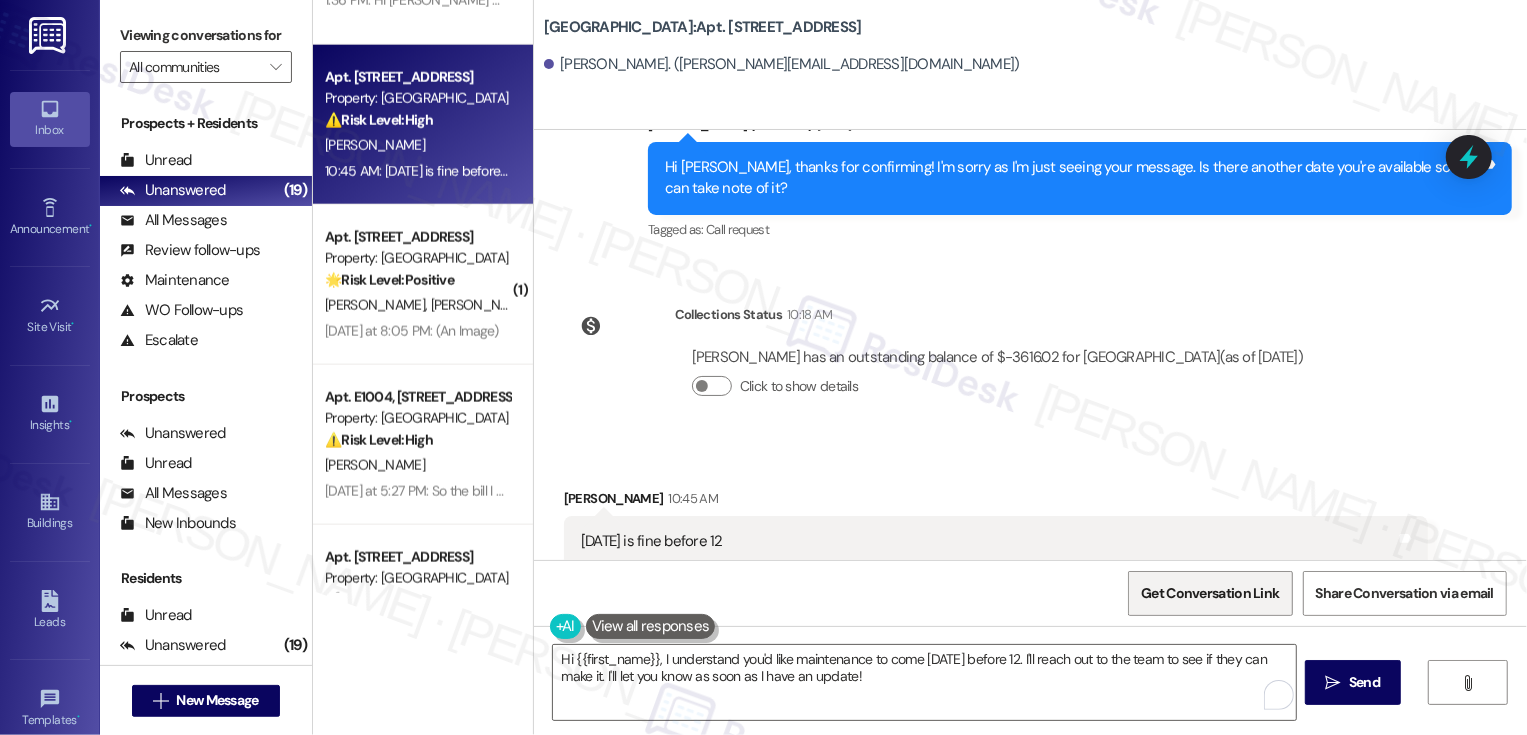 click on "Get Conversation Link" at bounding box center [1210, 593] 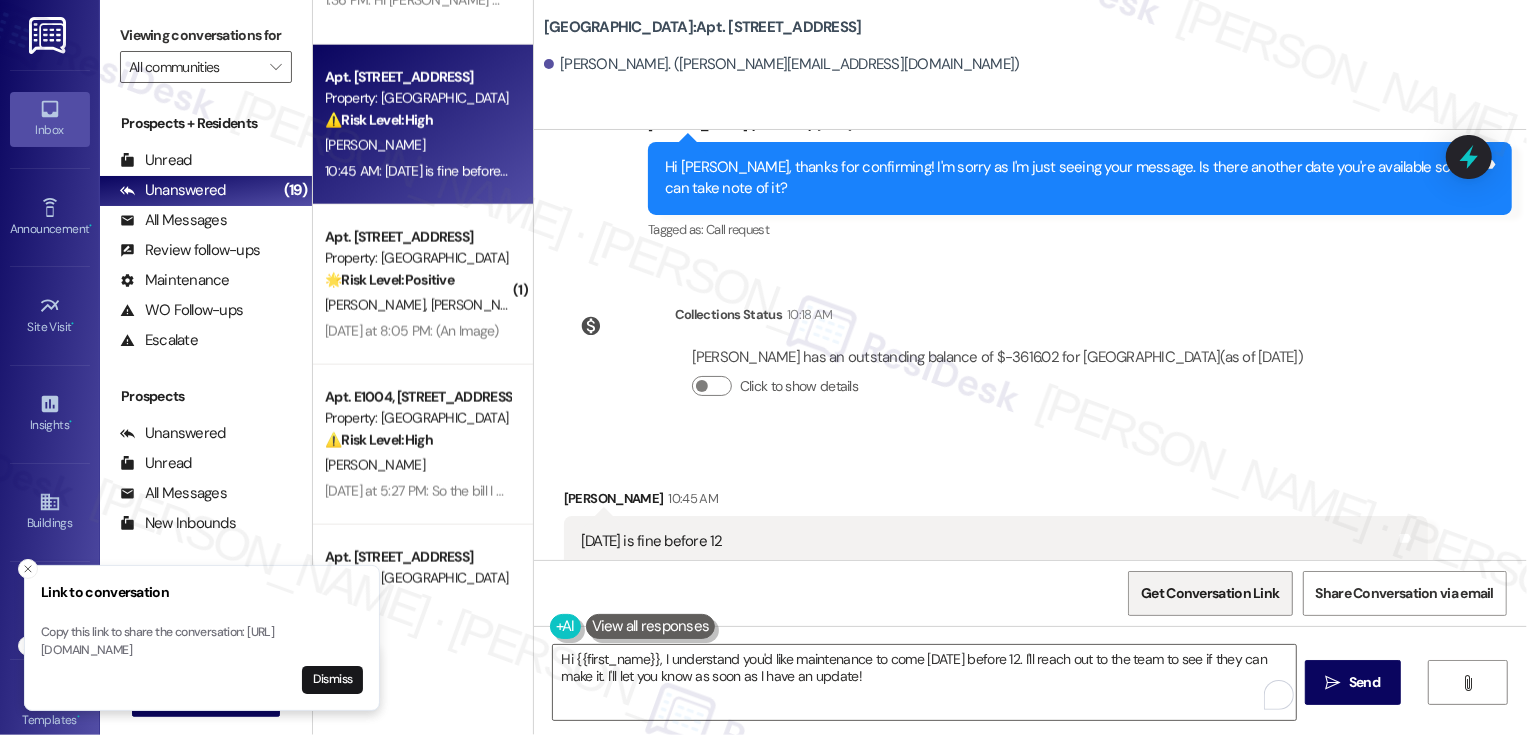 click on "Get Conversation Link" at bounding box center (1210, 593) 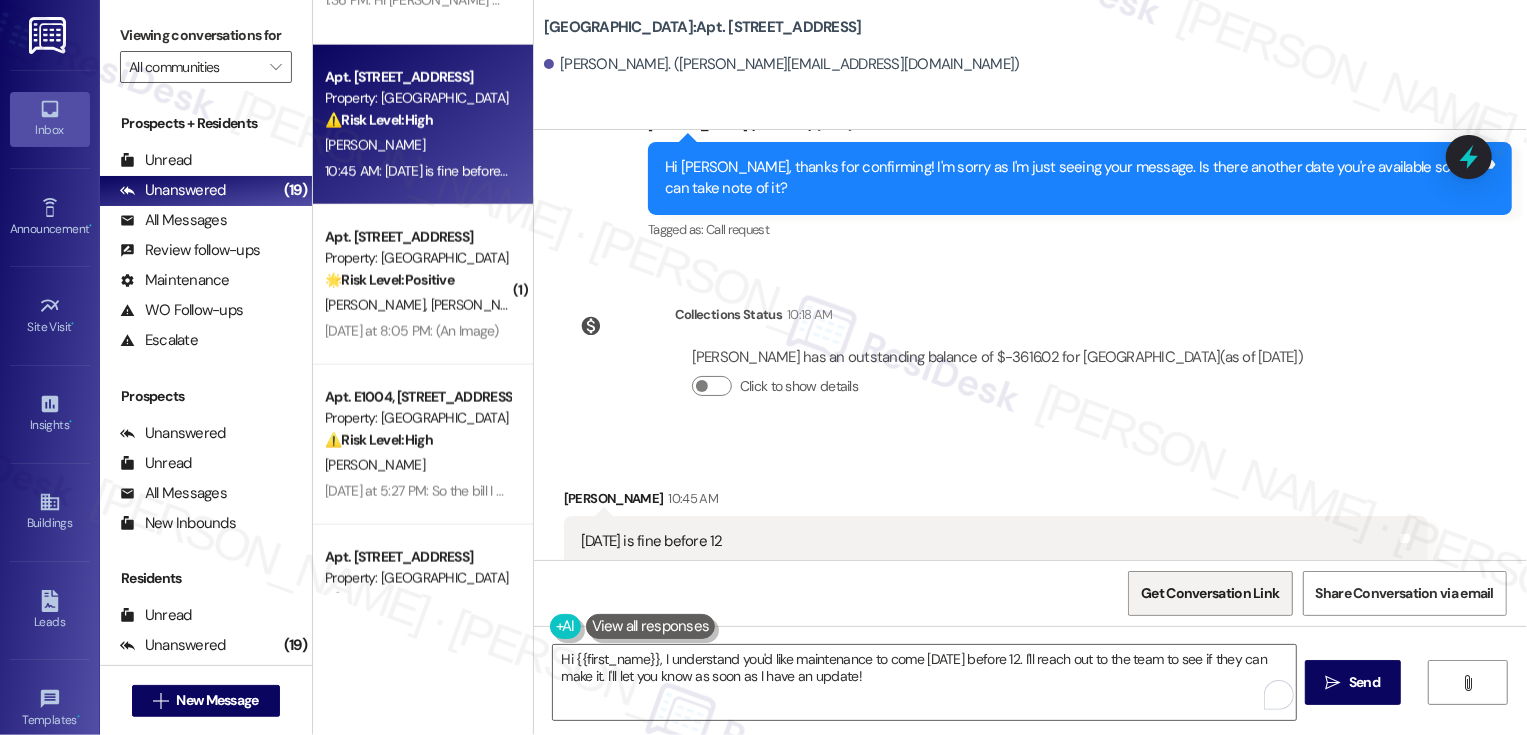 click on "Get Conversation Link" at bounding box center (1210, 593) 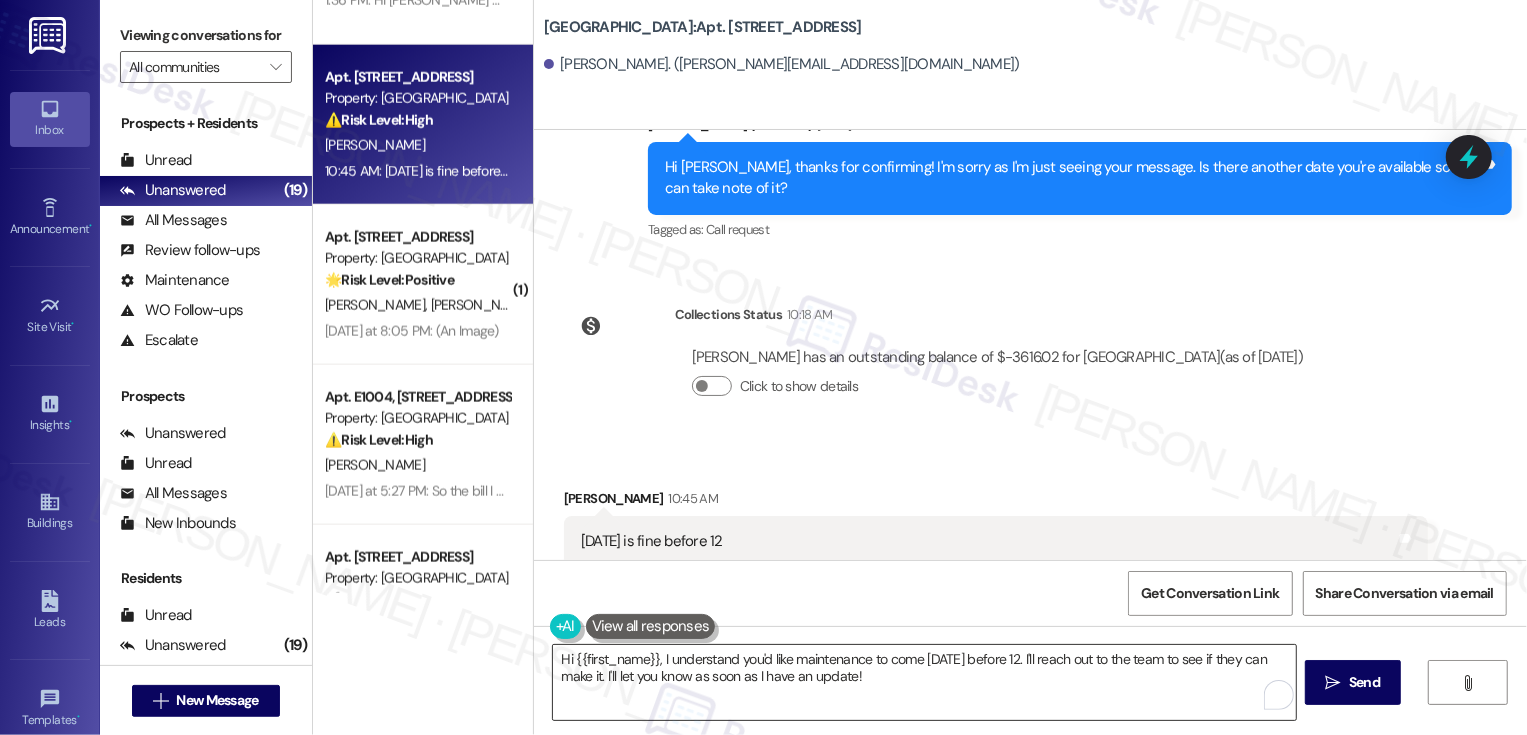 click on "Hi {{first_name}}, I understand you'd like maintenance to come today before 12. I'll reach out to the team to see if they can make it. I'll let you know as soon as I have an update!" at bounding box center (924, 682) 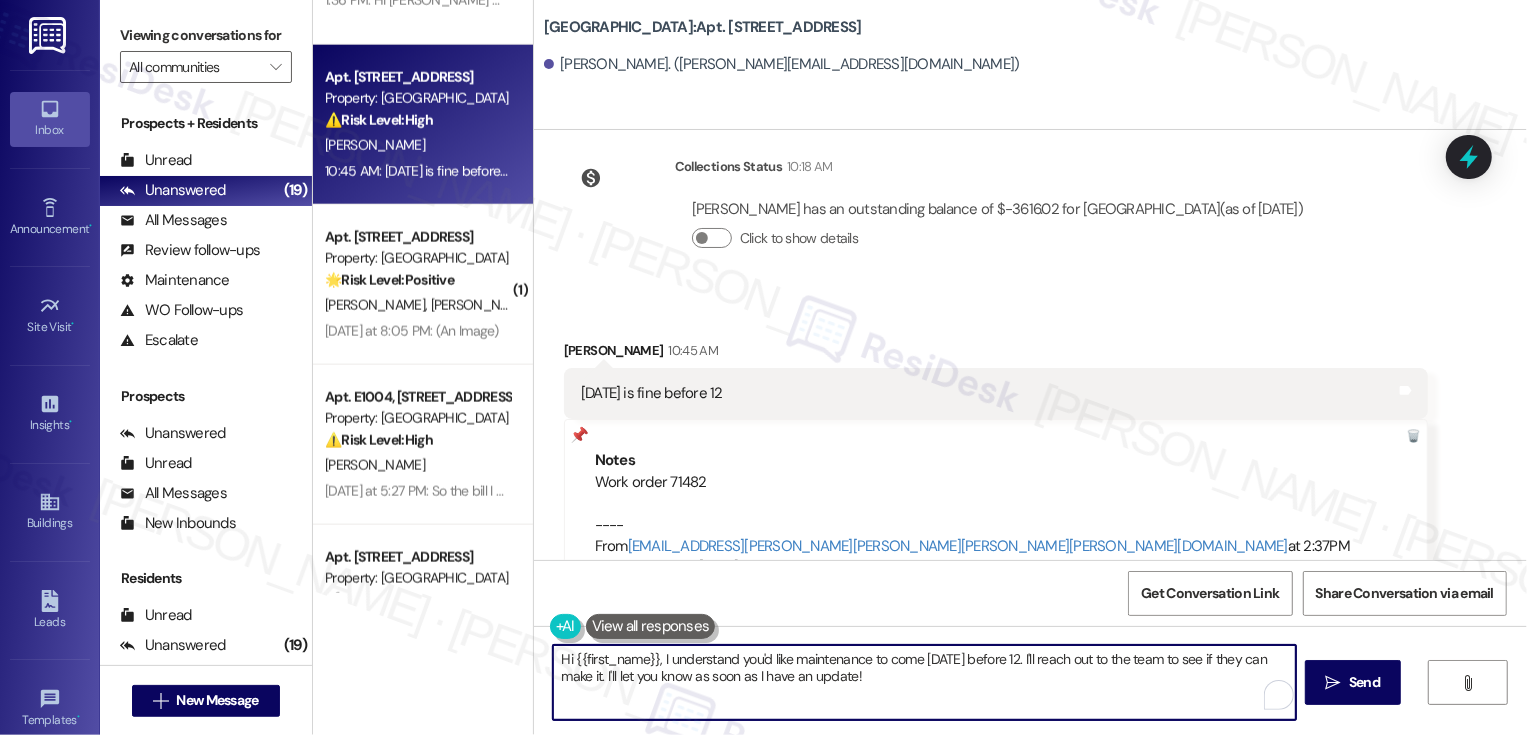 scroll, scrollTop: 1632, scrollLeft: 0, axis: vertical 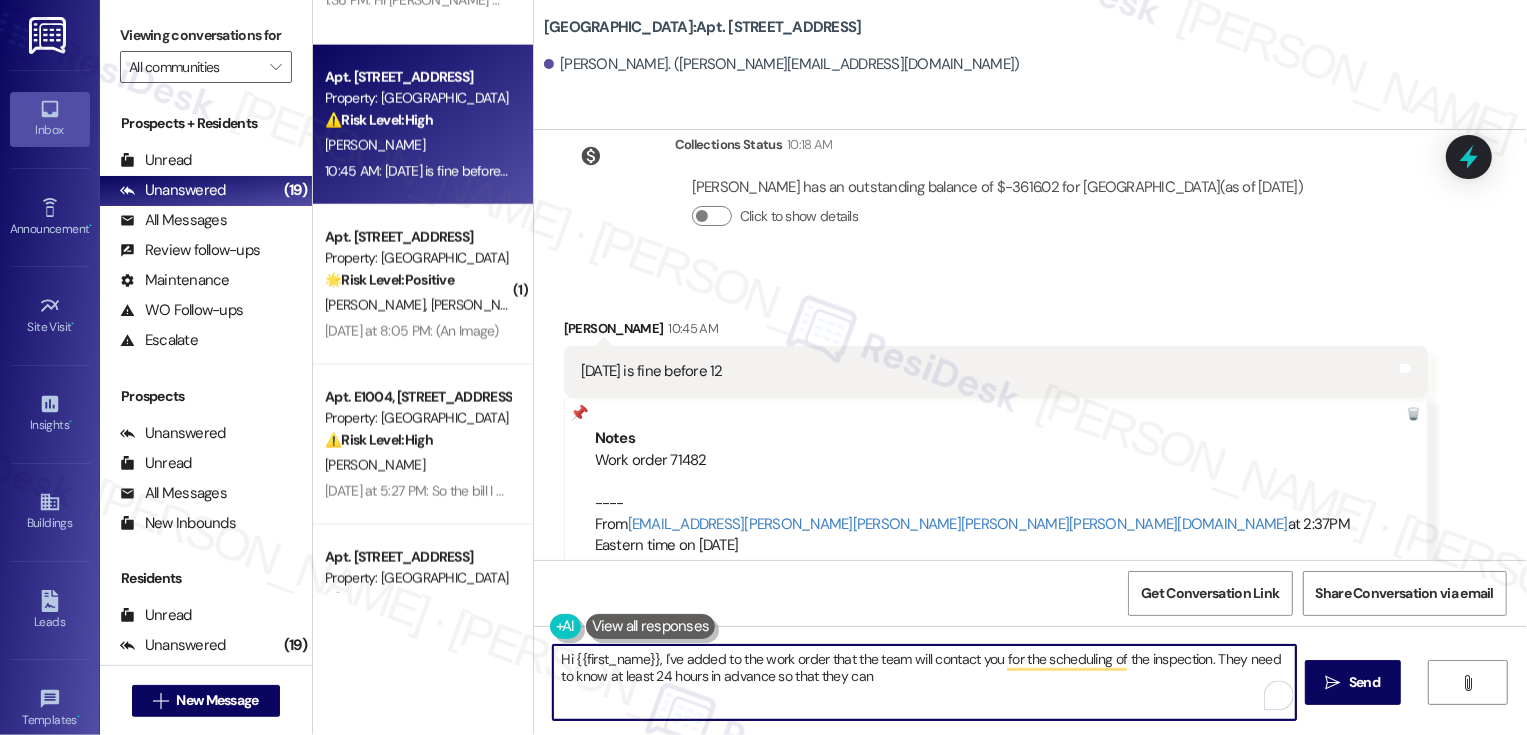click on "Hi {{first_name}}, I've added to the work order that the team will contact you for the scheduling of the inspection. They need to know at least 24 hours in advance so that they can" at bounding box center (924, 682) 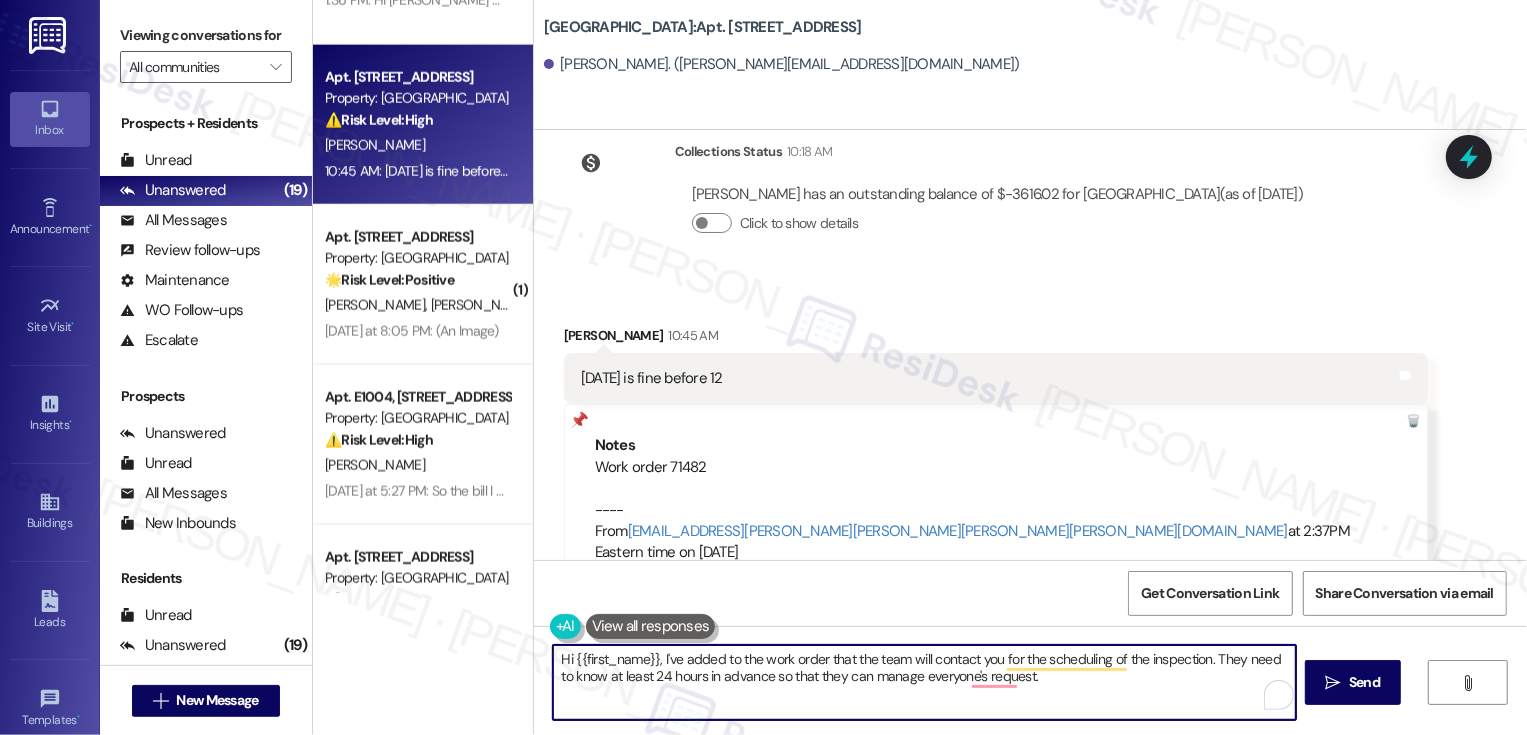 scroll, scrollTop: 1632, scrollLeft: 0, axis: vertical 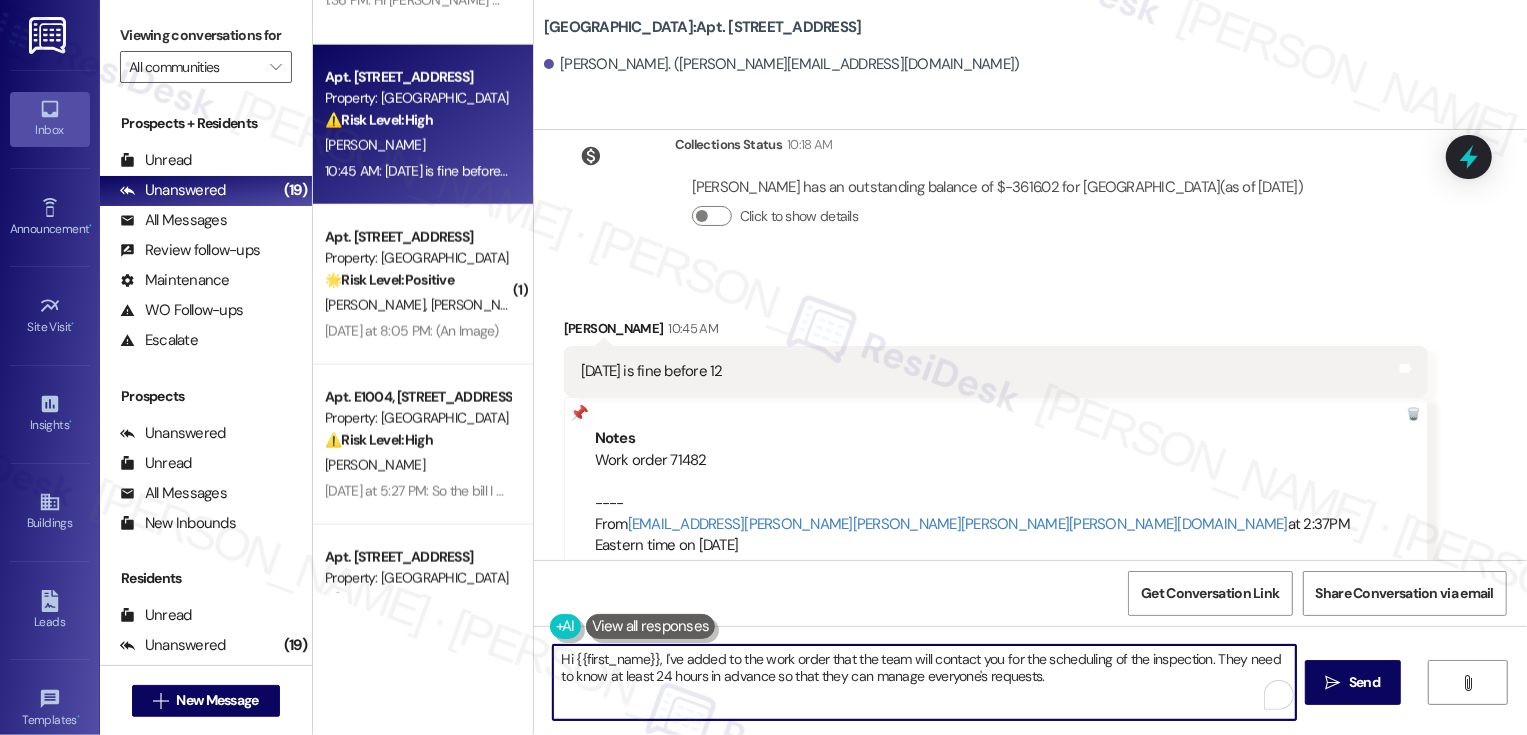 paste on "just wanted to let you know I’ve added to the work order that the team will reach out to you to schedule the inspection. They kindly ask for at least 24 hours’ notice so they can plan ahead and accommodate everyone’s requests. Let me know if you have any questions!" 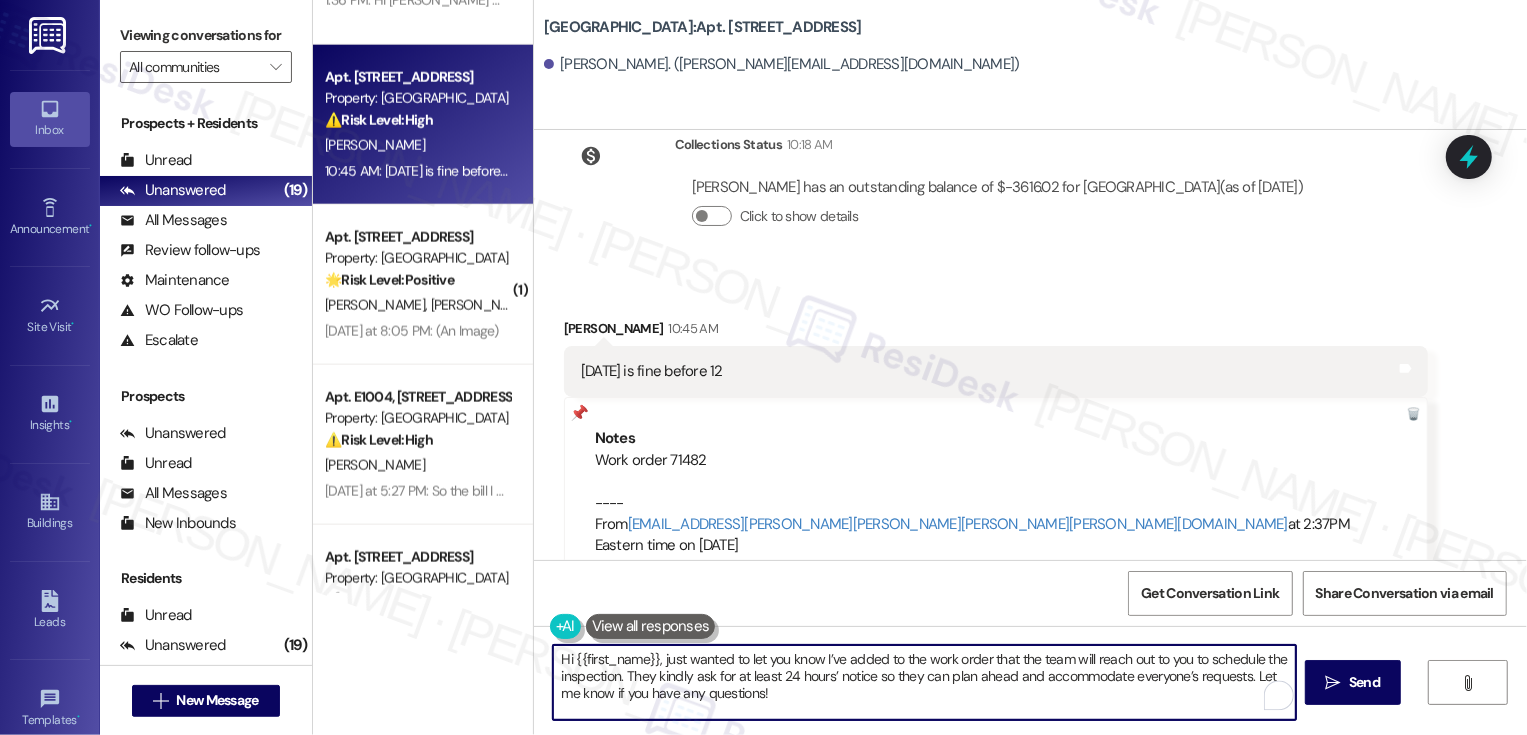 click on "Hi {{first_name}}, just wanted to let you know I’ve added to the work order that the team will reach out to you to schedule the inspection. They kindly ask for at least 24 hours’ notice so they can plan ahead and accommodate everyone’s requests. Let me know if you have any questions!" at bounding box center [924, 682] 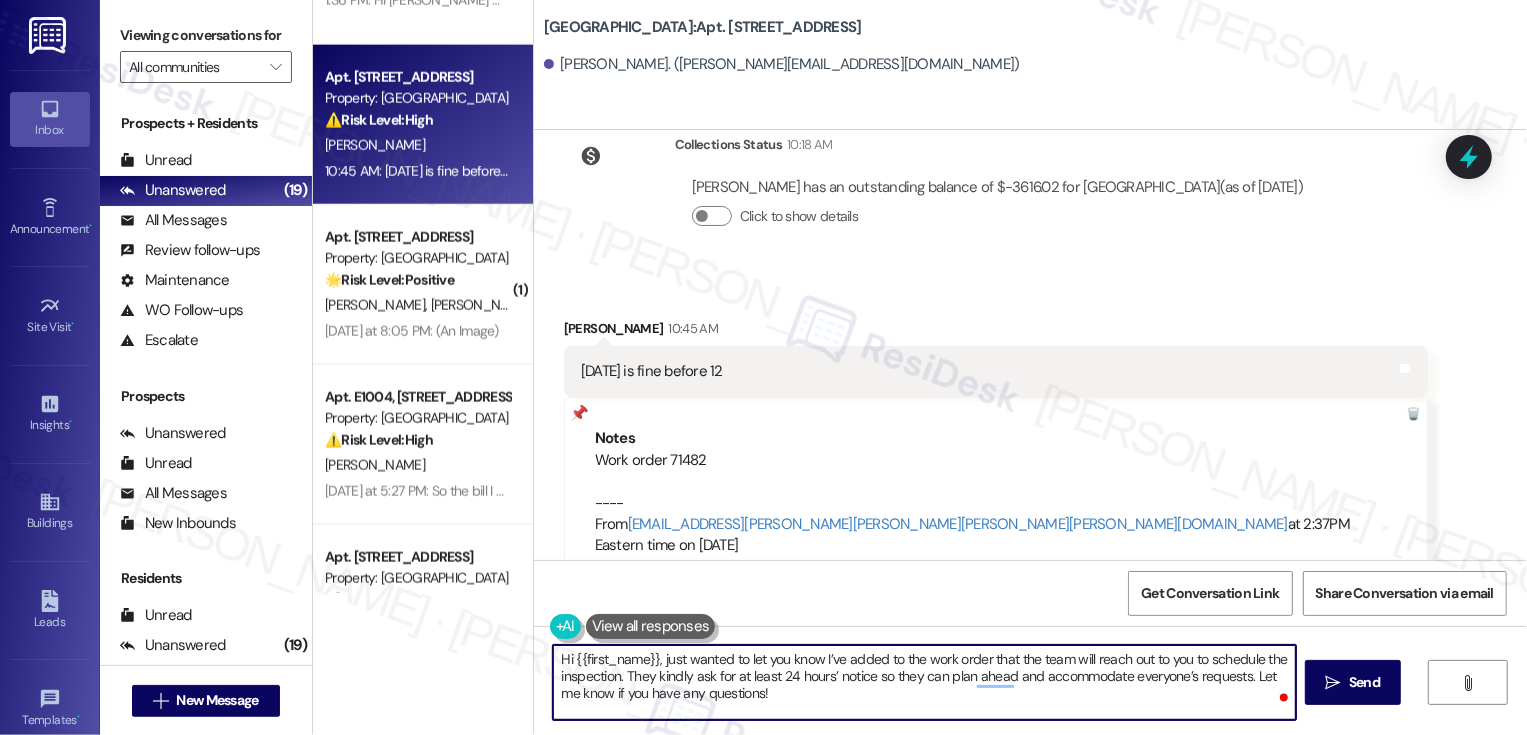 drag, startPoint x: 648, startPoint y: 660, endPoint x: 814, endPoint y: 654, distance: 166.1084 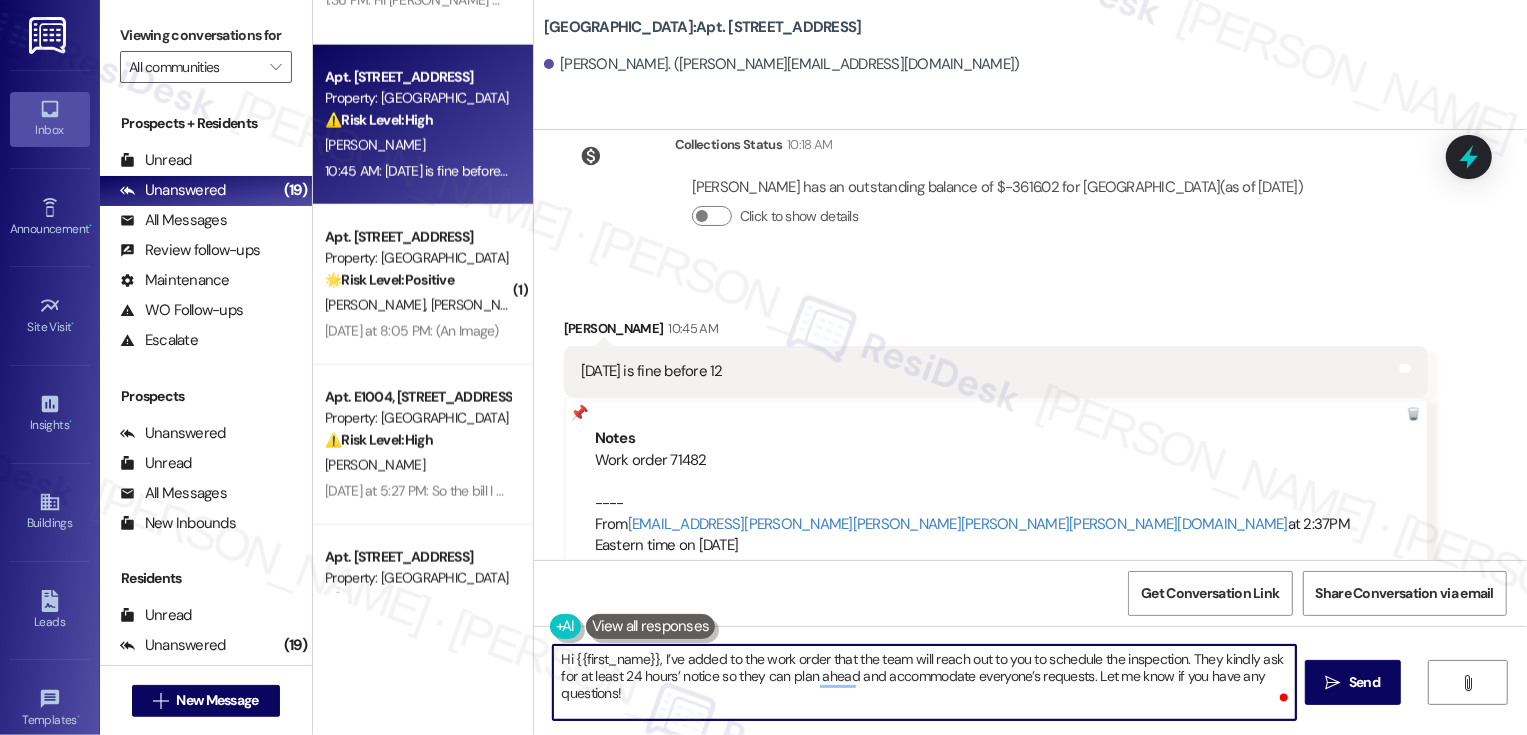 click on "Hi {{first_name}}, I’ve added to the work order that the team will reach out to you to schedule the inspection. They kindly ask for at least 24 hours’ notice so they can plan ahead and accommodate everyone’s requests. Let me know if you have any questions!" at bounding box center (924, 682) 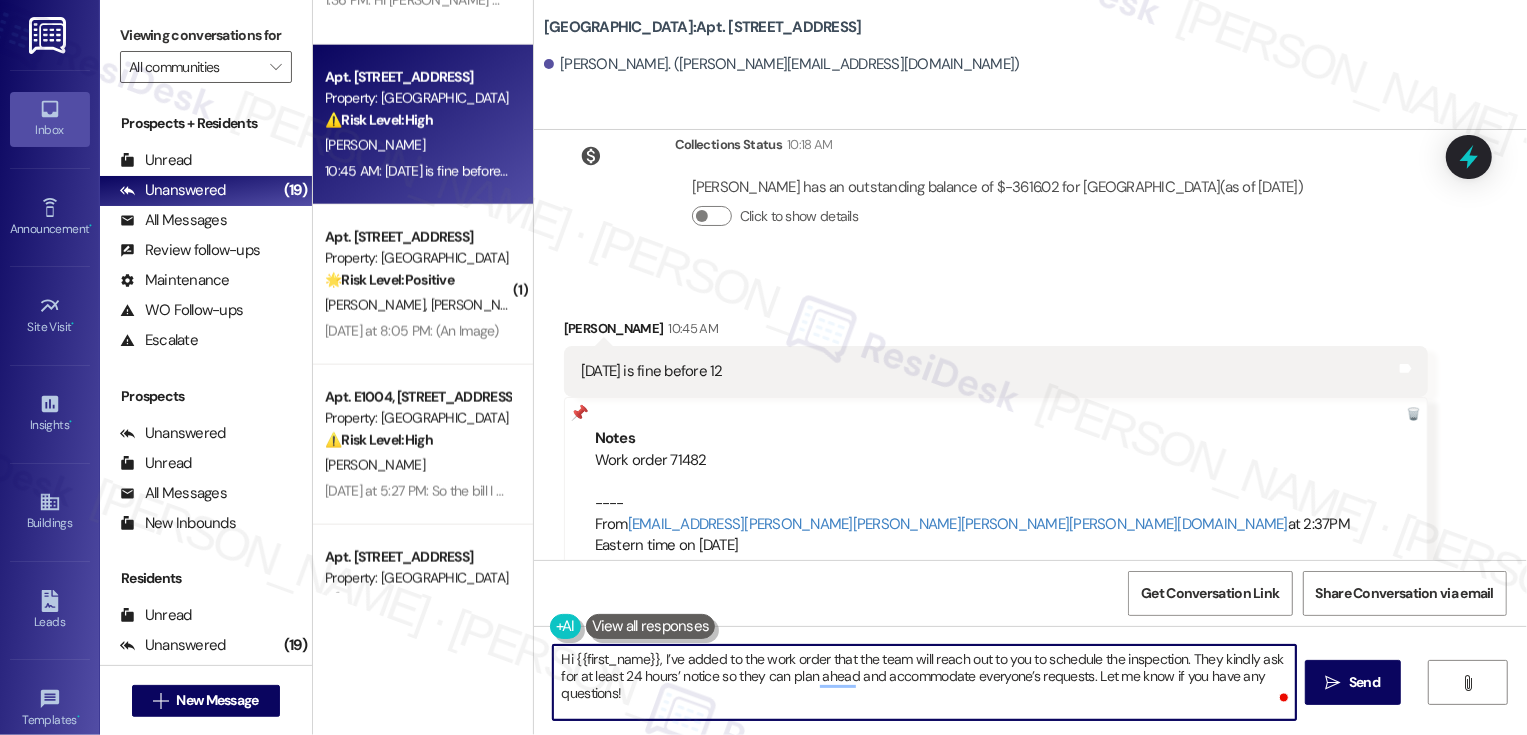 click on "Hi {{first_name}}, I’ve added to the work order that the team will reach out to you to schedule the inspection. They kindly ask for at least 24 hours’ notice so they can plan ahead and accommodate everyone’s requests. Let me know if you have any questions!" at bounding box center (924, 682) 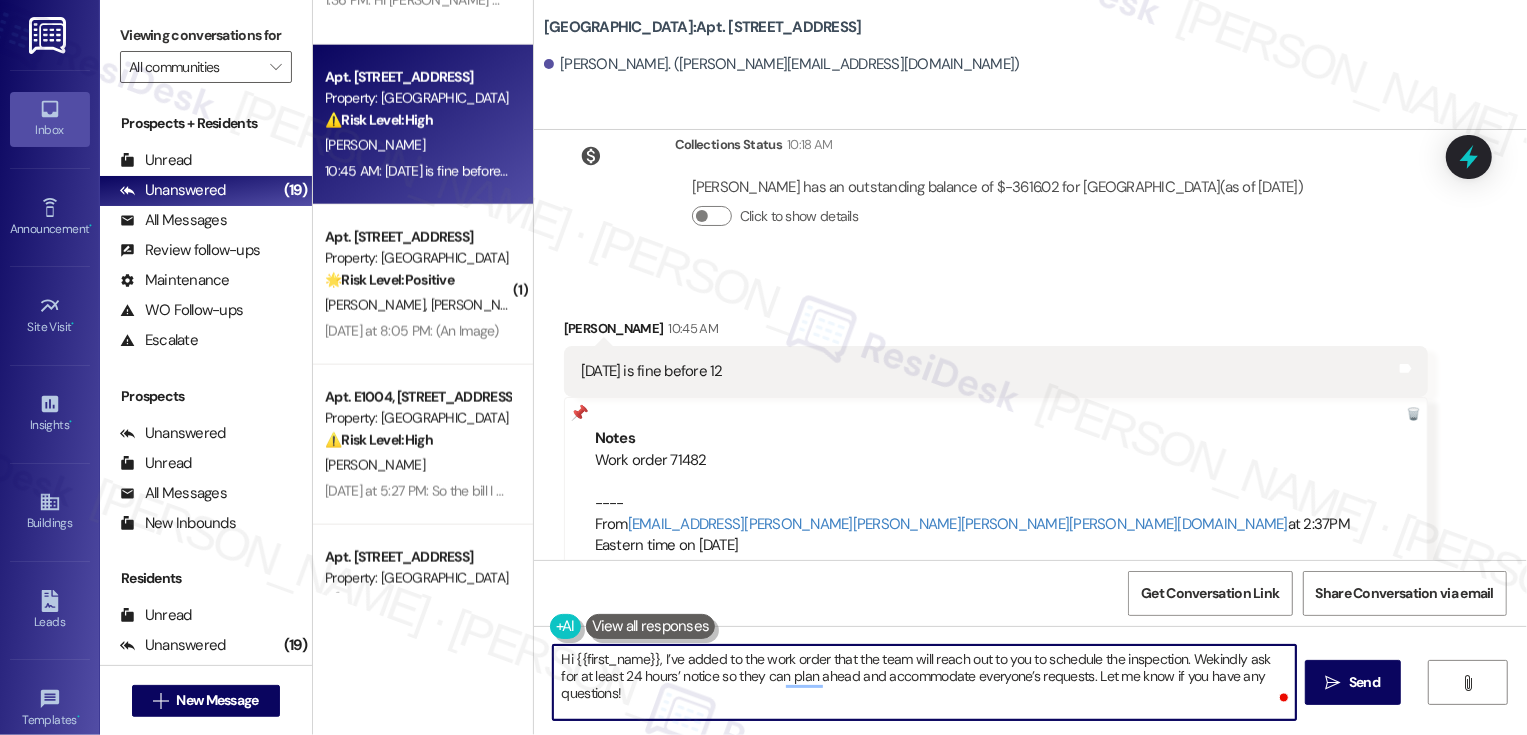type on "Hi {{first_name}}, I’ve added to the work order that the team will reach out to you to schedule the inspection. We kindly ask for at least 24 hours’ notice so they can plan ahead and accommodate everyone’s requests. Let me know if you have any questions!" 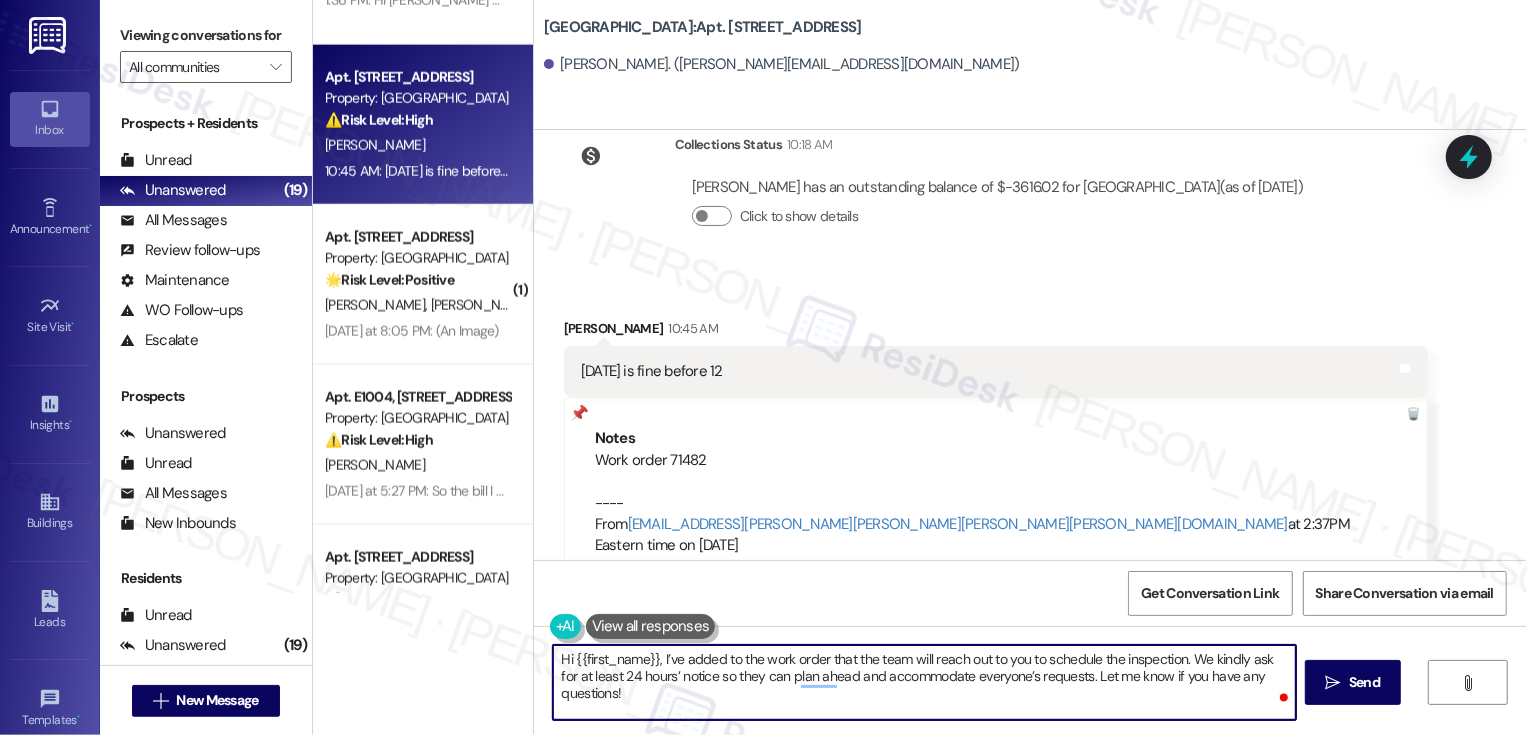 click on "Hi {{first_name}}, I’ve added to the work order that the team will reach out to you to schedule the inspection. We kindly ask for at least 24 hours’ notice so they can plan ahead and accommodate everyone’s requests. Let me know if you have any questions!" at bounding box center (924, 682) 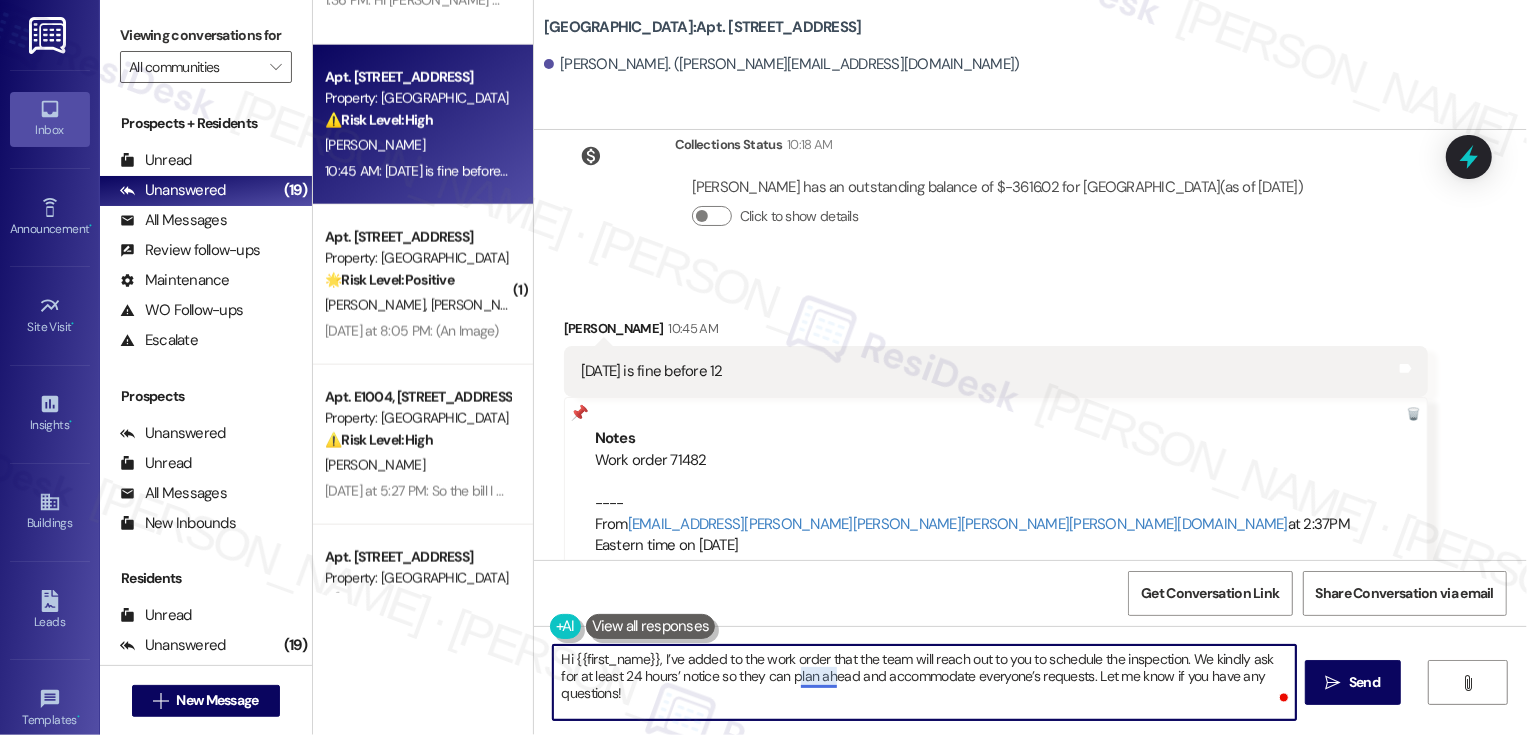 click on "Hi {{first_name}}, I’ve added to the work order that the team will reach out to you to schedule the inspection. We kindly ask for at least 24 hours’ notice so they can plan ahead and accommodate everyone’s requests. Let me know if you have any questions!" at bounding box center [924, 682] 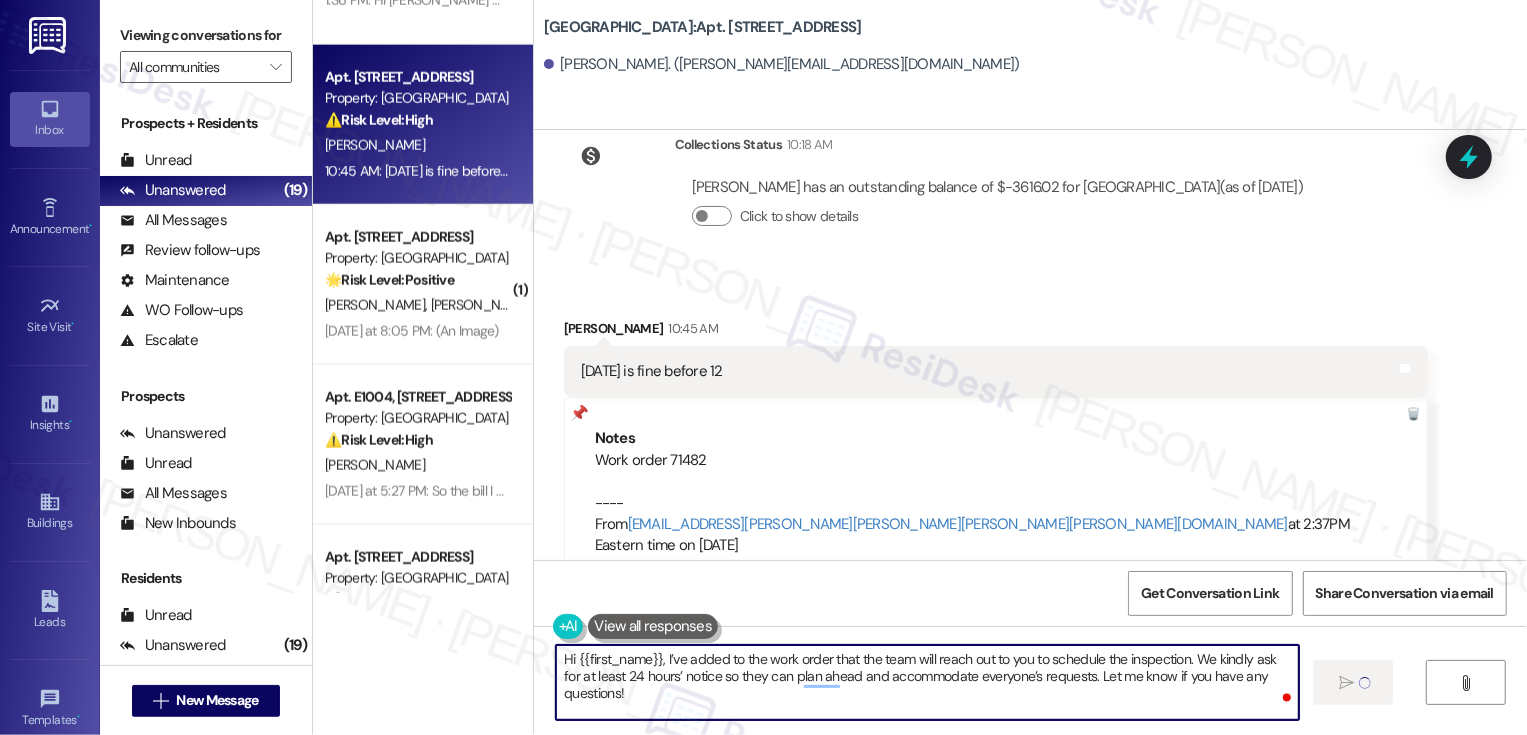 type 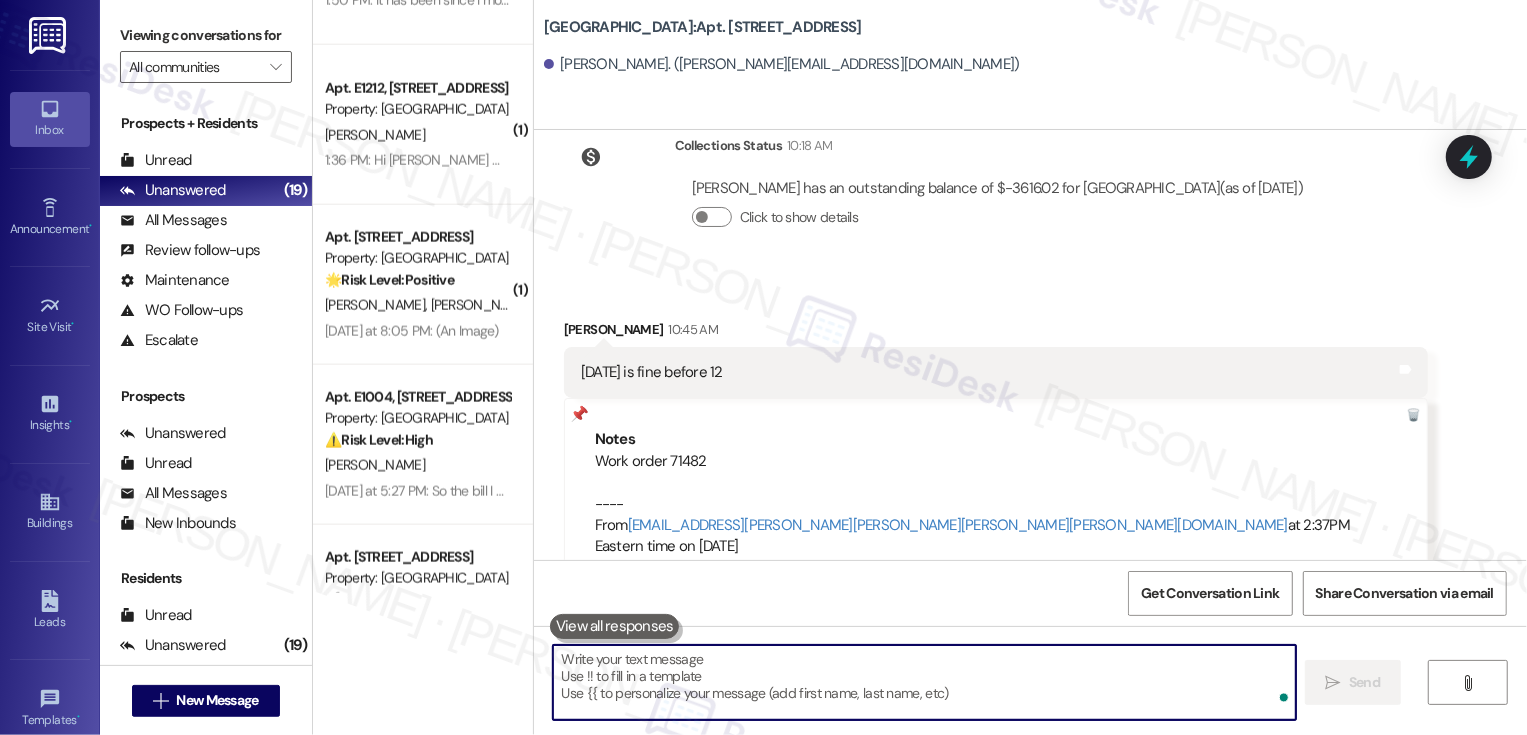 scroll, scrollTop: 1793, scrollLeft: 0, axis: vertical 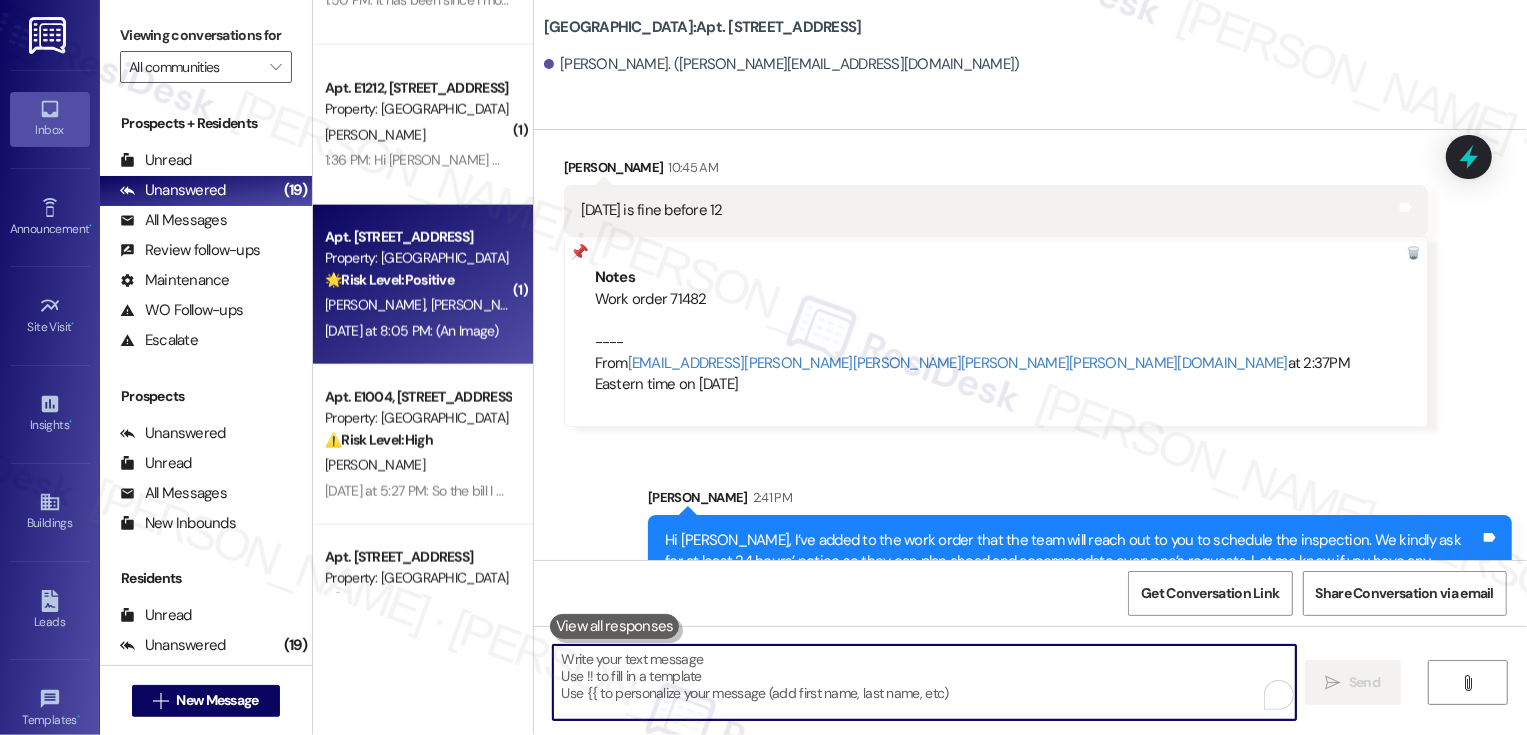 click on "[PERSON_NAME]" at bounding box center [480, 305] 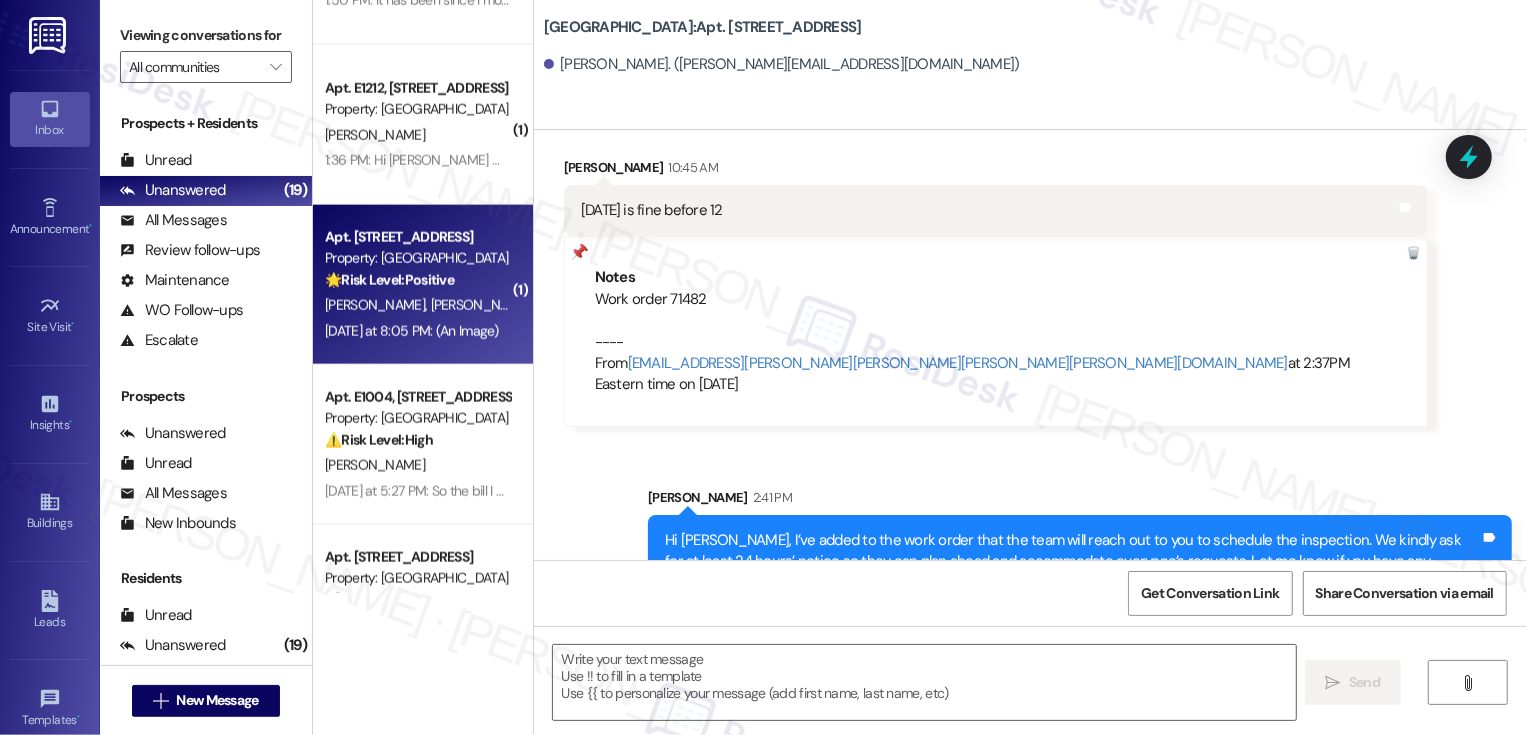 click on "[PERSON_NAME]" at bounding box center (480, 305) 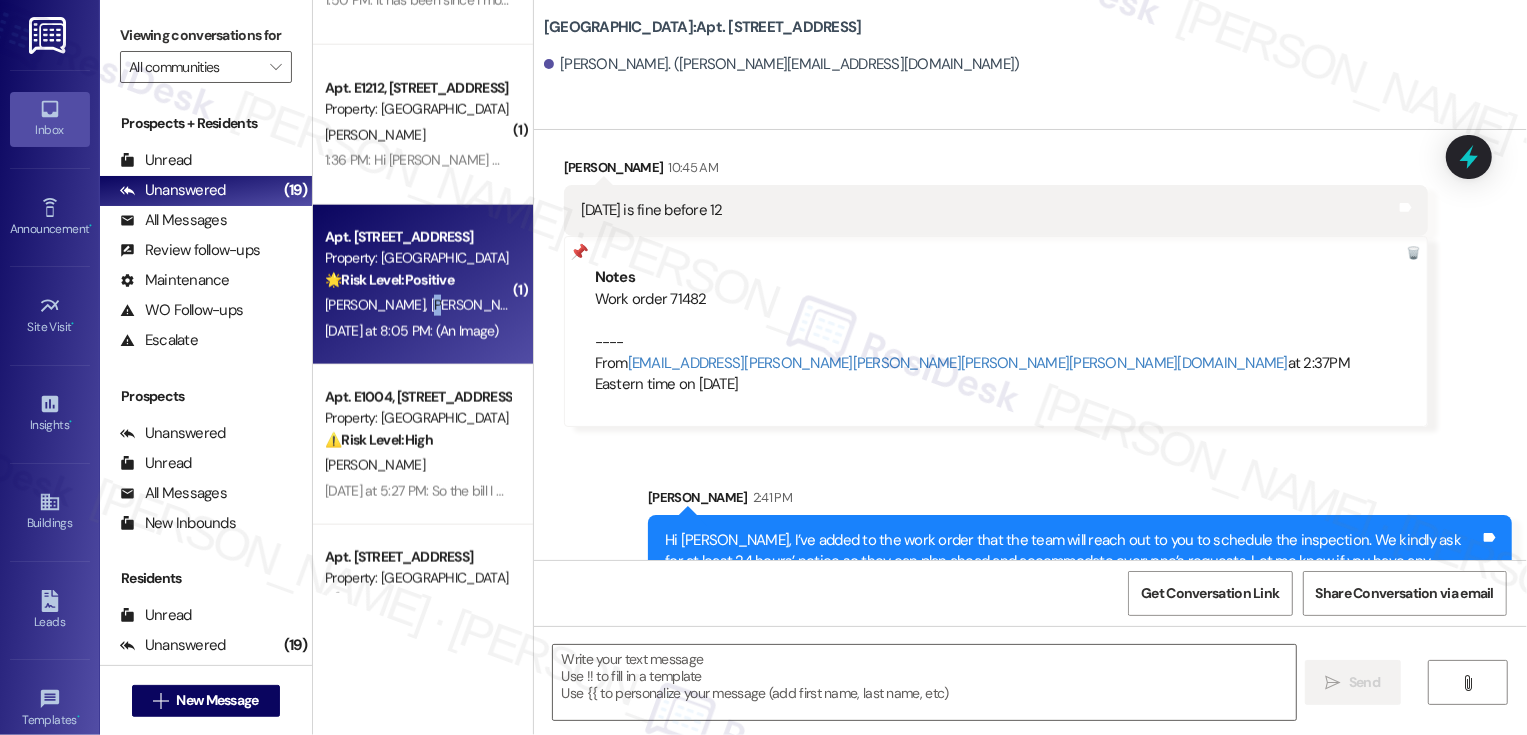 click on "[PERSON_NAME]" at bounding box center [480, 305] 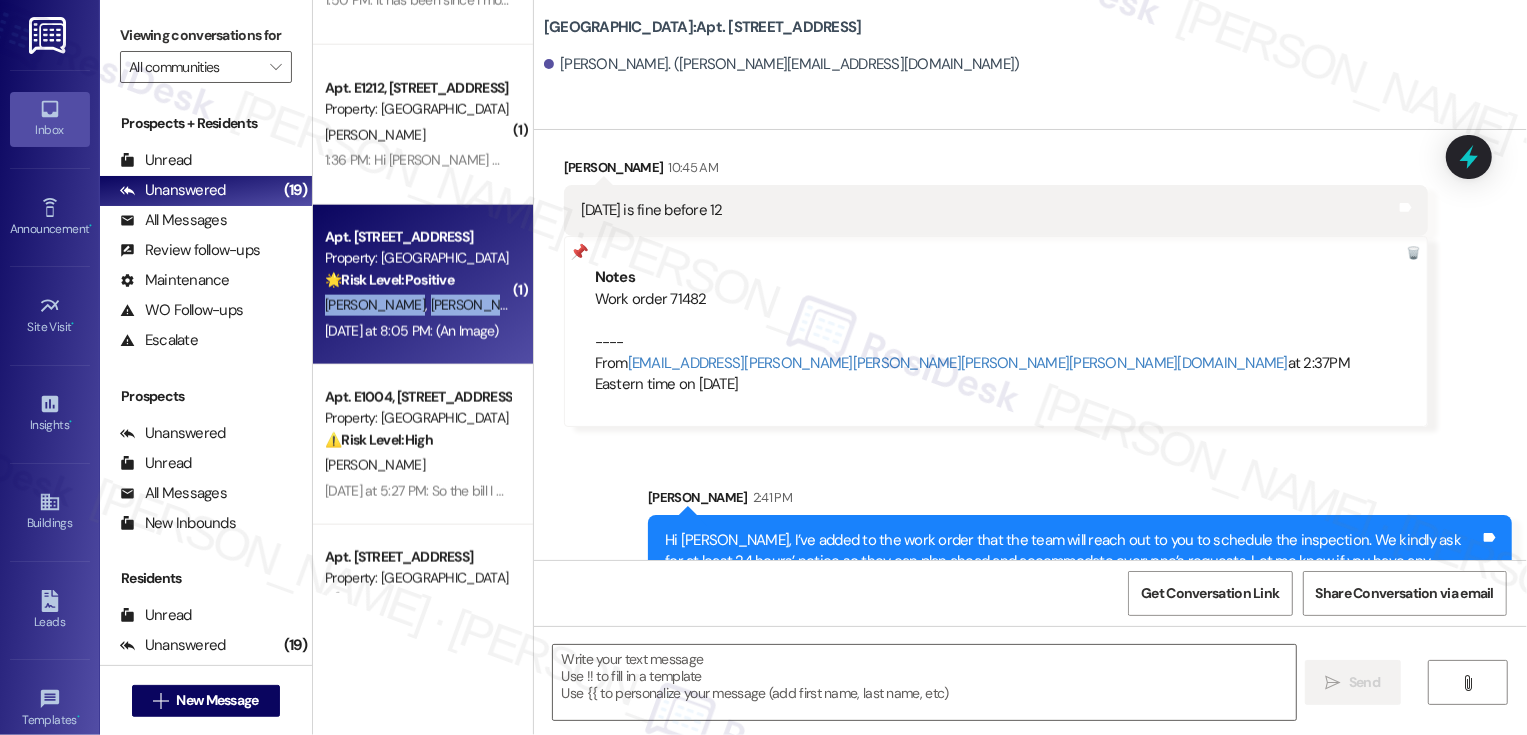 click on "[PERSON_NAME]" at bounding box center [480, 305] 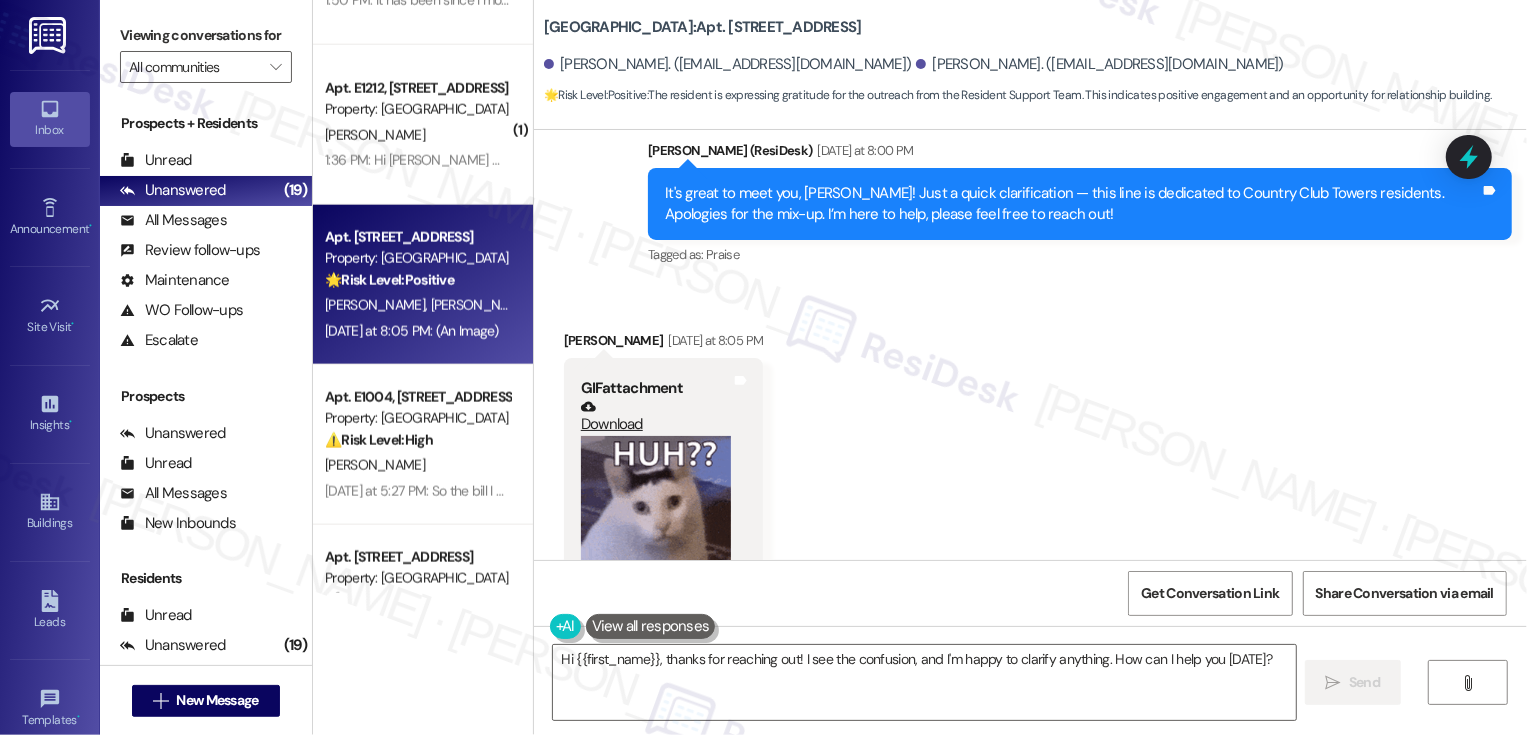 scroll, scrollTop: 518, scrollLeft: 0, axis: vertical 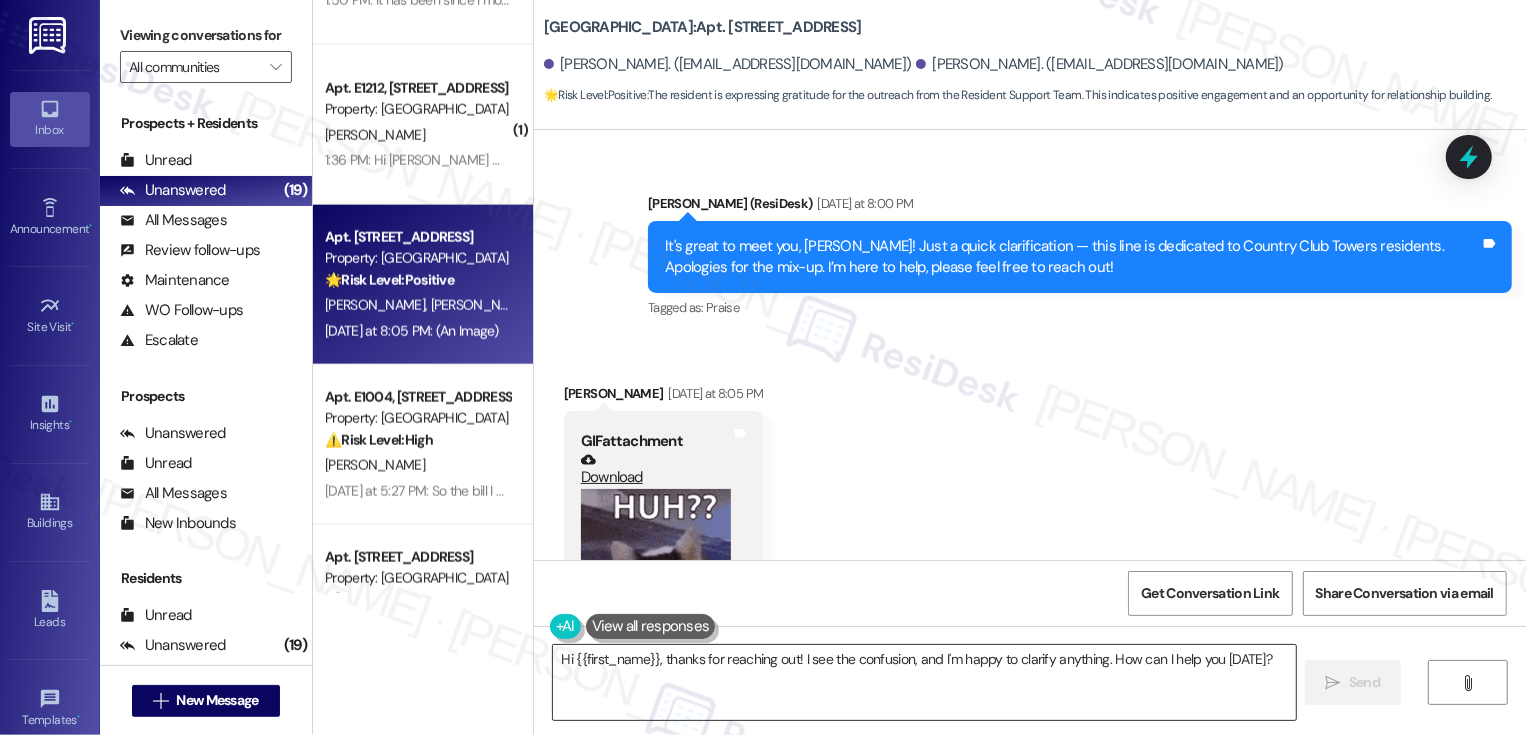 click on "Hi {{first_name}}, thanks for reaching out! I see the confusion, and I'm happy to clarify anything. How can I help you today?" at bounding box center [924, 682] 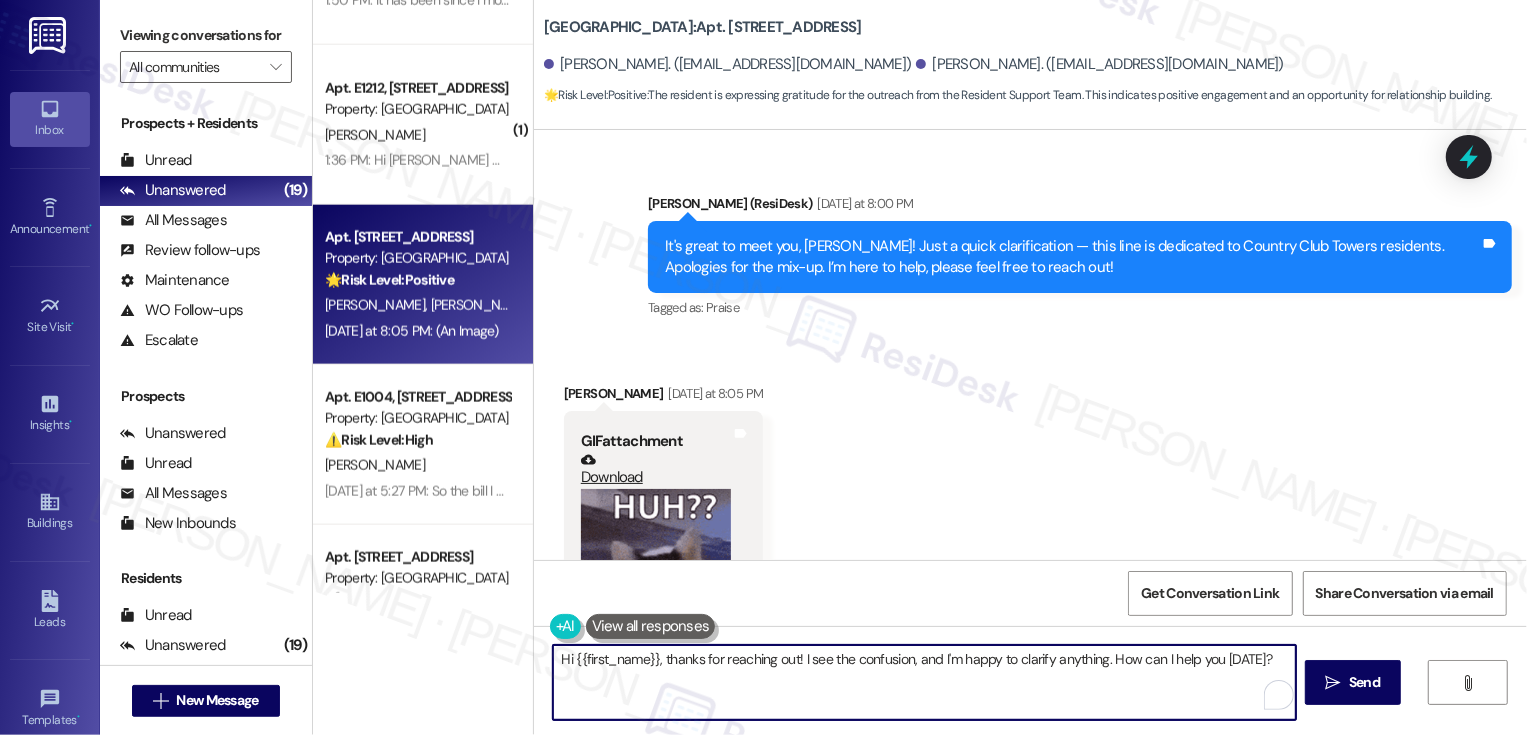 click on "Thomas Hubbard Yesterday at 8:05 PM" at bounding box center (664, 397) 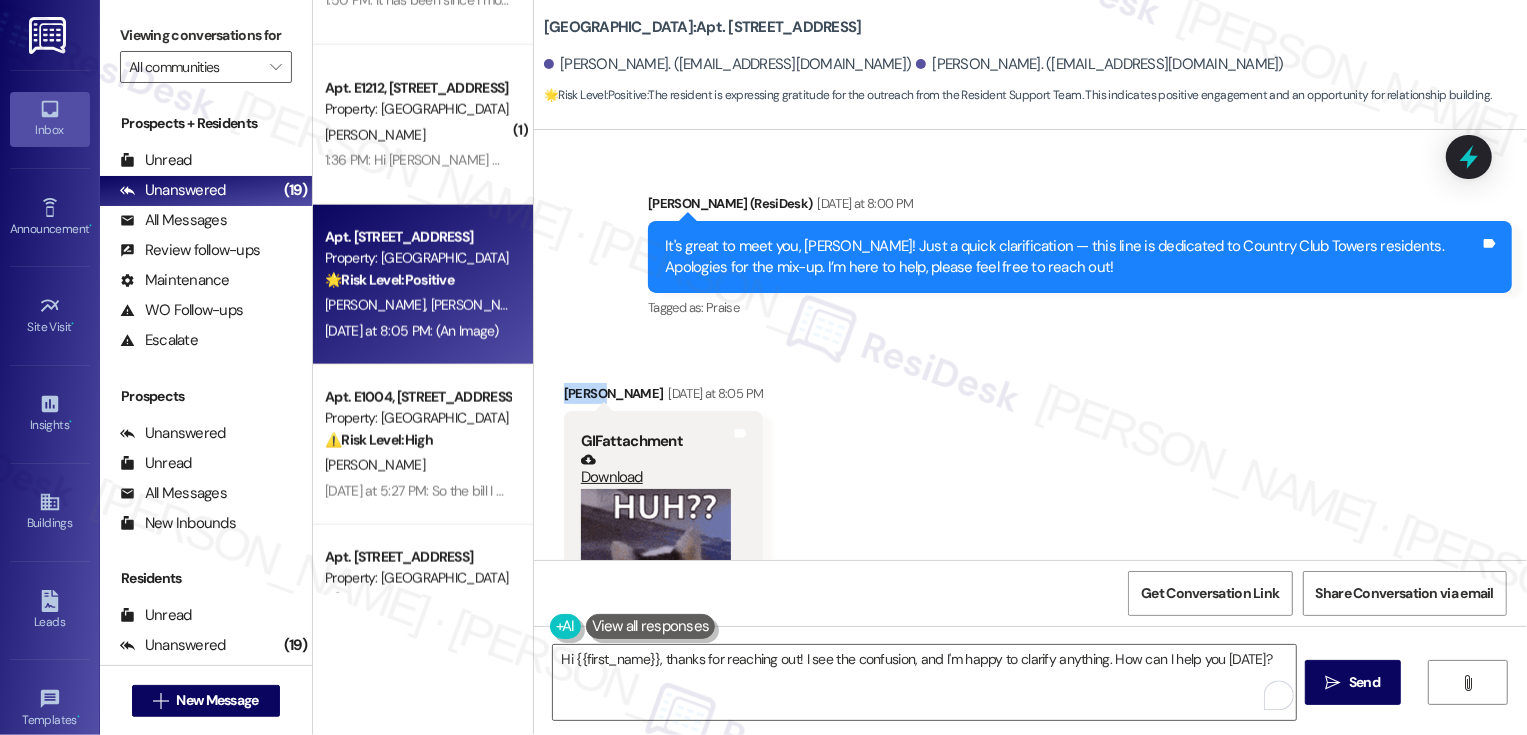 copy on "Thomas" 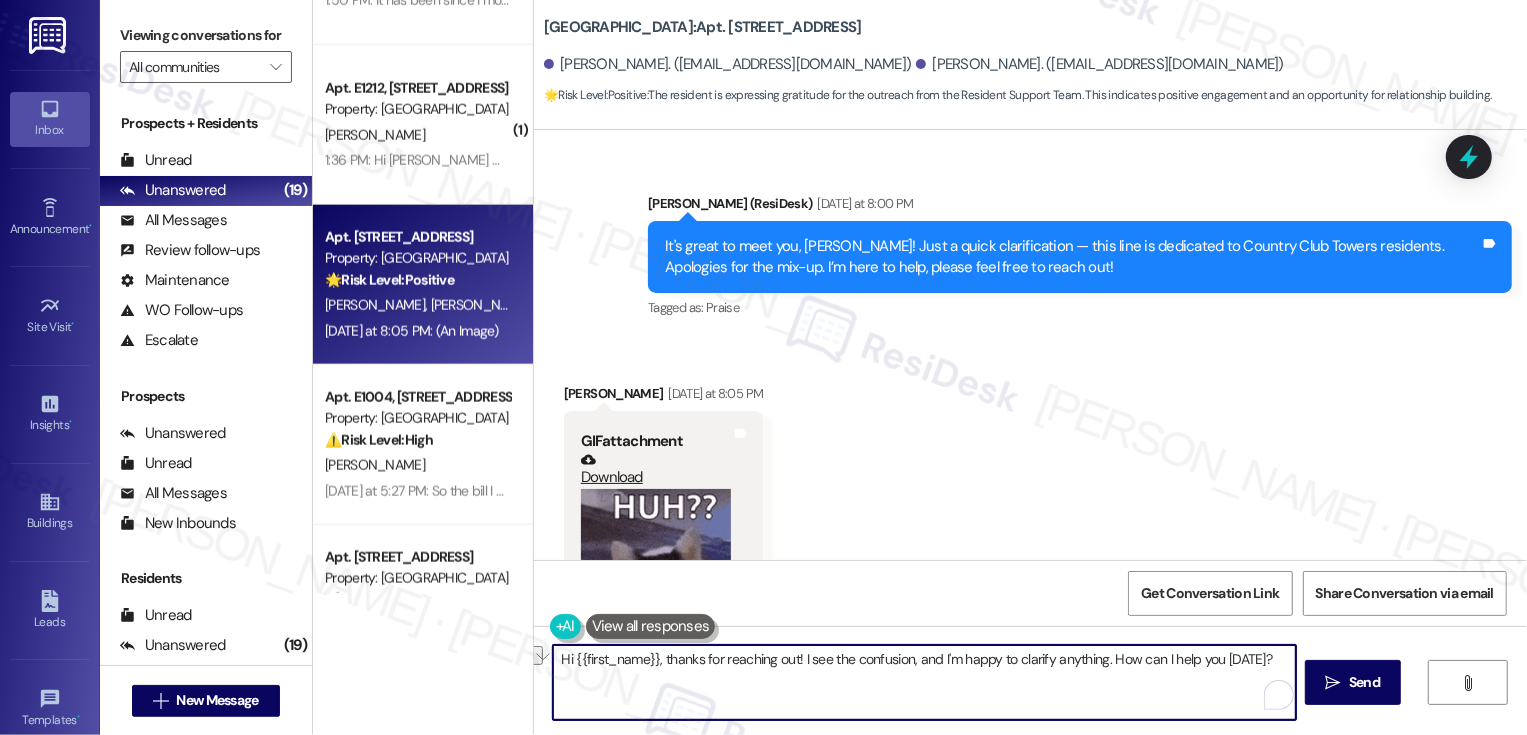 drag, startPoint x: 565, startPoint y: 654, endPoint x: 606, endPoint y: 690, distance: 54.56189 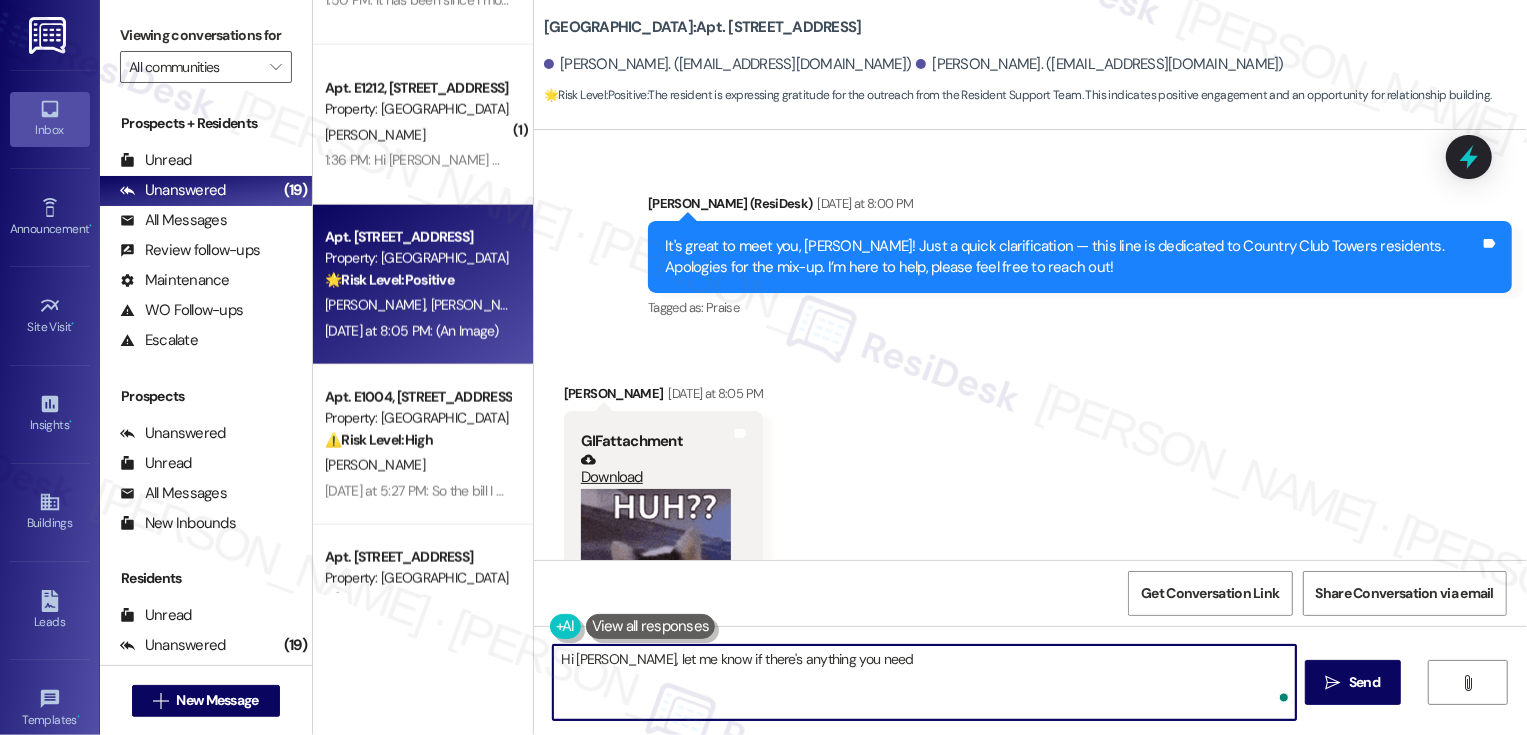 type on "Hi Thomas, let me know if there's anything you need!" 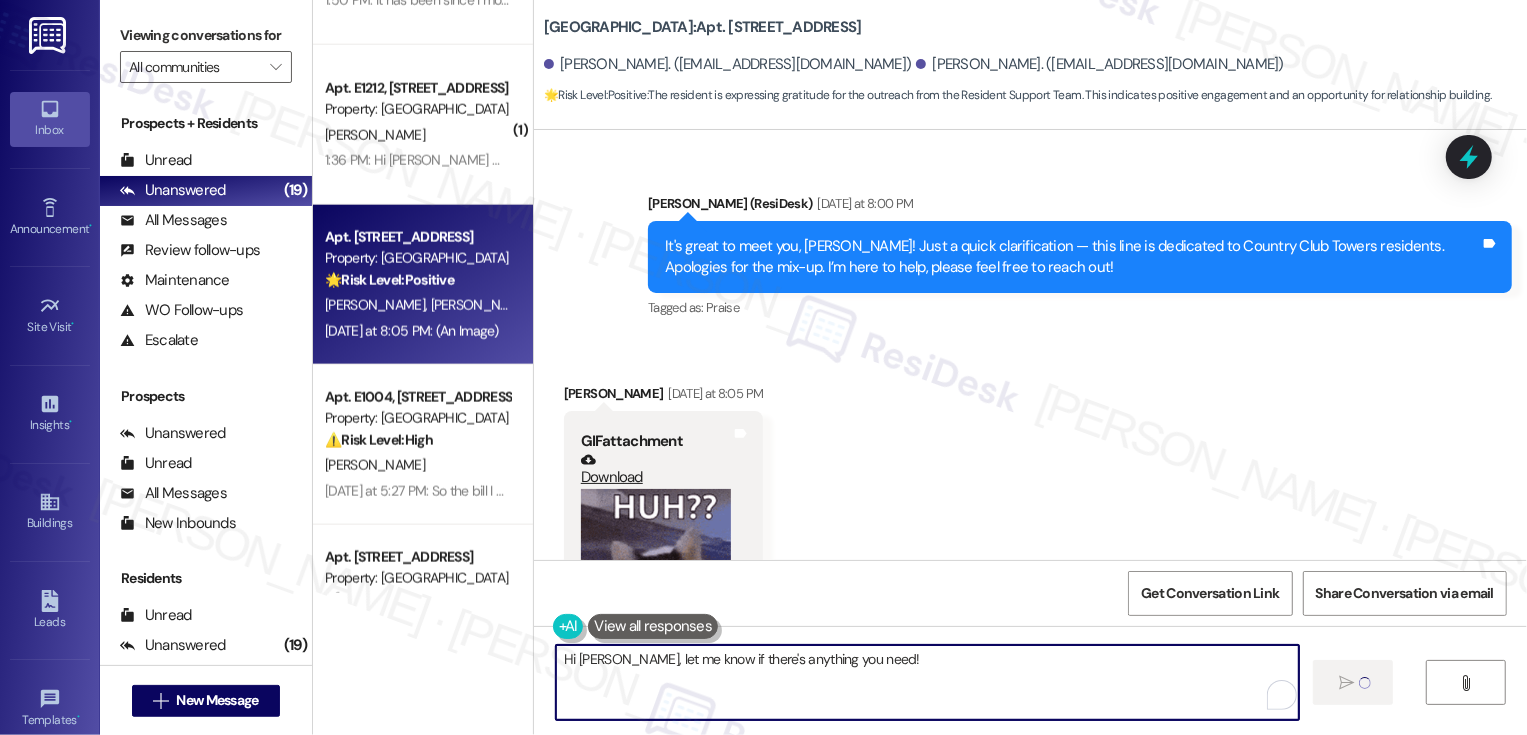 type 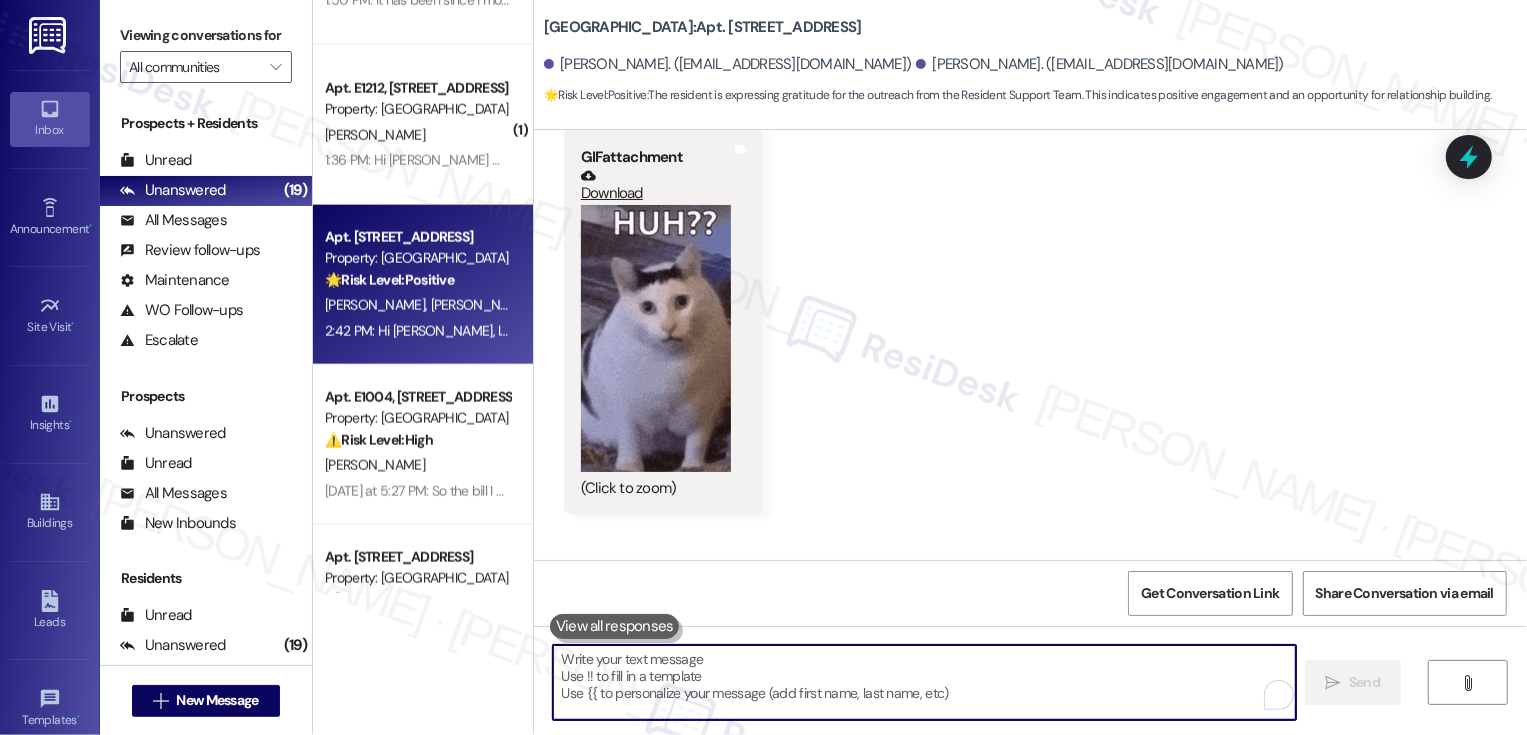 scroll, scrollTop: 1094, scrollLeft: 0, axis: vertical 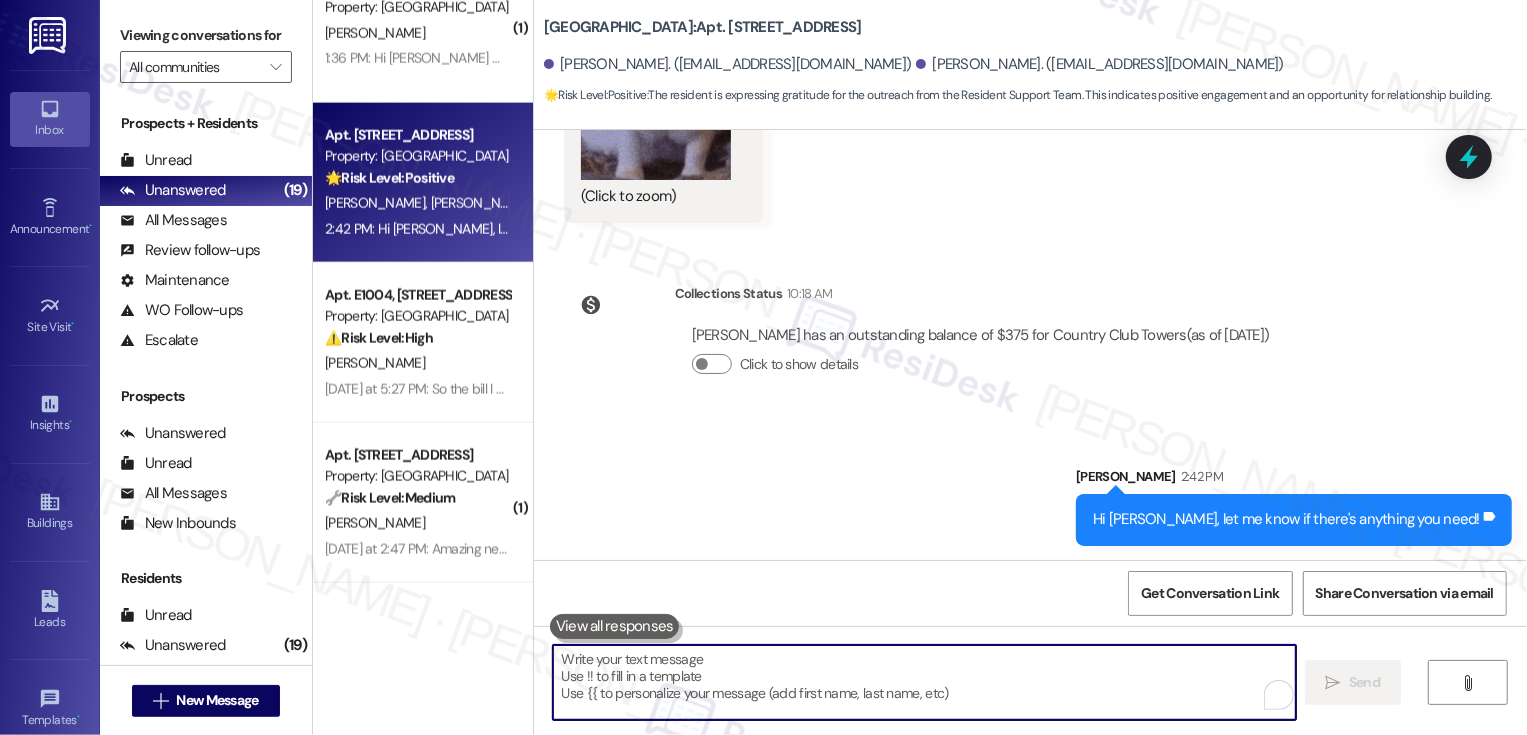 click on "[PERSON_NAME]" at bounding box center [417, 363] 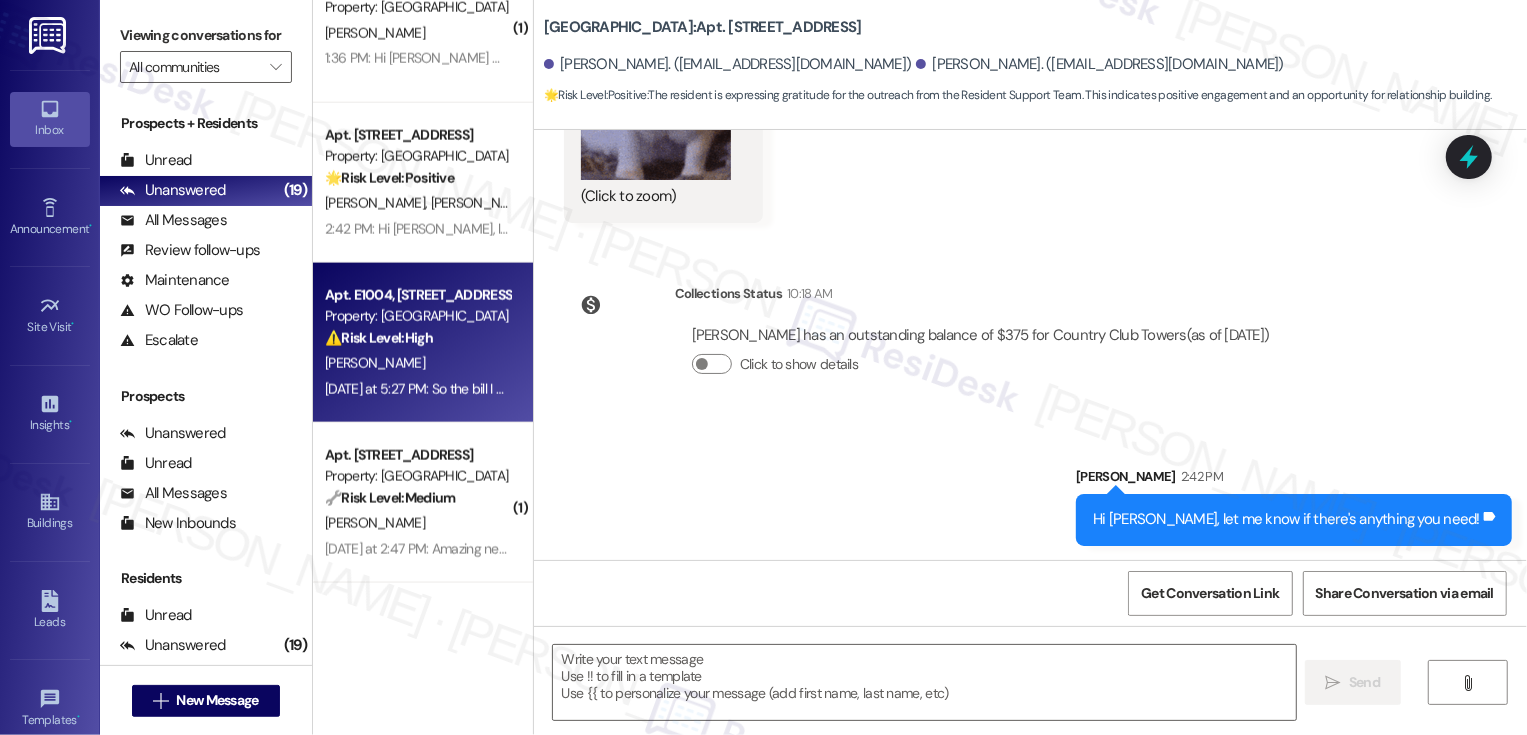 click on "[PERSON_NAME]" at bounding box center [417, 363] 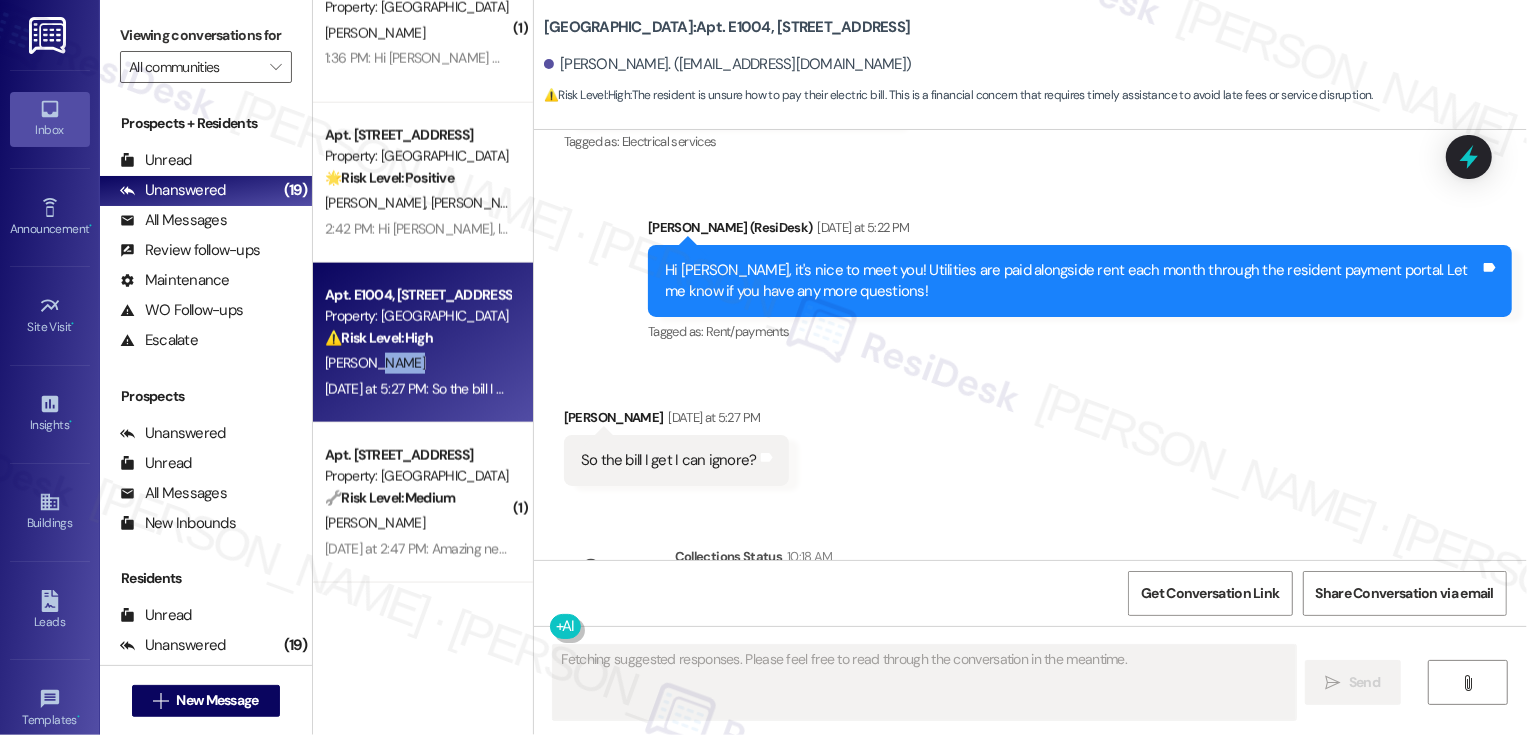 scroll, scrollTop: 500, scrollLeft: 0, axis: vertical 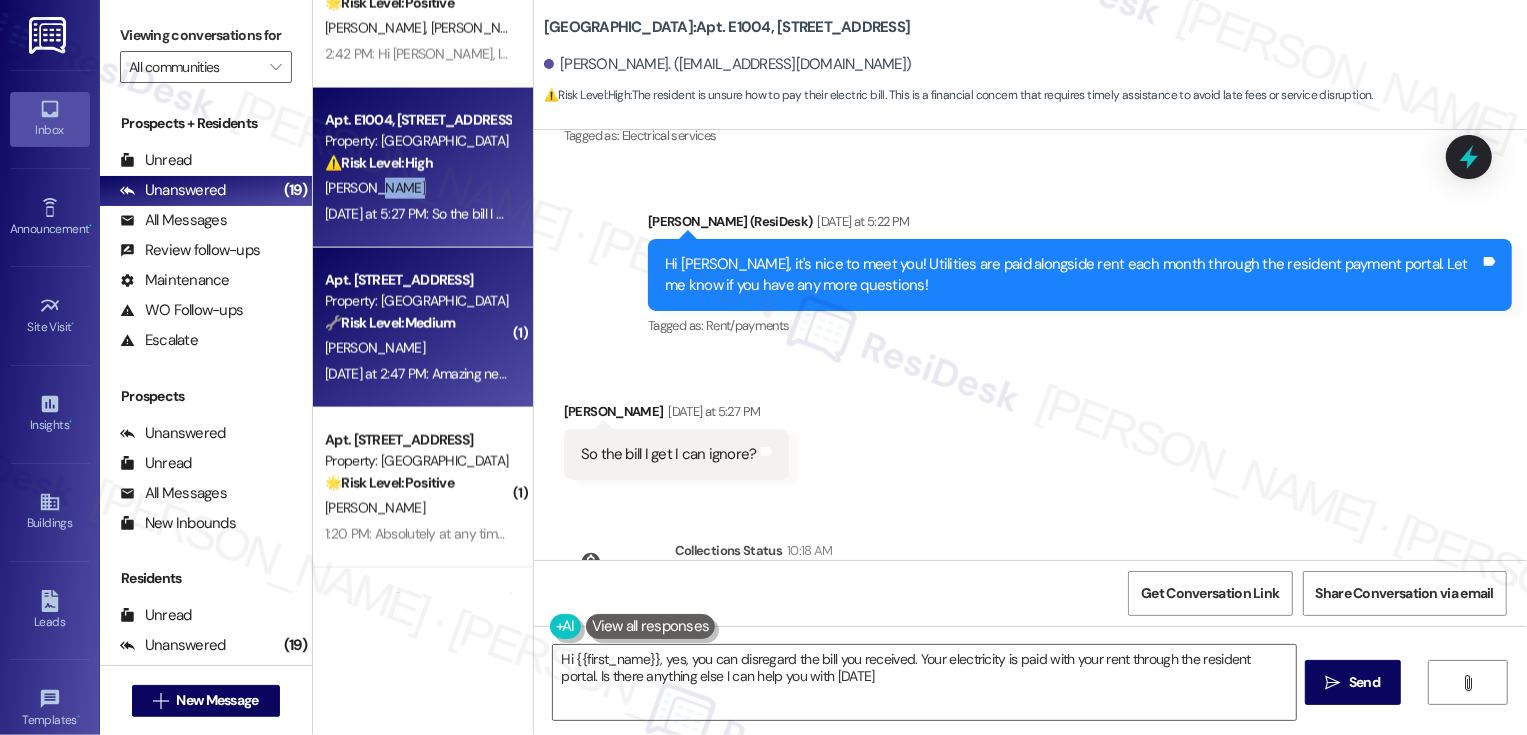 type on "Hi {{first_name}}, yes, you can disregard the bill you received. Your electricity is paid with your rent through the resident portal. Is there anything else I can help you with today?" 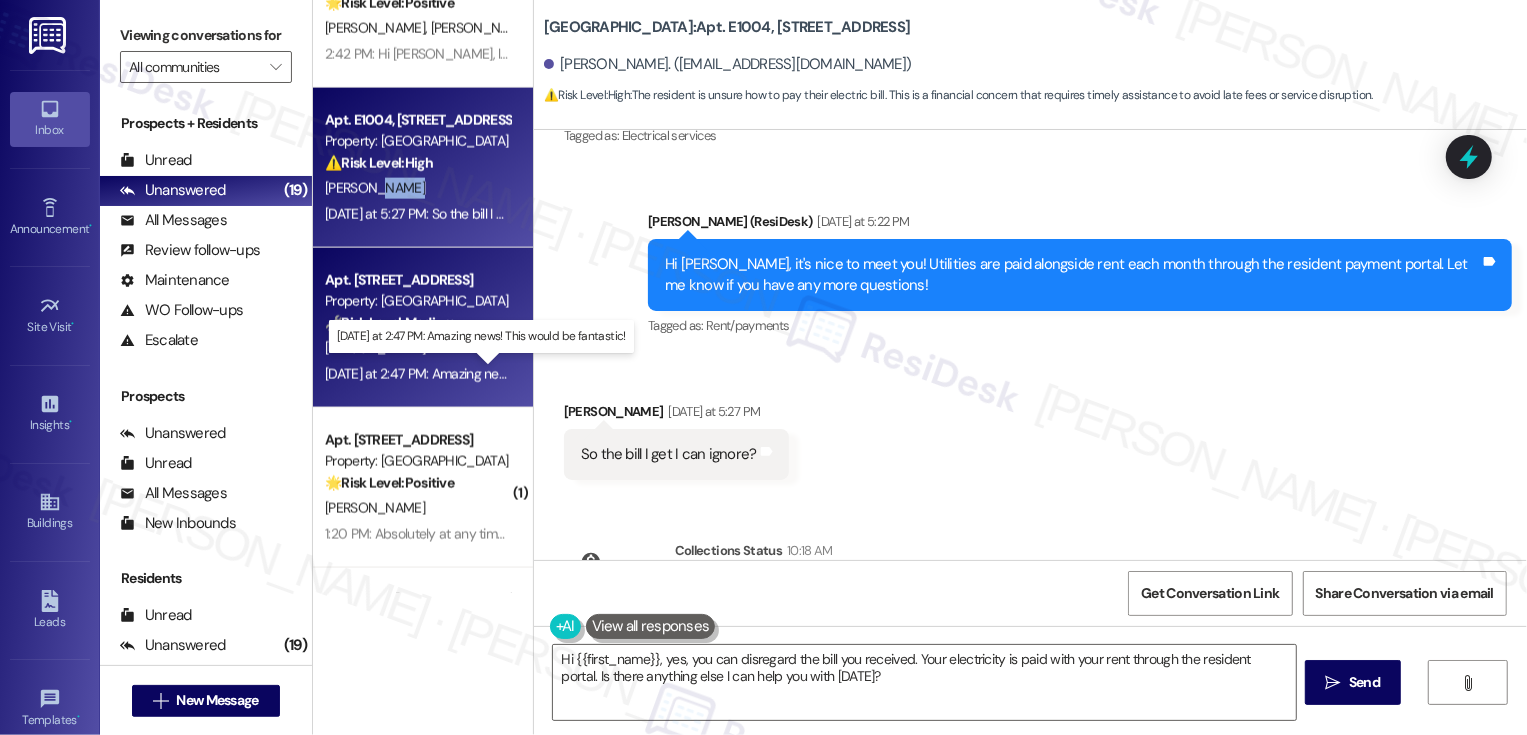 click on "Yesterday at 2:47 PM: Amazing news! This would be fantastic!  Yesterday at 2:47 PM: Amazing news! This would be fantastic!" at bounding box center (492, 374) 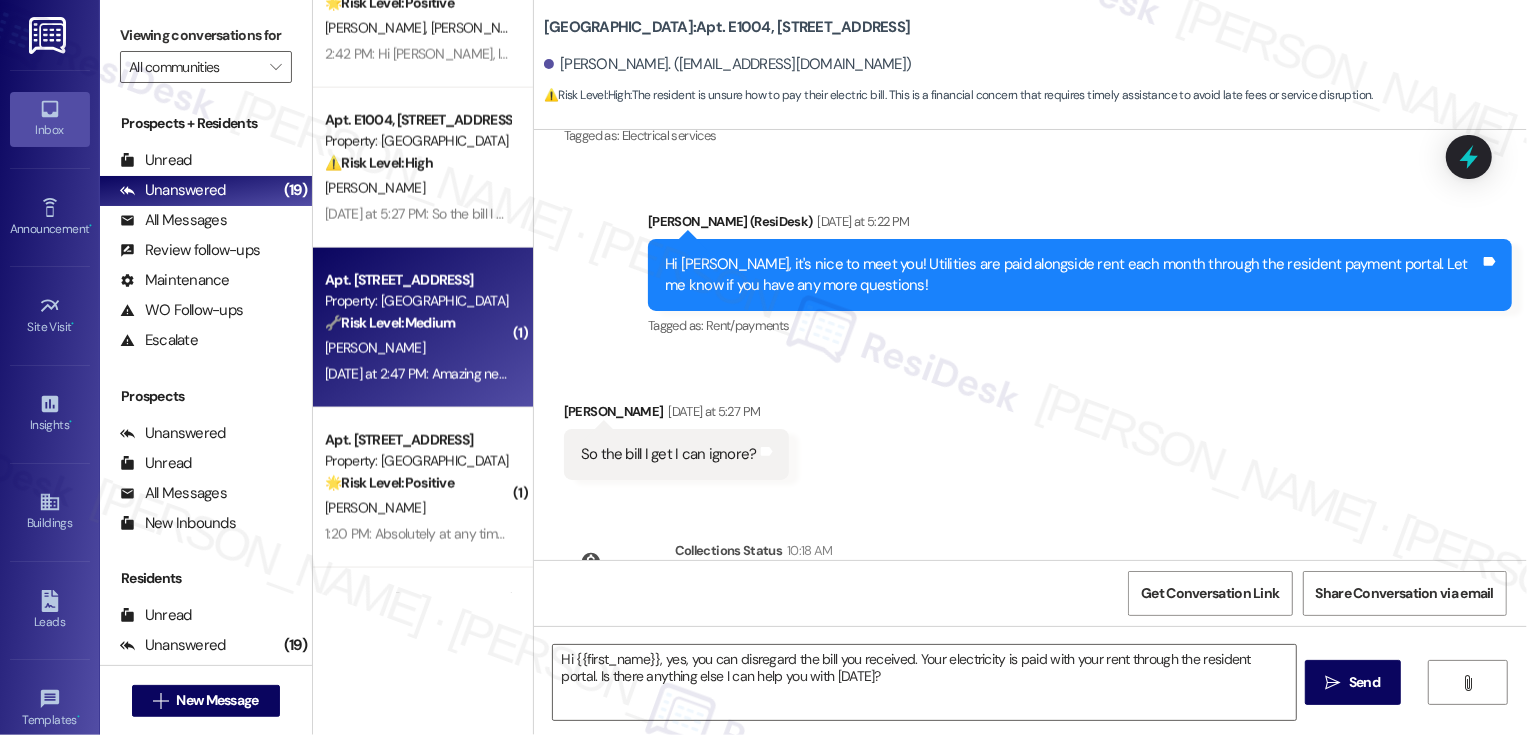 type on "Fetching suggested responses. Please feel free to read through the conversation in the meantime." 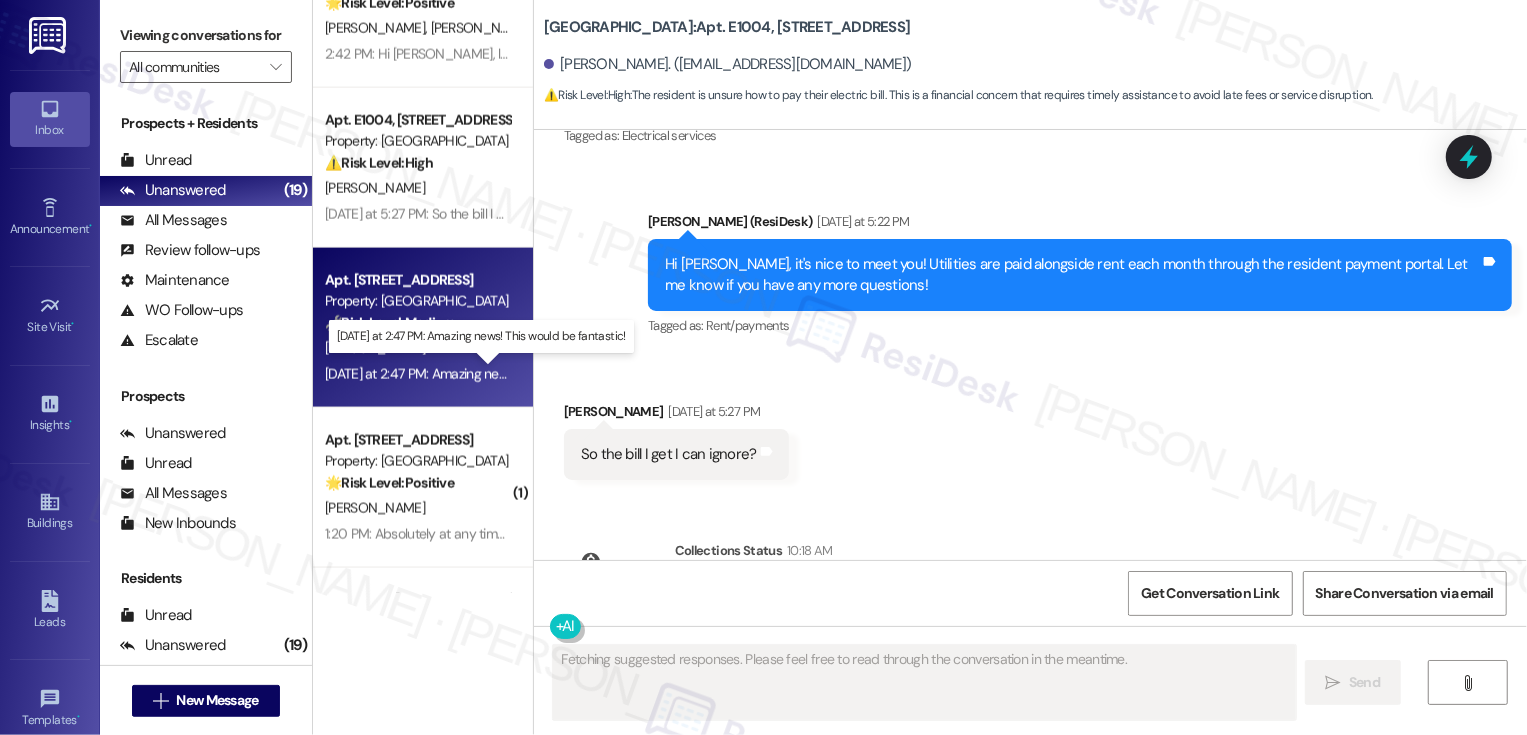 click on "Yesterday at 2:47 PM: Amazing news! This would be fantastic!  Yesterday at 2:47 PM: Amazing news! This would be fantastic!" at bounding box center (492, 374) 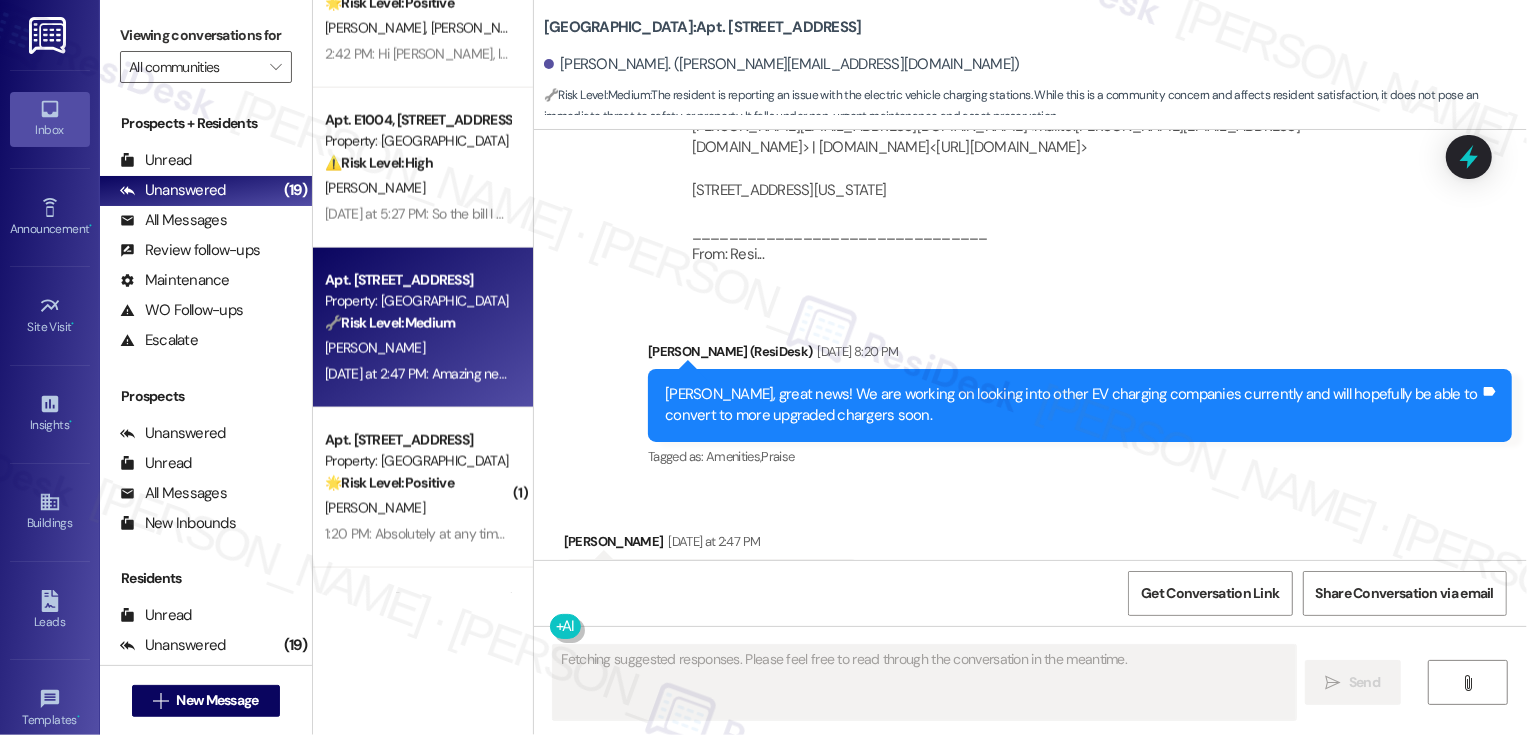 scroll, scrollTop: 2259, scrollLeft: 0, axis: vertical 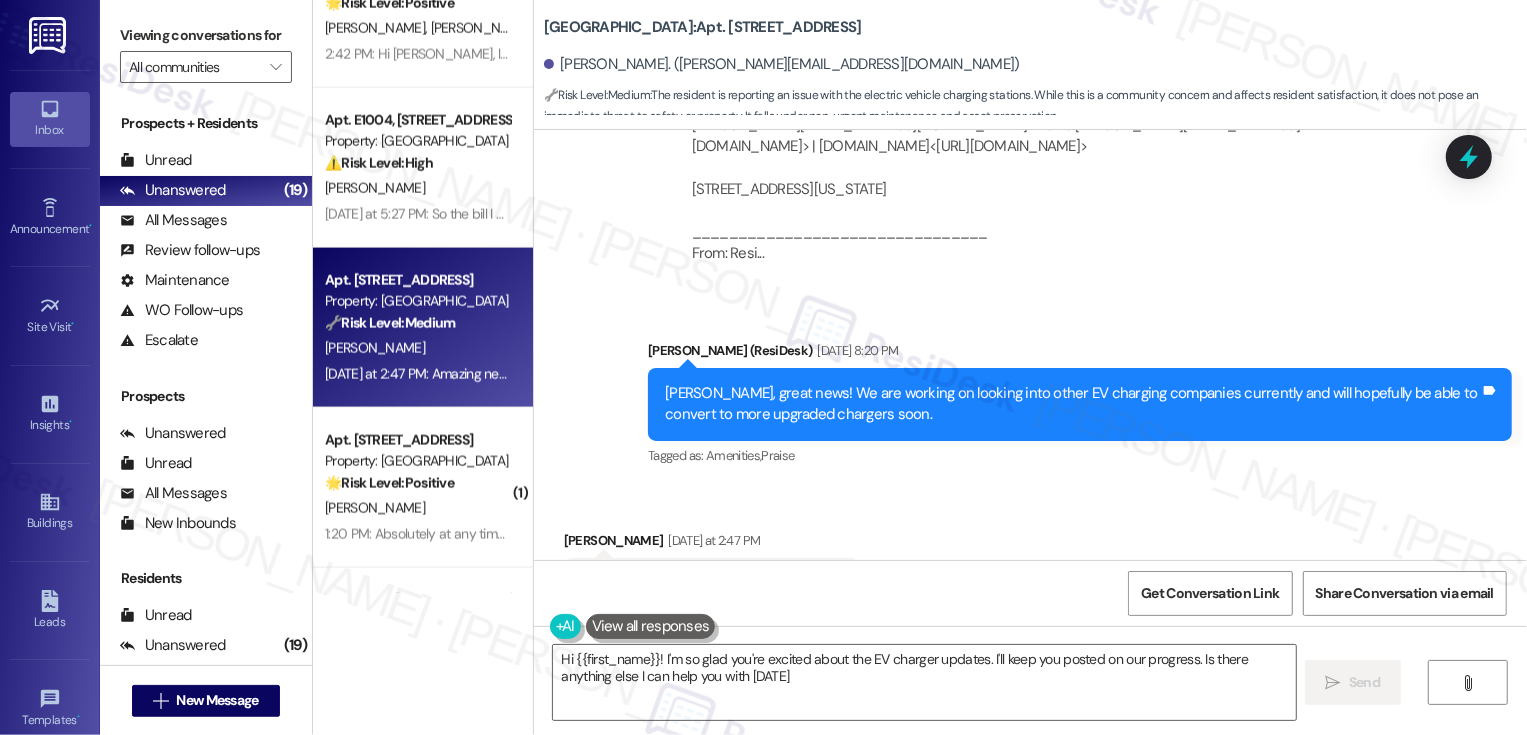 type on "Hi {{first_name}}! I'm so glad you're excited about the EV charger updates. I'll keep you posted on our progress. Is there anything else I can help you with today?" 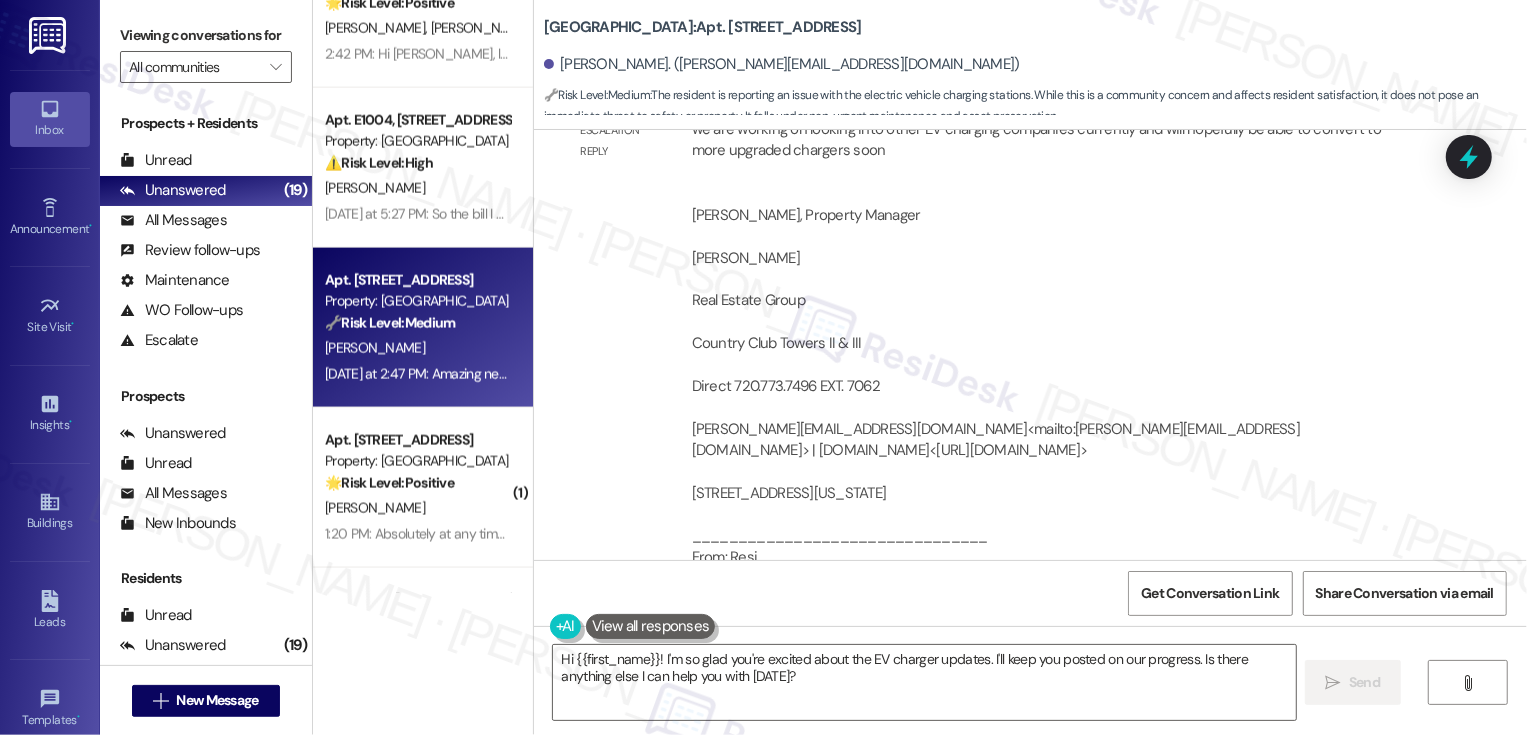 scroll, scrollTop: 2259, scrollLeft: 0, axis: vertical 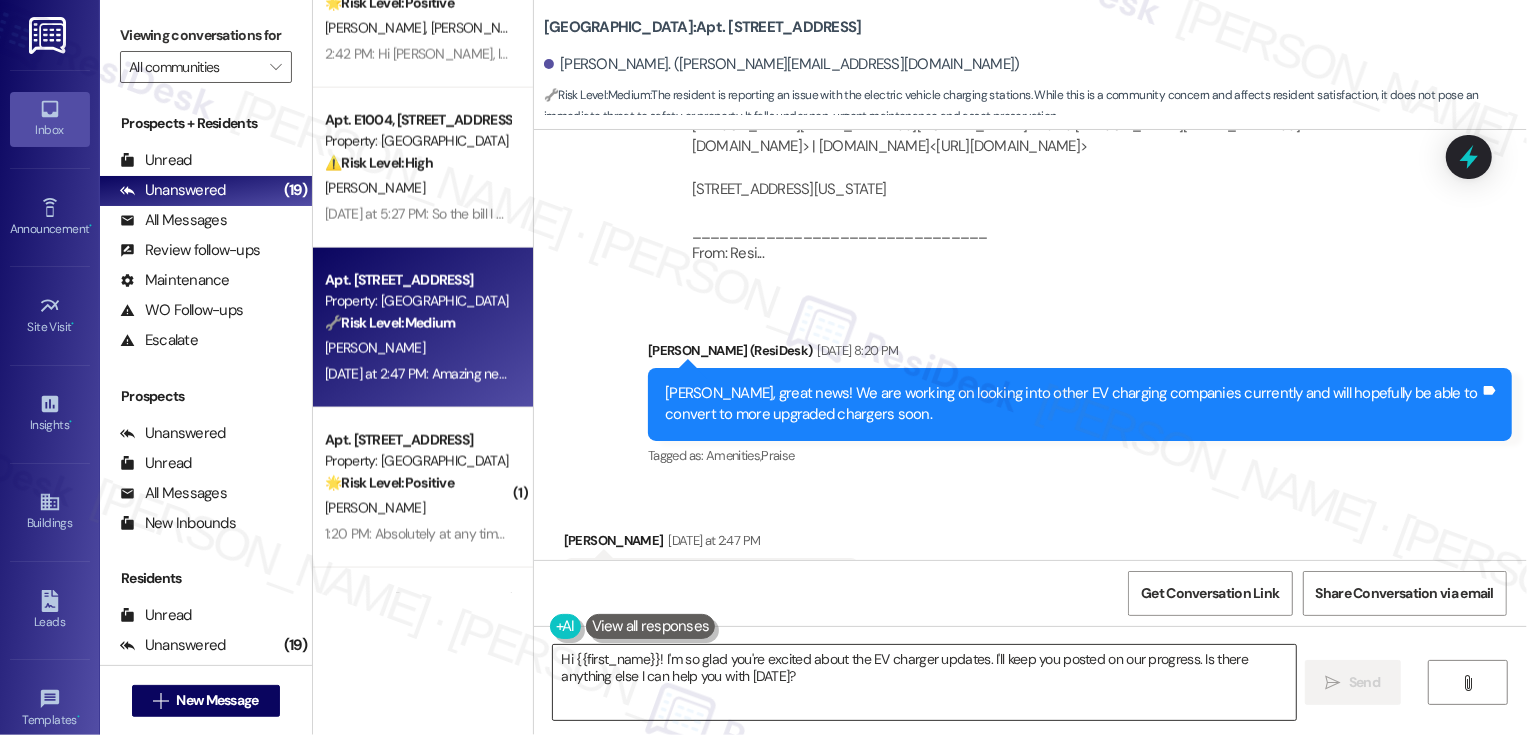 click on "Hi {{first_name}}! I'm so glad you're excited about the EV charger updates. I'll keep you posted on our progress. Is there anything else I can help you with today?" at bounding box center [924, 682] 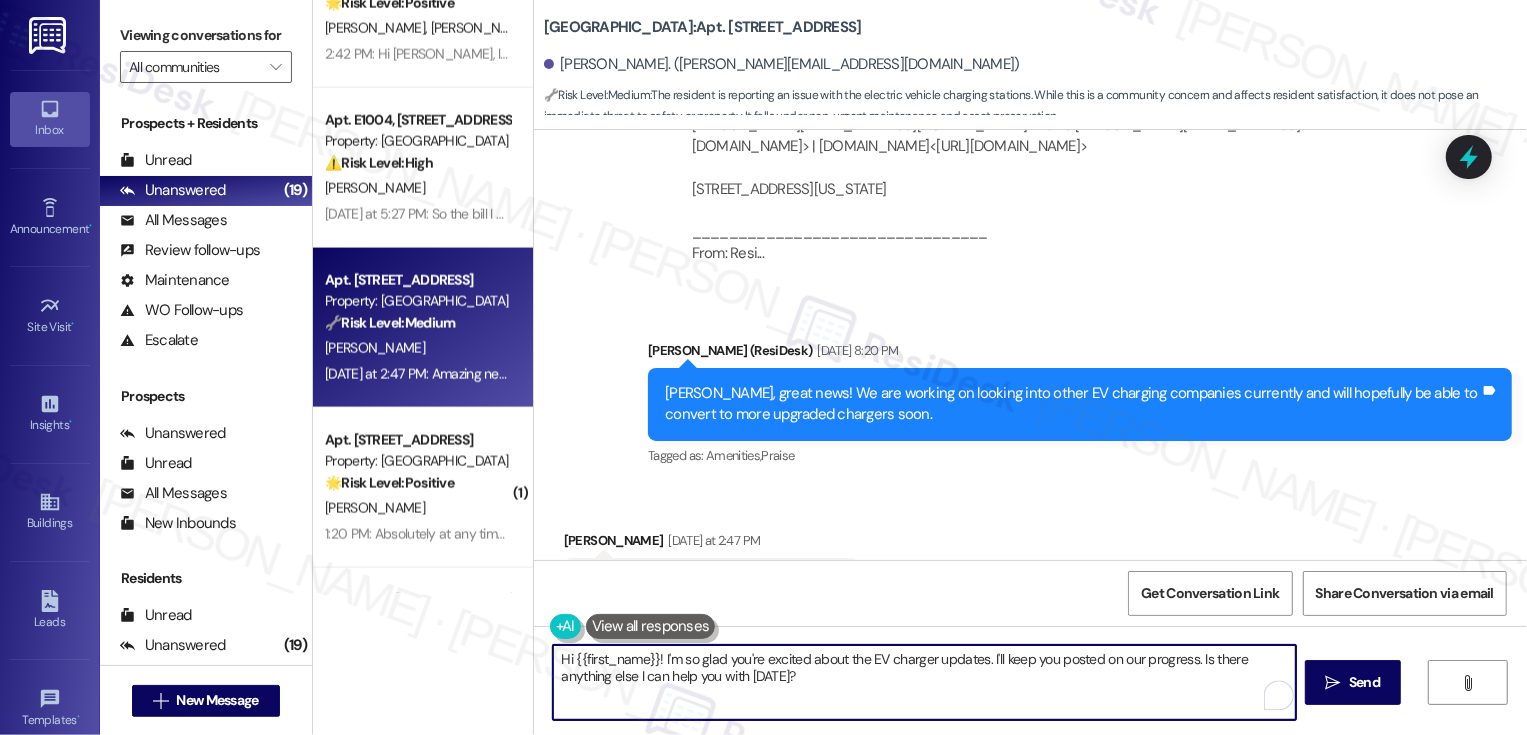 click on "Hi {{first_name}}! I'm so glad you're excited about the EV charger updates. I'll keep you posted on our progress. Is there anything else I can help you with today?" at bounding box center [924, 682] 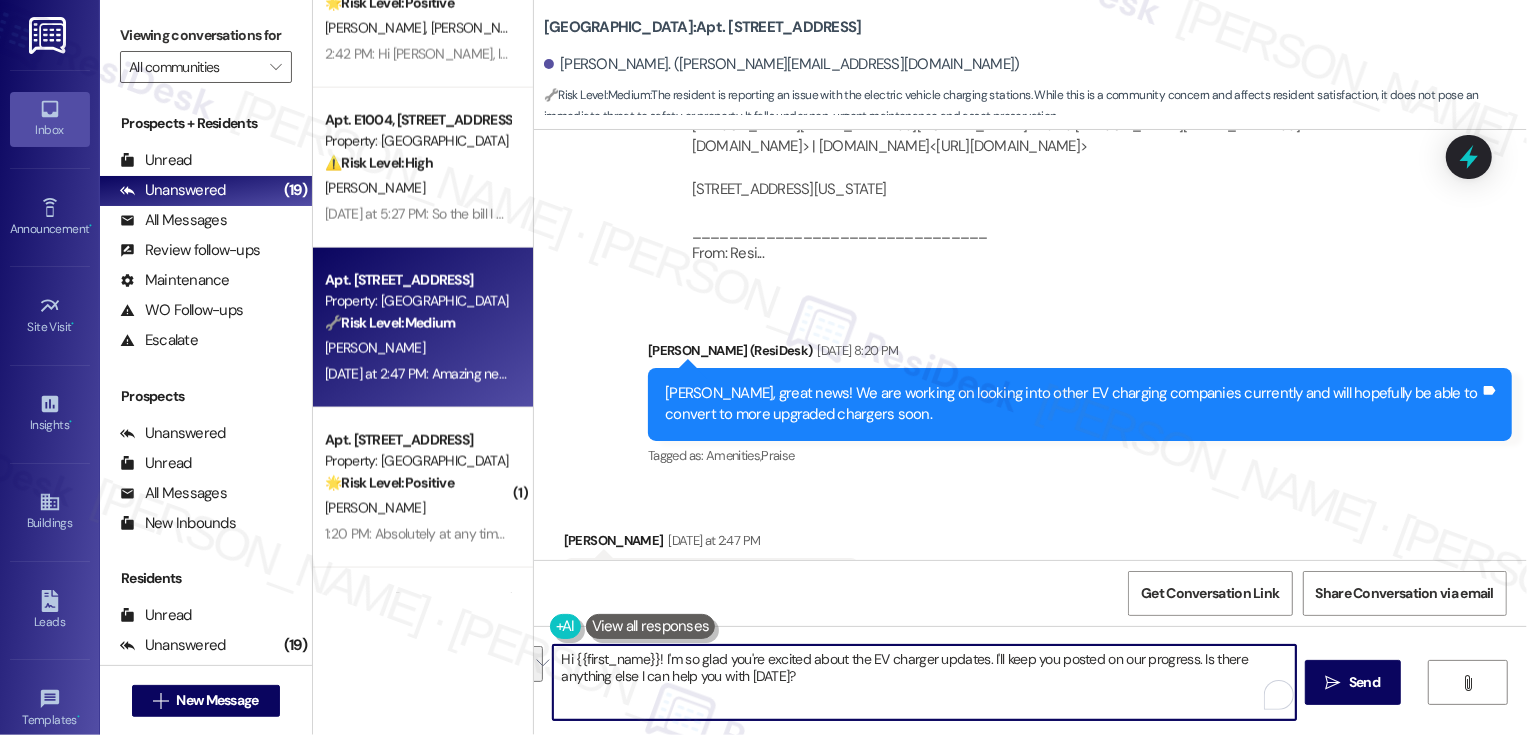 click on "Received via SMS Lauren Sparks Yesterday at 2:47 PM Amazing news! This would be fantastic!  Tags and notes" at bounding box center [1030, 554] 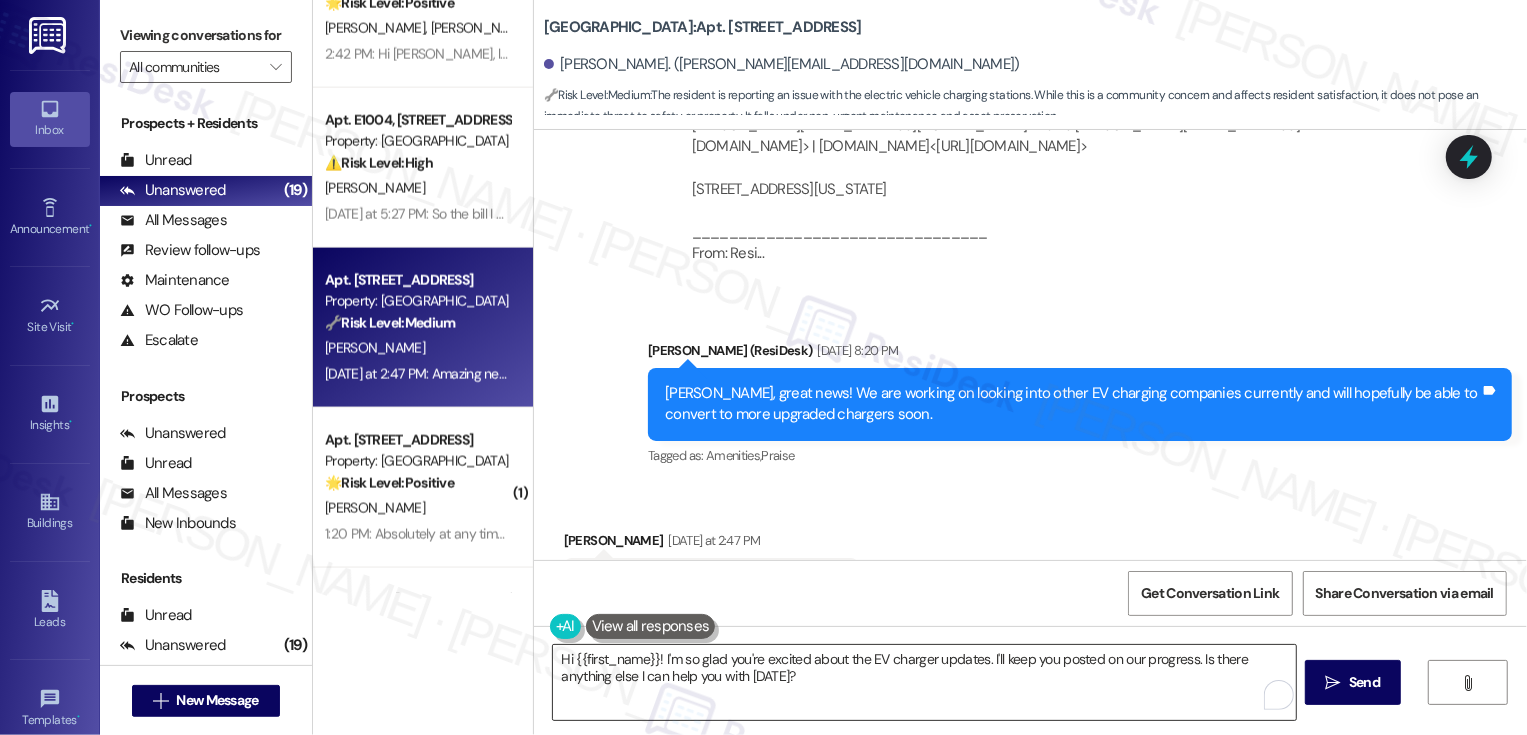 click on "Hi {{first_name}}! I'm so glad you're excited about the EV charger updates. I'll keep you posted on our progress. Is there anything else I can help you with today?" at bounding box center [924, 682] 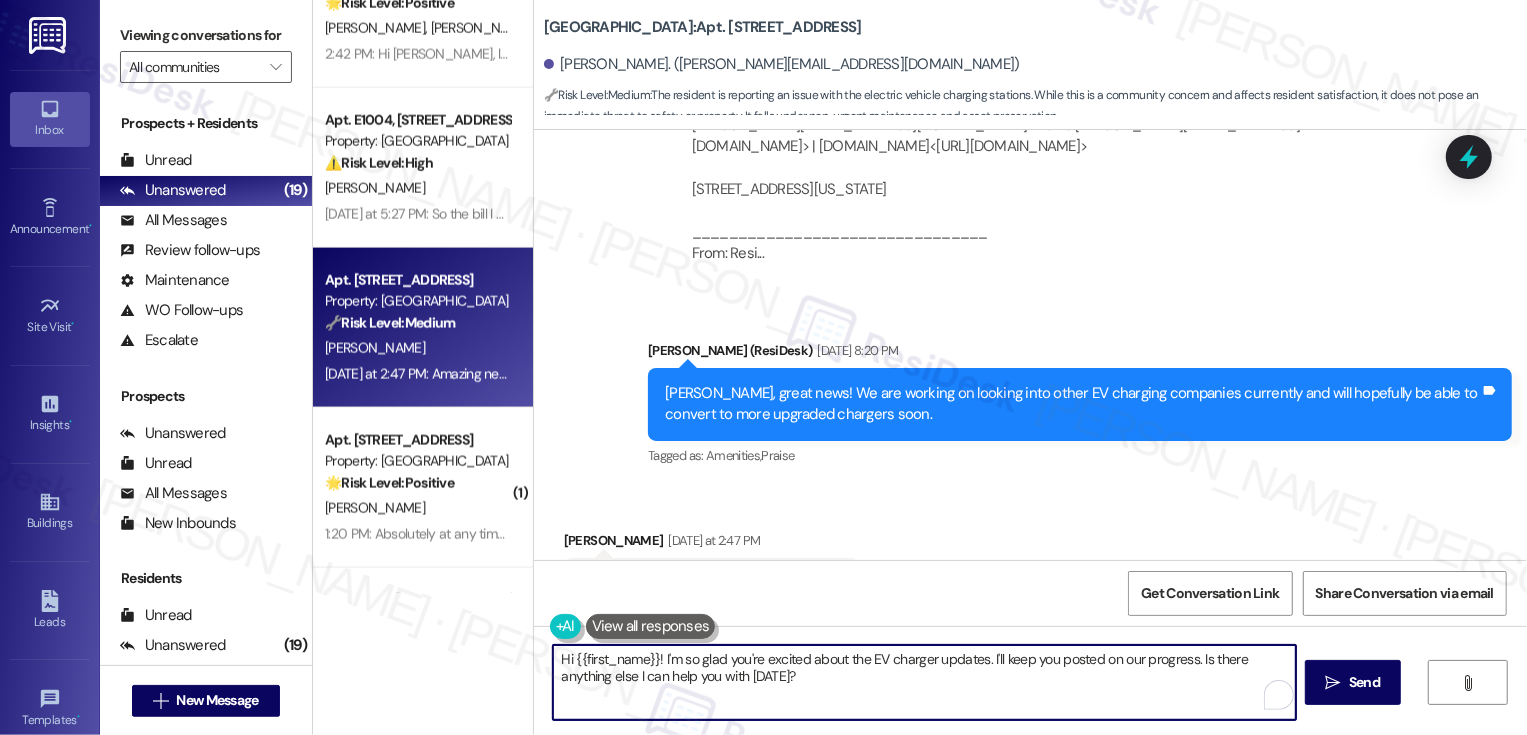 click on "Hi {{first_name}}! I'm so glad you're excited about the EV charger updates. I'll keep you posted on our progress. Is there anything else I can help you with today?" at bounding box center [924, 682] 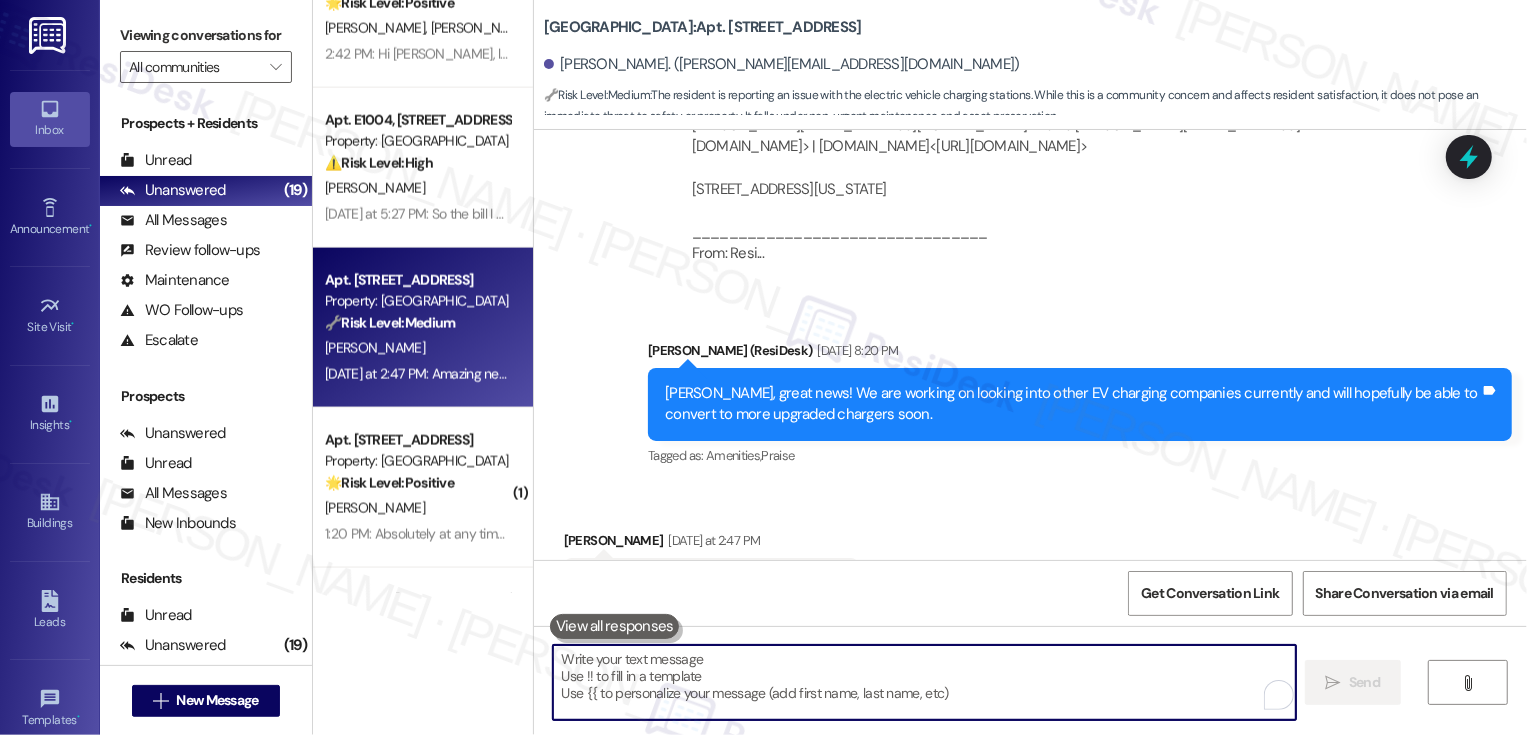 type 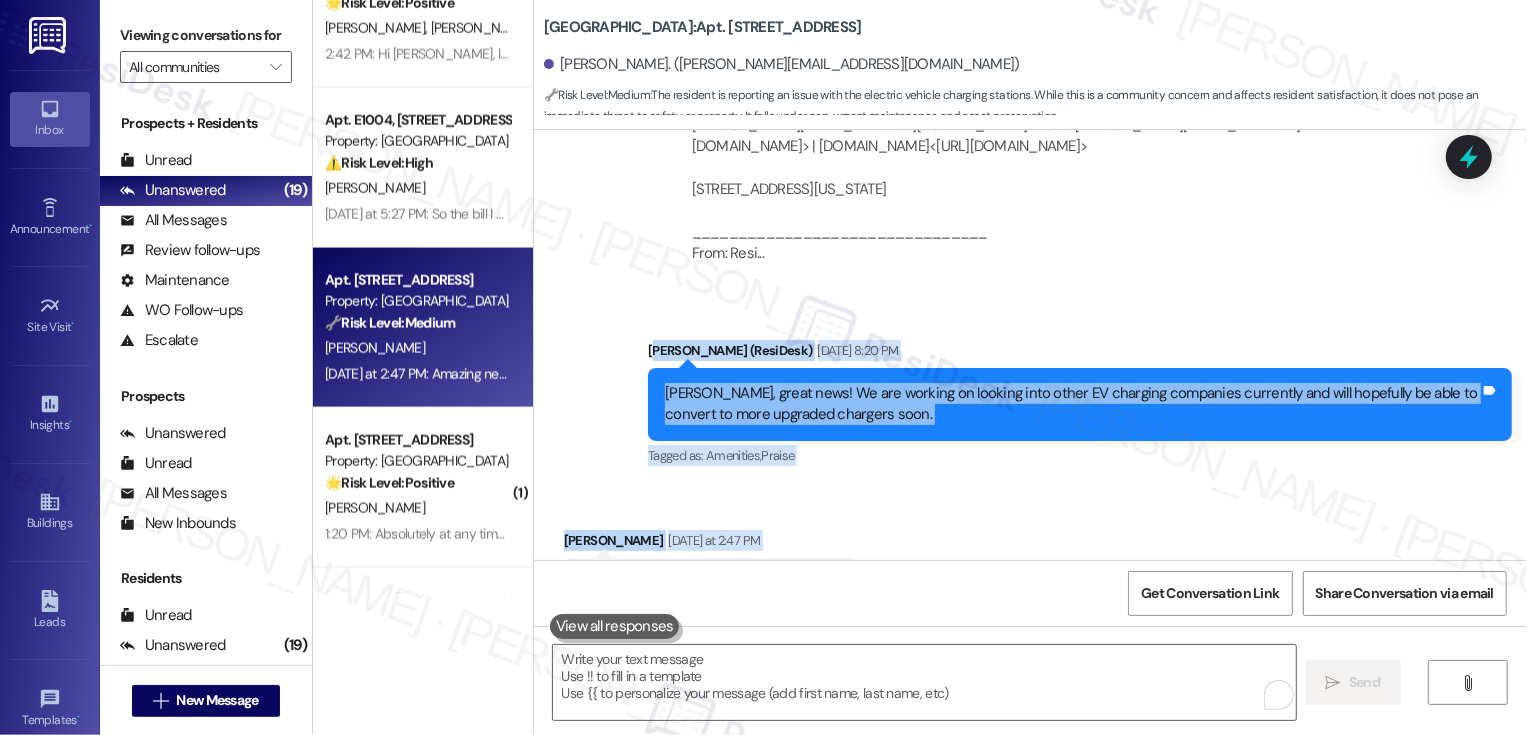 drag, startPoint x: 640, startPoint y: 277, endPoint x: 812, endPoint y: 526, distance: 302.63013 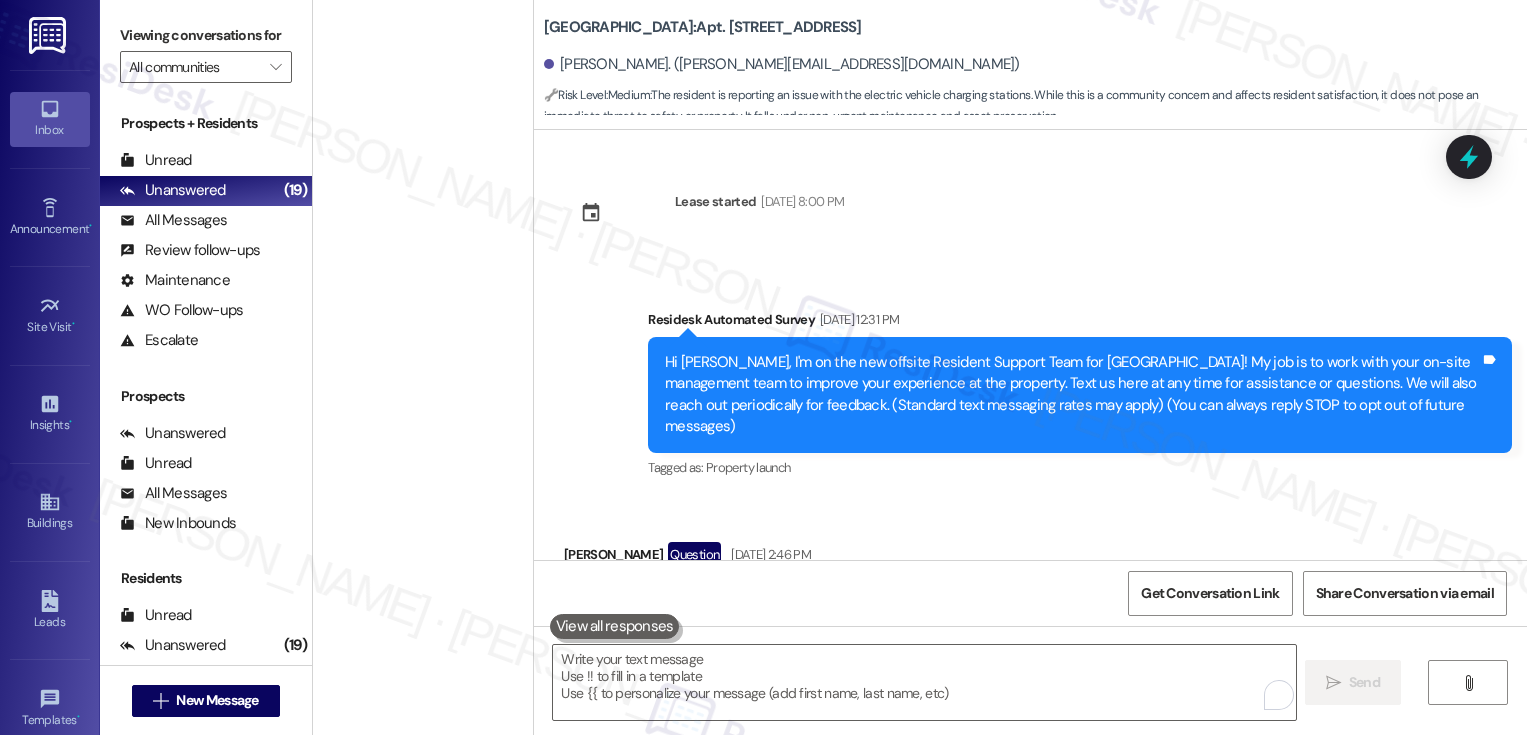 scroll, scrollTop: 0, scrollLeft: 0, axis: both 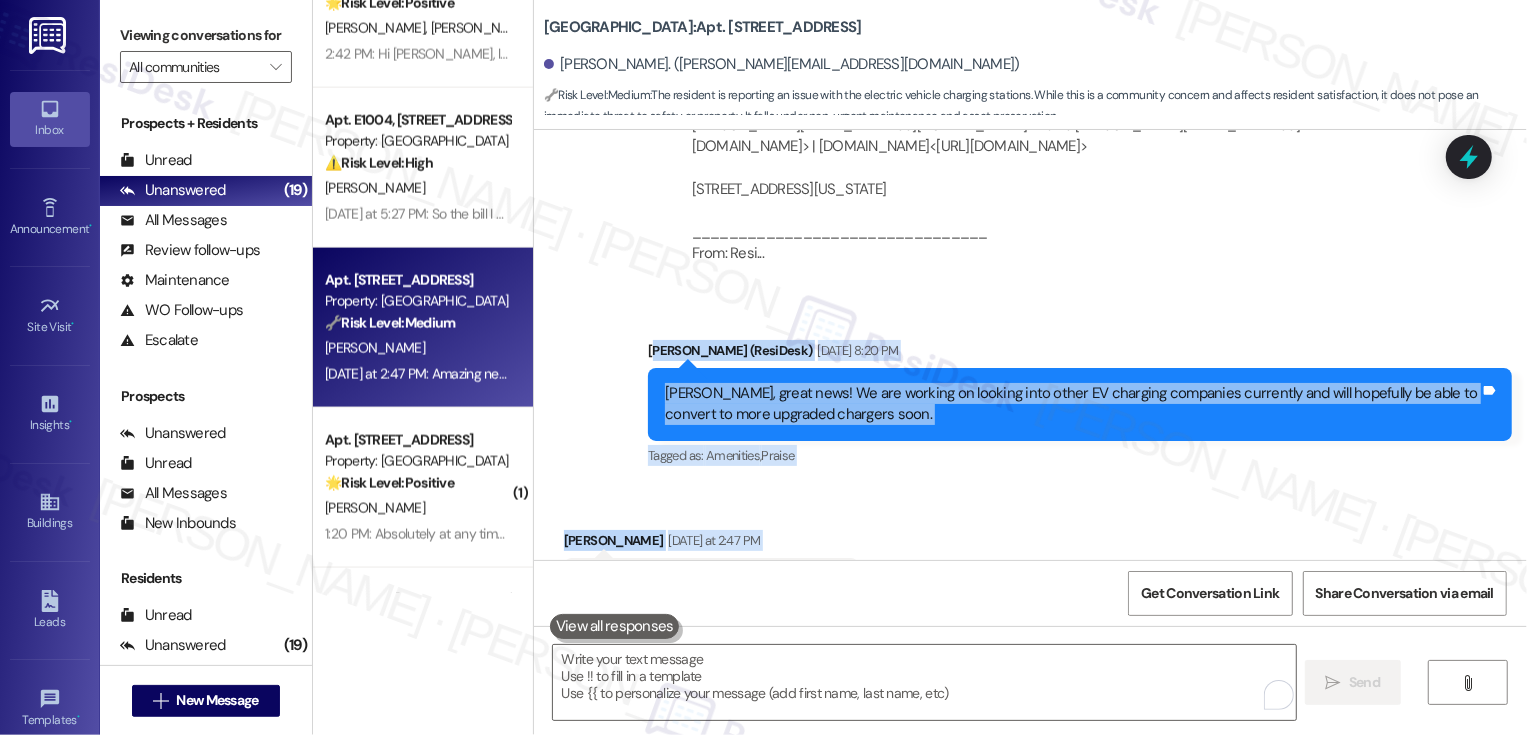 click on "Received via SMS [PERSON_NAME] [DATE] at 2:47 PM Amazing news! This would be fantastic!  Tags and notes" at bounding box center [1030, 554] 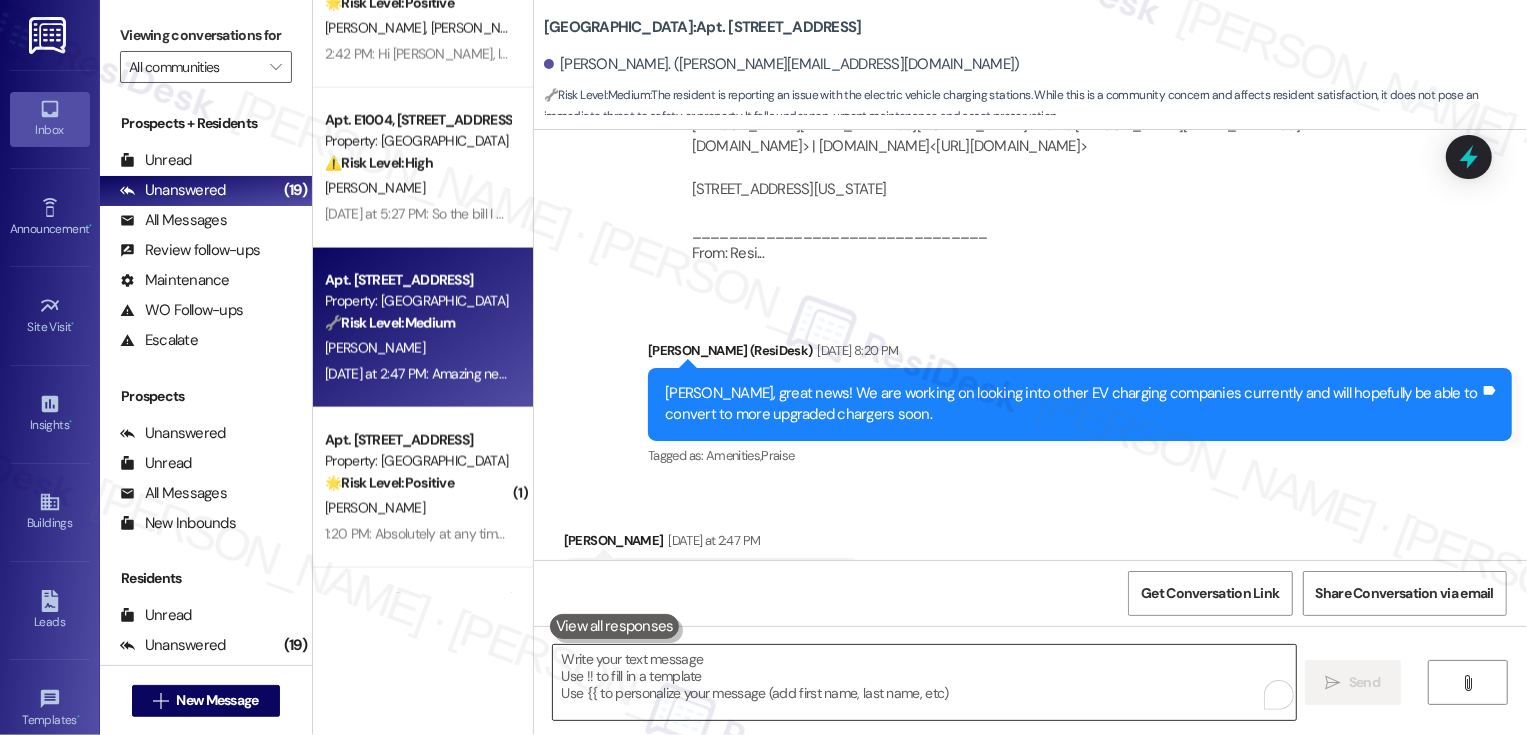 click at bounding box center [924, 682] 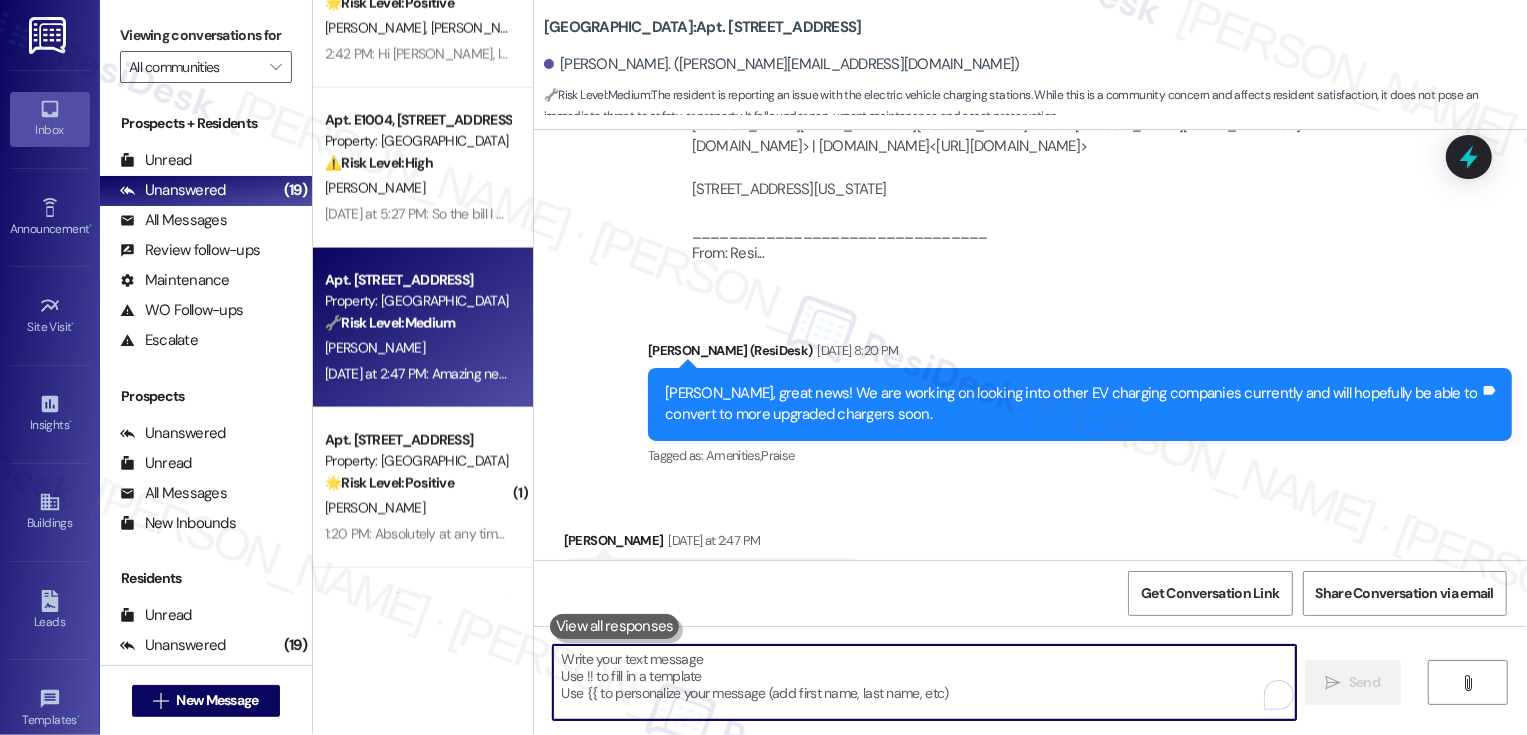 paste on "Love the excitement! We’re still exploring options, but I really appreciate you sharing your enthusiasm." 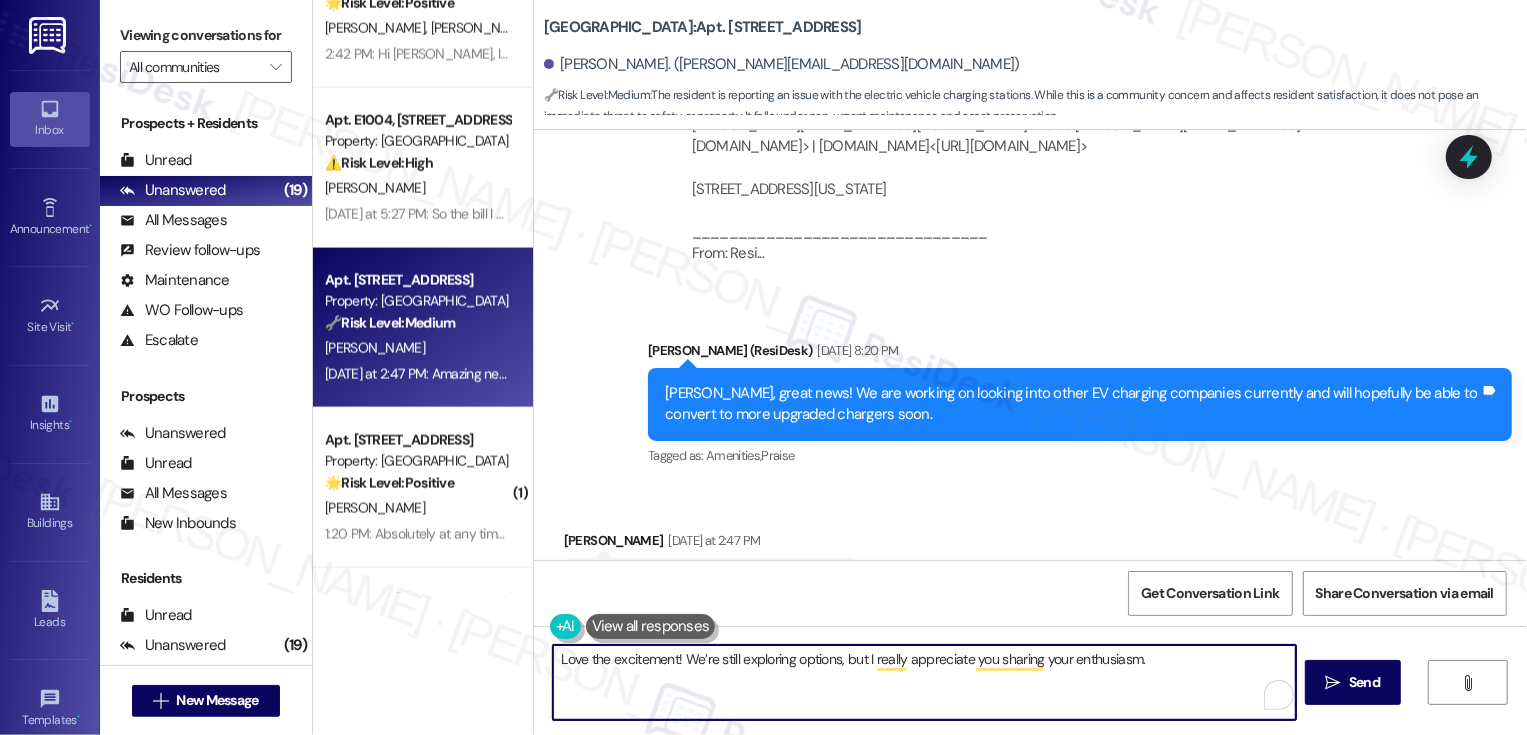 click on "Love the excitement! We’re still exploring options, but I really appreciate you sharing your enthusiasm." at bounding box center [924, 682] 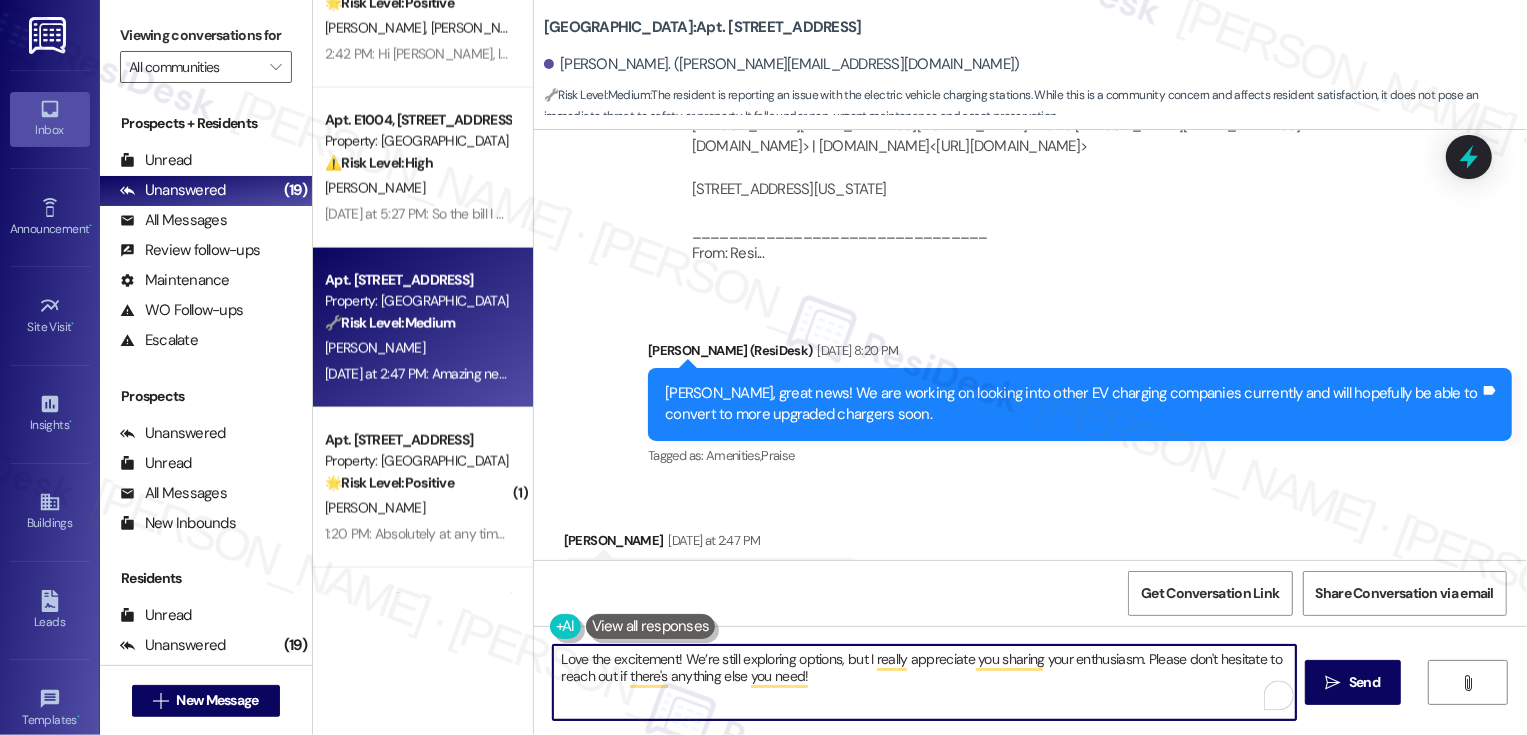 click on "Love the excitement! We’re still exploring options, but I really appreciate you sharing your enthusiasm. Please don't hesitate to reach out if there's anything else you need!" at bounding box center (924, 682) 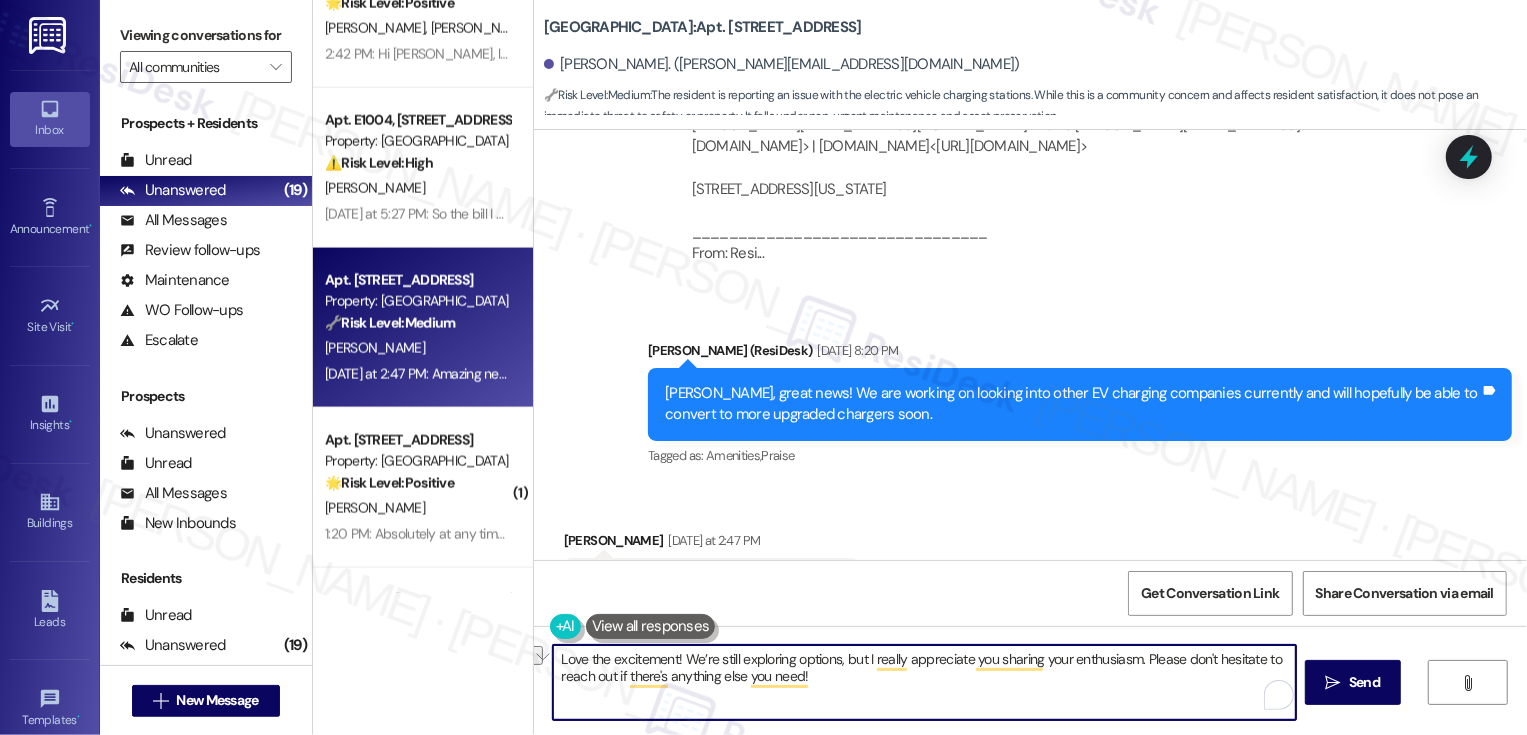 drag, startPoint x: 1138, startPoint y: 659, endPoint x: 521, endPoint y: 652, distance: 617.03973 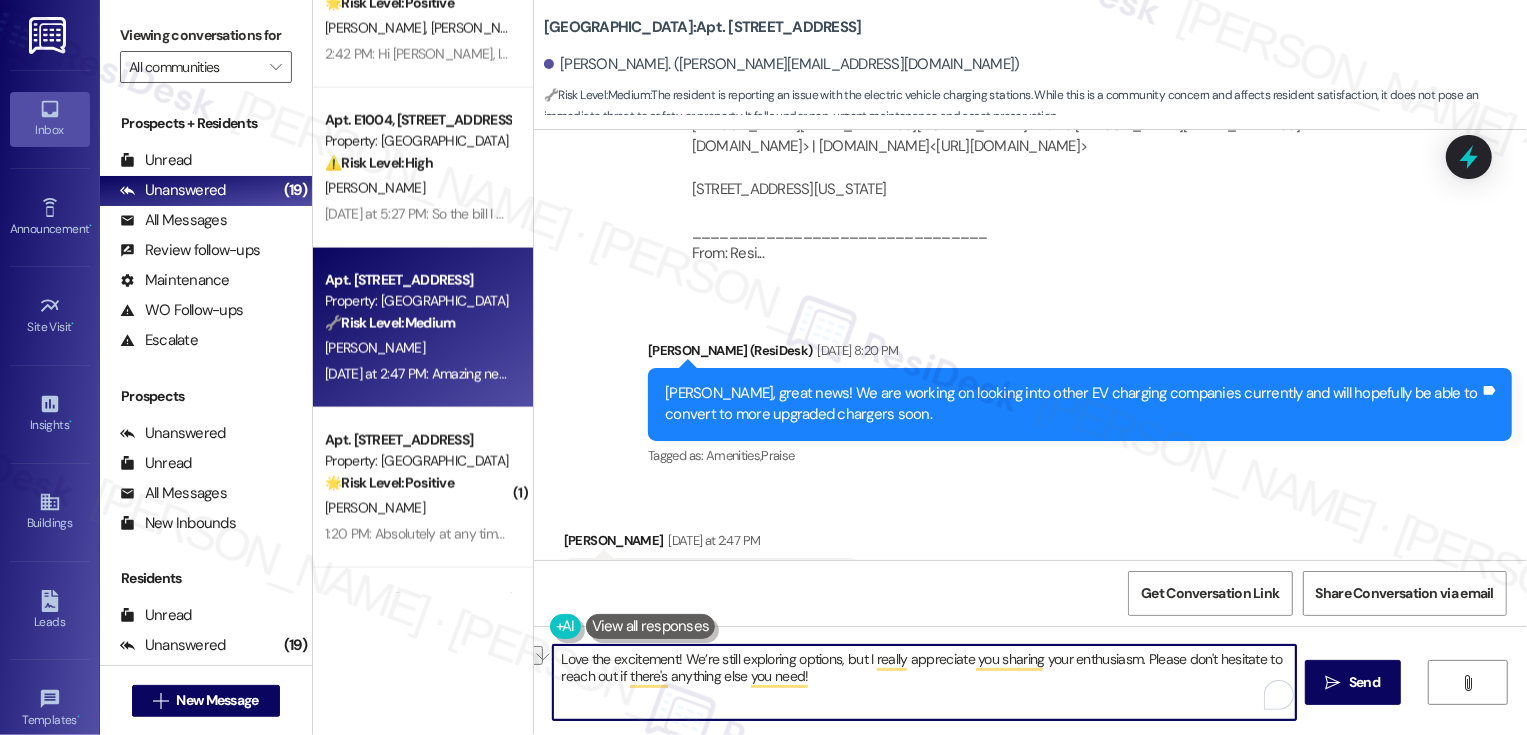 click on "Love the excitement! We’re still exploring options, but I really appreciate you sharing your enthusiasm. Please don't hesitate to reach out if there's anything else you need!  Send " at bounding box center (1030, 701) 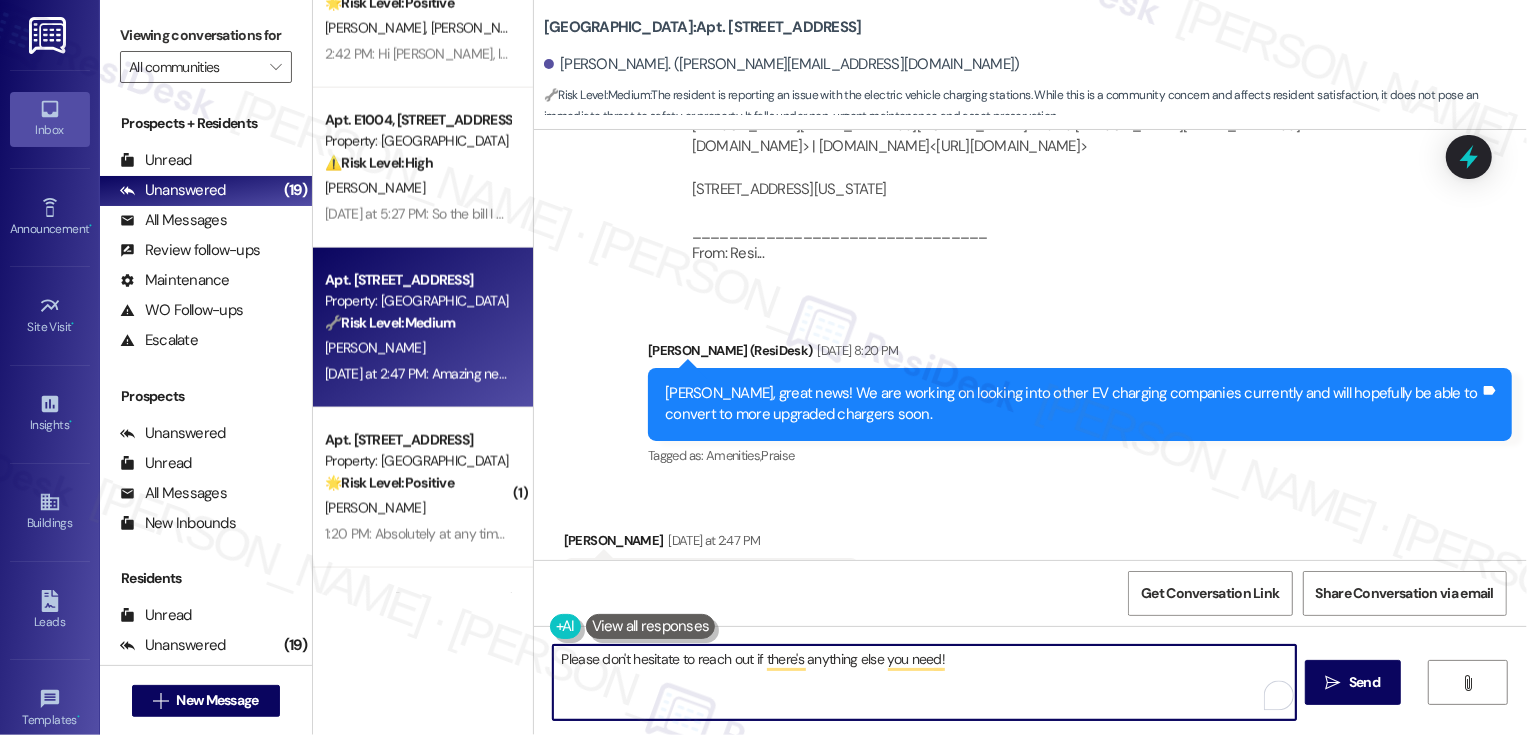click on "Please don't hesitate to reach out if there's anything else you need!" at bounding box center (924, 682) 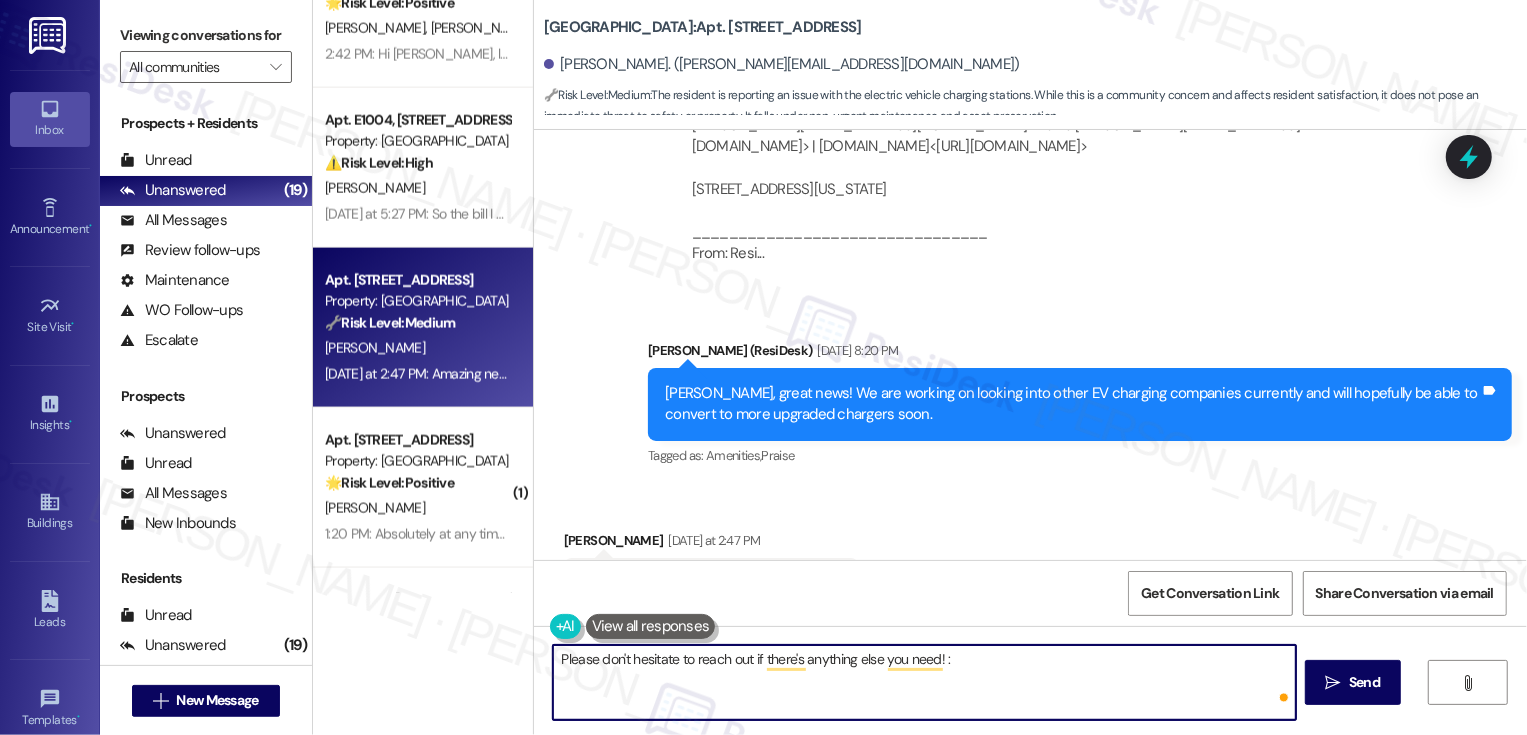 type on "Please don't hesitate to reach out if there's anything else you need! :)" 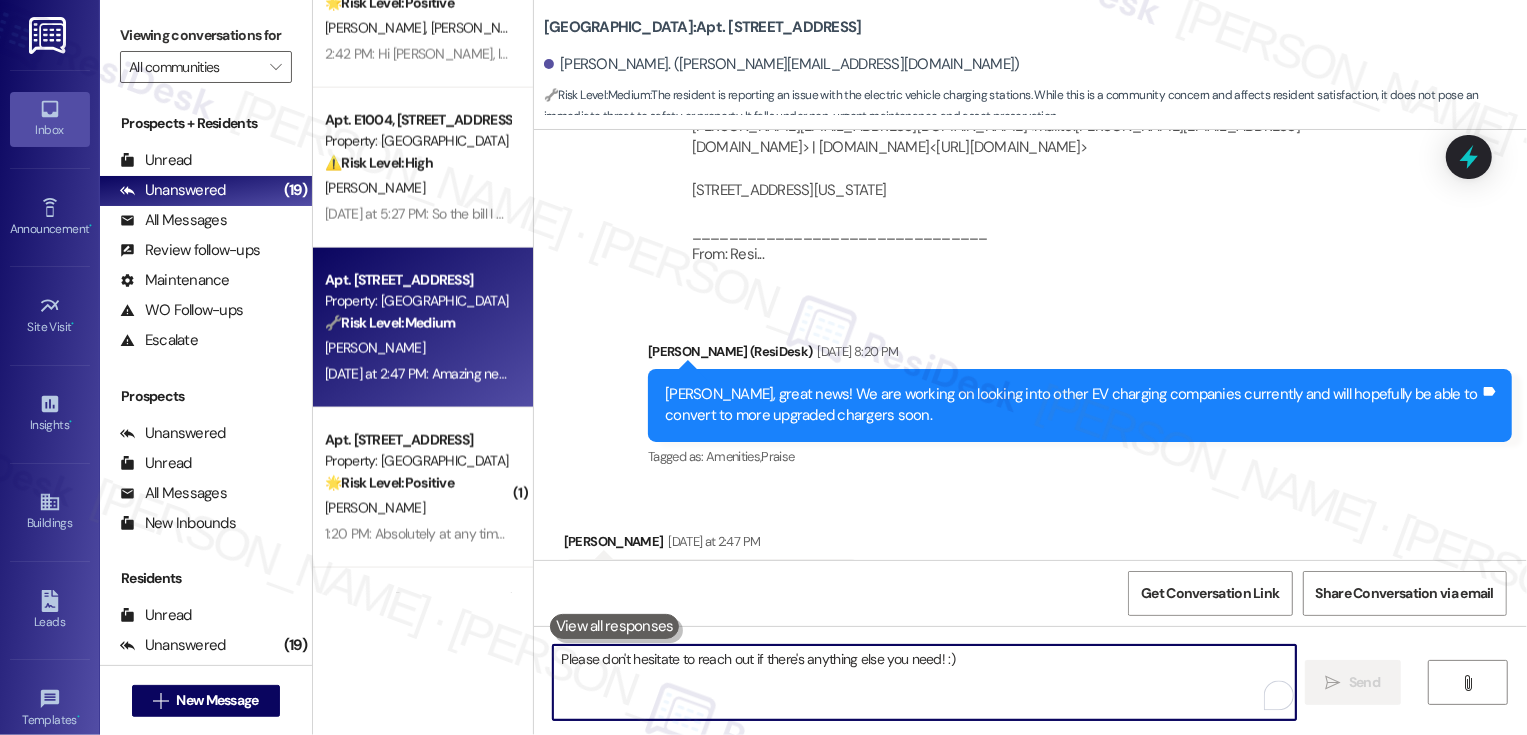 scroll, scrollTop: 2399, scrollLeft: 0, axis: vertical 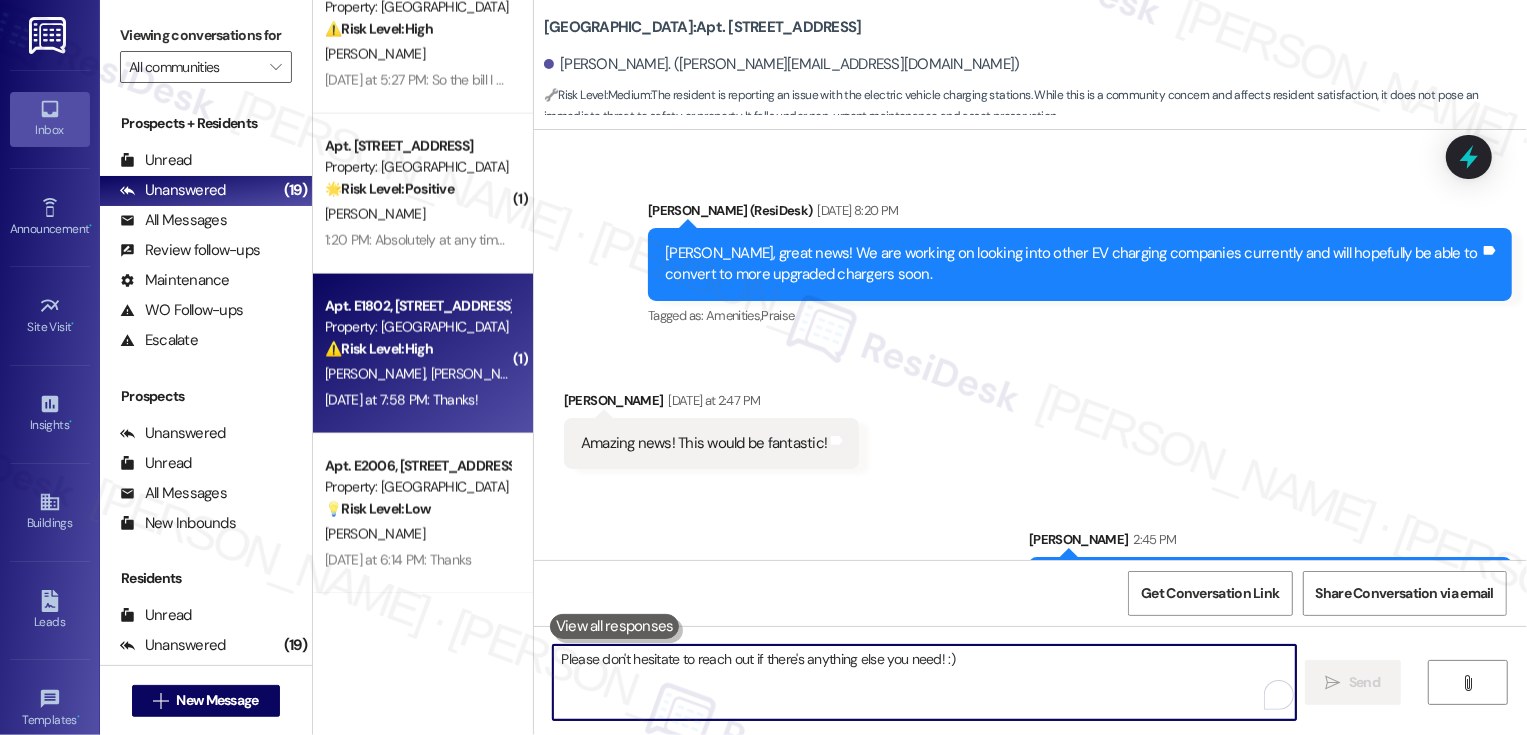 click on "⚠️  Risk Level:  High The resident is having trouble signing the new lease and needs assistance from the on-site manager. This involves a financial concern (lease agreement) and requires timely action to ensure the lease is properly executed." at bounding box center [417, 349] 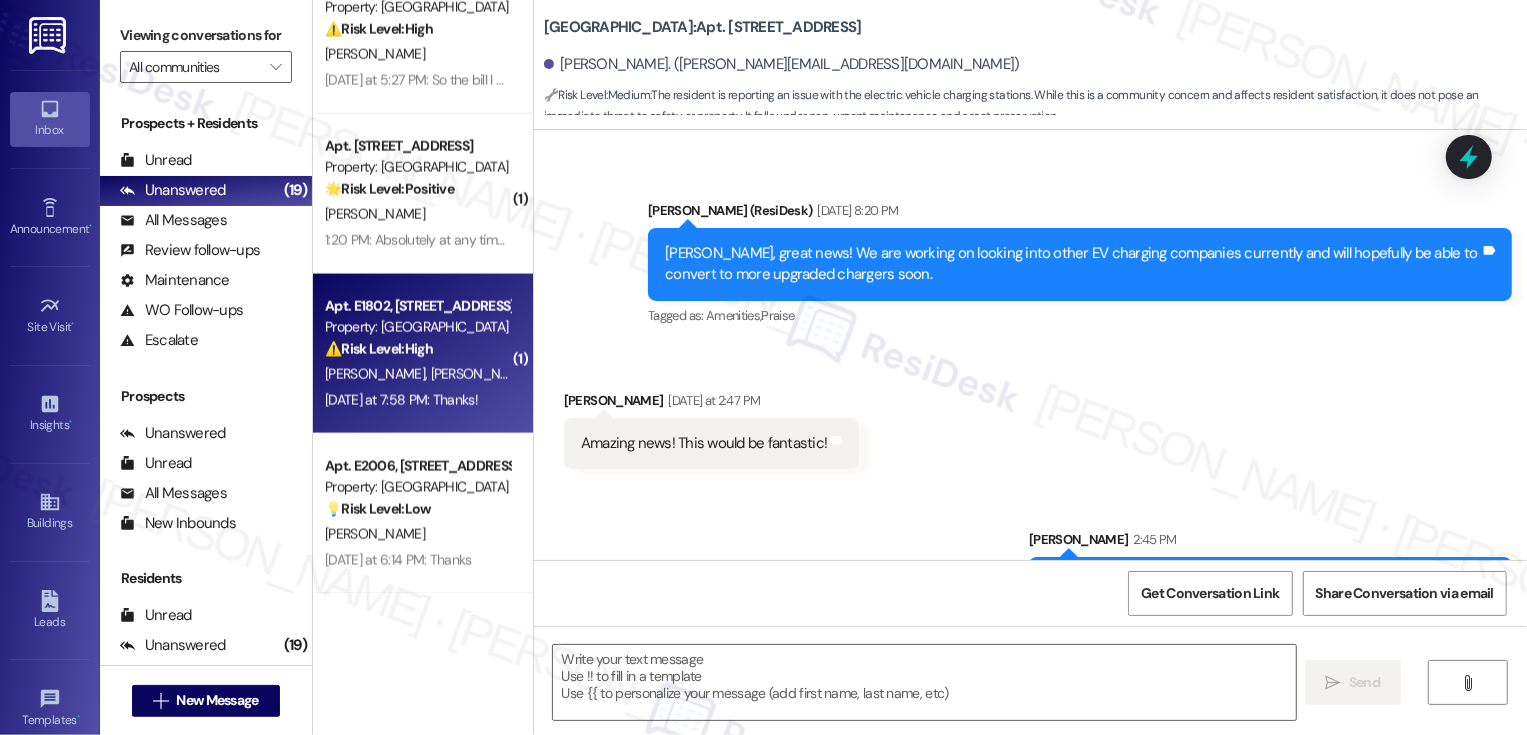 click on "⚠️  Risk Level:  High The resident is having trouble signing the new lease and needs assistance from the on-site manager. This involves a financial concern (lease agreement) and requires timely action to ensure the lease is properly executed." at bounding box center [417, 349] 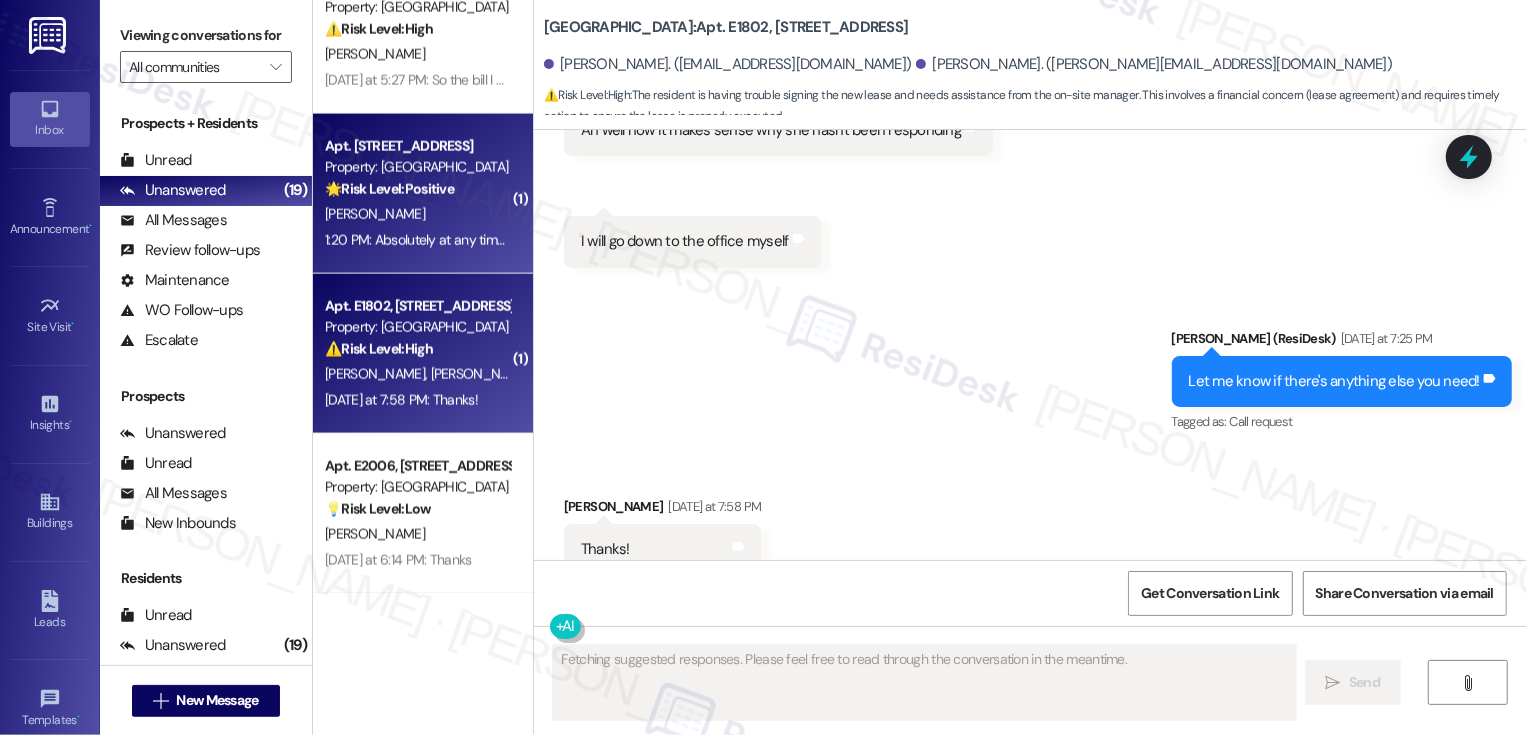 scroll, scrollTop: 1630, scrollLeft: 0, axis: vertical 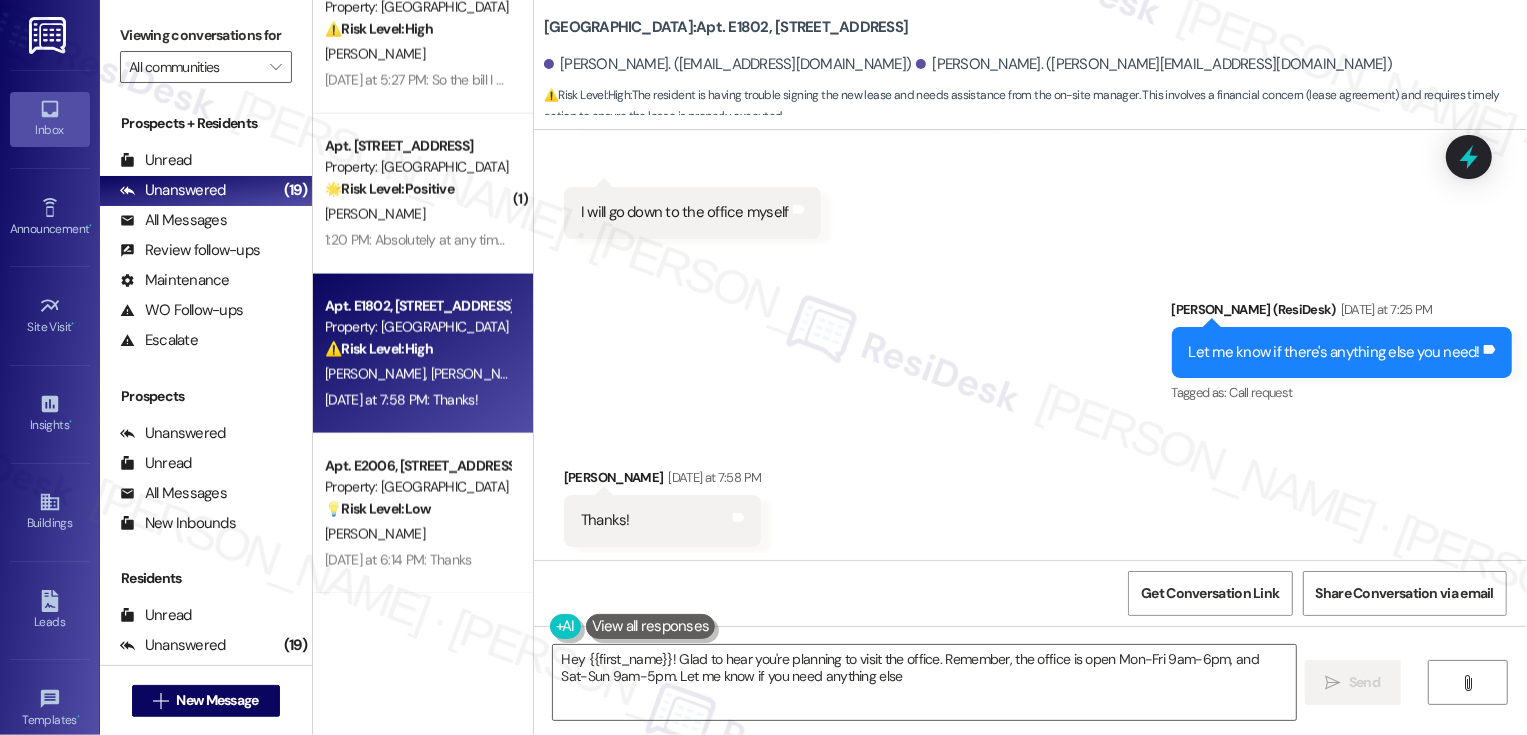 type on "Hey {{first_name}}! Glad to hear you're planning to visit the office. Remember, the office is open Mon-Fri 9am-6pm, and Sat-Sun 9am-5pm. Let me know if you need anything else!" 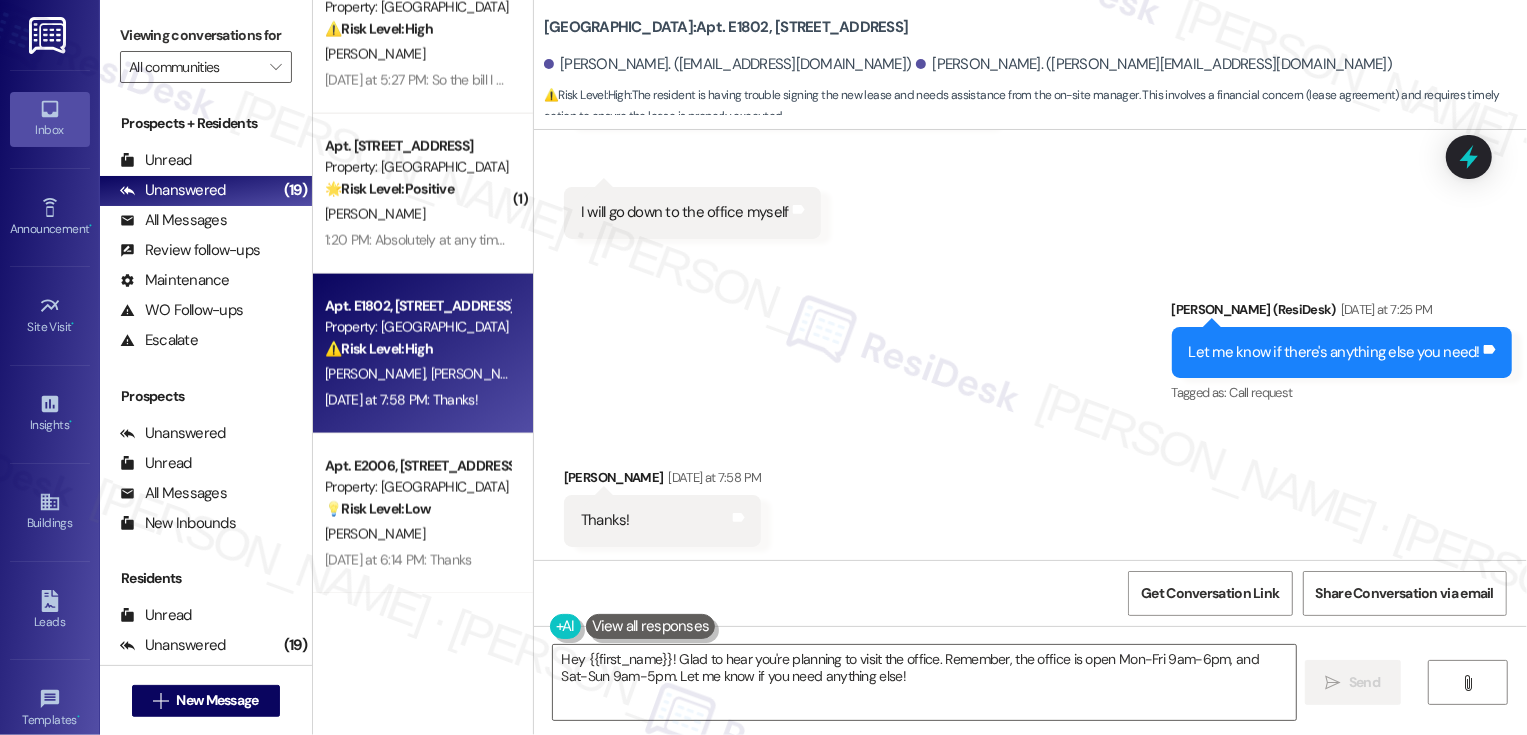 scroll, scrollTop: 1815, scrollLeft: 0, axis: vertical 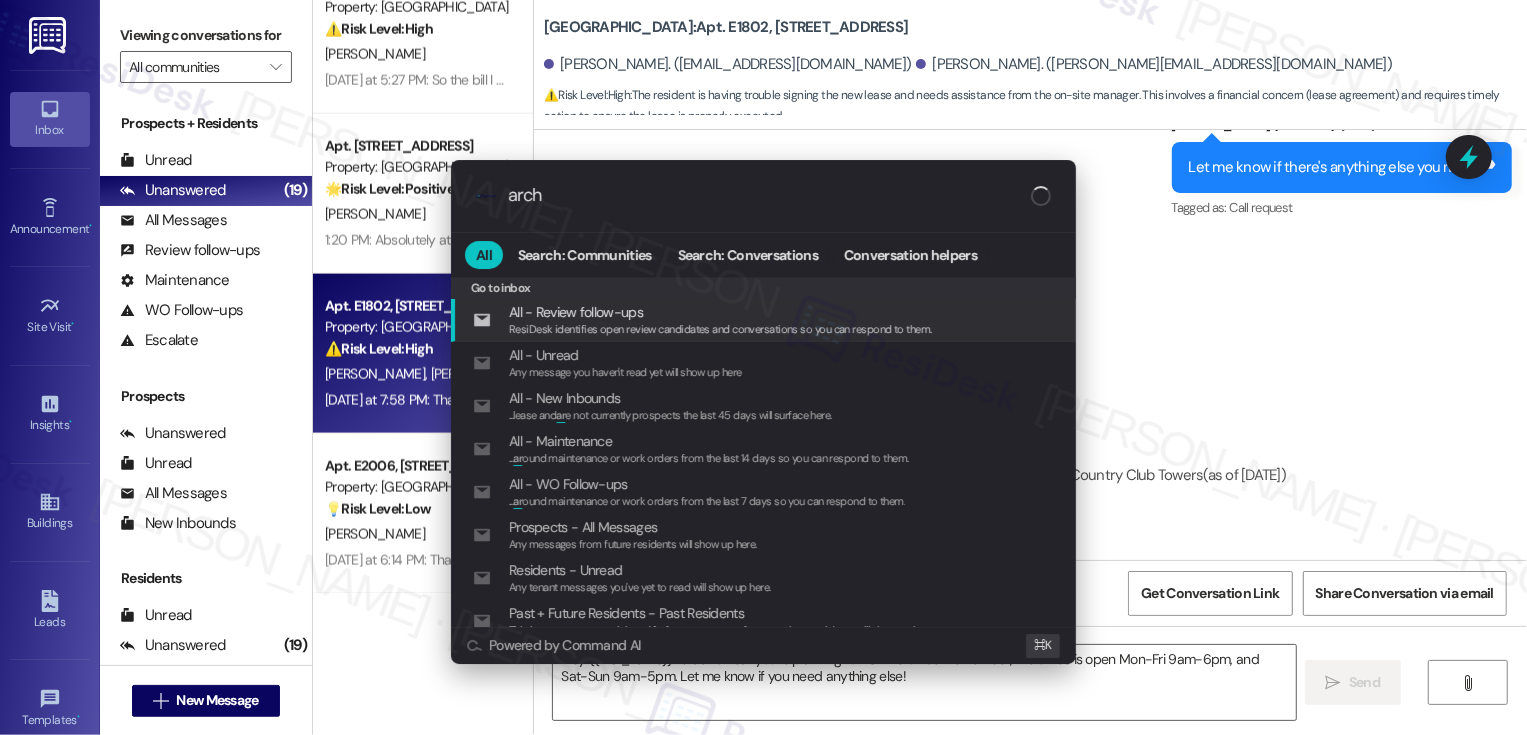 type on "archi" 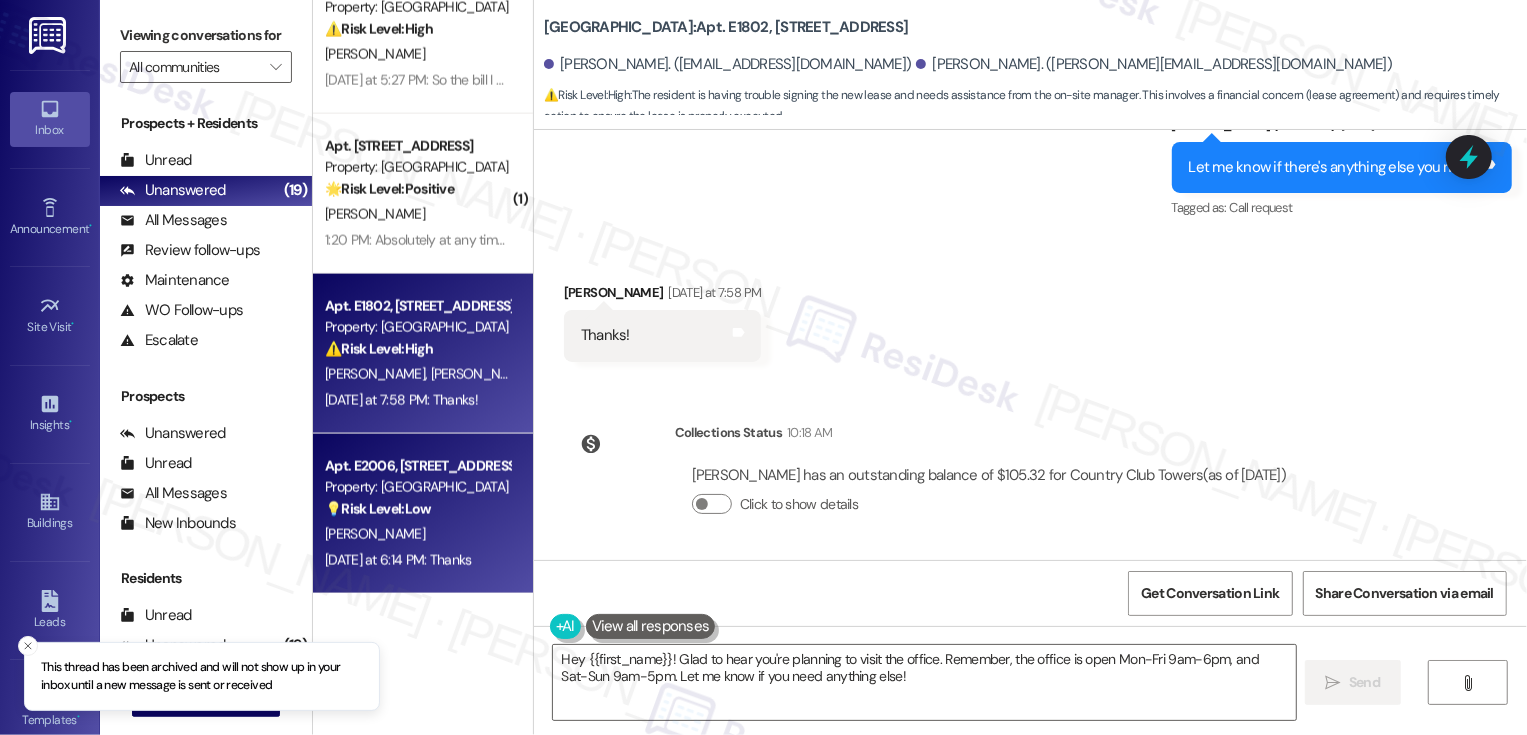 click on "💡  Risk Level:  Low The resident is clarifying the property name, which is a non-essential request." at bounding box center [417, 509] 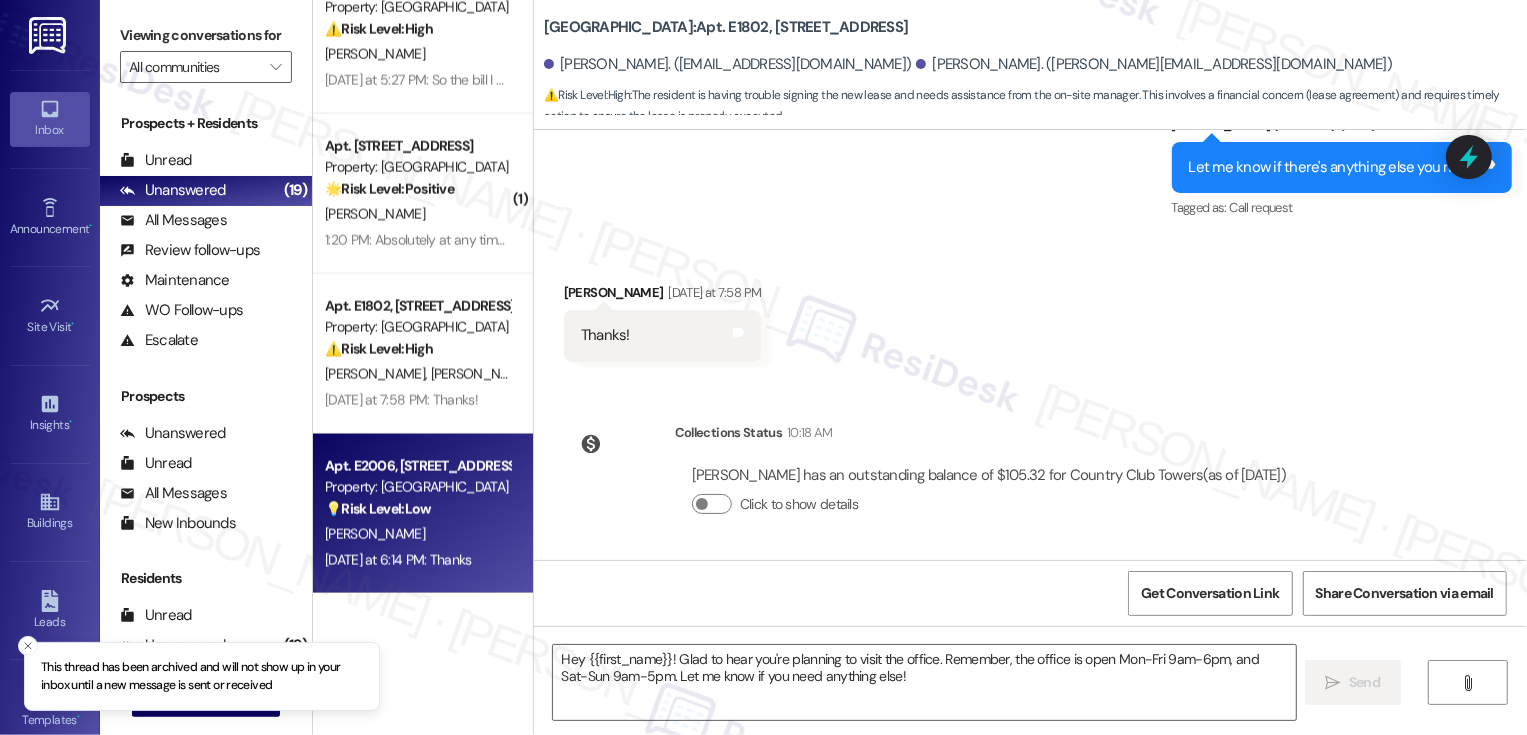 type on "Fetching suggested responses. Please feel free to read through the conversation in the meantime." 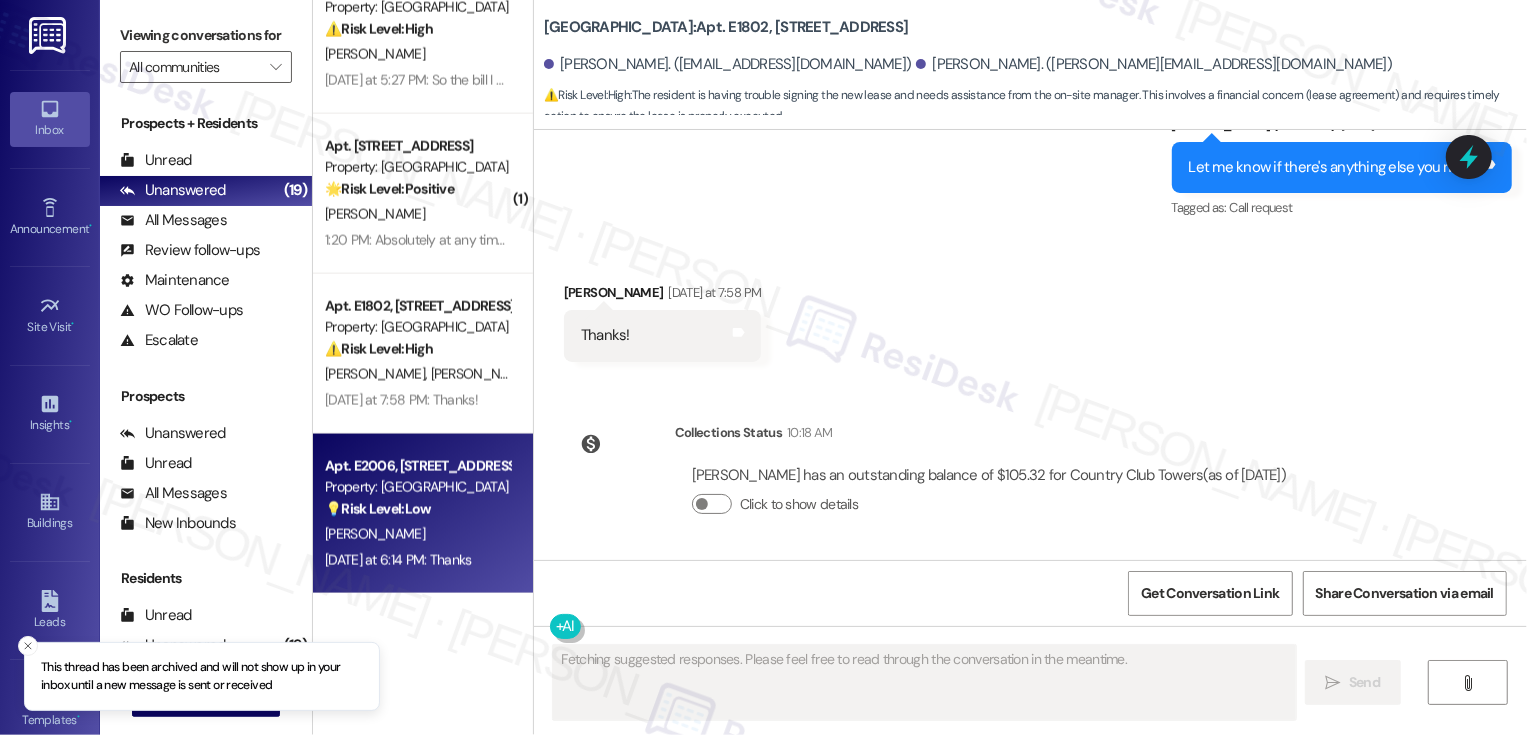 click on "💡  Risk Level:  Low The resident is clarifying the property name, which is a non-essential request." at bounding box center [417, 509] 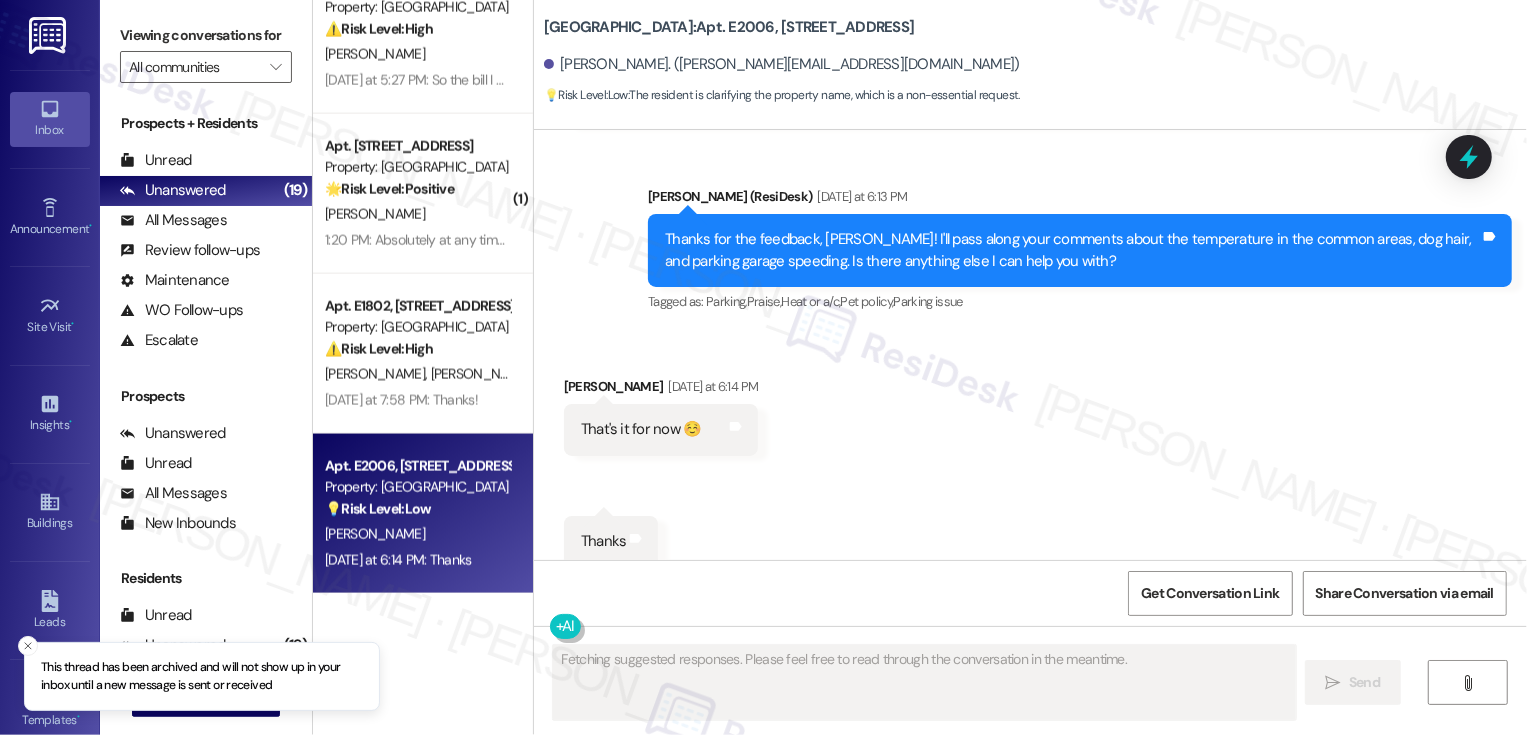 scroll, scrollTop: 1556, scrollLeft: 0, axis: vertical 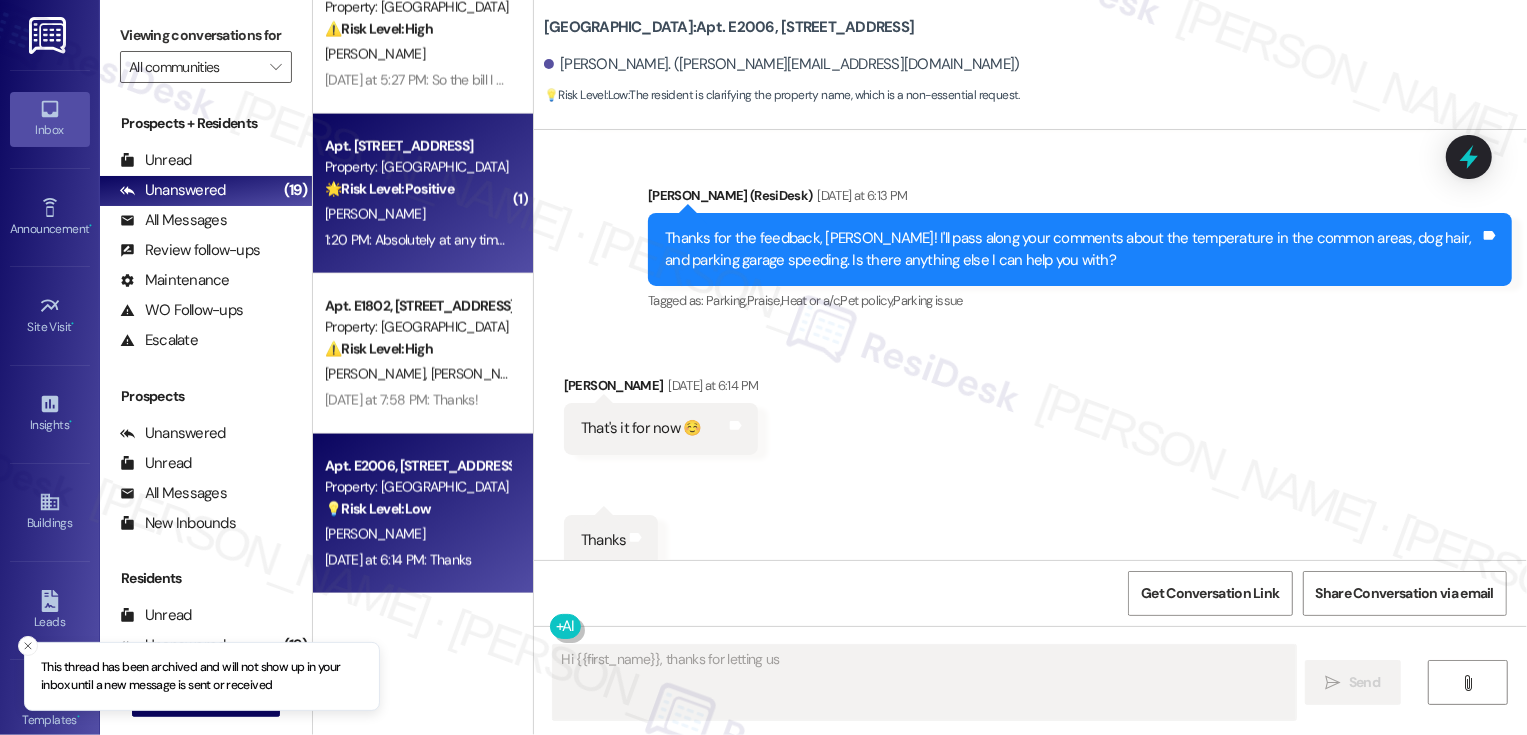 type on "Hi {{first_name}}, thanks for letting us know" 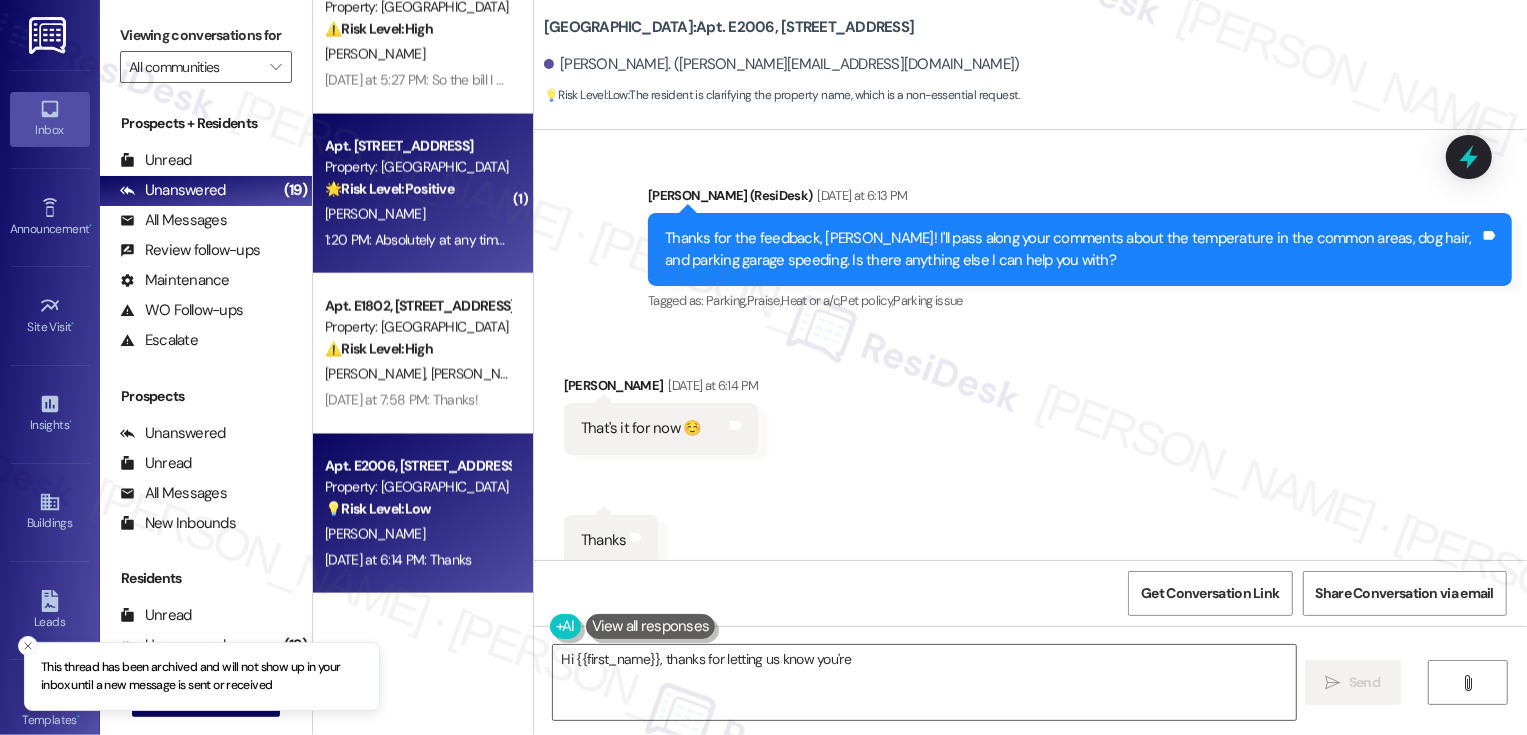 click on "1:20 PM: Absolutely at any time! Thank you so much 1:20 PM: Absolutely at any time! Thank you so much" at bounding box center [474, 240] 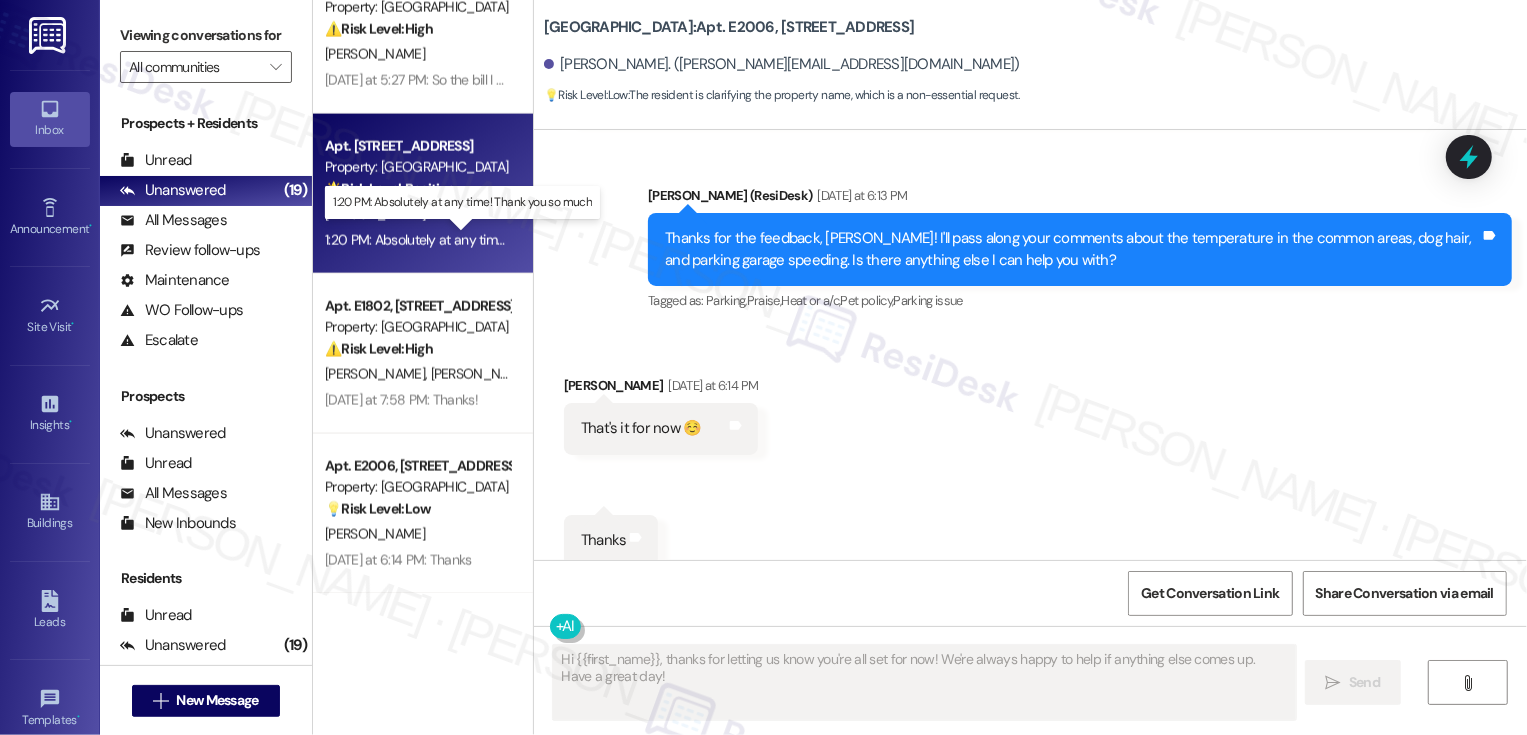scroll, scrollTop: 1556, scrollLeft: 0, axis: vertical 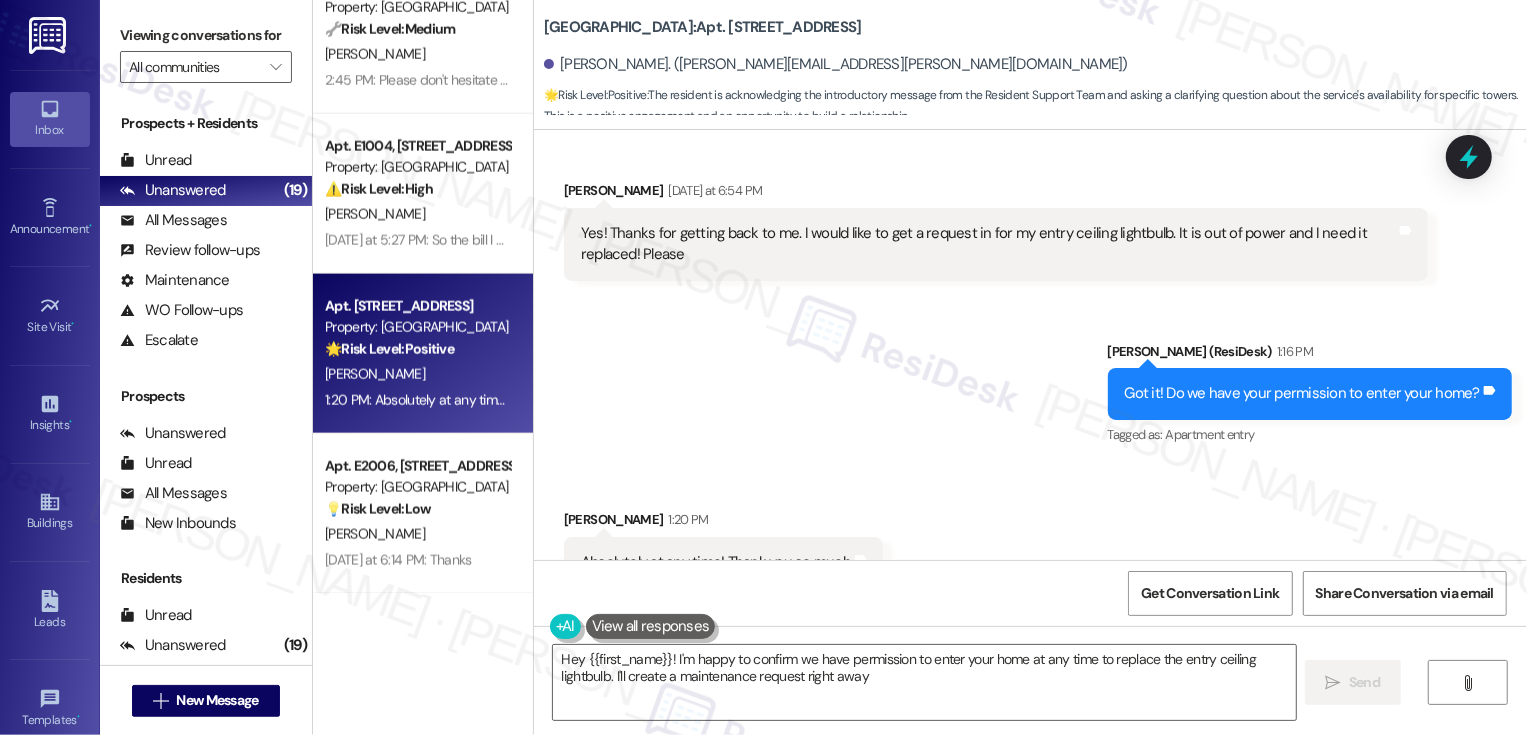 type on "Hey {{first_name}}! I'm happy to confirm we have permission to enter your home at any time to replace the entry ceiling lightbulb. I'll create a maintenance request right away!" 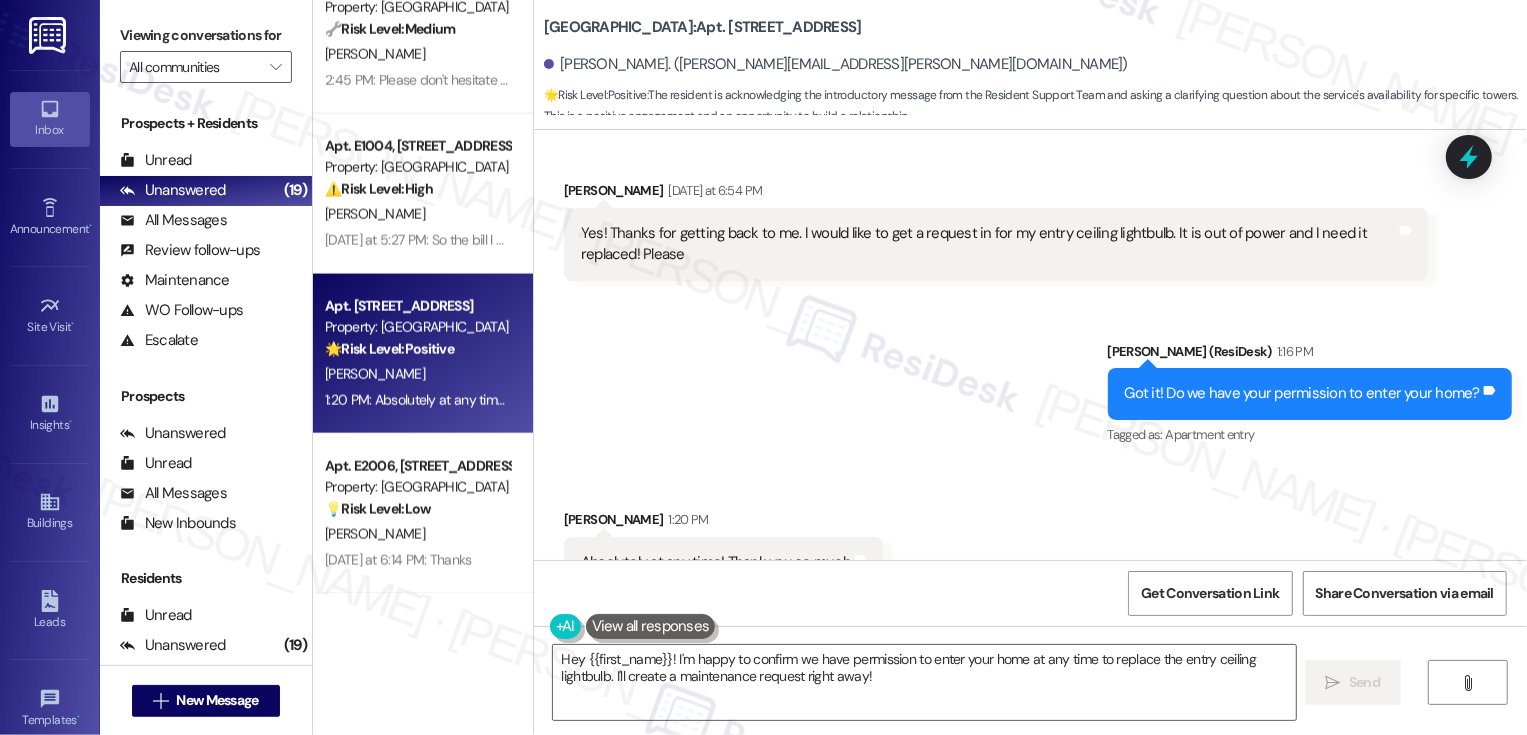 click on "Sent via SMS [PERSON_NAME]   (ResiDesk) 1:16 PM Got it! Do we have your permission to enter your home? Tags and notes Tagged as:   Apartment entry Click to highlight conversations about Apartment entry" at bounding box center (1030, 380) 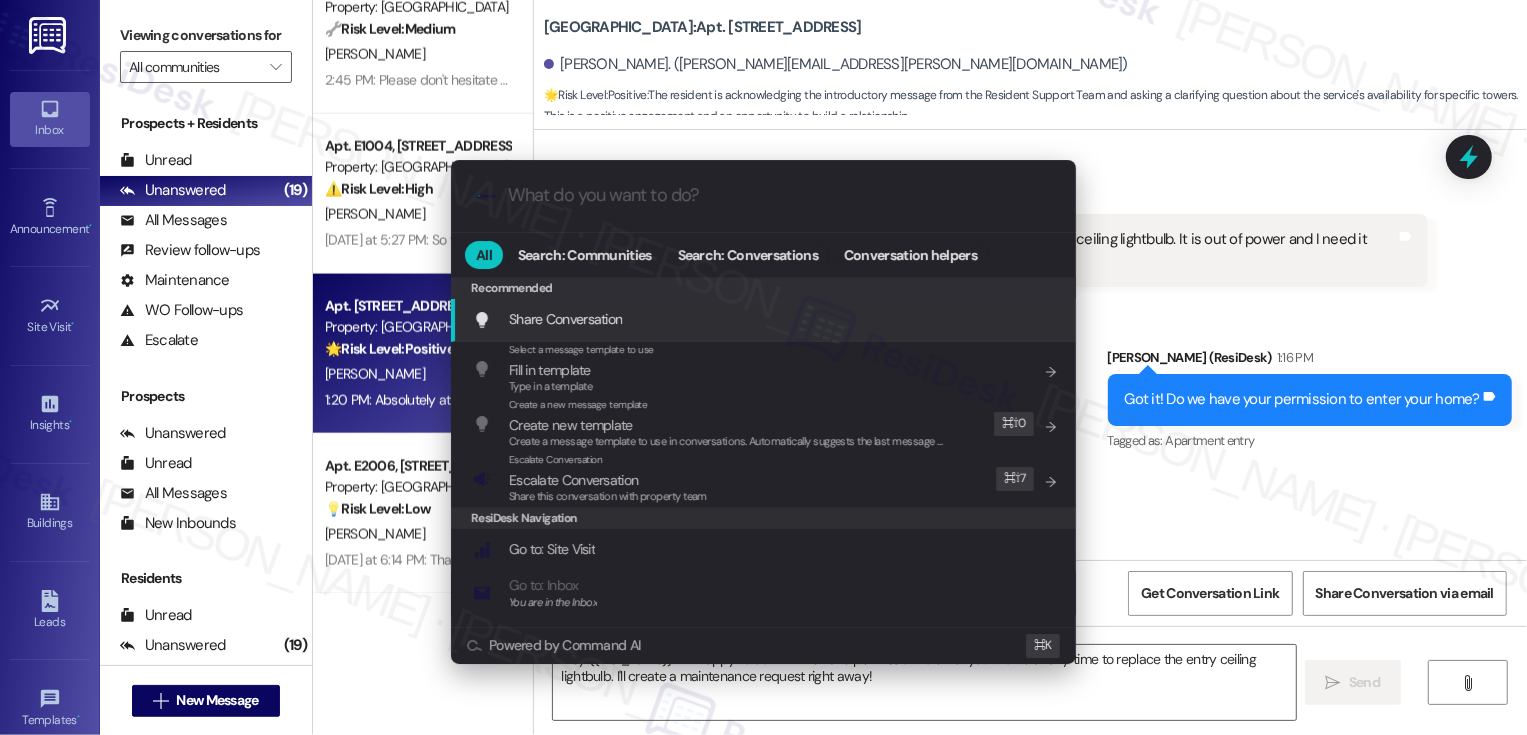scroll, scrollTop: 1551, scrollLeft: 0, axis: vertical 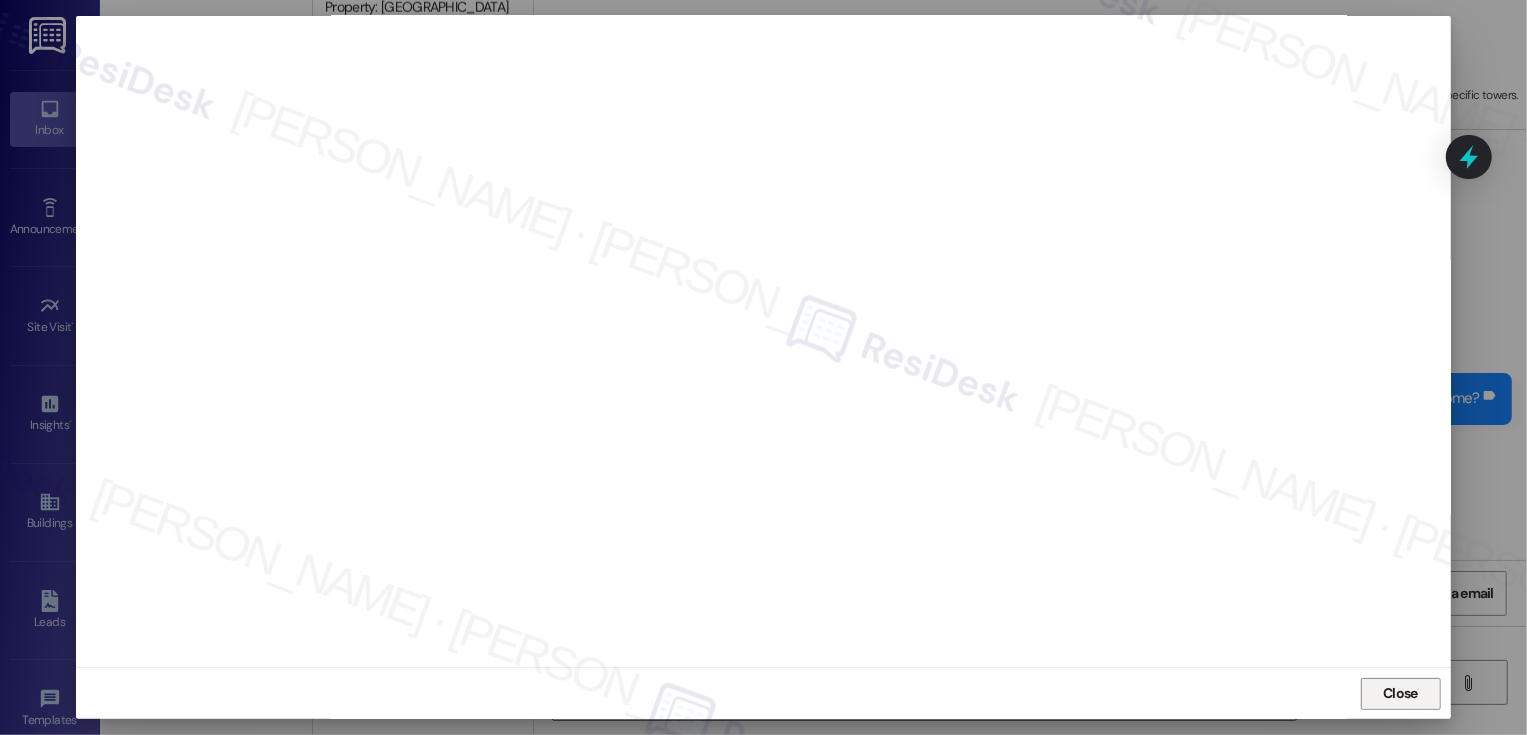 click on "Close" at bounding box center [1400, 694] 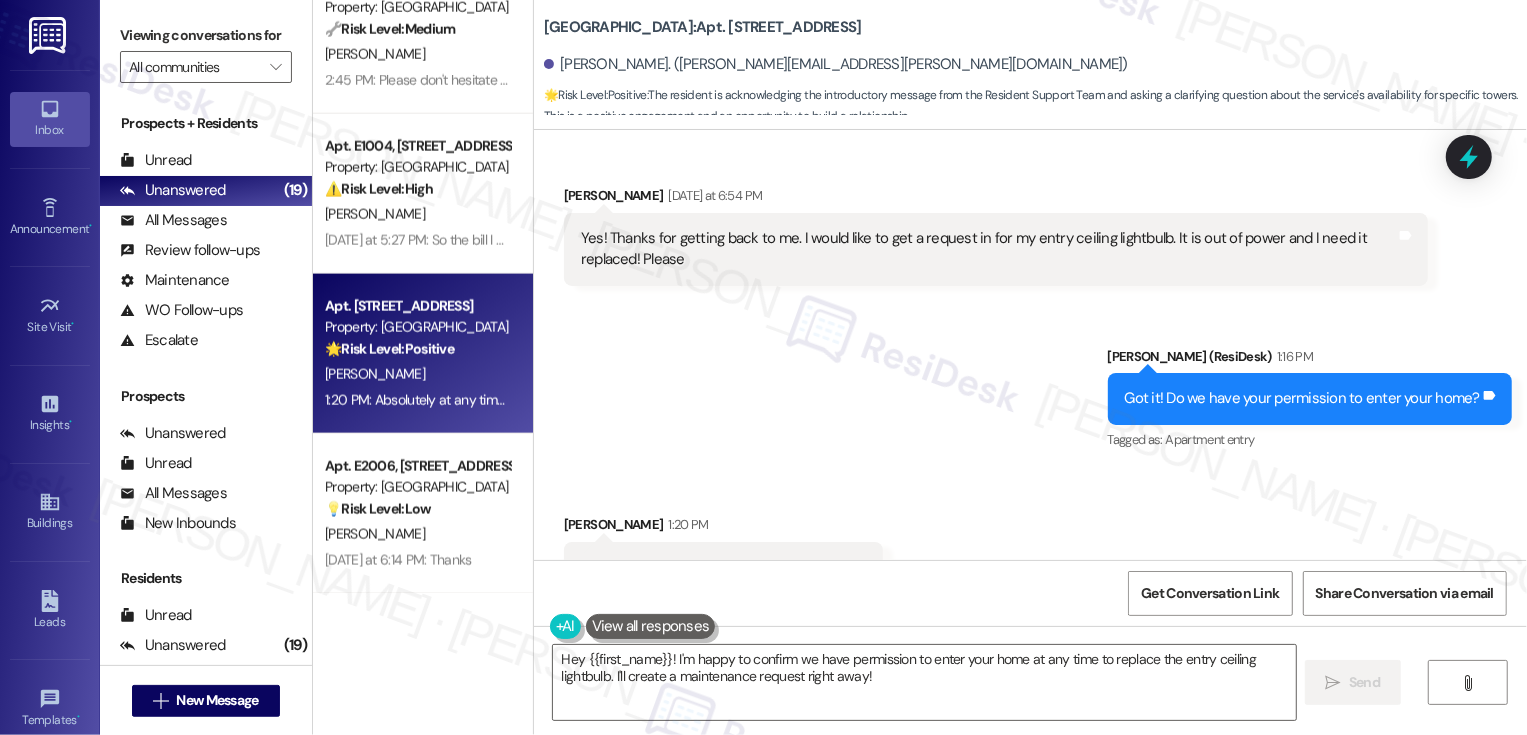 click on "Sent via SMS Sarah   (ResiDesk) 1:16 PM Got it! Do we have your permission to enter your home? Tags and notes Tagged as:   Apartment entry Click to highlight conversations about Apartment entry" at bounding box center [1030, 385] 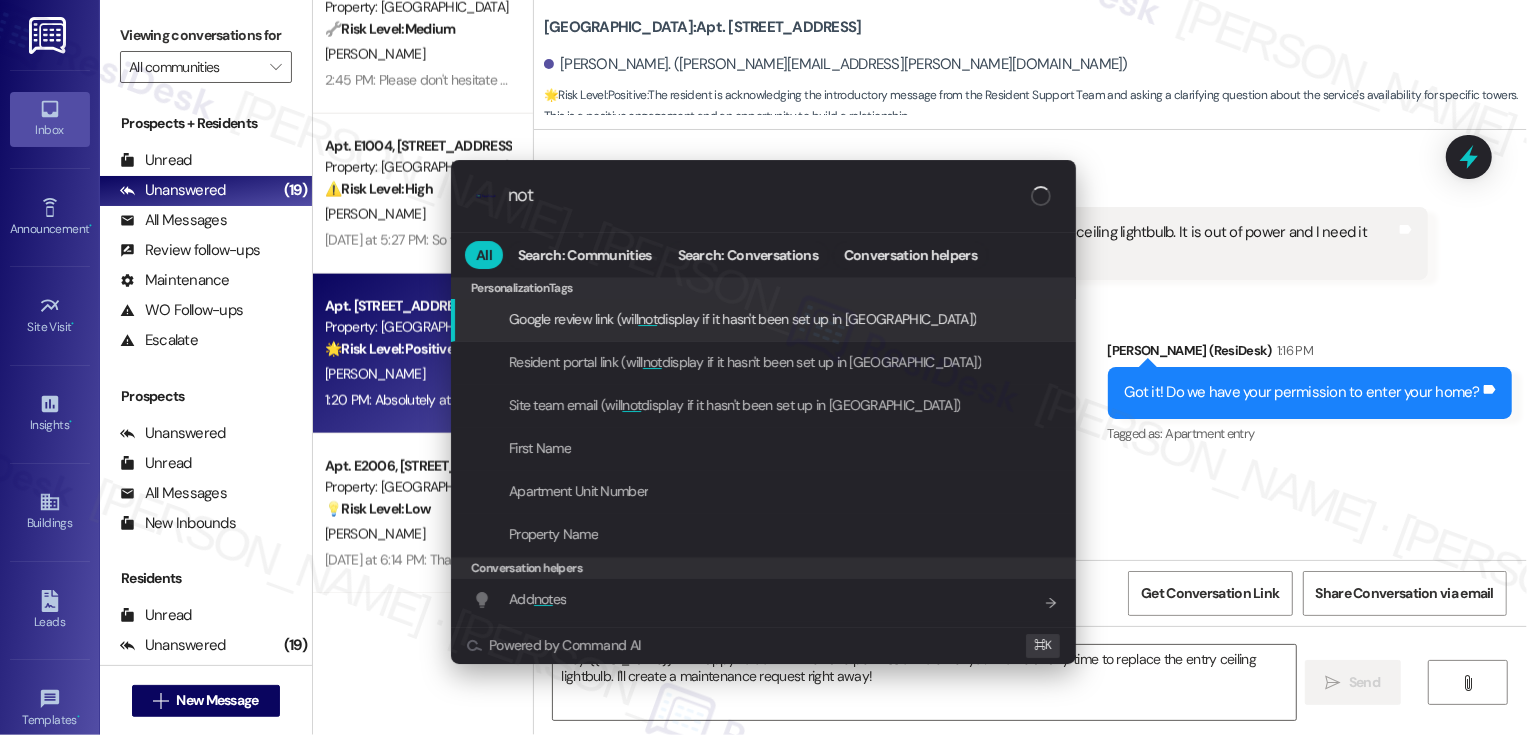 type on "note" 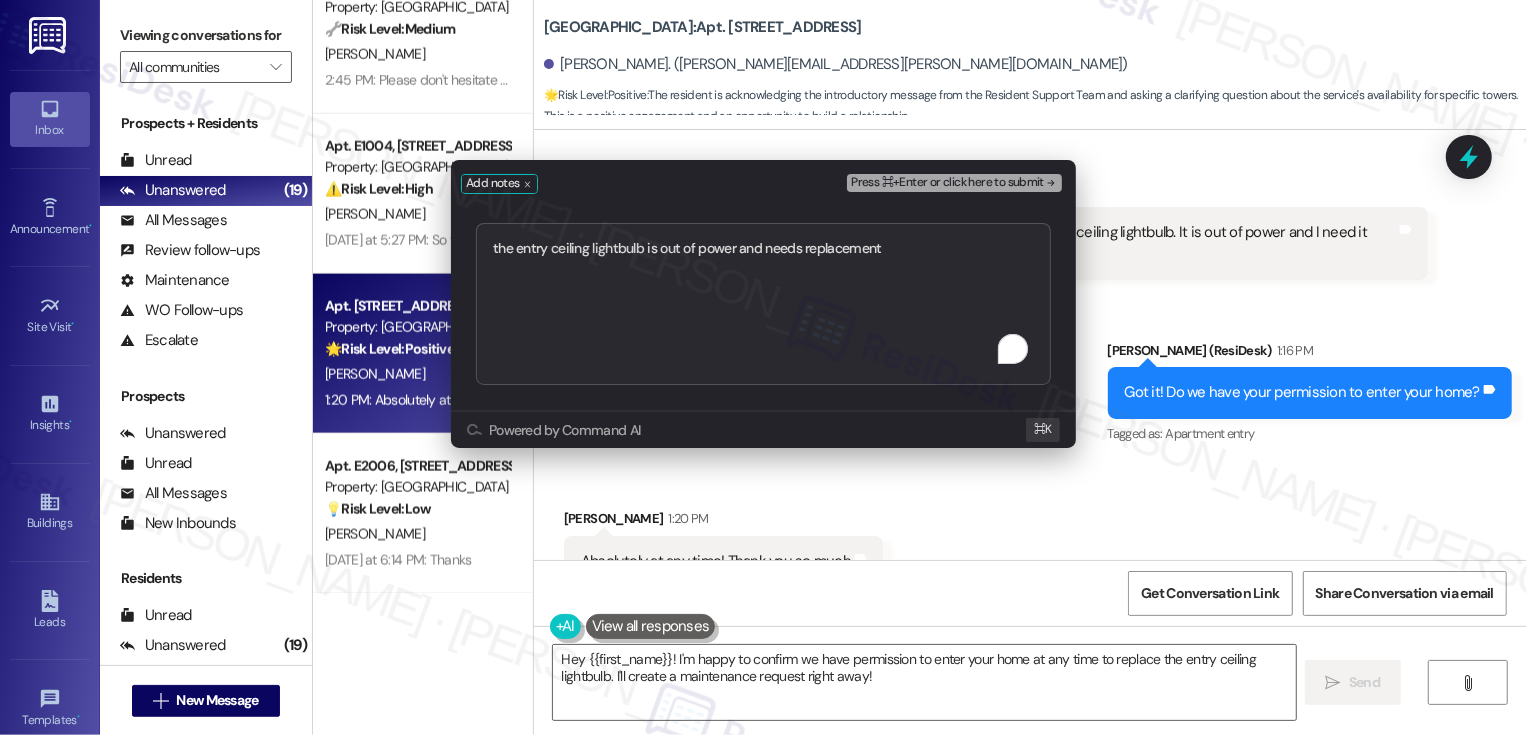 type on "the entry ceiling lightbulb is out of power and needs replacement" 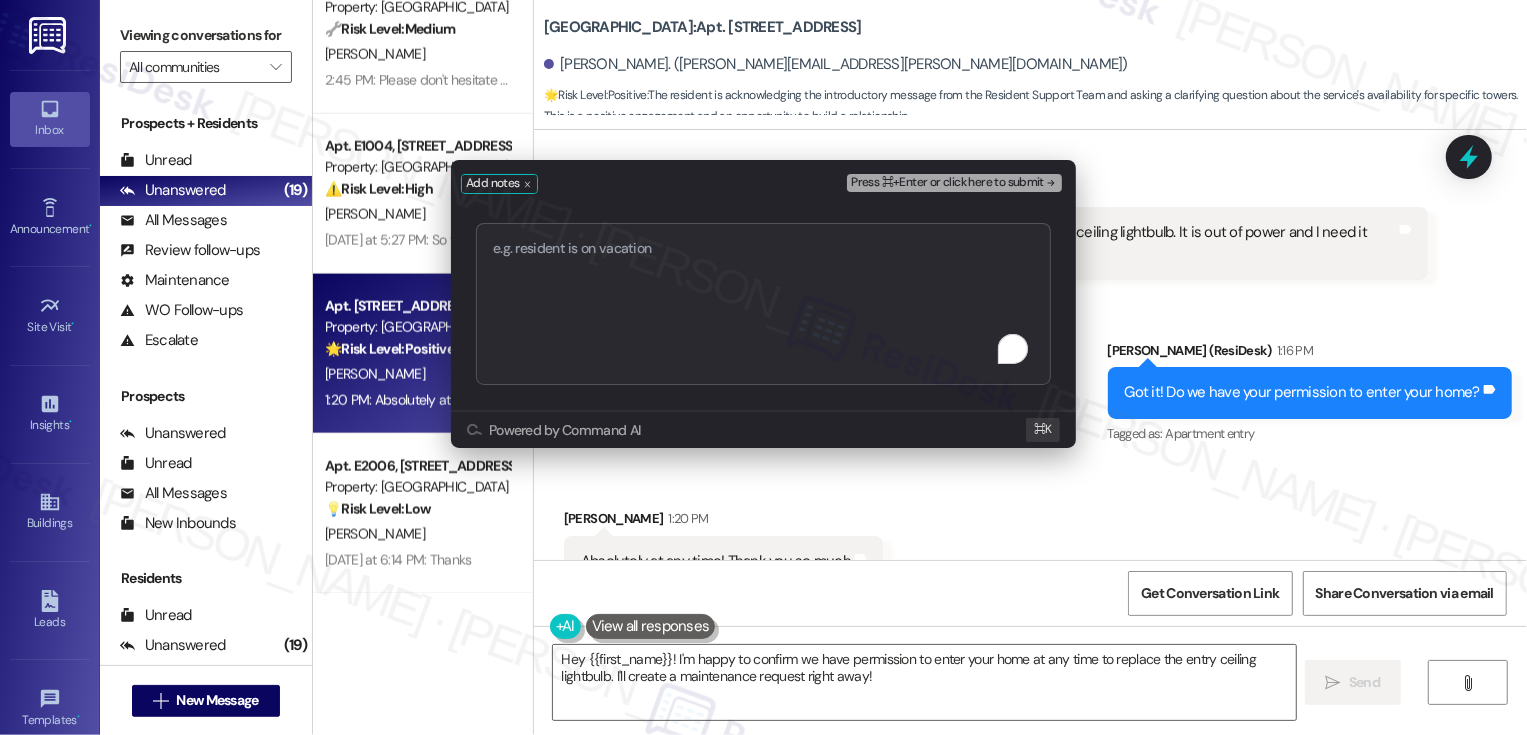 click on "Add notes Press ⌘+Enter or click here to submit   Submit Powered by Command AI ⌘ K" at bounding box center [763, 367] 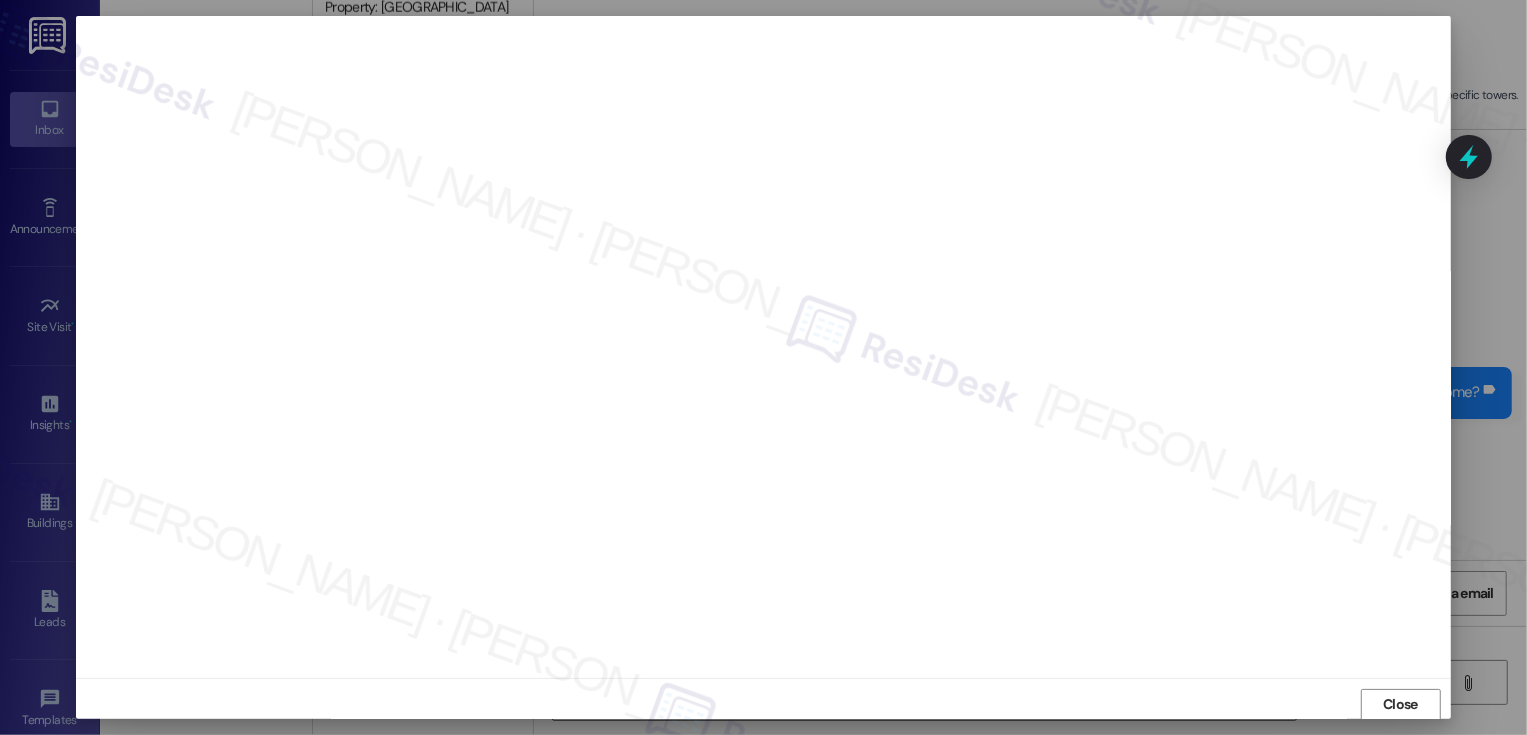 scroll, scrollTop: 1, scrollLeft: 0, axis: vertical 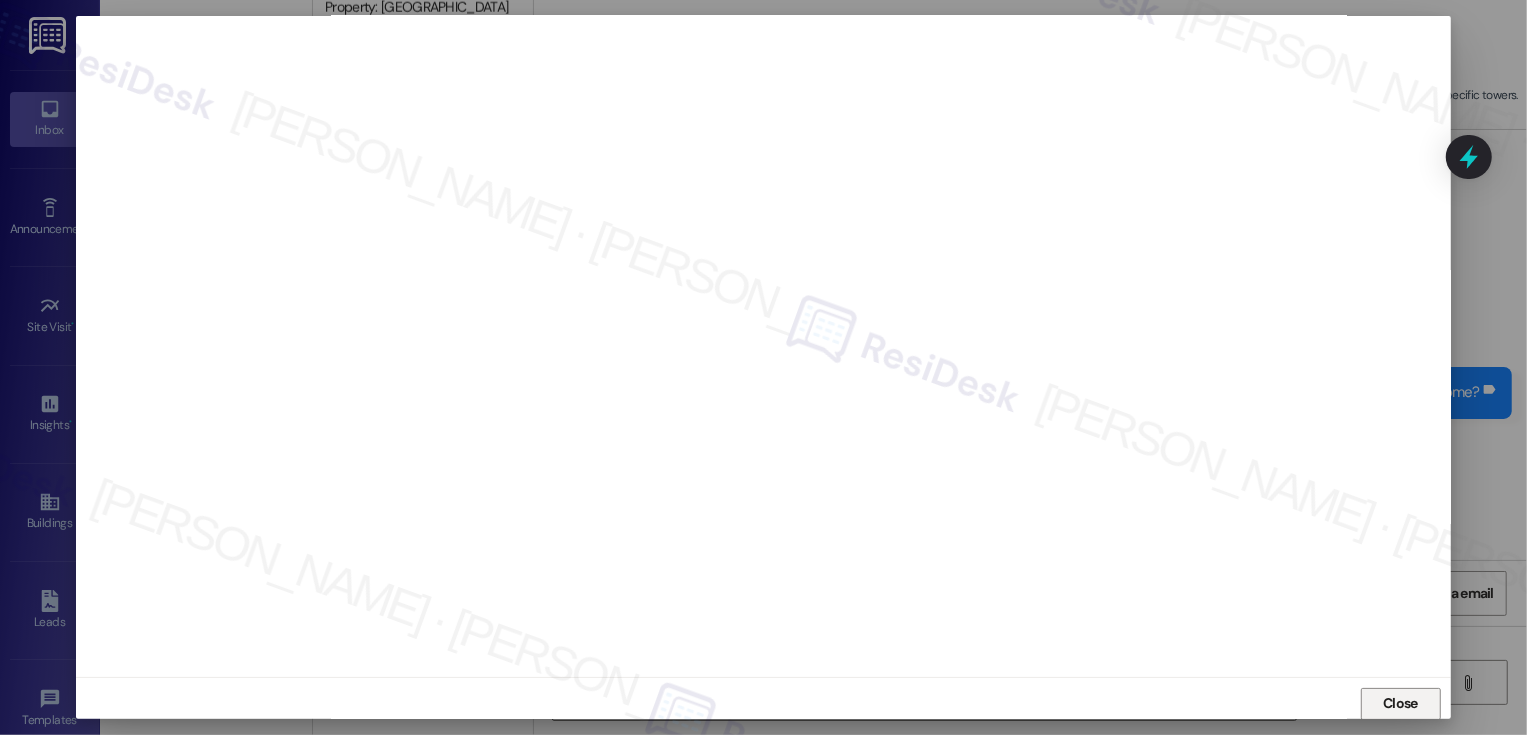 click on "Close" at bounding box center [1400, 703] 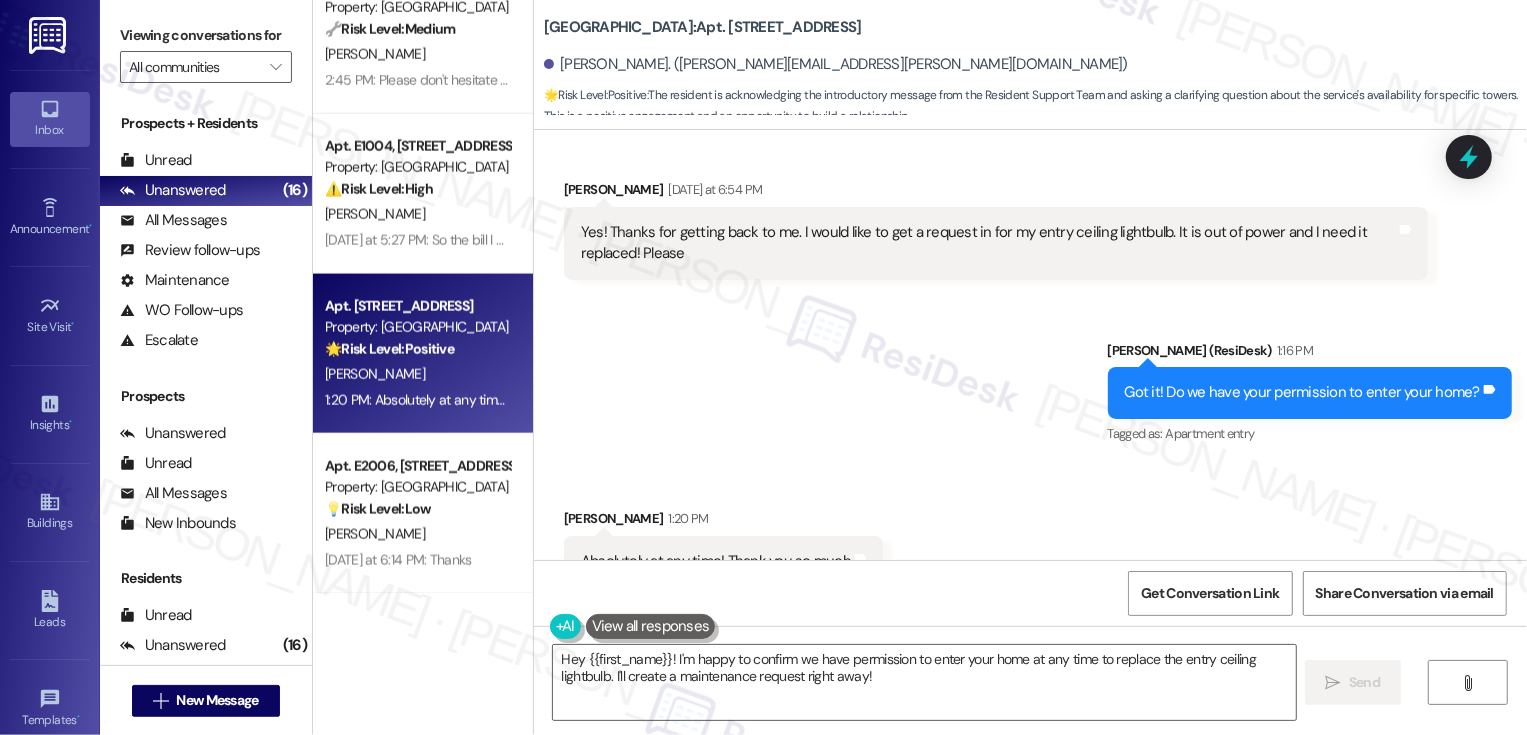 click on "Received via SMS Aaron Jaramillo 1:20 PM Absolutely at any time! Thank you so much Tags and notes" at bounding box center (1030, 532) 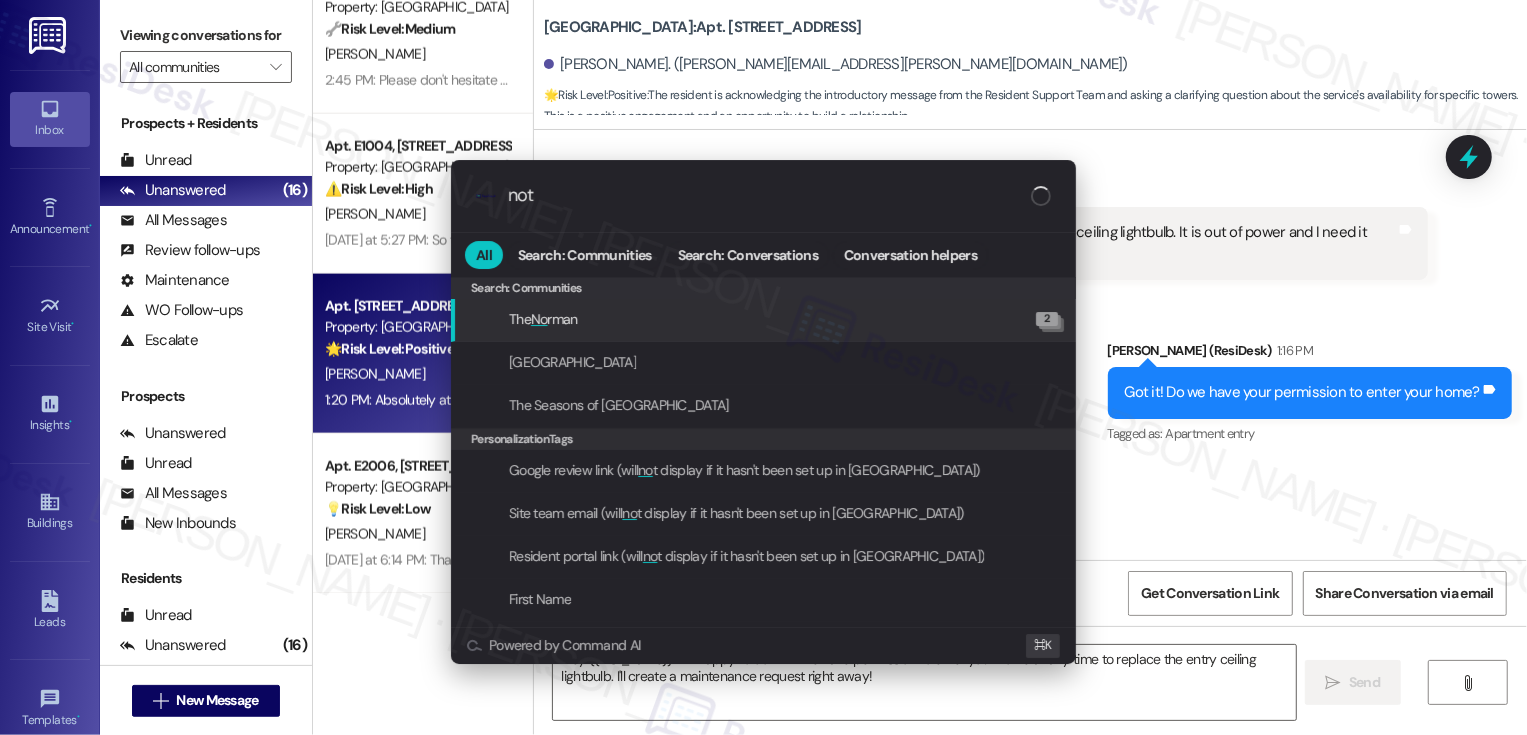type on "note" 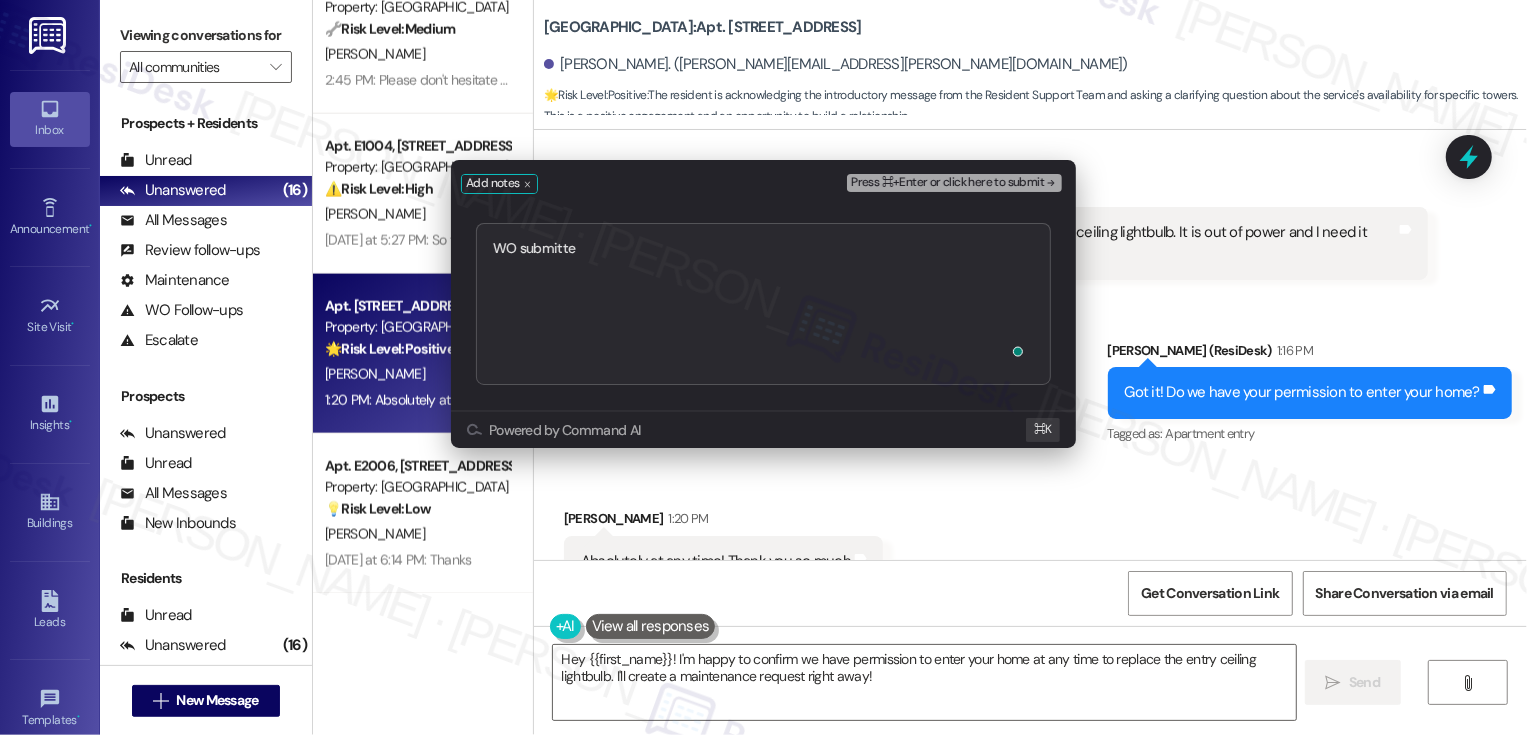 type on "WO submitted" 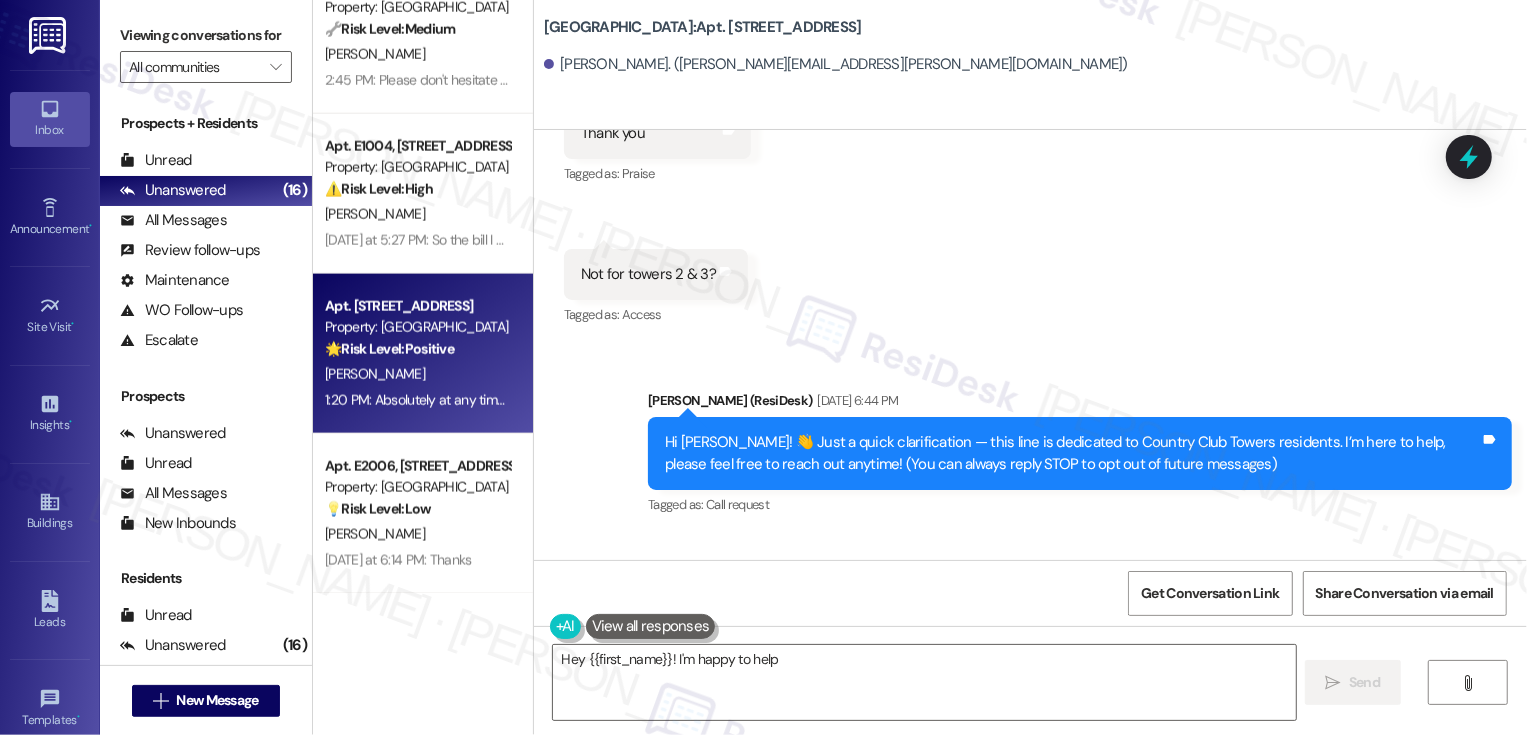 scroll, scrollTop: 1725, scrollLeft: 0, axis: vertical 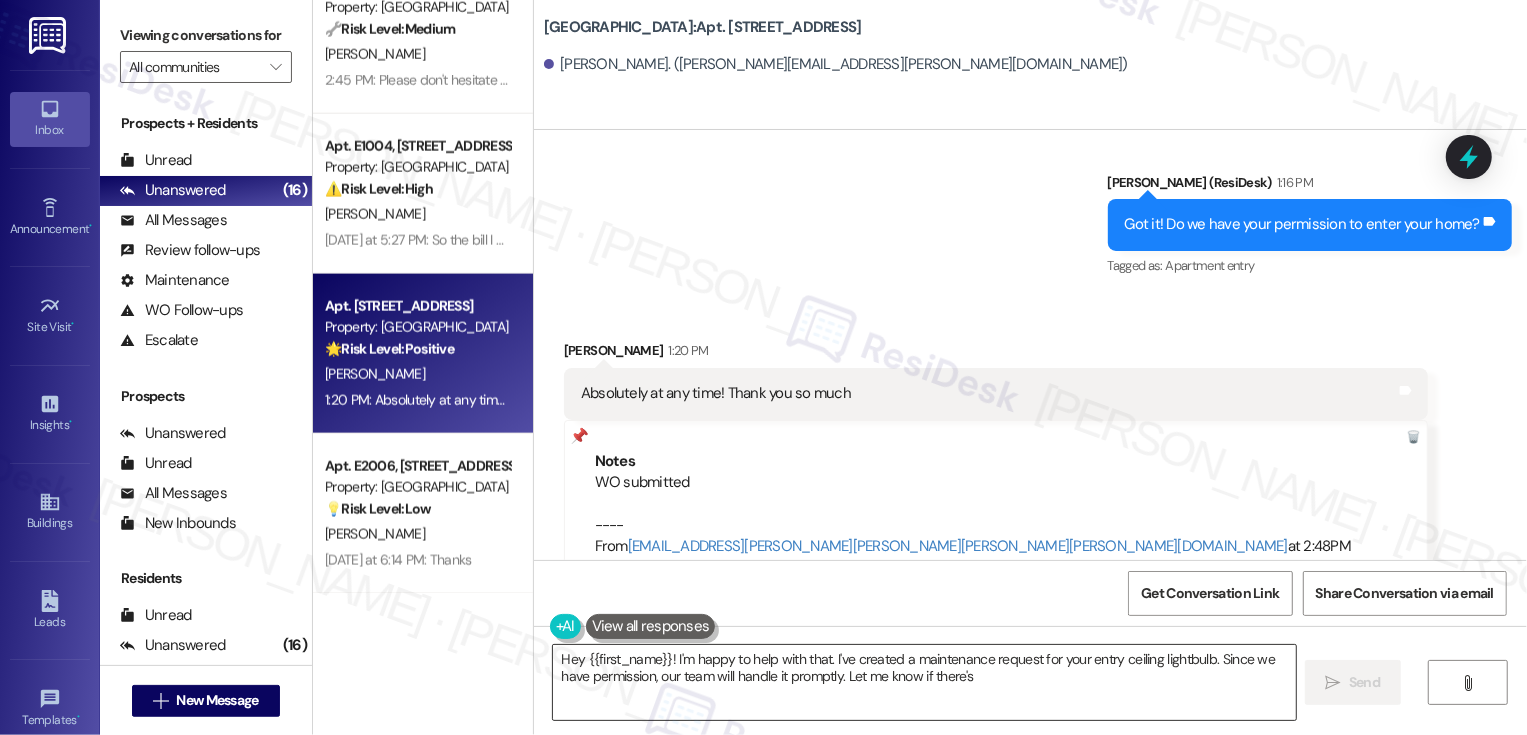 click on "Hey {{first_name}}! I'm happy to help with that. I've created a maintenance request for your entry ceiling lightbulb. Since we have permission, our team will handle it promptly. Let me know" at bounding box center [924, 682] 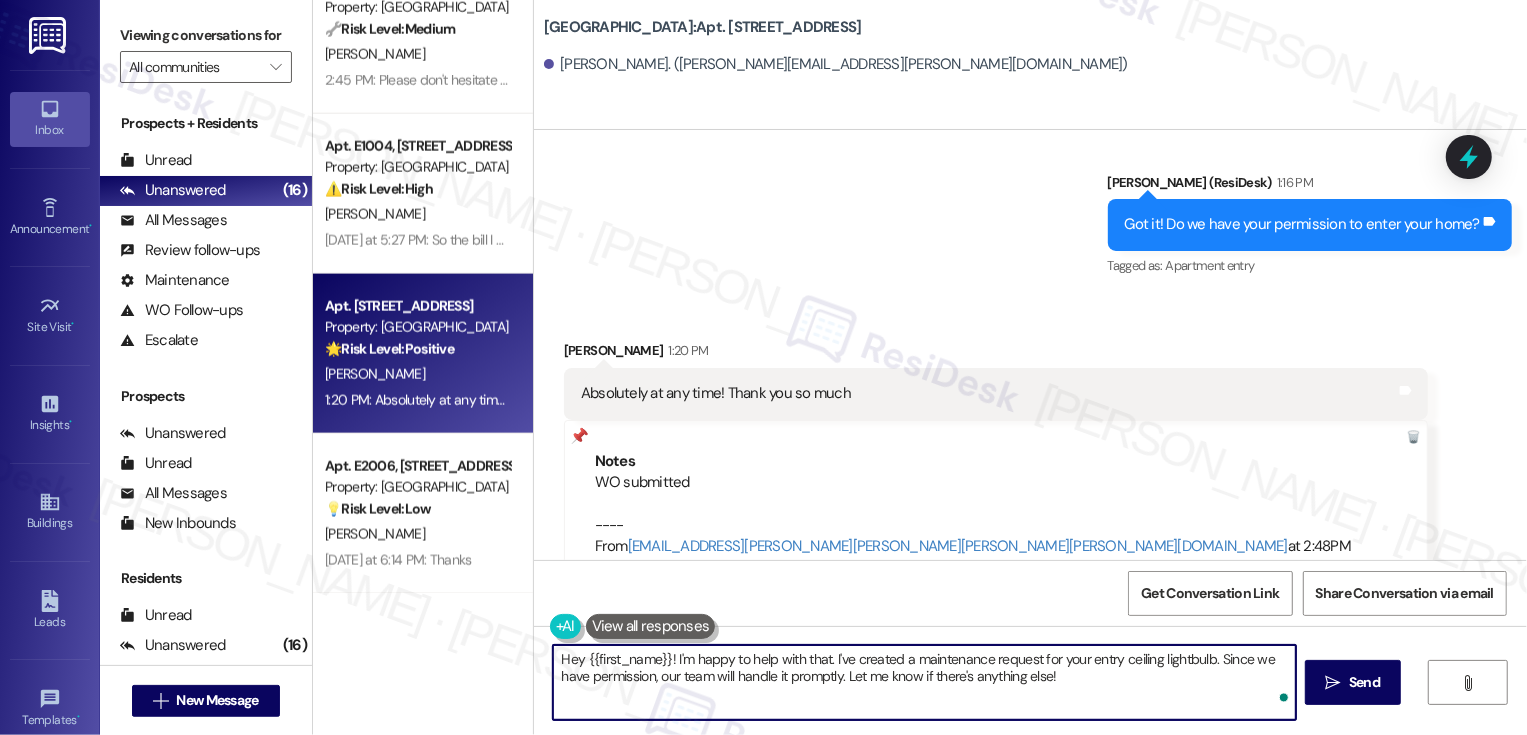 click on "Hey {{first_name}}! I'm happy to help with that. I've created a maintenance request for your entry ceiling lightbulb. Since we have permission, our team will handle it promptly. Let me know if there's anything else!" at bounding box center [924, 682] 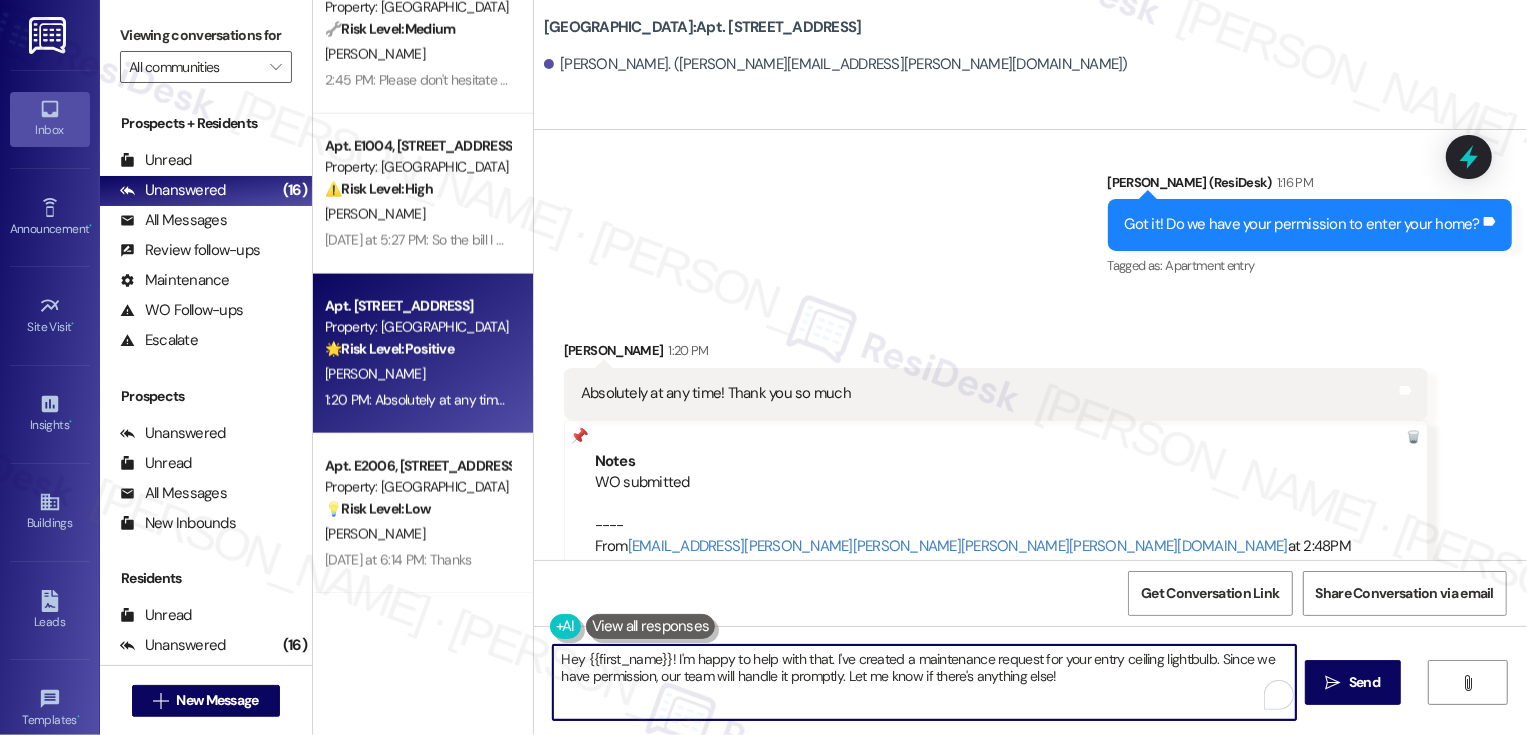 click on "Hey {{first_name}}! I'm happy to help with that. I've created a maintenance request for your entry ceiling lightbulb. Since we have permission, our team will handle it promptly. Let me know if there's anything else!" at bounding box center (924, 682) 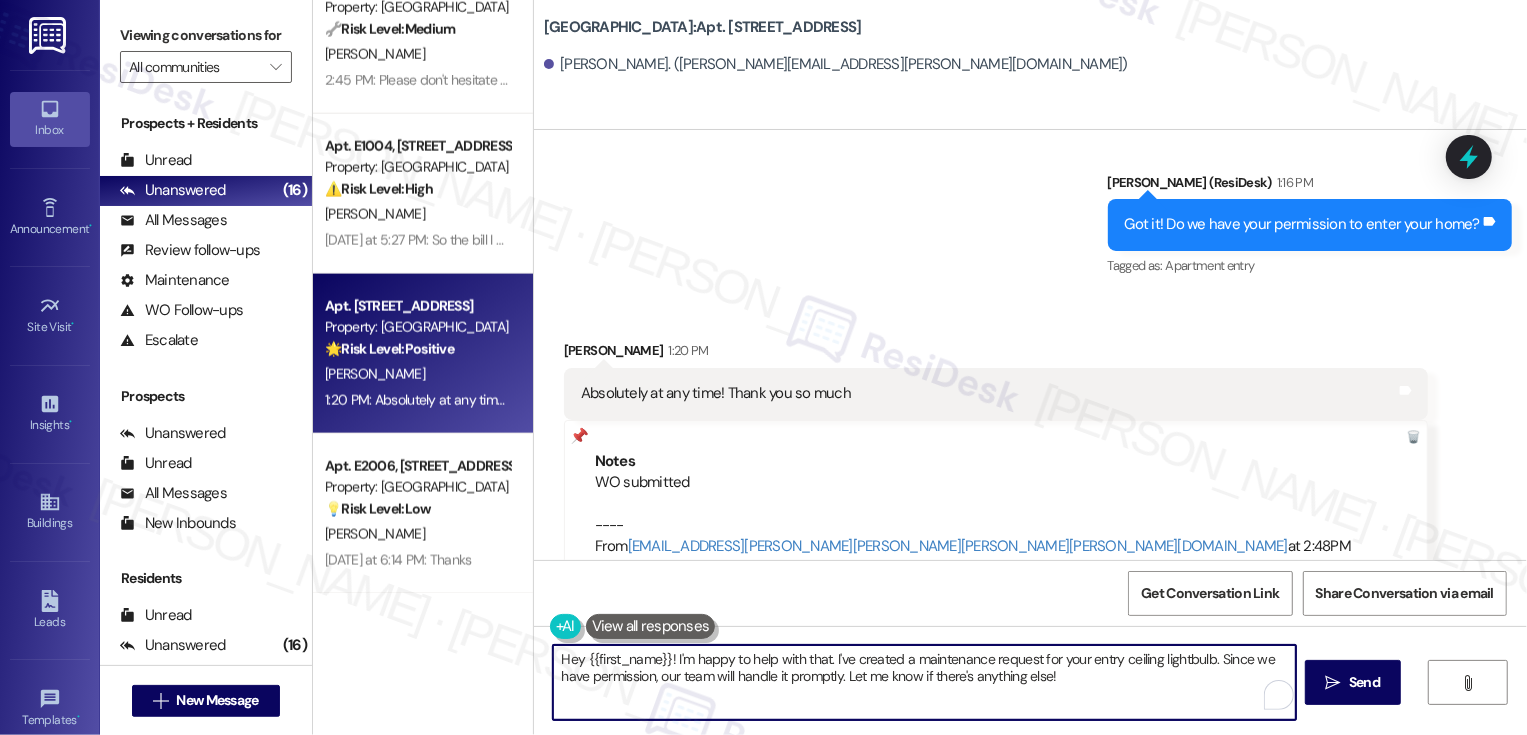 click on "Hey {{first_name}}! I'm happy to help with that. I've created a maintenance request for your entry ceiling lightbulb. Since we have permission, our team will handle it promptly. Let me know if there's anything else!  Send " at bounding box center (1030, 701) 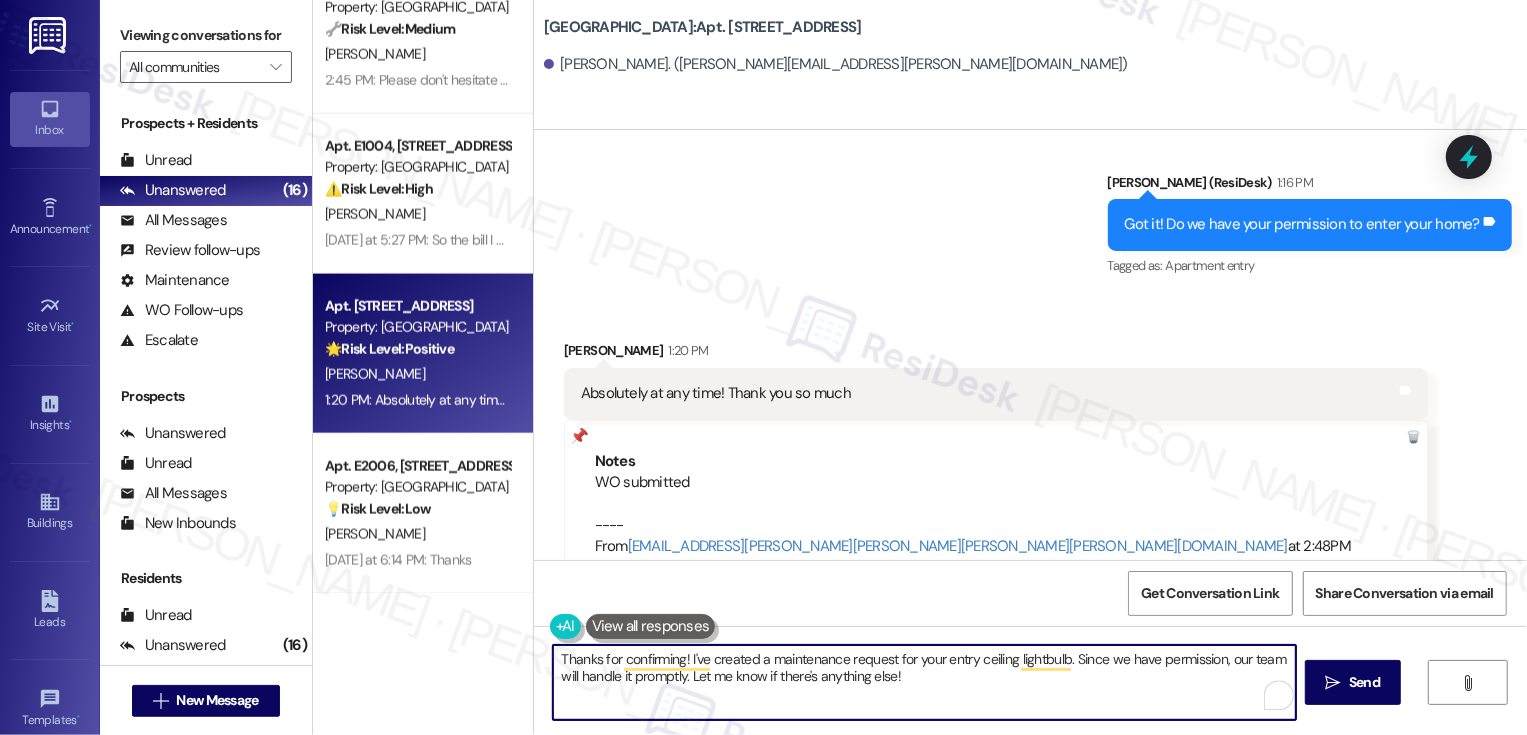 click on "Thanks for confirming! I've created a maintenance request for your entry ceiling lightbulb. Since we have permission, our team will handle it promptly. Let me know if there's anything else!" at bounding box center [924, 682] 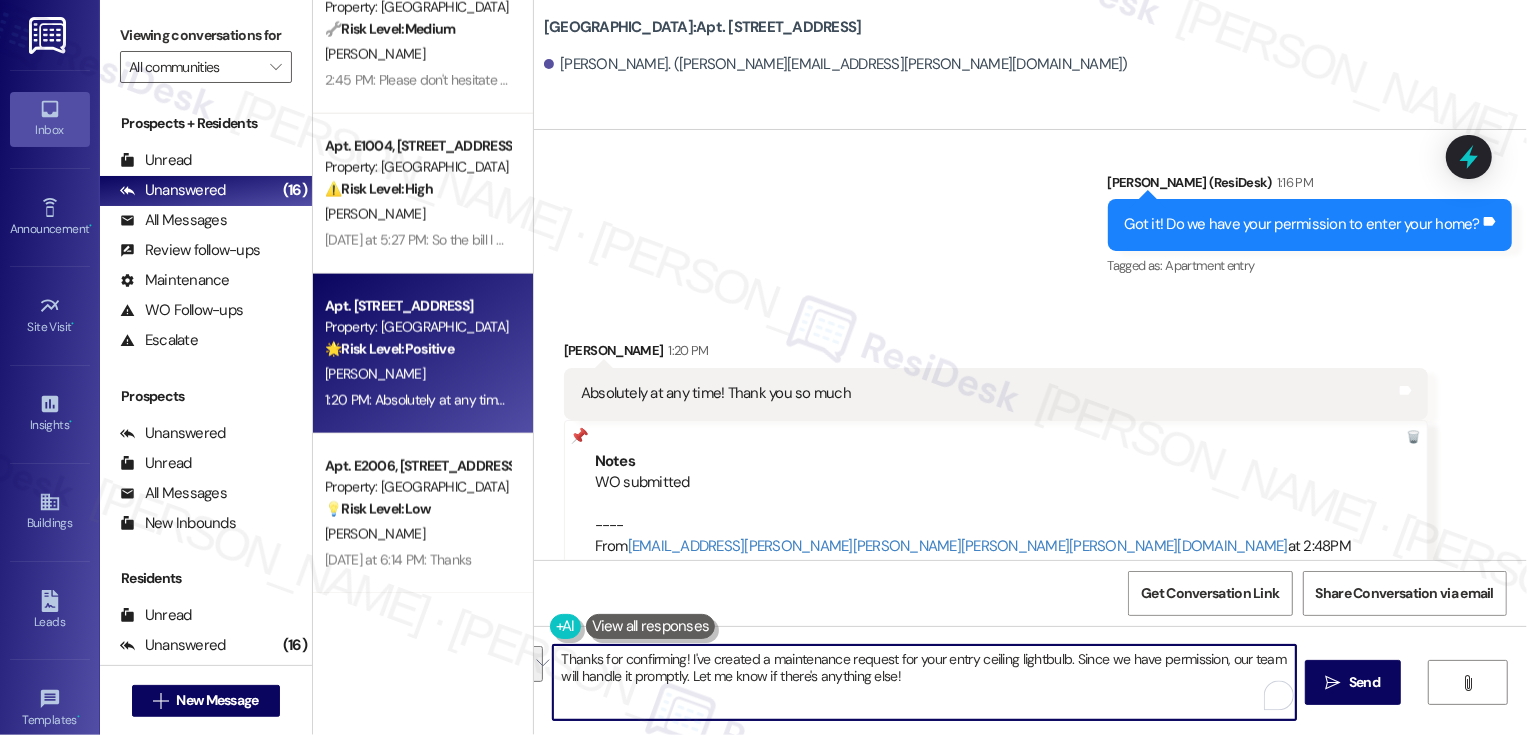 drag, startPoint x: 1064, startPoint y: 655, endPoint x: 679, endPoint y: 677, distance: 385.62805 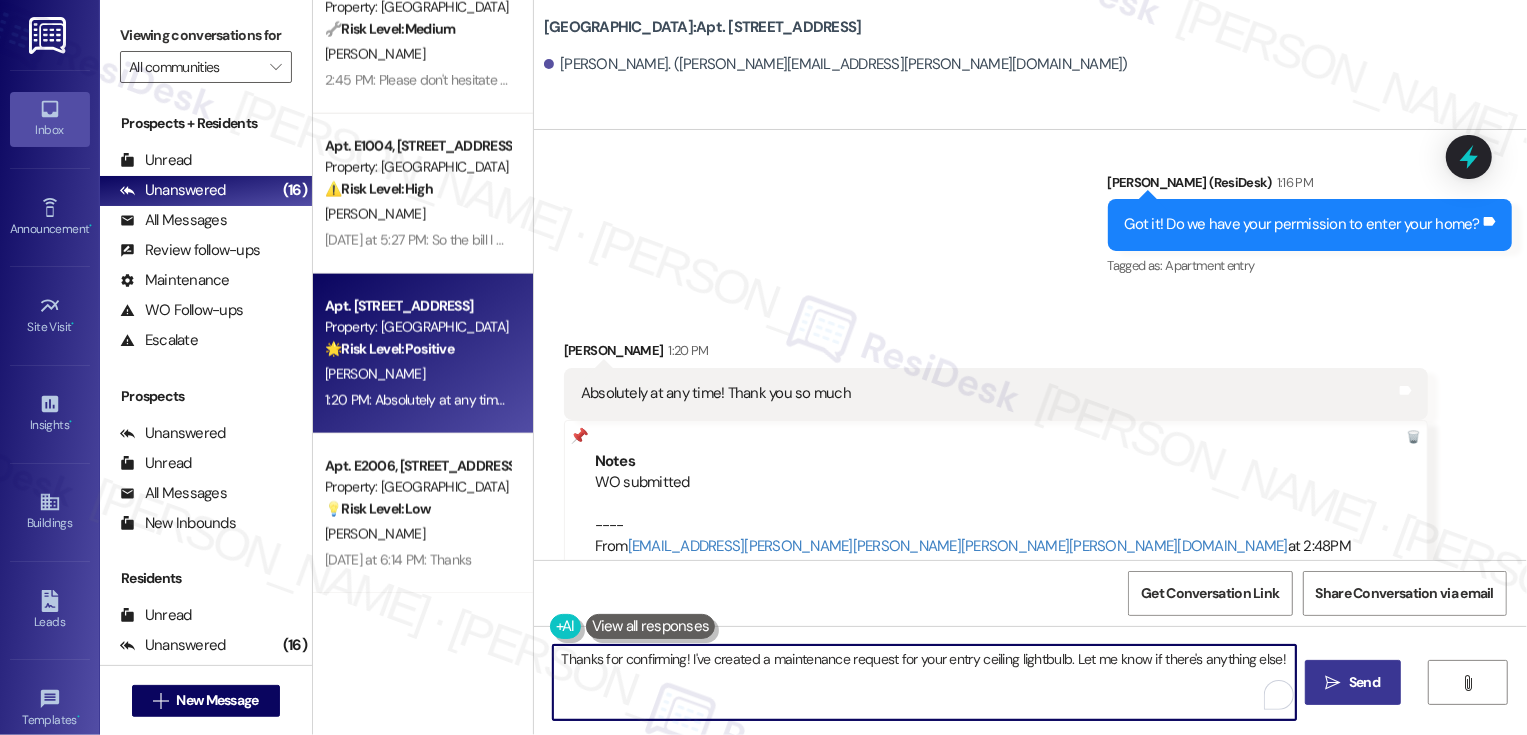 type on "Thanks for confirming! I've created a maintenance request for your entry ceiling lightbulb. Let me know if there's anything else!" 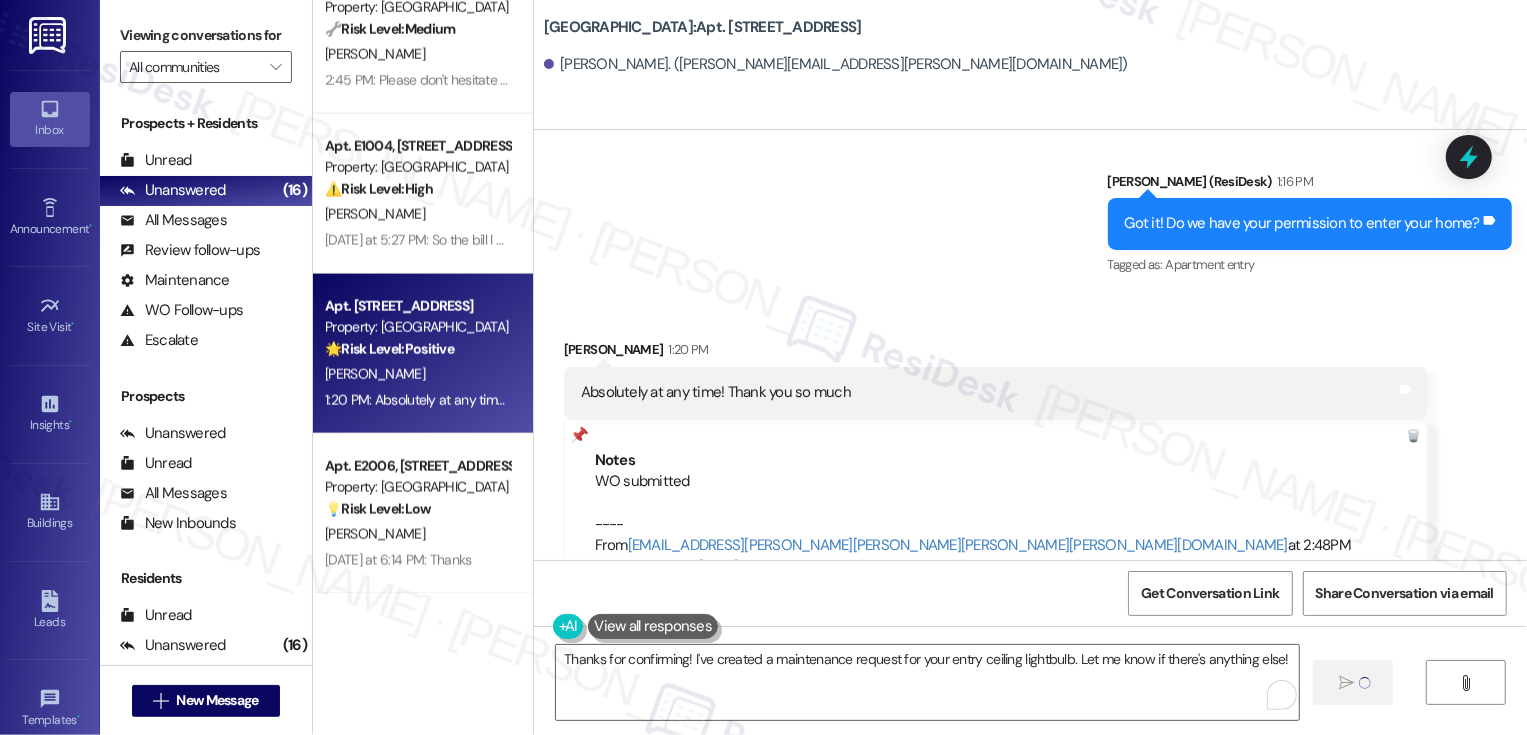 type 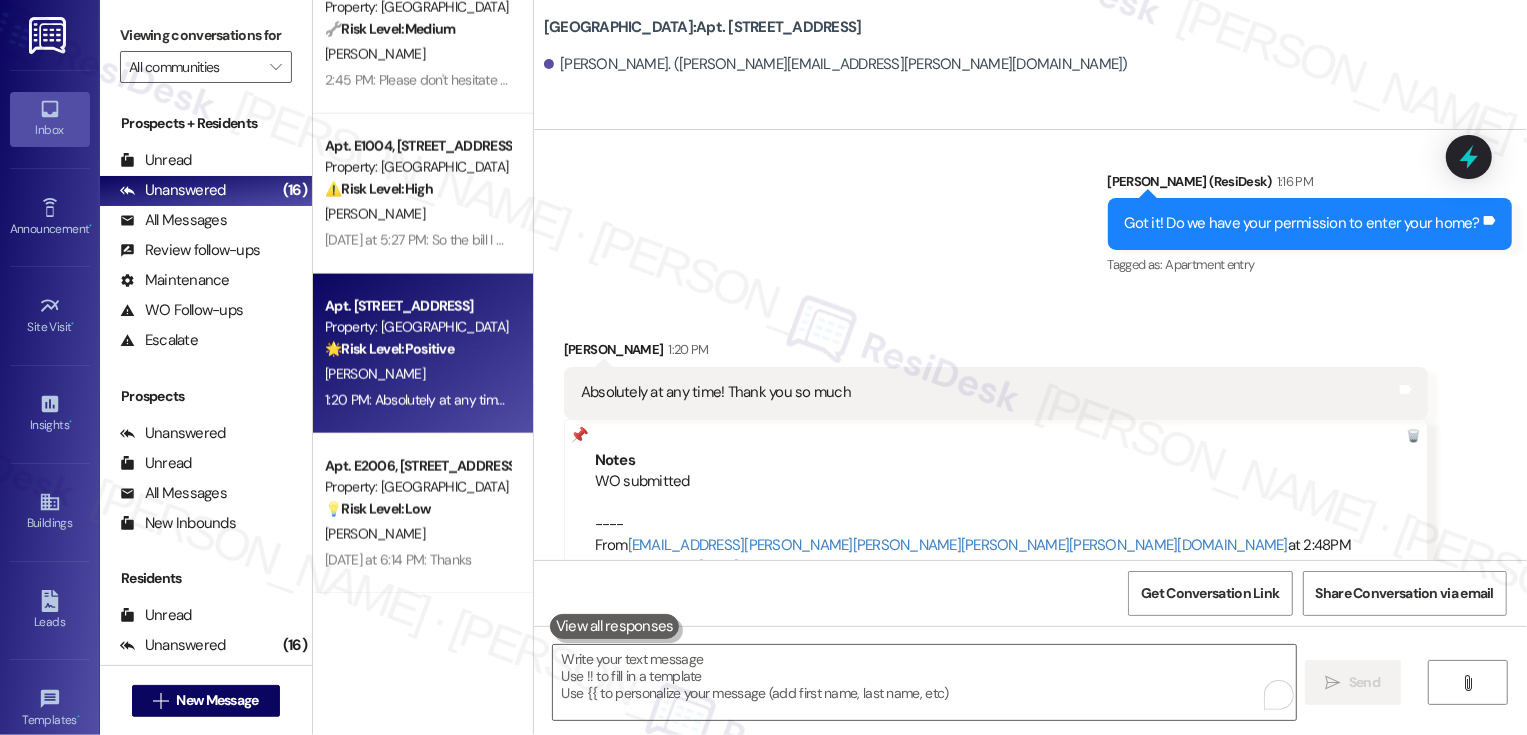 scroll, scrollTop: 1865, scrollLeft: 0, axis: vertical 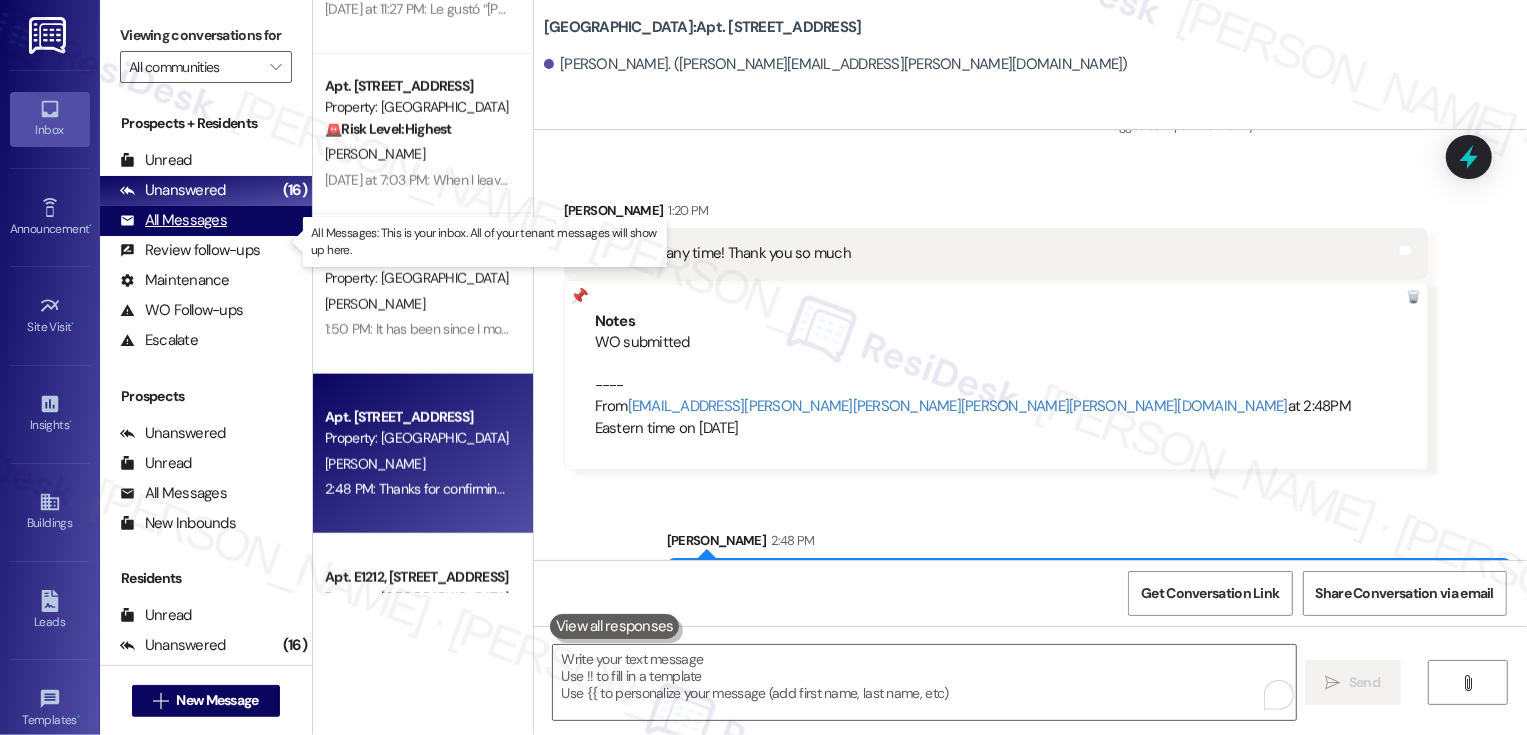 click on "All Messages (undefined)" at bounding box center [206, 221] 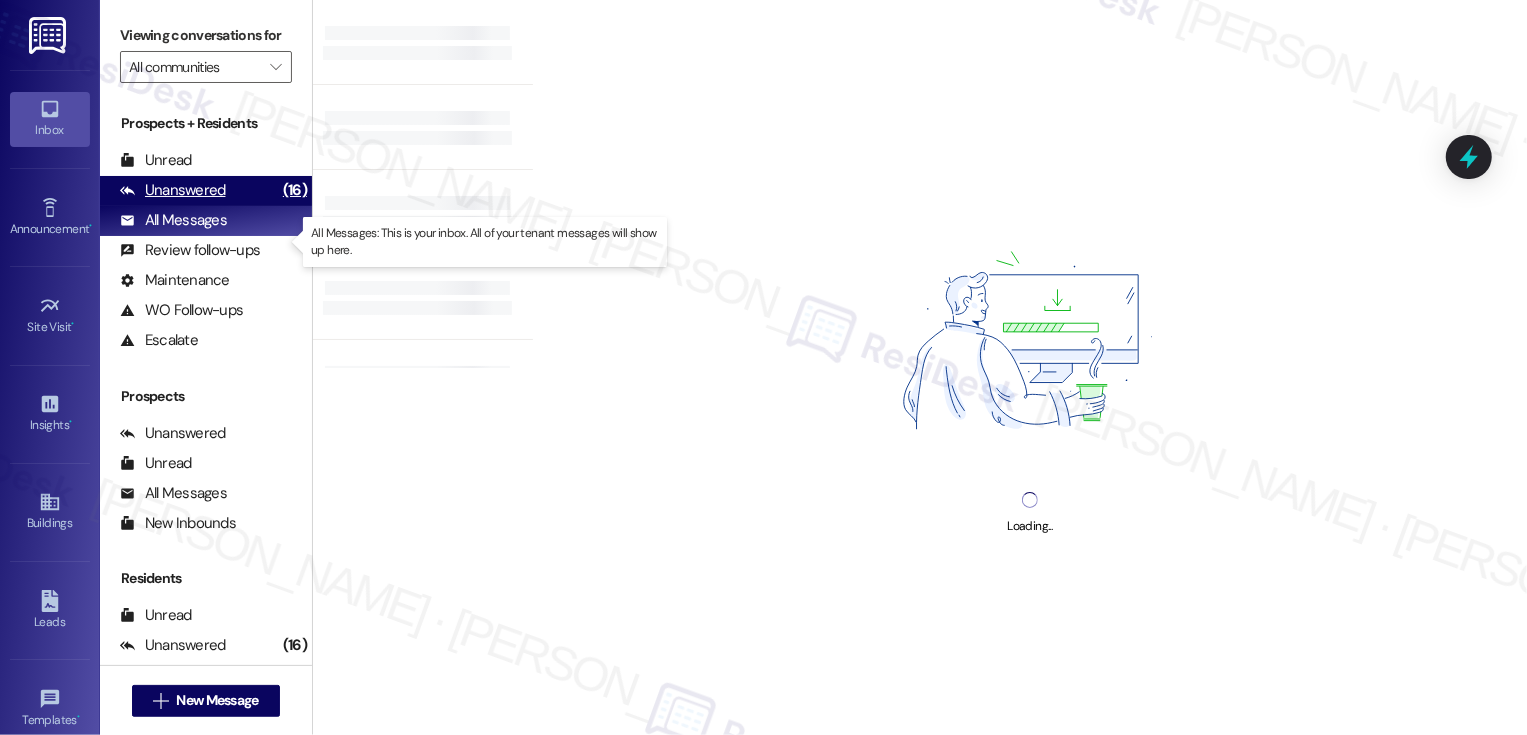 click on "Unanswered" at bounding box center (173, 190) 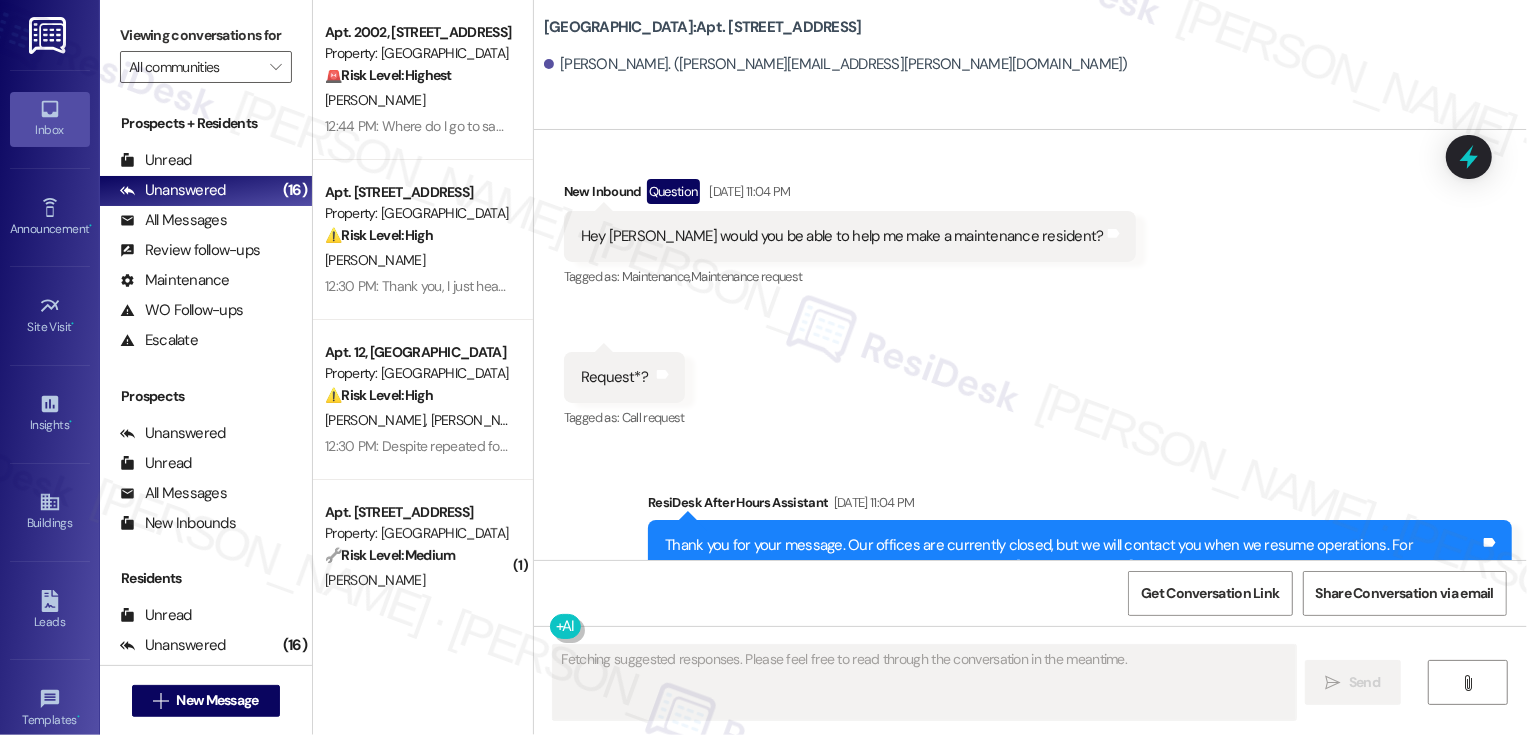 type on "Fetching suggested responses. Please feel free to read through the conversation in the meantime." 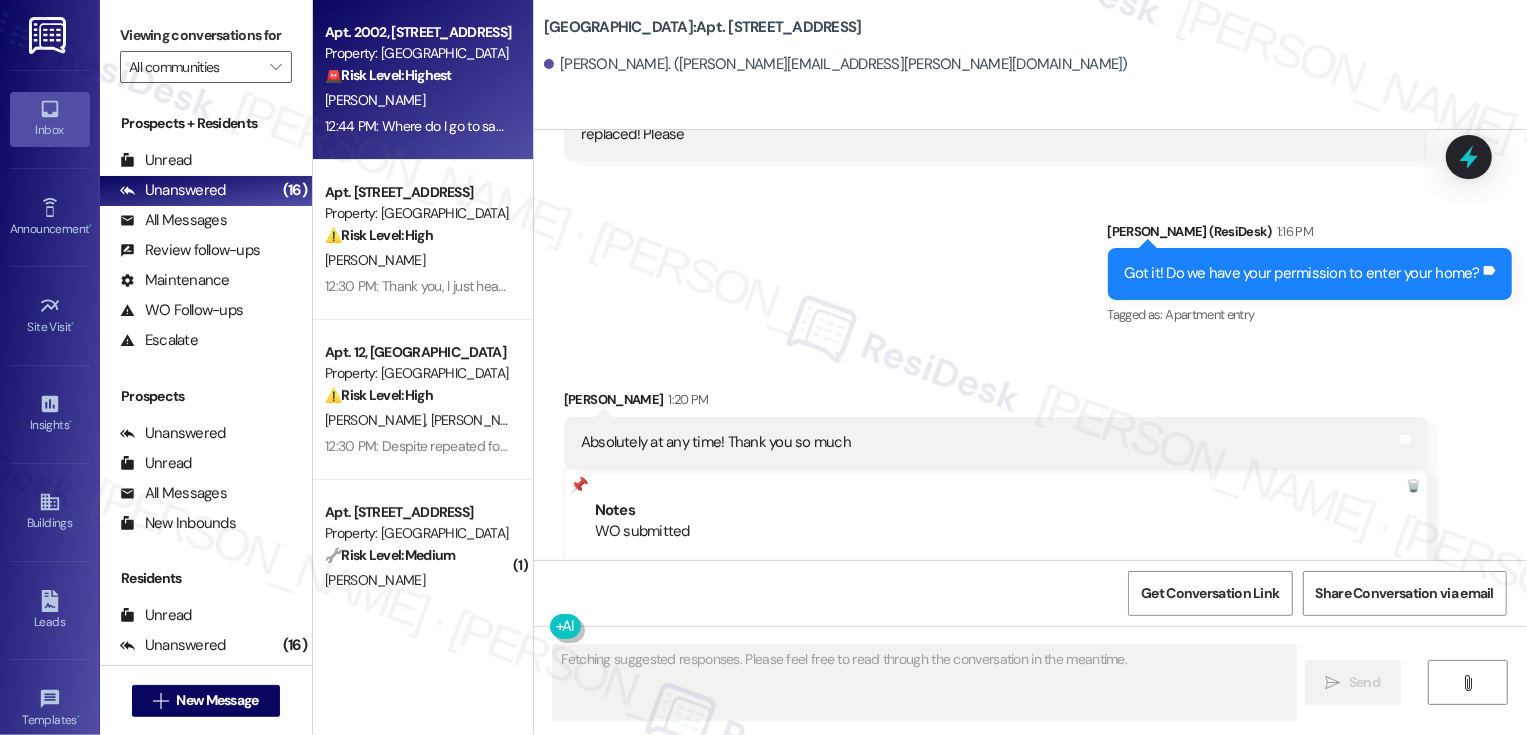 scroll, scrollTop: 1725, scrollLeft: 0, axis: vertical 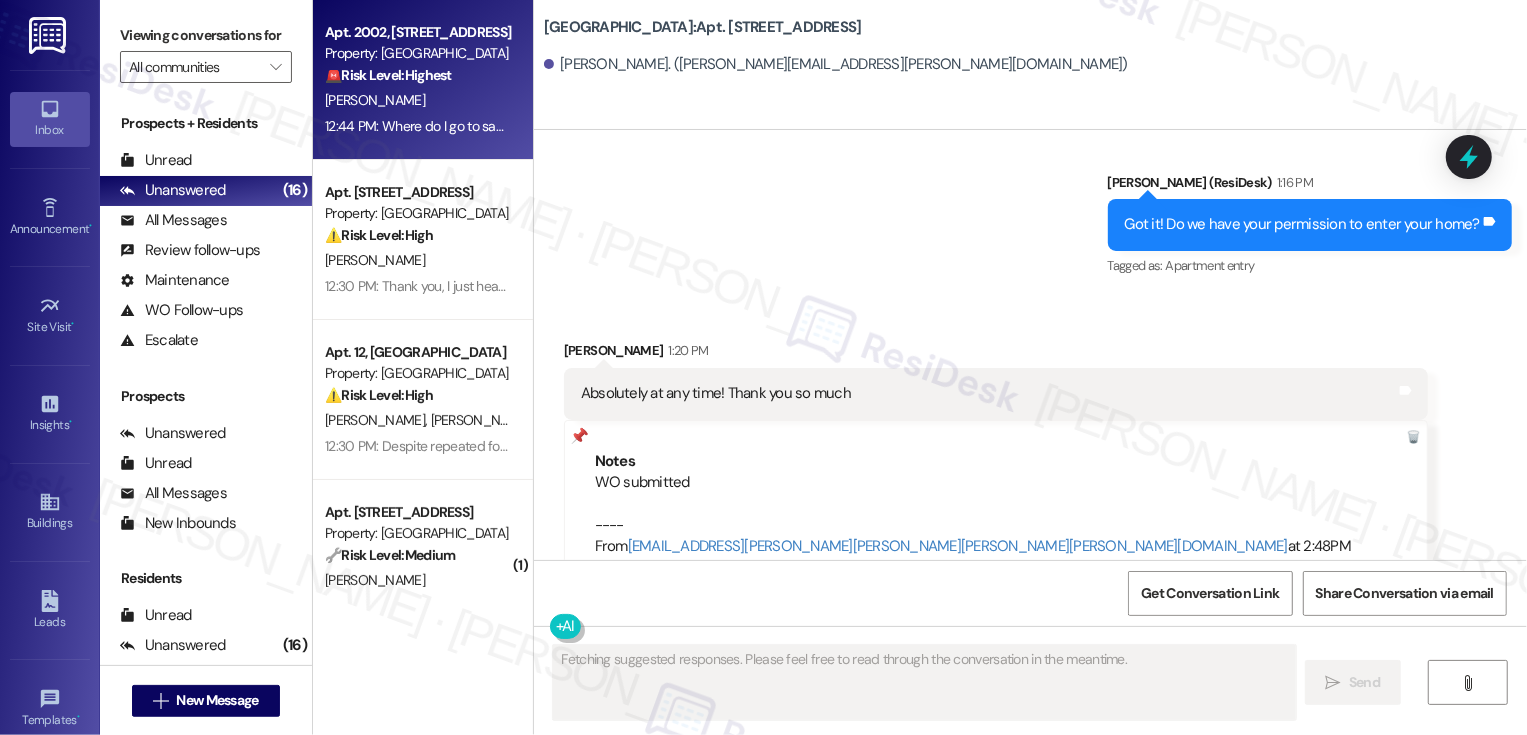 click on "[PERSON_NAME]" at bounding box center [417, 100] 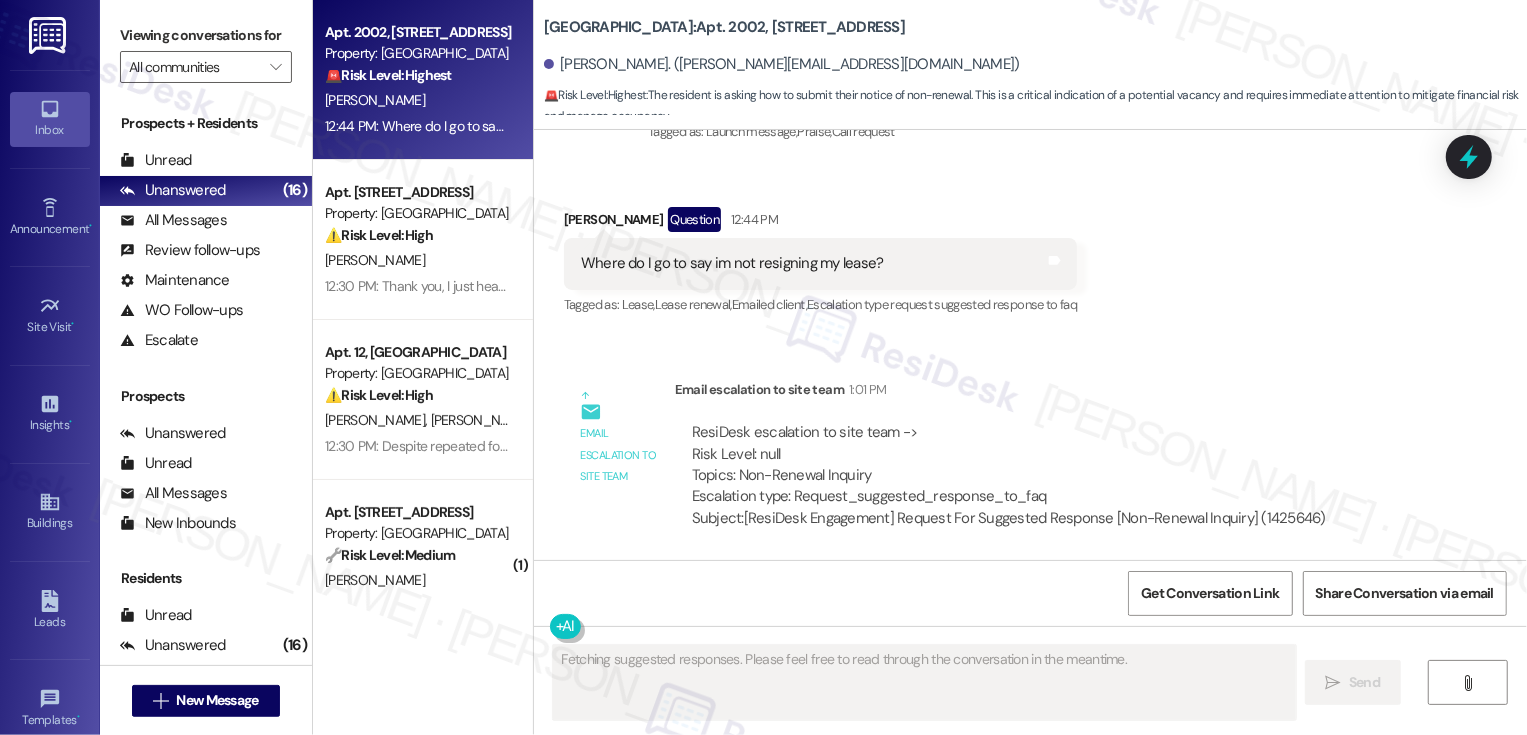 scroll, scrollTop: 314, scrollLeft: 0, axis: vertical 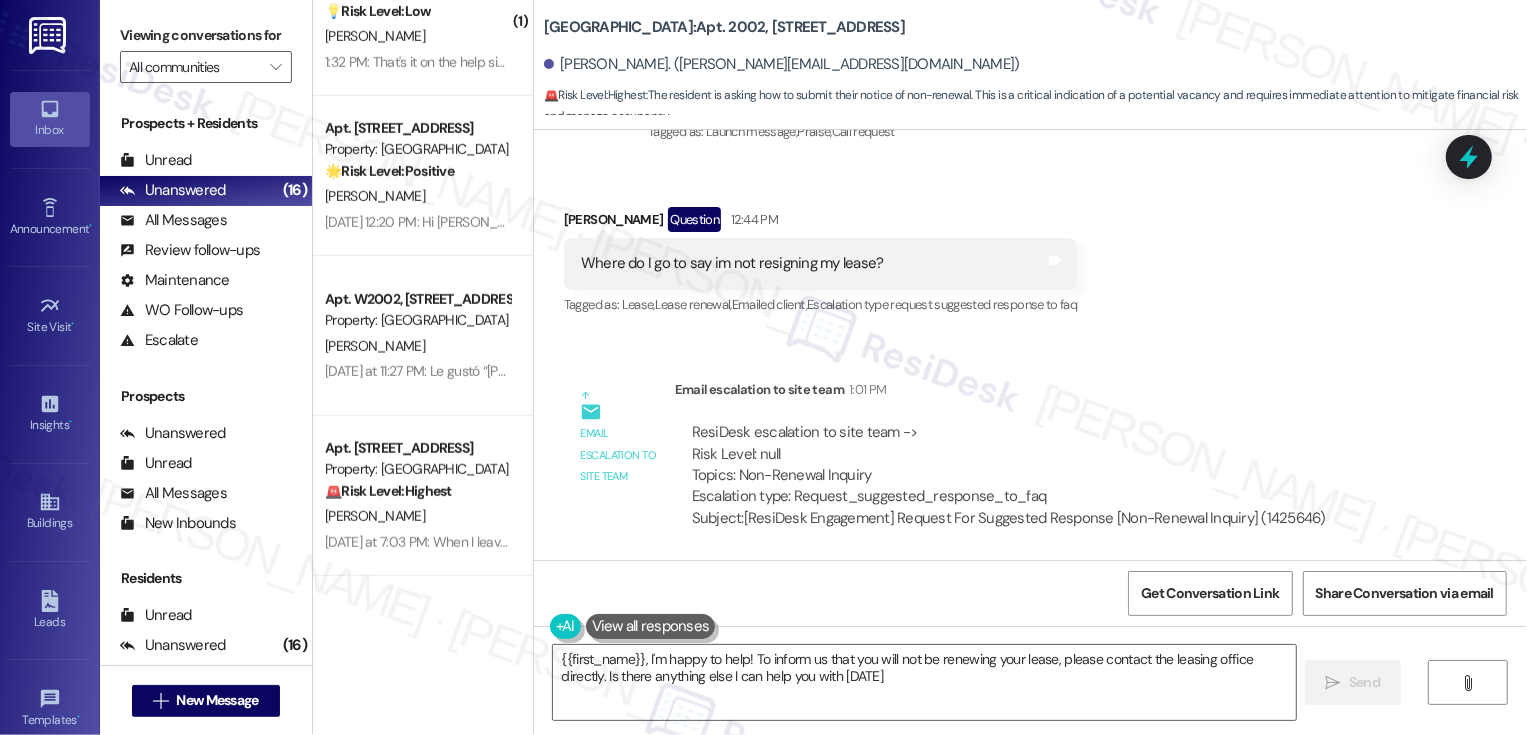 type on "{{first_name}}, I'm happy to help! To inform us that you will not be renewing your lease, please contact the leasing office directly. Is there anything else I can help you with today?" 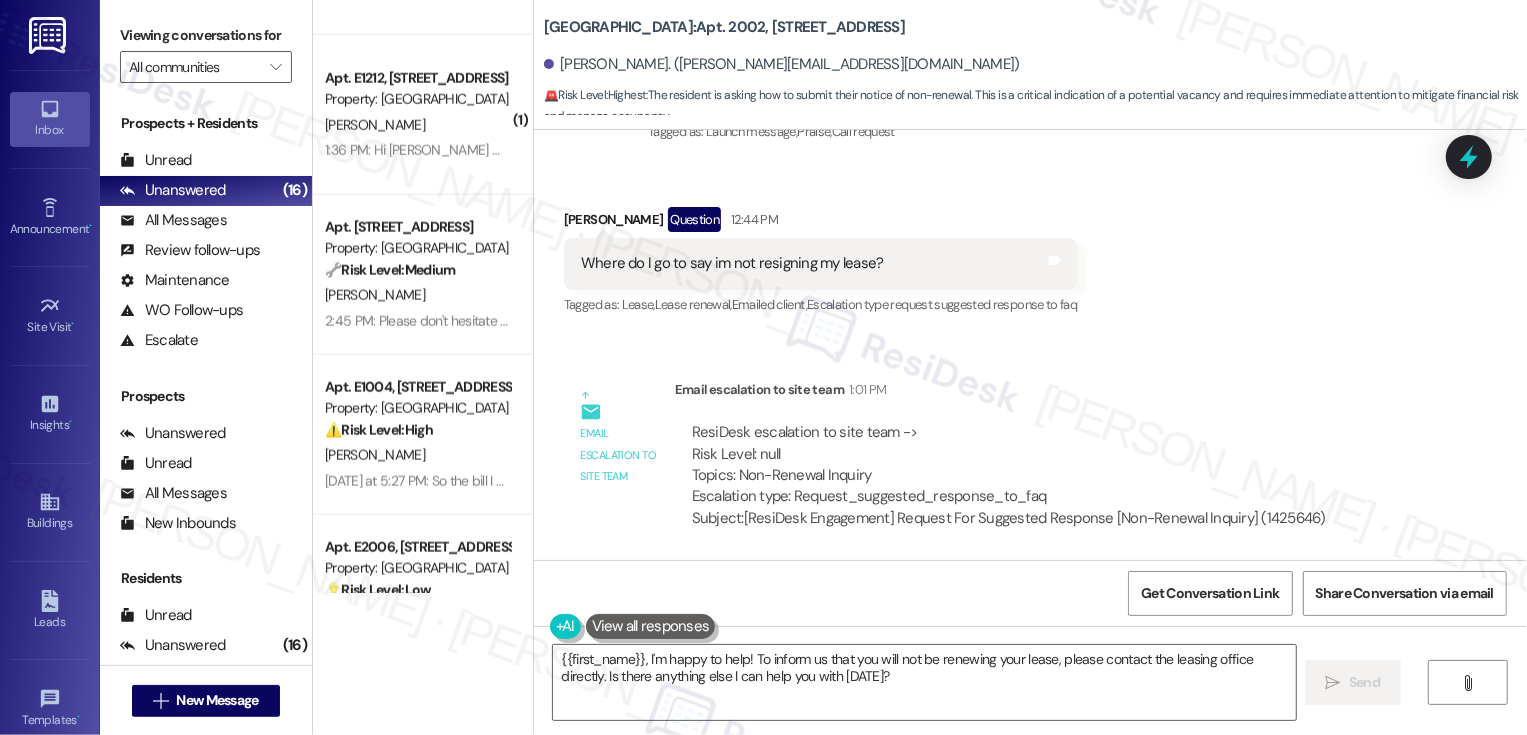 scroll, scrollTop: 1966, scrollLeft: 0, axis: vertical 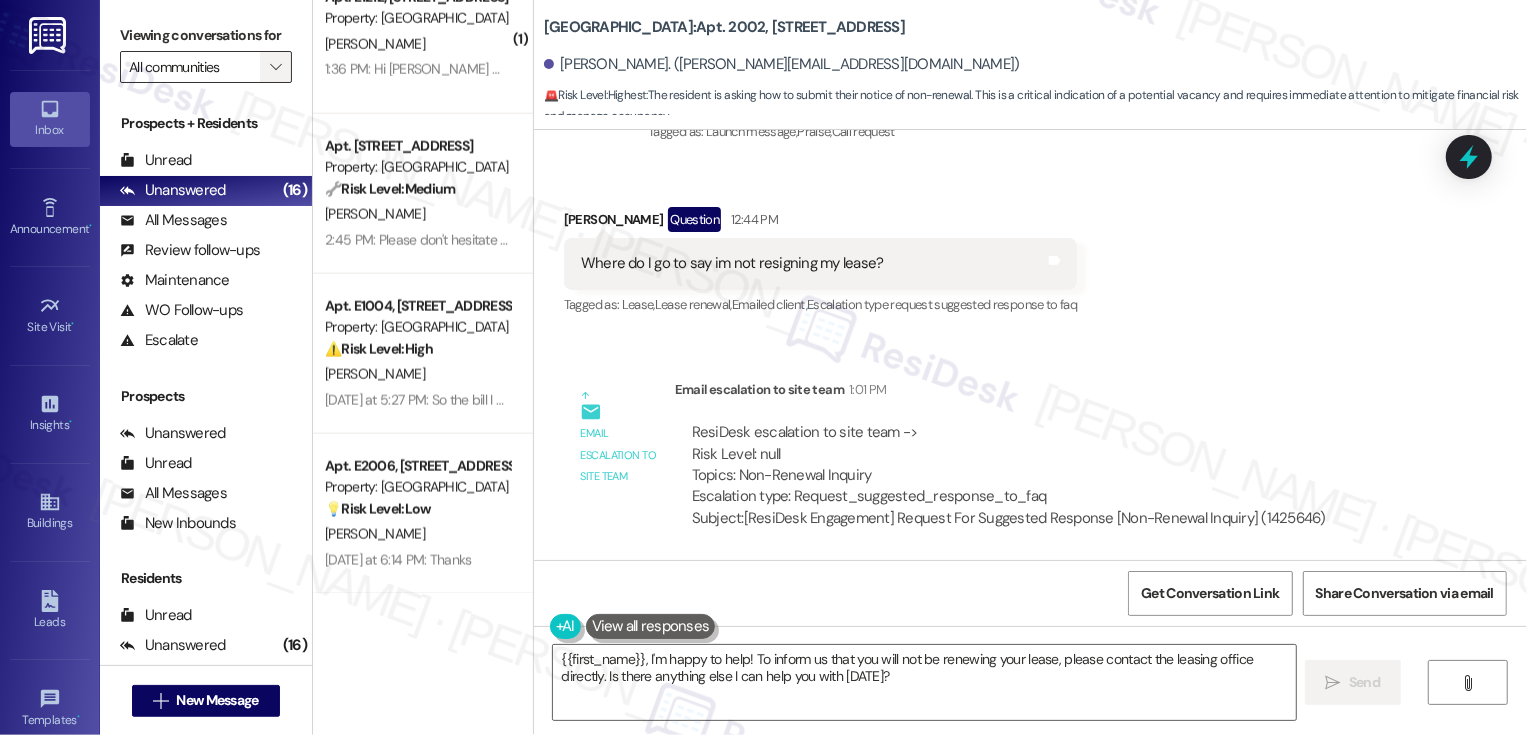 click on "" at bounding box center (275, 67) 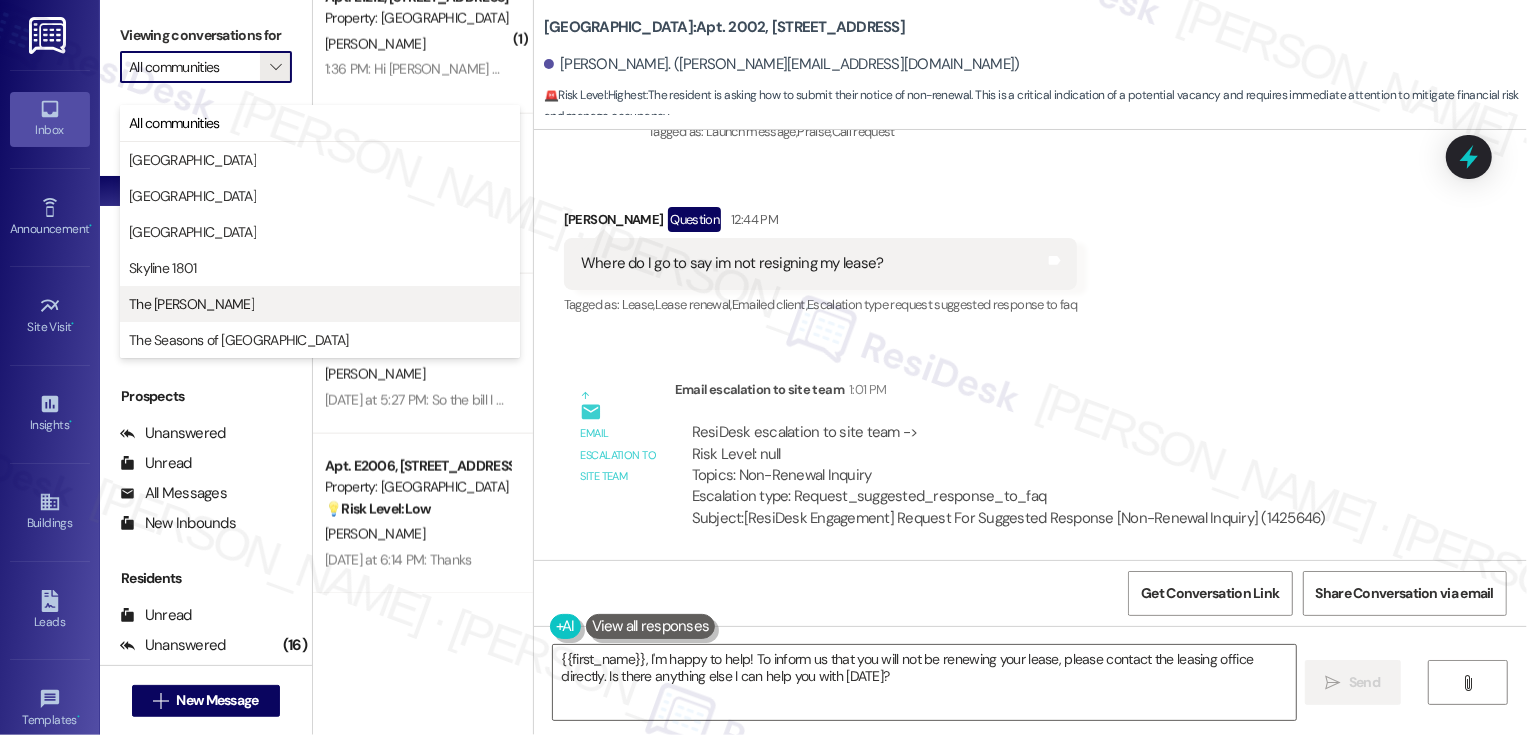 click on "The Norman" at bounding box center [320, 304] 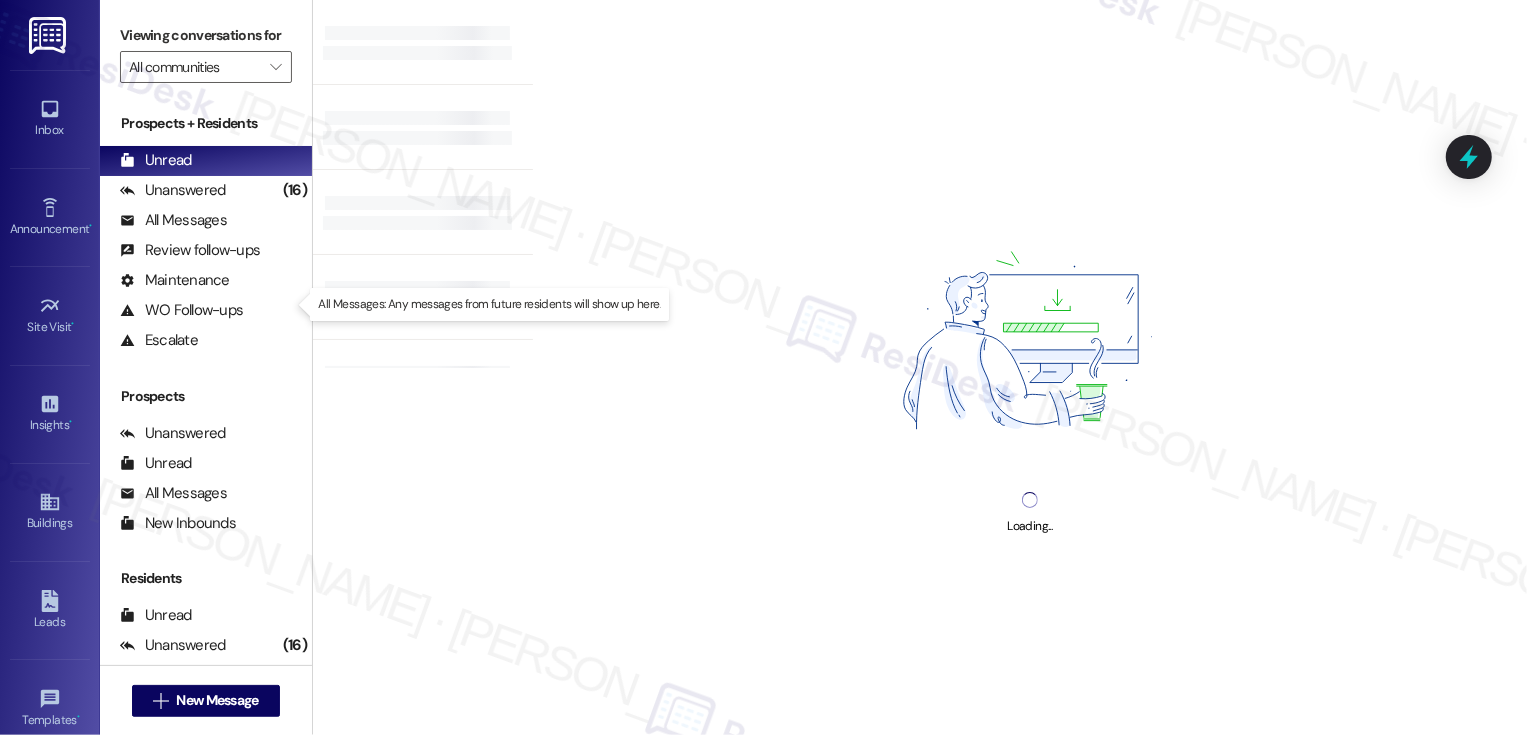 type on "The Norman" 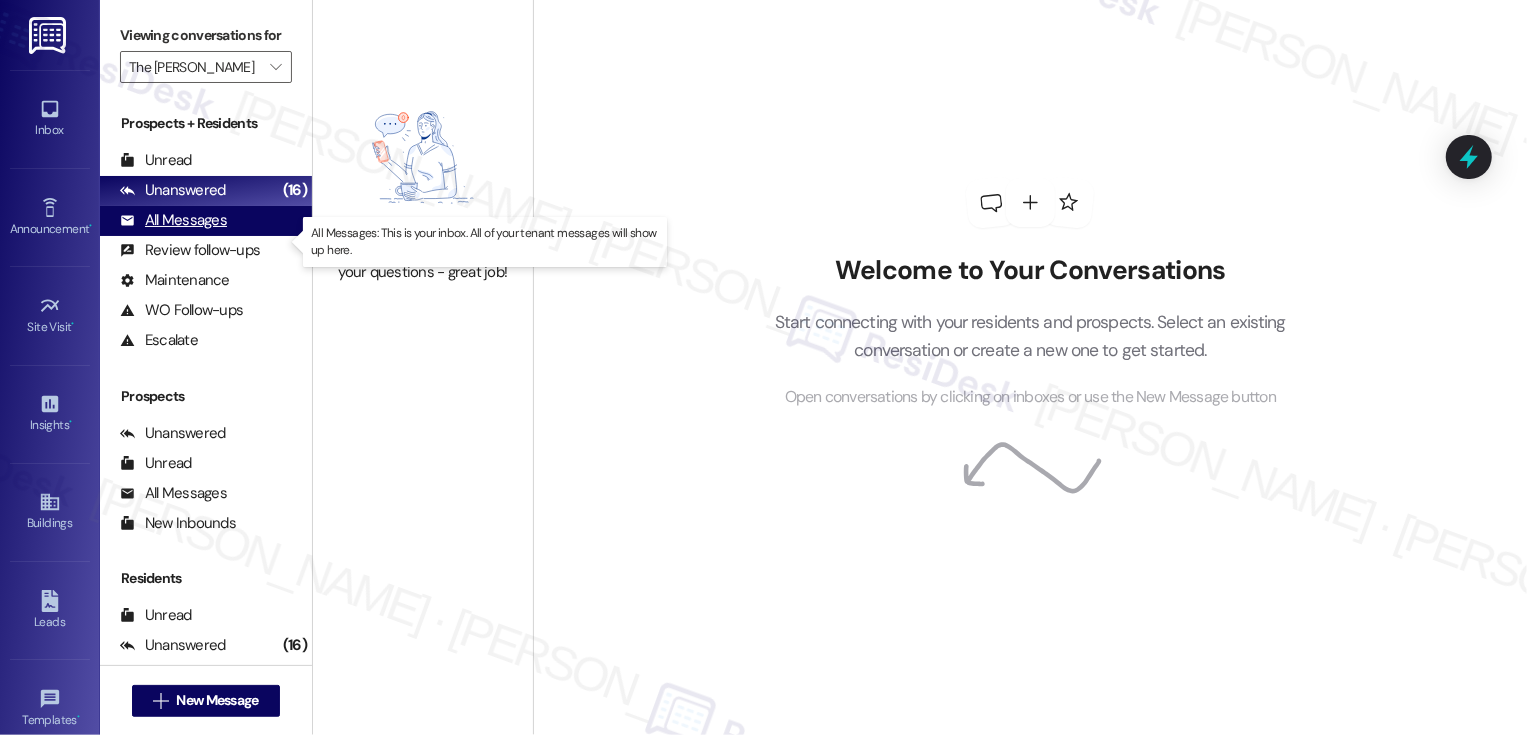 click on "All Messages (undefined)" at bounding box center [206, 221] 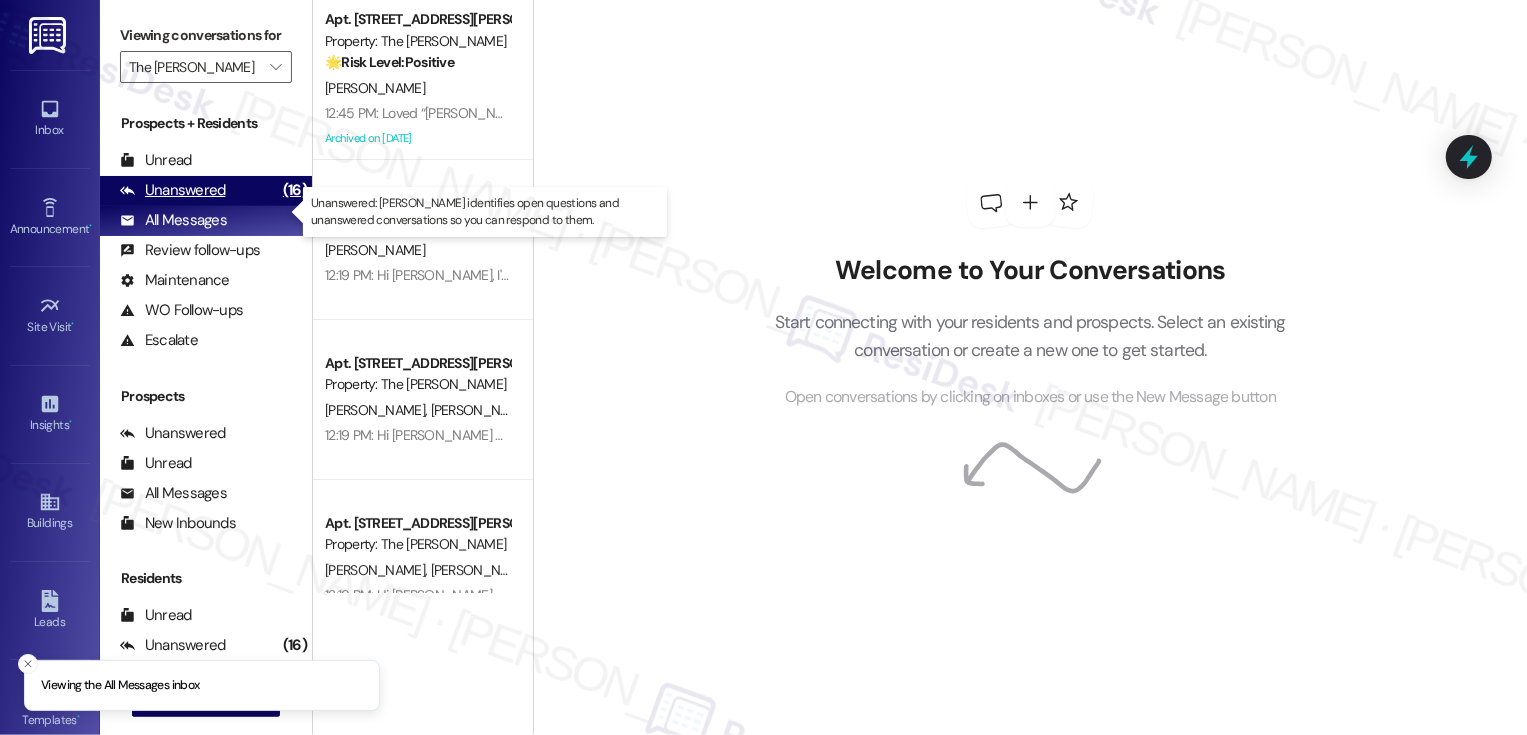 click on "Unanswered (16)" at bounding box center (206, 191) 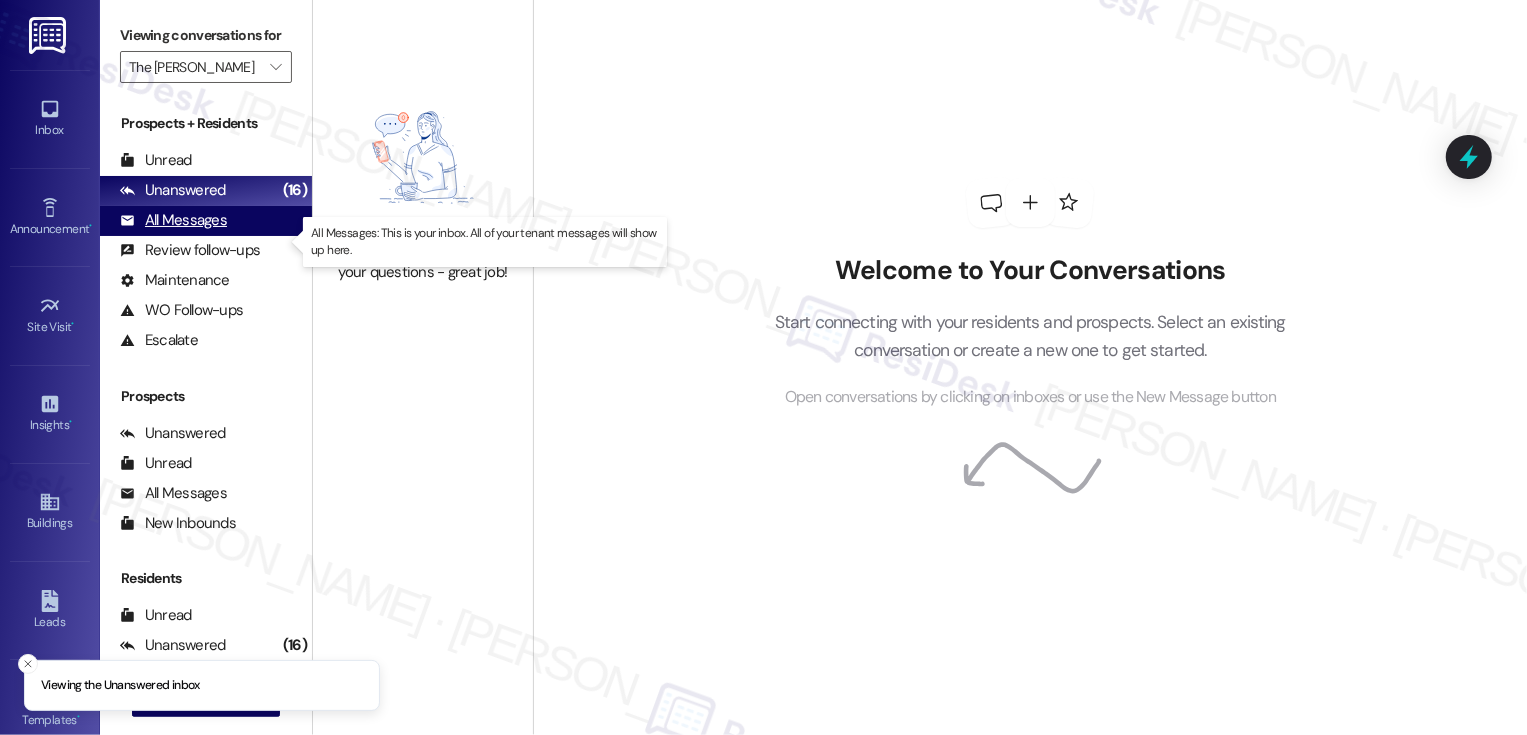 click on "All Messages (undefined)" at bounding box center [206, 221] 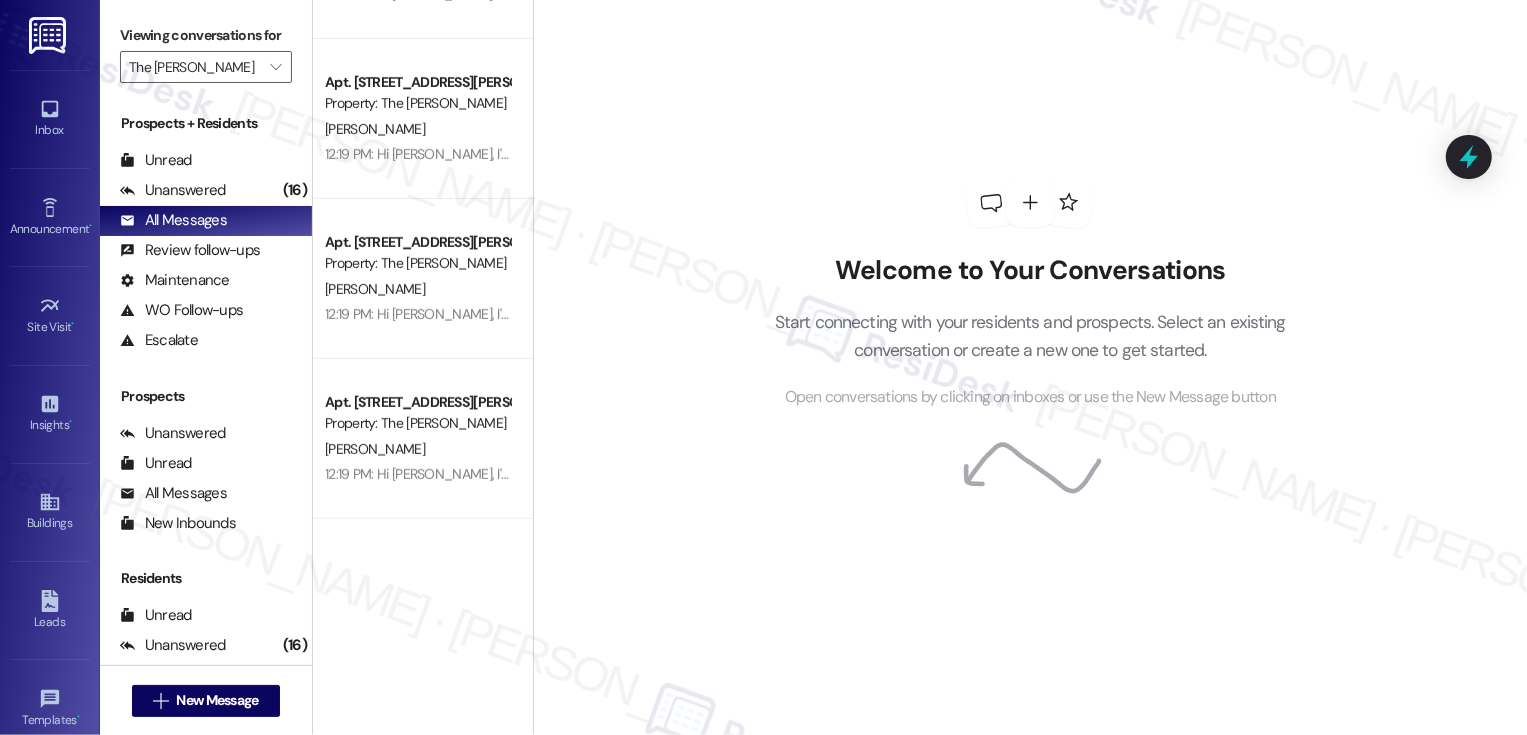 scroll, scrollTop: 0, scrollLeft: 0, axis: both 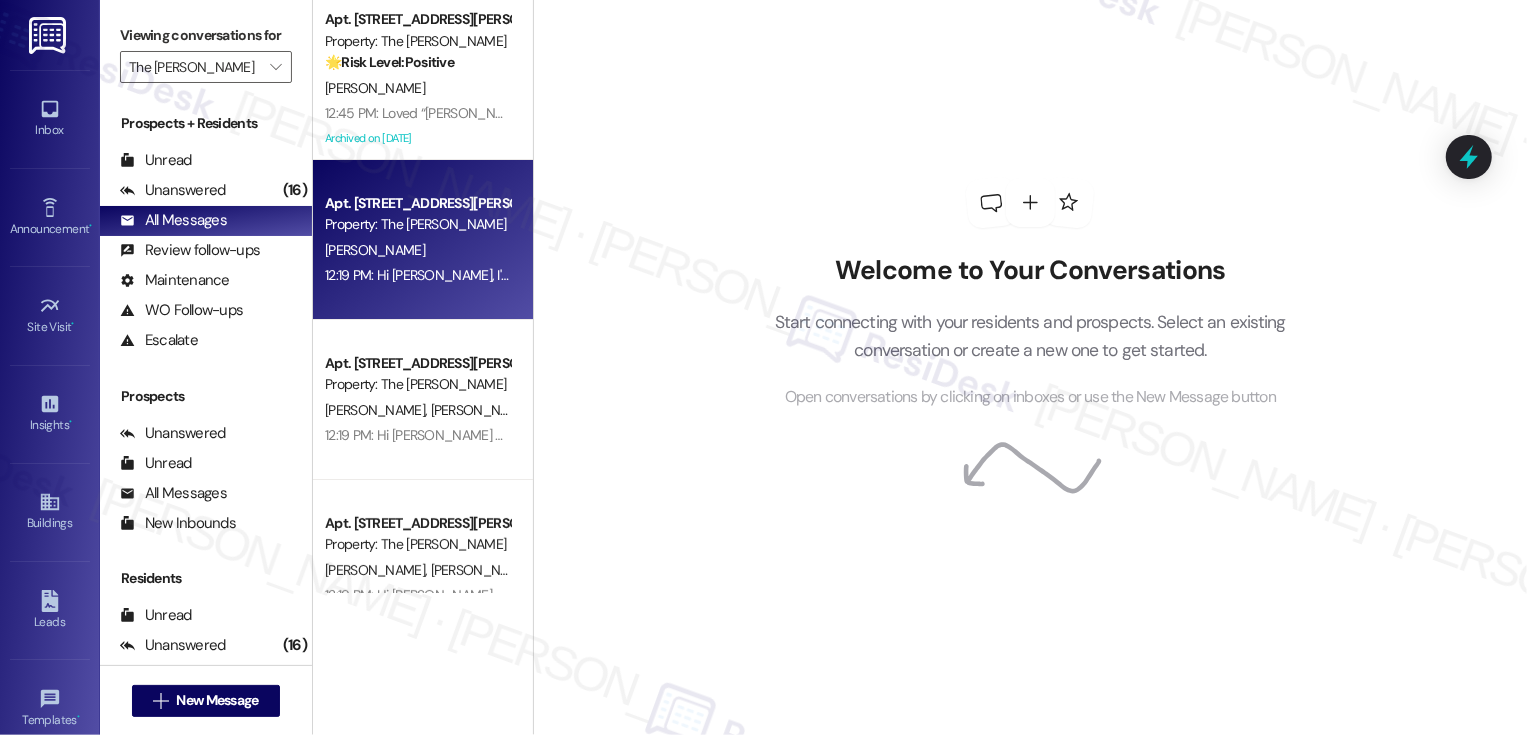click on "M. Brown" at bounding box center (417, 250) 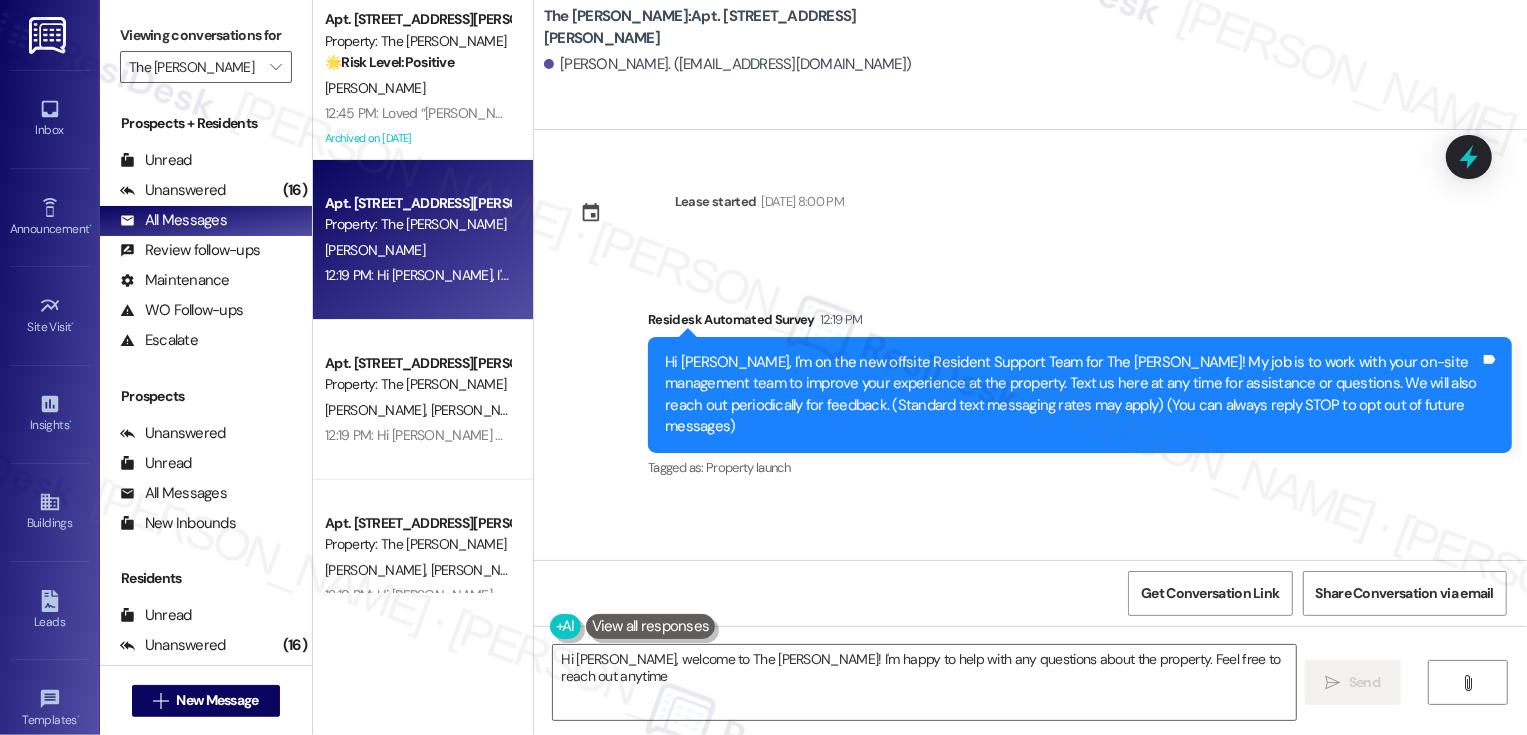 type on "Hi Melanie, welcome to The Norman! I'm happy to help with any questions about the property. Feel free to reach out anytime!" 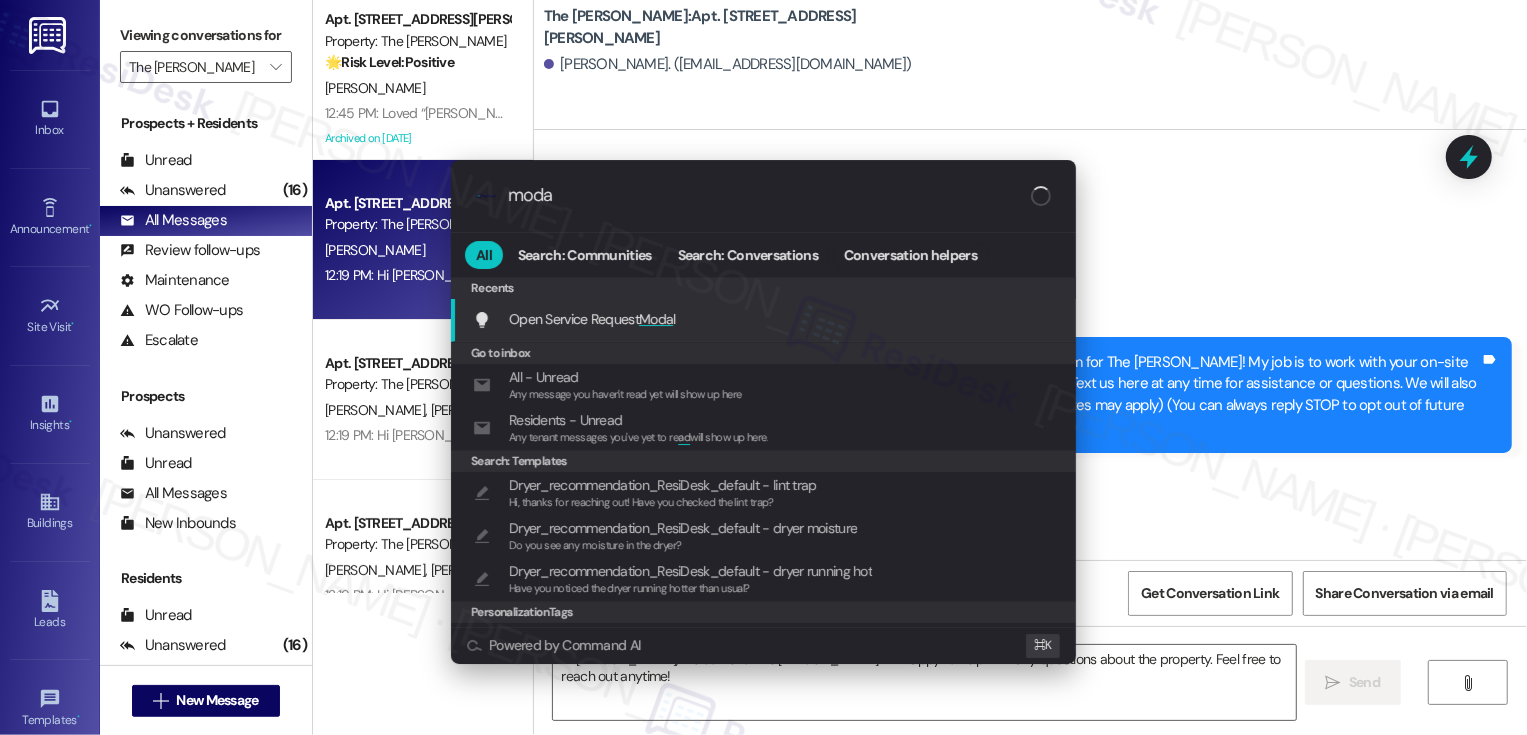 type on "modal" 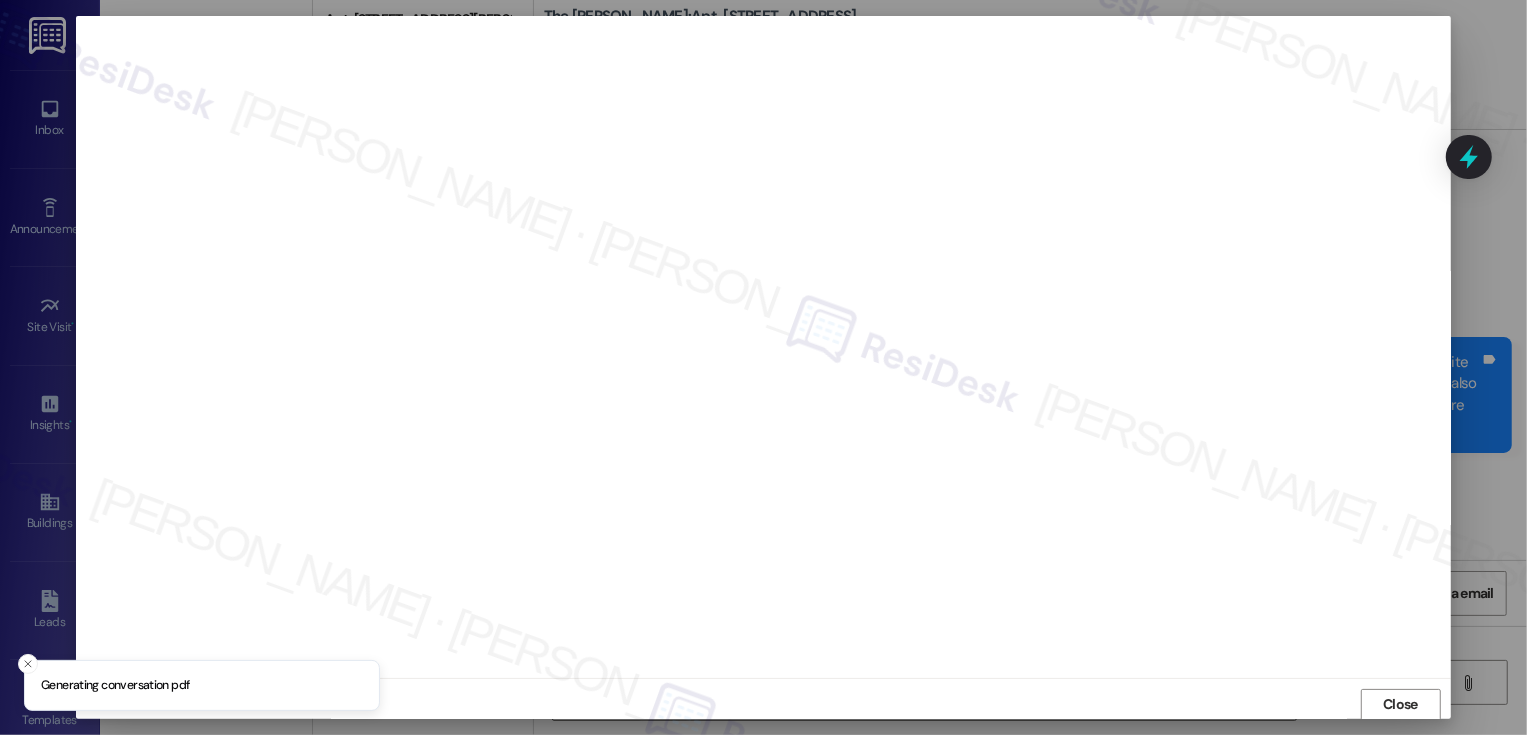 scroll, scrollTop: 1, scrollLeft: 0, axis: vertical 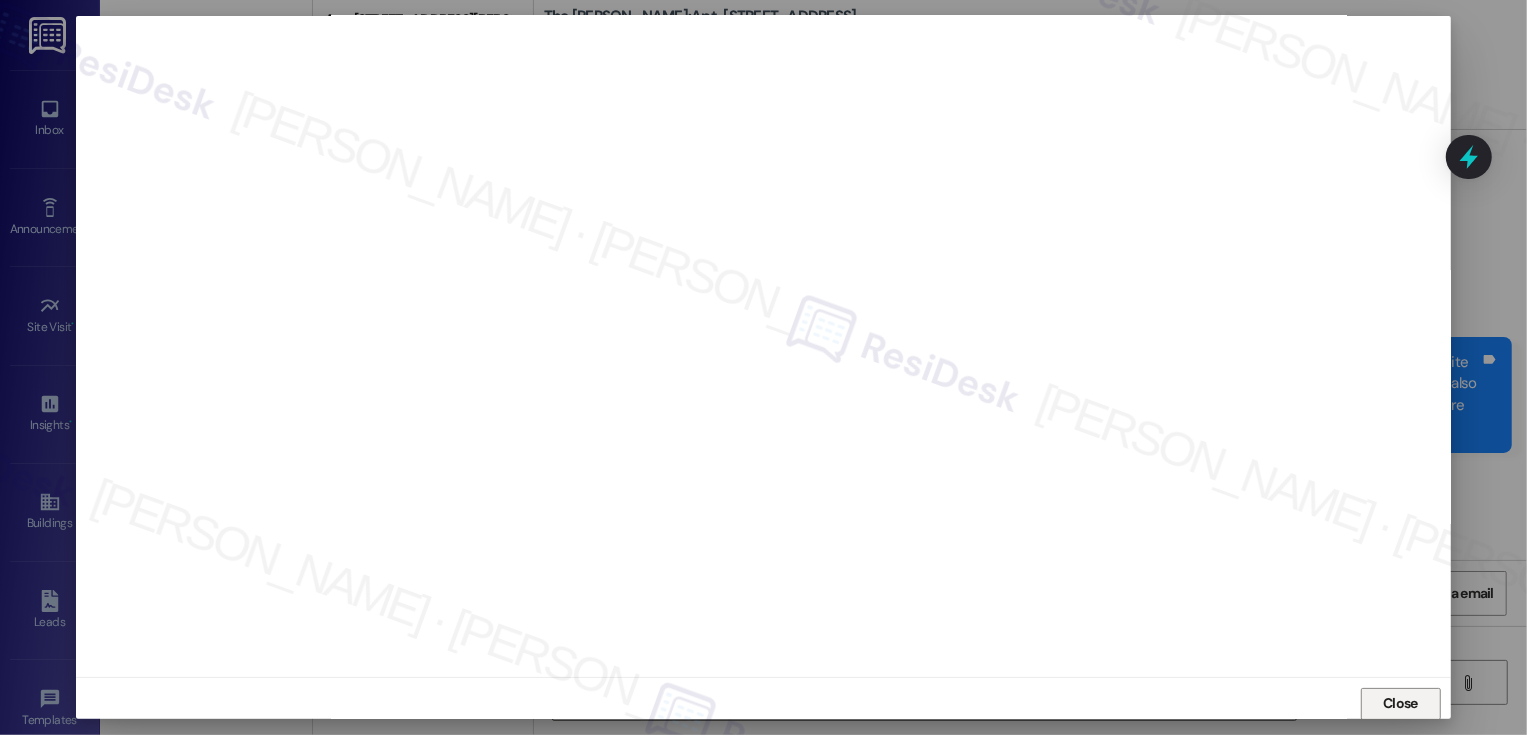 click on "Close" at bounding box center [1400, 704] 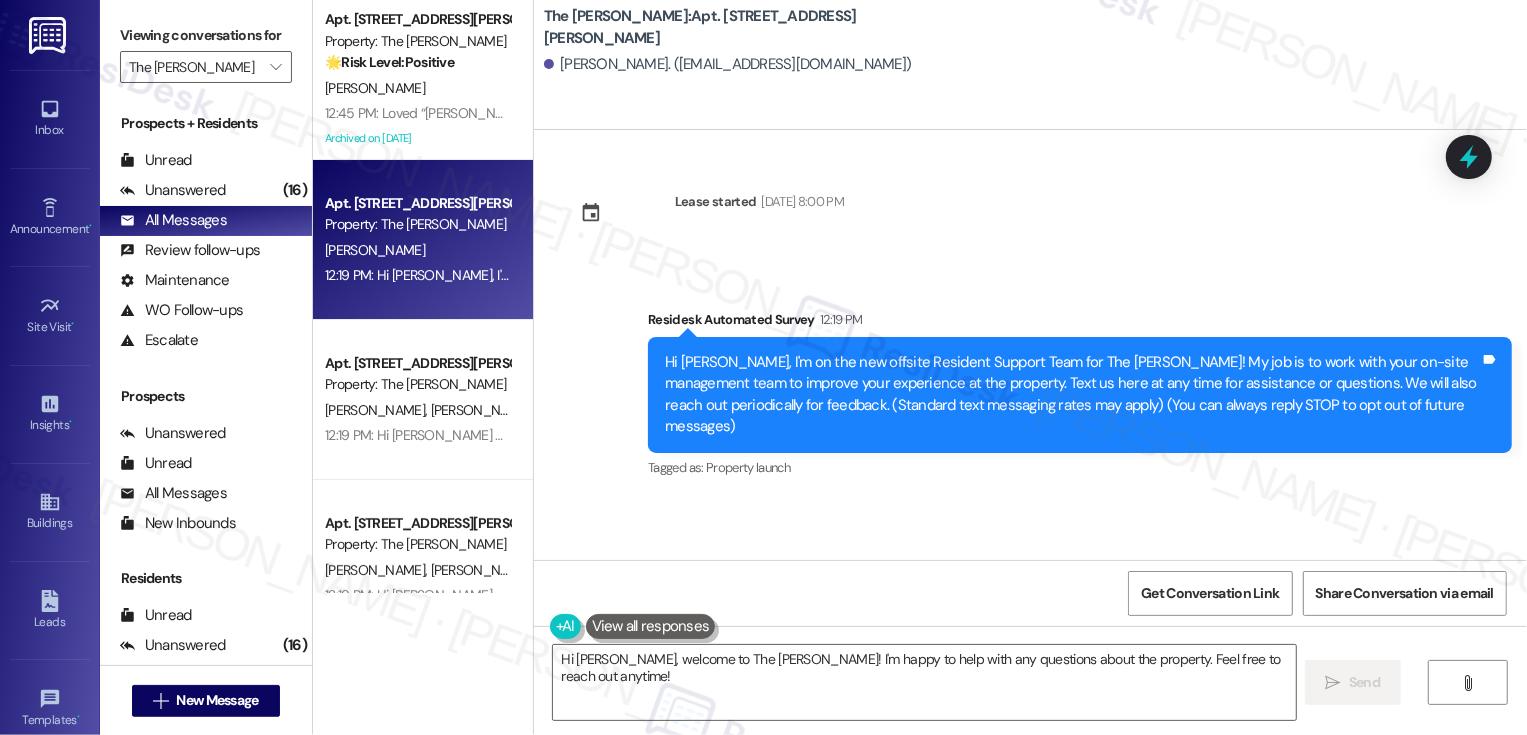 click on "Lease started May 23, 2022 at 8:00 PM Survey, sent via SMS Residesk Automated Survey 12:19 PM Hi Melanie, I'm on the new offsite Resident Support Team for The Norman! My job is to work with your on-site management team to improve your experience at the property. Text us here at any time for assistance or questions. We will also reach out periodically for feedback. (Standard text messaging rates may apply) (You can always reply STOP to opt out of future messages) Tags and notes Tagged as:   Property launch Click to highlight conversations about Property launch" at bounding box center [1030, 345] 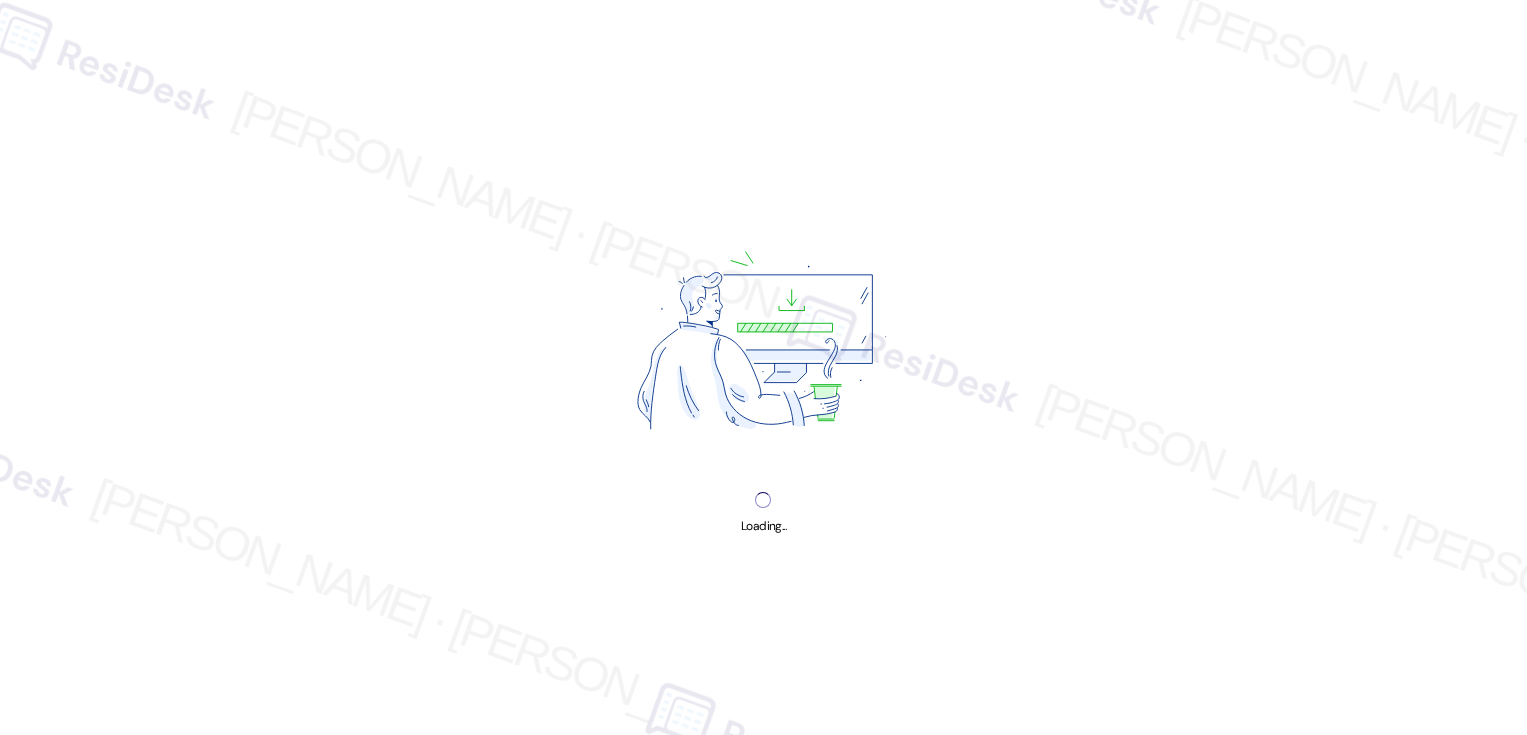 scroll, scrollTop: 0, scrollLeft: 0, axis: both 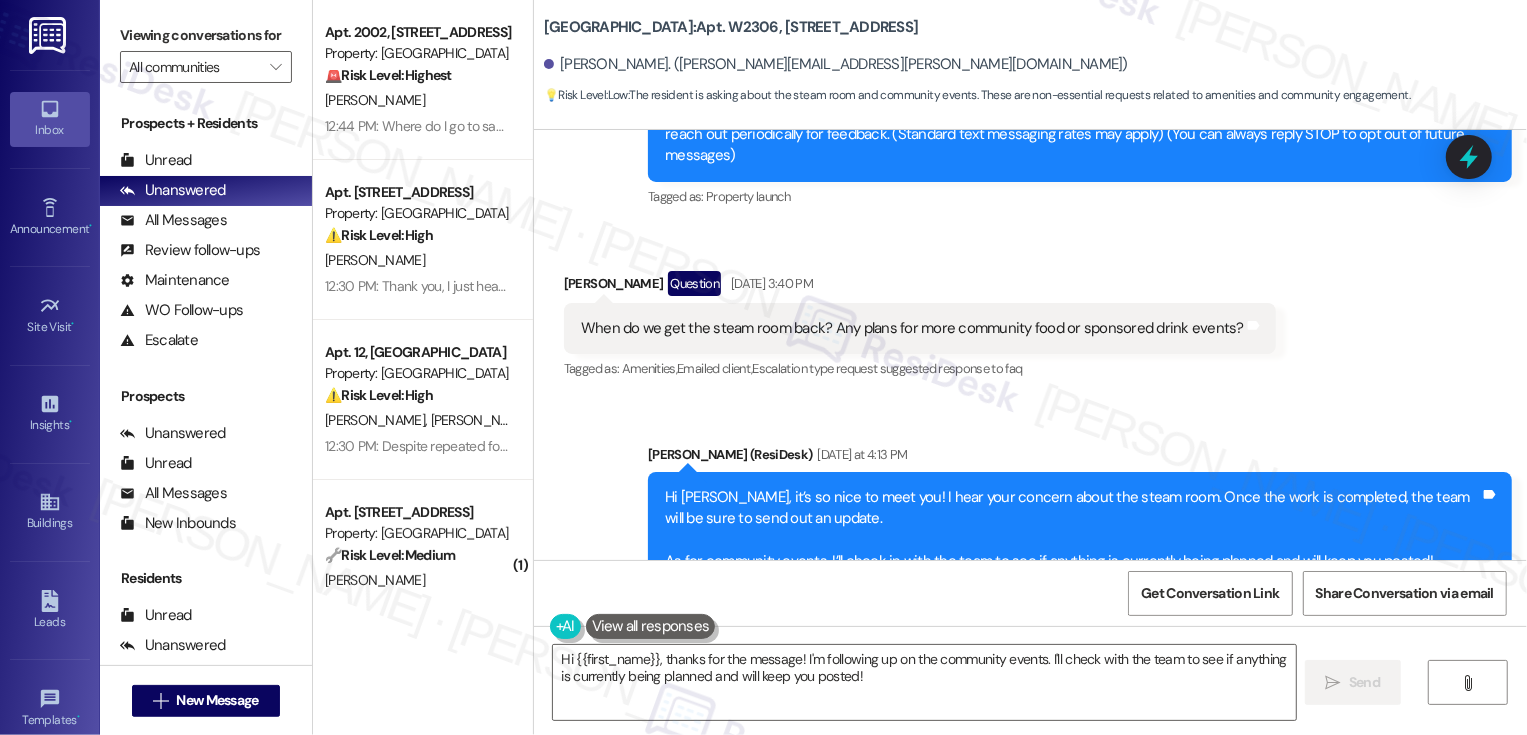 click on "[PERSON_NAME] Question [DATE] 3:40 PM" at bounding box center [920, 287] 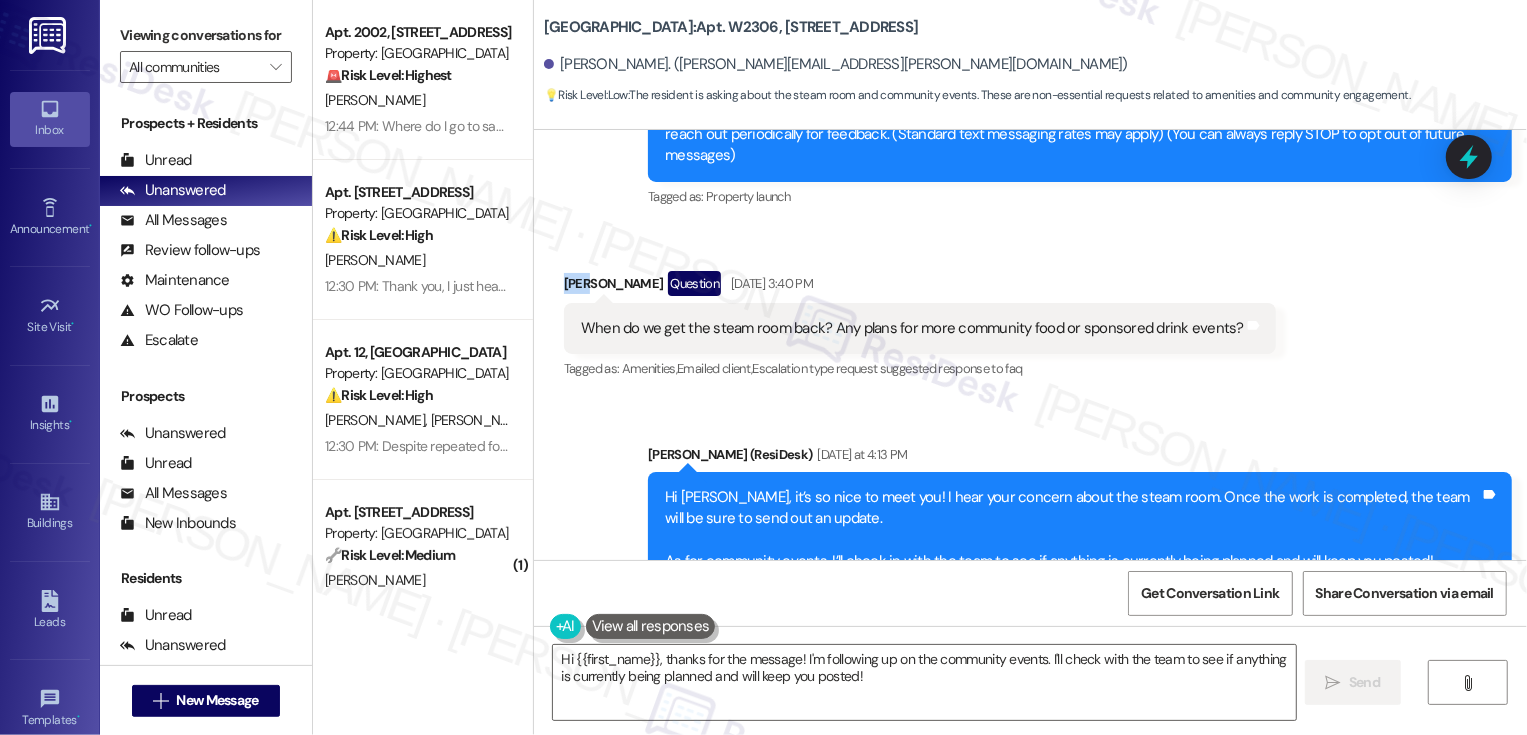 copy on "[PERSON_NAME]" 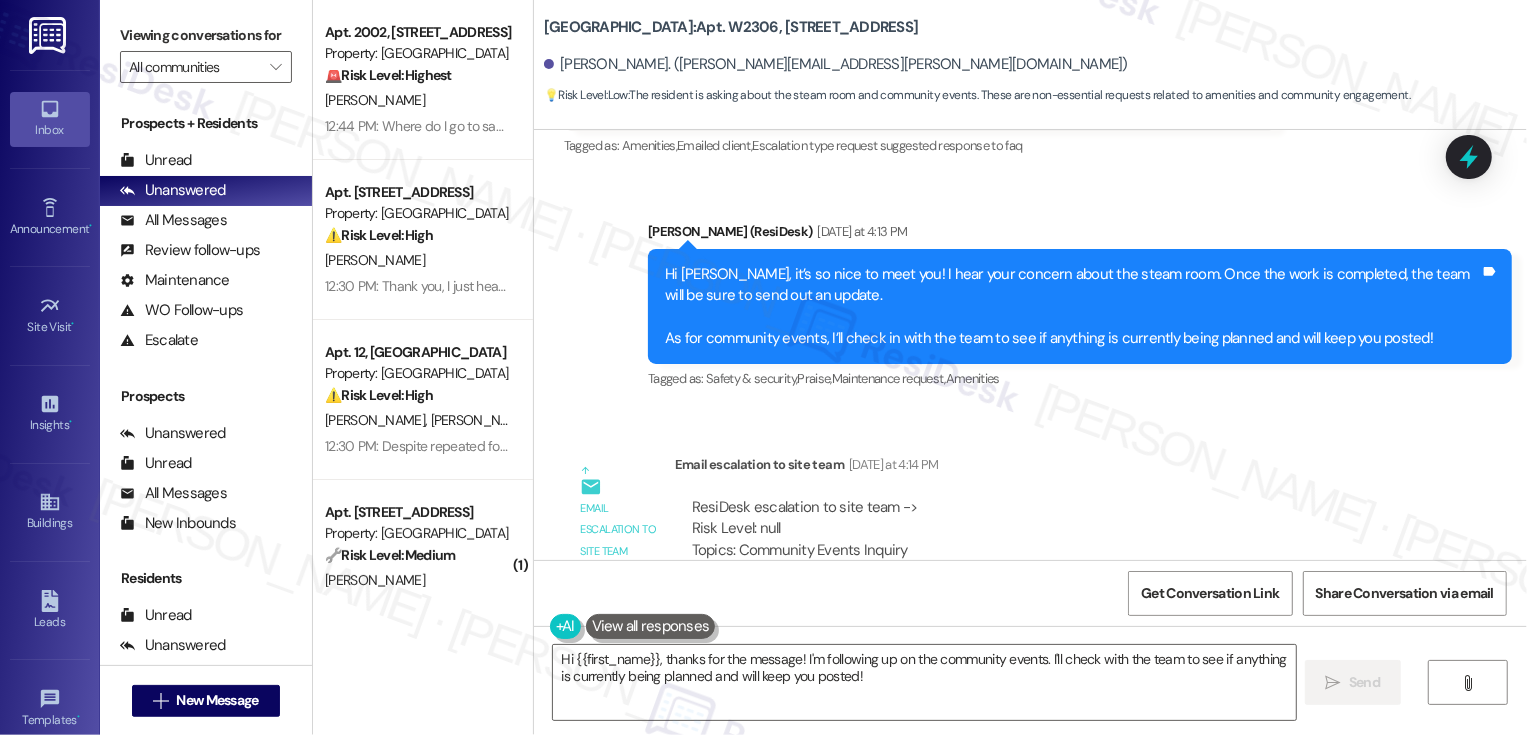 scroll, scrollTop: 677, scrollLeft: 0, axis: vertical 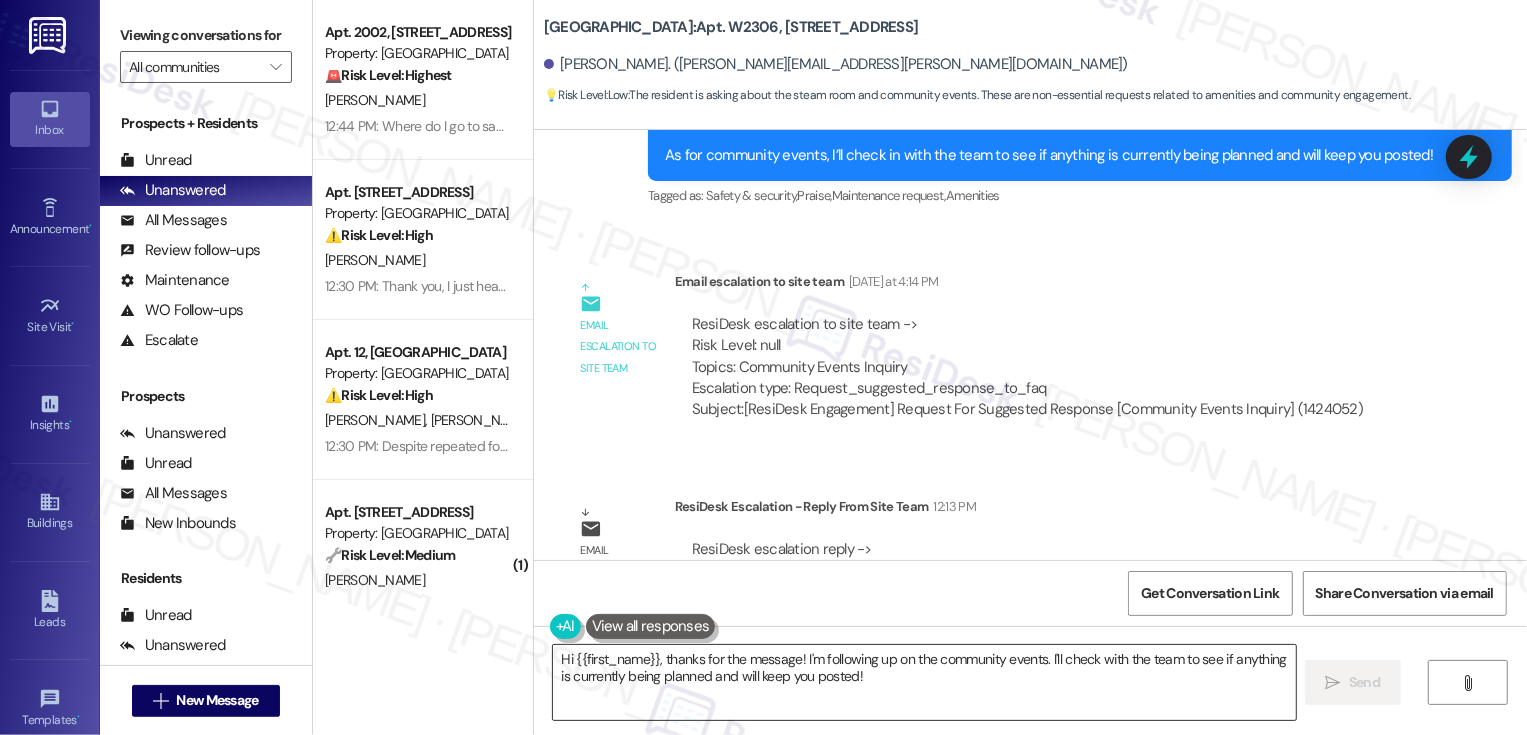 click on "Hi {{first_name}}, thanks for the message! I'm following up on the community events. I'll check with the team to see if anything is currently being planned and will keep you posted!" at bounding box center [924, 682] 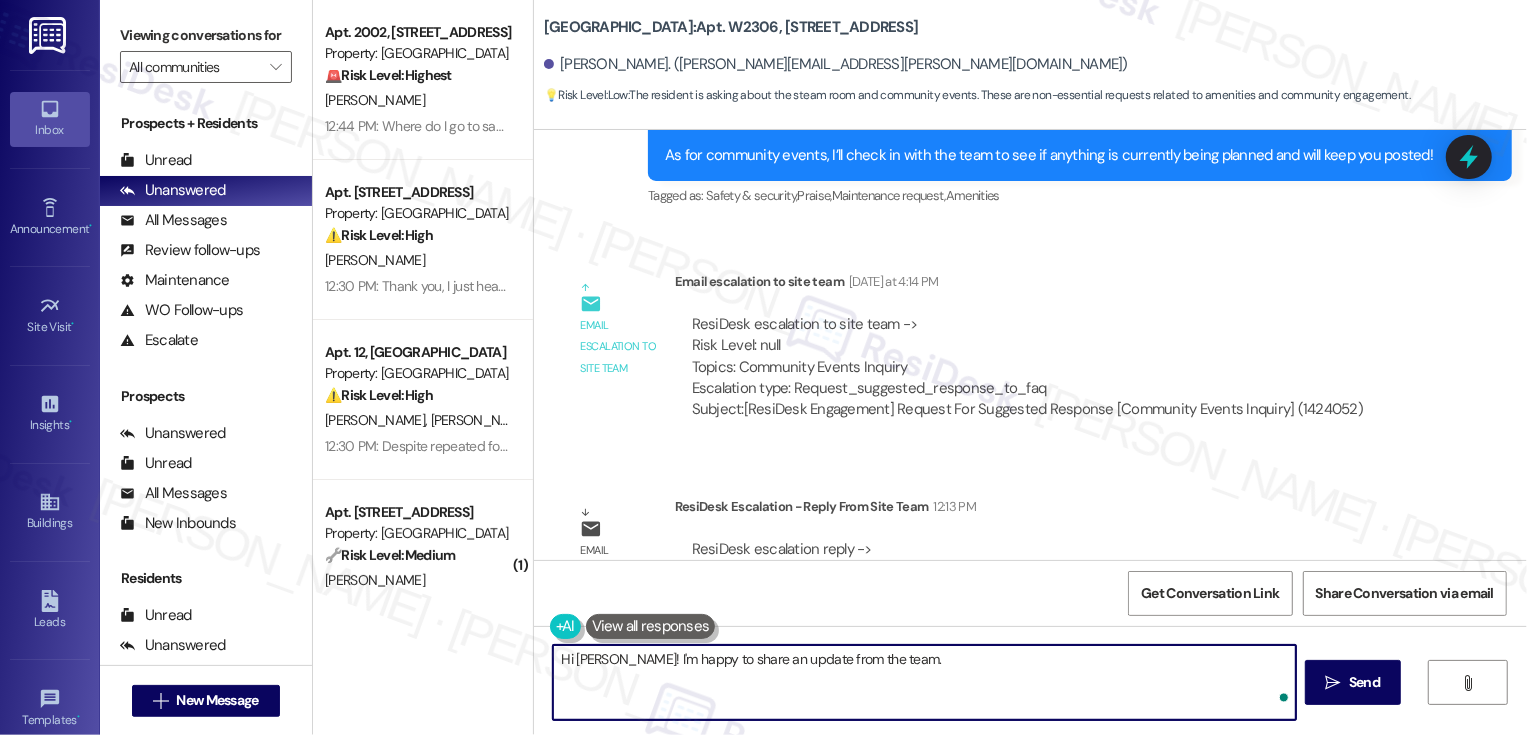 paste on "[PERSON_NAME]" 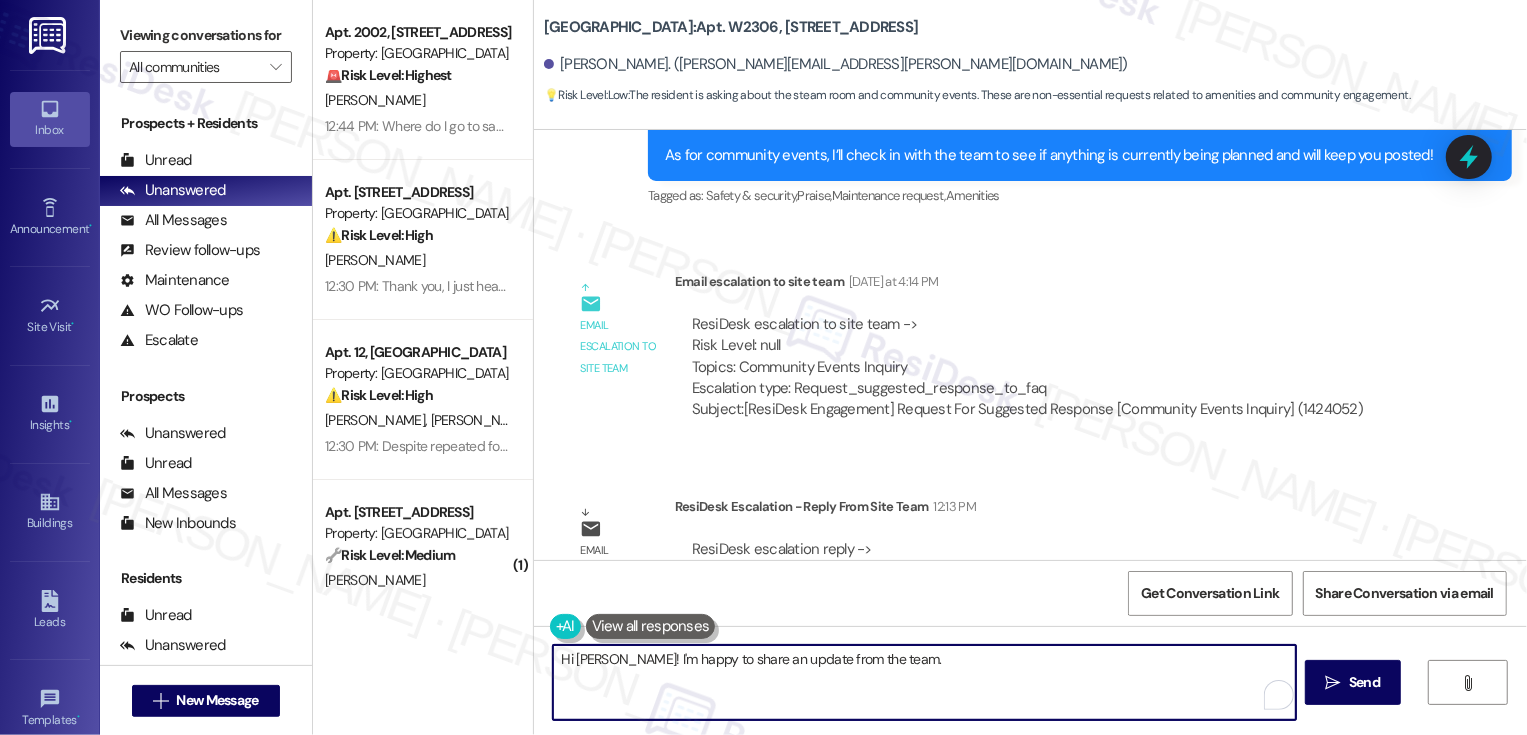paste on "The steam room is in the process of being converted to a dry sauna so once we have more accurate dates of completion, we will notify the property on when to expect the upgrades to be completed. We don't currently have plans of bringing back [DATE] breakfast but please keep an eye on our monthly event calendar for other resident events" 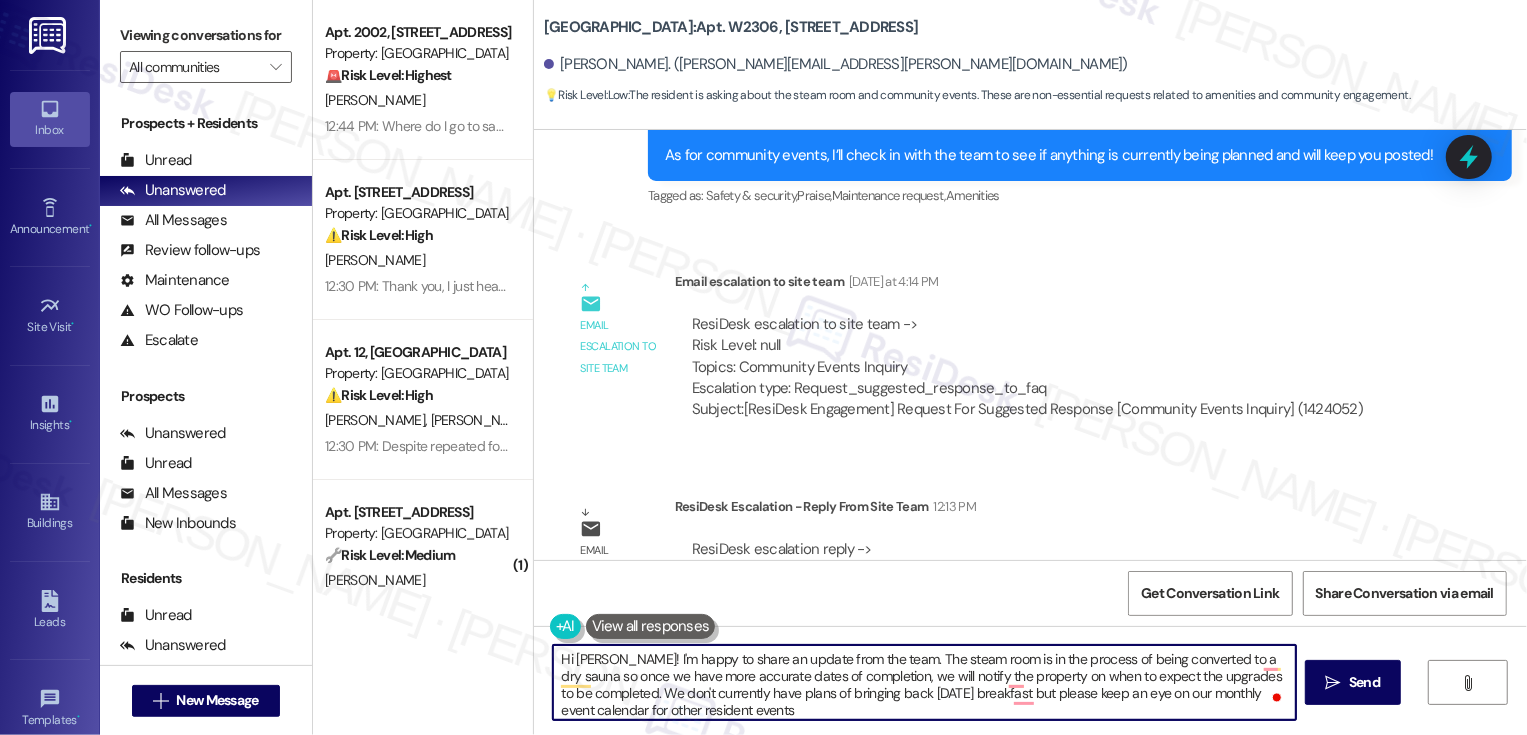click on "Hi [PERSON_NAME]! I'm happy to share an update from the team. The steam room is in the process of being converted to a dry sauna so once we have more accurate dates of completion, we will notify the property on when to expect the upgrades to be completed. We don't currently have plans of bringing back [DATE] breakfast but please keep an eye on our monthly event calendar for other resident events" at bounding box center [924, 682] 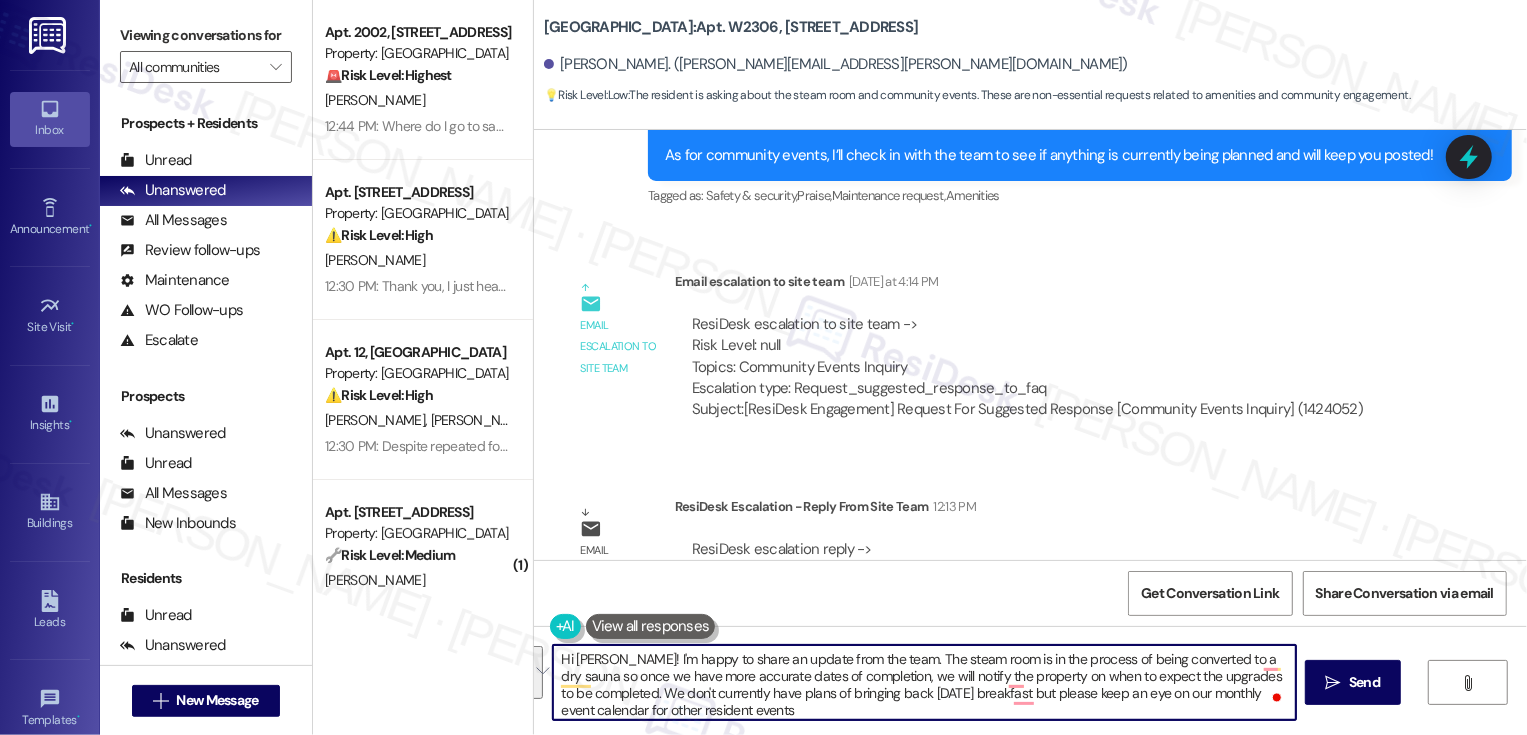 drag, startPoint x: 863, startPoint y: 651, endPoint x: 624, endPoint y: 698, distance: 243.5775 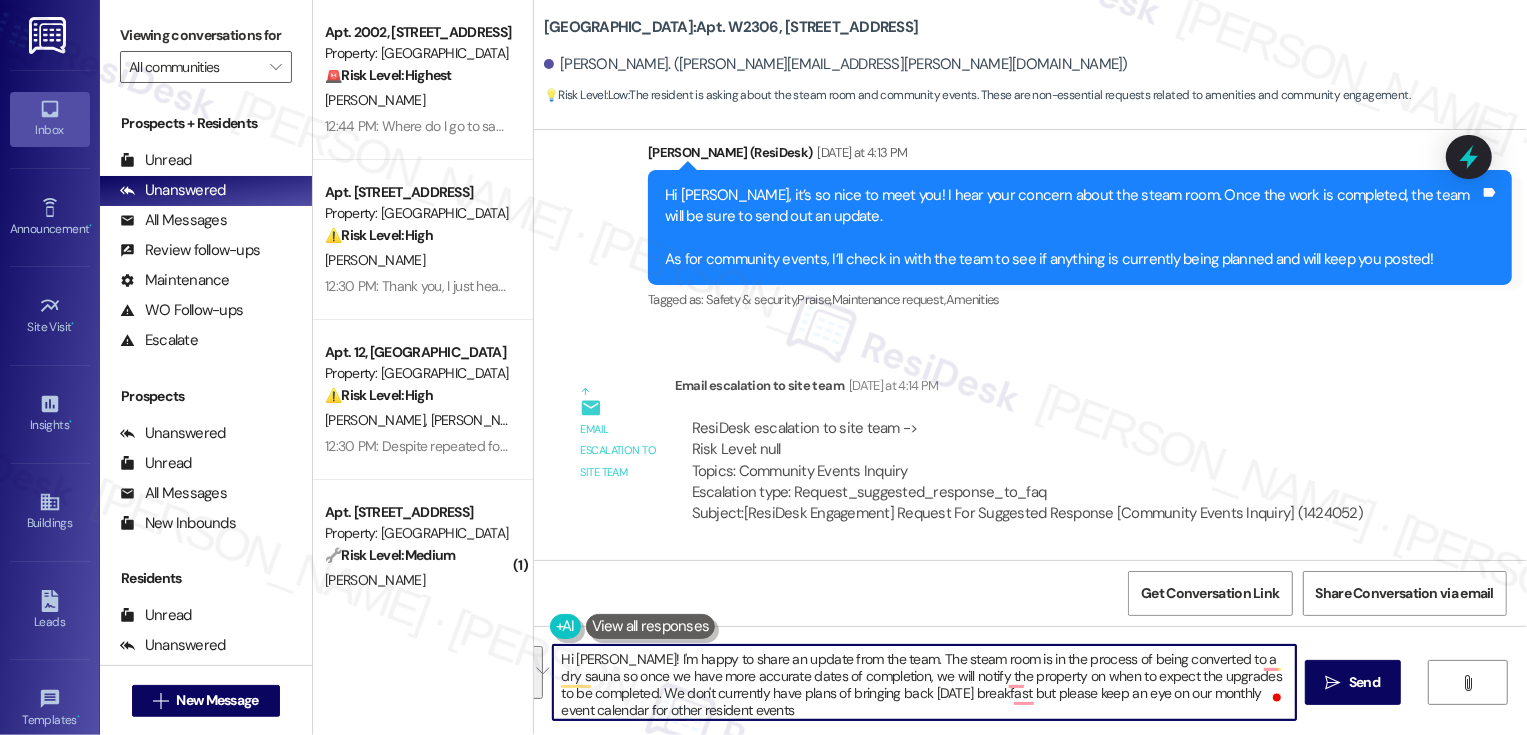scroll, scrollTop: 729, scrollLeft: 0, axis: vertical 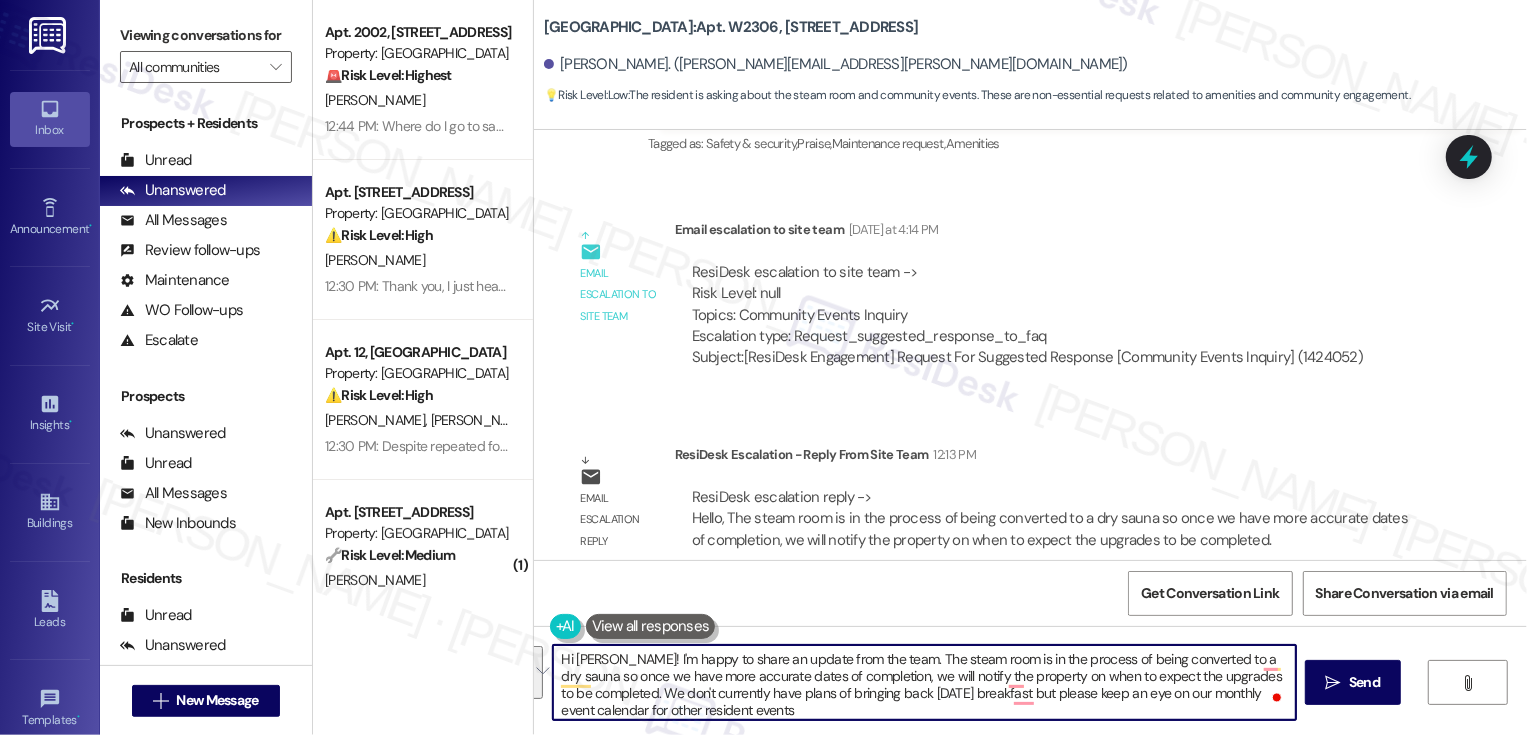 click on "Hi [PERSON_NAME]! I'm happy to share an update from the team. The steam room is in the process of being converted to a dry sauna so once we have more accurate dates of completion, we will notify the property on when to expect the upgrades to be completed. We don't currently have plans of bringing back [DATE] breakfast but please keep an eye on our monthly event calendar for other resident events" at bounding box center [924, 682] 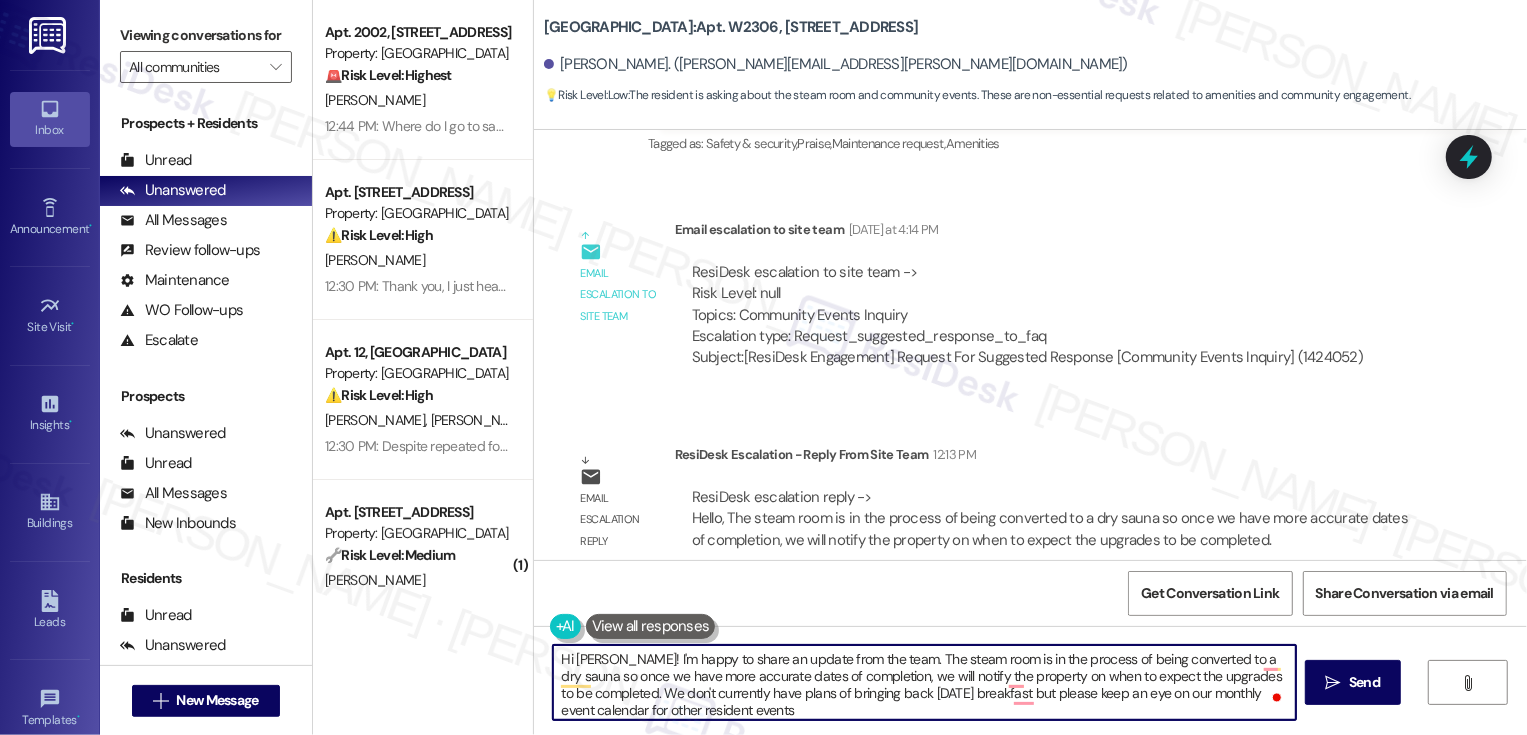 click on "Hi [PERSON_NAME]! I'm happy to share an update from the team. The steam room is in the process of being converted to a dry sauna so once we have more accurate dates of completion, we will notify the property on when to expect the upgrades to be completed. We don't currently have plans of bringing back [DATE] breakfast but please keep an eye on our monthly event calendar for other resident events" at bounding box center (924, 682) 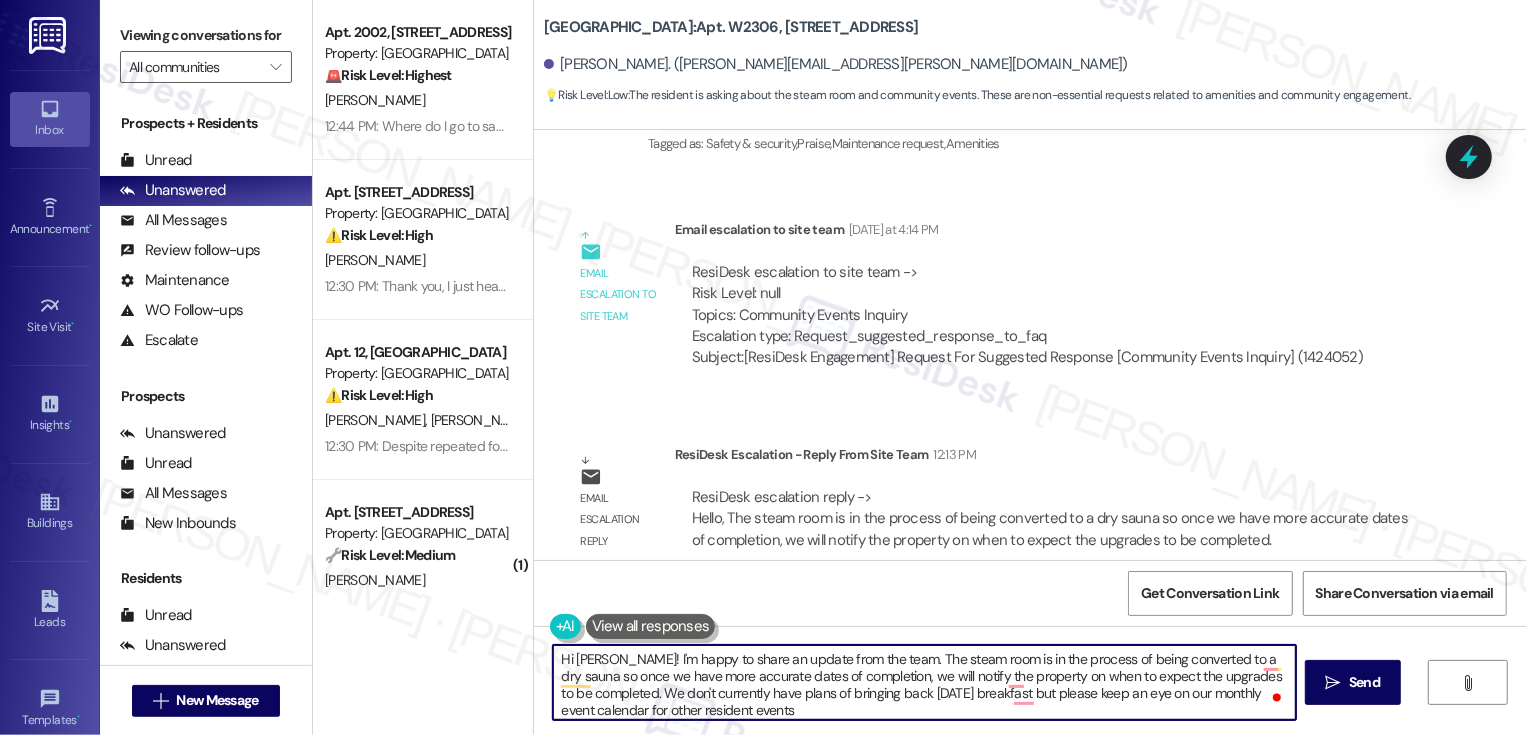 click on "Hi [PERSON_NAME]! I'm happy to share an update from the team. The steam room is in the process of being converted to a dry sauna so once we have more accurate dates of completion, we will notify the property on when to expect the upgrades to be completed. We don't currently have plans of bringing back [DATE] breakfast but please keep an eye on our monthly event calendar for other resident events" at bounding box center [924, 682] 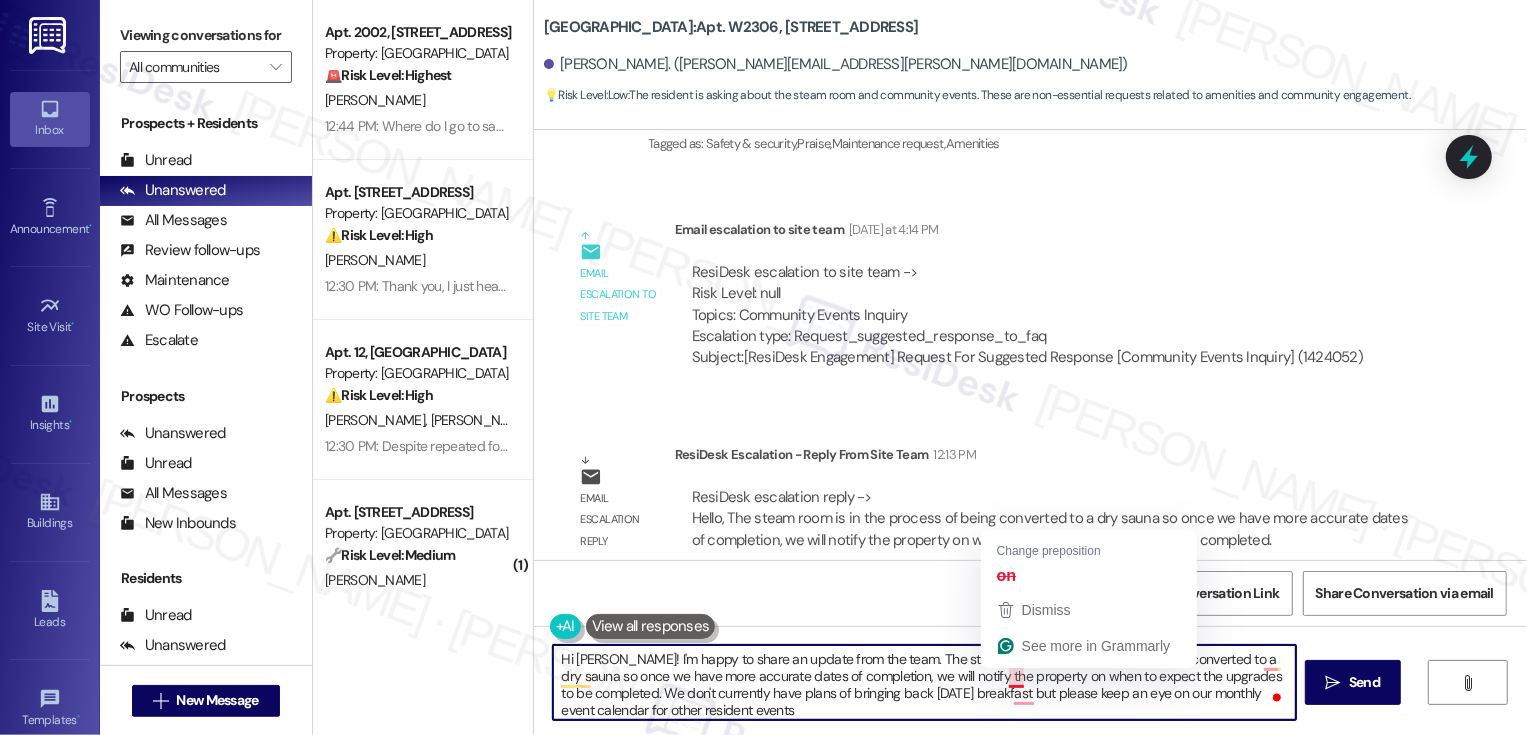 click on "Hi Mike! I'm happy to share an update from the team. The steam room is in the process of being converted to a dry sauna so once we have more accurate dates of completion, we will notify the property on when to expect the upgrades to be completed. We don't currently have plans of bringing back Saturday breakfast but please keep an eye on our monthly event calendar for other resident events" at bounding box center (924, 682) 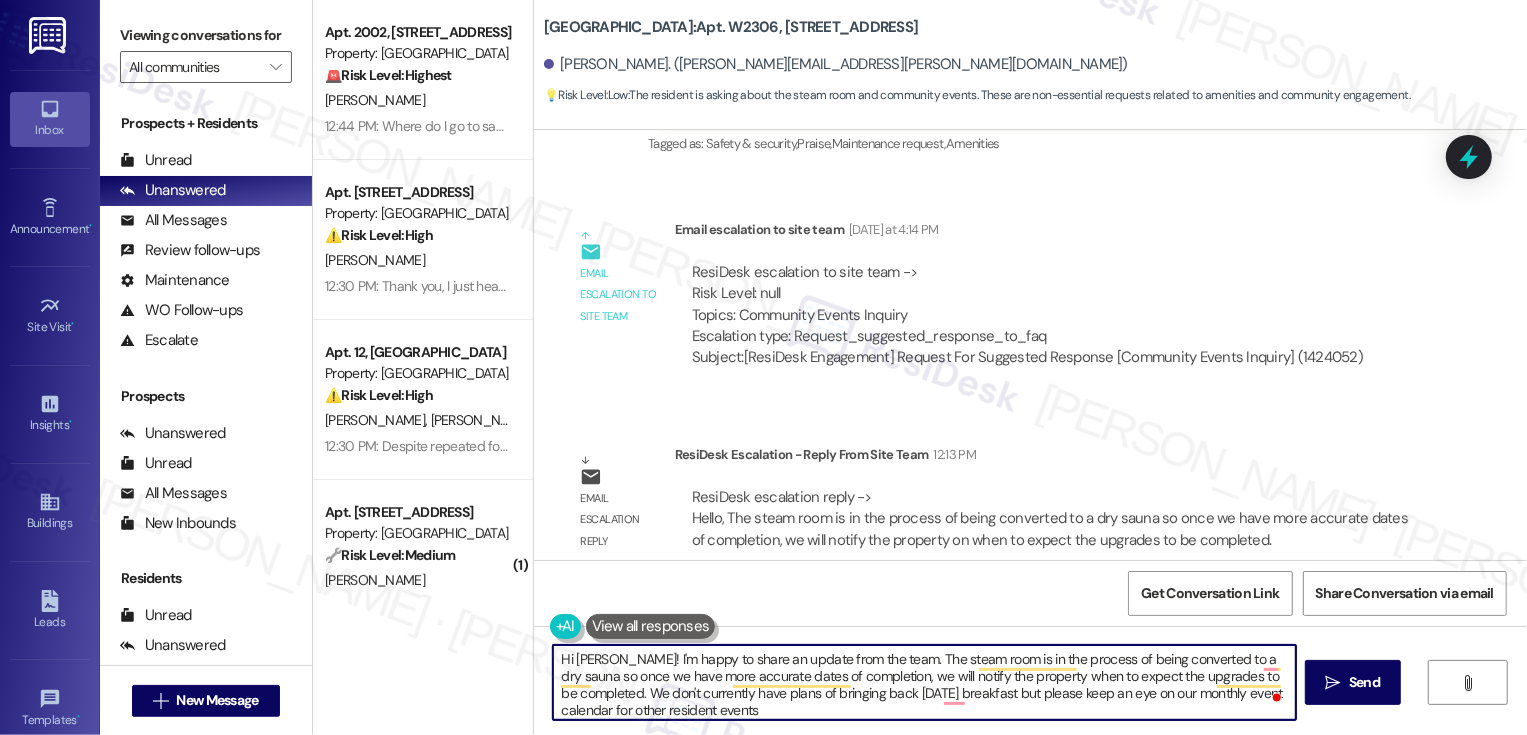 click on "Hi Mike! I'm happy to share an update from the team. The steam room is in the process of being converted to a dry sauna so once we have more accurate dates of completion, we will notify the property when to expect the upgrades to be completed. We don't currently have plans of bringing back Saturday breakfast but please keep an eye on our monthly event calendar for other resident events" at bounding box center [924, 682] 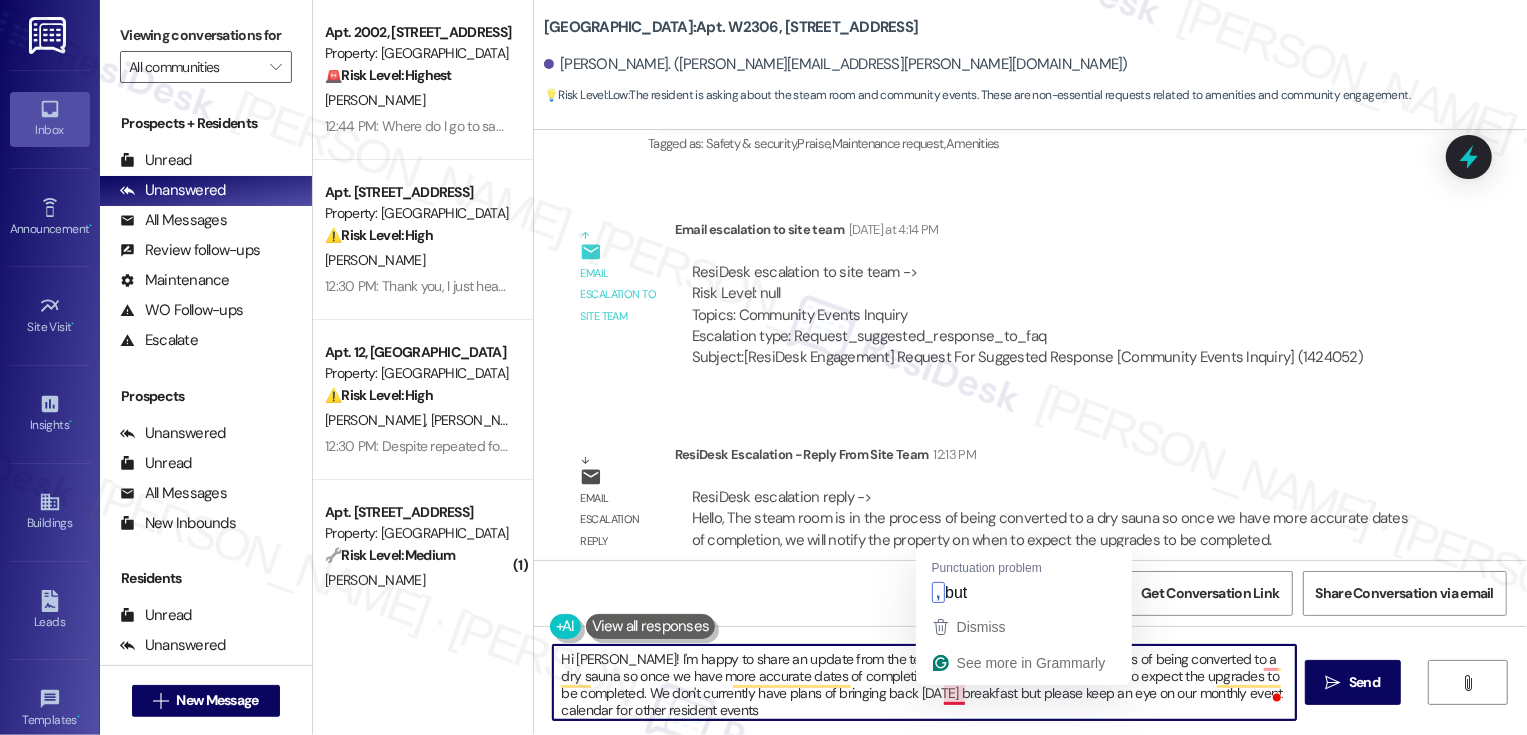 click on "Hi Mike! I'm happy to share an update from the team. The steam room is in the process of being converted to a dry sauna so once we have more accurate dates of completion, we will notify the property when to expect the upgrades to be completed. We don't currently have plans of bringing back Saturday breakfast but please keep an eye on our monthly event calendar for other resident events" at bounding box center (924, 682) 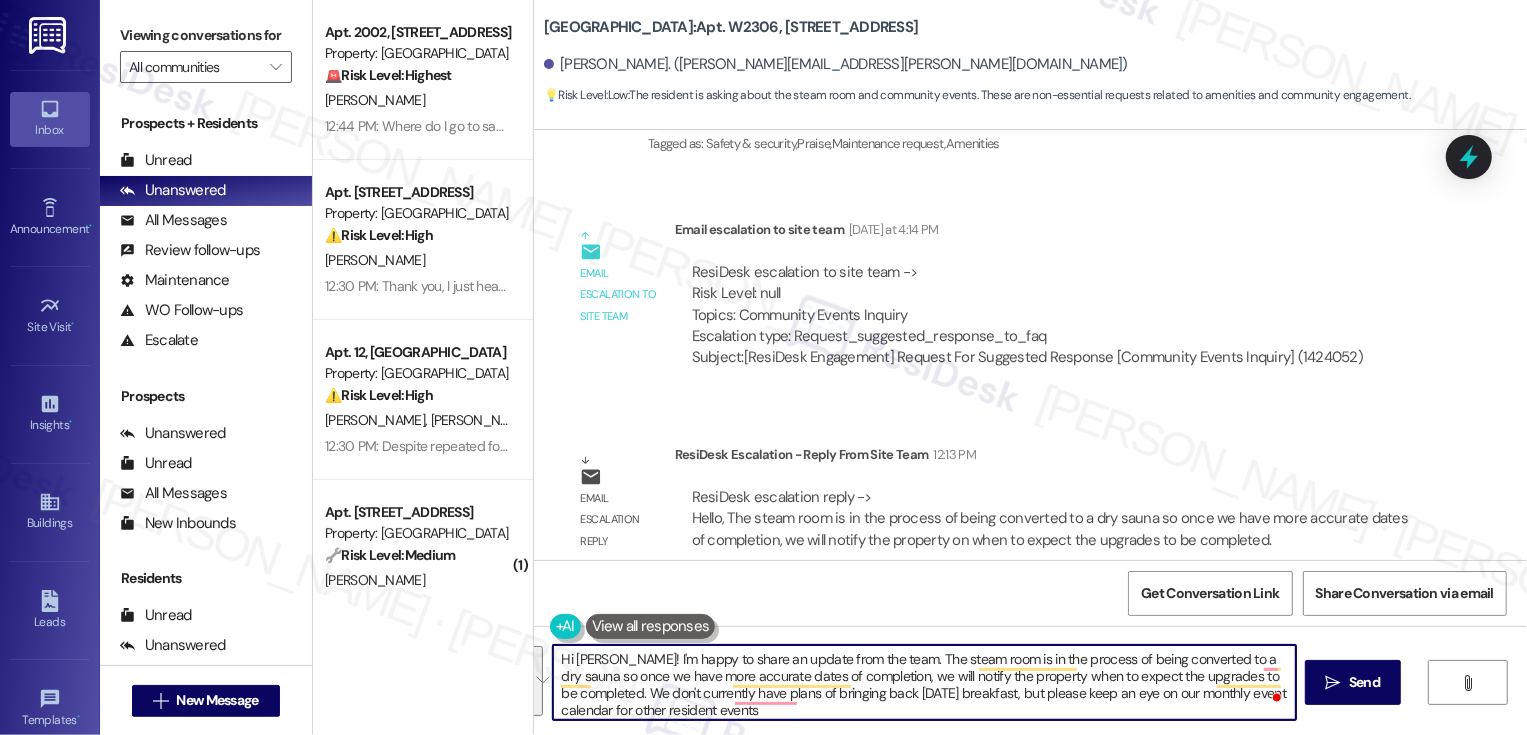 paste on "’m happy to share an update from the team. The steam room is currently being converted into a dry sauna, and once we have a more accurate timeline for completion, we’ll be sure to let everyone know when to expect the upgrade to be ready!
As for Saturday breakfast, there aren’t any current plans to bring it back, but definitely keep an eye on our monthly event calendar—we’ve got other fun resident events in the works! Let me know if there’s anything else I can help with." 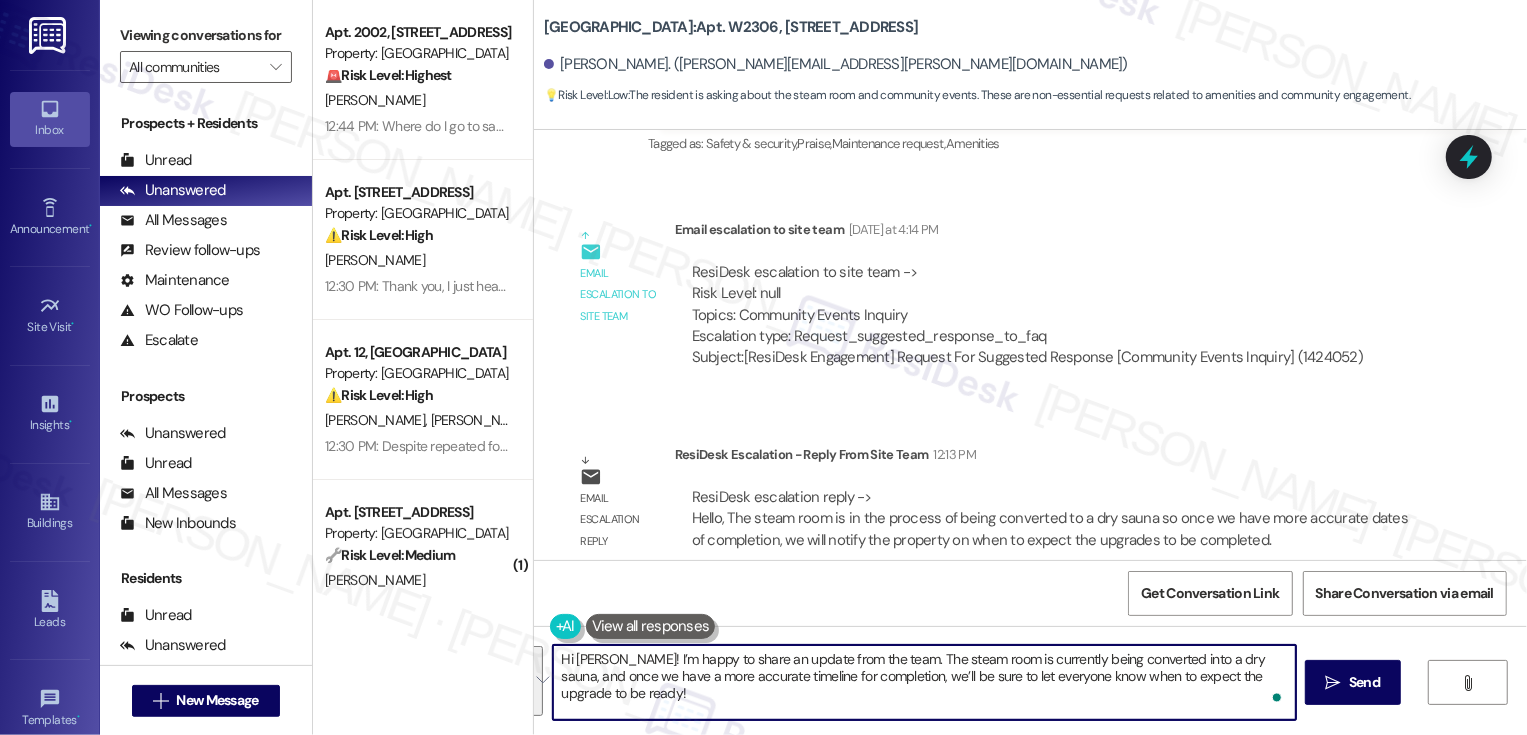 scroll, scrollTop: 17, scrollLeft: 0, axis: vertical 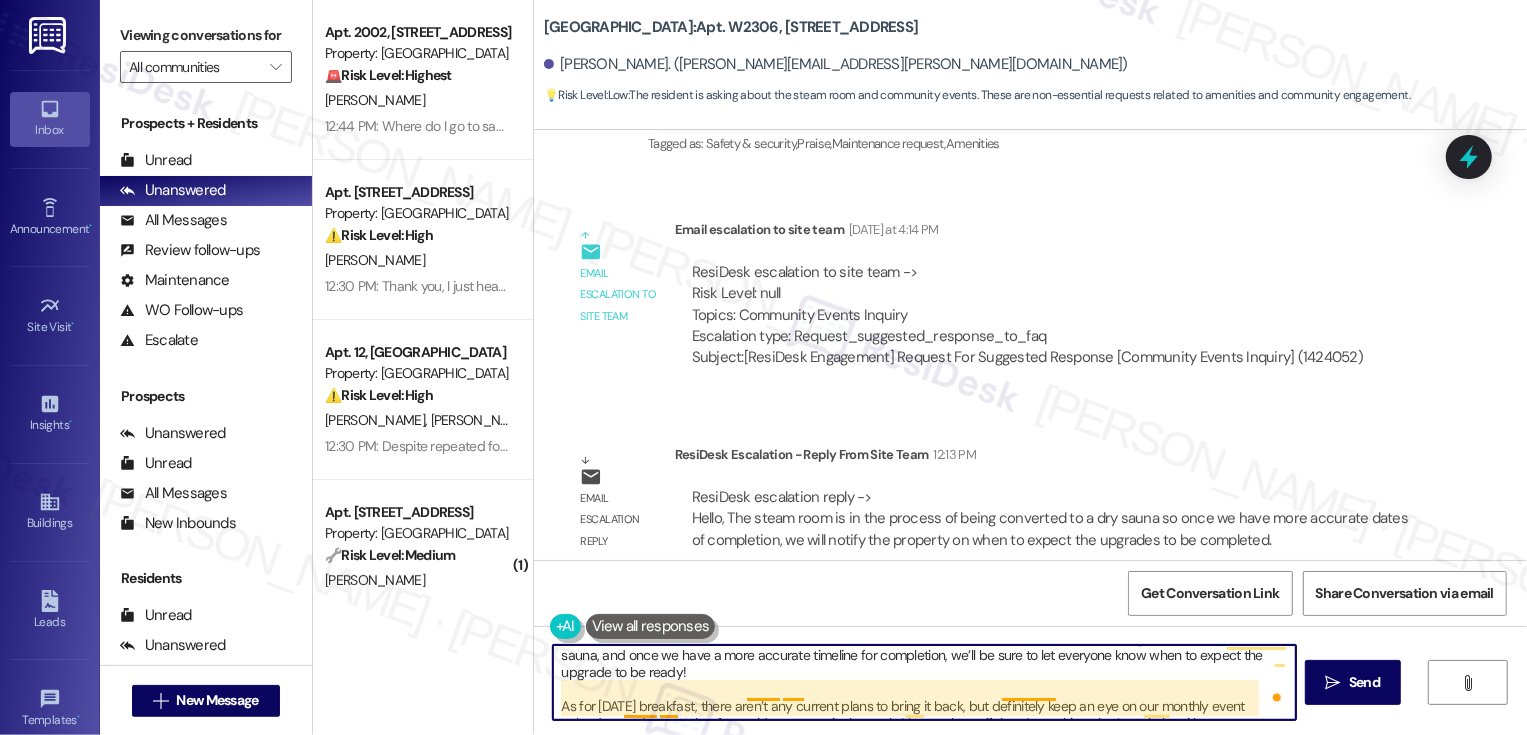 click on "Hi Mike! I’m happy to share an update from the team. The steam room is currently being converted into a dry sauna, and once we have a more accurate timeline for completion, we’ll be sure to let everyone know when to expect the upgrade to be ready!
As for Saturday breakfast, there aren’t any current plans to bring it back, but definitely keep an eye on our monthly event calendar—we’ve got other fun resident events in the works! Let me know if there’s anything else I can help with." at bounding box center [924, 682] 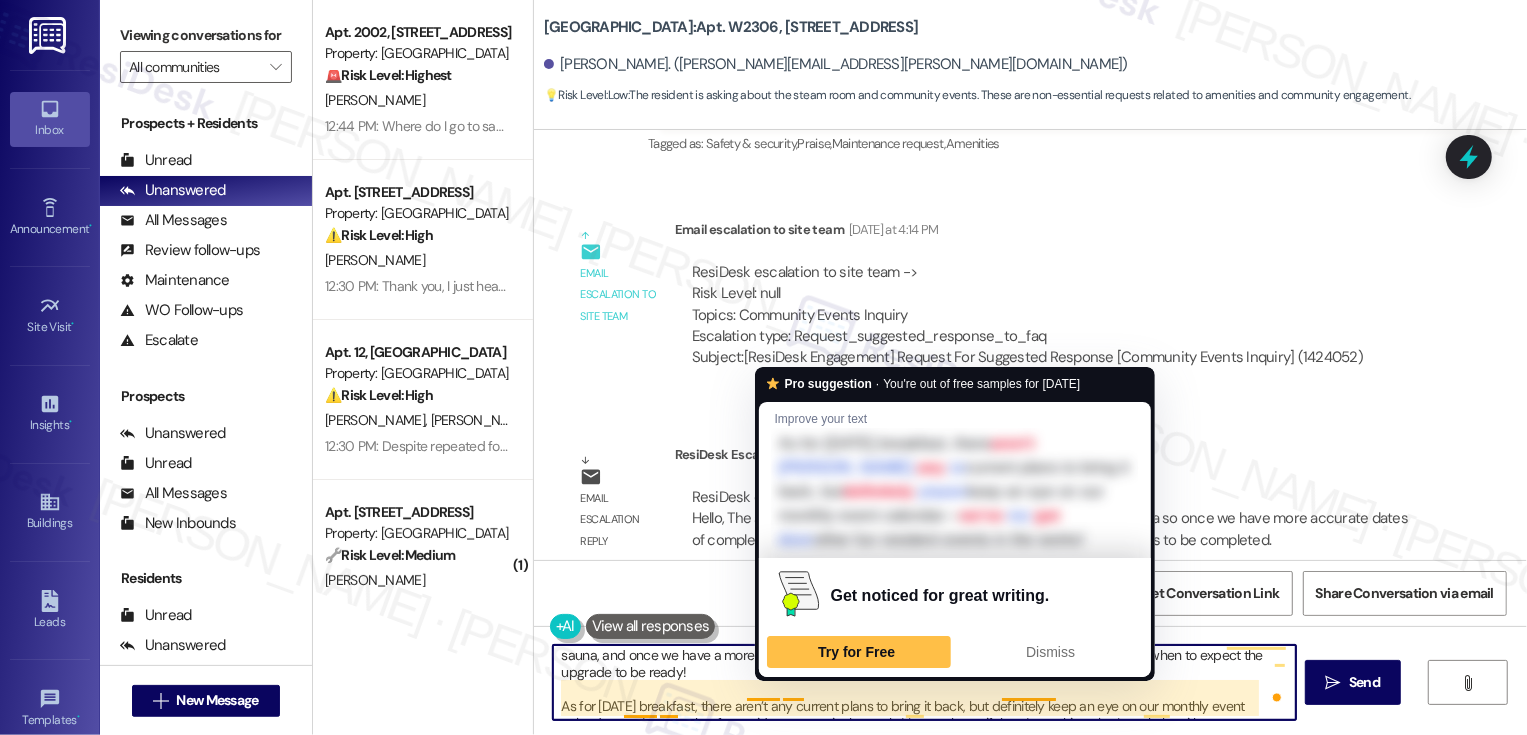 click on "Hi Mike! I’m happy to share an update from the team. The steam room is currently being converted into a dry sauna, and once we have a more accurate timeline for completion, we’ll be sure to let everyone know when to expect the upgrade to be ready!
As for Saturday breakfast, there aren’t any current plans to bring it back, but definitely keep an eye on our monthly event calendar—we’ve got other fun resident events in the works! Let me know if there’s anything else I can help with." at bounding box center [924, 682] 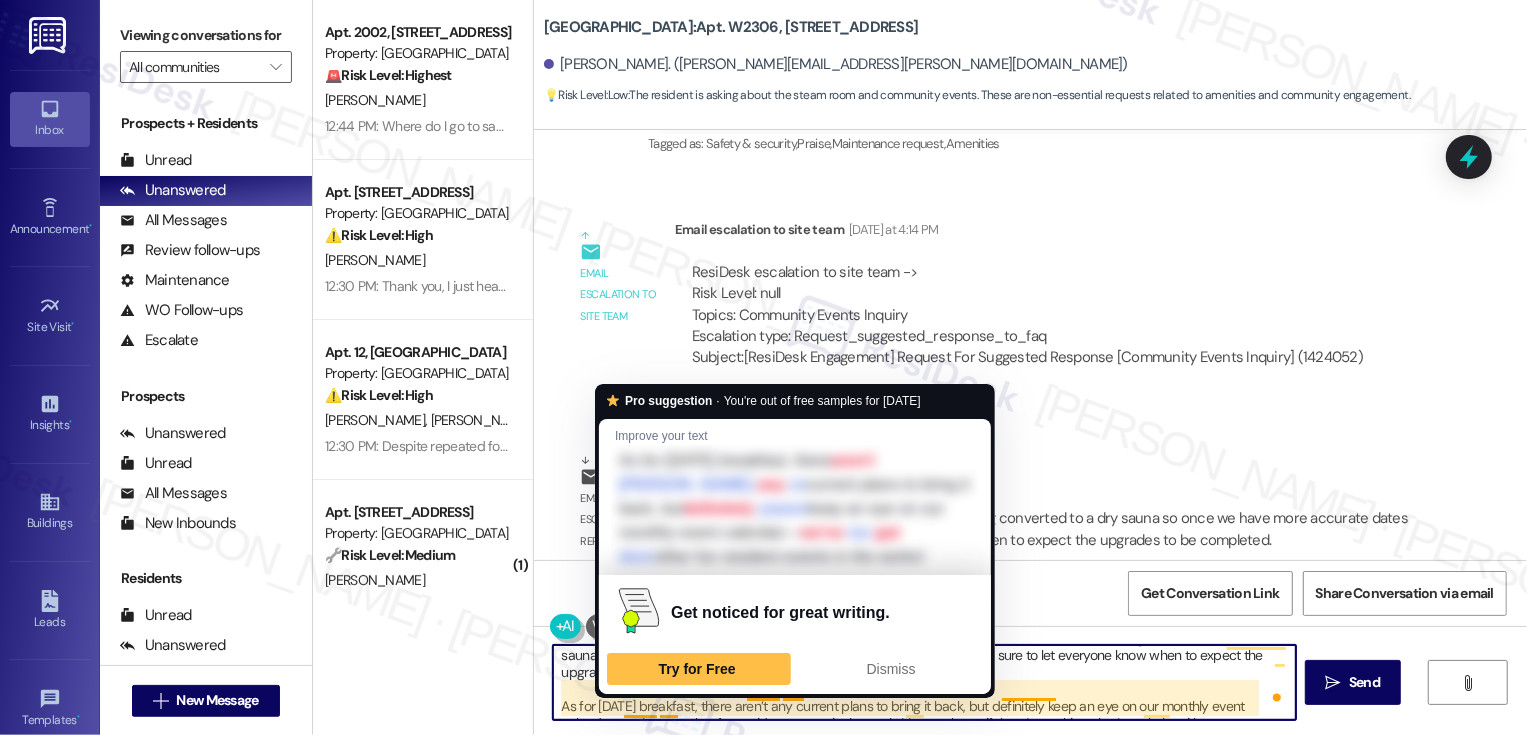 click on "Hi Mike! I’m happy to share an update from the team. The steam room is currently being converted into a dry sauna, and once we have a more accurate timeline for completion, we’ll be sure to let everyone know when to expect the upgrade to be ready!
As for Saturday breakfast, there aren’t any current plans to bring it back, but definitely keep an eye on our monthly event calendar—we’ve got other fun resident events in the works! Let me know if there’s anything else I can help with." at bounding box center (924, 682) 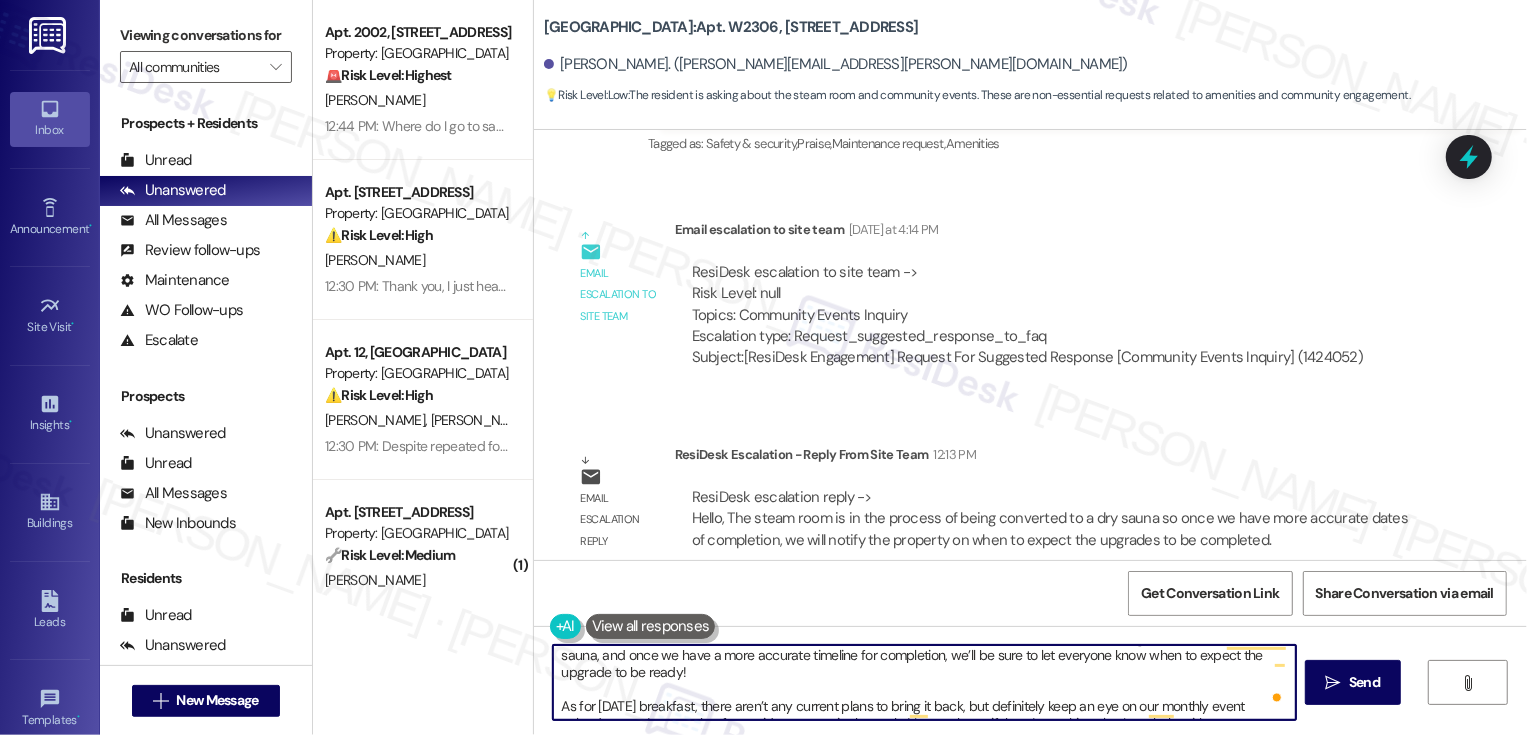 type on "Hi Mike! I’m happy to share an update from the team. The steam room is currently being converted into a dry sauna, and once we have a more accurate timeline for completion, we’ll be sure to let everyone know when to expect the upgrade to be ready!
As for Saturday breakfast, there aren’t any current plans to bring it back, but definitely keep an eye on our monthly event calendar as we’ve got other fun resident events in the works! Let me know if there’s anything else I can help with." 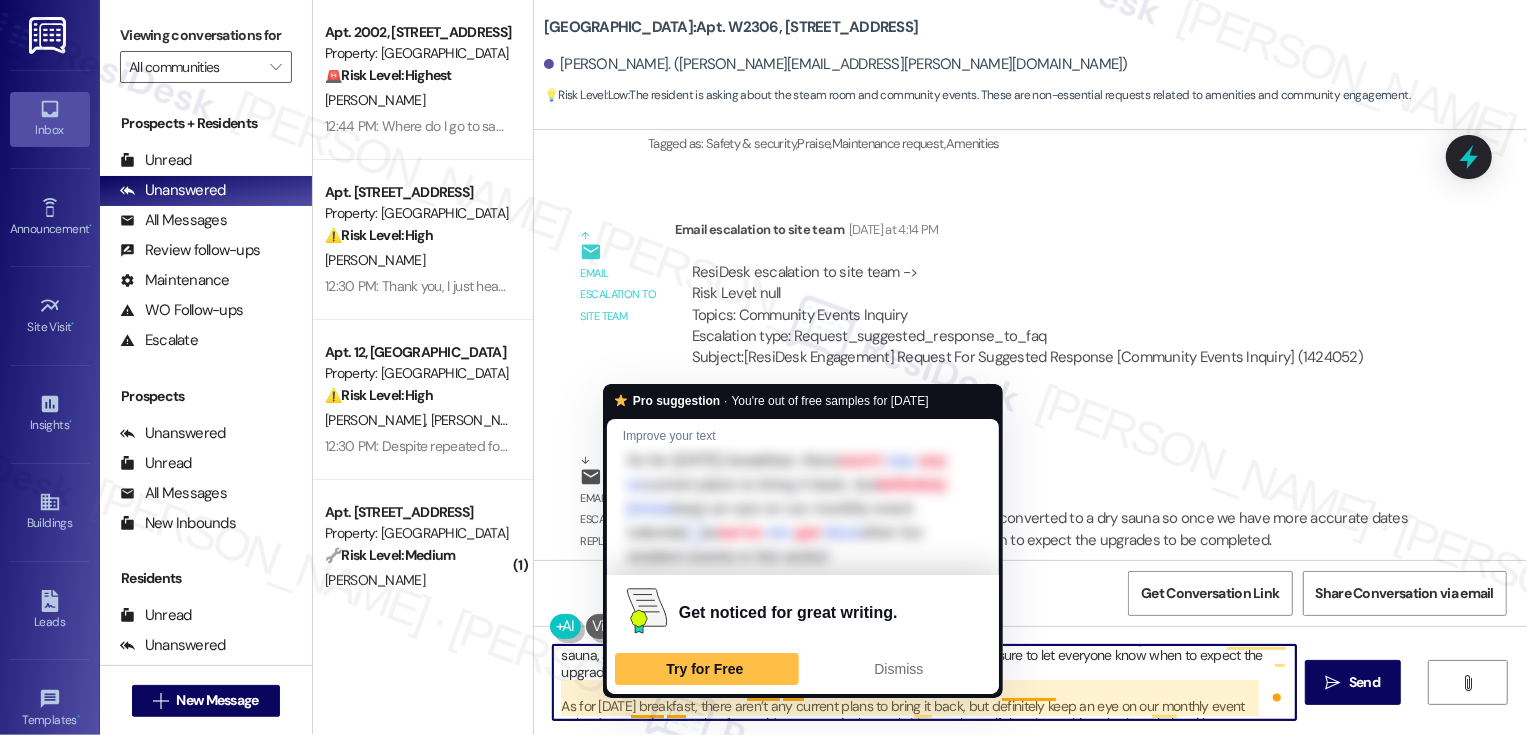click on "Hi Mike! I’m happy to share an update from the team. The steam room is currently being converted into a dry sauna, and once we have a more accurate timeline for completion, we’ll be sure to let everyone know when to expect the upgrade to be ready!
As for Saturday breakfast, there aren’t any current plans to bring it back, but definitely keep an eye on our monthly event calendar as we’ve got other fun resident events in the works! Let me know if there’s anything else I can help with." at bounding box center (924, 682) 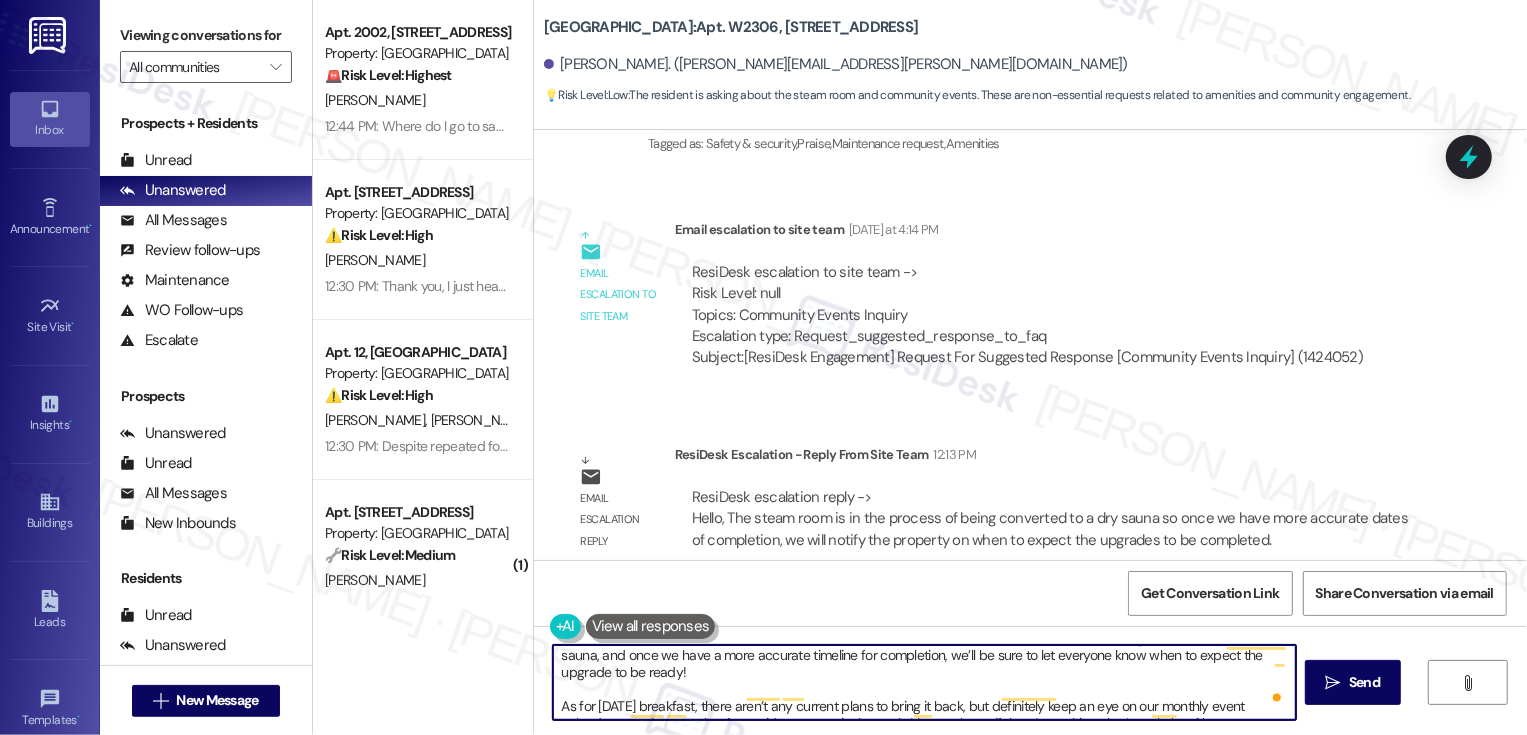 click on "Hi Mike! I’m happy to share an update from the team. The steam room is currently being converted into a dry sauna, and once we have a more accurate timeline for completion, we’ll be sure to let everyone know when to expect the upgrade to be ready!
As for Saturday breakfast, there aren’t any current plans to bring it back, but definitely keep an eye on our monthly event calendar as we’ve got other fun resident events in the works! Let me know if there’s anything else I can help with." at bounding box center [924, 682] 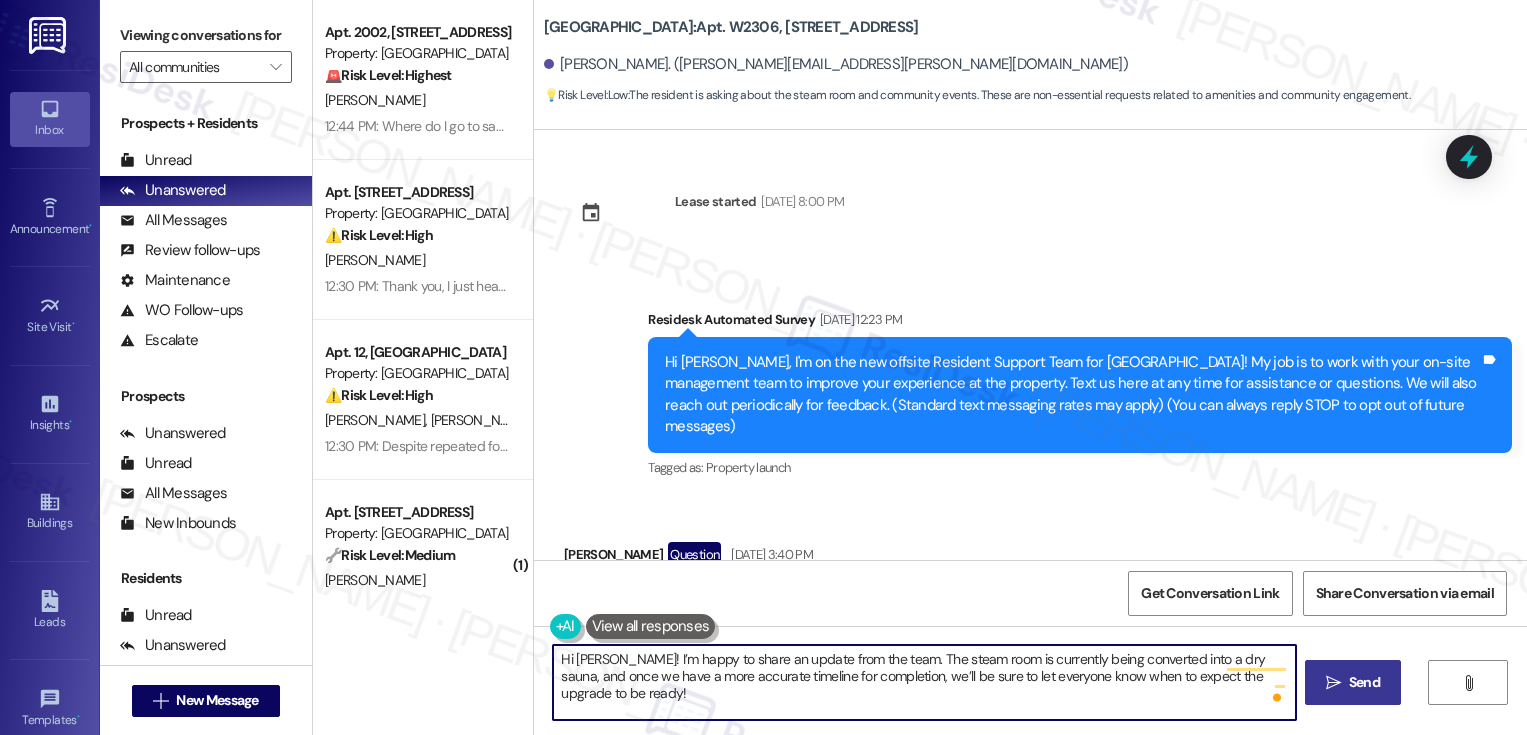 scroll, scrollTop: 0, scrollLeft: 0, axis: both 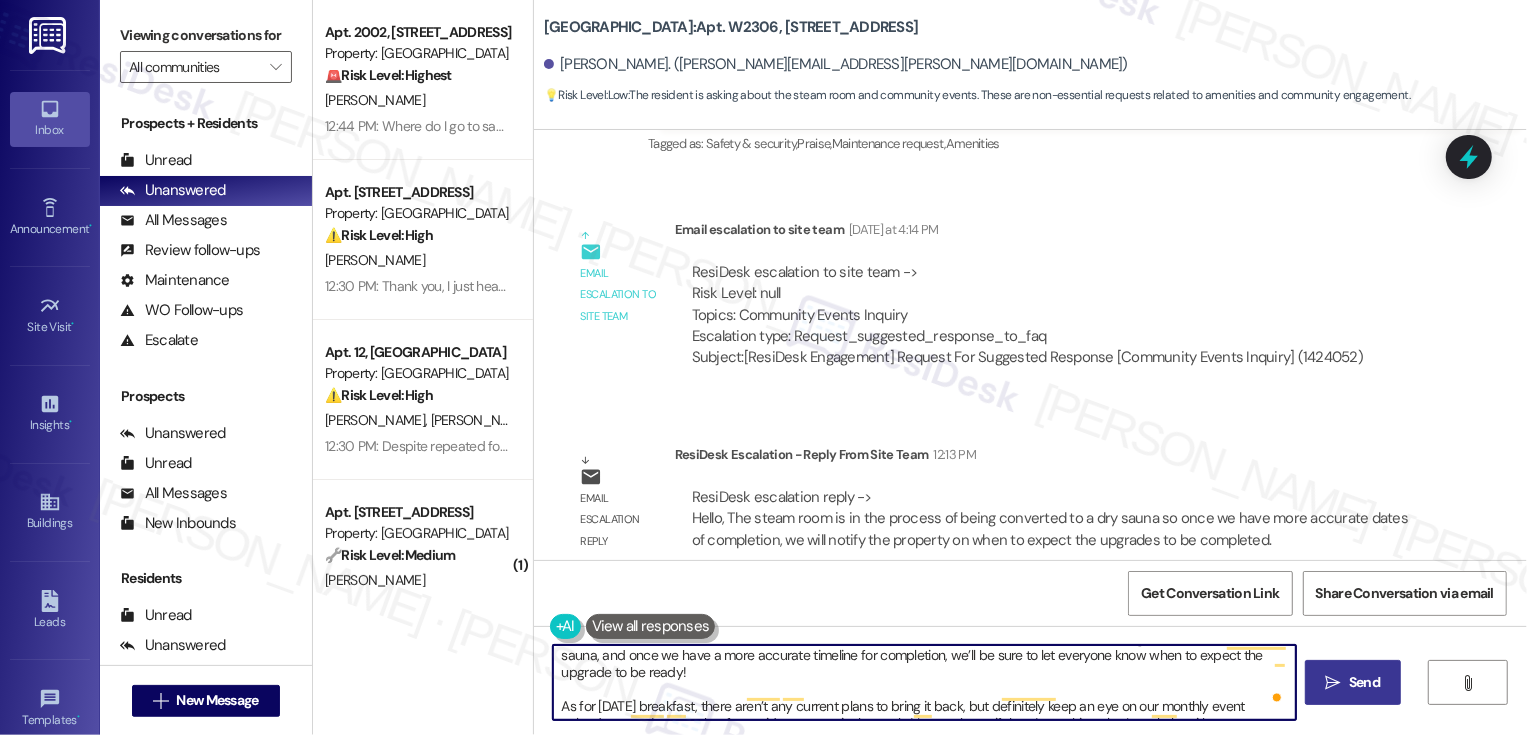 type on "Hi [PERSON_NAME]! I’m happy to share an update from the team. The steam room is currently being converted into a dry sauna, and once we have a more accurate timeline for completion, we’ll be sure to let everyone know when to expect the upgrade to be ready!
As for [DATE] breakfast, there aren’t any current plans to bring it back, but definitely keep an eye on our monthly event calendar as we’ve got other fun resident events in the works! Let me know if there’s anything else I can help with." 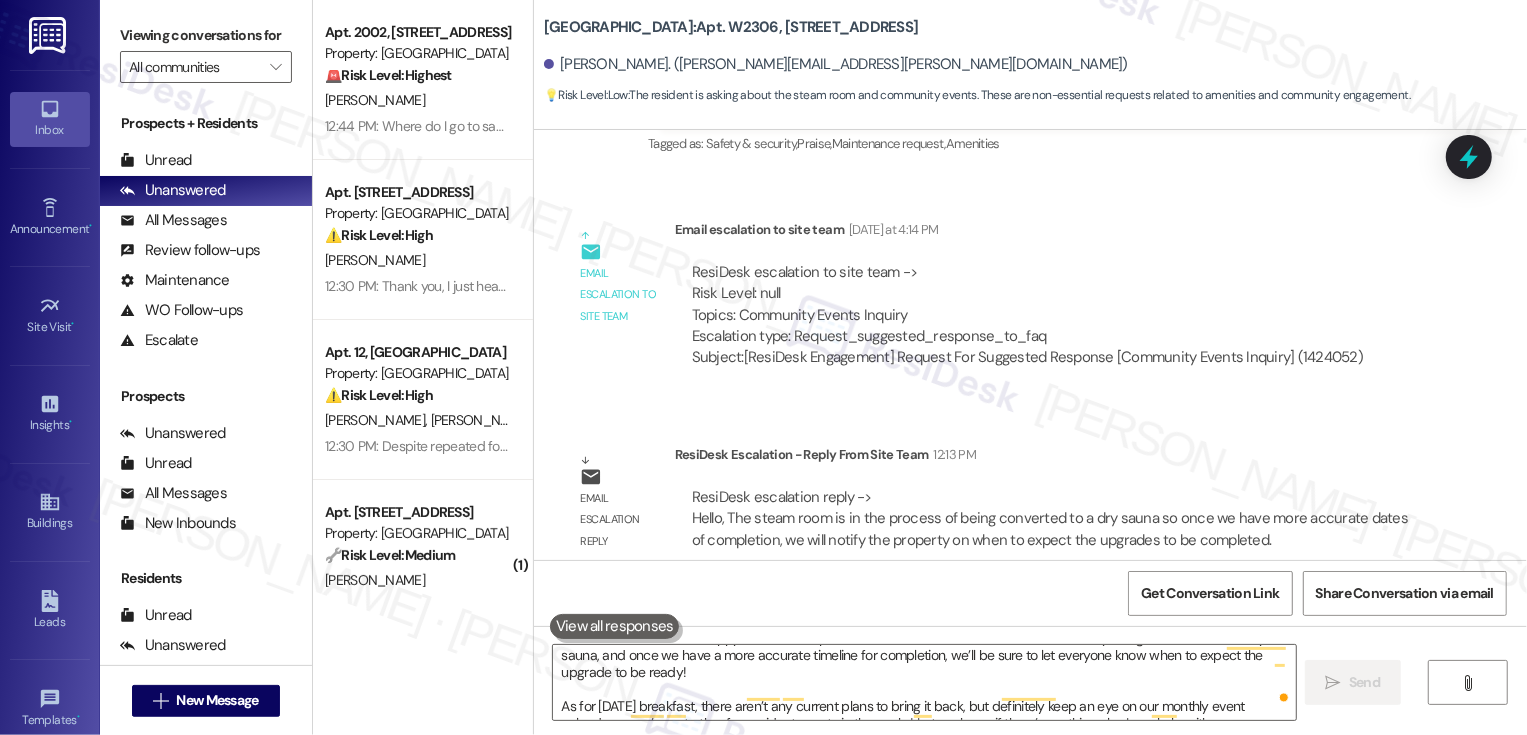 scroll, scrollTop: 0, scrollLeft: 0, axis: both 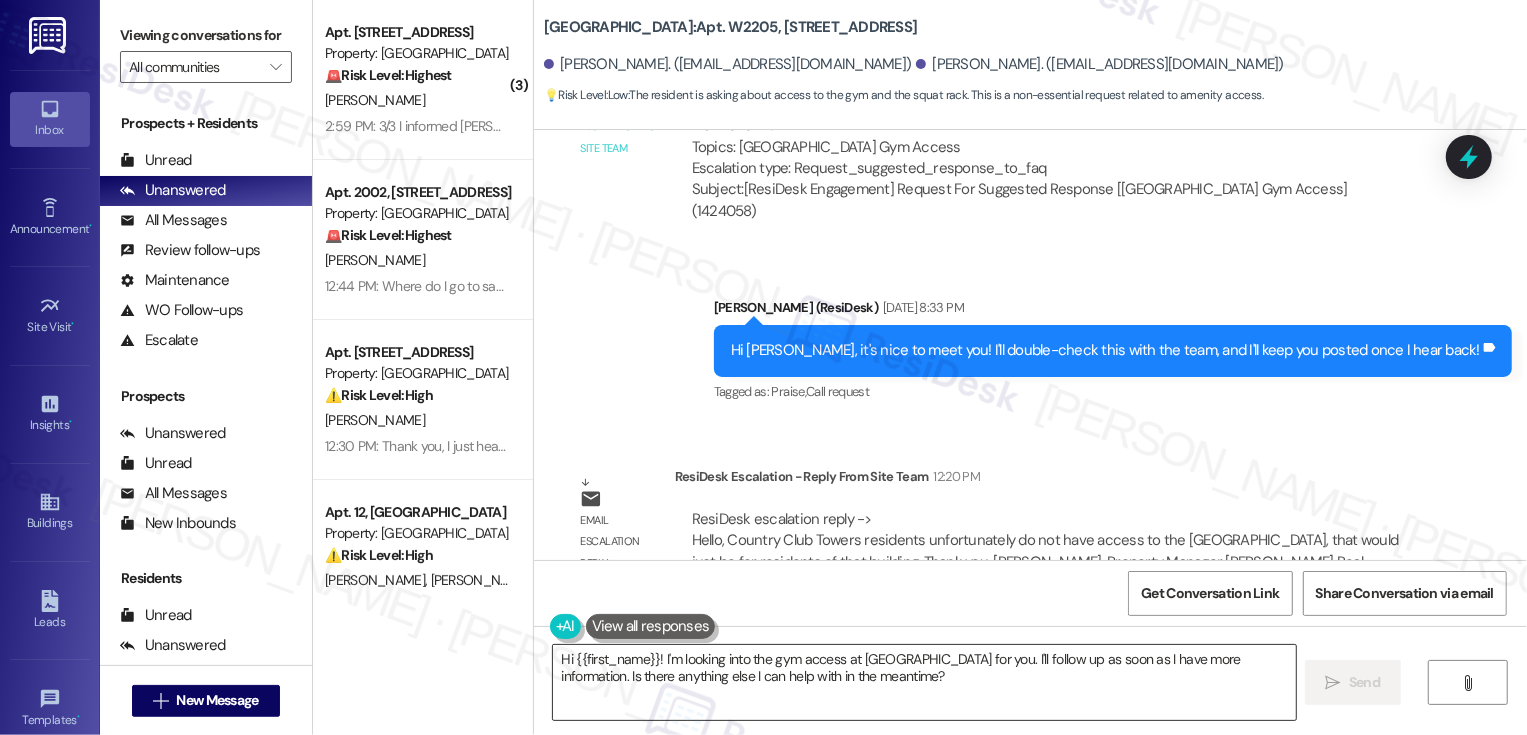 click on "Hi {{first_name}}! I'm looking into the gym access at Bayaud Tower for you. I'll follow up as soon as I have more information. Is there anything else I can help with in the meantime?" at bounding box center (924, 682) 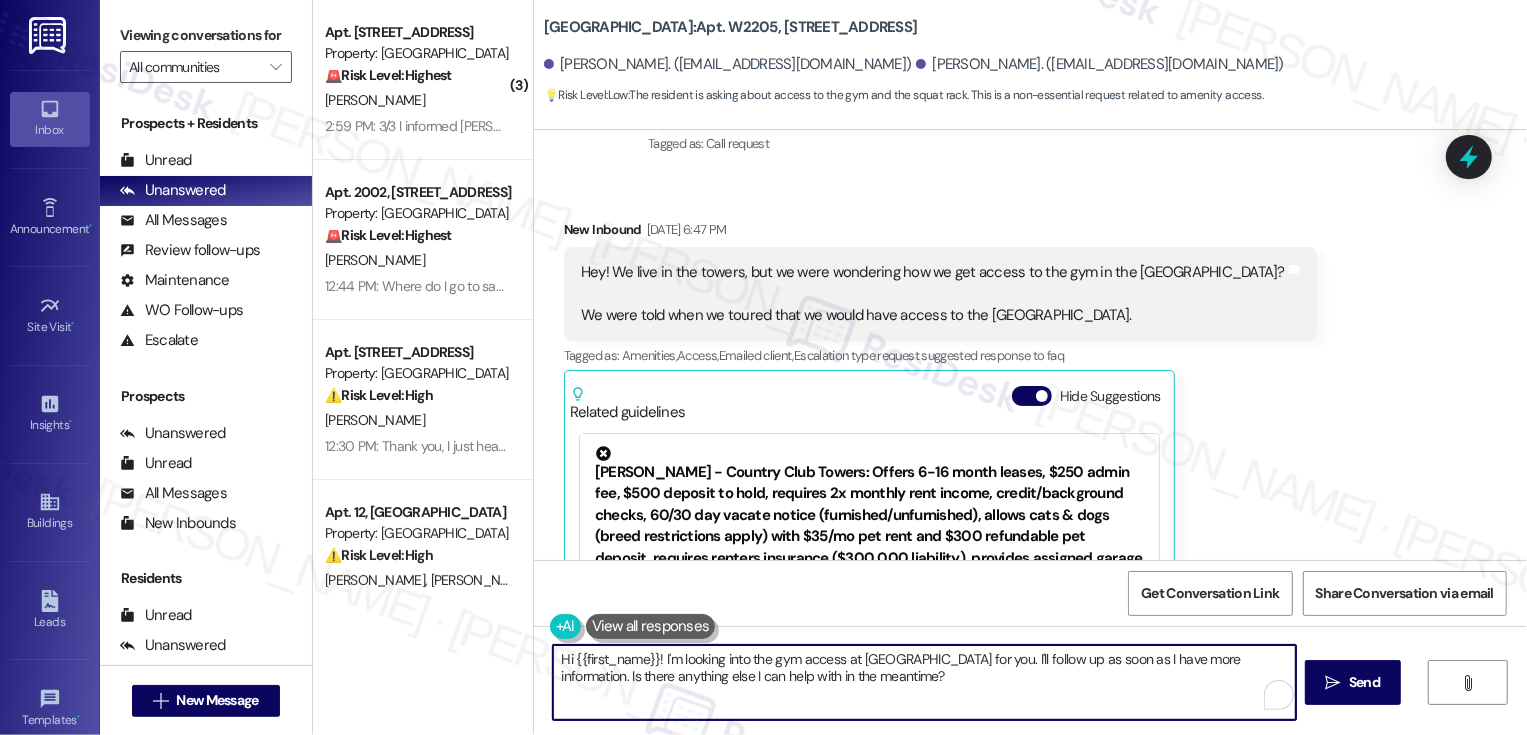click on "Related guidelines Hide Suggestions" at bounding box center [869, 399] 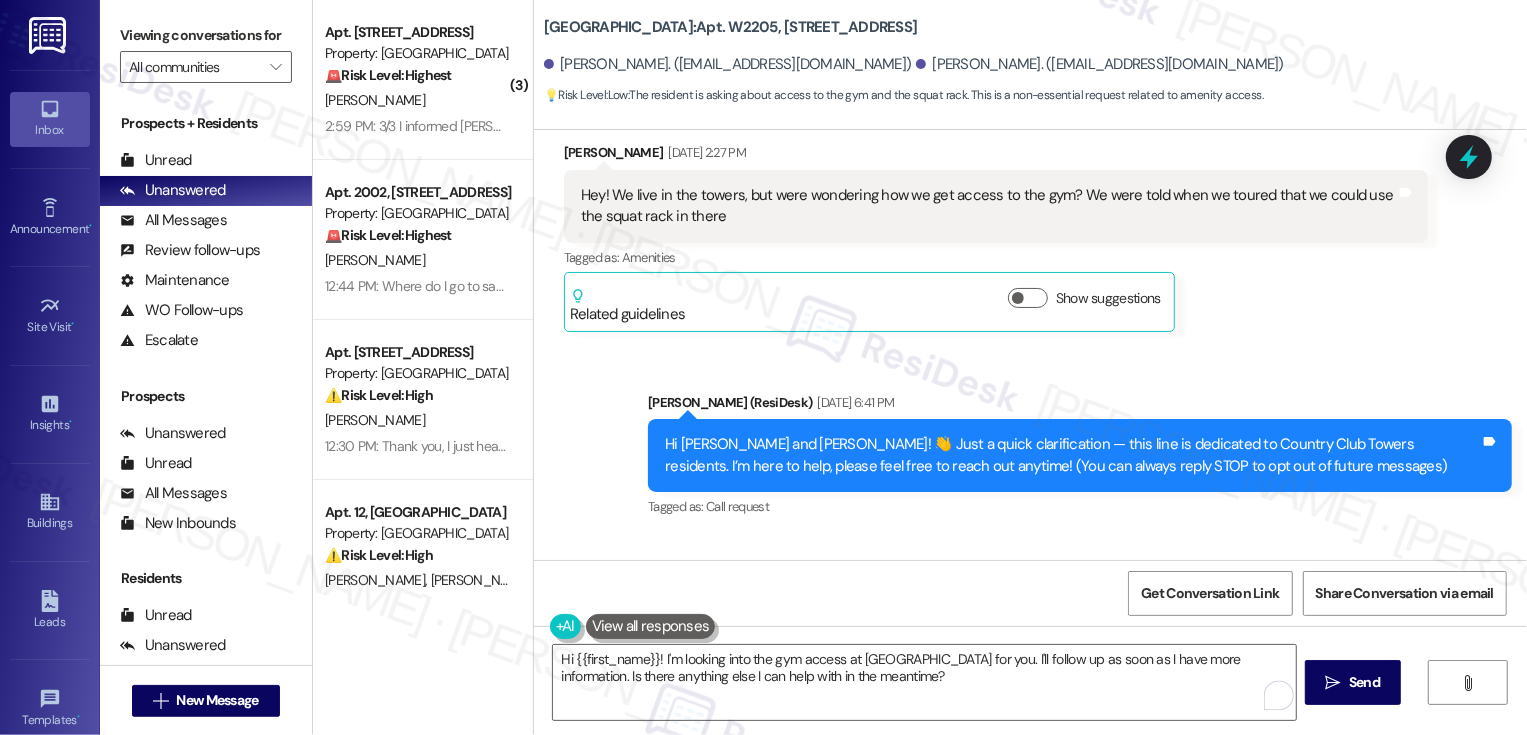 scroll, scrollTop: 287, scrollLeft: 0, axis: vertical 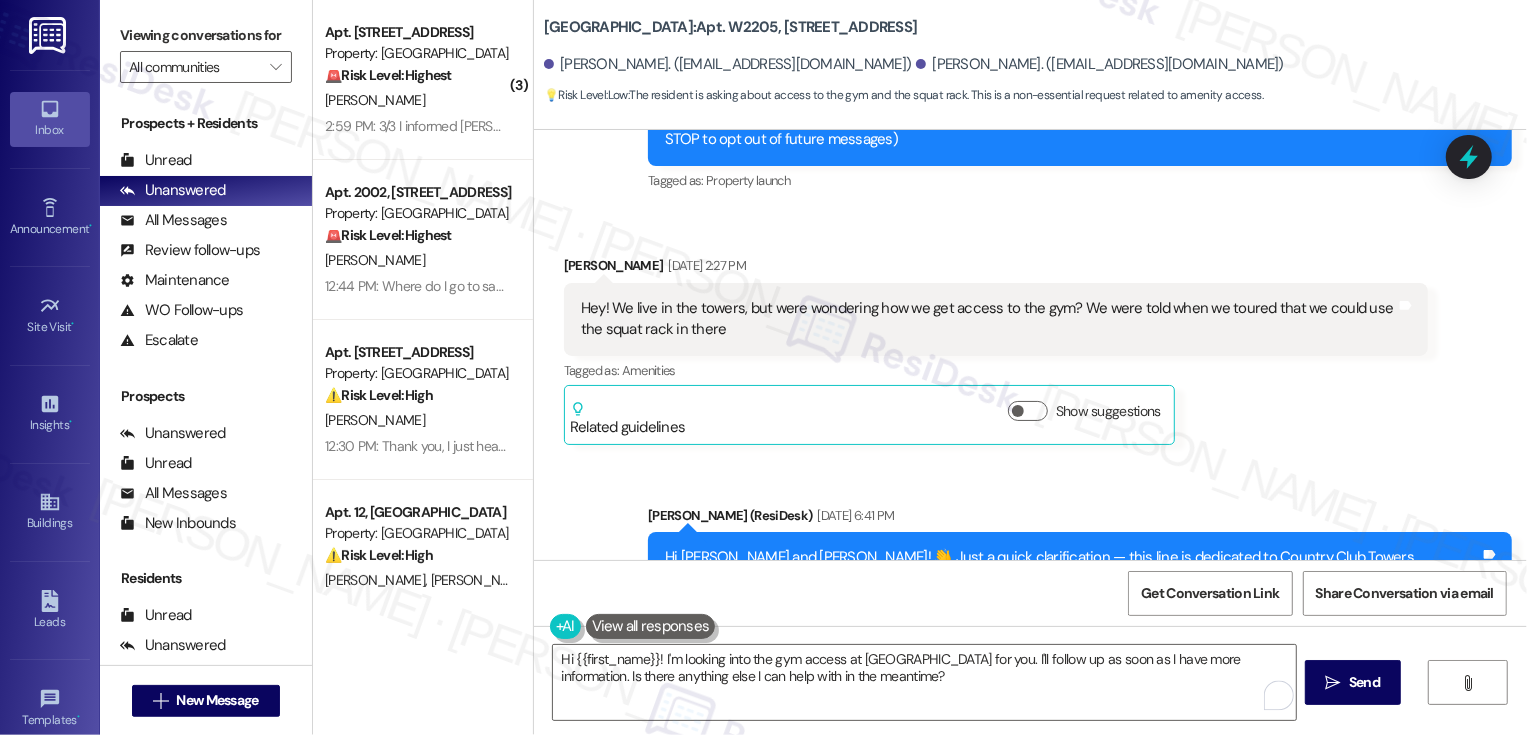 click on "Kori Davis Jul 21, 2025 at 2:27 PM" at bounding box center [996, 269] 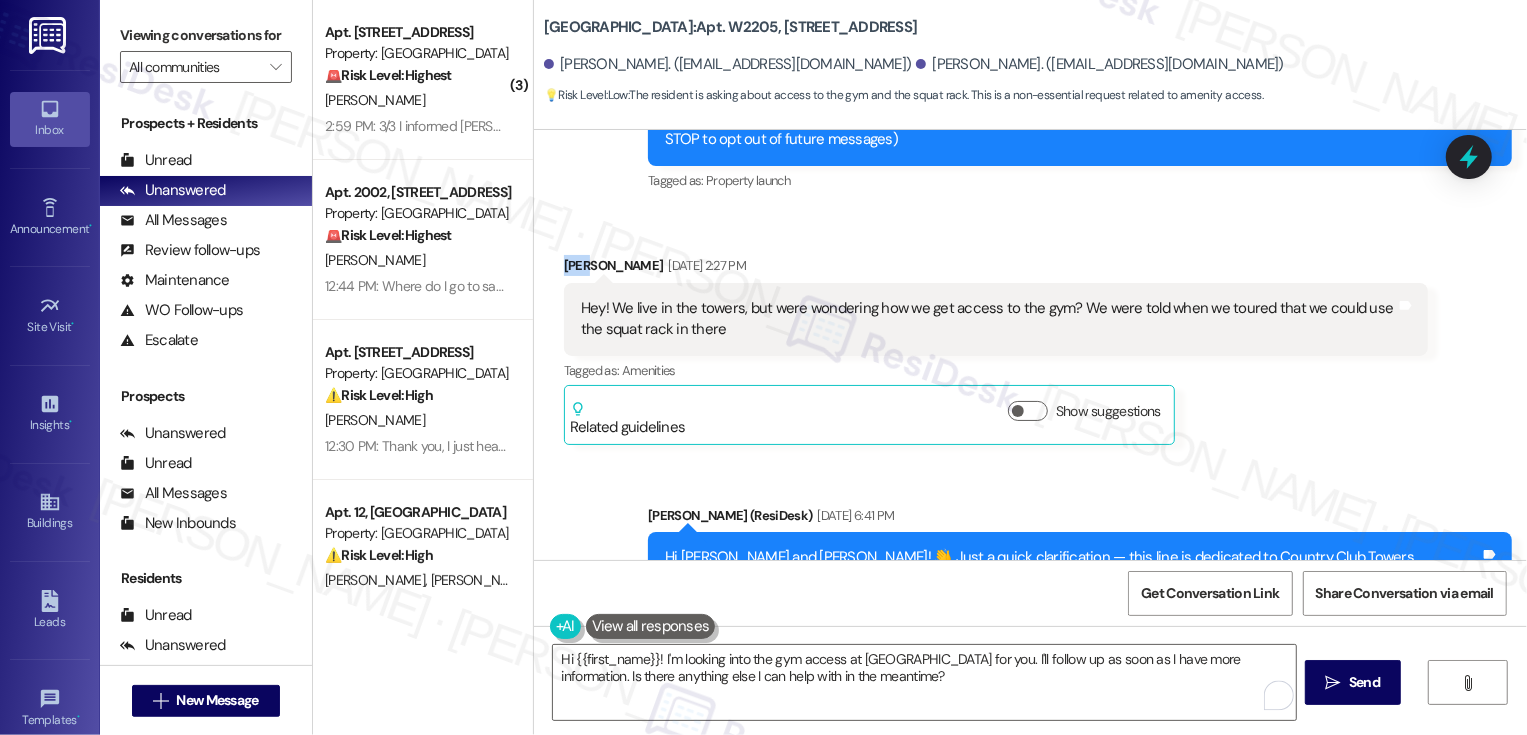copy on "Kori" 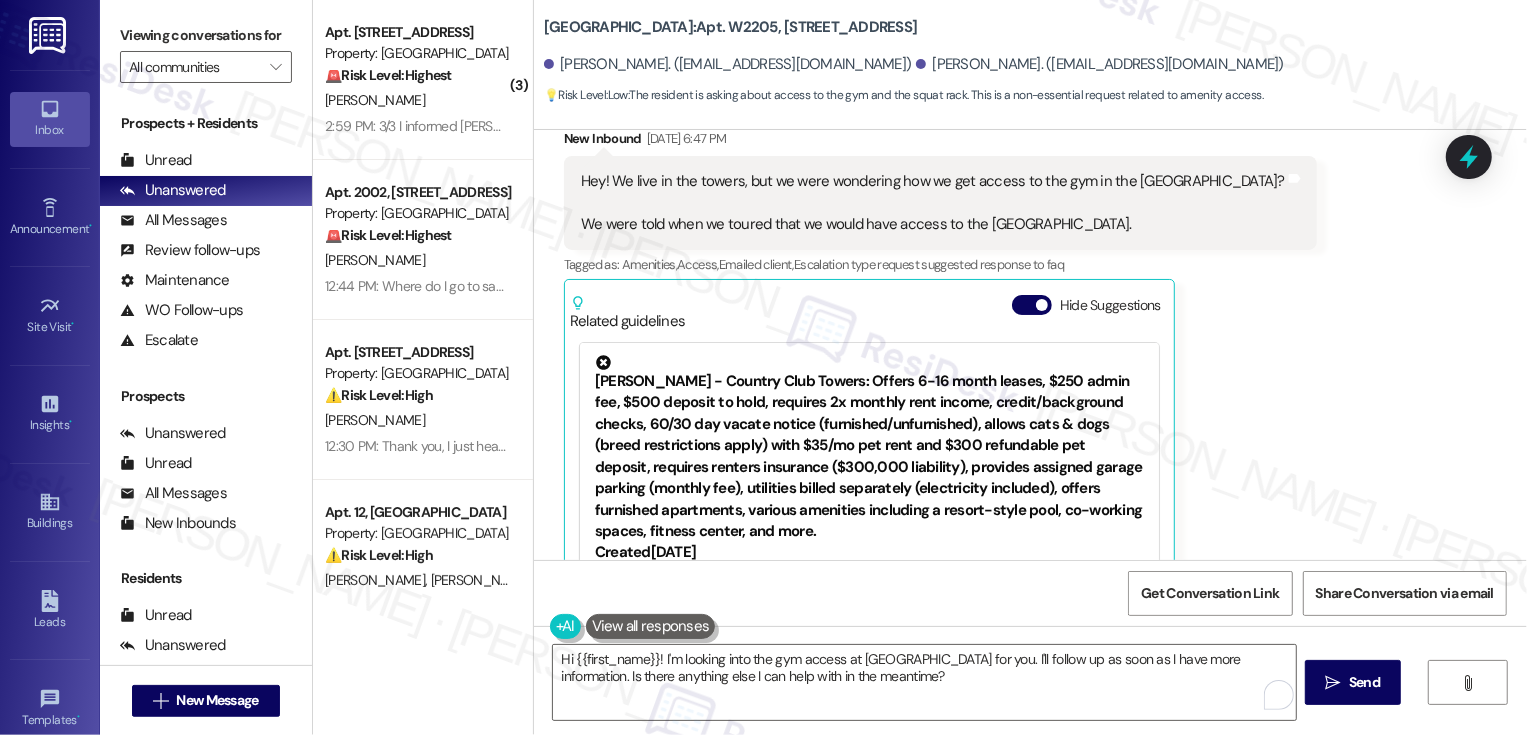 scroll, scrollTop: 1101, scrollLeft: 0, axis: vertical 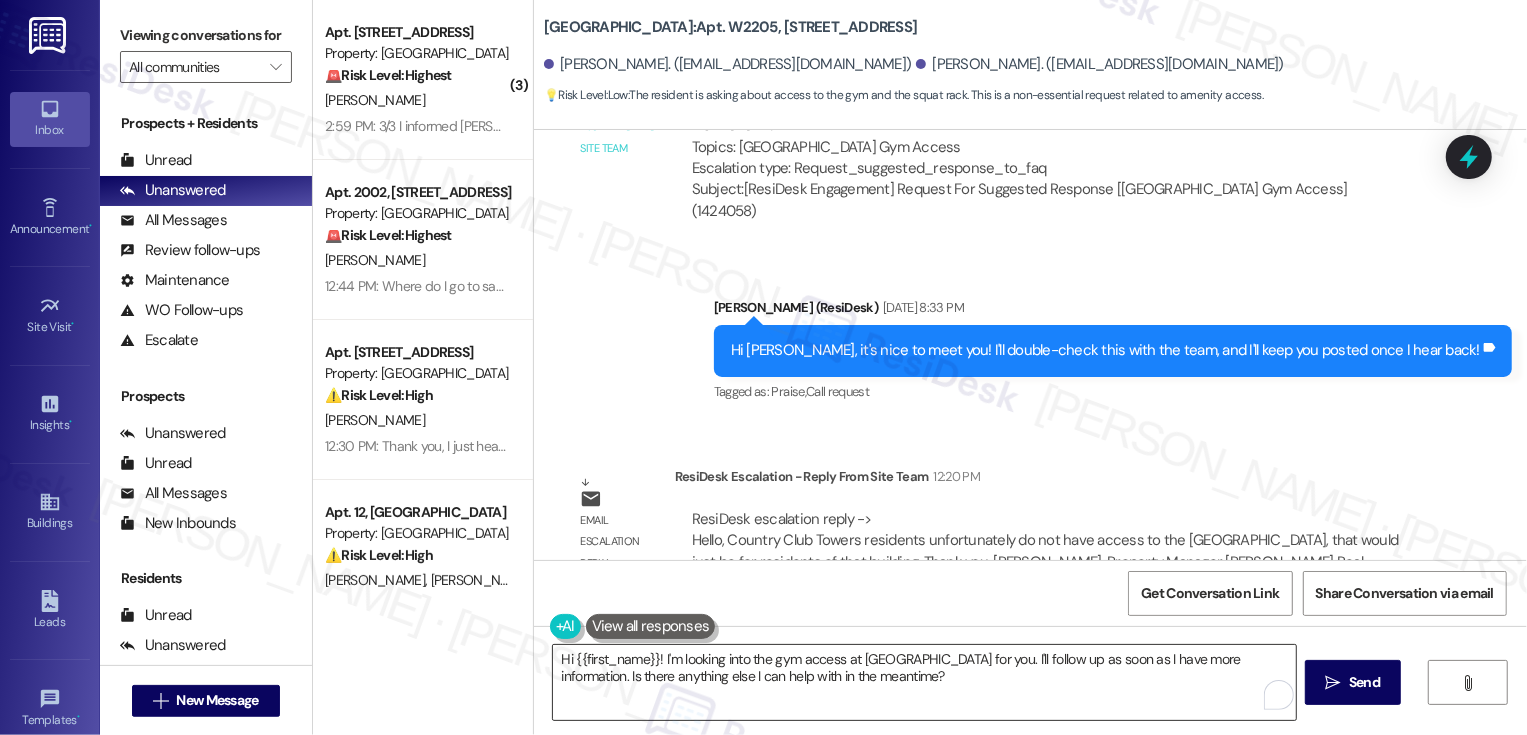 click on "Hi {{first_name}}! I'm looking into the gym access at Bayaud Tower for you. I'll follow up as soon as I have more information. Is there anything else I can help with in the meantime?" at bounding box center [924, 682] 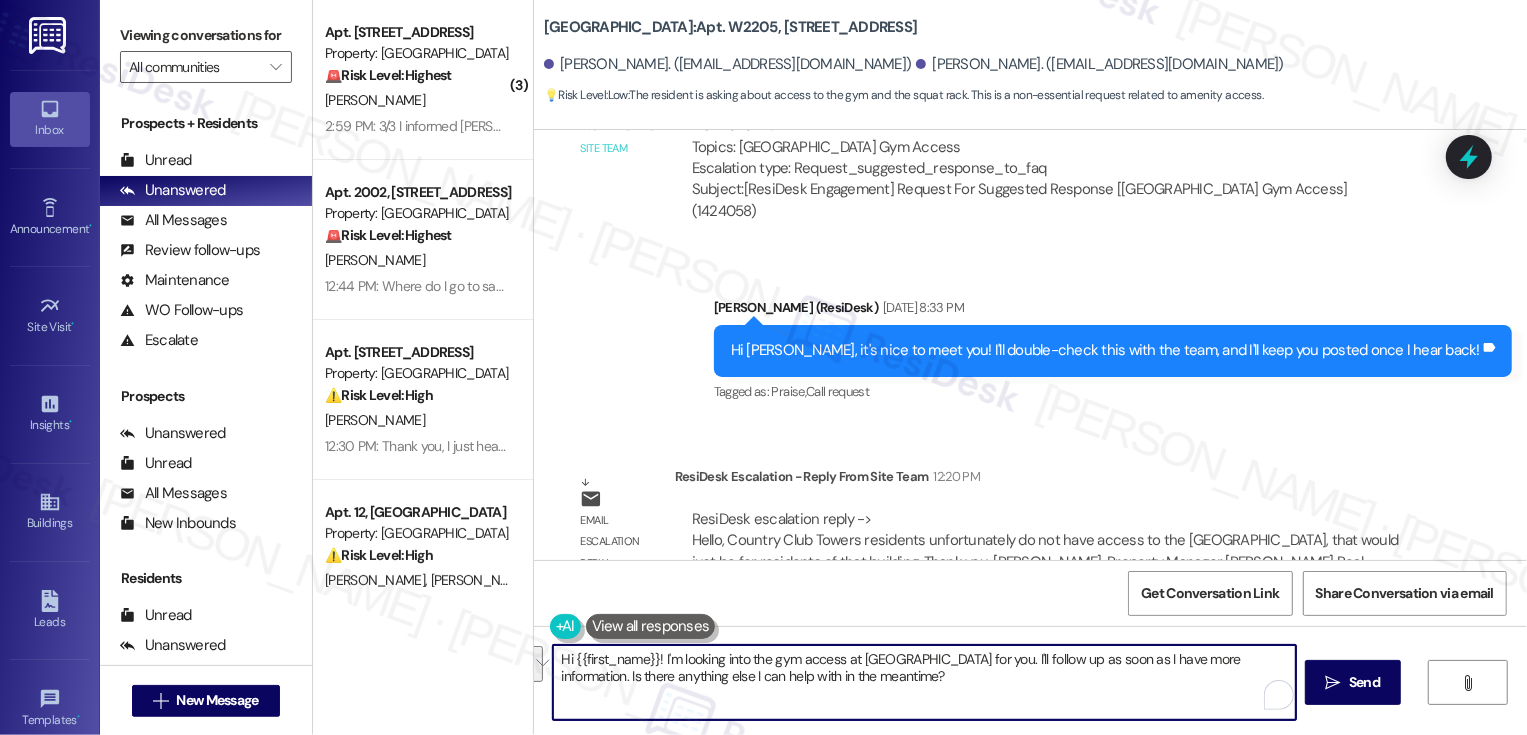 drag, startPoint x: 565, startPoint y: 662, endPoint x: 901, endPoint y: 687, distance: 336.92877 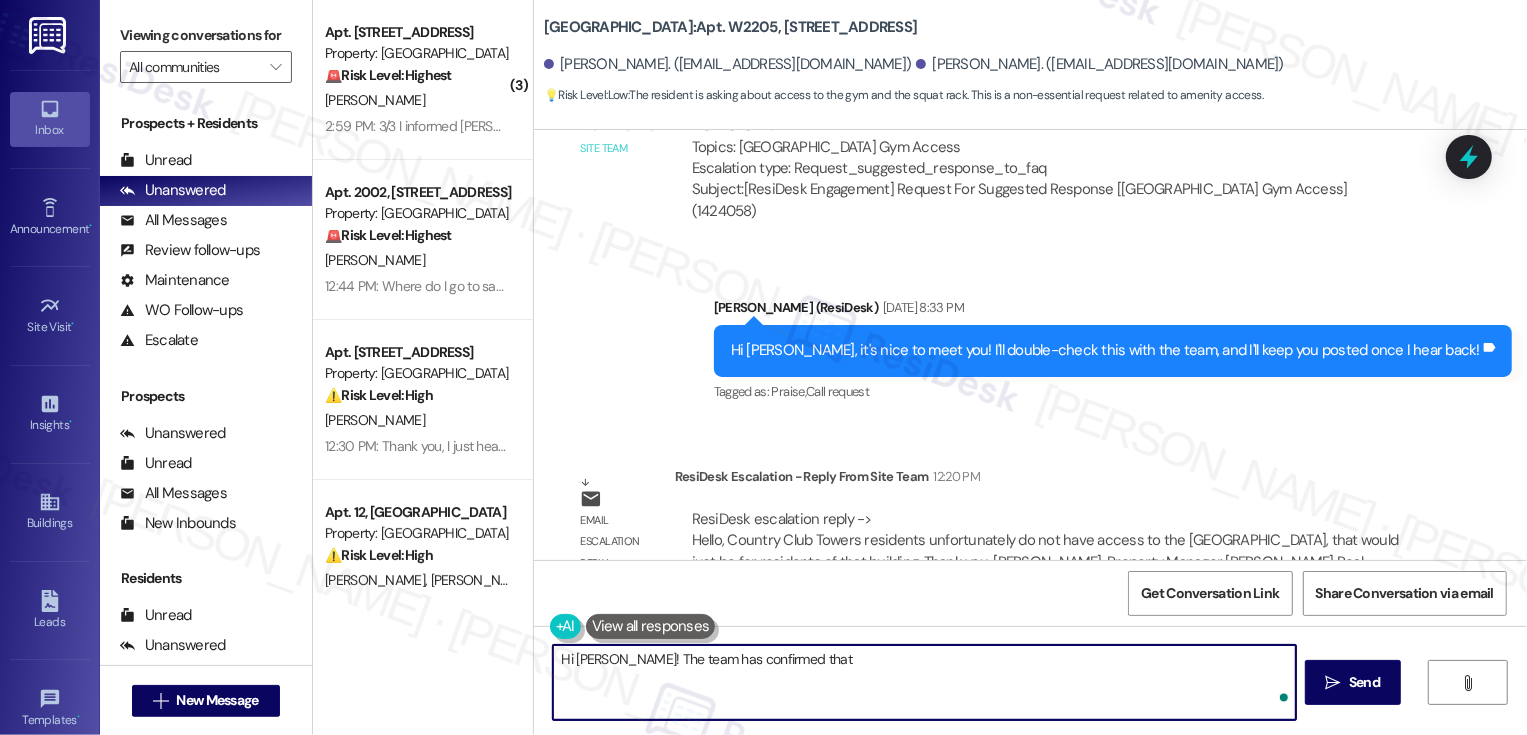 paste on "Kori" 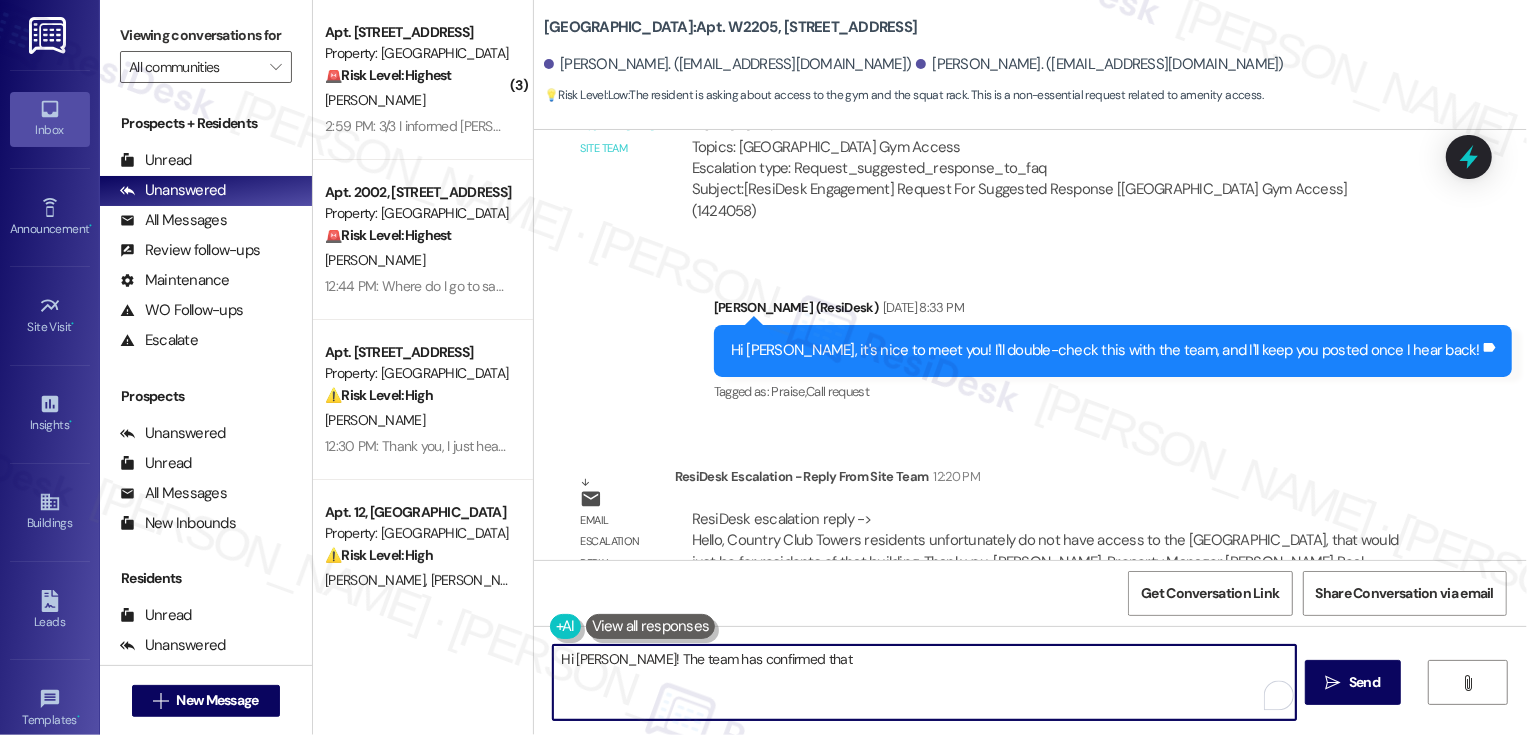 paste on "Country  Club Towers residents unfortunately do not have access to the Bayaud tower gym, that would just be for residents of that building." 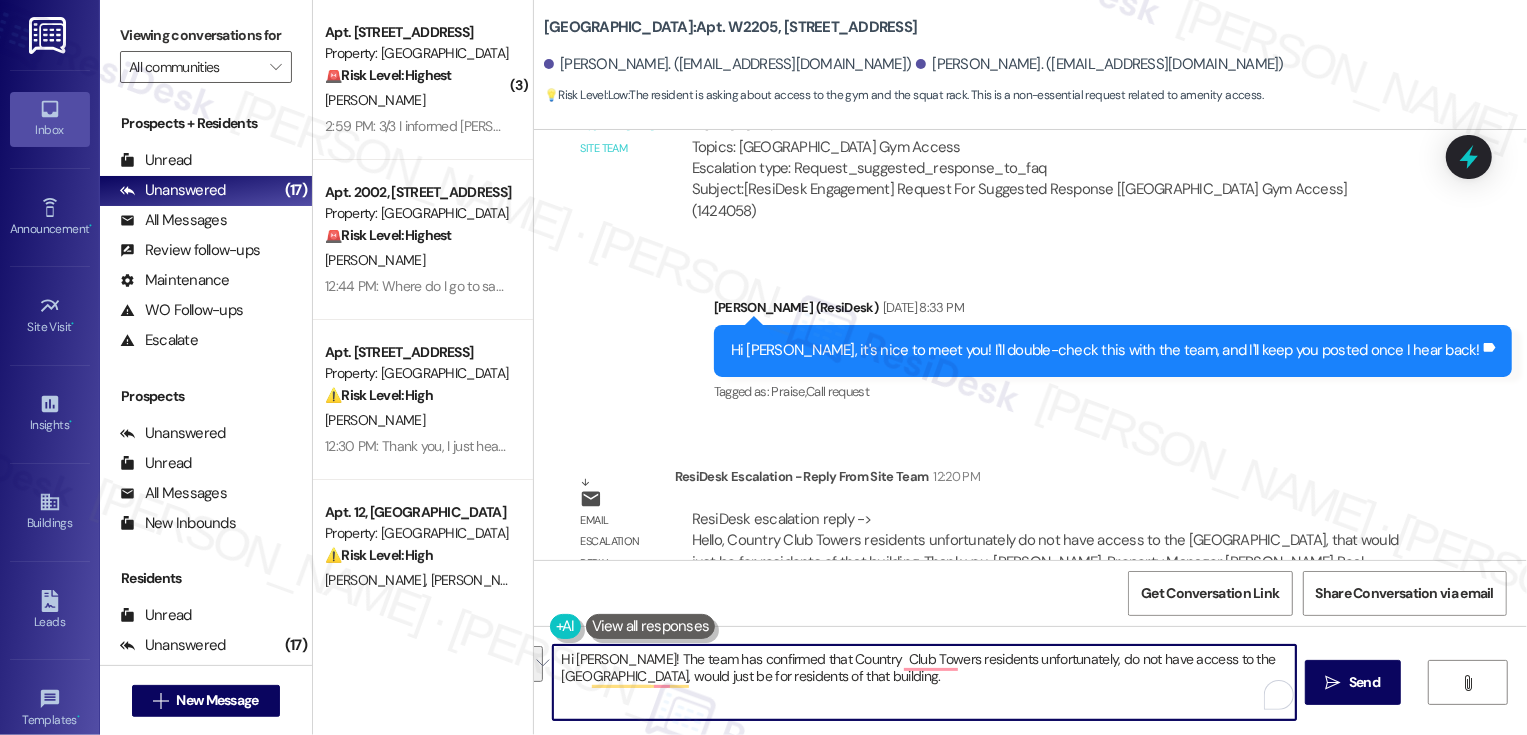 paste on "confirmed that unfortunately, residents of Country Club Towers don’t have access to the Bayaud Tower gym, as it’s reserved just for residents of that building. Let me know if you have any other questions" 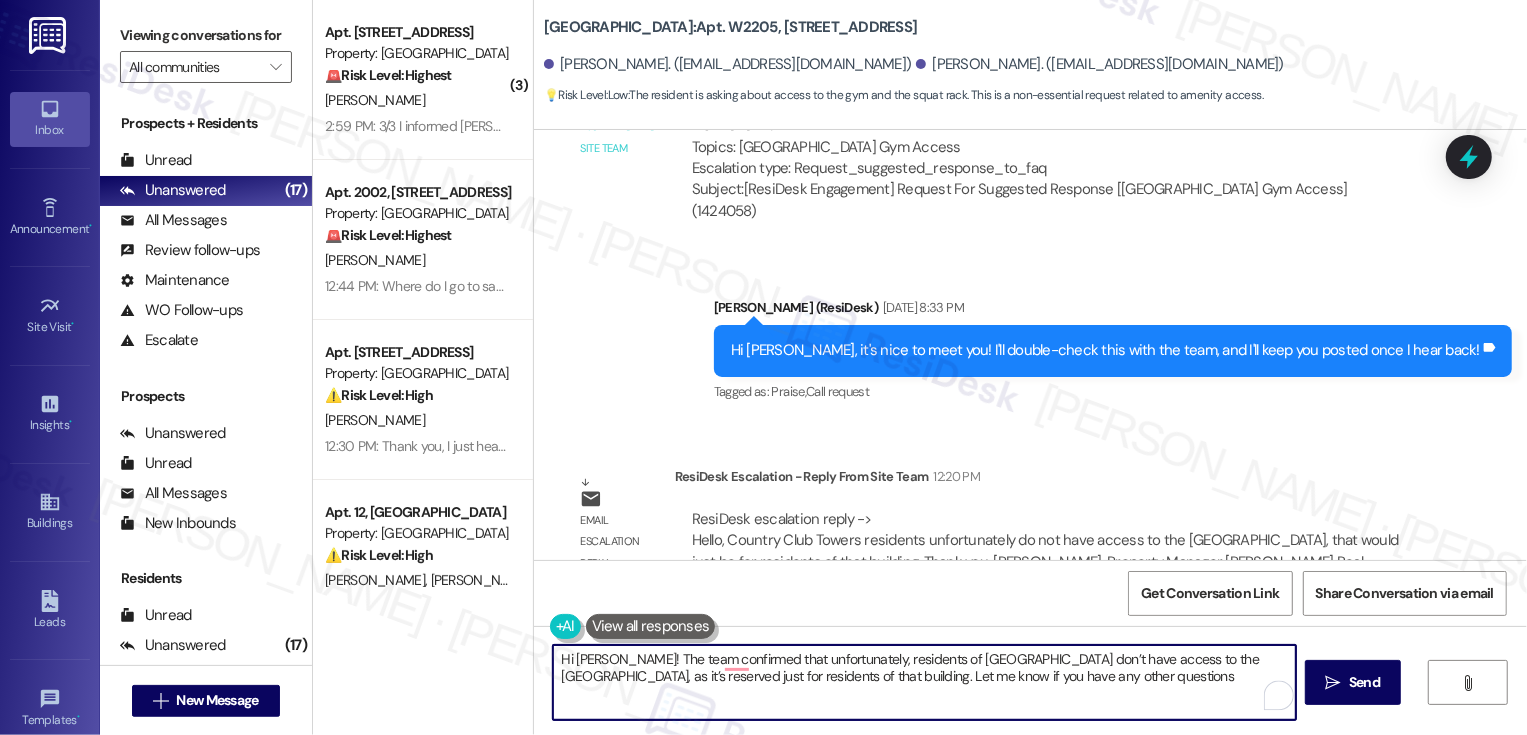 click on "Hi Kori! The team confirmed that unfortunately, residents of Country Club Towers don’t have access to the Bayaud Tower gym, as it’s reserved just for residents of that building. Let me know if you have any other questions" at bounding box center [924, 682] 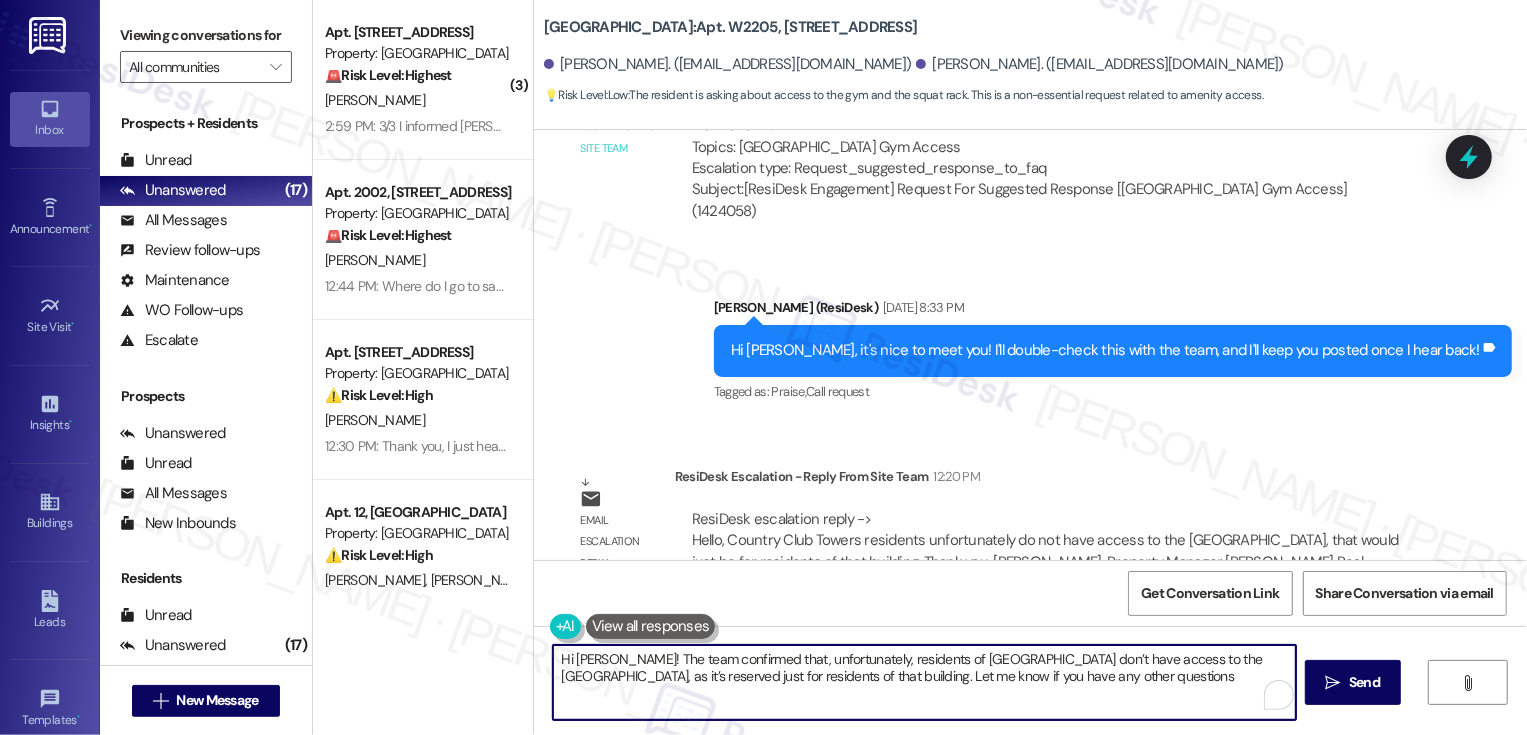 click on "Hi Kori! The team confirmed that, unfortunately, residents of Country Club Towers don’t have access to the Bayaud Tower gym, as it’s reserved just for residents of that building. Let me know if you have any other questions" at bounding box center (924, 682) 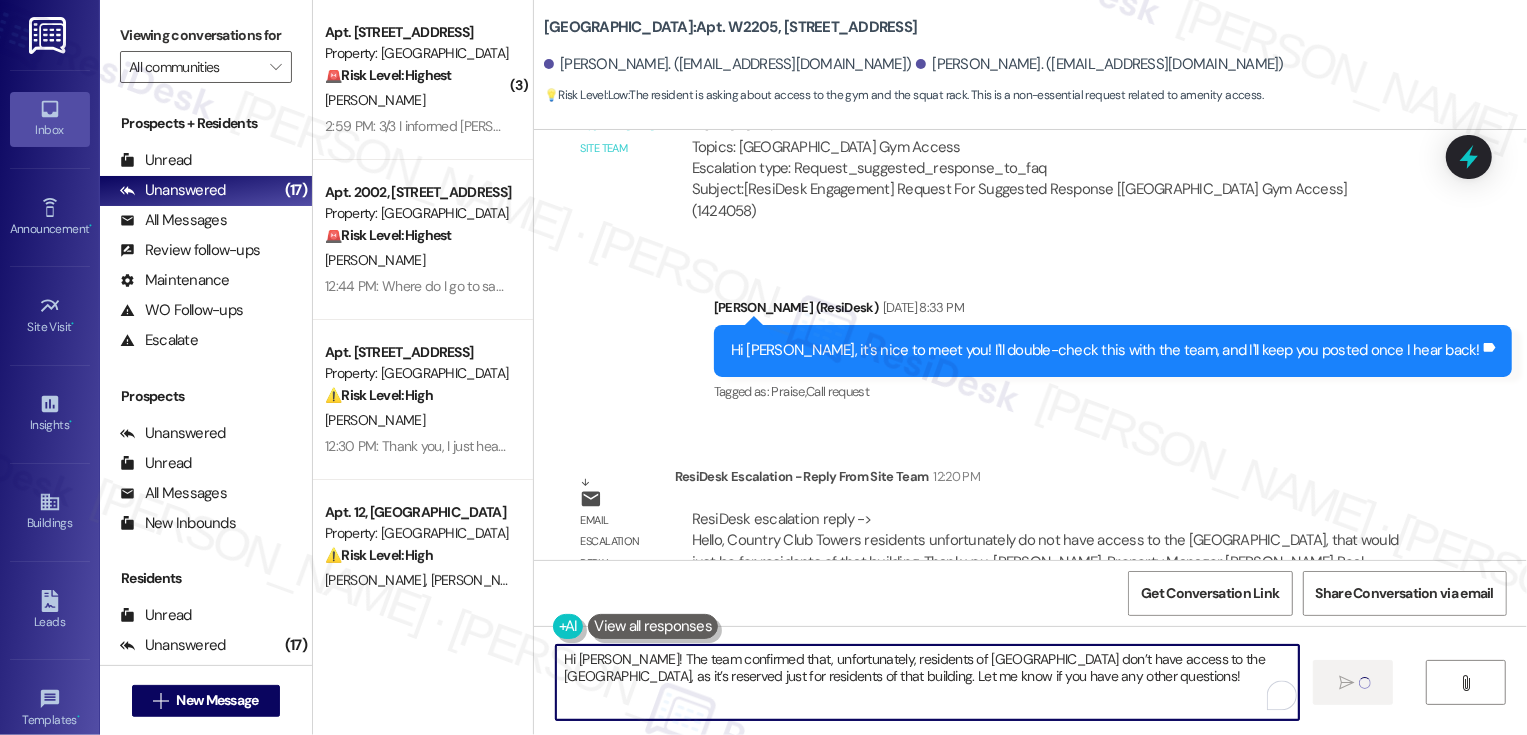 type on "Hi Kori! The team confirmed that, unfortunately, residents of Country Club Towers don’t have access to the Bayaud Tower gym, as it’s reserved just for residents of that building. Let me know if you have any other questions!" 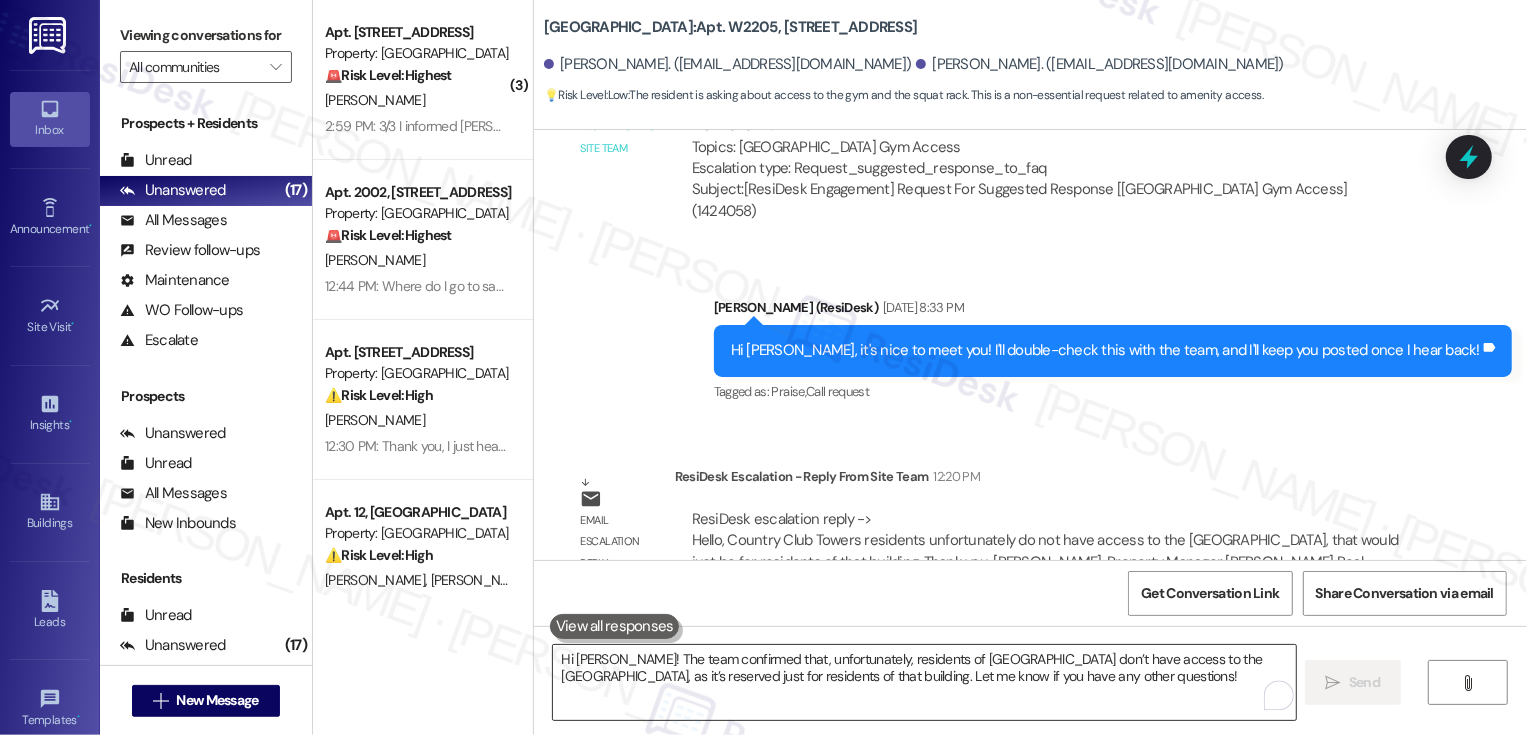 type 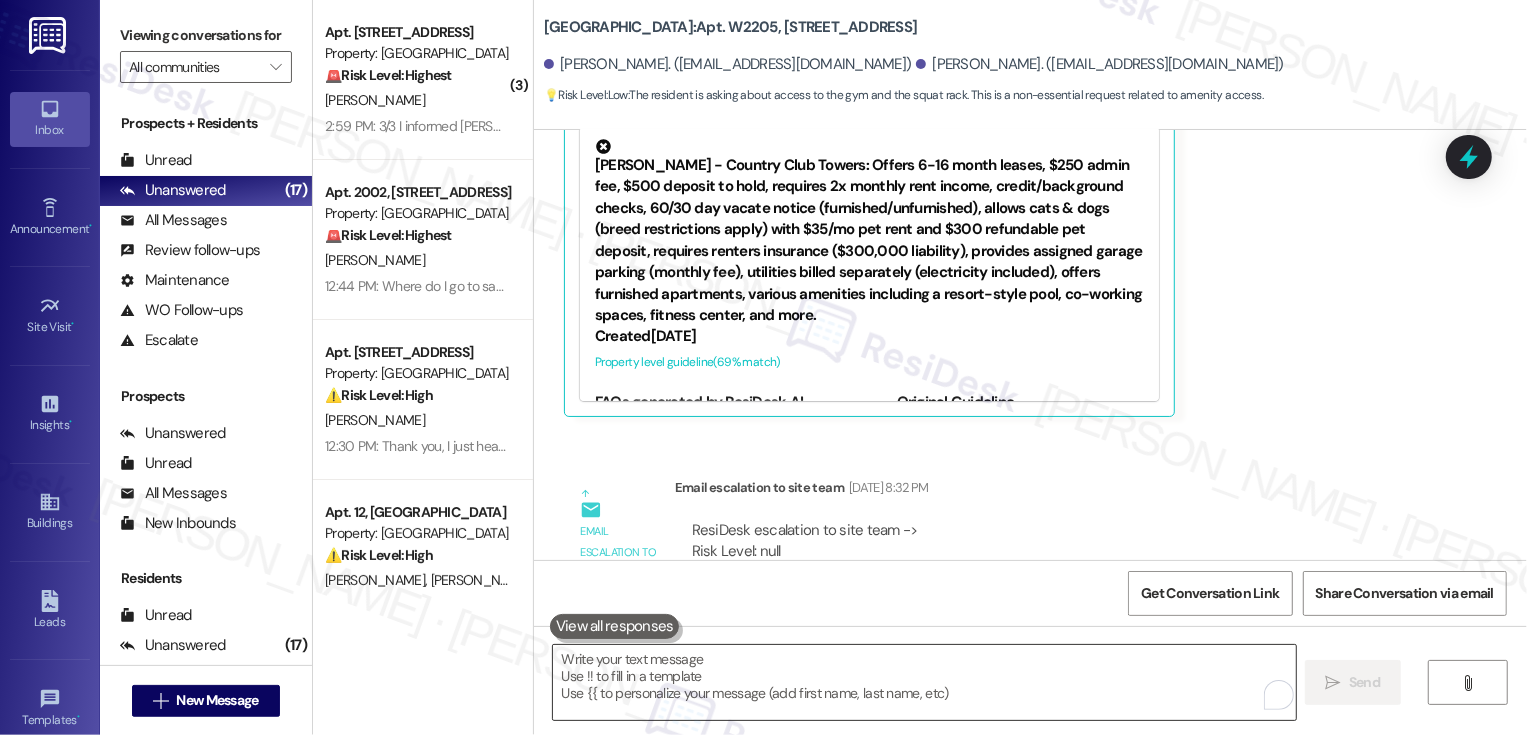 scroll, scrollTop: 920, scrollLeft: 0, axis: vertical 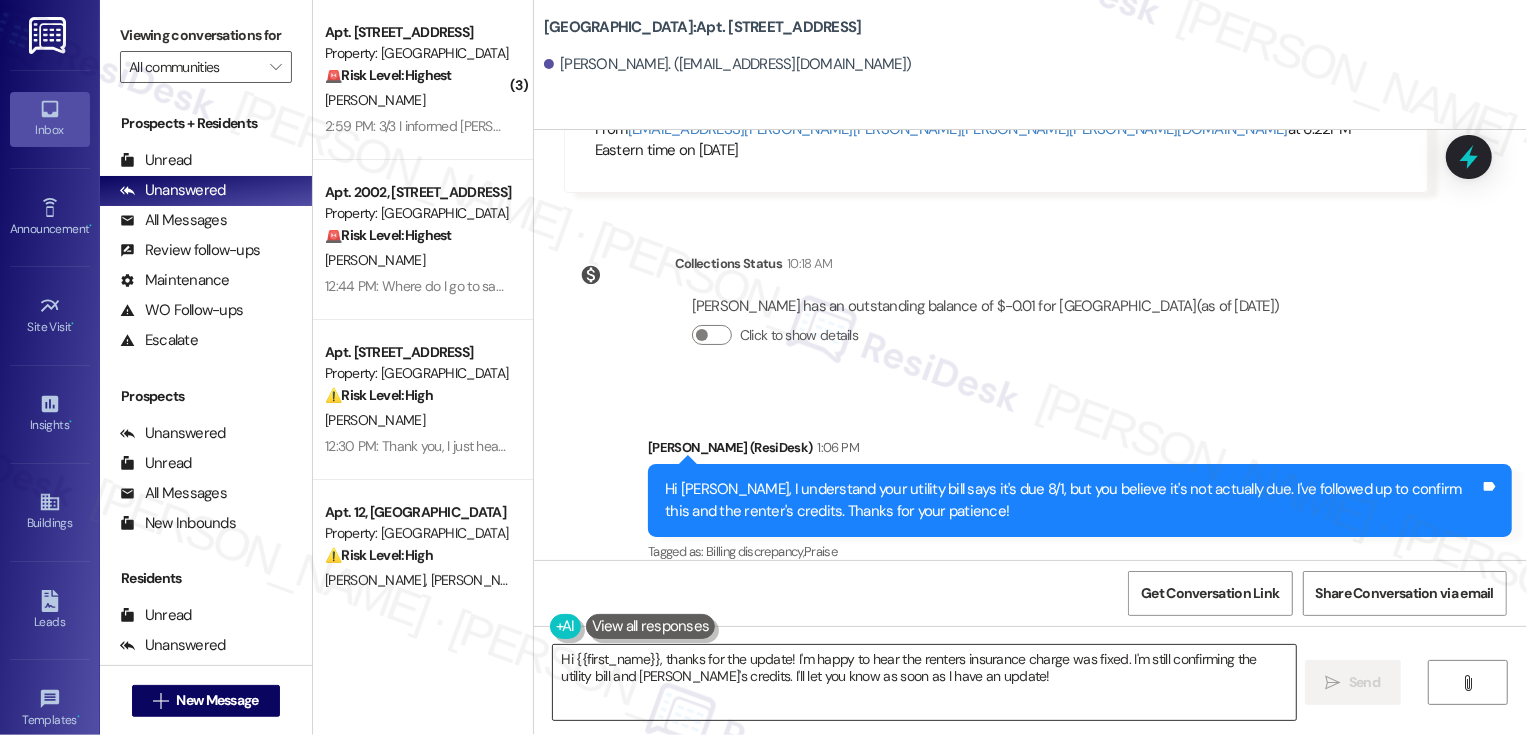 click on "Hi {{first_name}}, thanks for the update! I'm happy to hear the renters insurance charge was fixed. I'm still confirming the utility bill and [PERSON_NAME]'s credits. I'll let you know as soon as I have an update!" at bounding box center [924, 682] 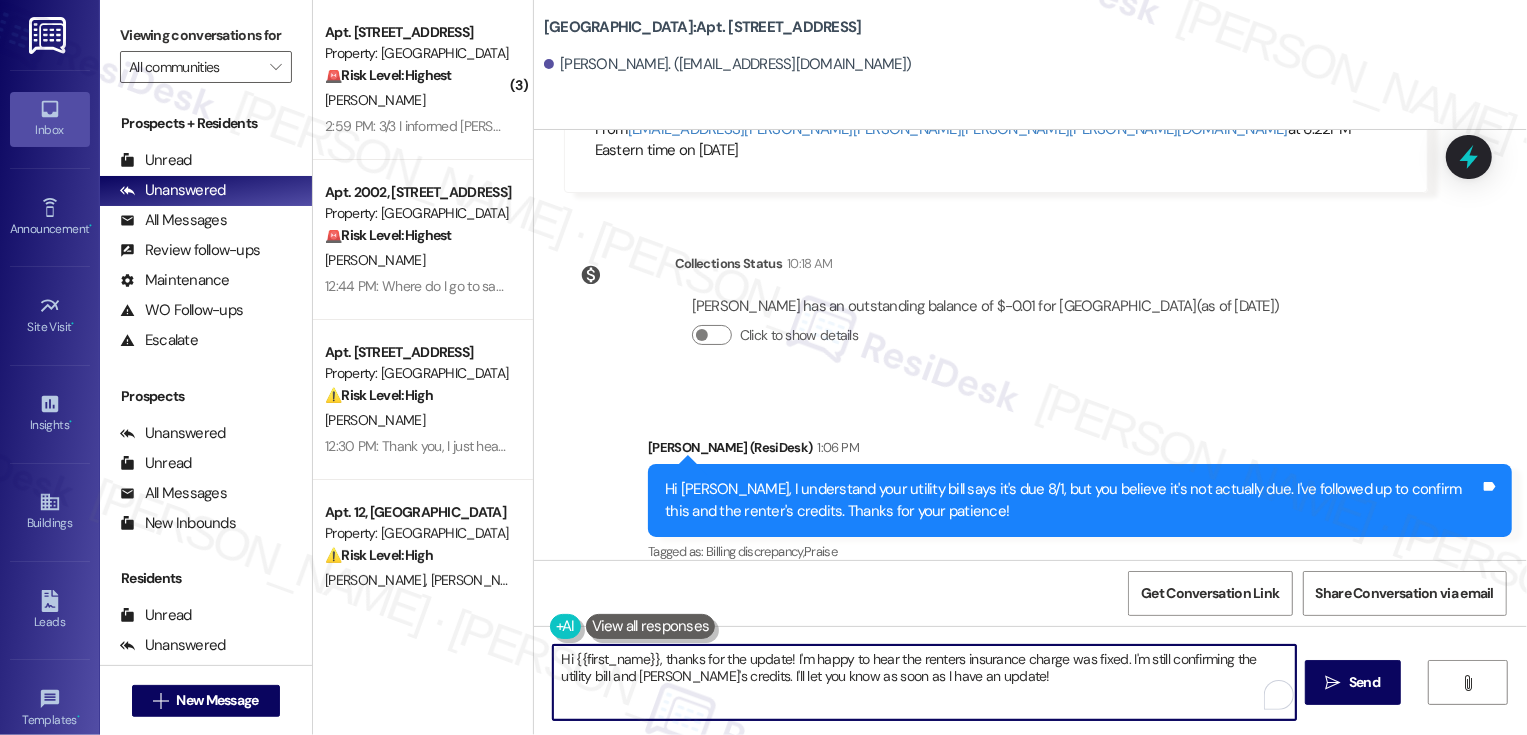 scroll, scrollTop: 3180, scrollLeft: 0, axis: vertical 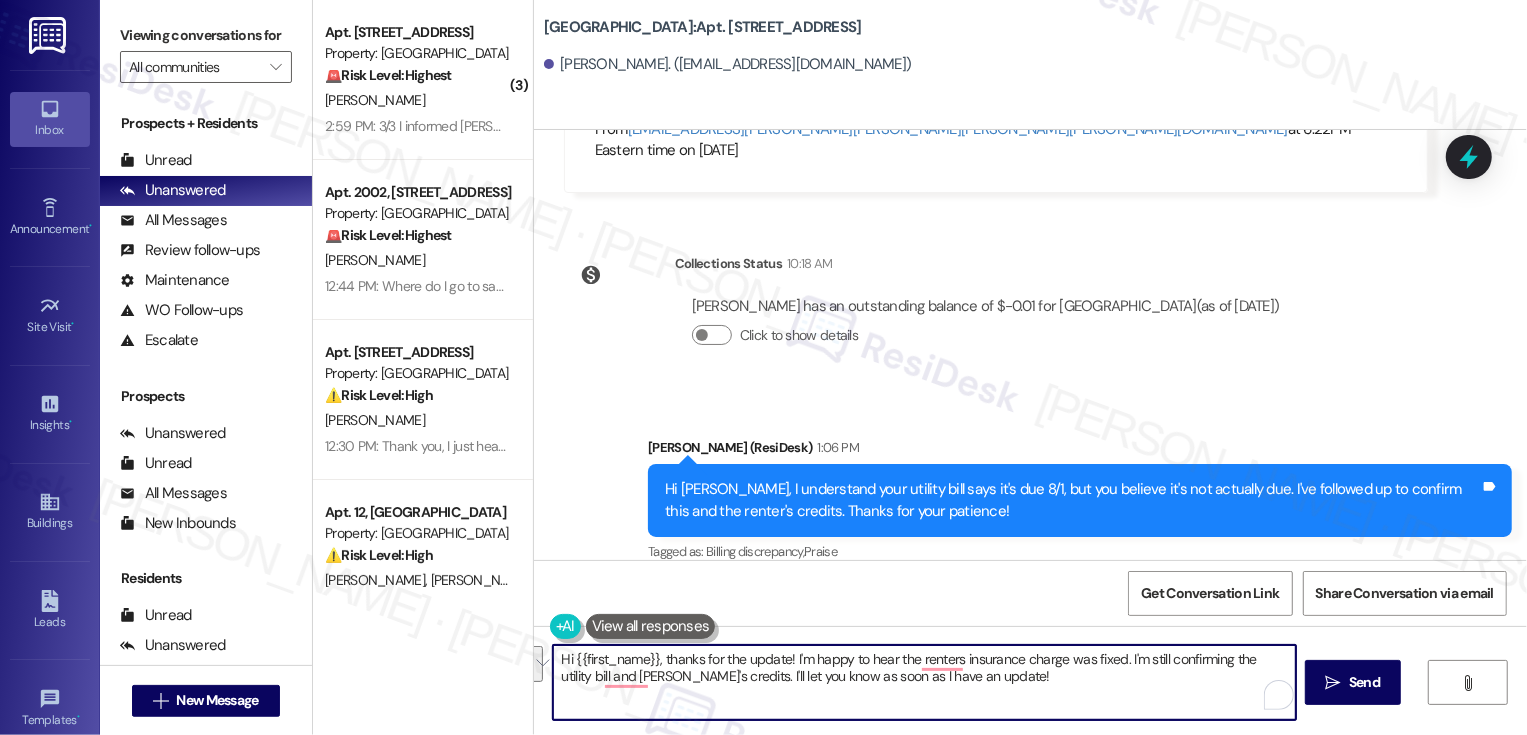drag, startPoint x: 653, startPoint y: 662, endPoint x: 1073, endPoint y: 683, distance: 420.52466 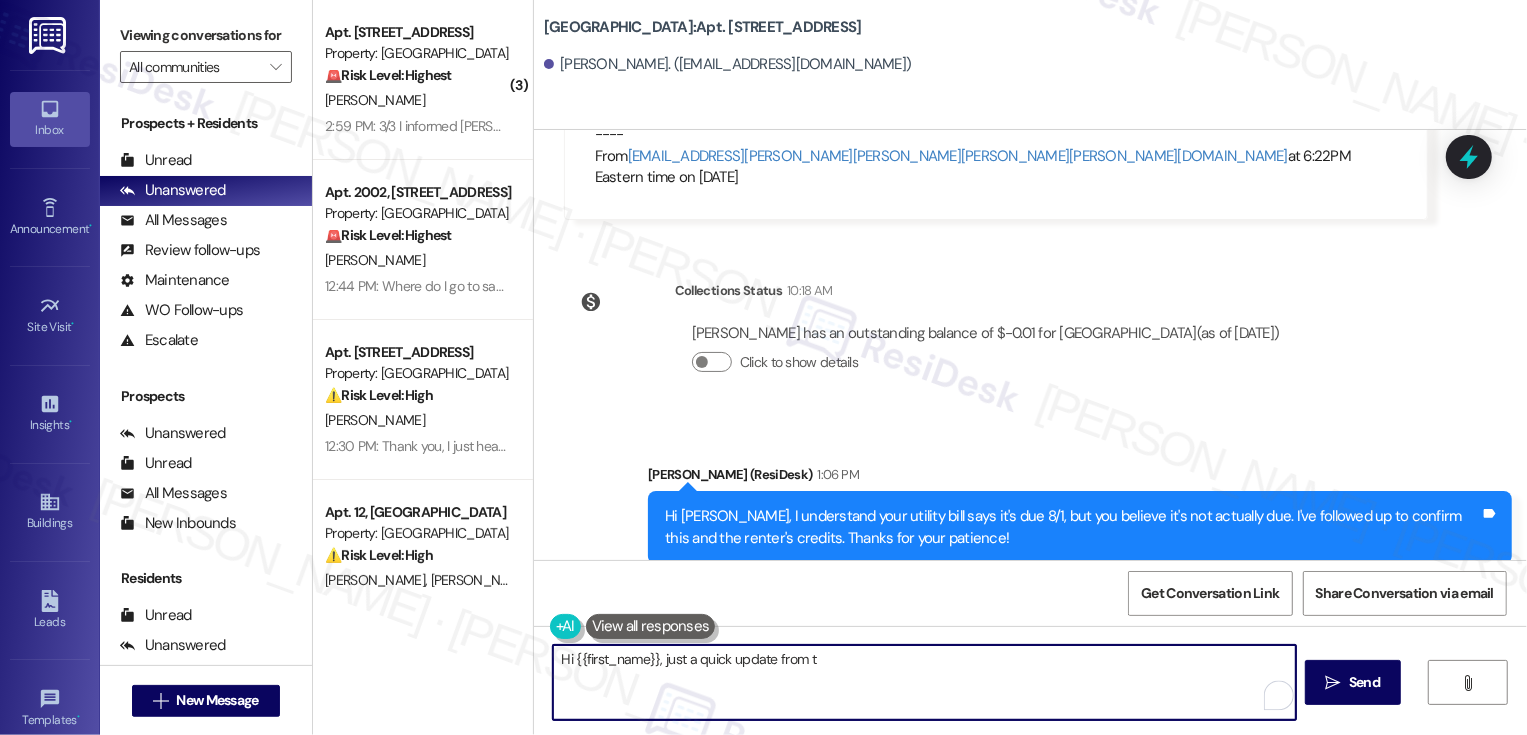 scroll, scrollTop: 3180, scrollLeft: 0, axis: vertical 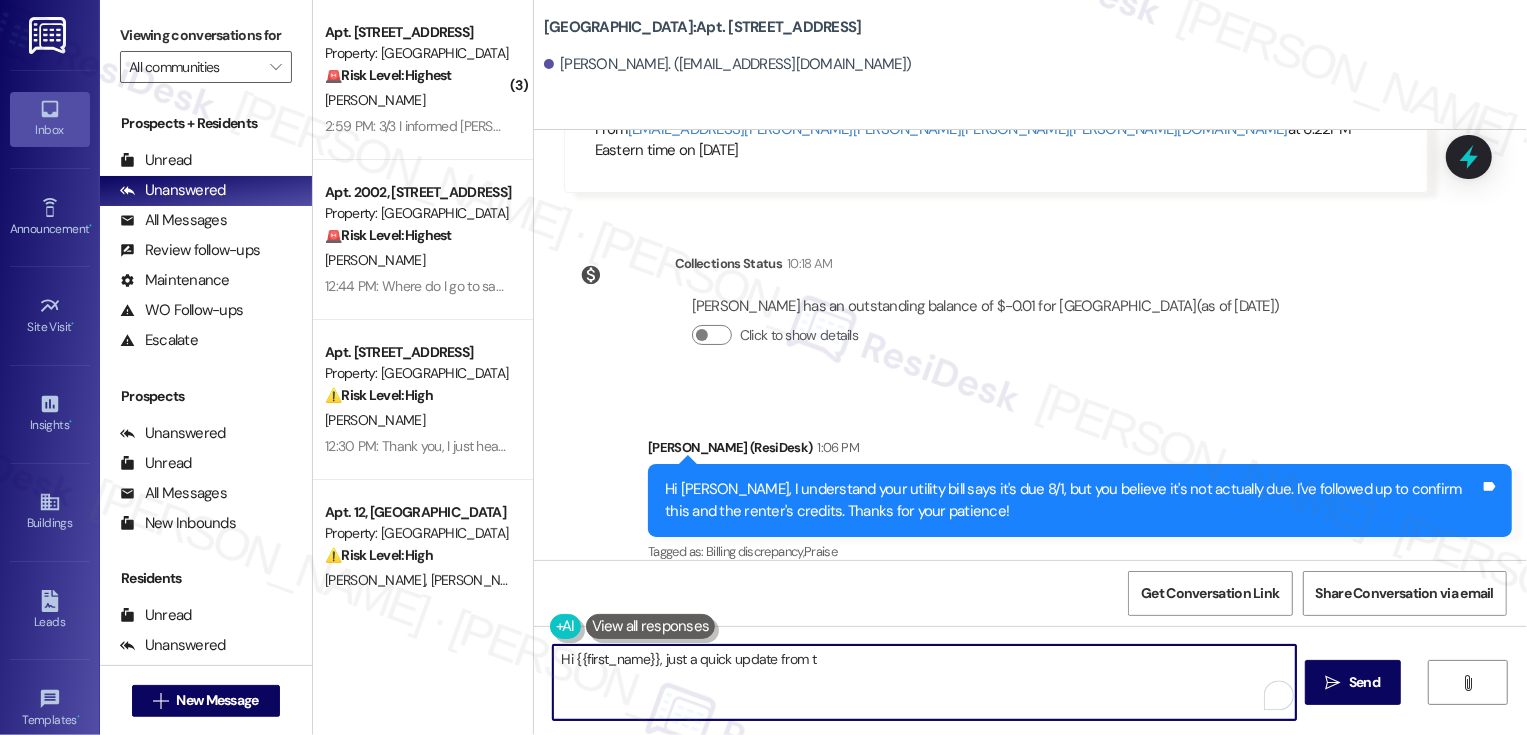 drag, startPoint x: 656, startPoint y: 658, endPoint x: 981, endPoint y: 661, distance: 325.01385 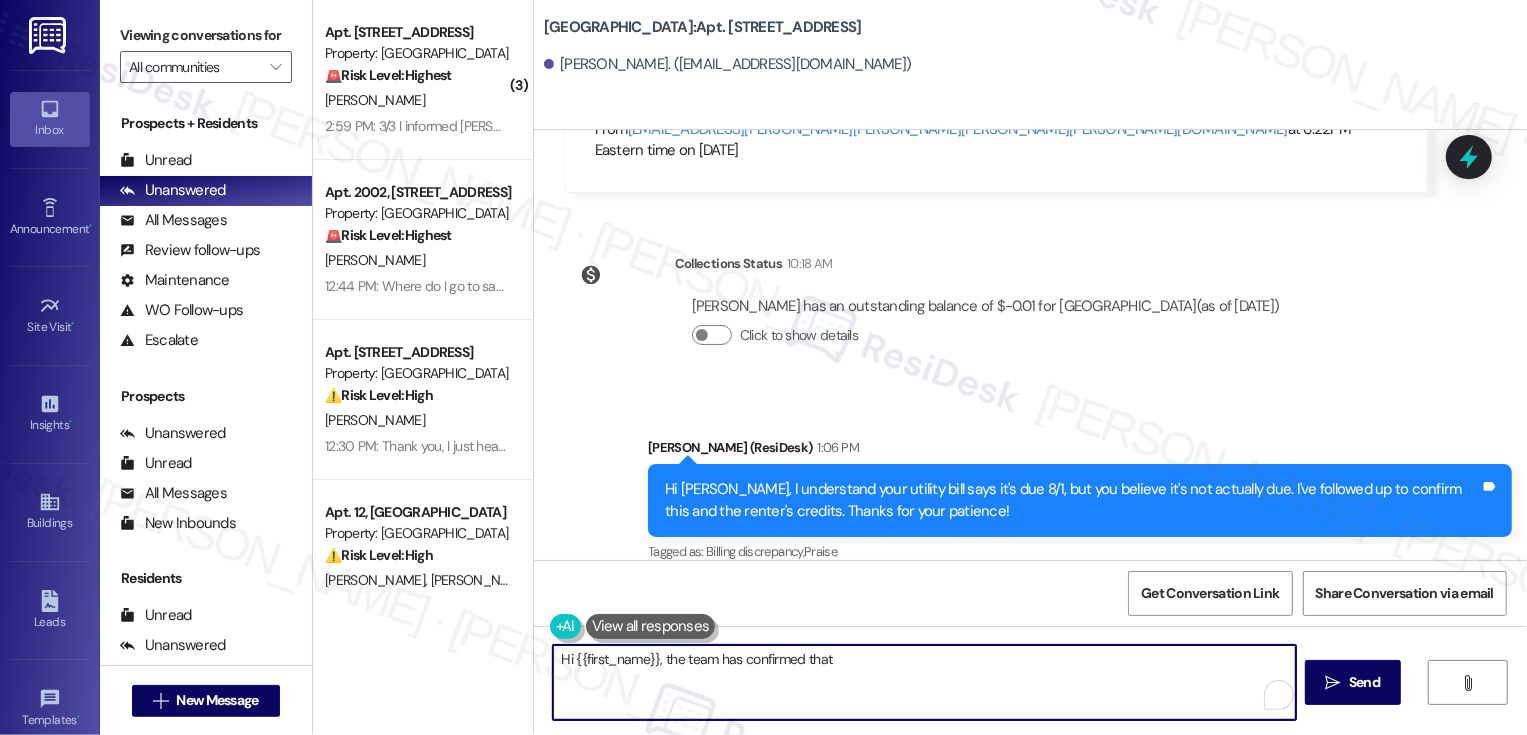 paste on "will see their credit as of 8/1." 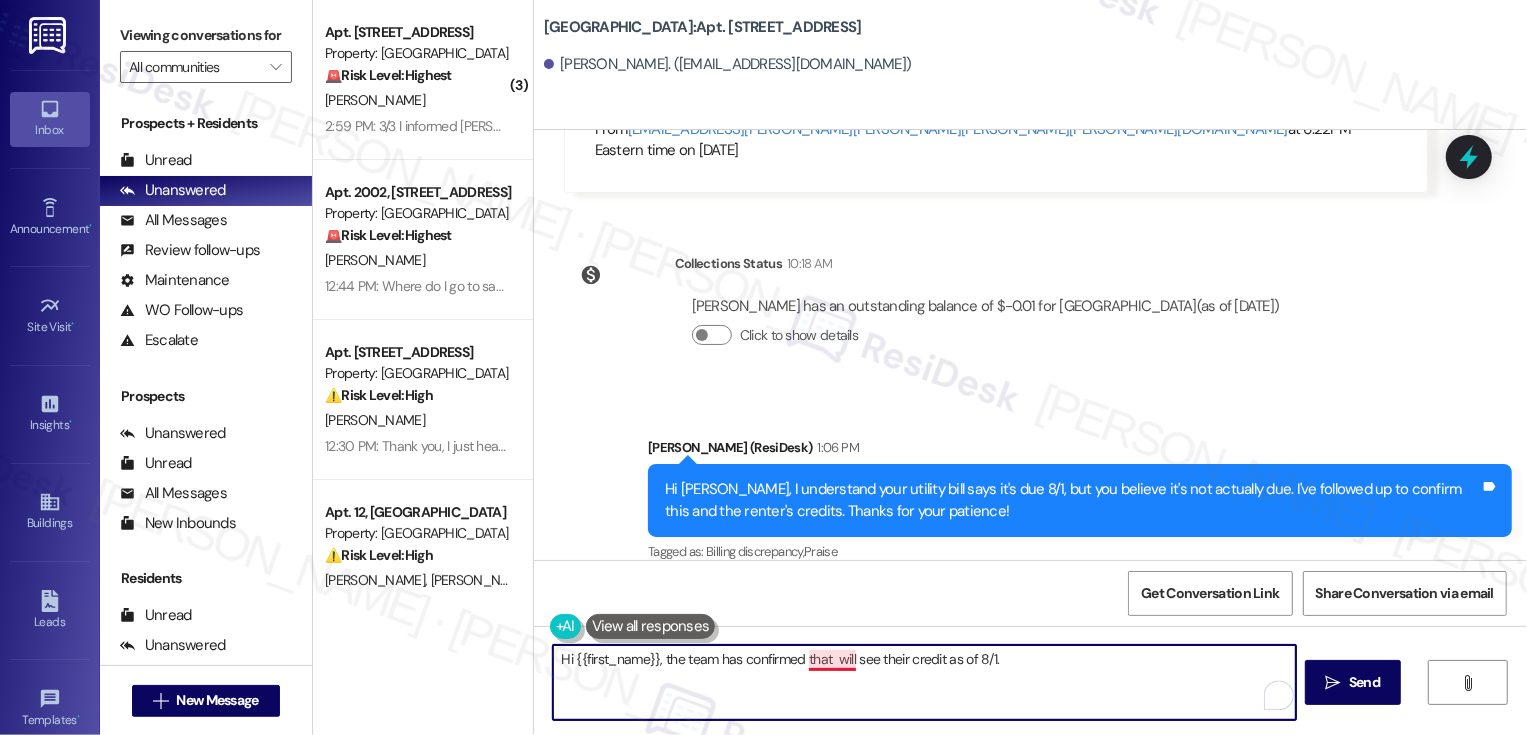 click on "Hi {{first_name}}, the team has confirmed that  will see their credit as of 8/1." at bounding box center (924, 682) 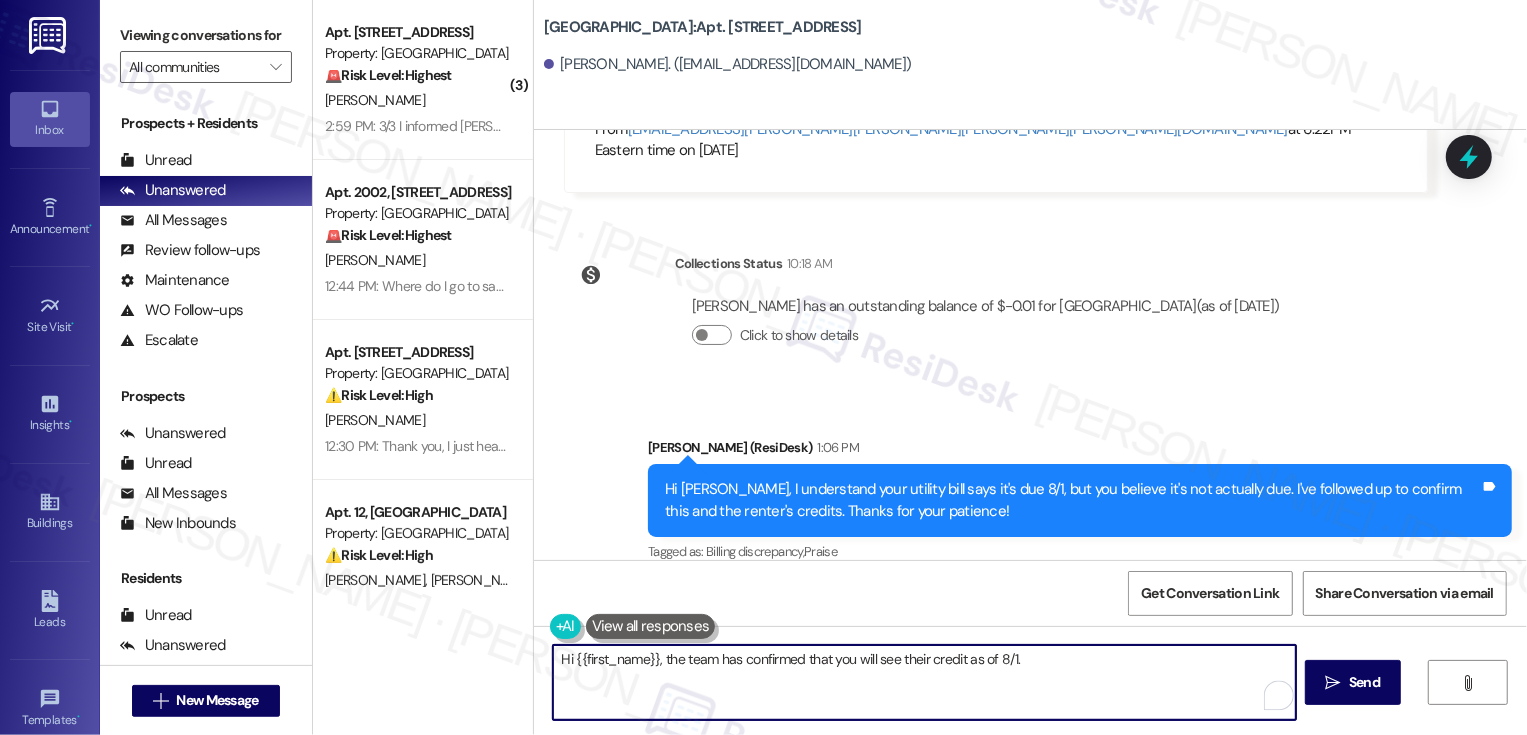 click on "Hi {{first_name}}, the team has confirmed that you will see their credit as of 8/1." at bounding box center [924, 682] 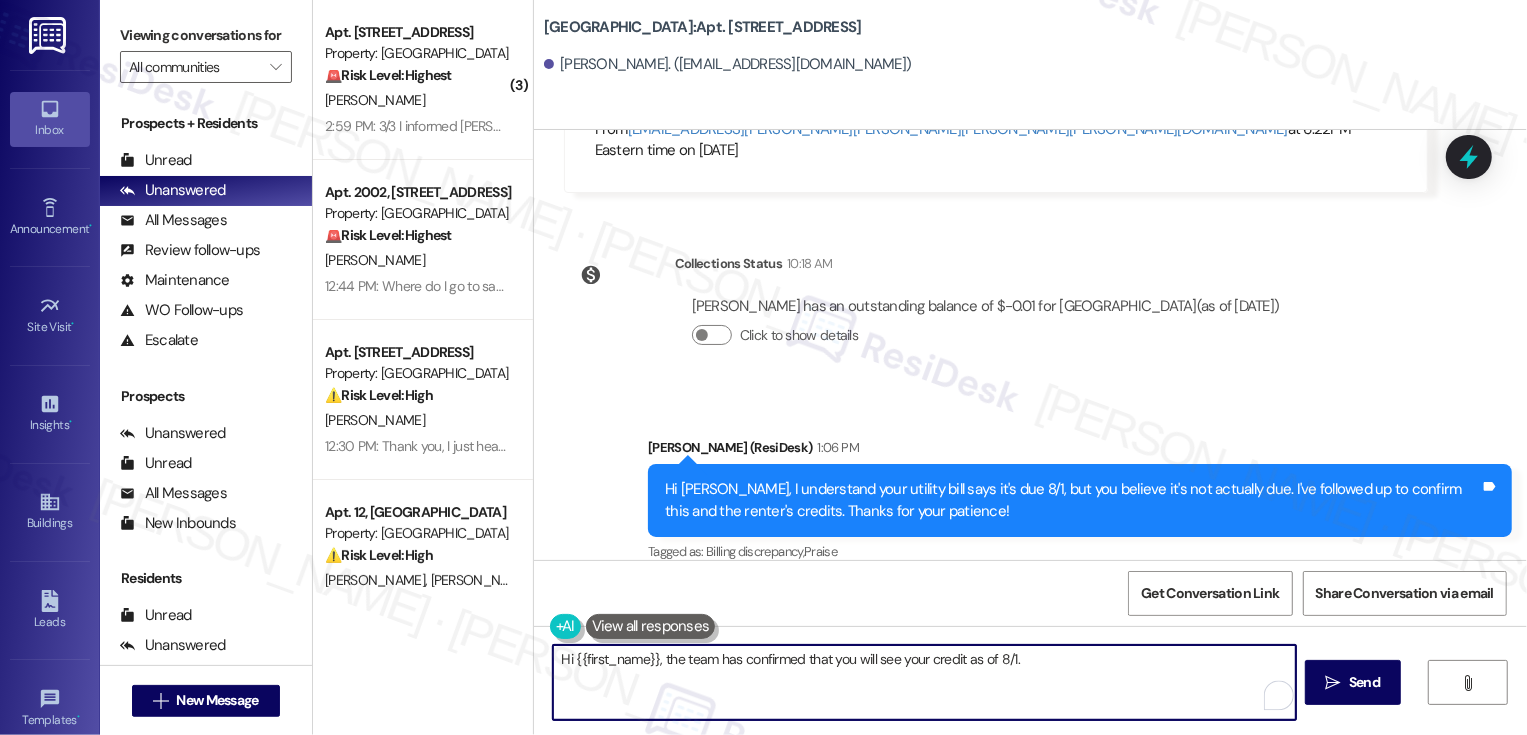 click on "Hi {{first_name}}, the team has confirmed that you will see your credit as of 8/1." at bounding box center [924, 682] 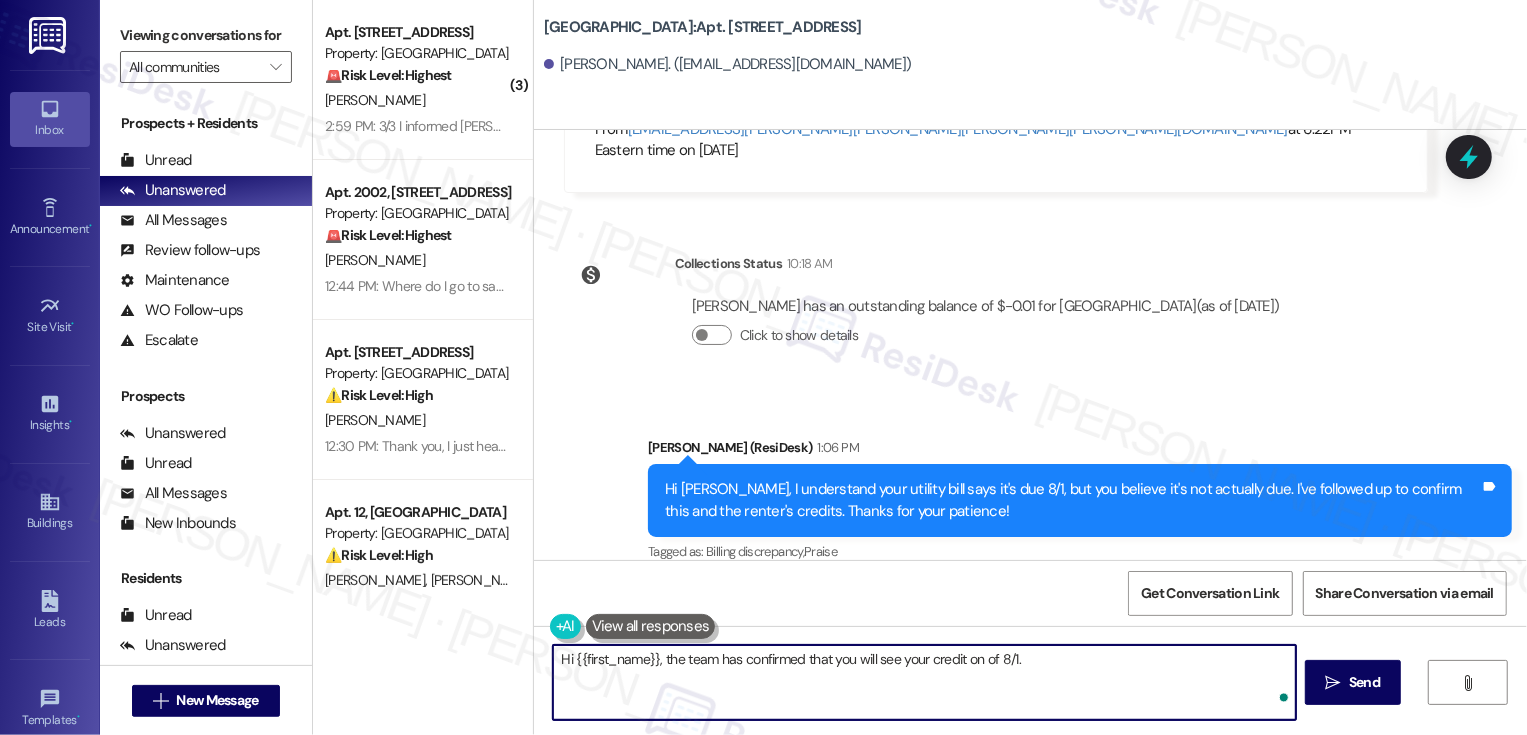 click on "Hi {{first_name}}, the team has confirmed that you will see your credit on of 8/1." at bounding box center (924, 682) 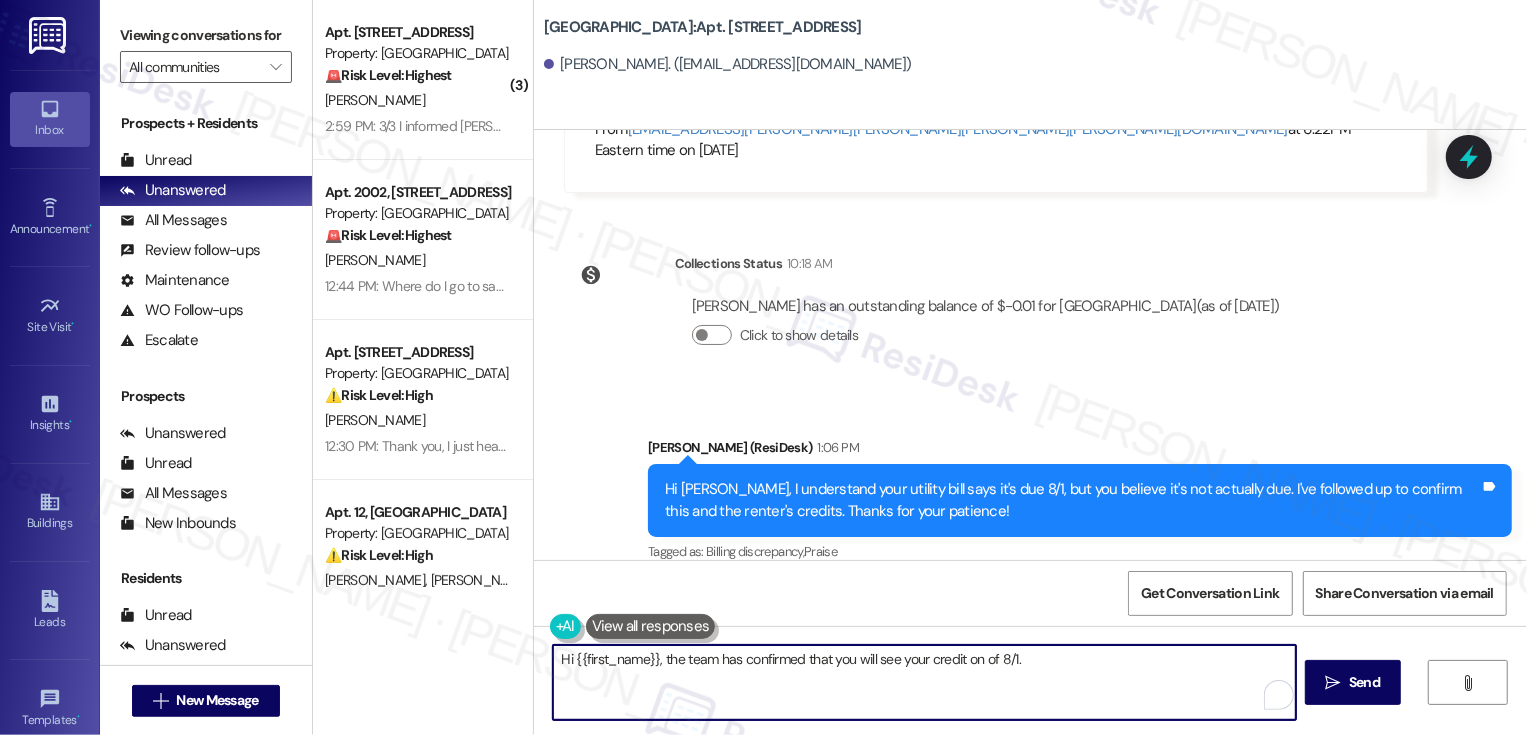 click on "Hi {{first_name}}, the team has confirmed that you will see your credit on of 8/1." at bounding box center [924, 682] 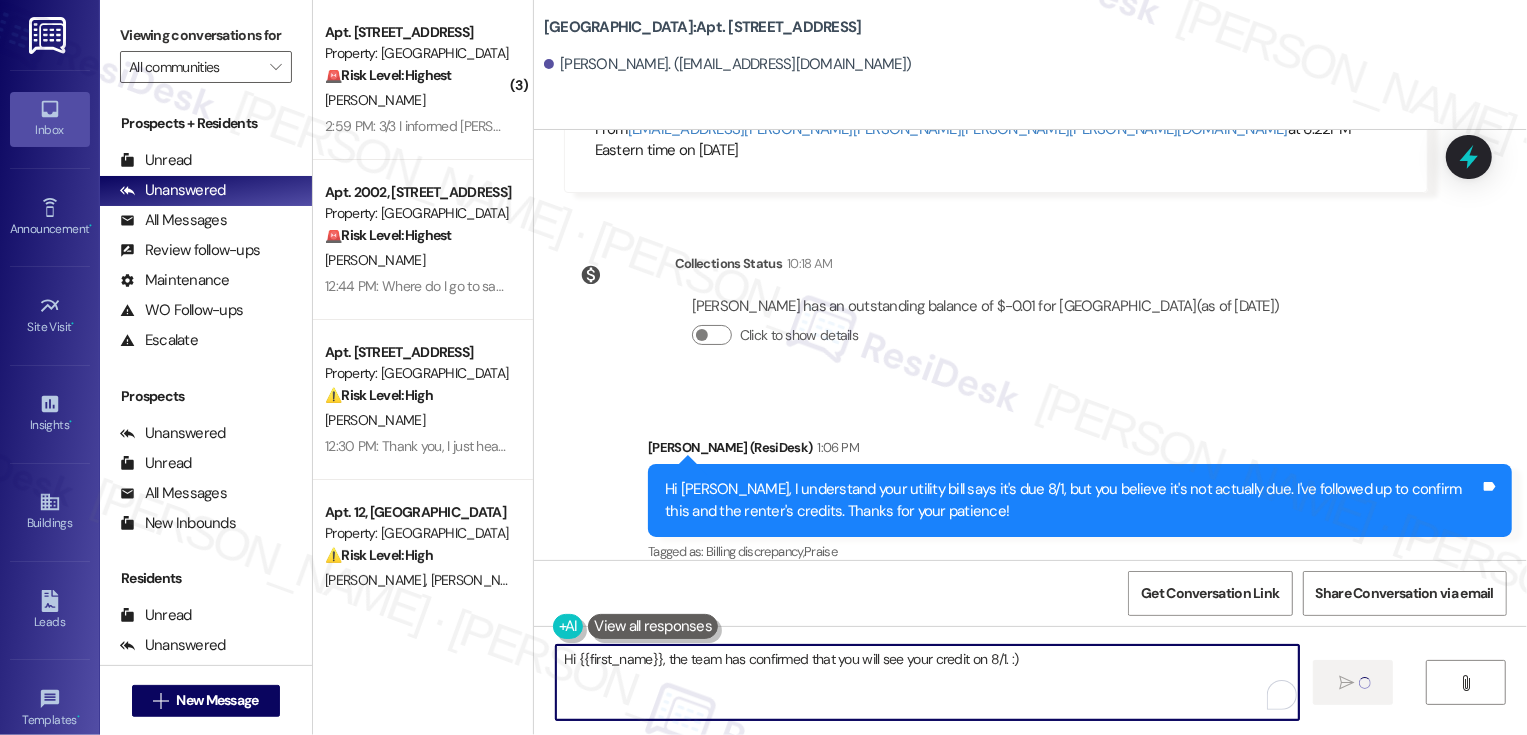 type on "Hi {{first_name}}, the team has confirmed that you will see your credit on 8/1. :)" 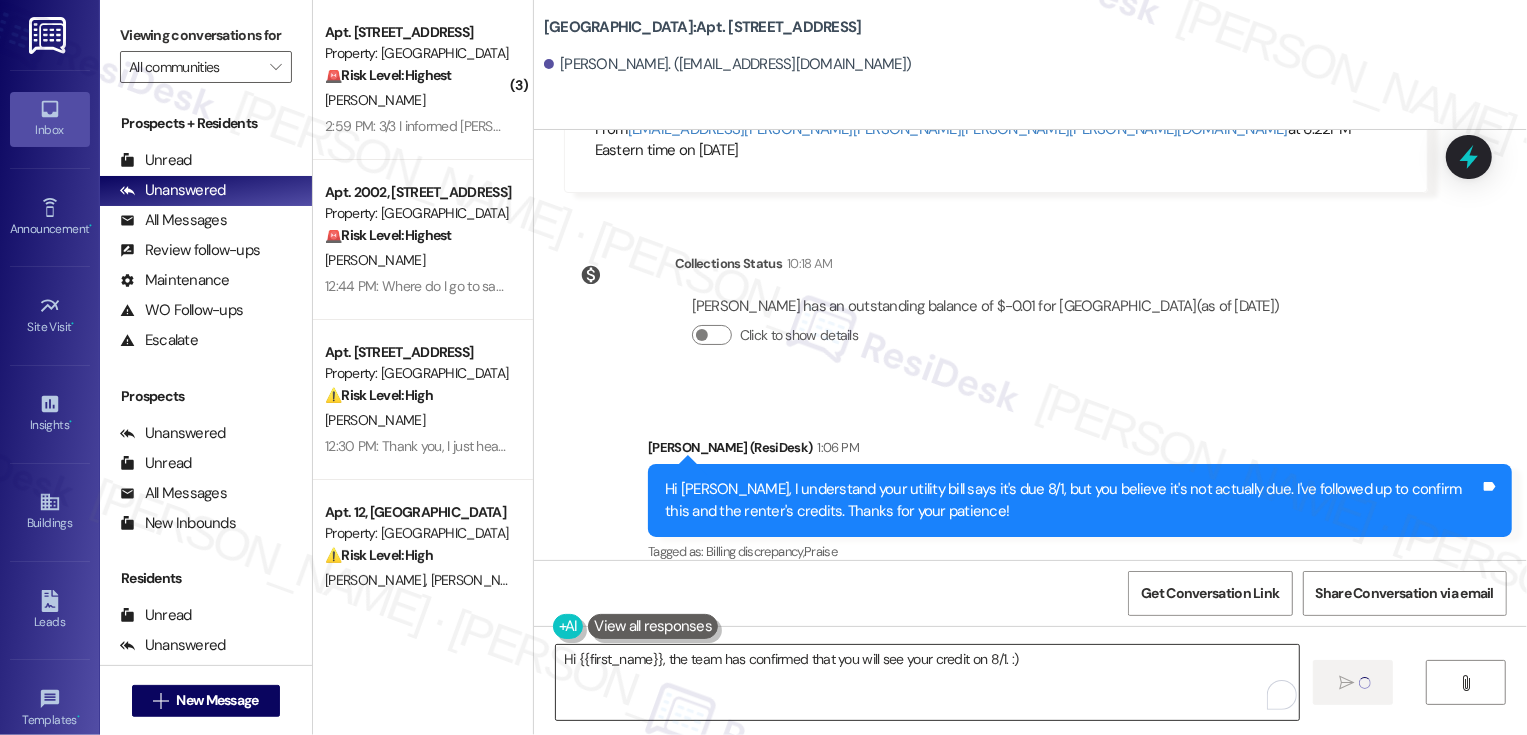 type 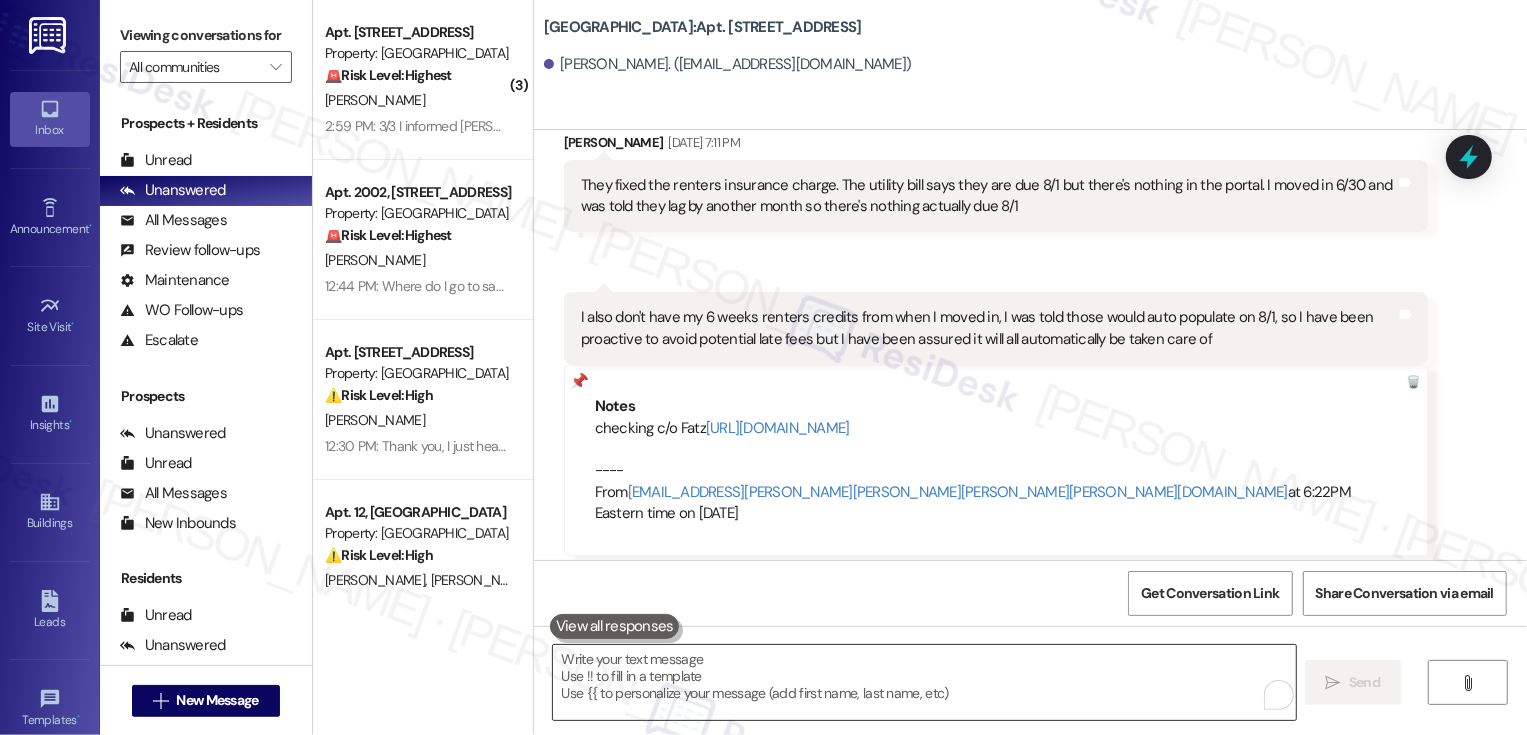 scroll, scrollTop: 2805, scrollLeft: 0, axis: vertical 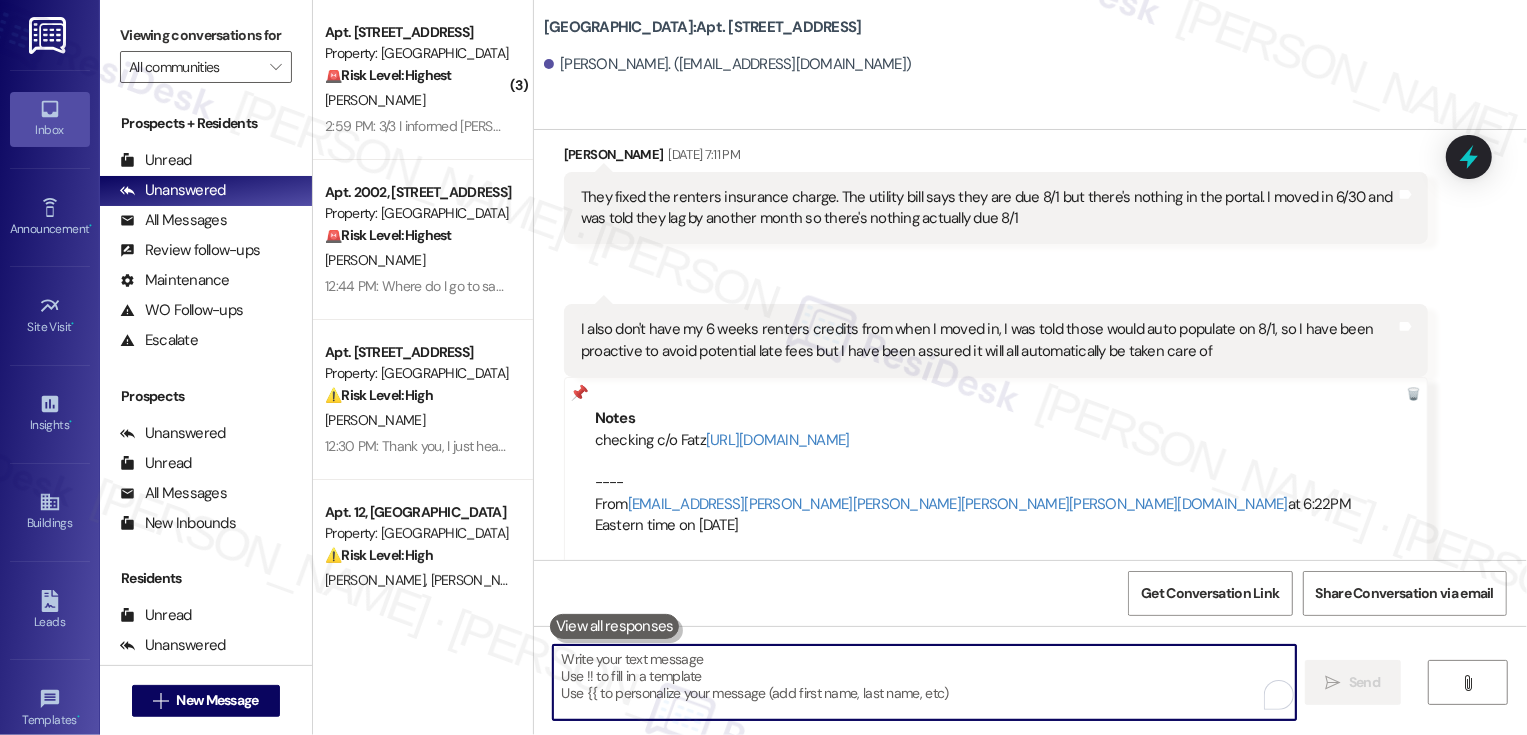 click on "Country Club Towers:  Apt. W1002, 1101 East Bayaud Avenue       Matthew Baechle. (mattbaechle2117@gmail.com)" at bounding box center (1030, 65) 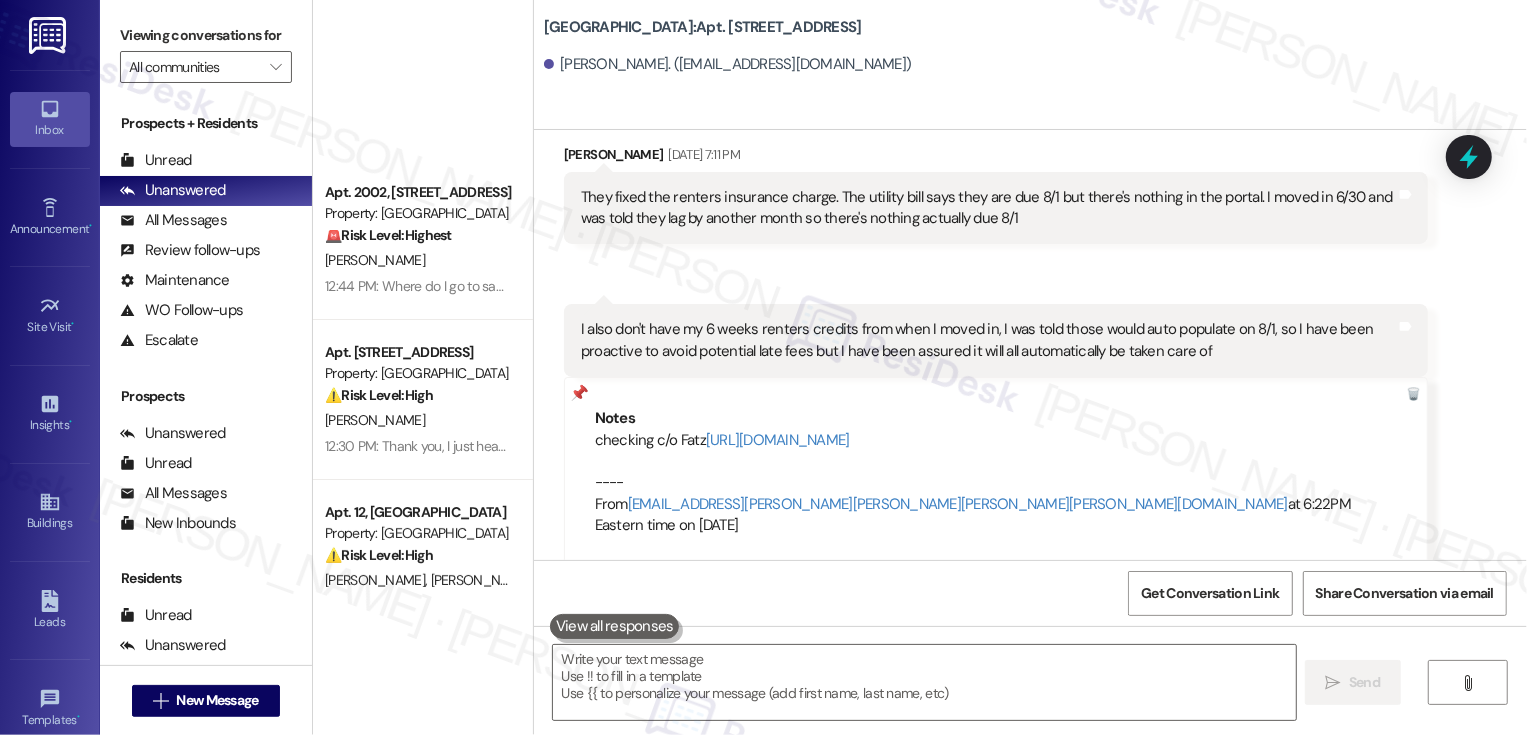 scroll, scrollTop: 798, scrollLeft: 0, axis: vertical 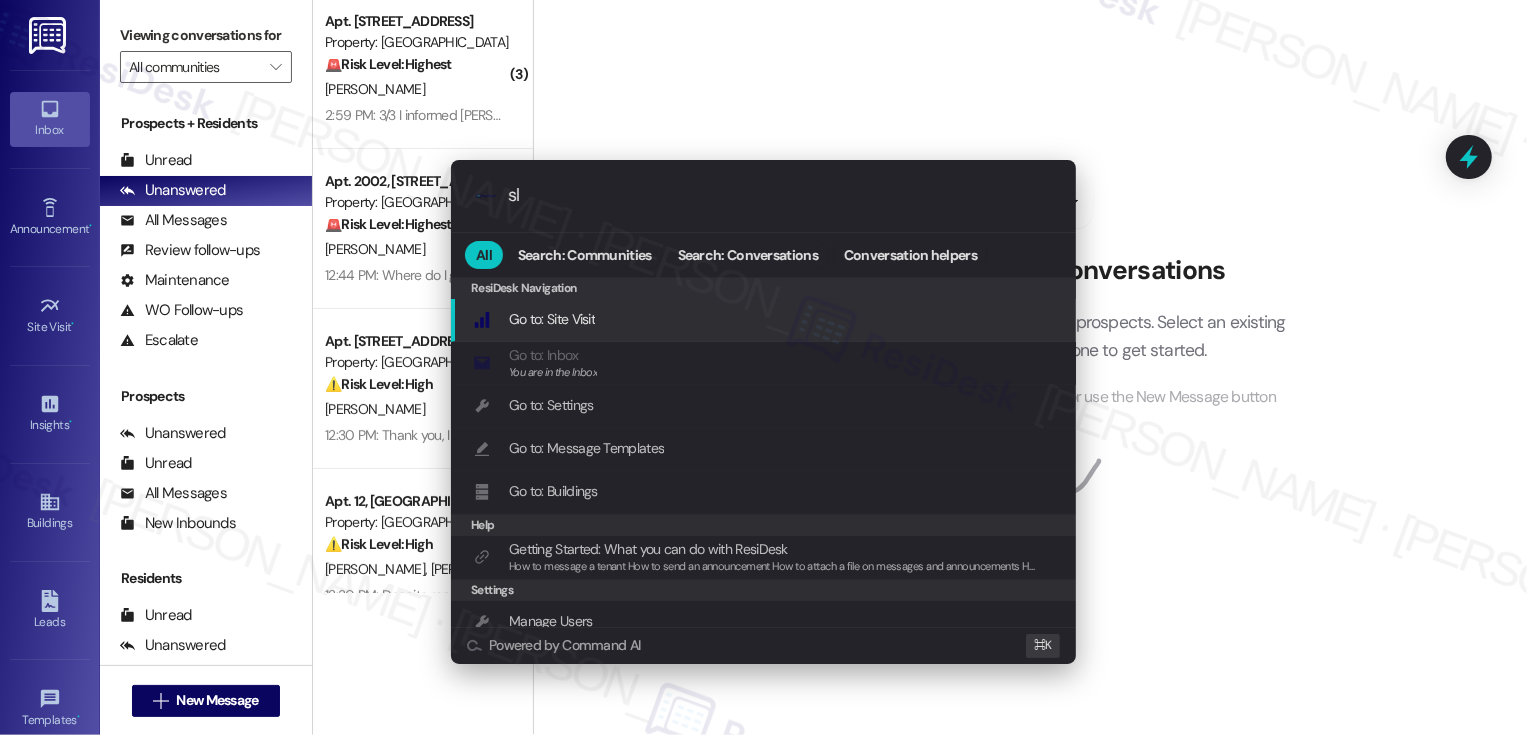 type on "sla" 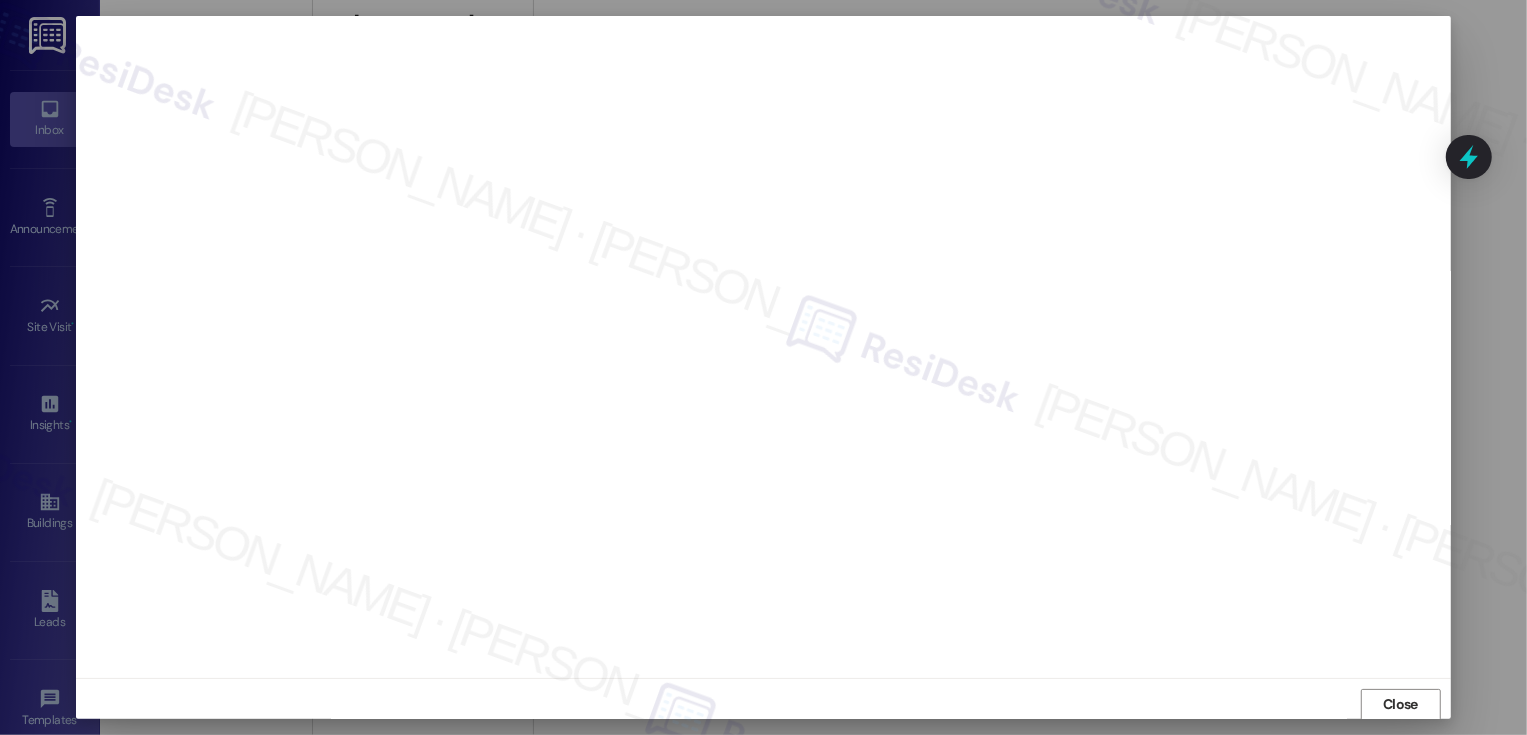 scroll, scrollTop: 1, scrollLeft: 0, axis: vertical 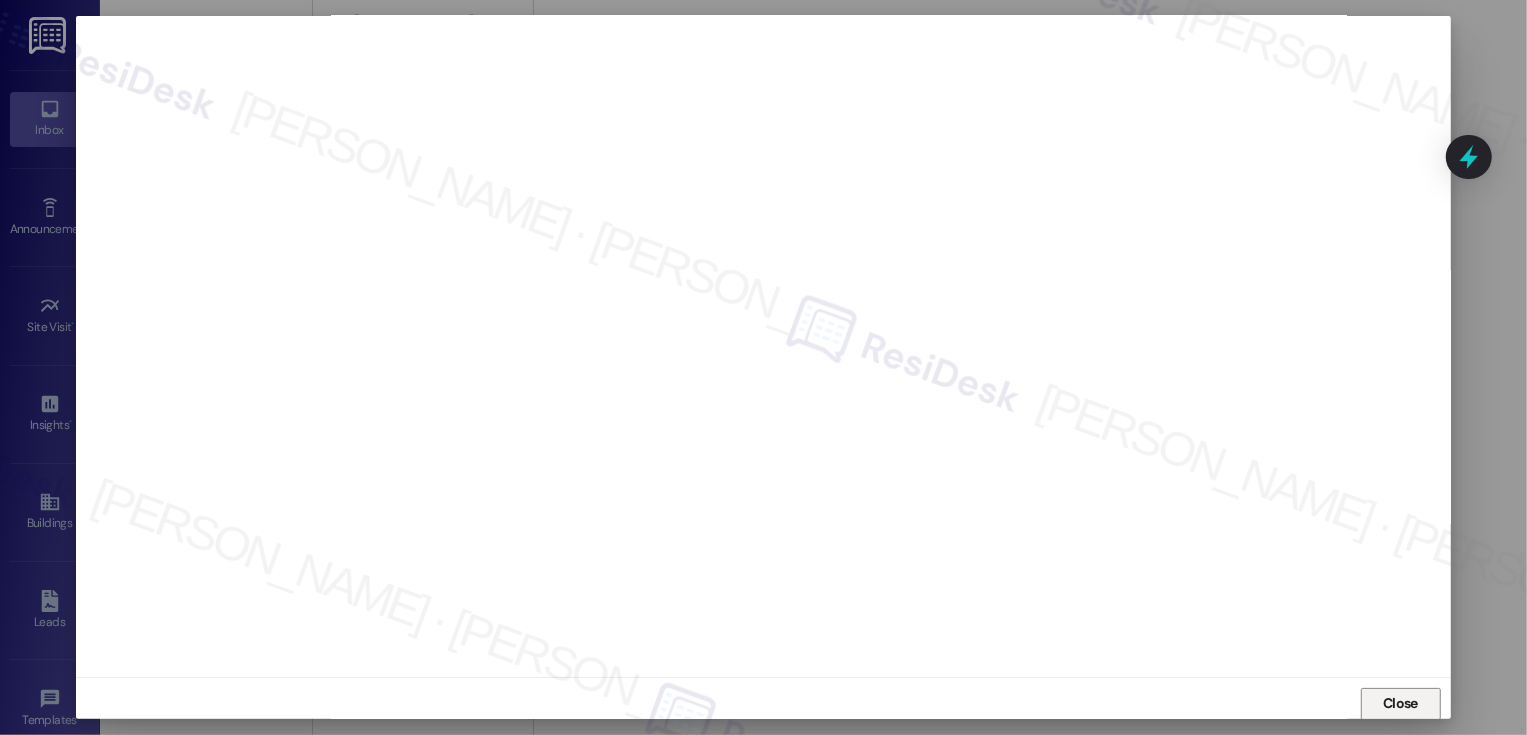 click on "Close" at bounding box center (1400, 703) 